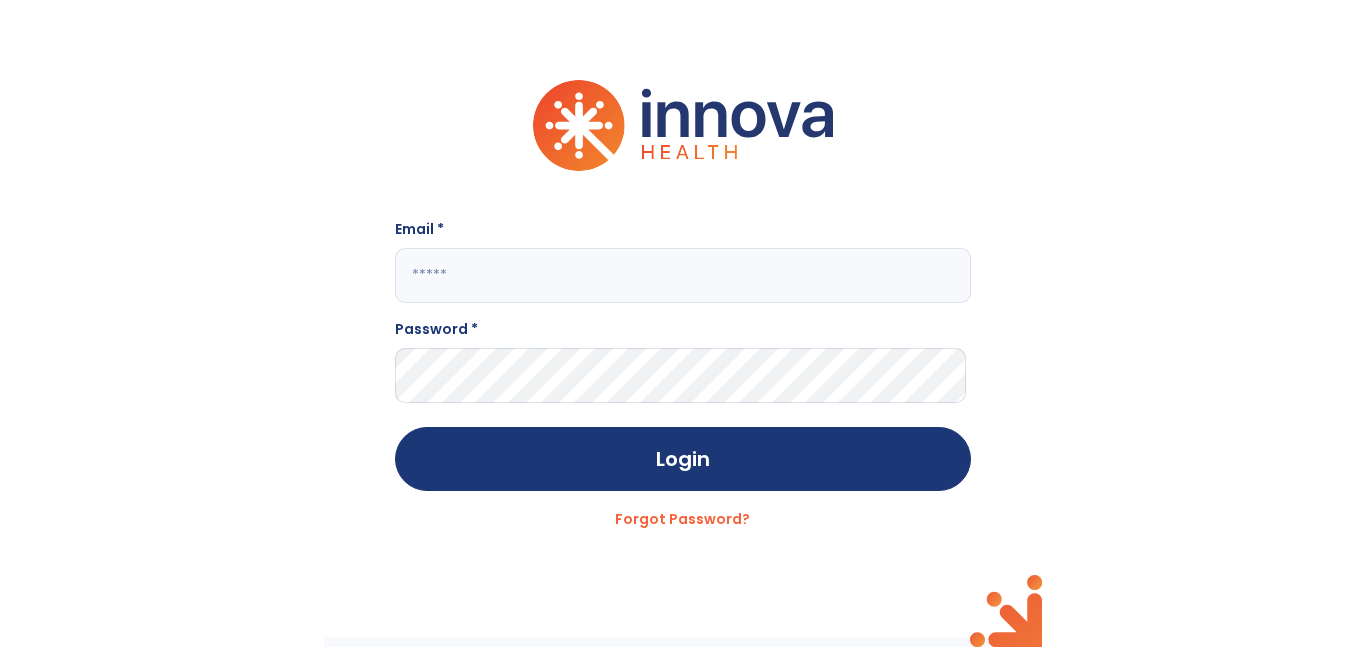 scroll, scrollTop: 0, scrollLeft: 0, axis: both 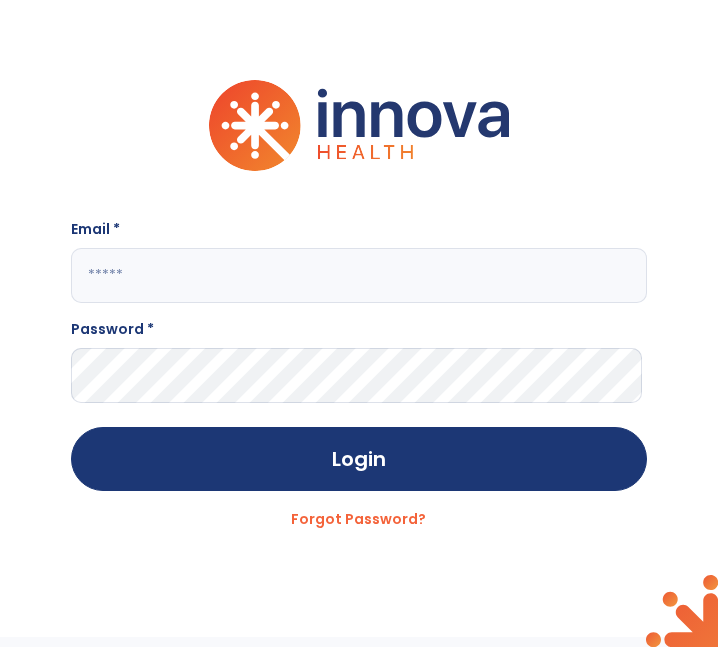 click 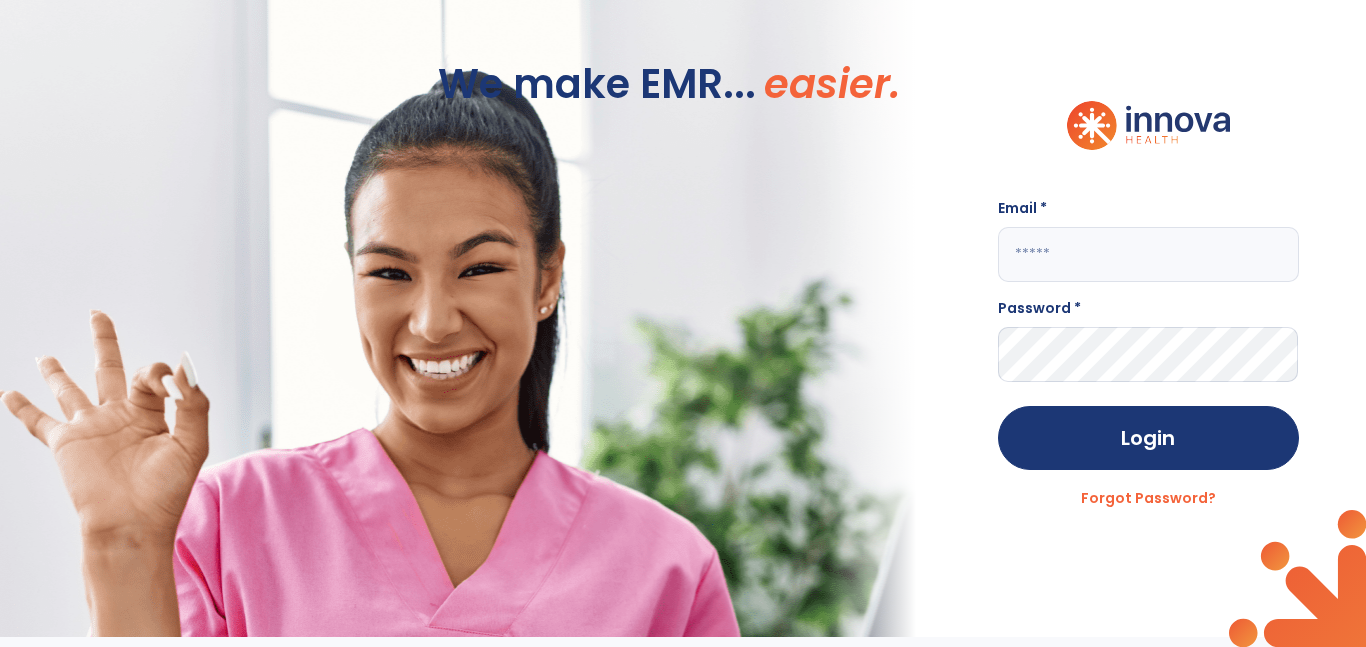 click 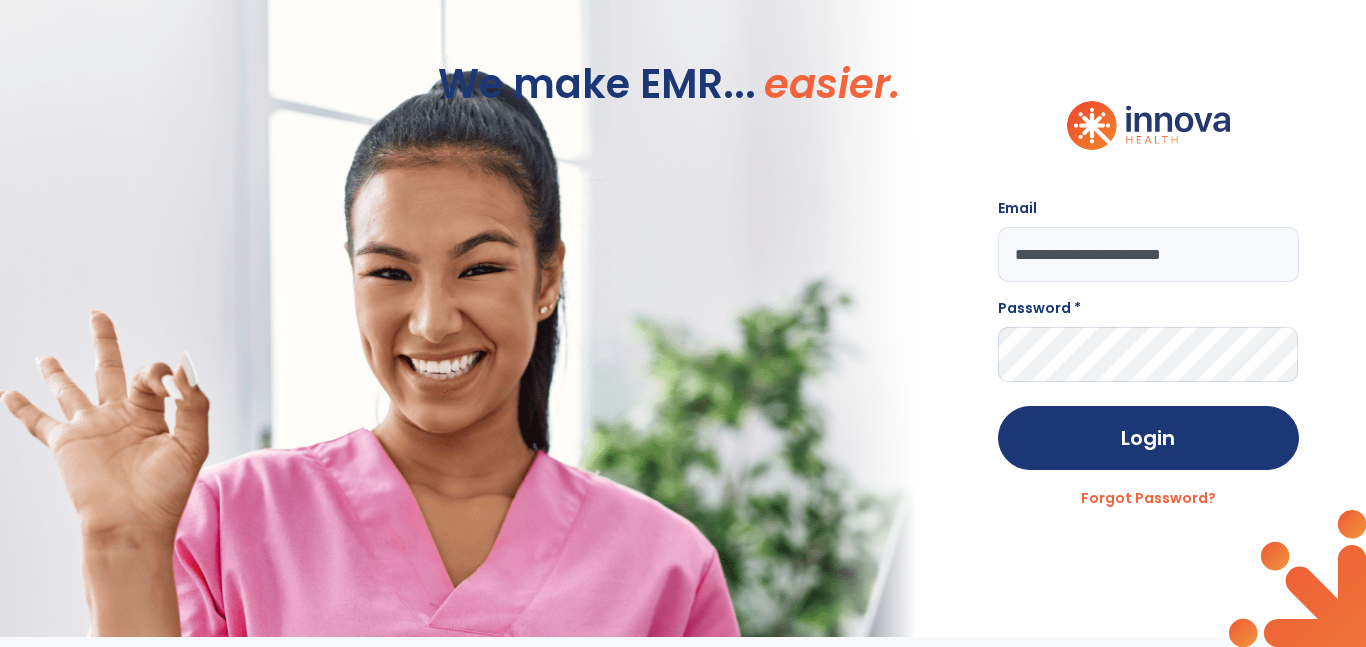 type on "**********" 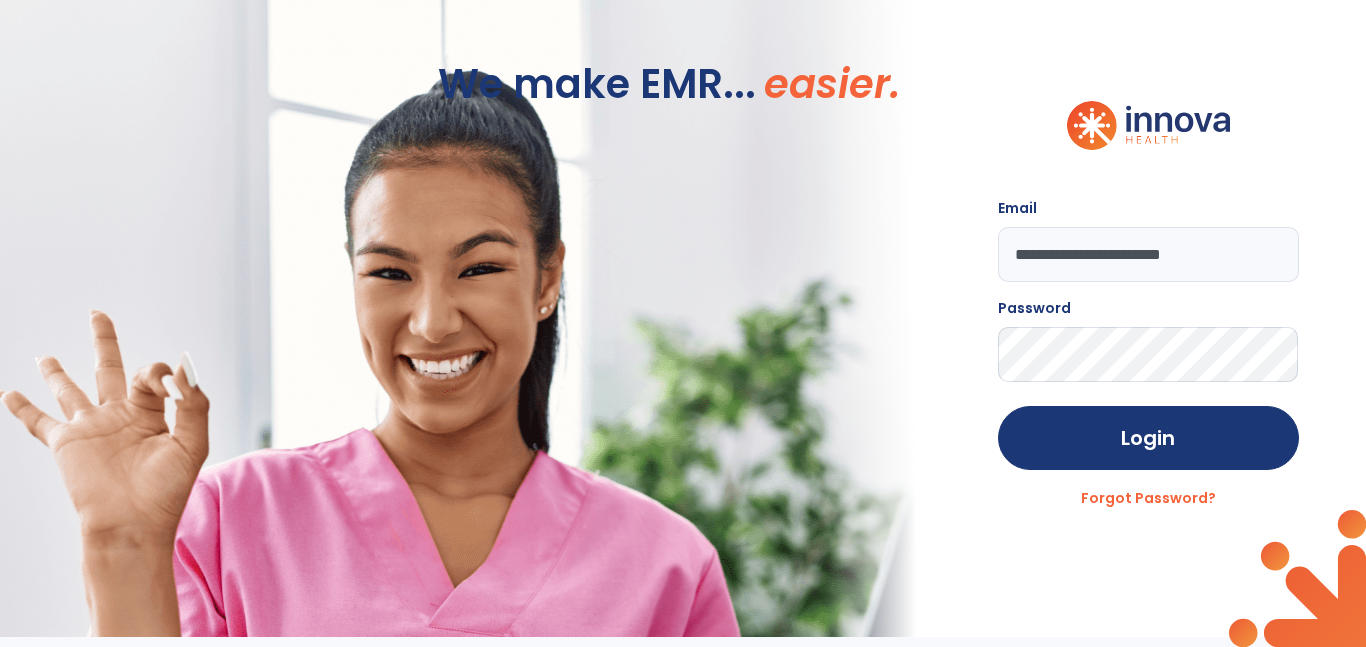 click on "Login" 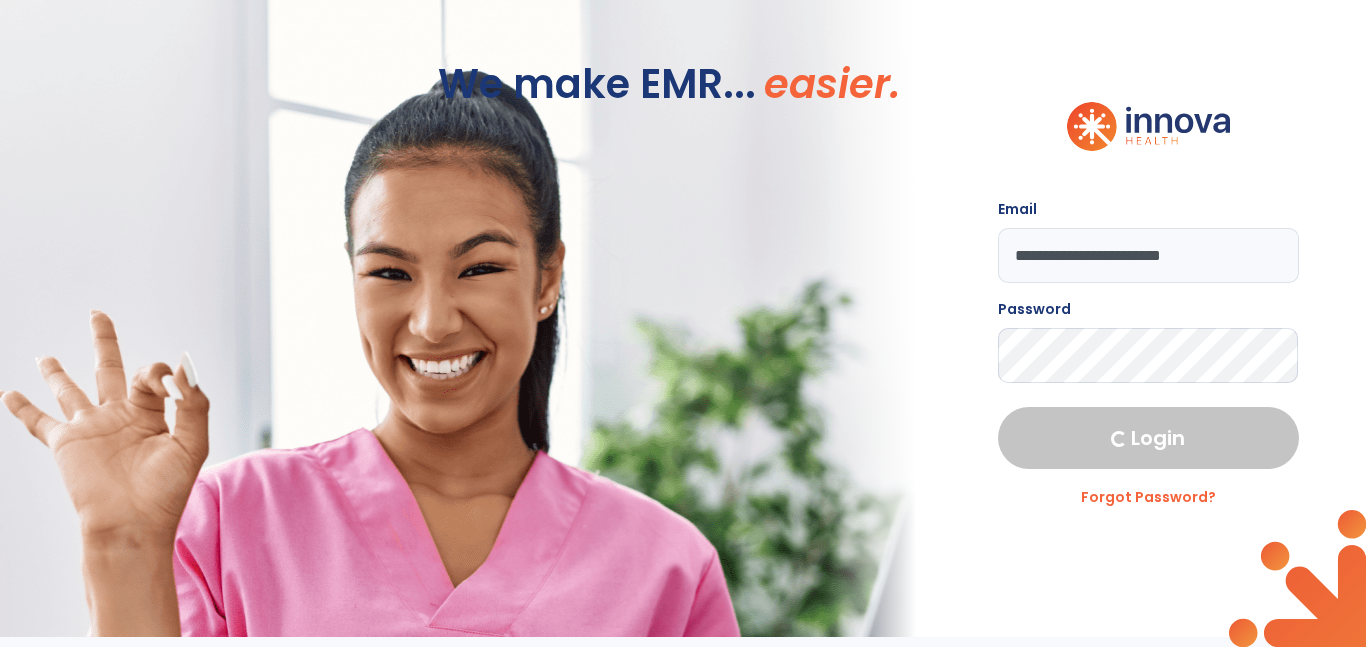 select on "****" 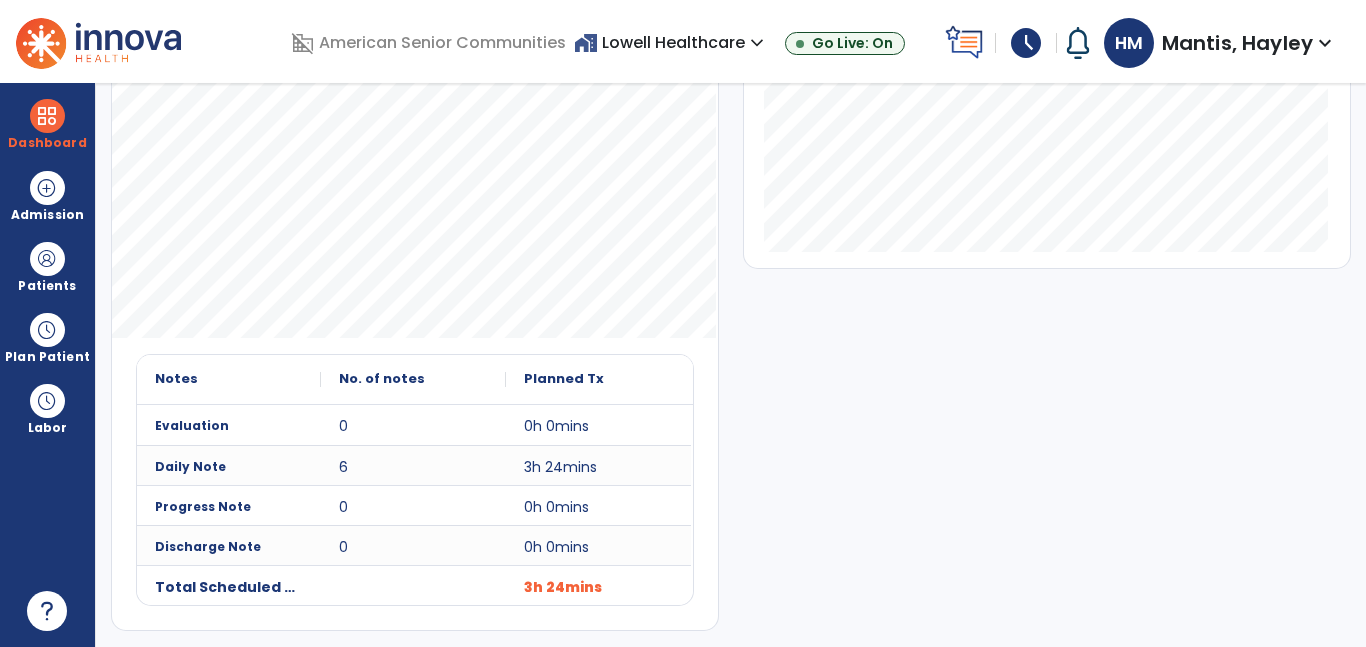 scroll, scrollTop: 0, scrollLeft: 0, axis: both 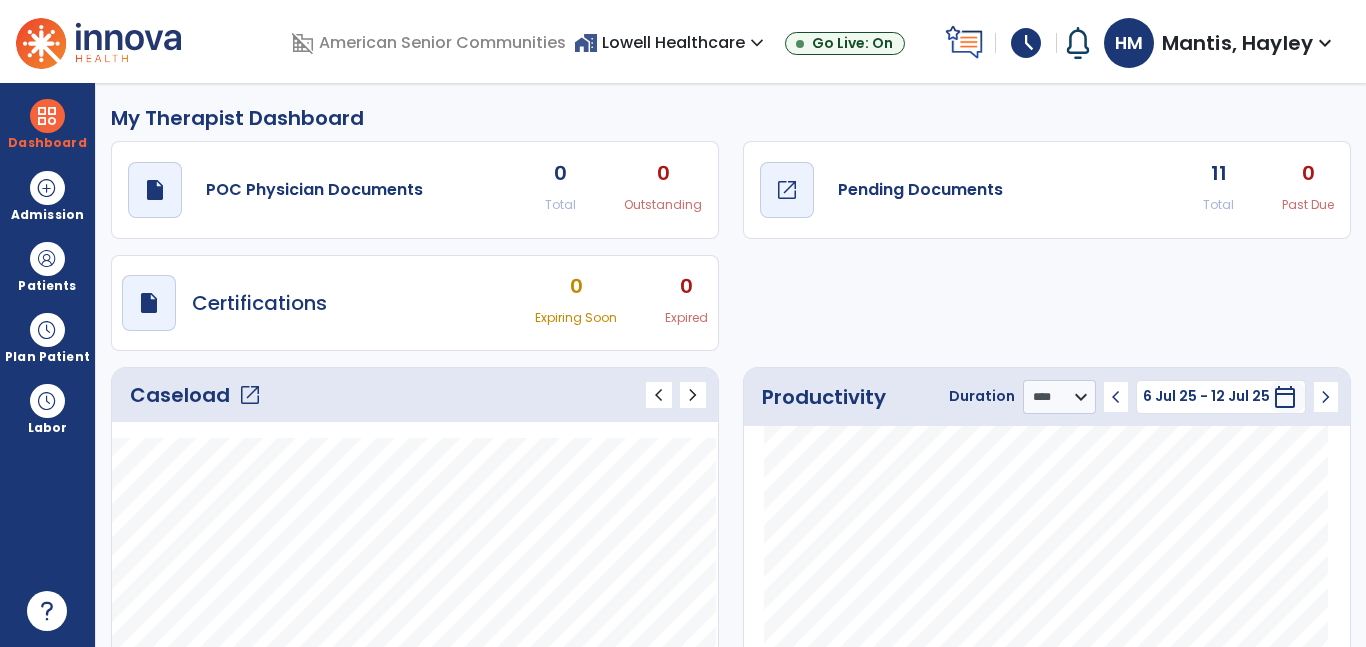 click on "draft   open_in_new" 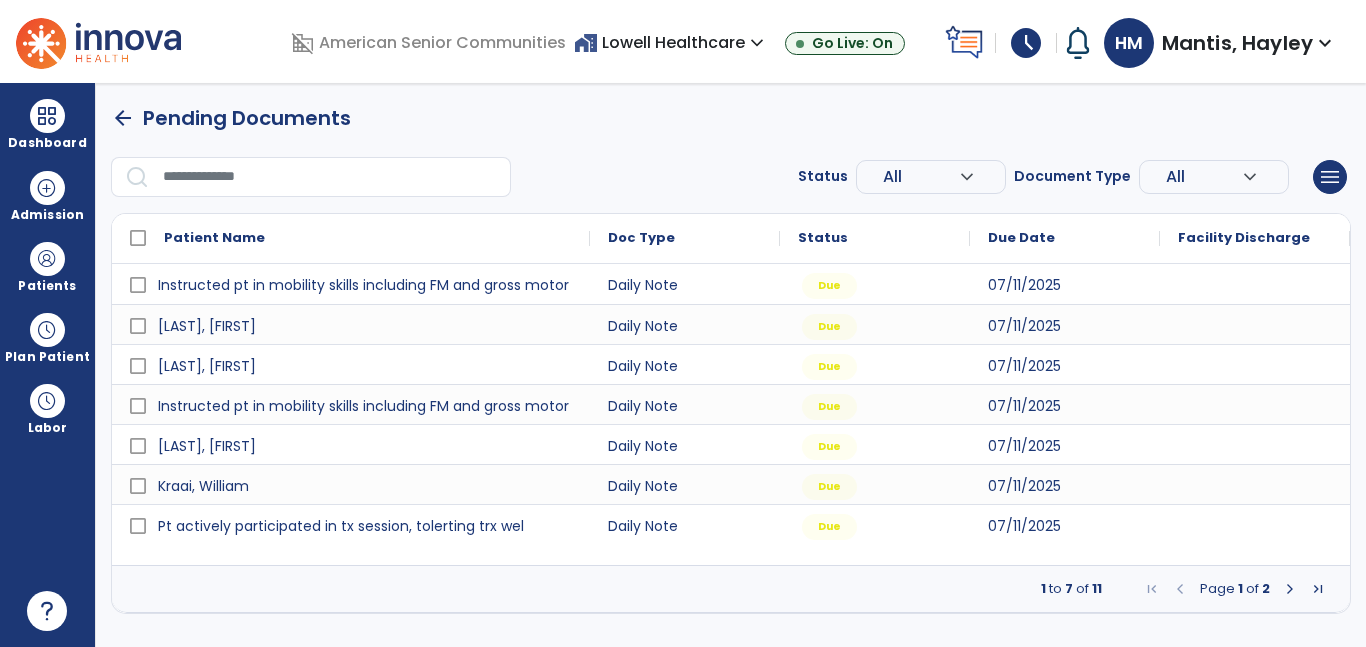 click at bounding box center [1255, 364] 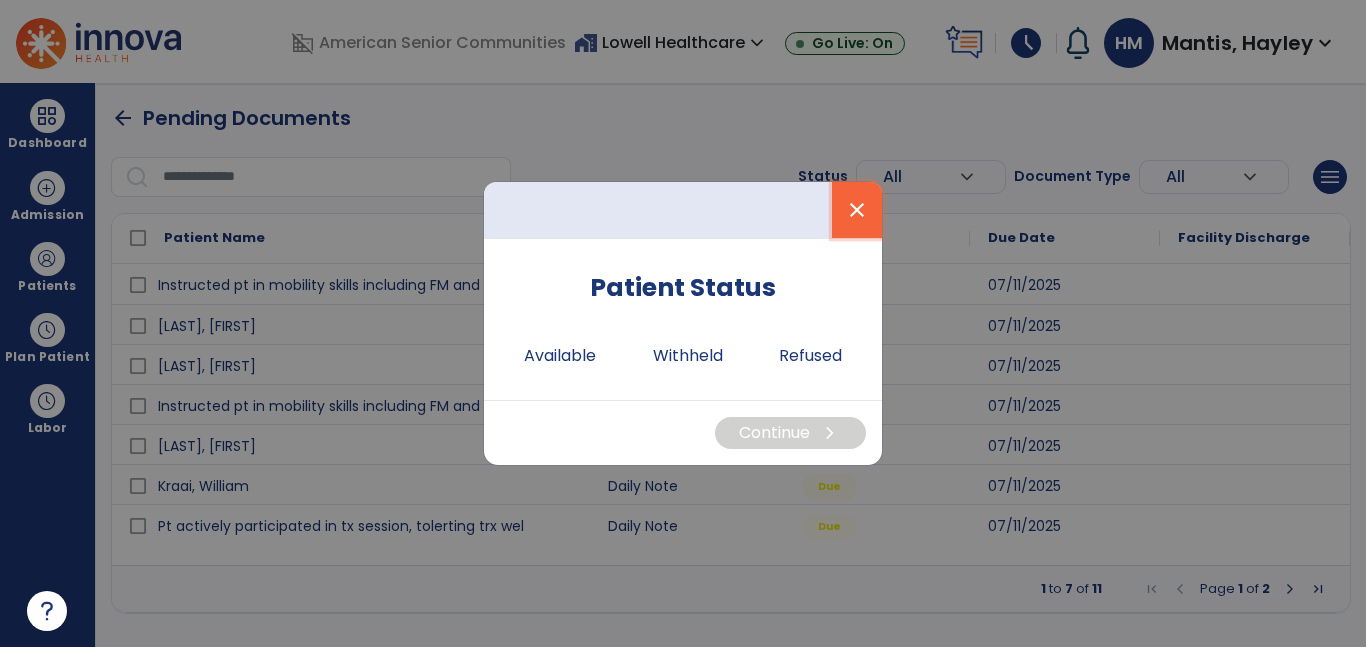 click on "close" at bounding box center (857, 210) 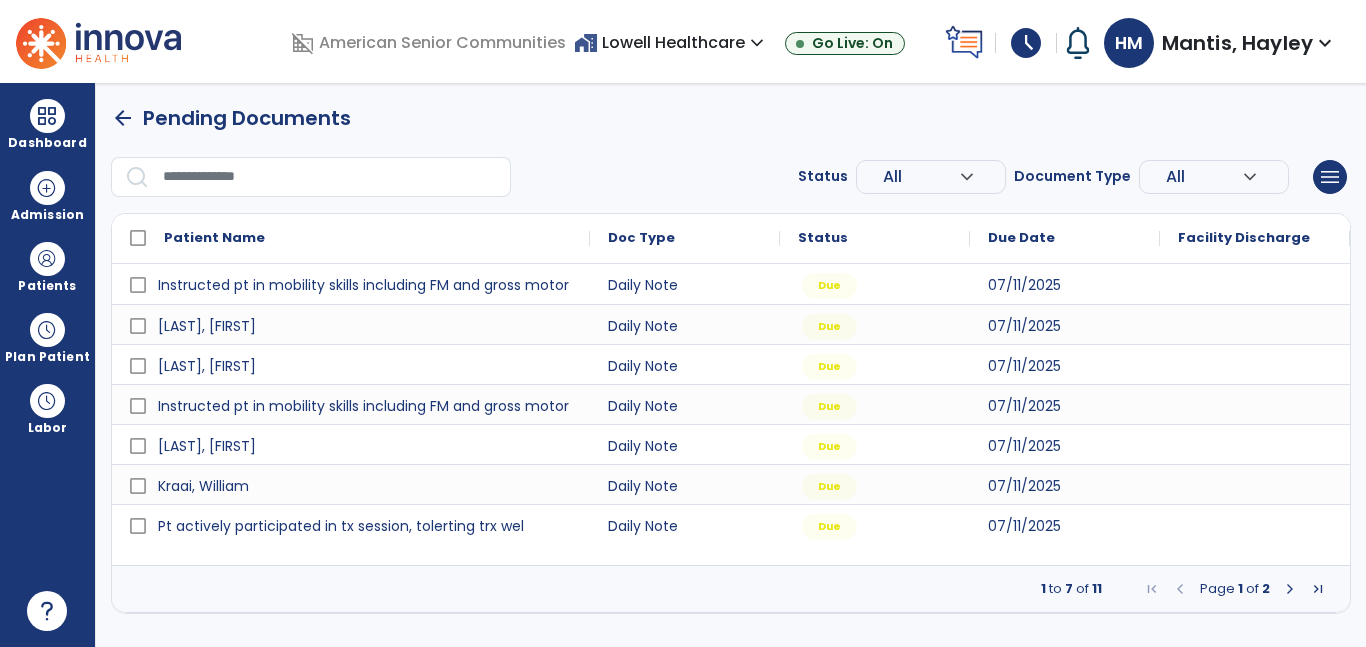 click at bounding box center (1255, 284) 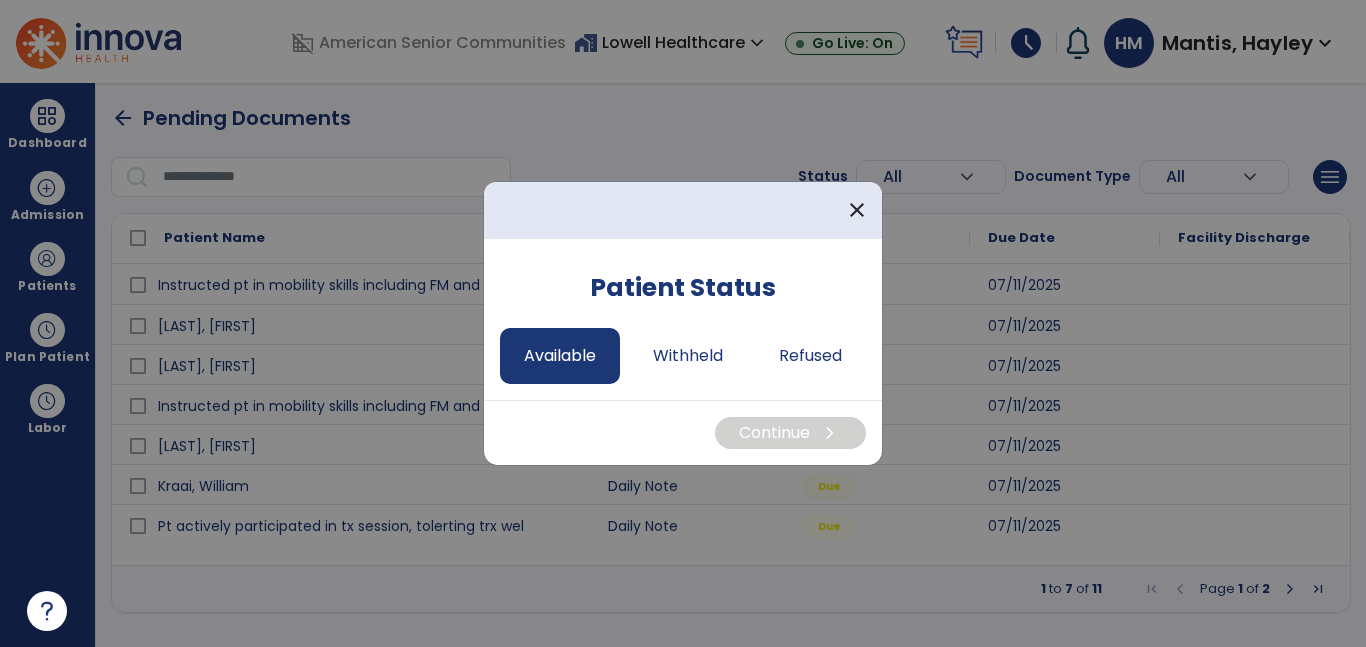 click on "Available" at bounding box center (560, 356) 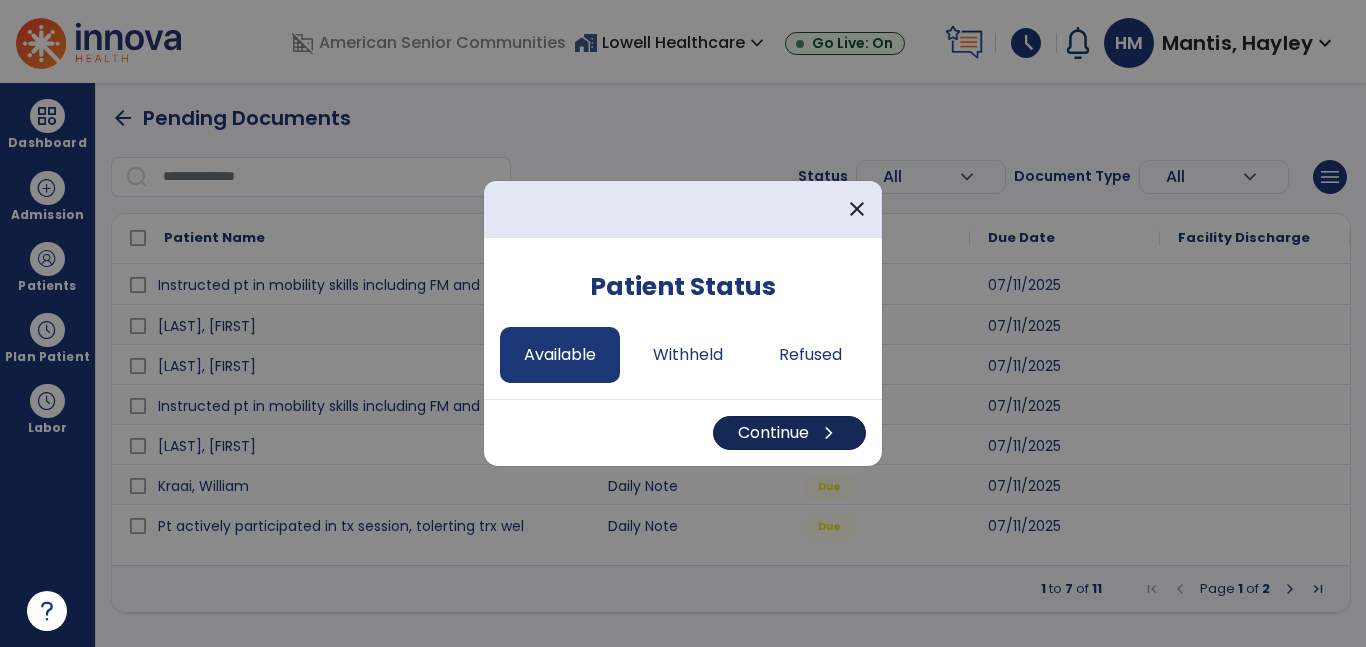 click on "Continue   chevron_right" at bounding box center [789, 433] 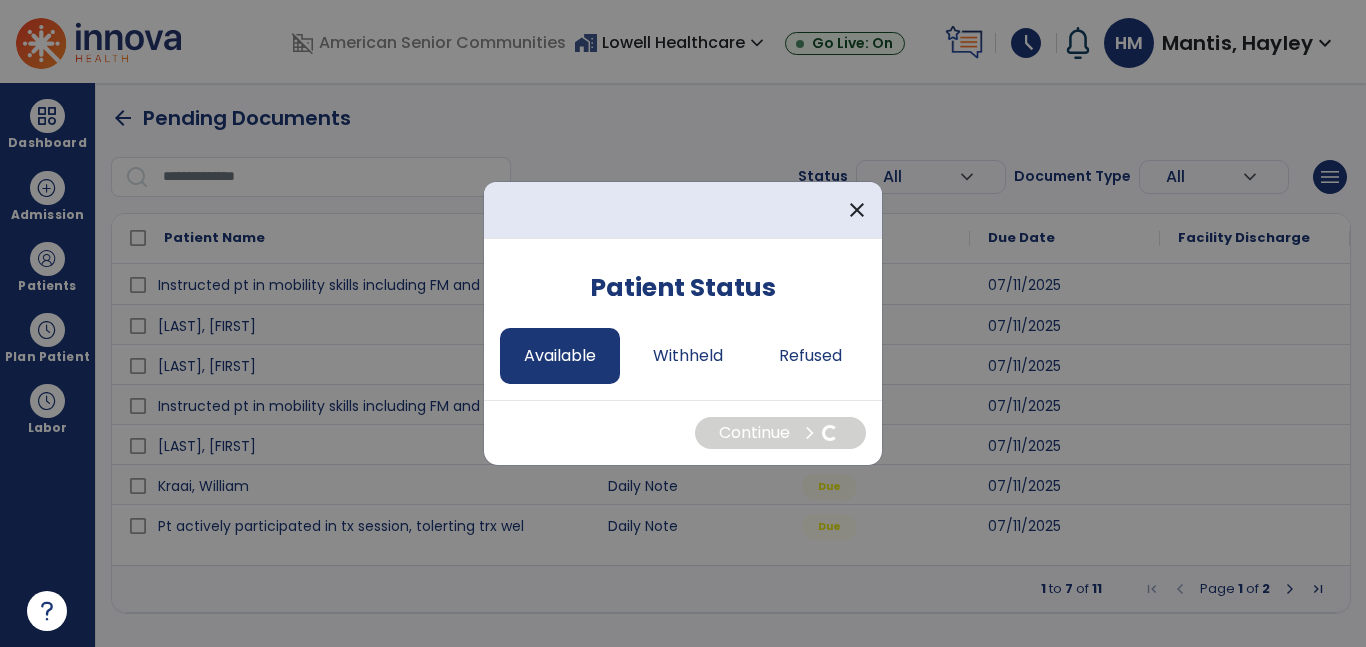 select on "*" 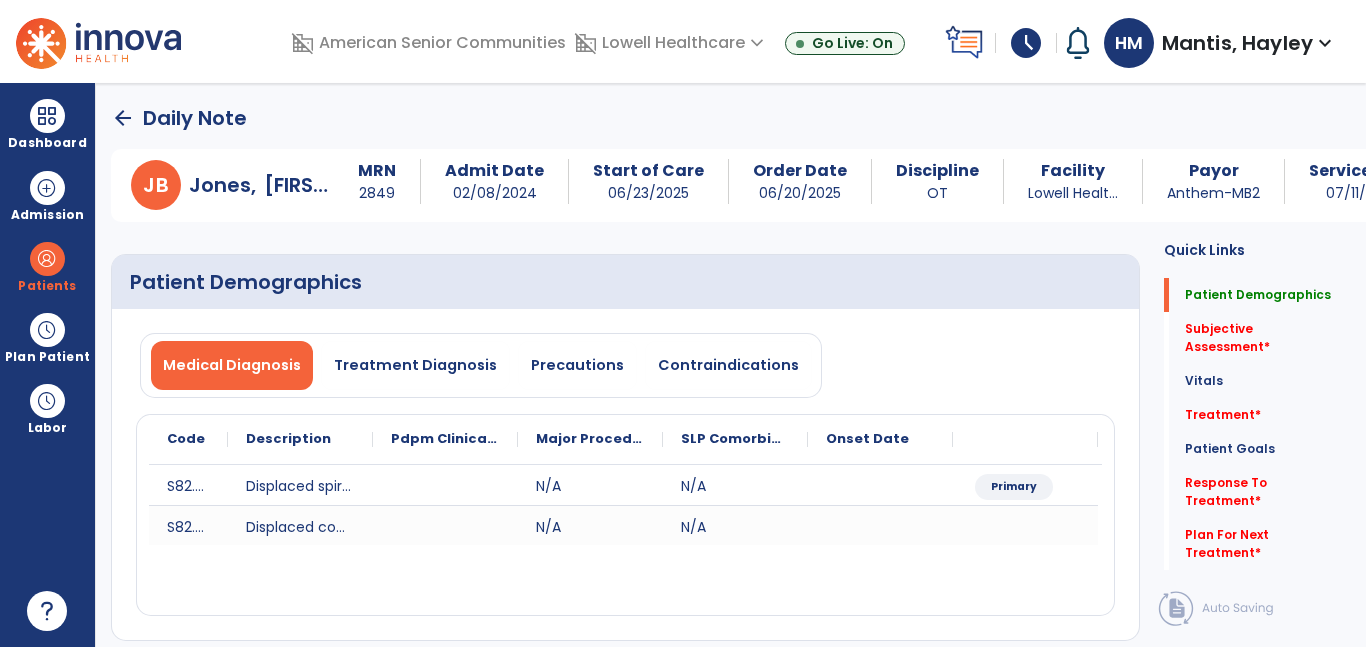 scroll, scrollTop: 2037, scrollLeft: 0, axis: vertical 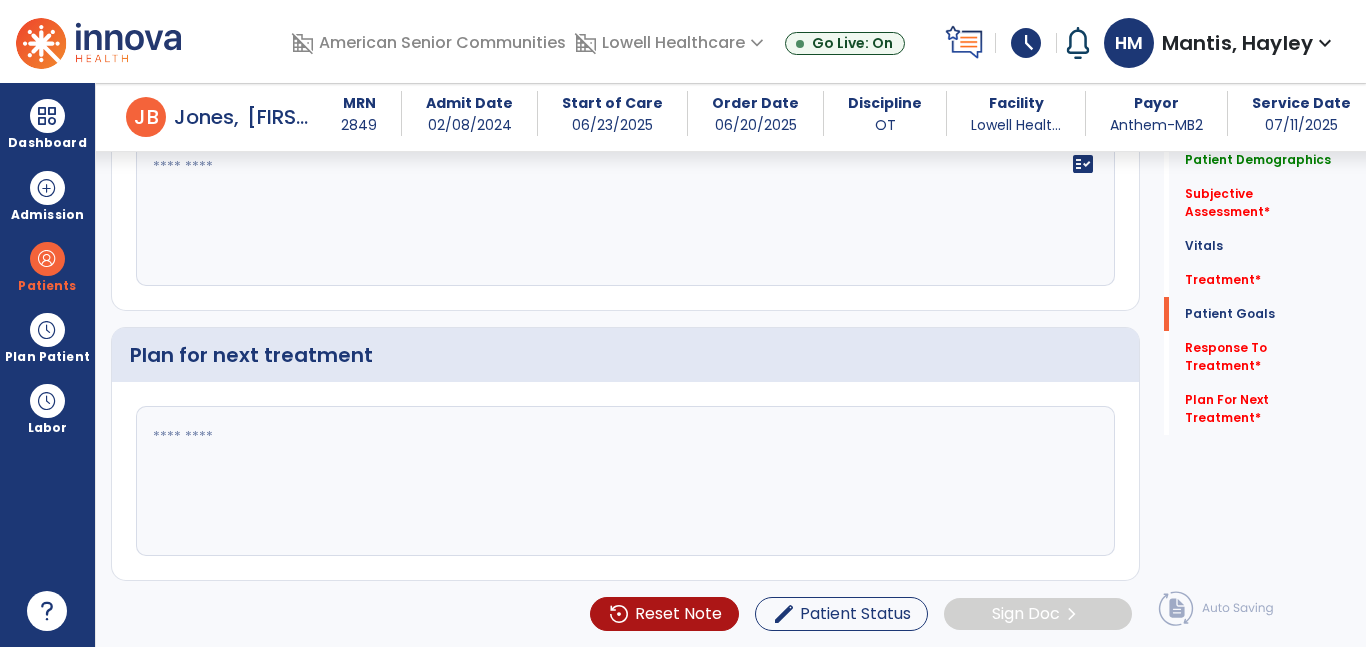 click 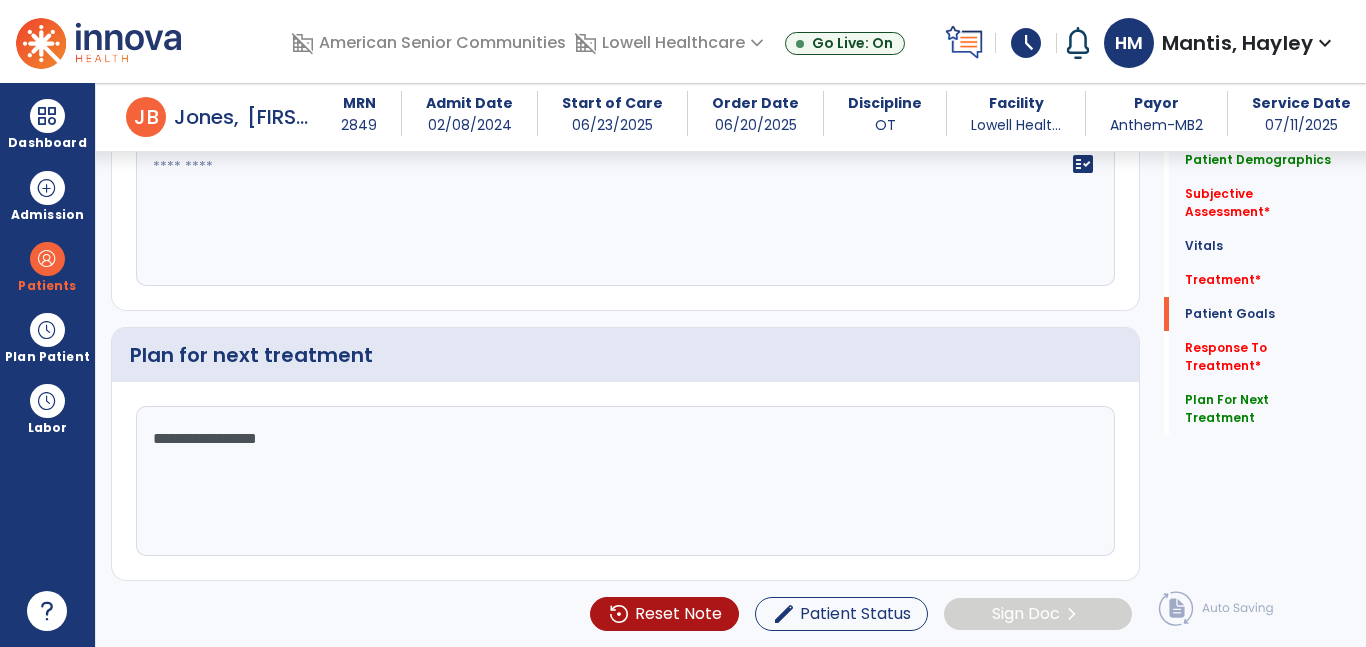 type on "**********" 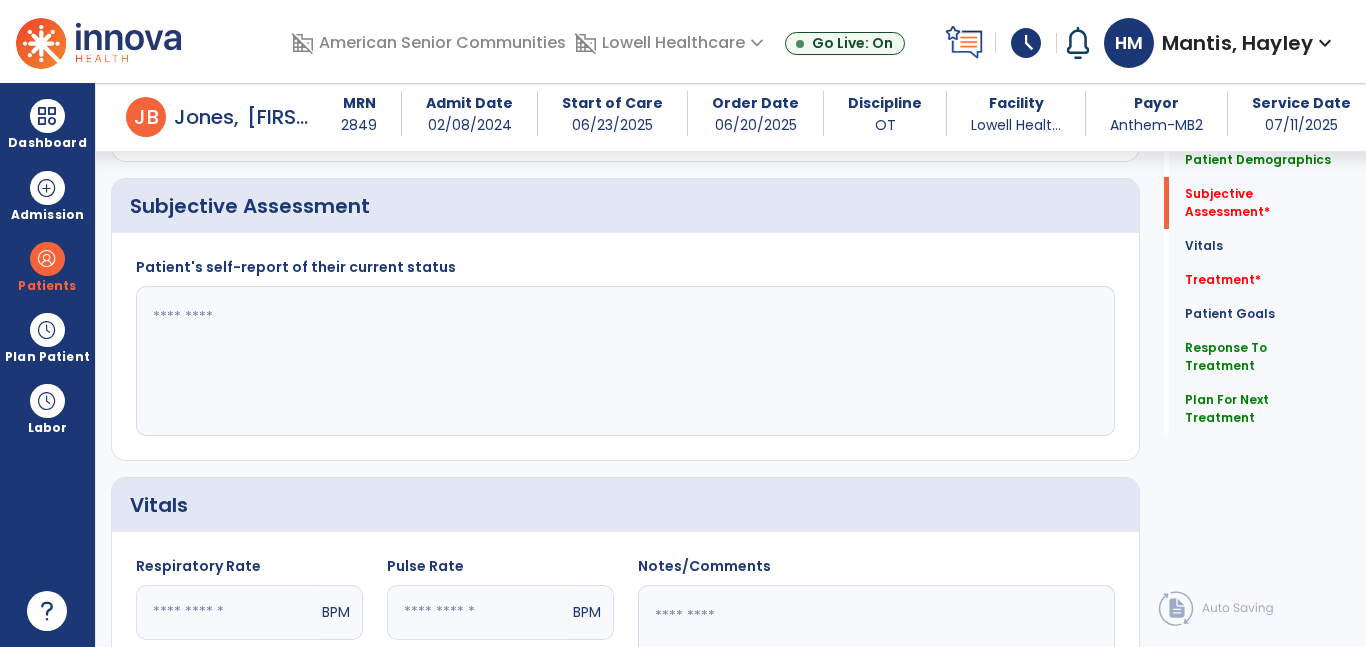 scroll, scrollTop: 461, scrollLeft: 0, axis: vertical 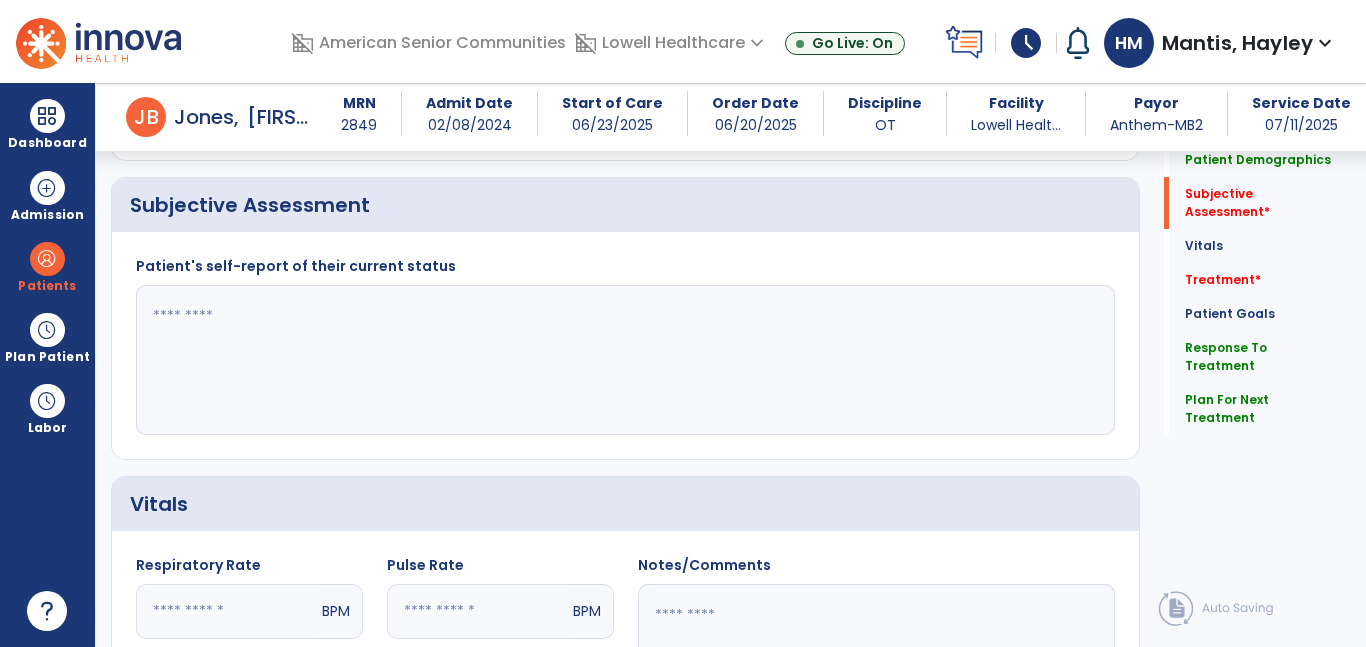 type on "**********" 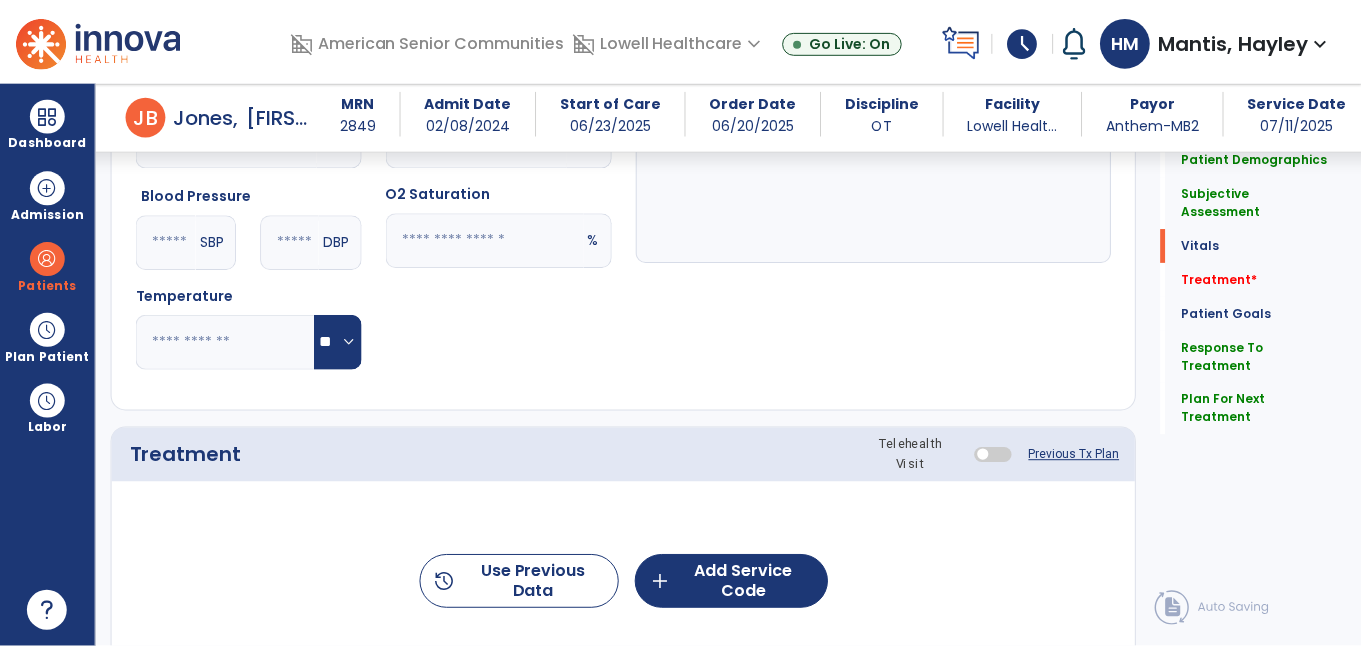 scroll, scrollTop: 942, scrollLeft: 0, axis: vertical 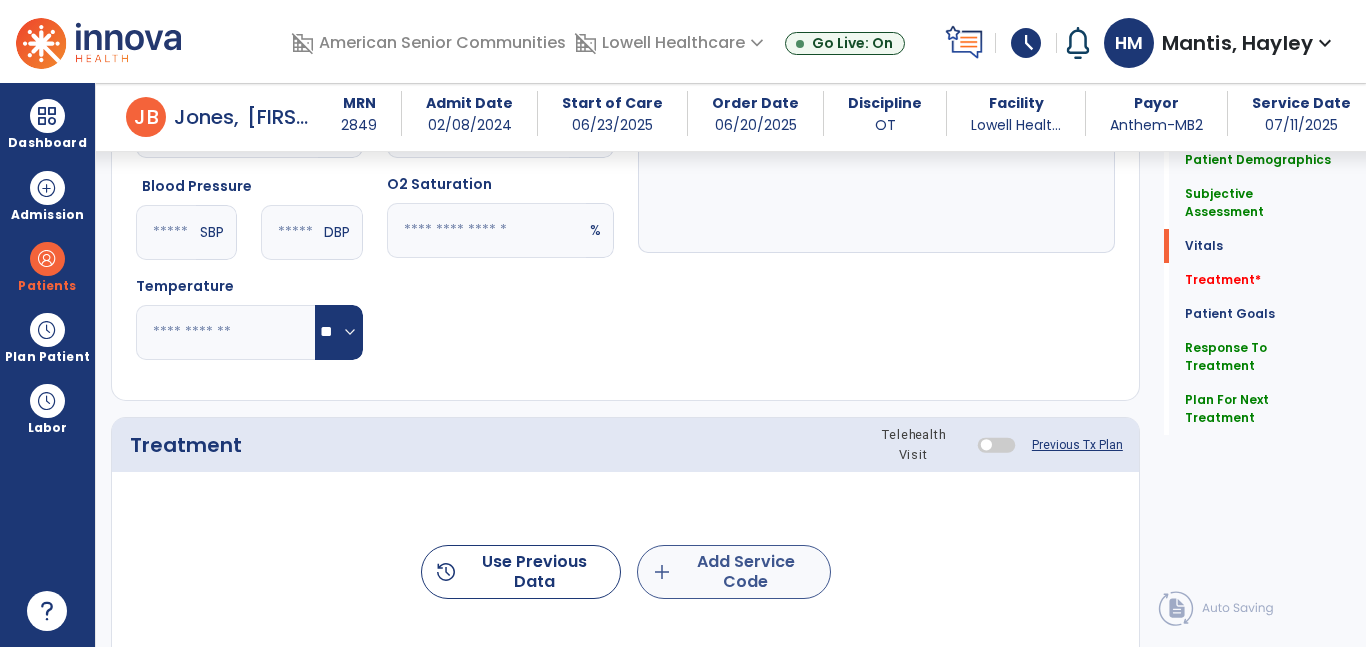 type on "**********" 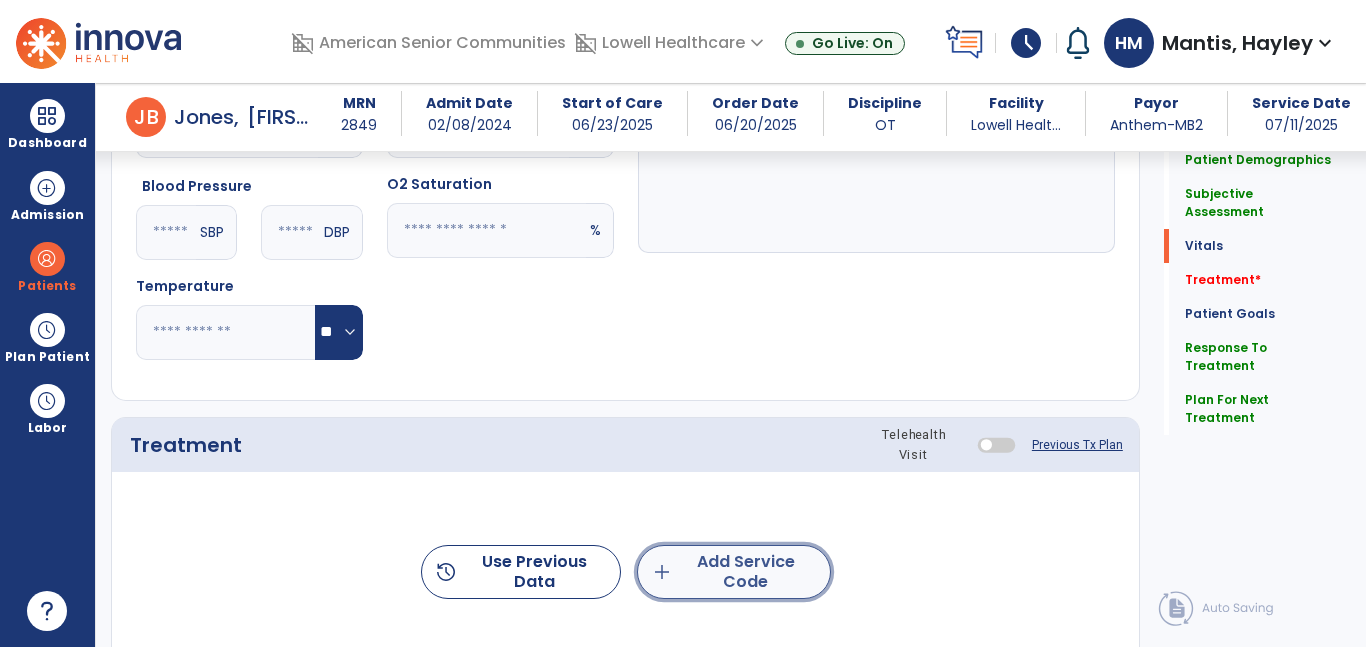 click on "add  Add Service Code" 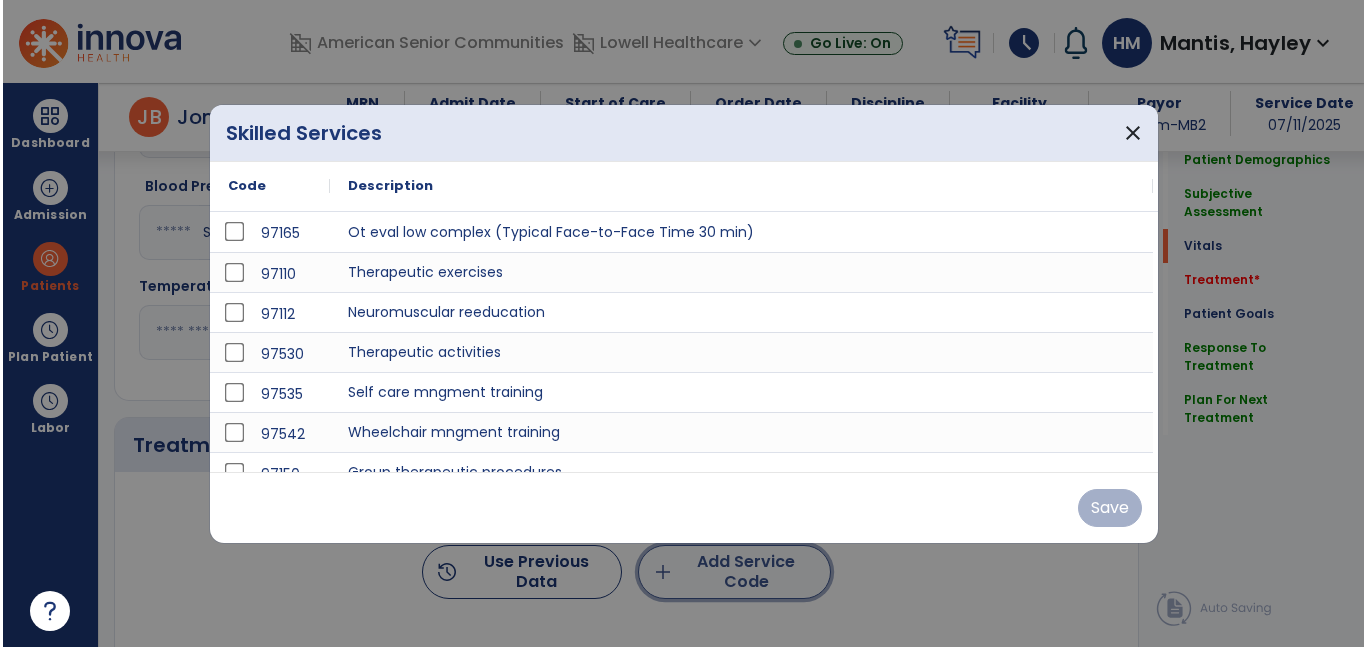 scroll, scrollTop: 942, scrollLeft: 0, axis: vertical 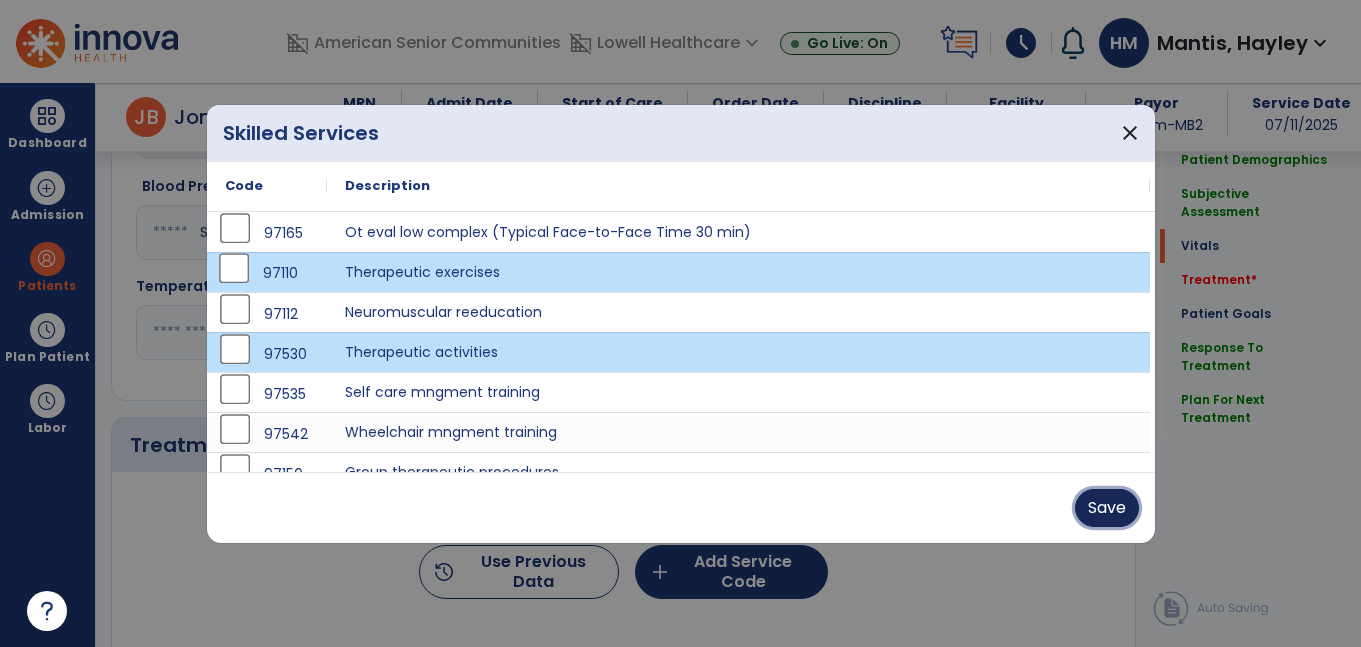 click on "Save" at bounding box center [1107, 508] 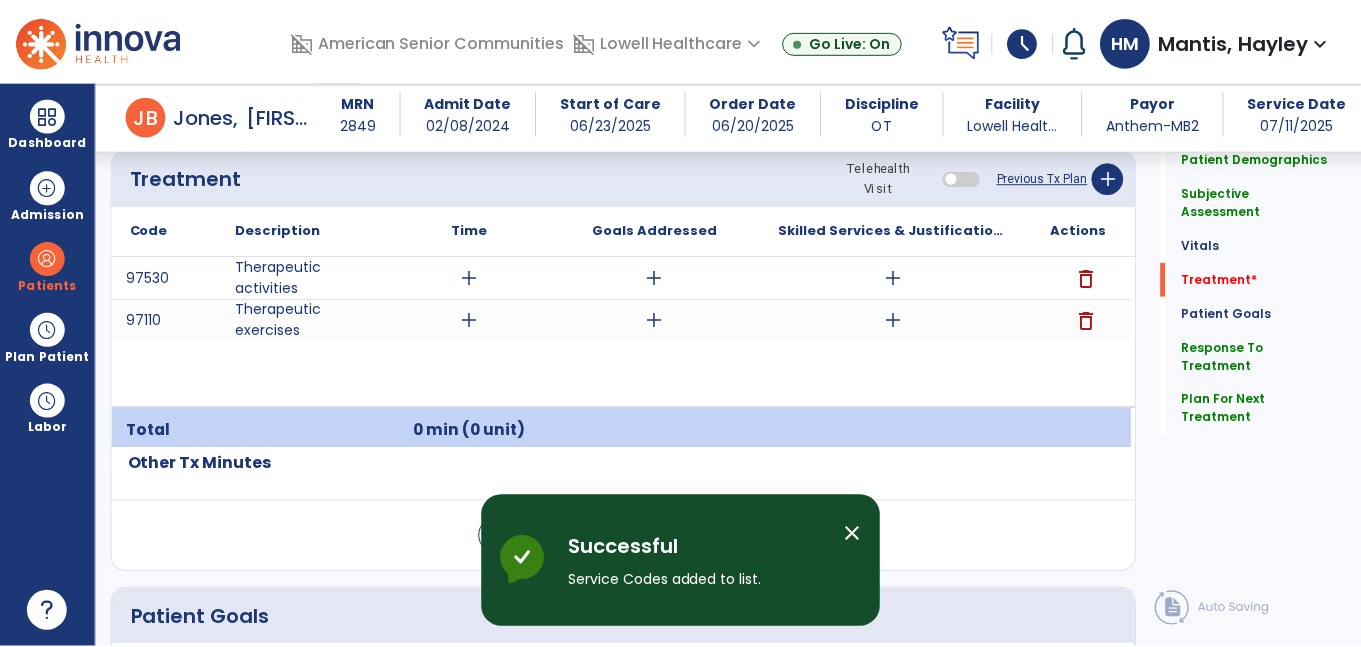 scroll, scrollTop: 1262, scrollLeft: 0, axis: vertical 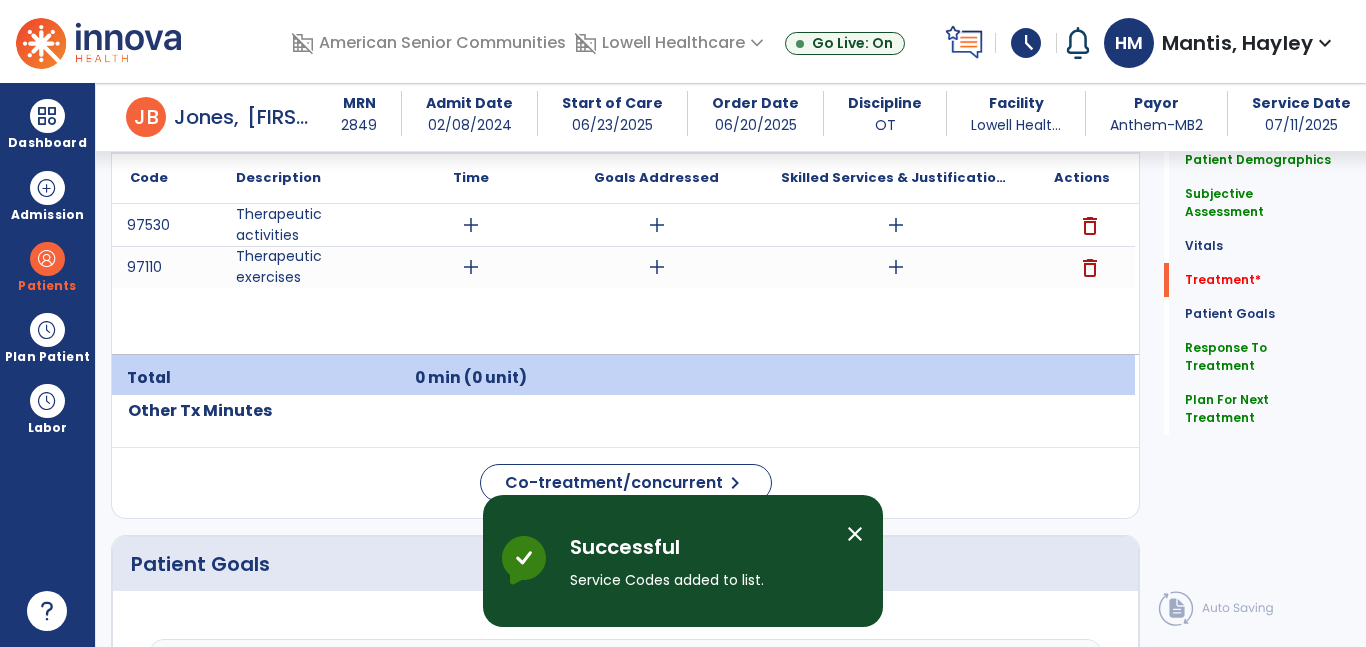click on "add" at bounding box center [471, 267] 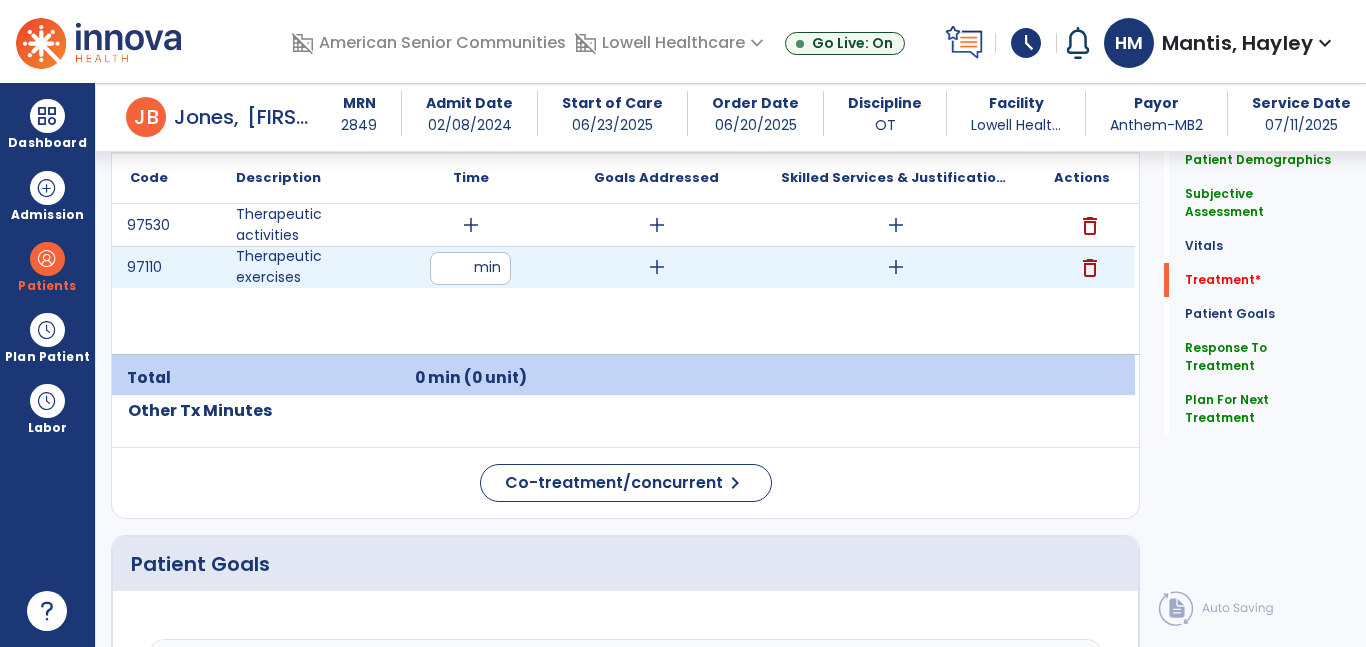 type on "**" 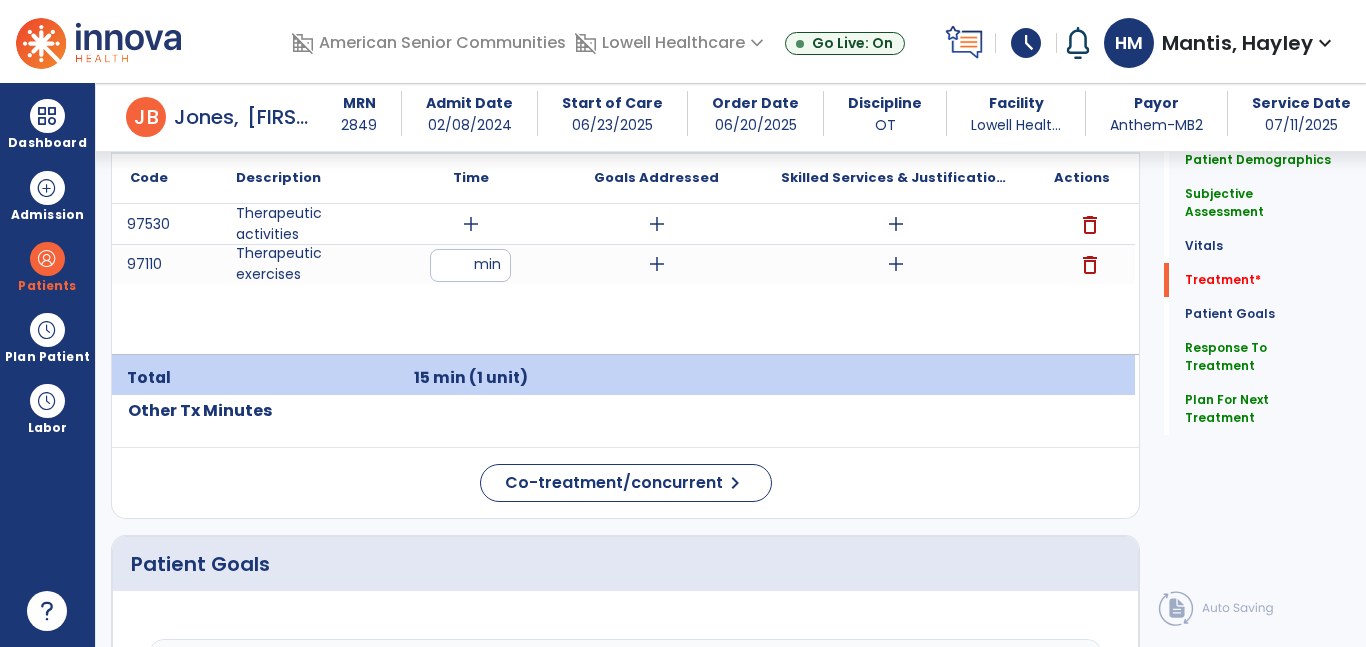 click on "add" at bounding box center [657, 264] 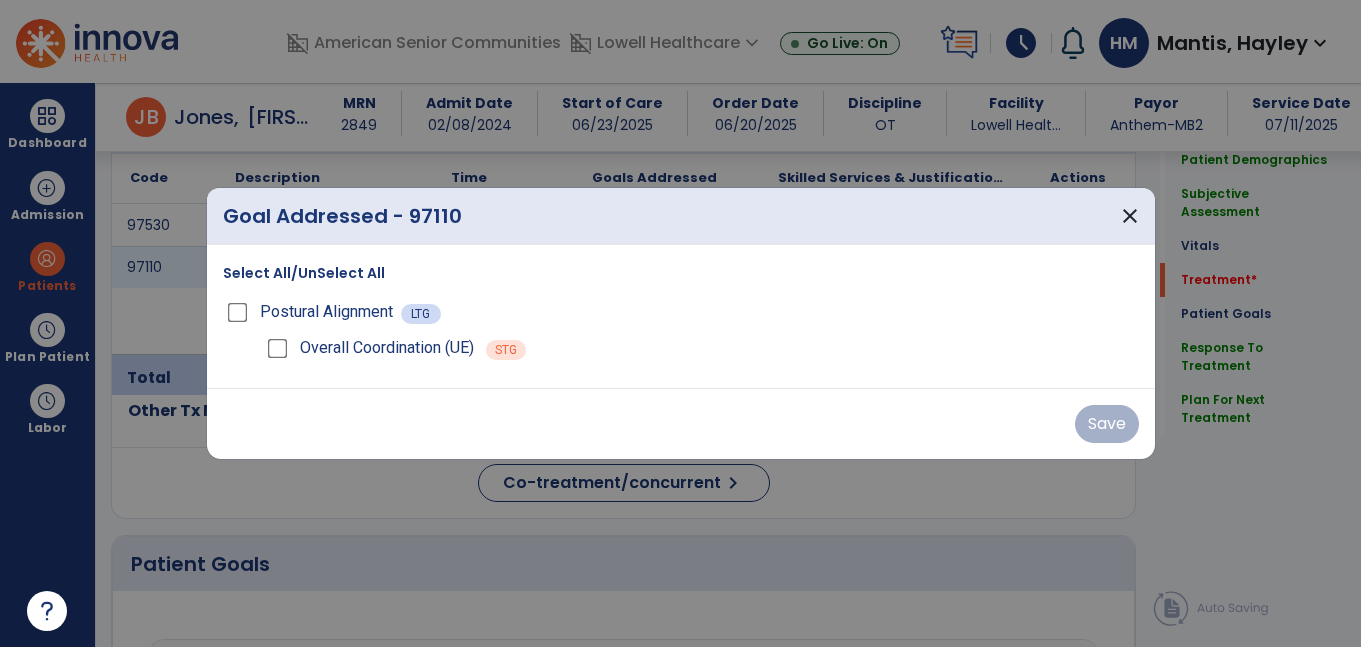 scroll, scrollTop: 1262, scrollLeft: 0, axis: vertical 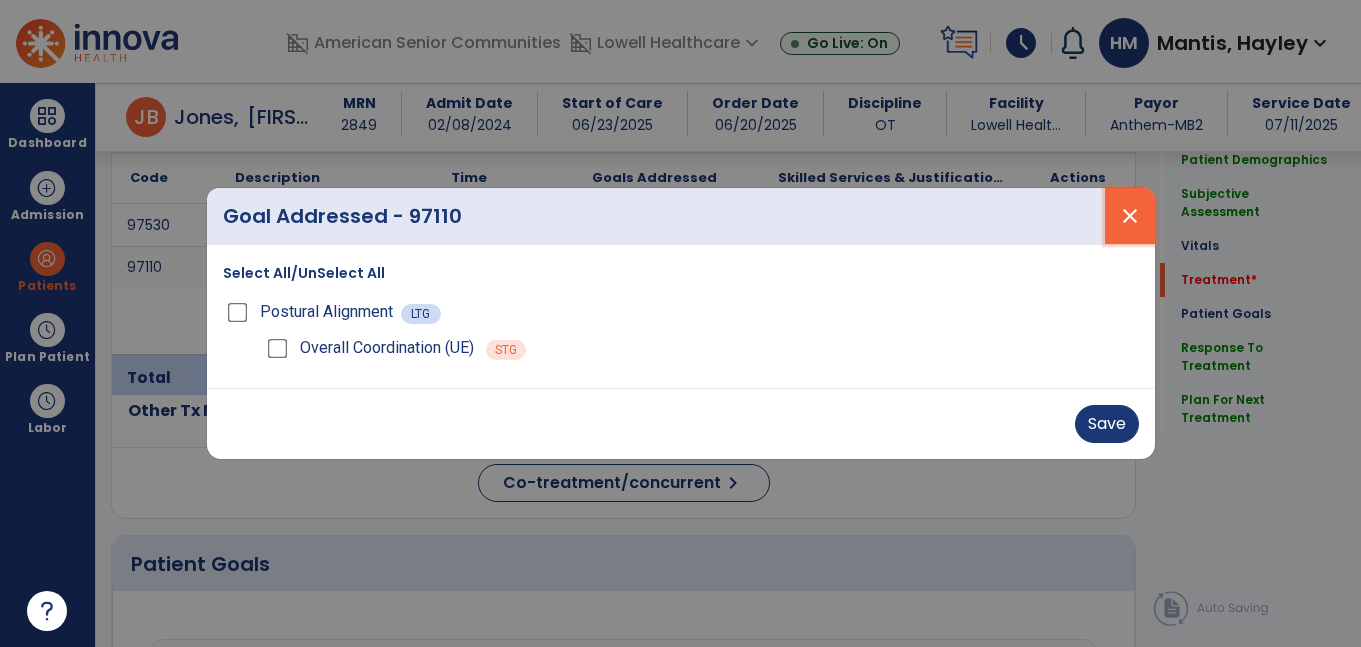 click on "close" at bounding box center (1130, 216) 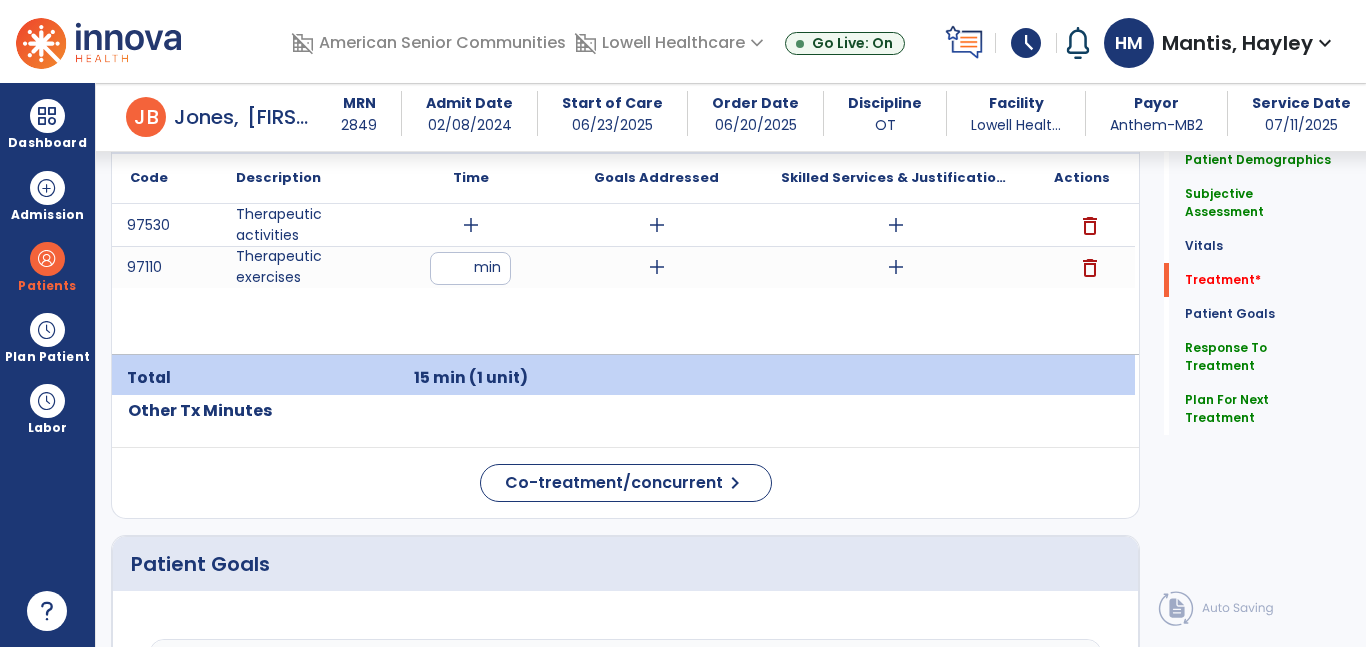 click on "delete" at bounding box center (1090, 268) 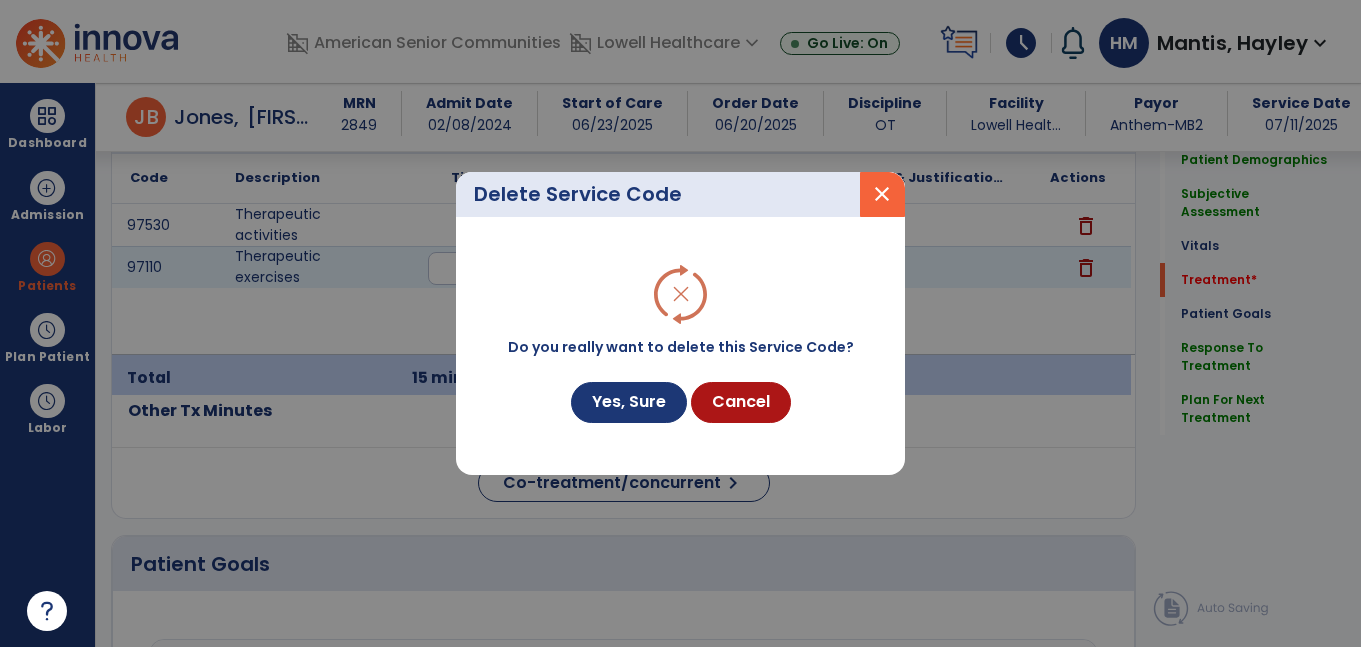 scroll, scrollTop: 1262, scrollLeft: 0, axis: vertical 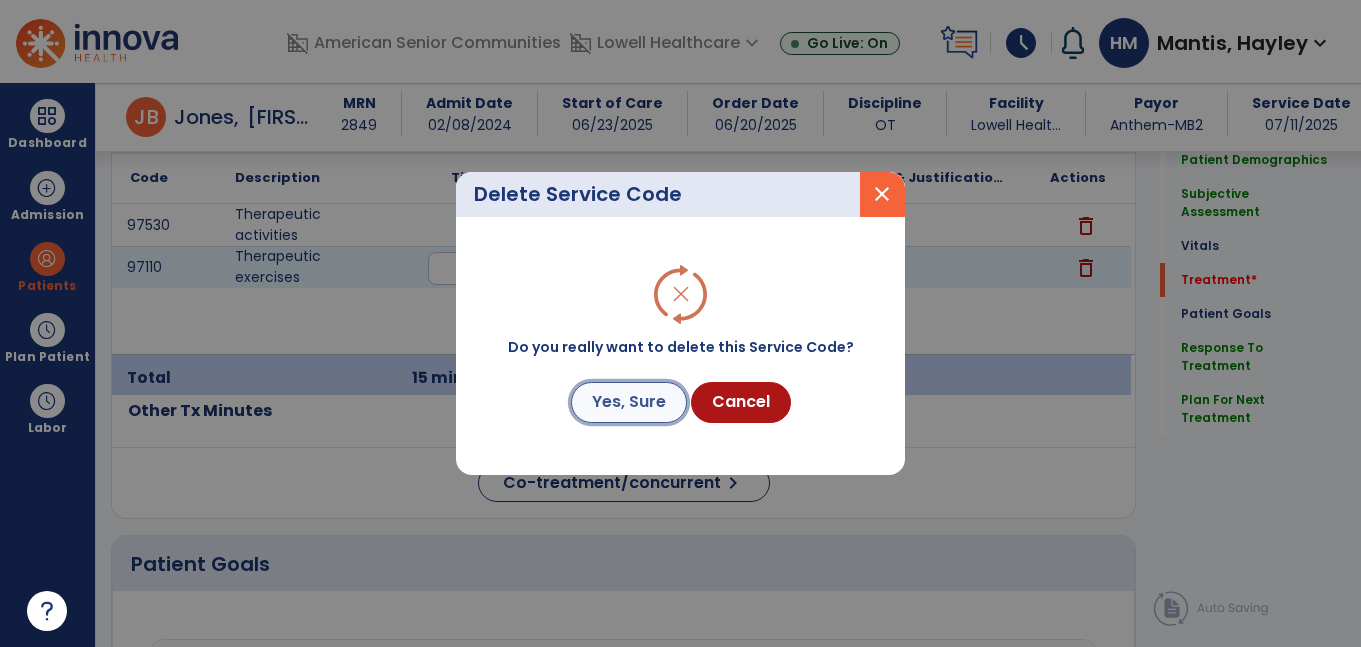 click on "Yes, Sure" at bounding box center [629, 402] 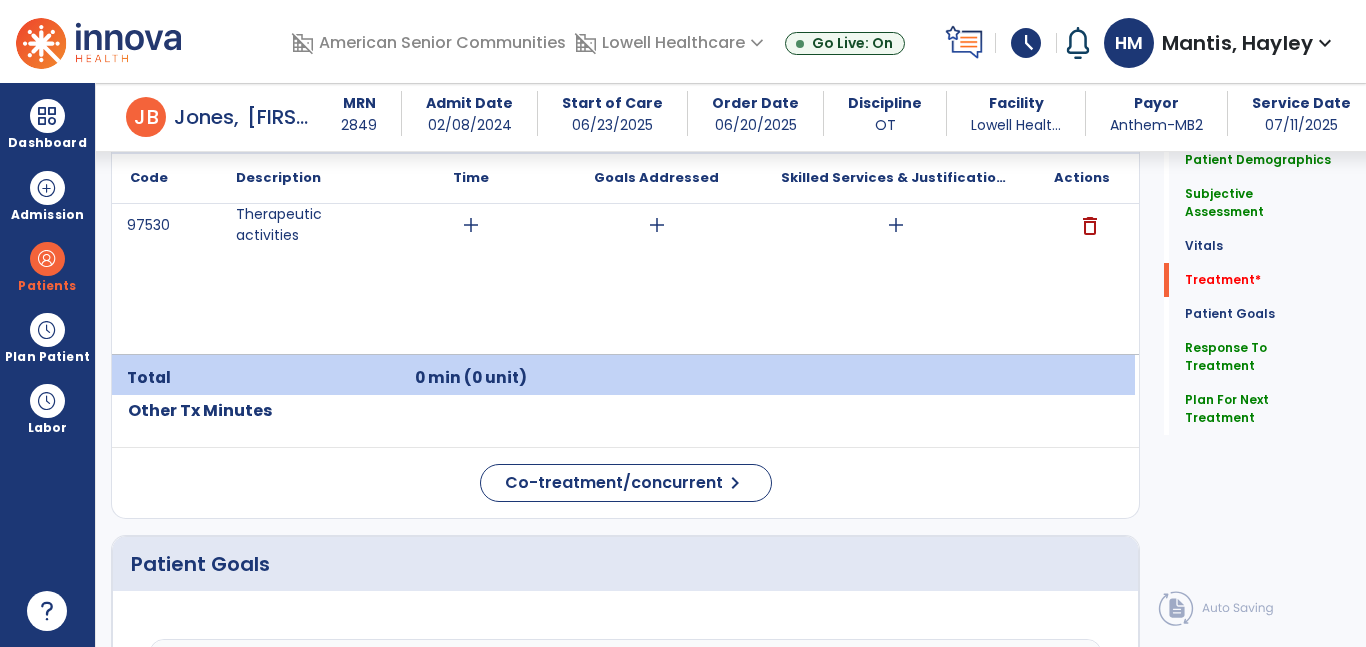 click on "add" at bounding box center (471, 225) 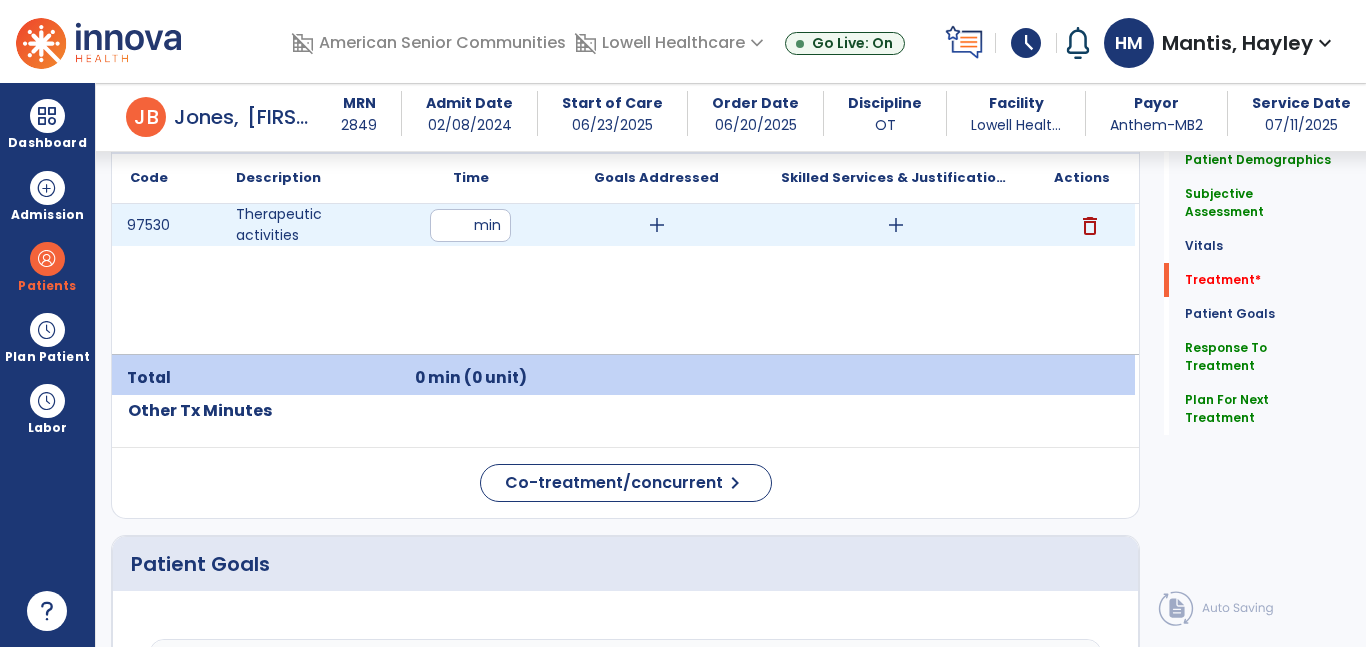 type on "**" 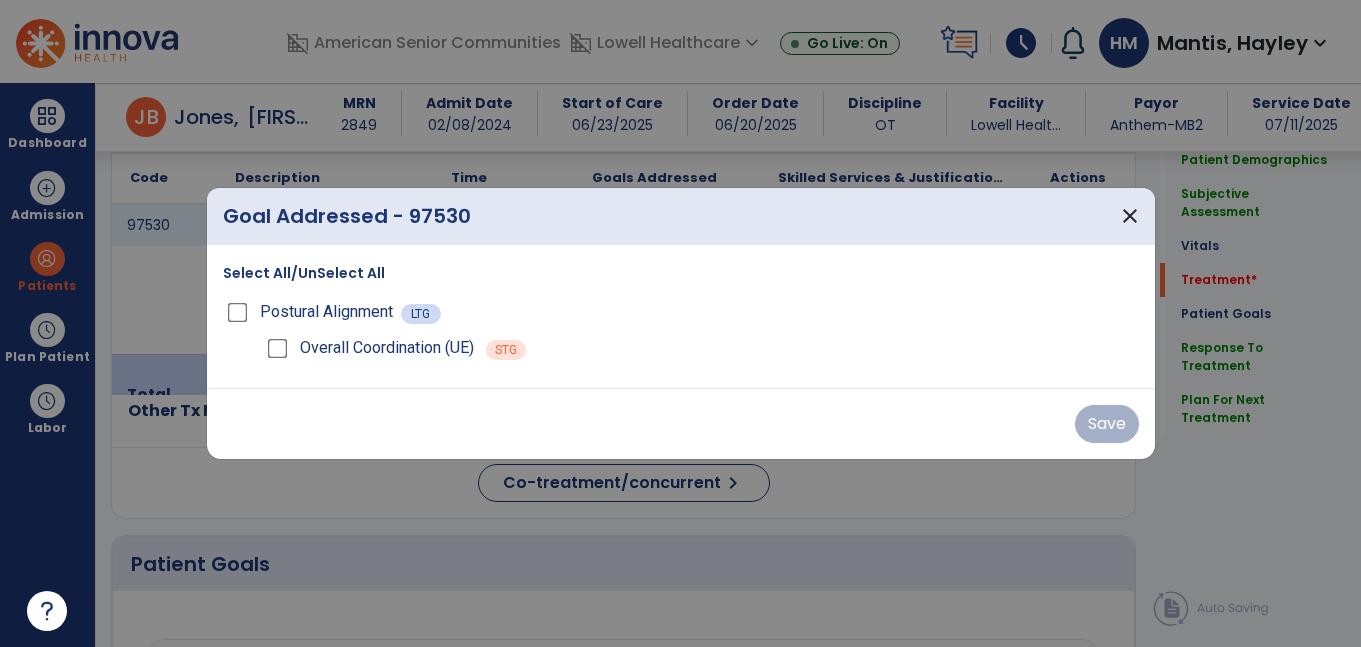 scroll, scrollTop: 1262, scrollLeft: 0, axis: vertical 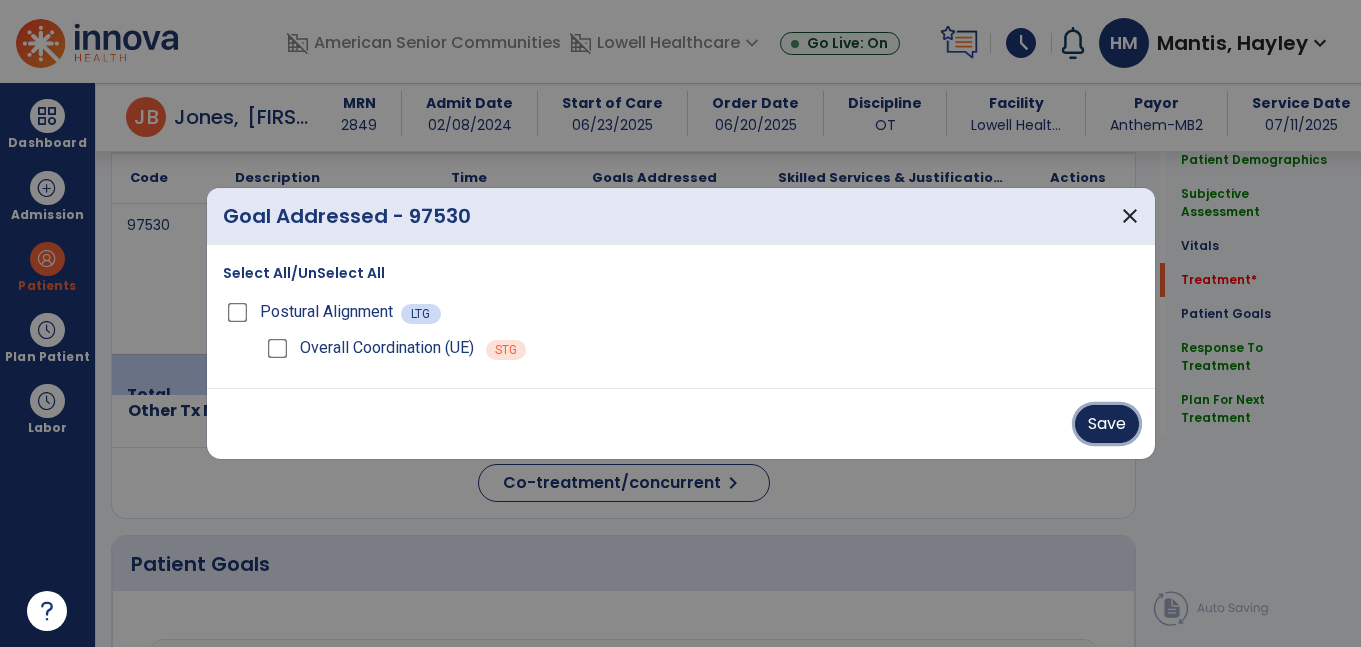 click on "Save" at bounding box center [1107, 424] 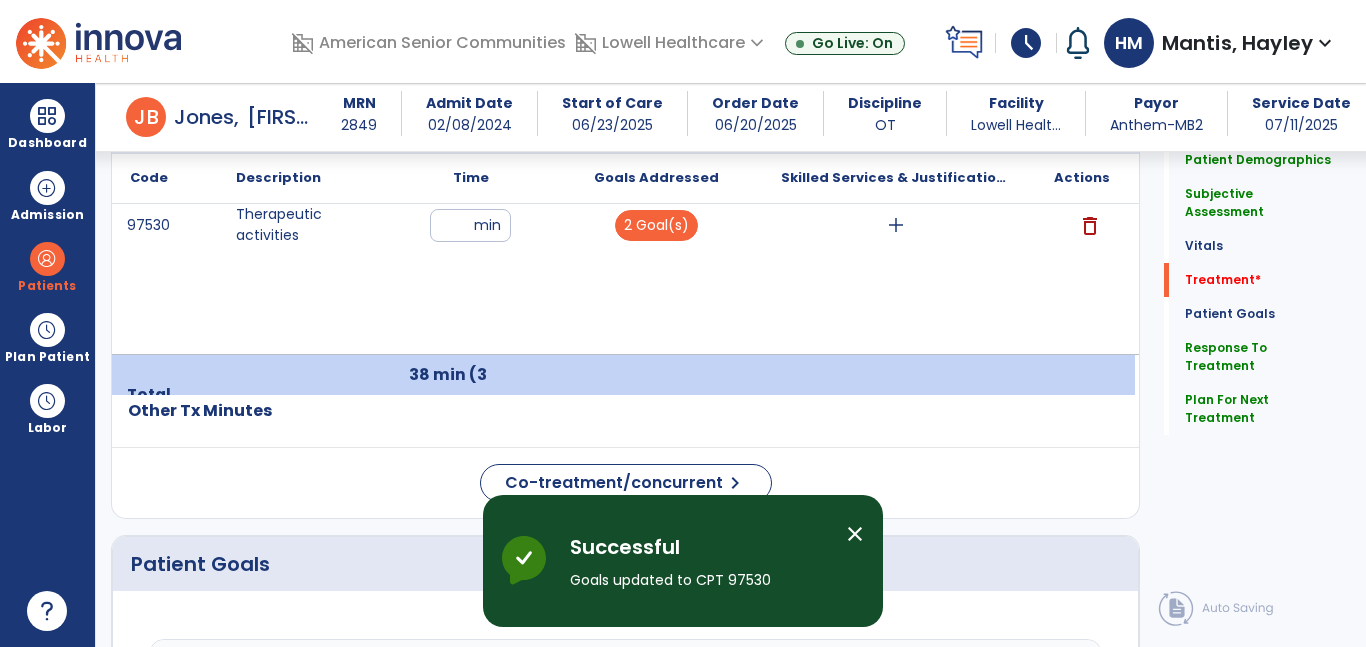 click on "add" at bounding box center [896, 225] 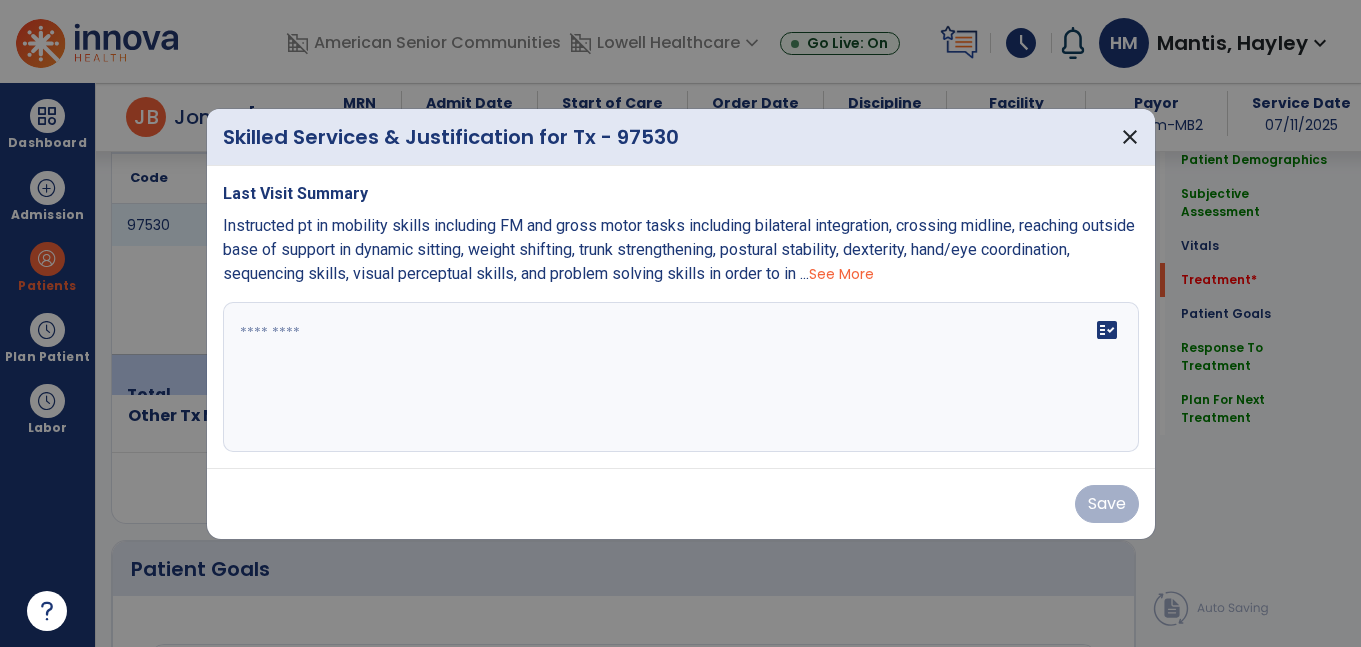 scroll, scrollTop: 1262, scrollLeft: 0, axis: vertical 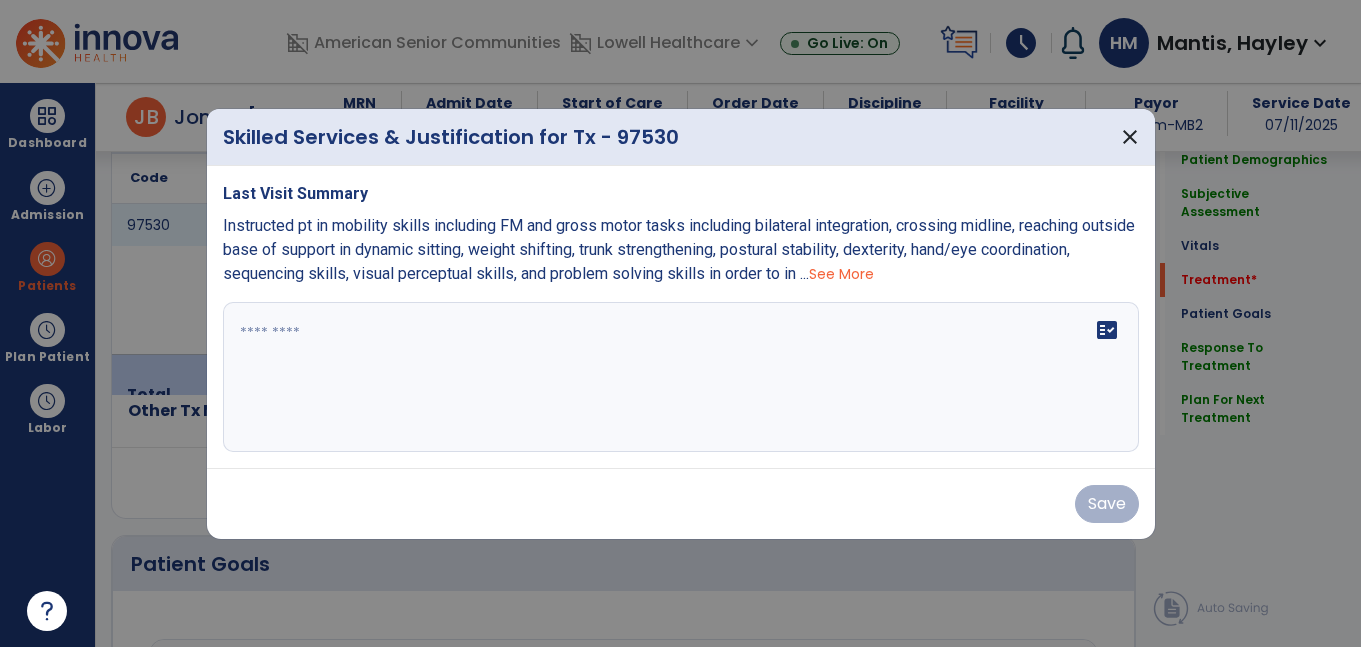 click on "See More" at bounding box center [841, 274] 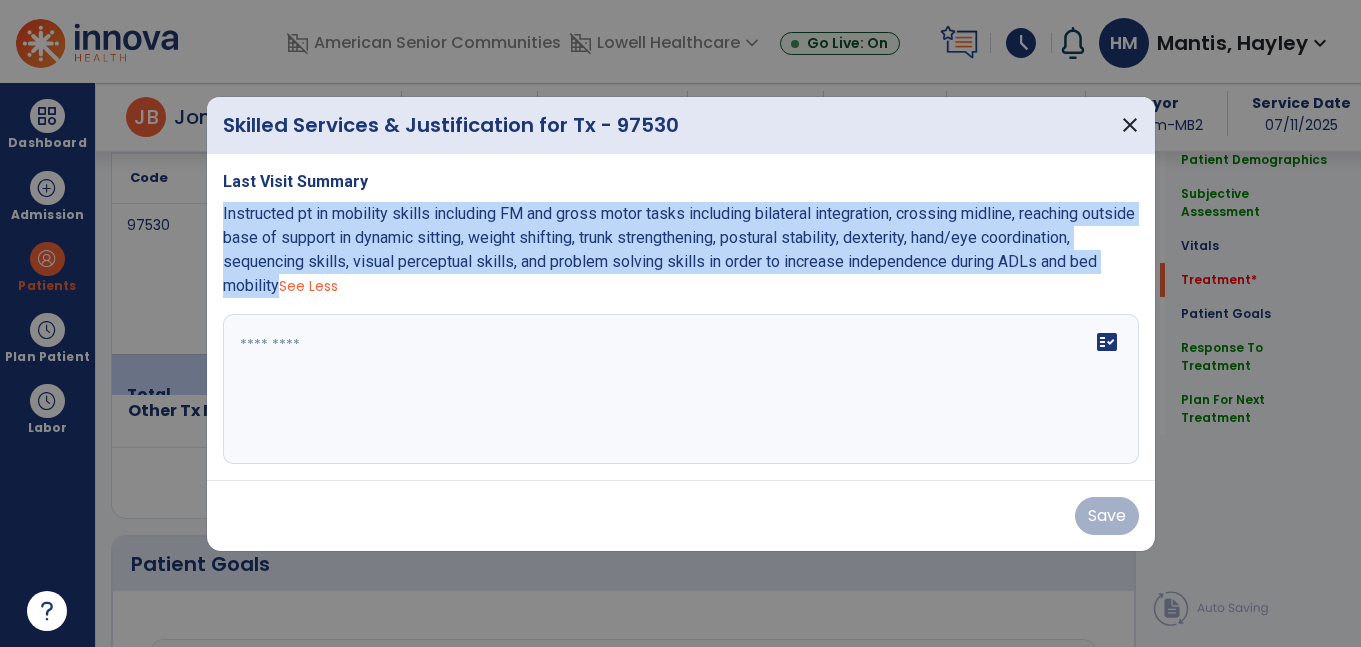 drag, startPoint x: 219, startPoint y: 211, endPoint x: 336, endPoint y: 294, distance: 143.45033 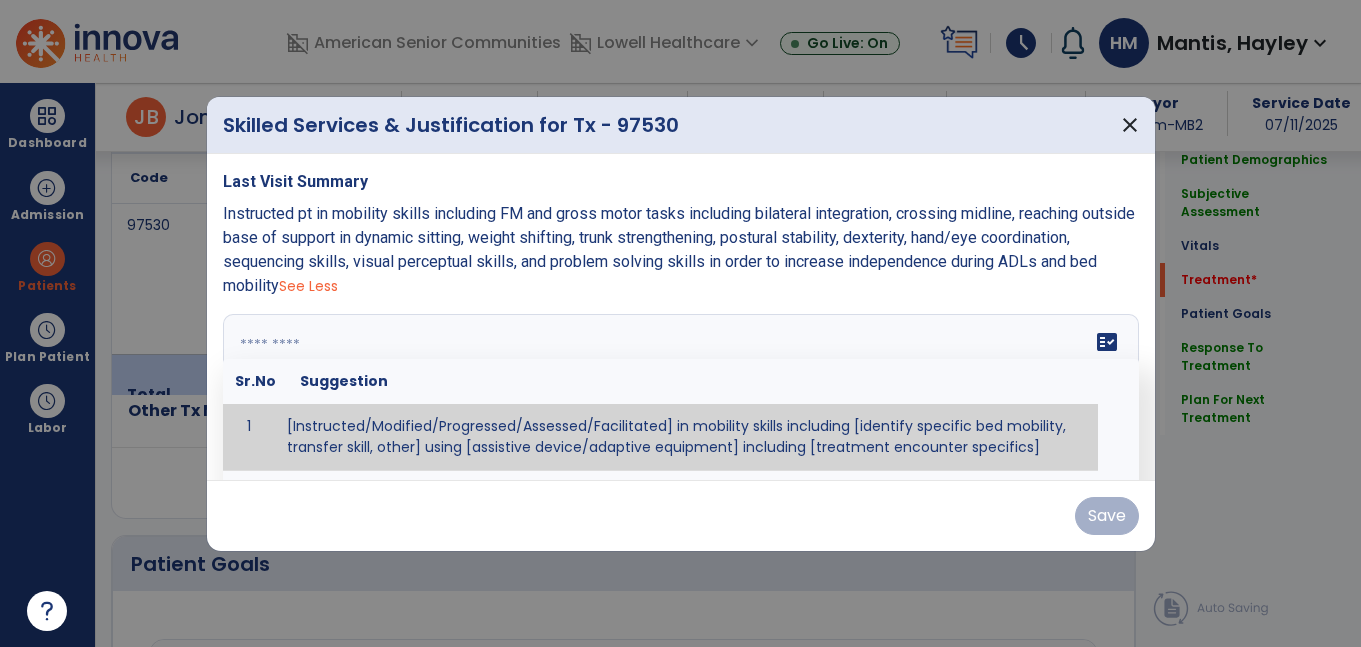 paste on "**********" 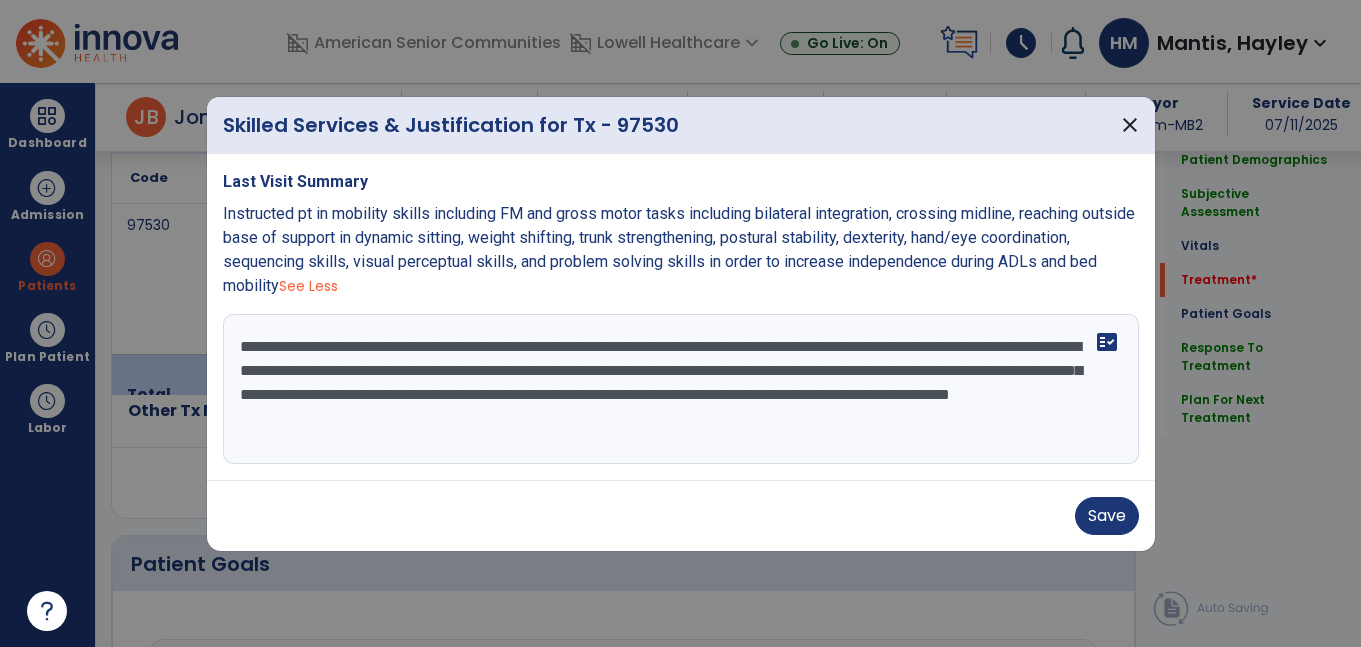click on "**********" at bounding box center [681, 389] 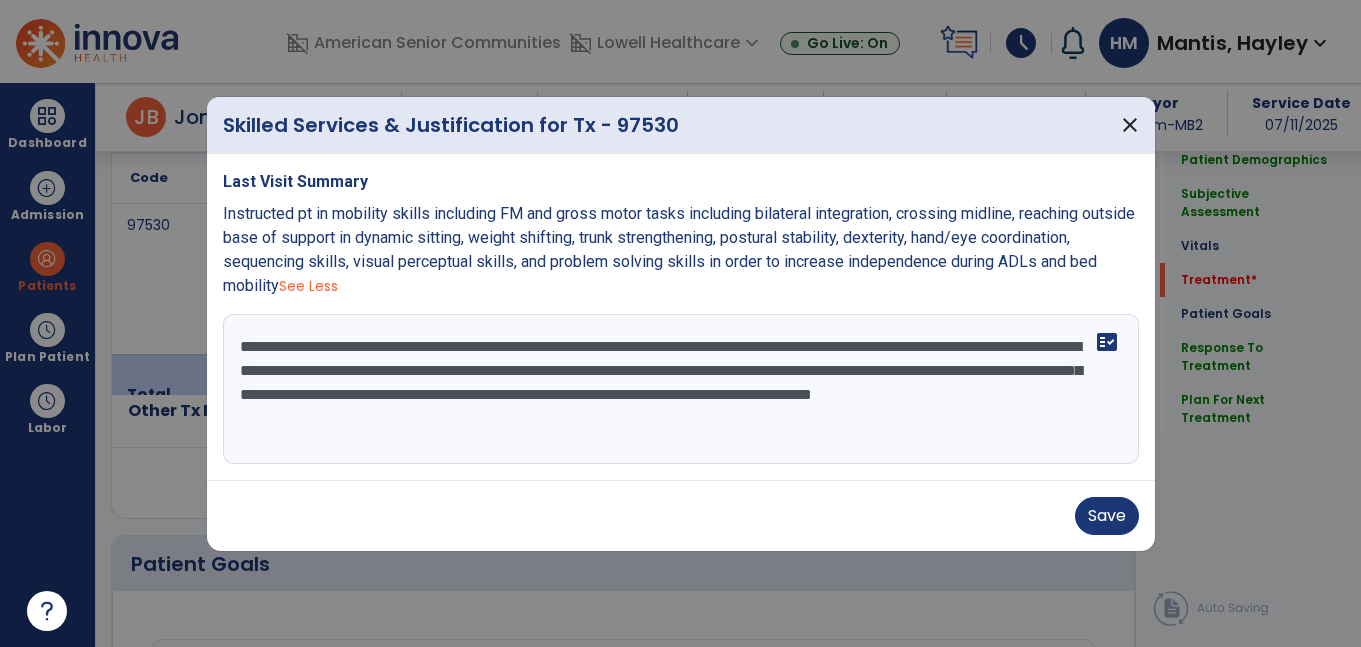 click on "**********" at bounding box center (681, 389) 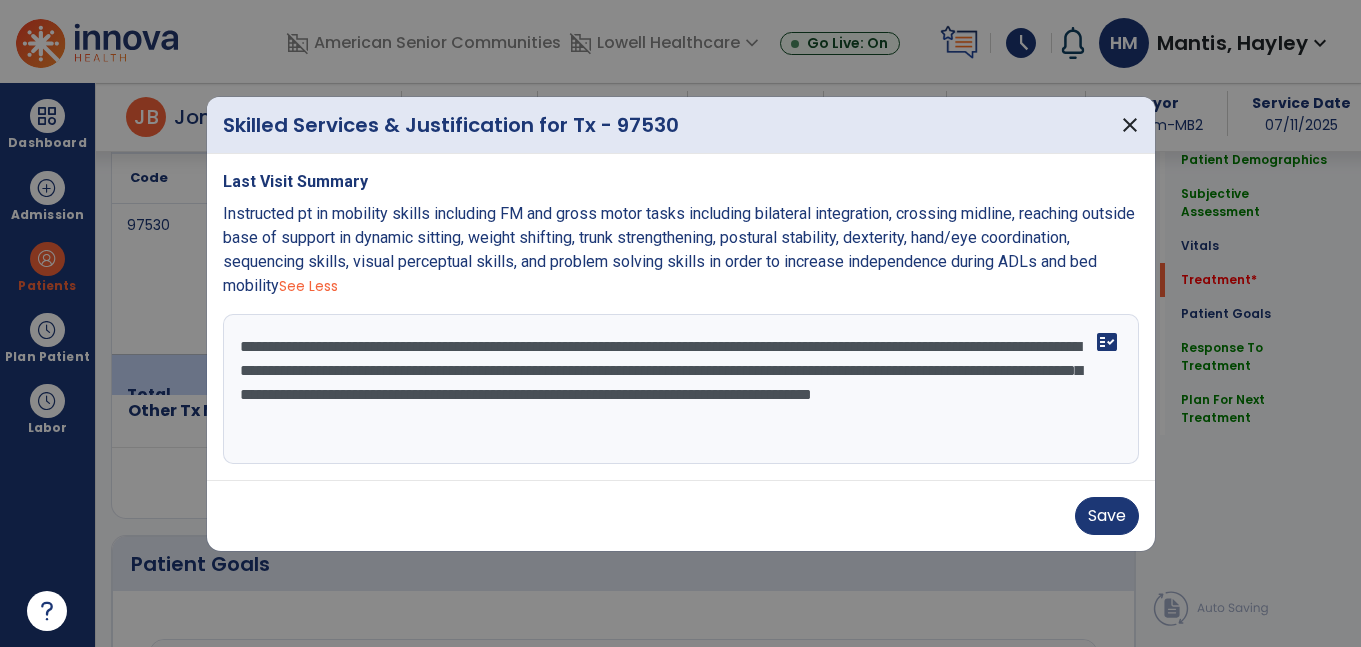 click on "**********" at bounding box center (681, 389) 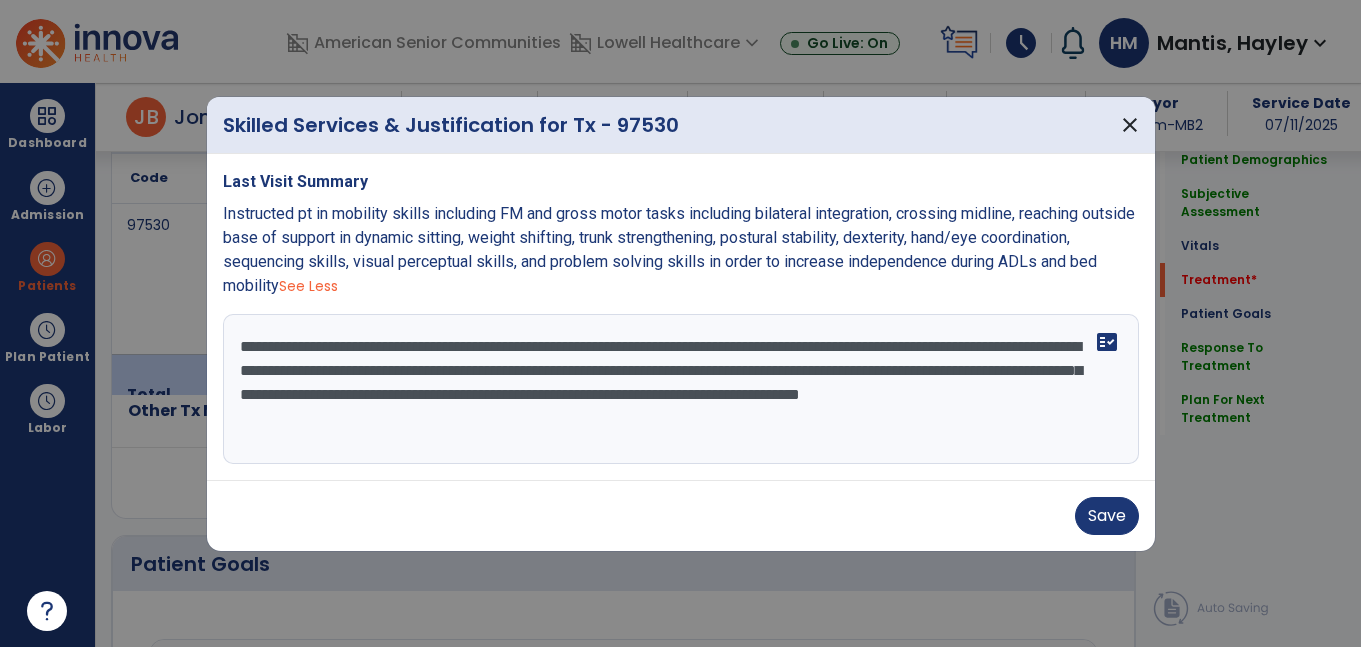 click on "**********" at bounding box center (681, 389) 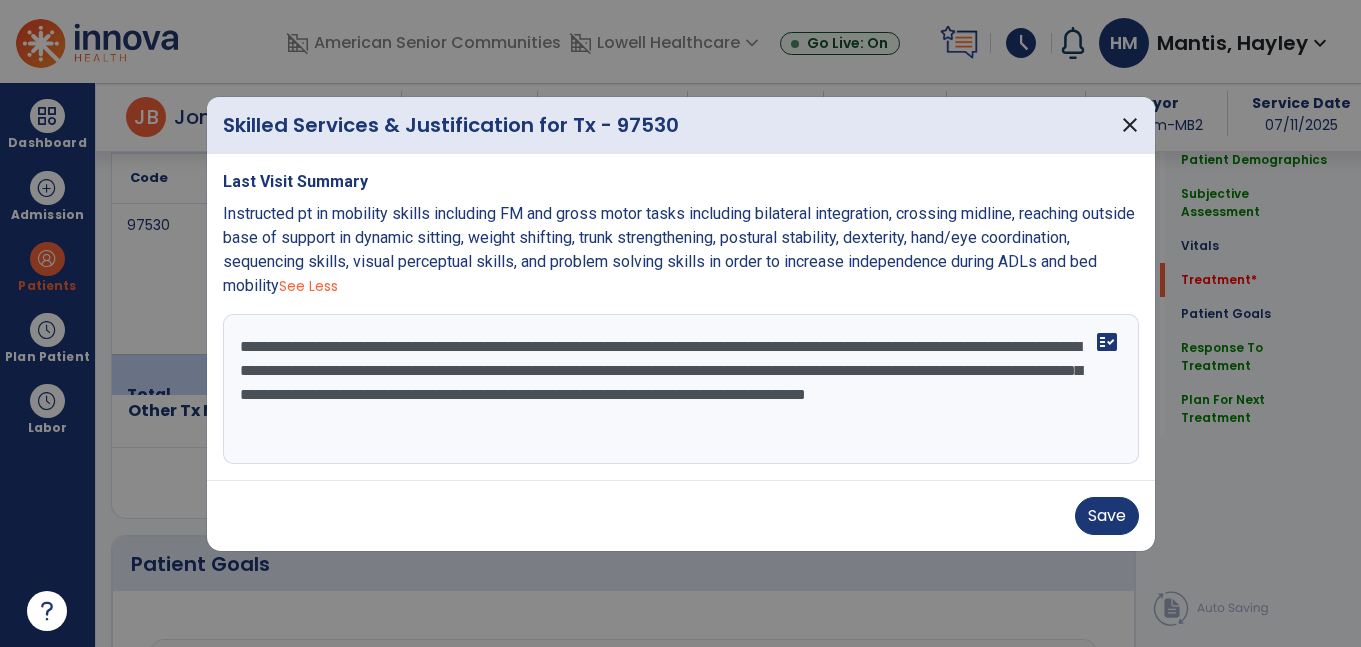 click on "**********" at bounding box center [681, 389] 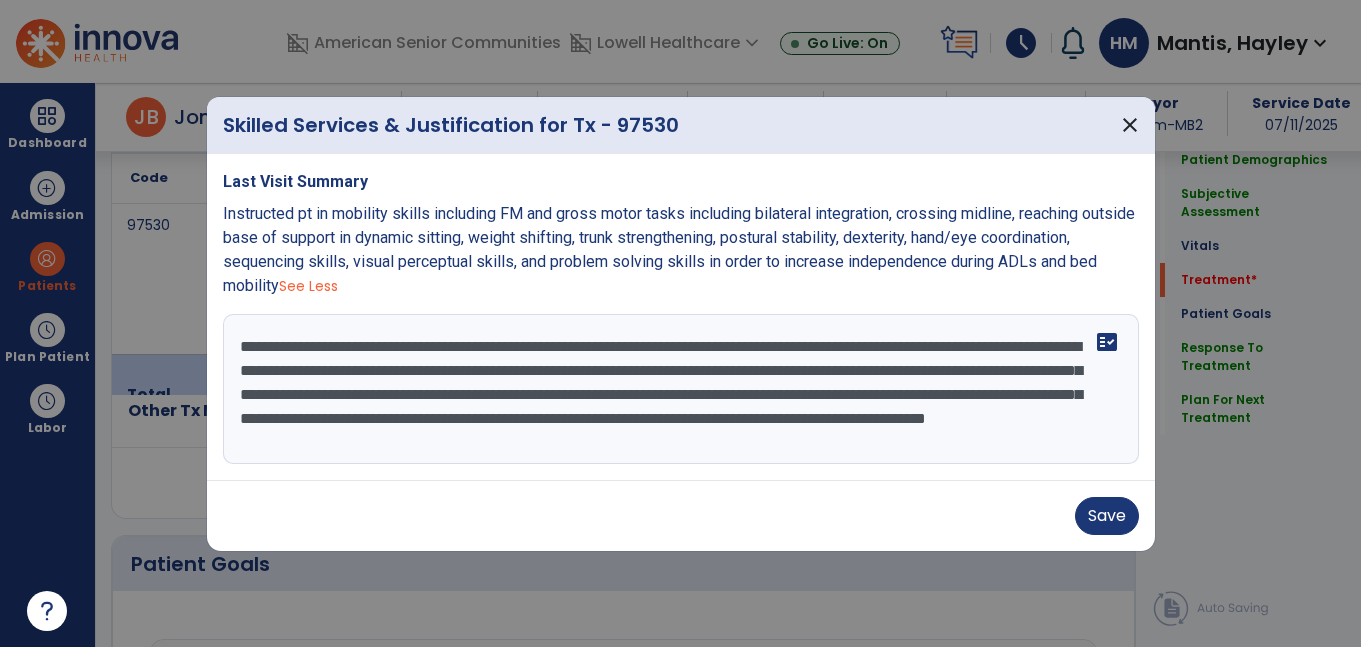 scroll, scrollTop: 16, scrollLeft: 0, axis: vertical 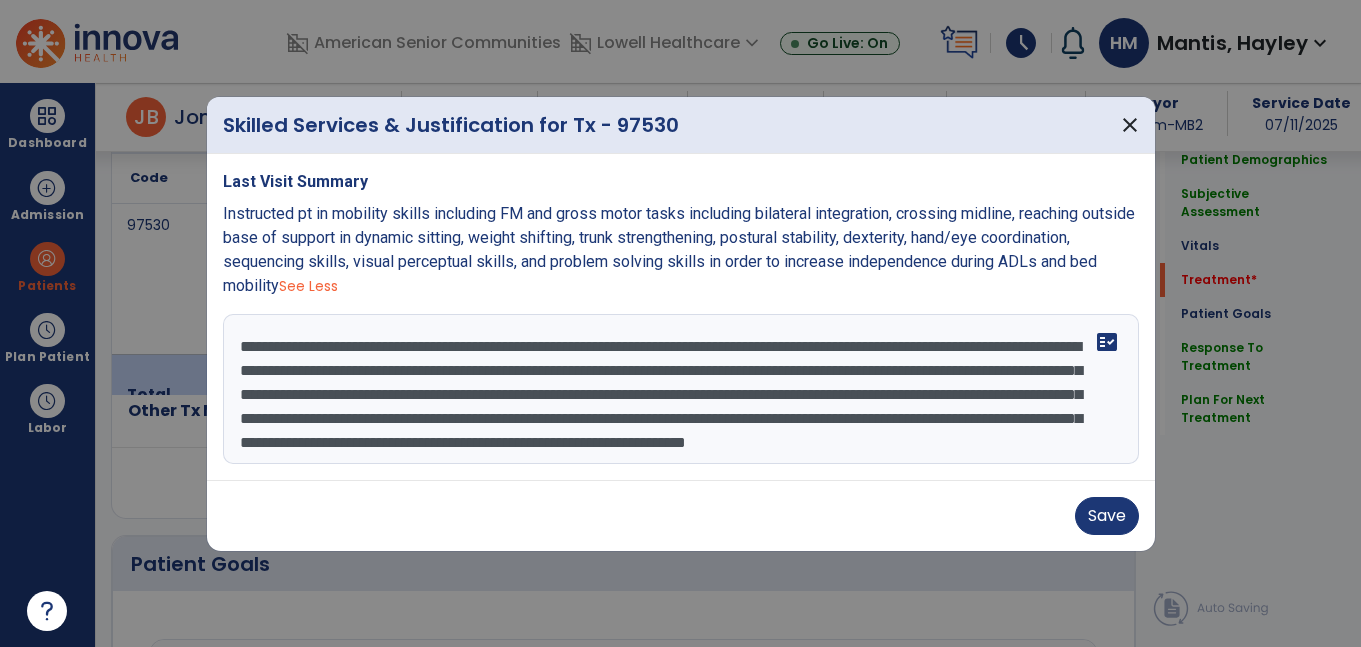 click on "**********" at bounding box center [681, 389] 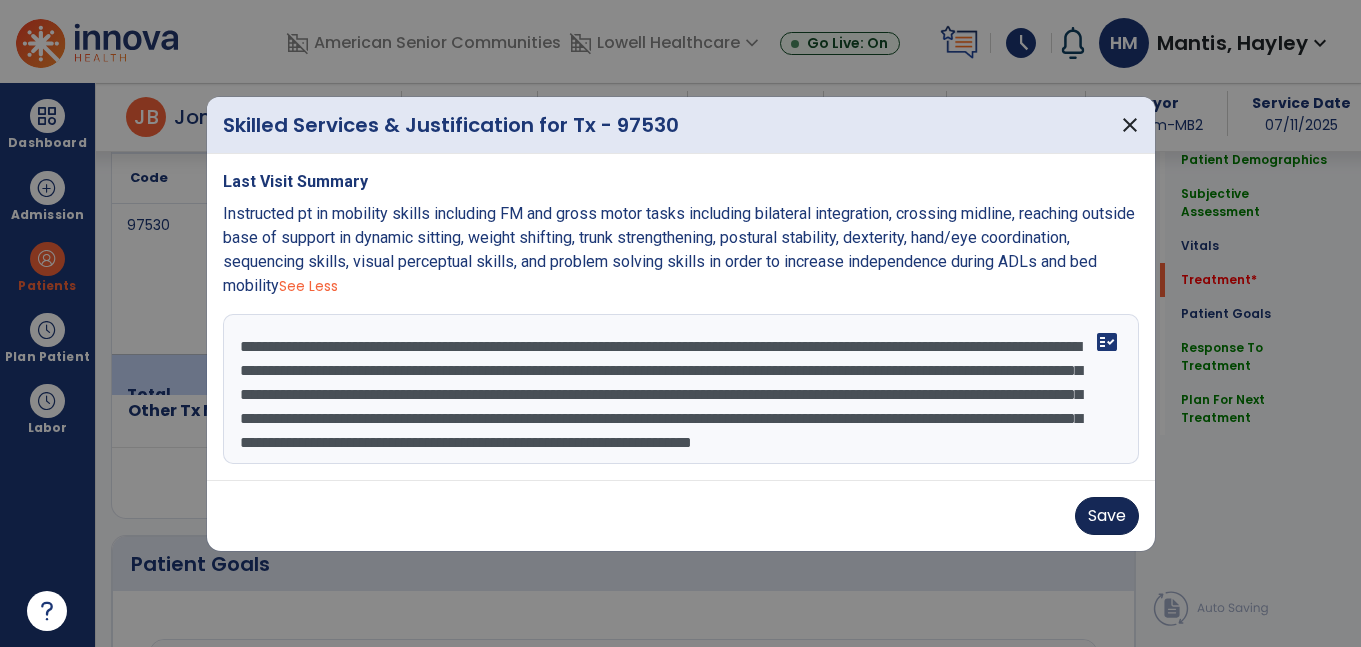 type on "**********" 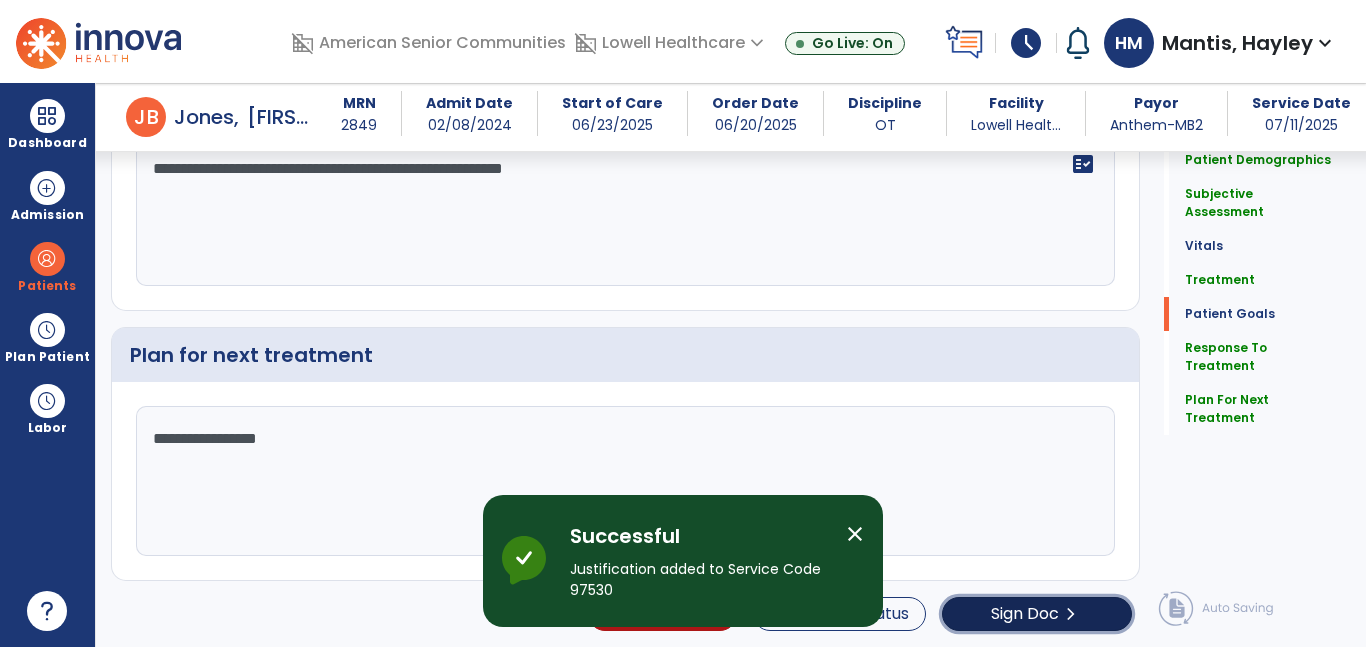 click on "Sign Doc" 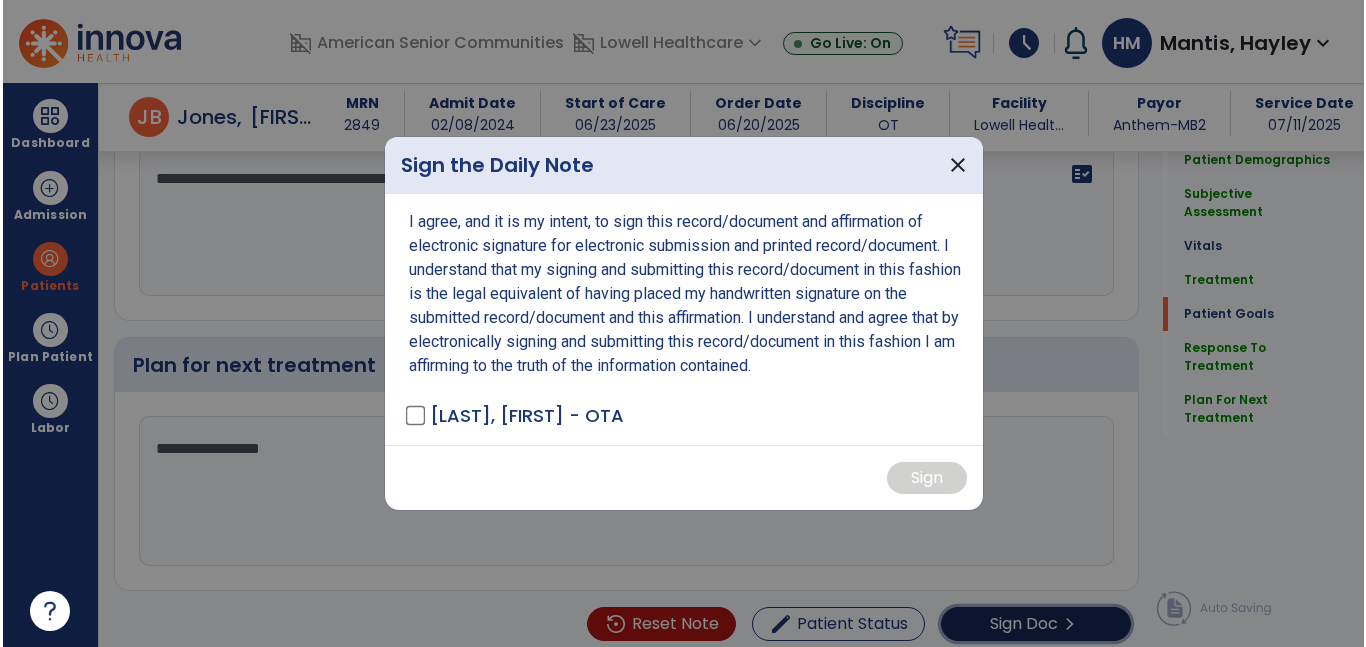scroll, scrollTop: 2203, scrollLeft: 0, axis: vertical 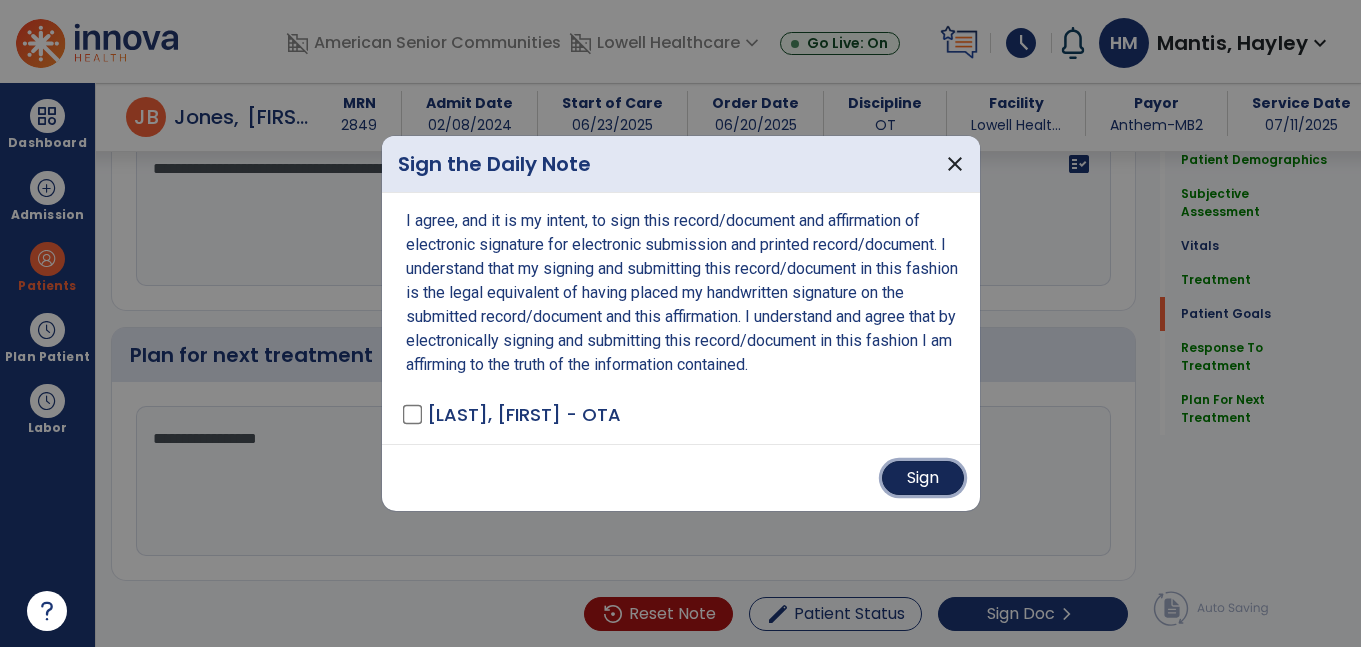 click on "Sign" at bounding box center (923, 478) 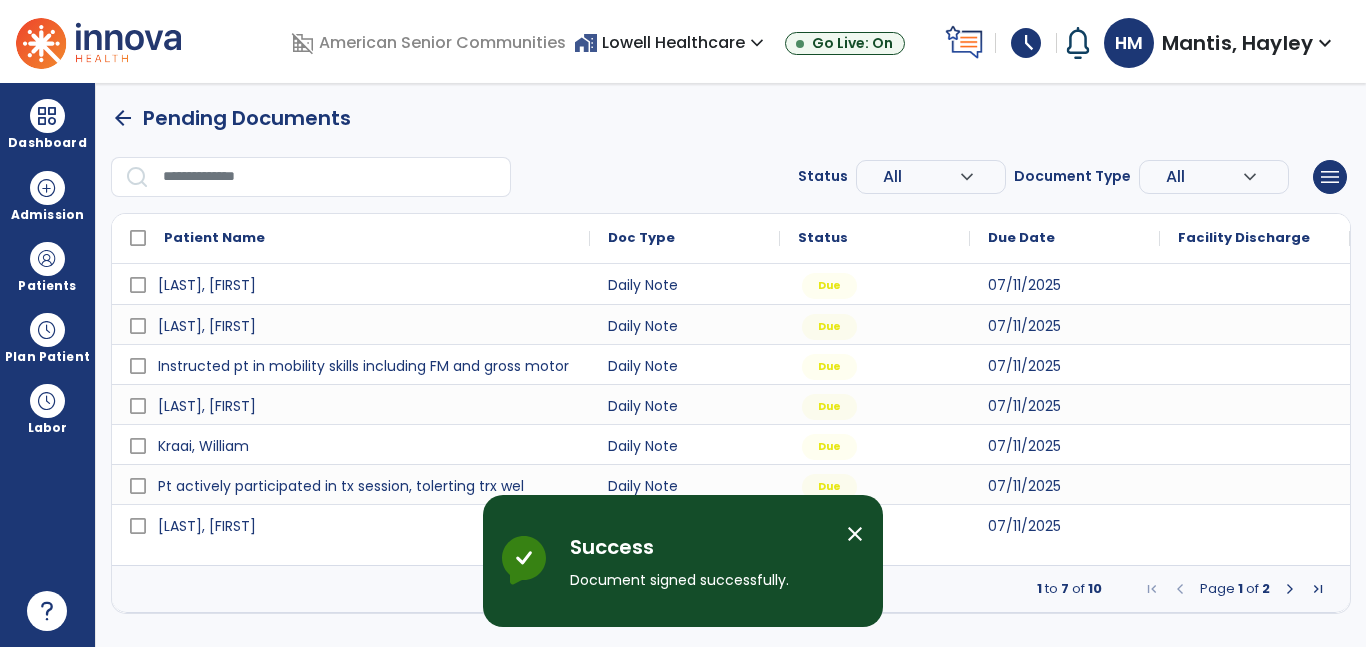 scroll, scrollTop: 0, scrollLeft: 0, axis: both 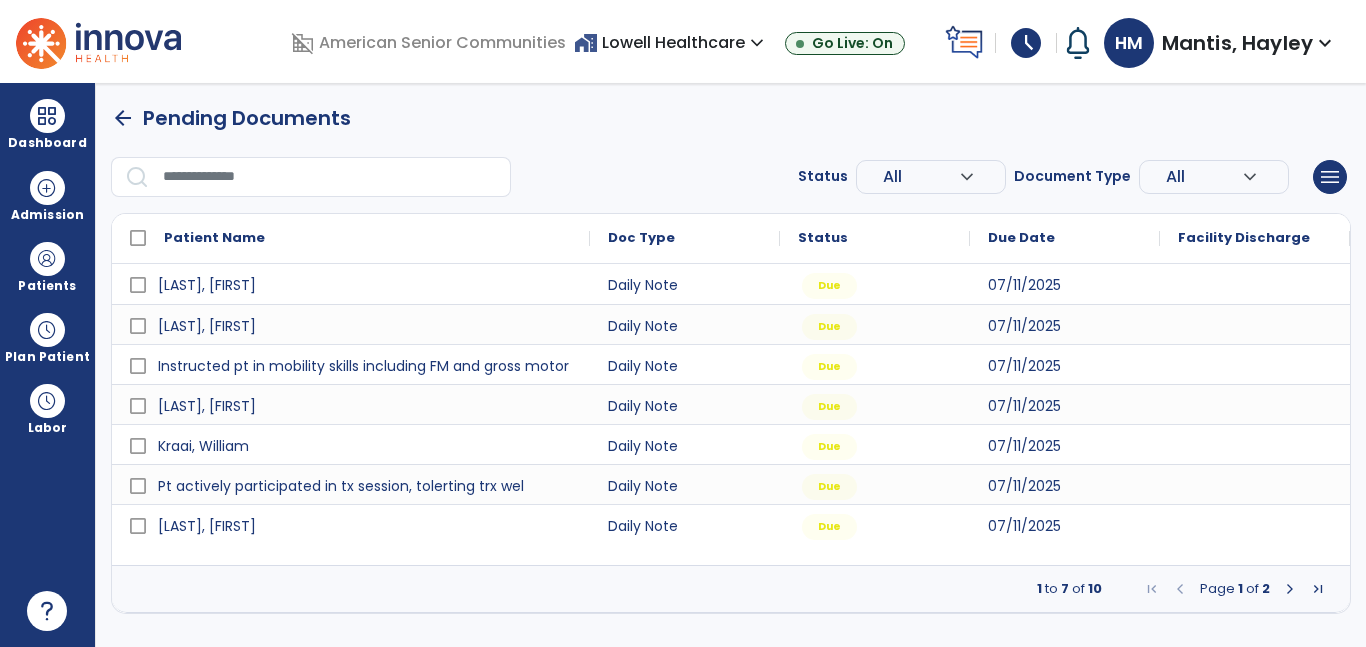 click at bounding box center (1255, 484) 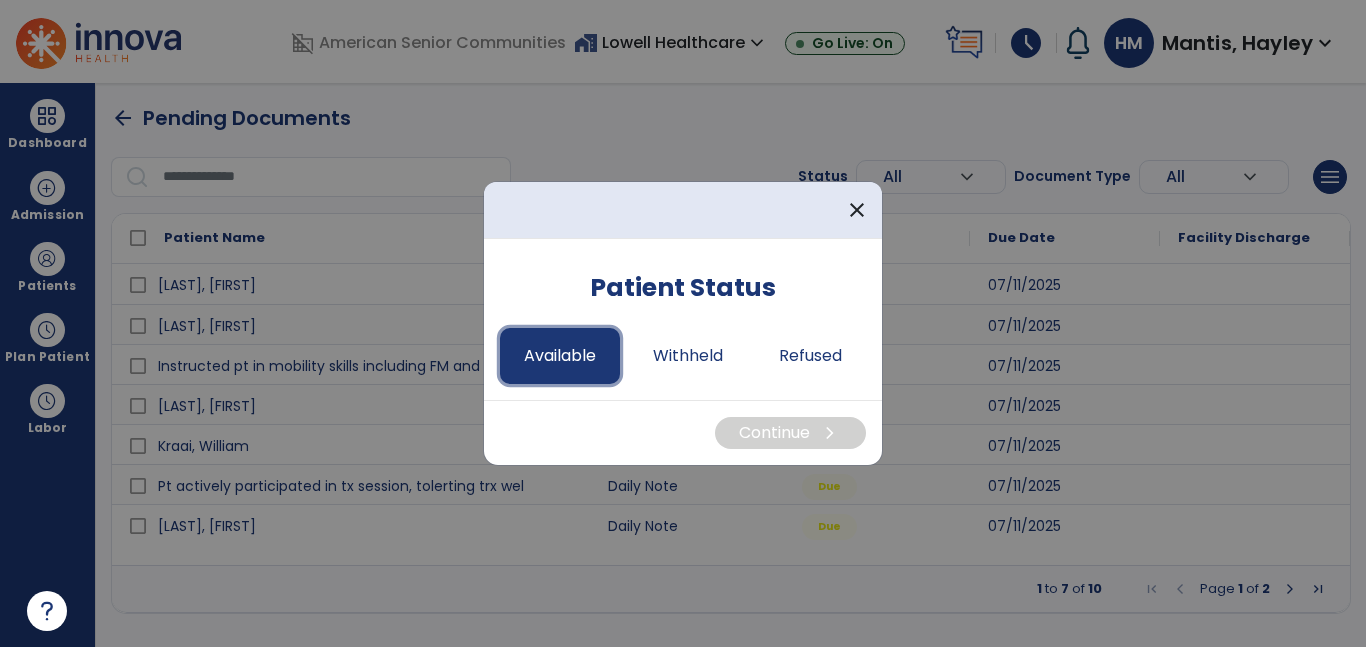 click on "Available" at bounding box center (560, 356) 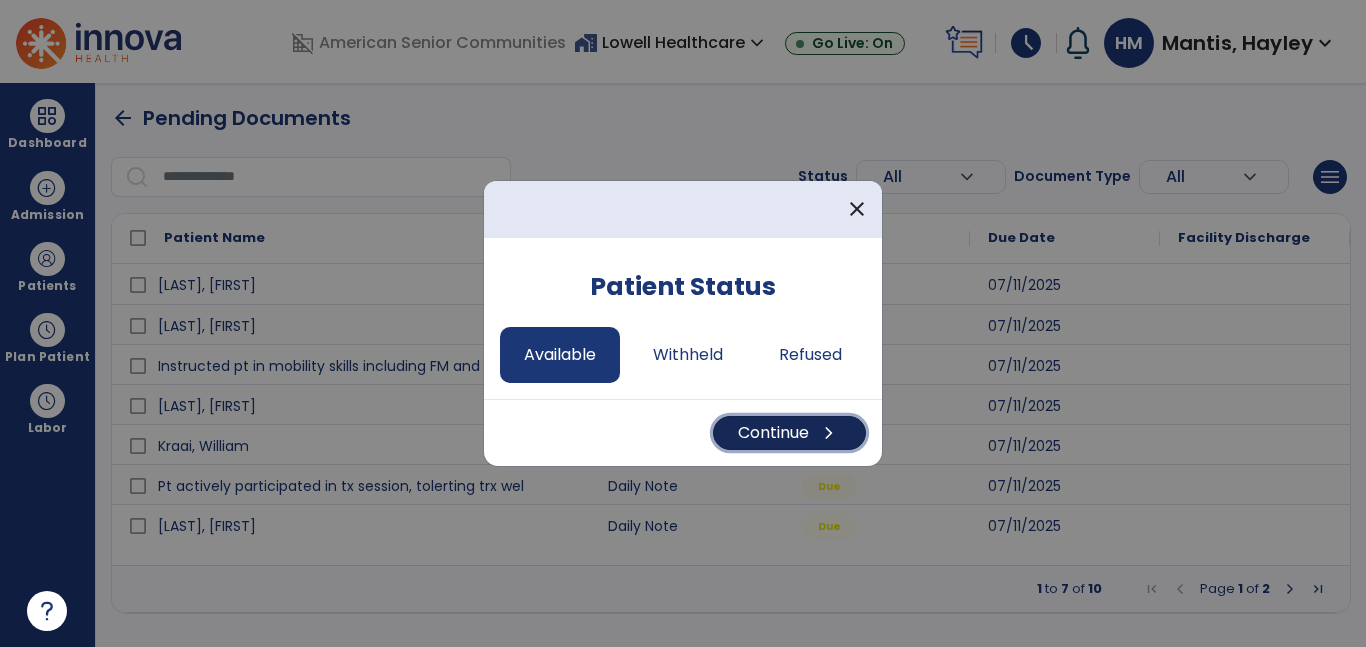 click on "Continue   chevron_right" at bounding box center [789, 433] 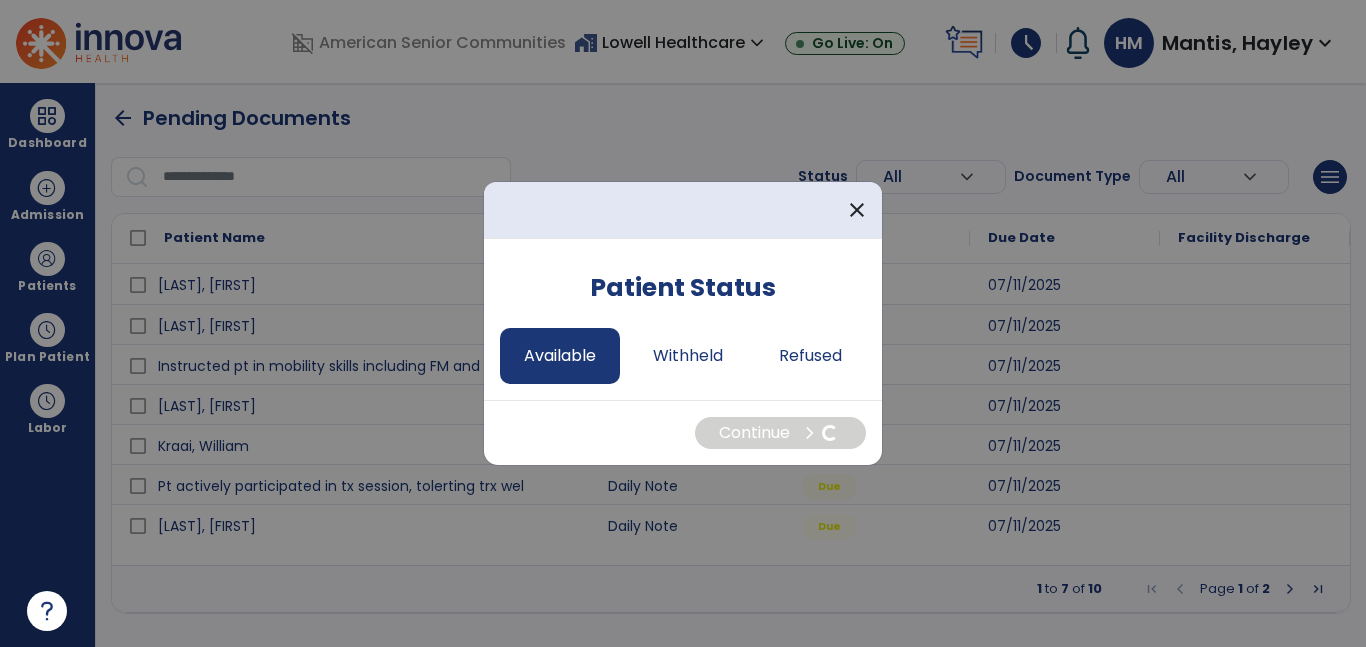 select on "*" 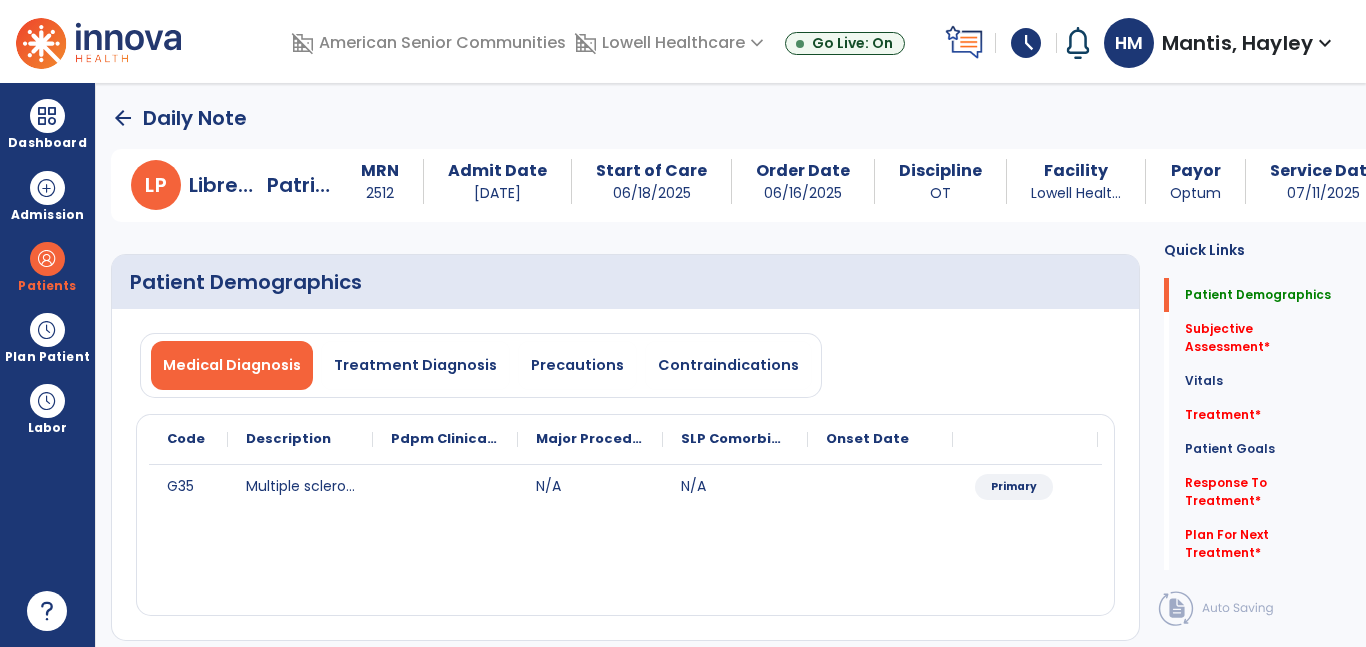 scroll, scrollTop: 2016, scrollLeft: 0, axis: vertical 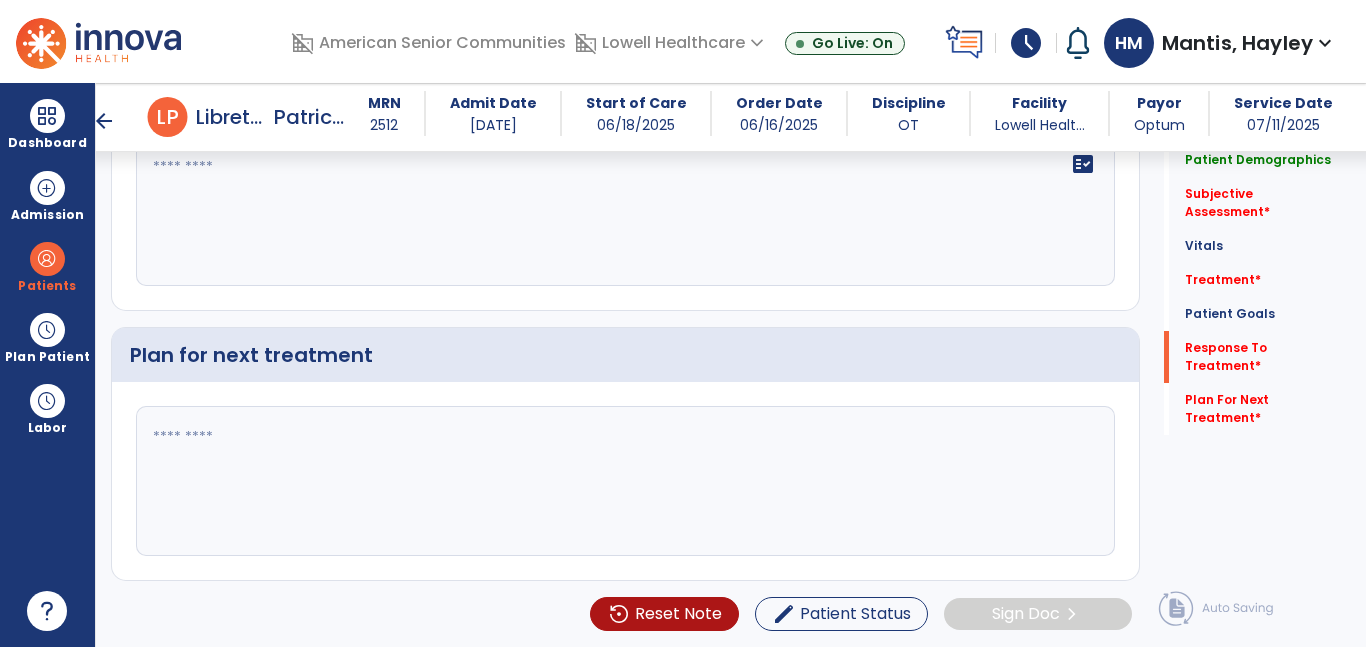 click 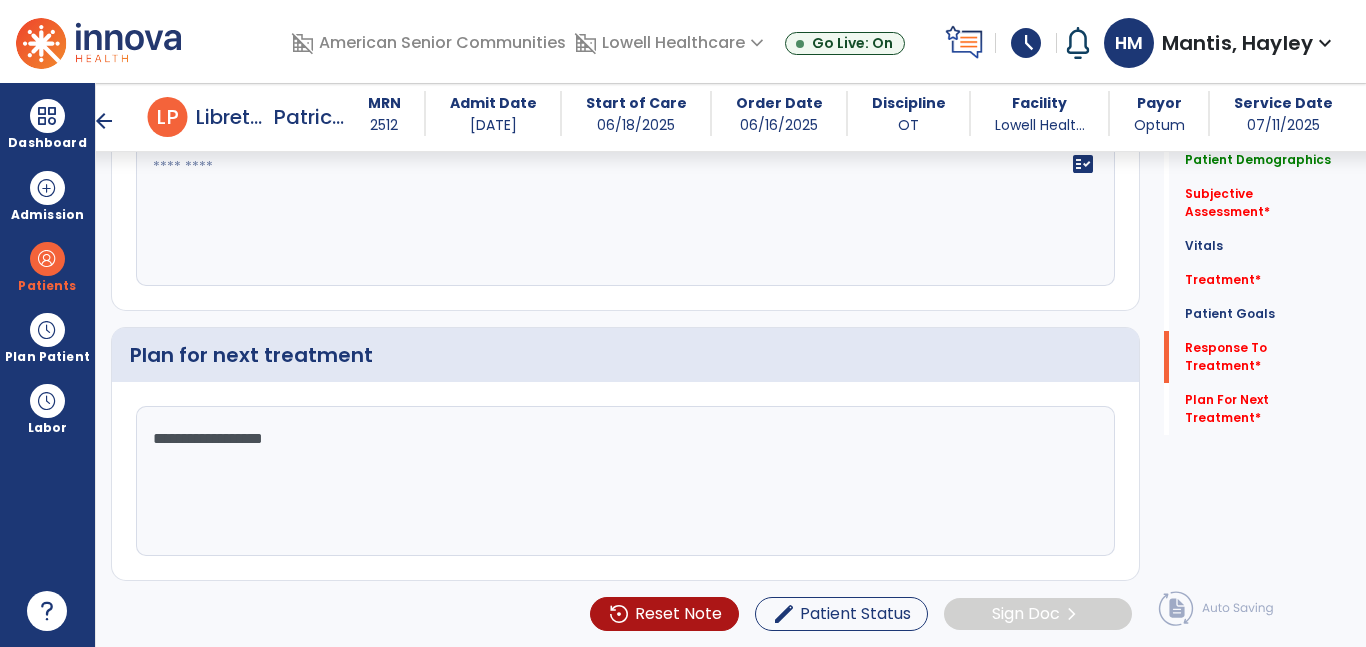 click on "**********" 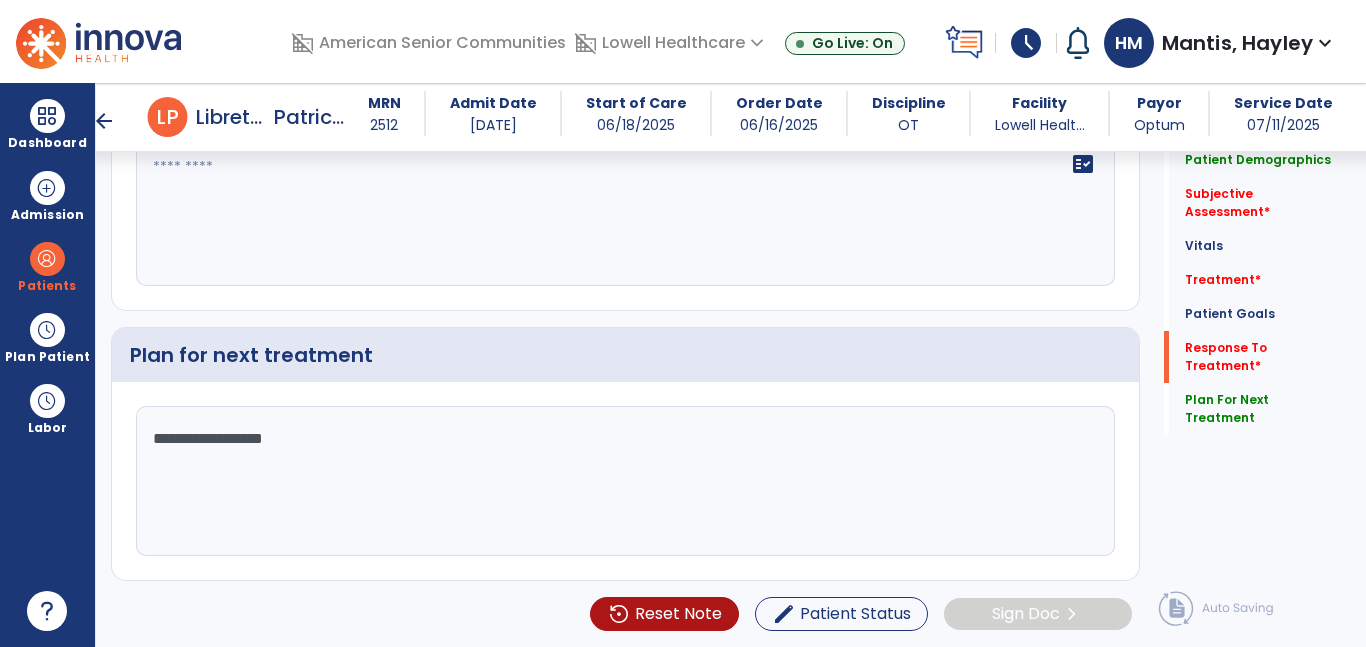 click on "**********" 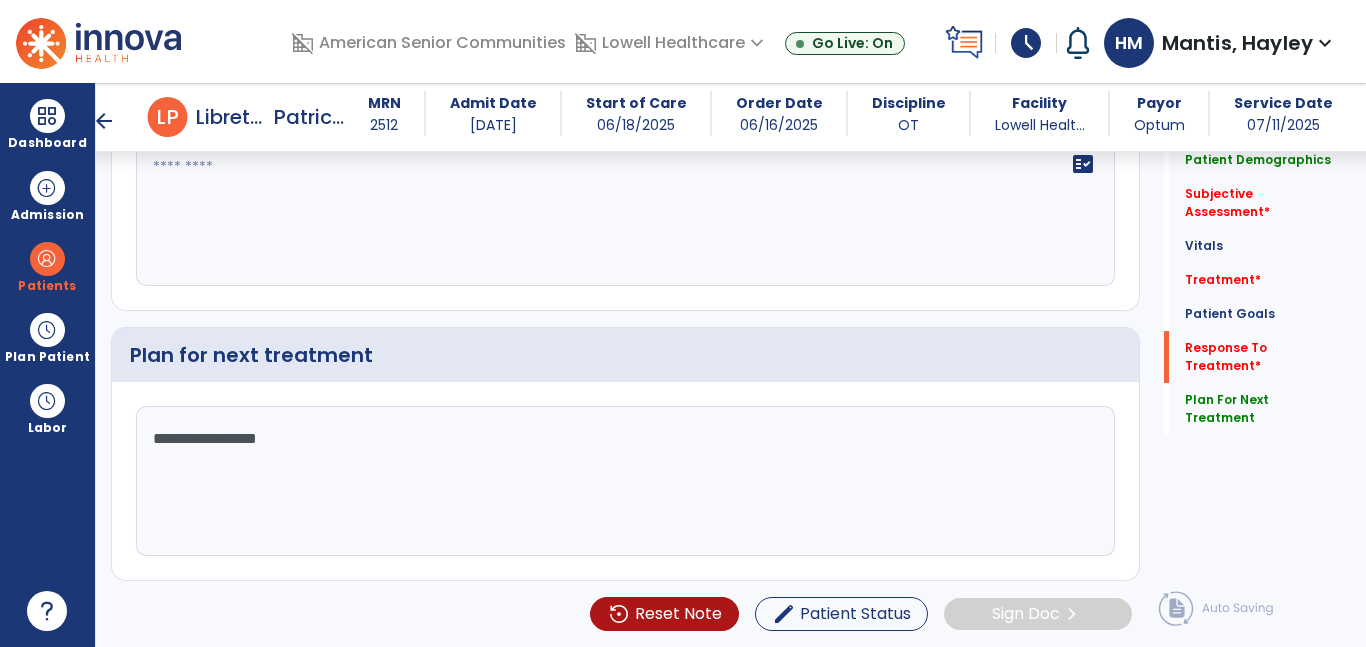 type on "**********" 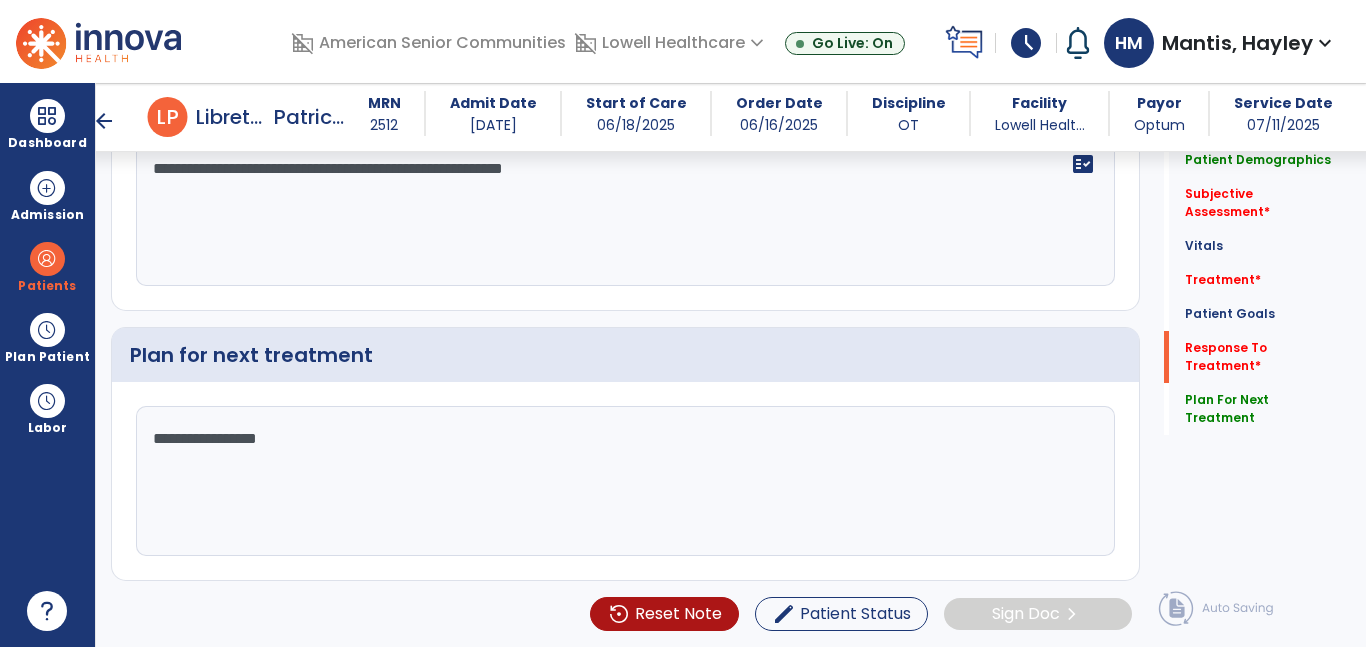 click on "**********" 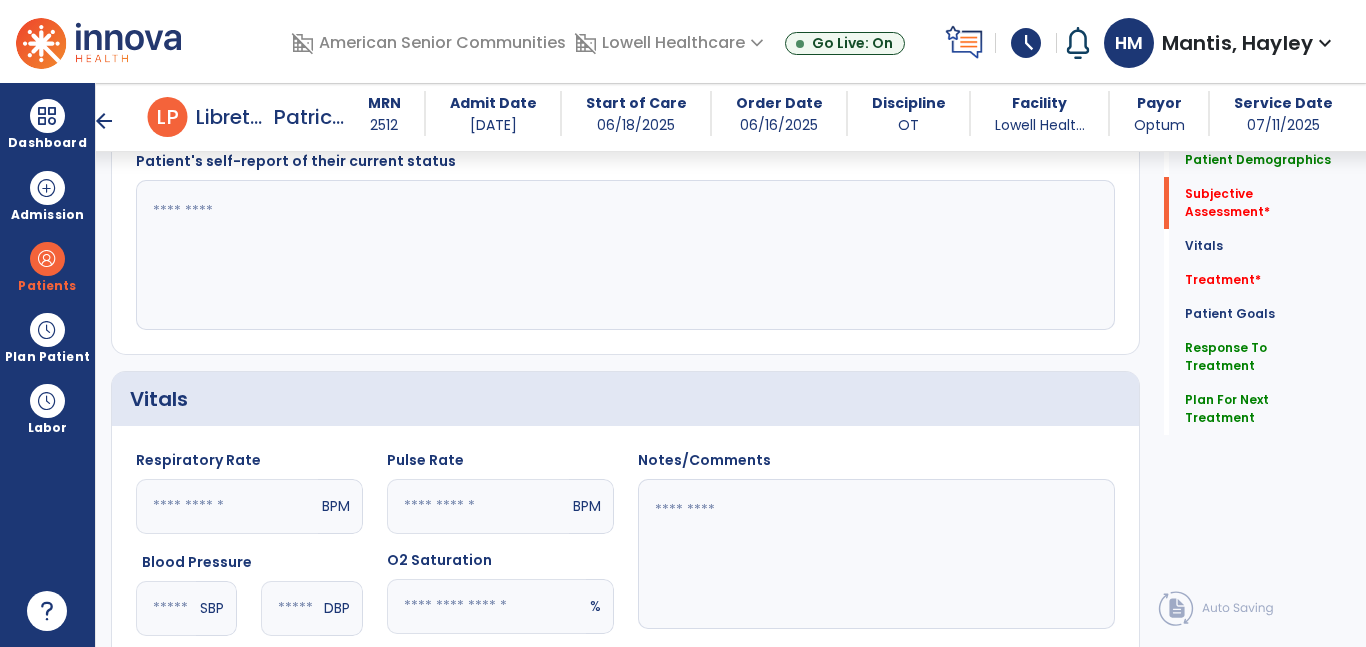 scroll, scrollTop: 472, scrollLeft: 0, axis: vertical 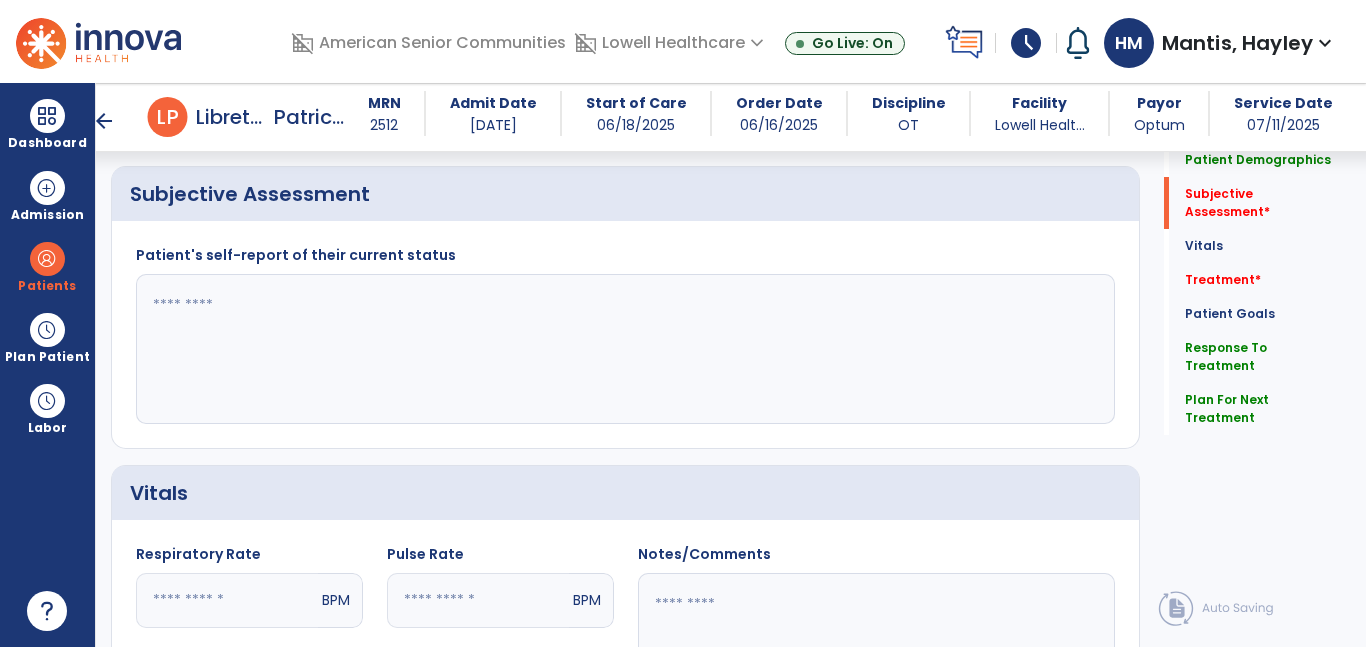 type on "**********" 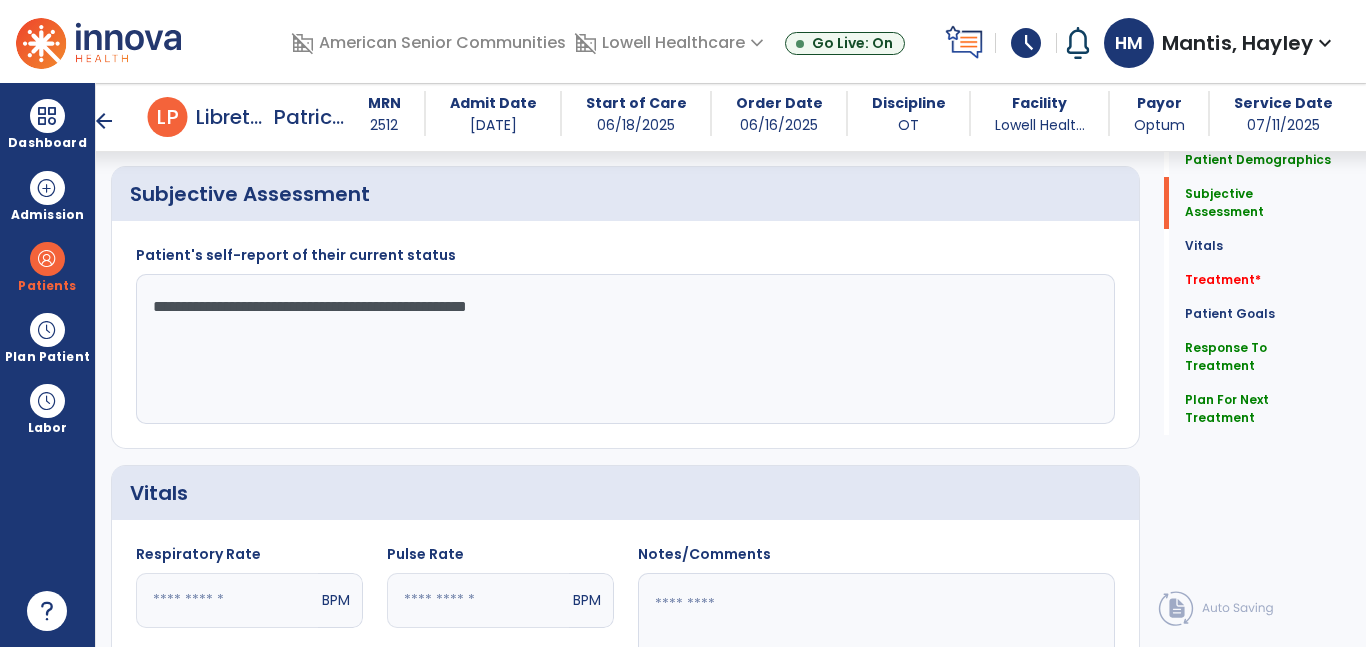click on "**********" 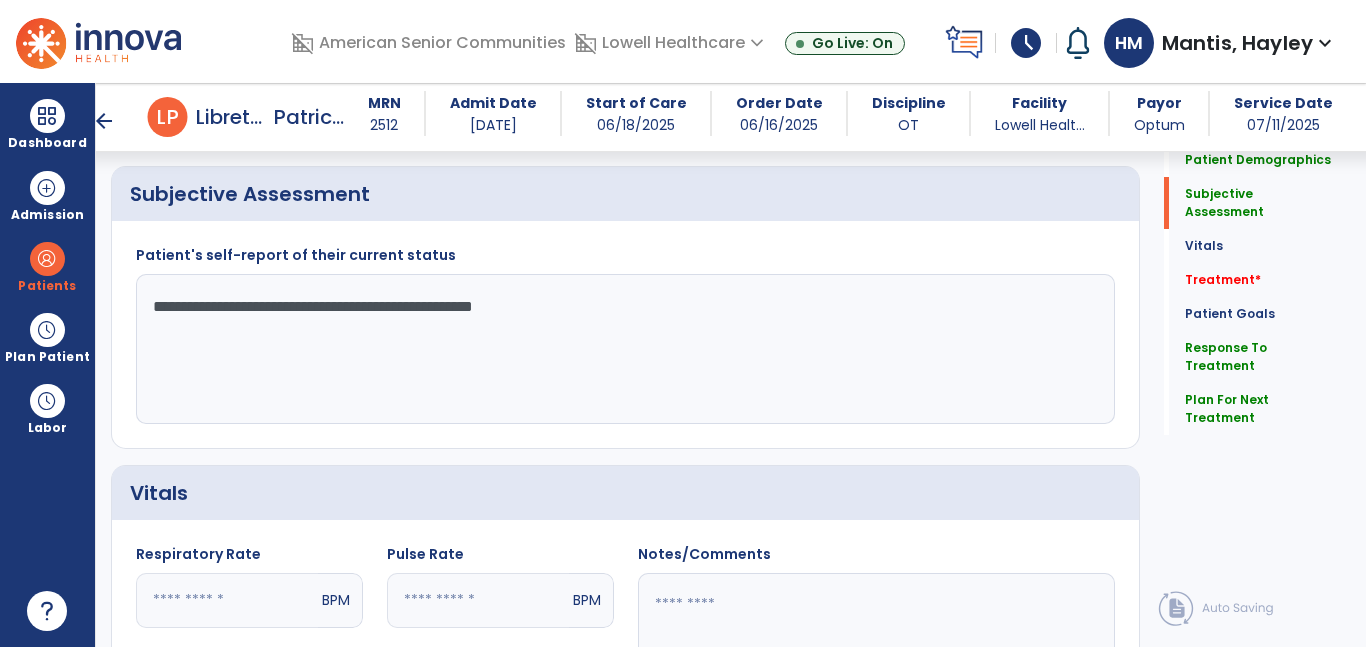 click on "**********" 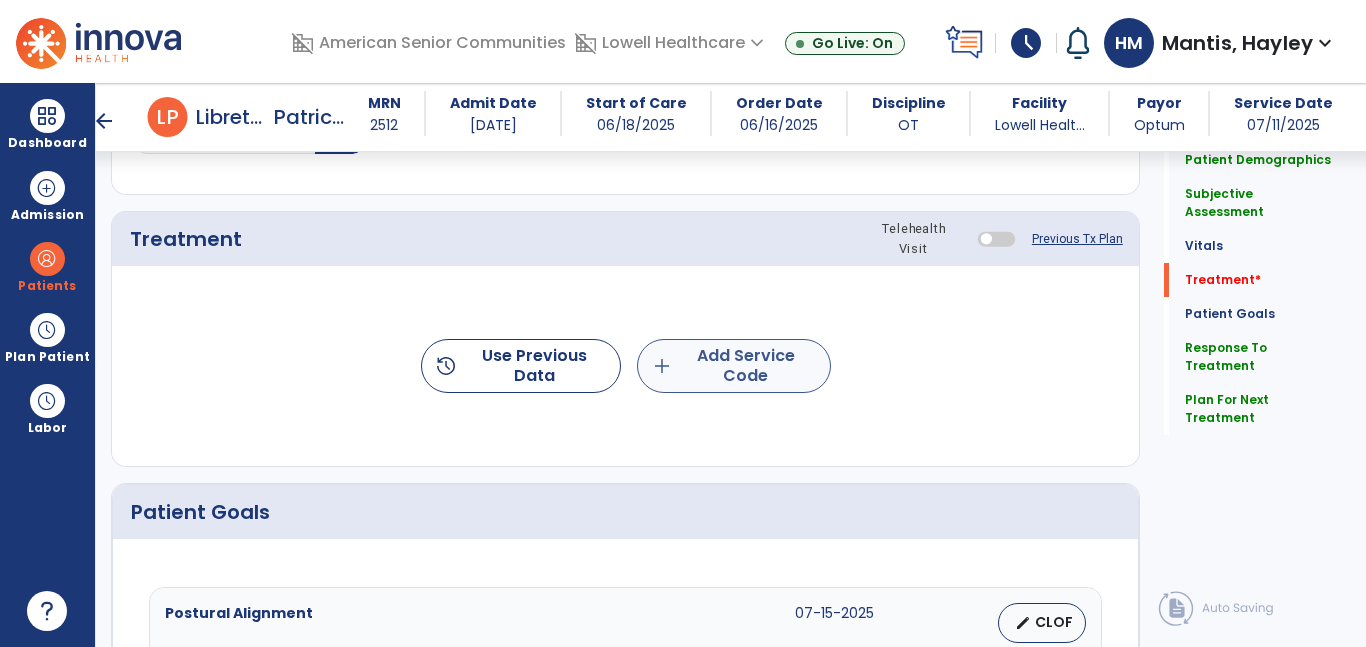 type on "**********" 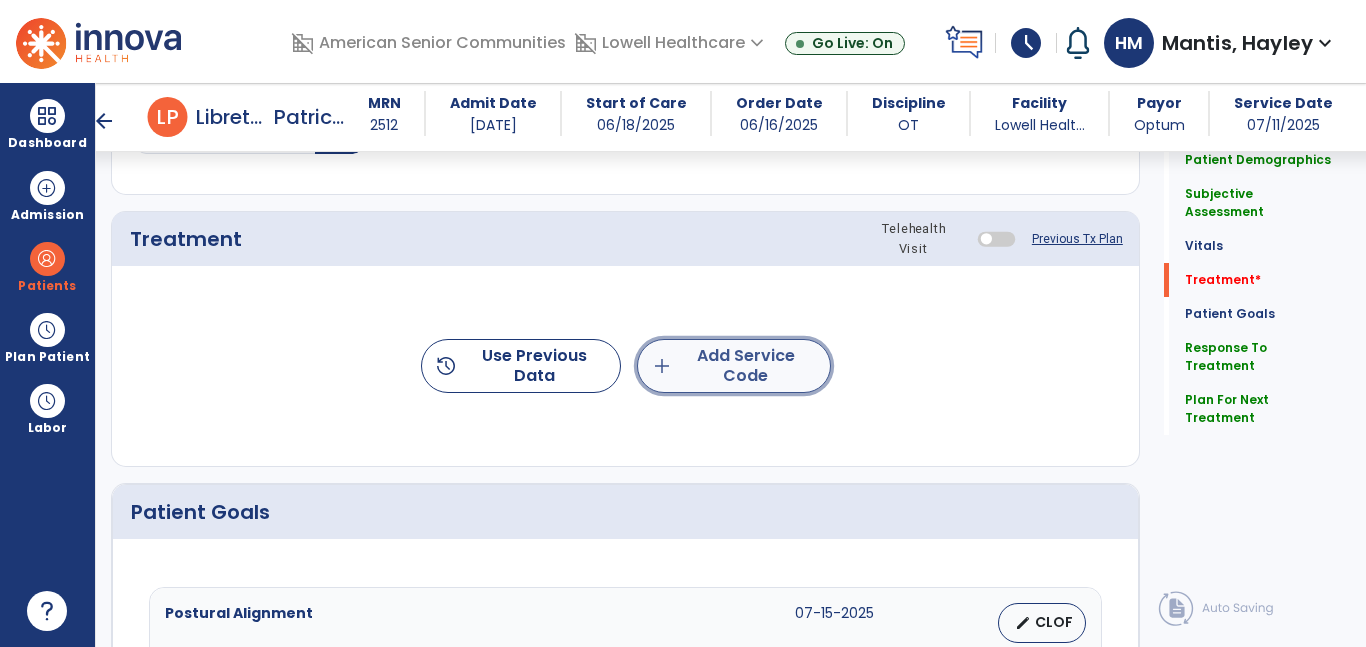 click on "add  Add Service Code" 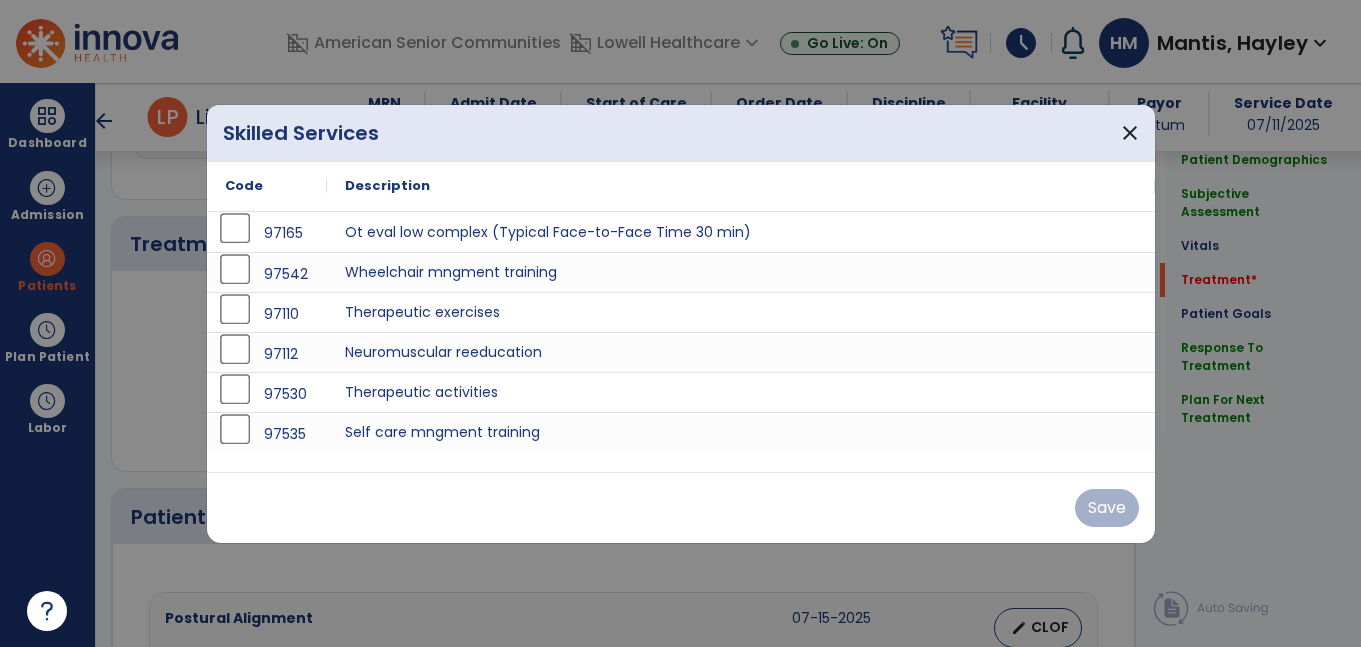 scroll, scrollTop: 1148, scrollLeft: 0, axis: vertical 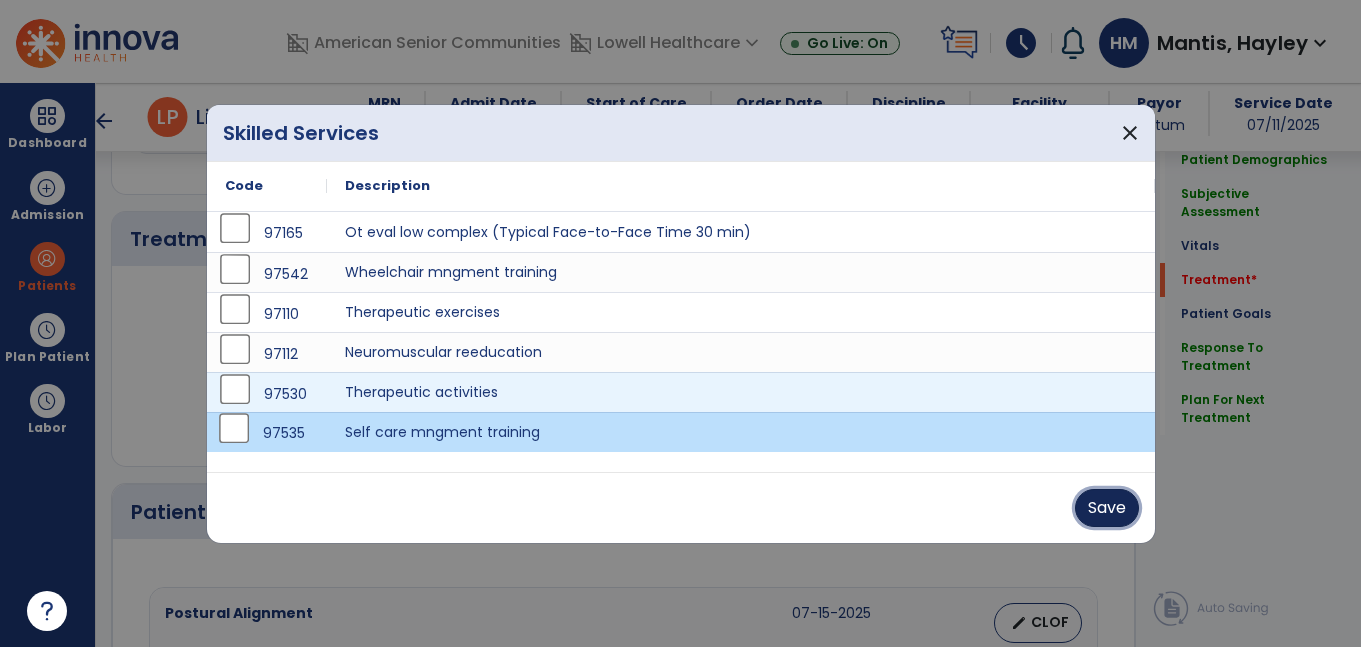 click on "Save" at bounding box center (1107, 508) 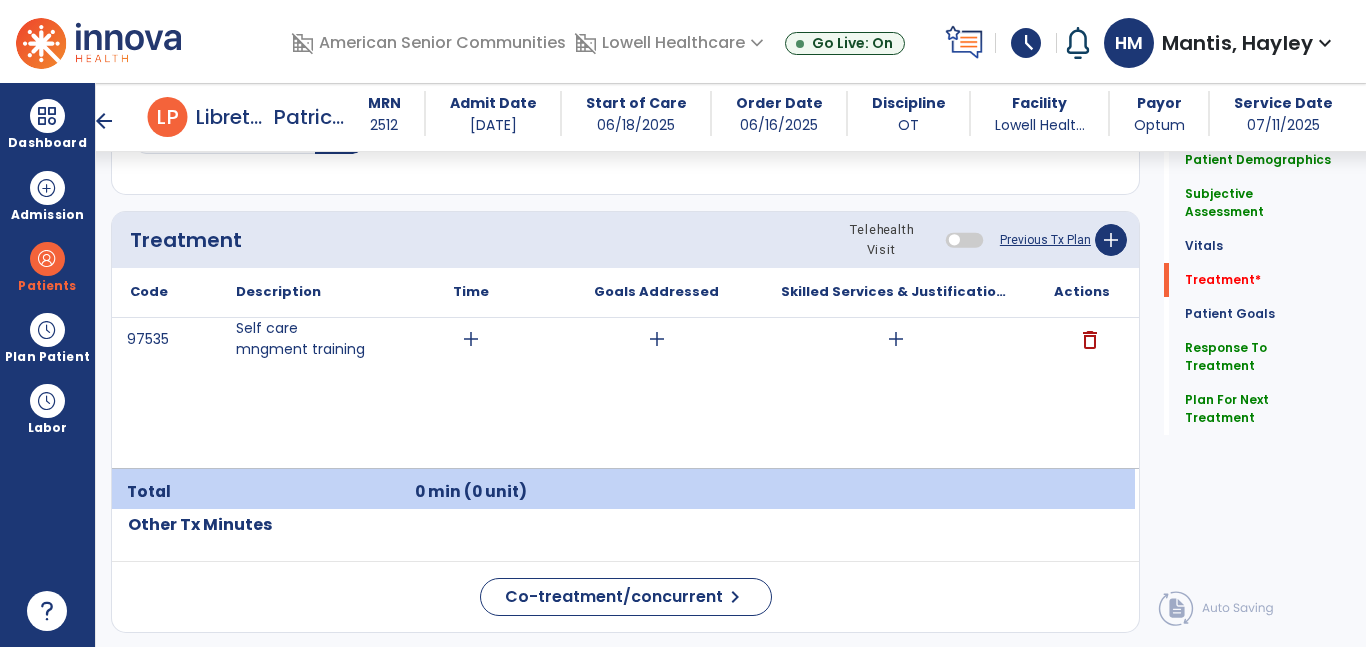 click on "add" at bounding box center (471, 339) 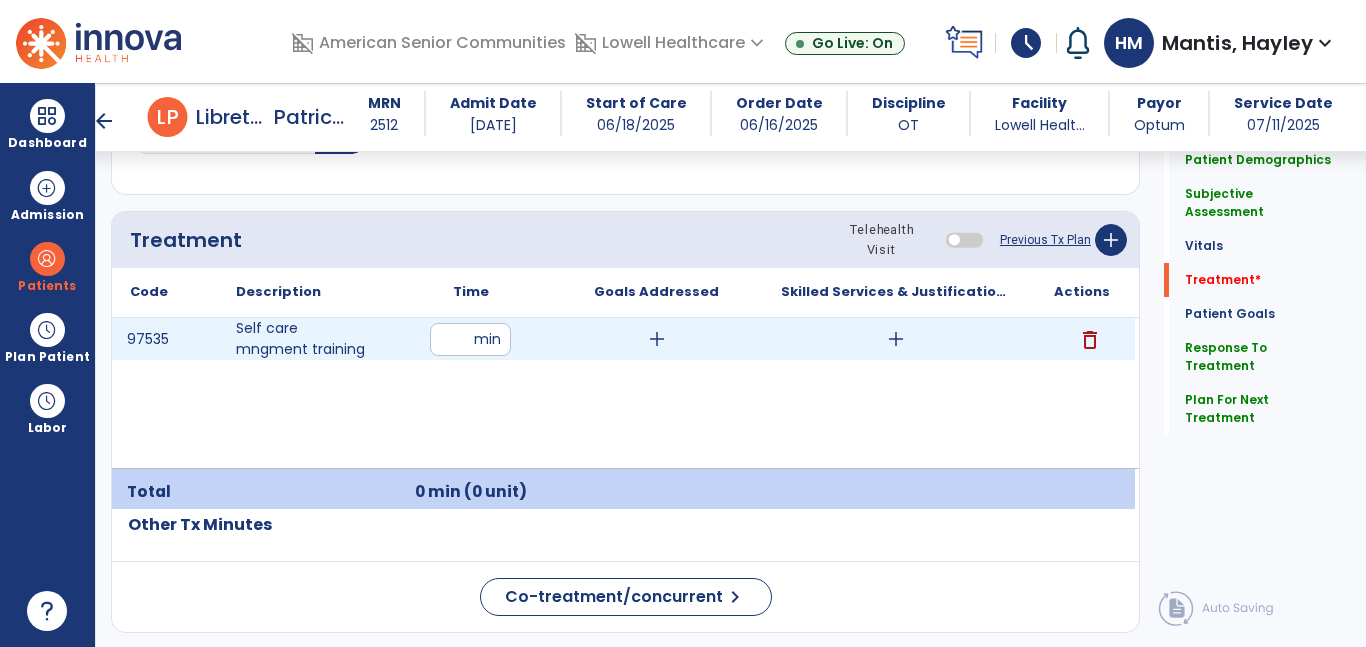 type on "**" 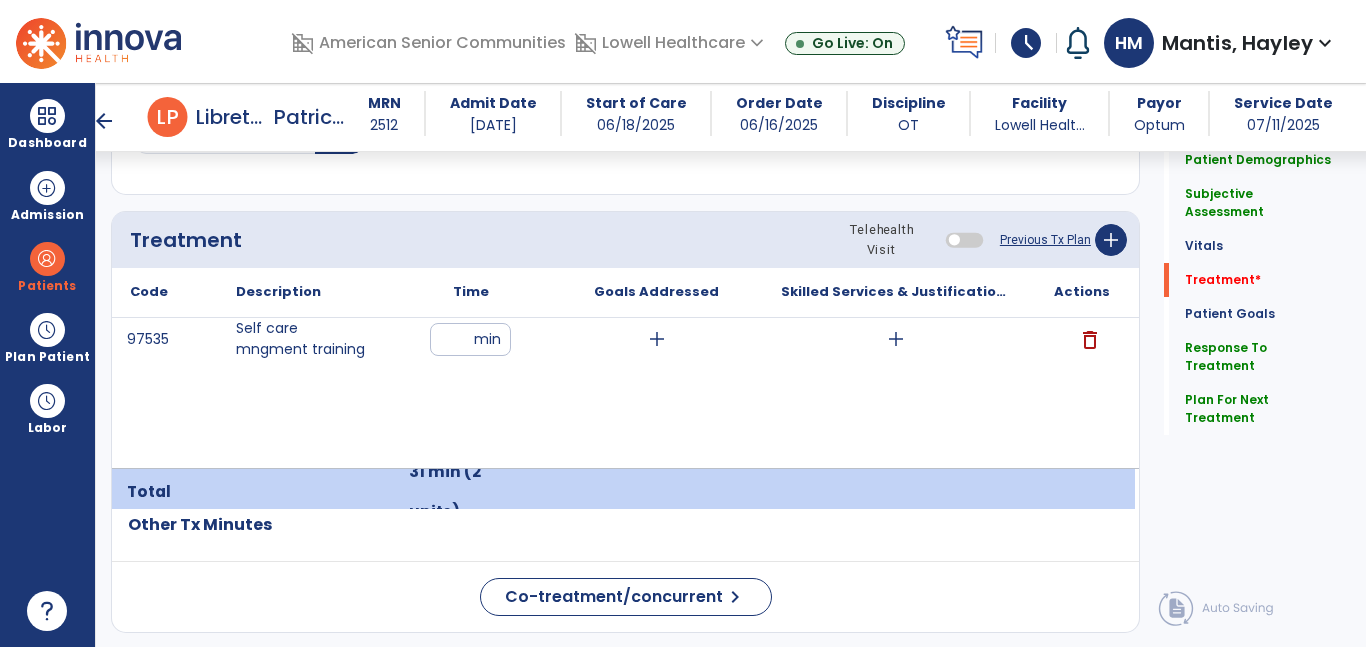 click on "add" at bounding box center [657, 339] 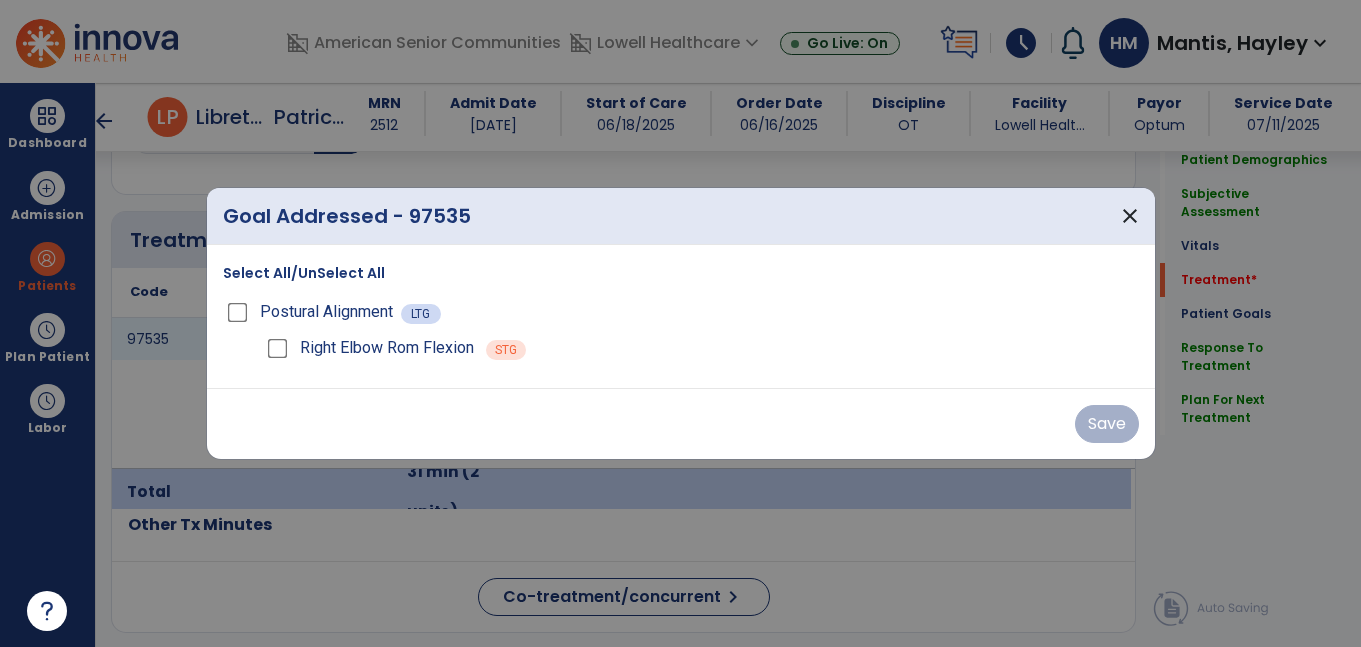 scroll, scrollTop: 1148, scrollLeft: 0, axis: vertical 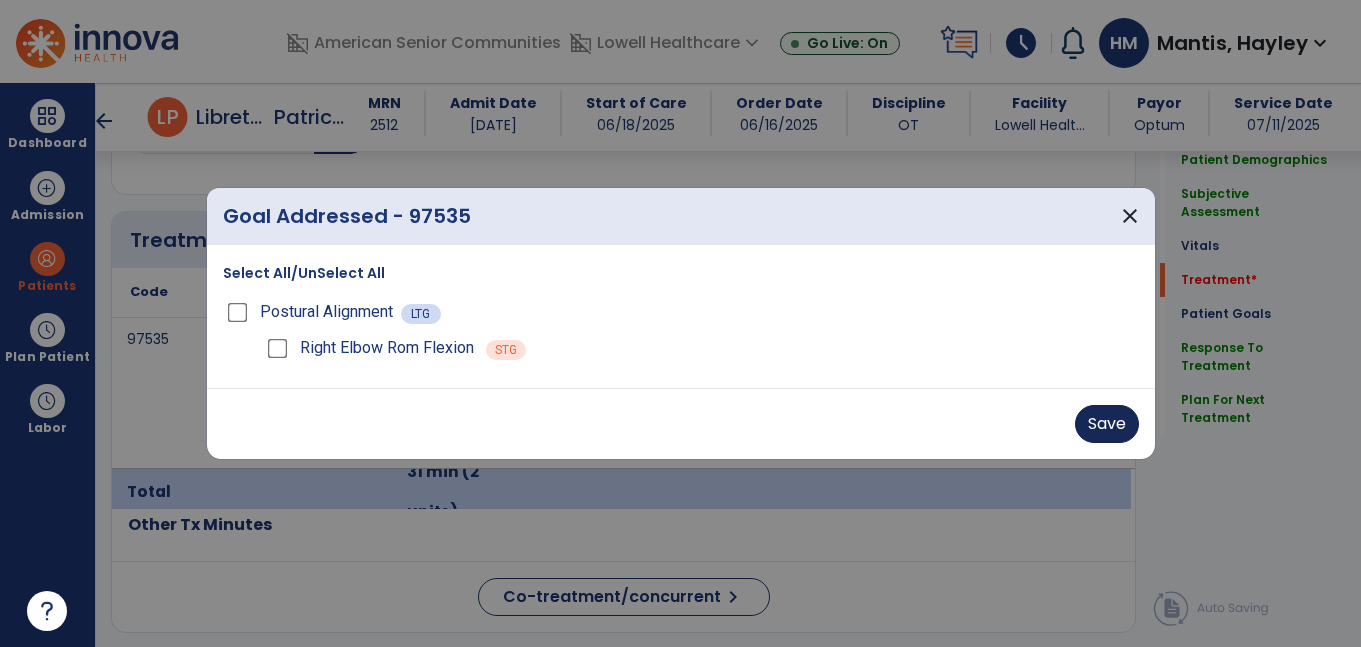 click on "Save" at bounding box center [1107, 424] 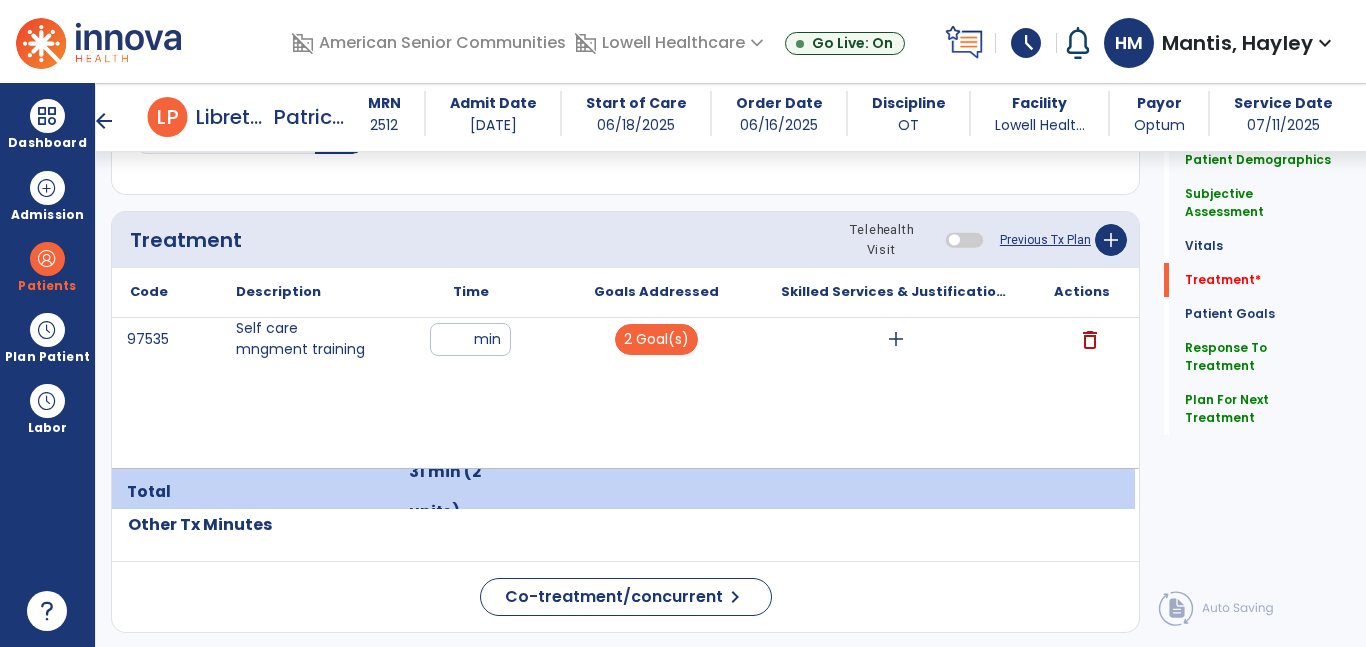 click on "add" at bounding box center [896, 339] 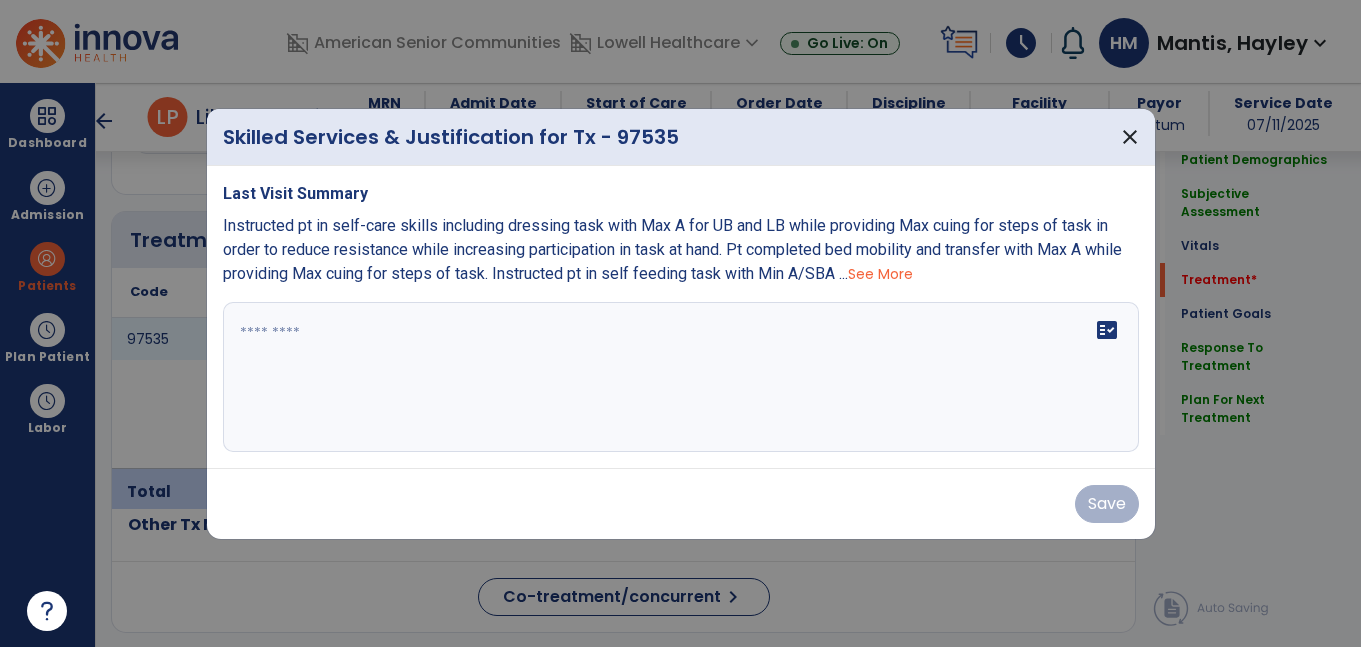 scroll, scrollTop: 1148, scrollLeft: 0, axis: vertical 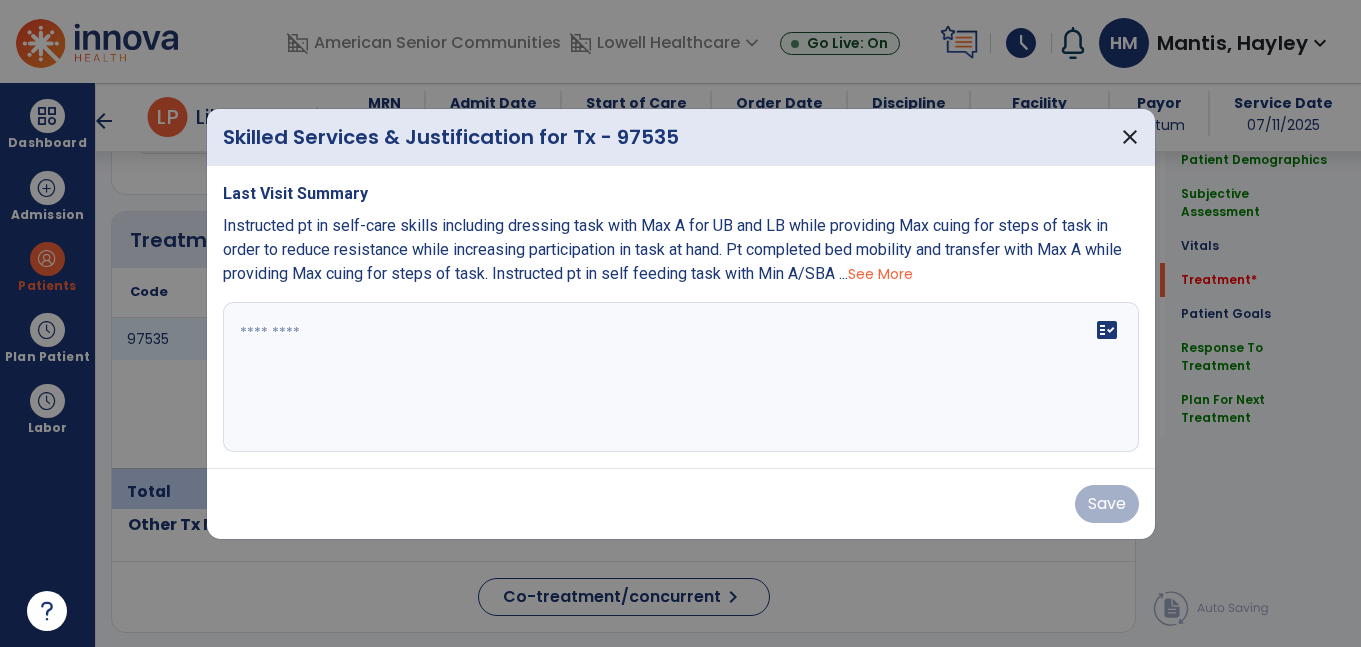 click on "See More" at bounding box center (880, 274) 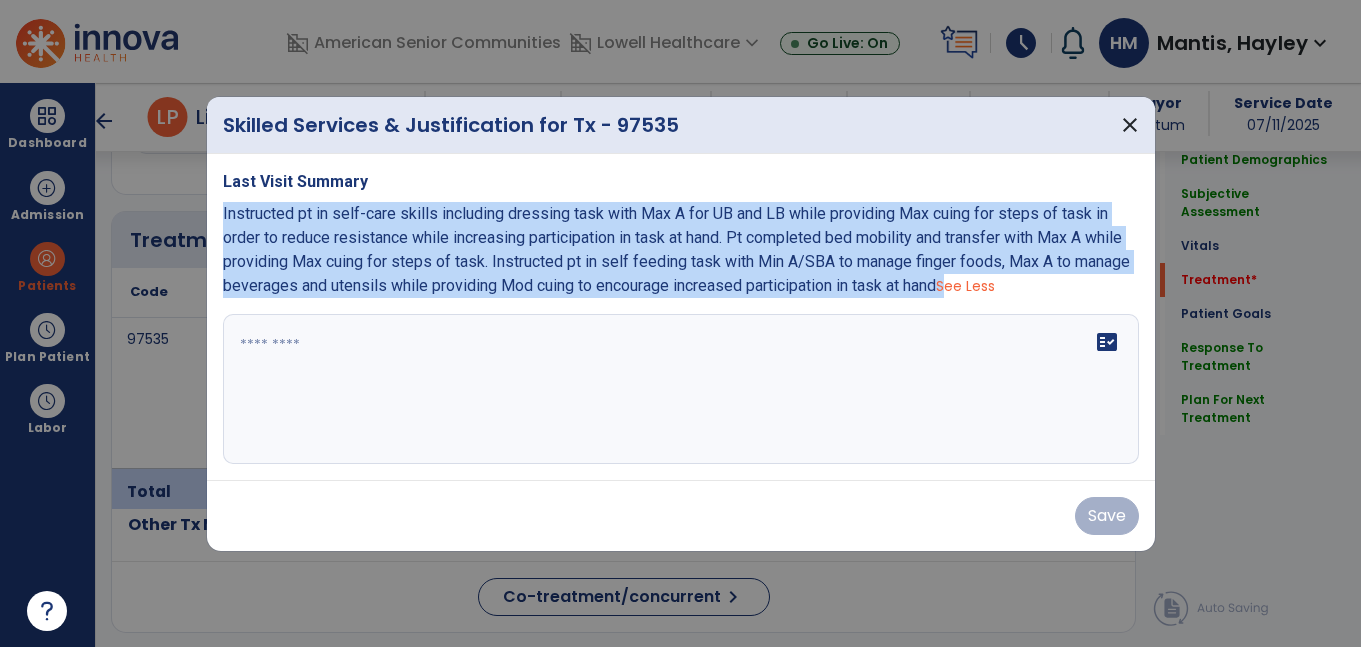 drag, startPoint x: 213, startPoint y: 211, endPoint x: 1014, endPoint y: 290, distance: 804.88635 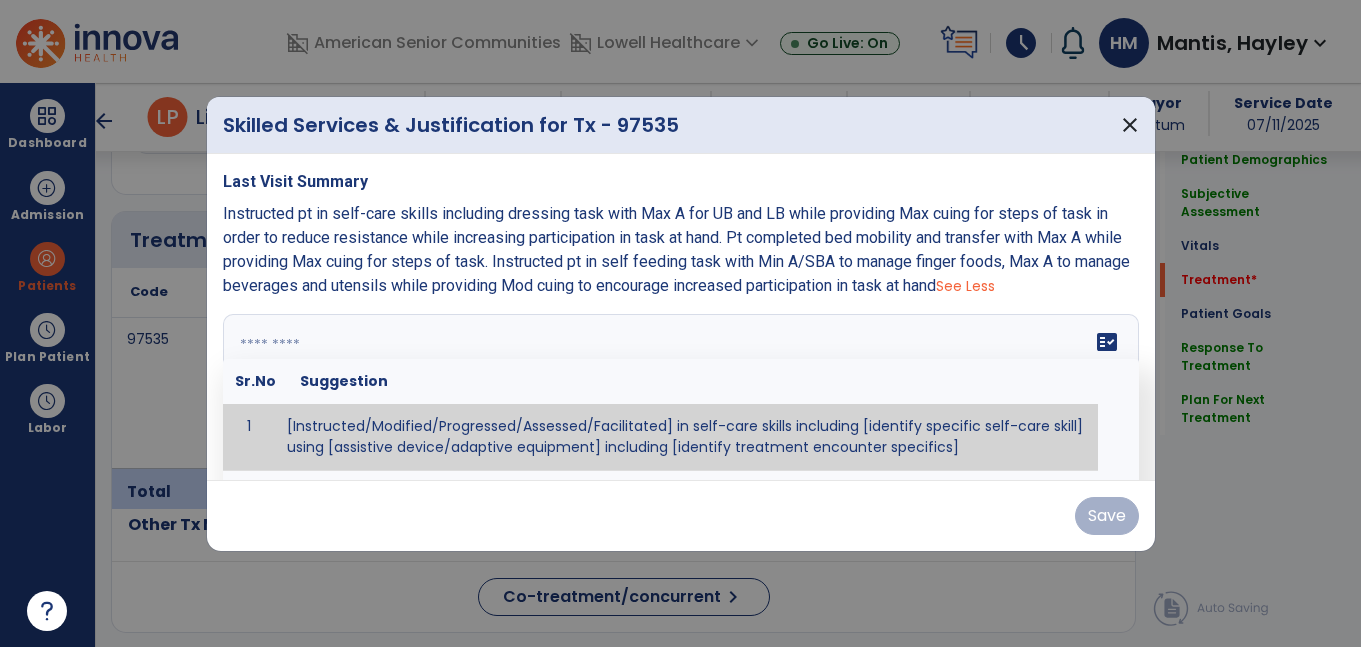 paste on "**********" 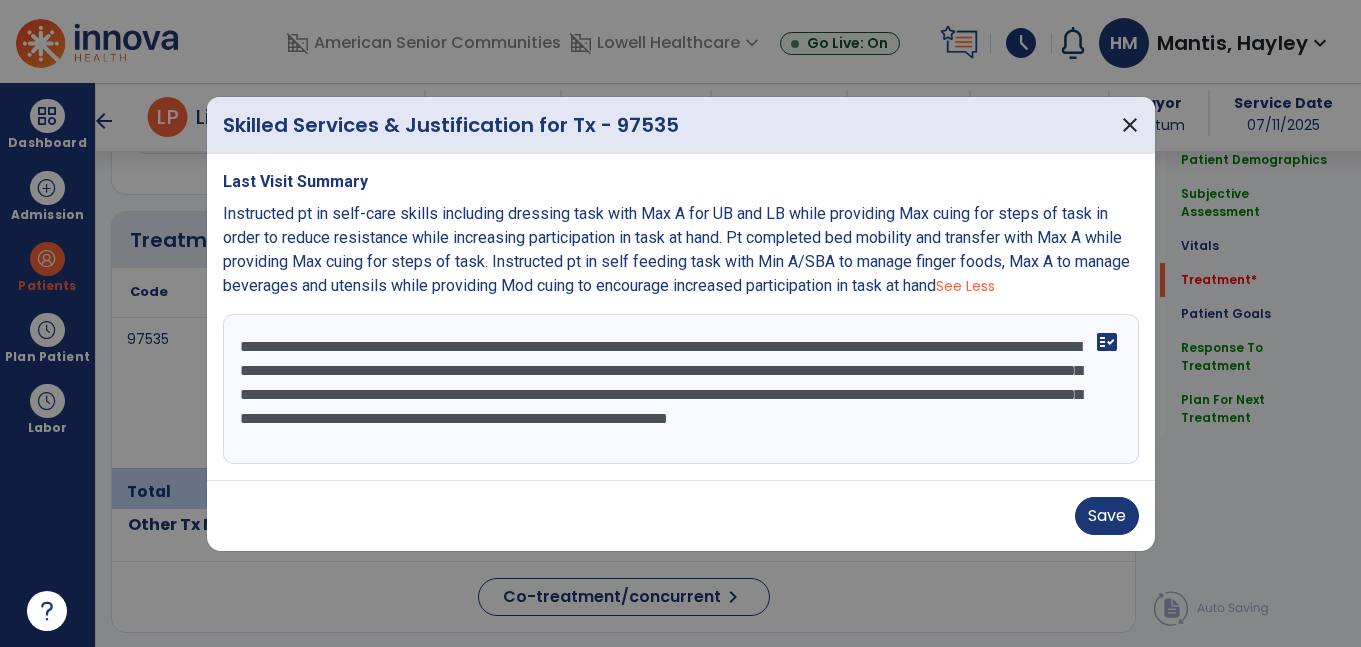click on "**********" at bounding box center [681, 389] 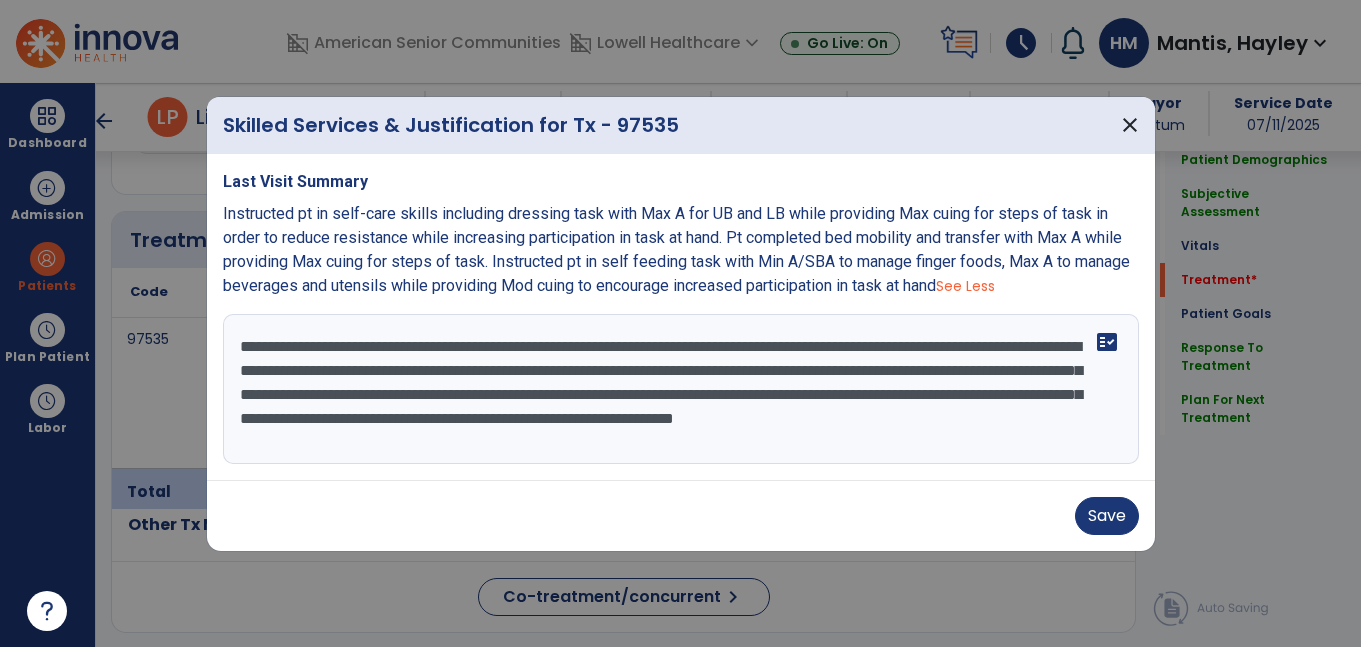 click on "**********" at bounding box center (681, 389) 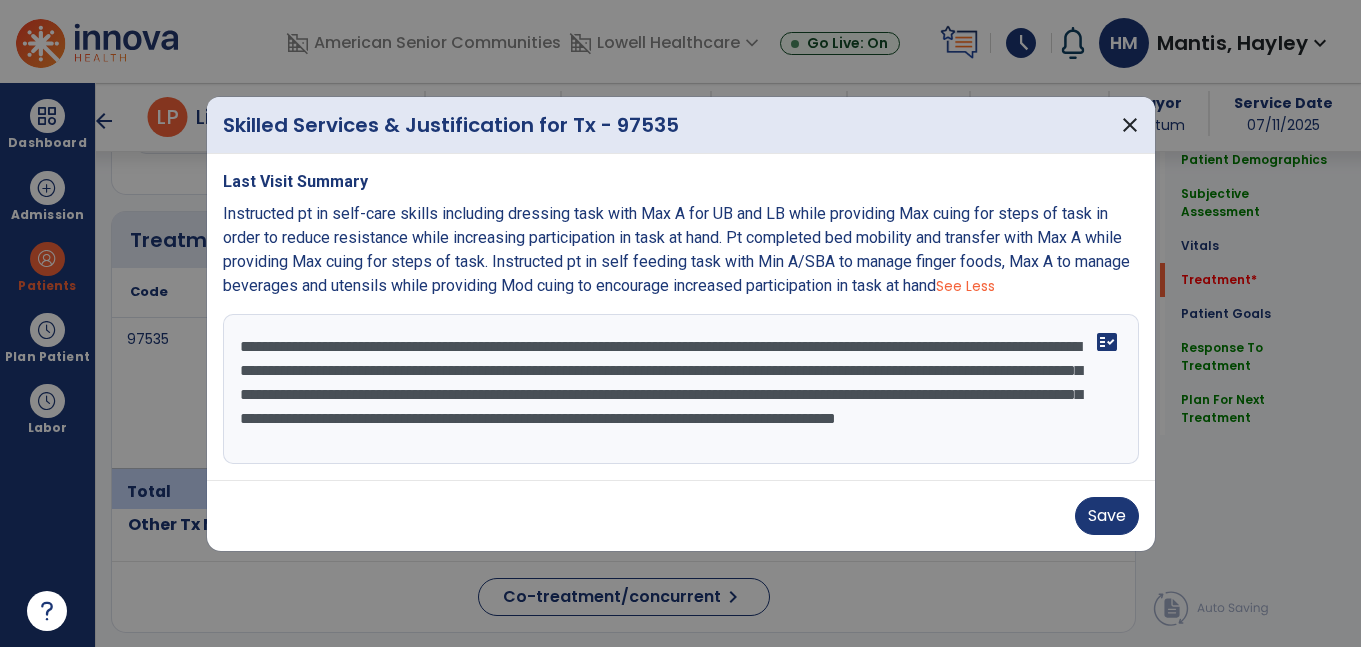click on "**********" at bounding box center [681, 389] 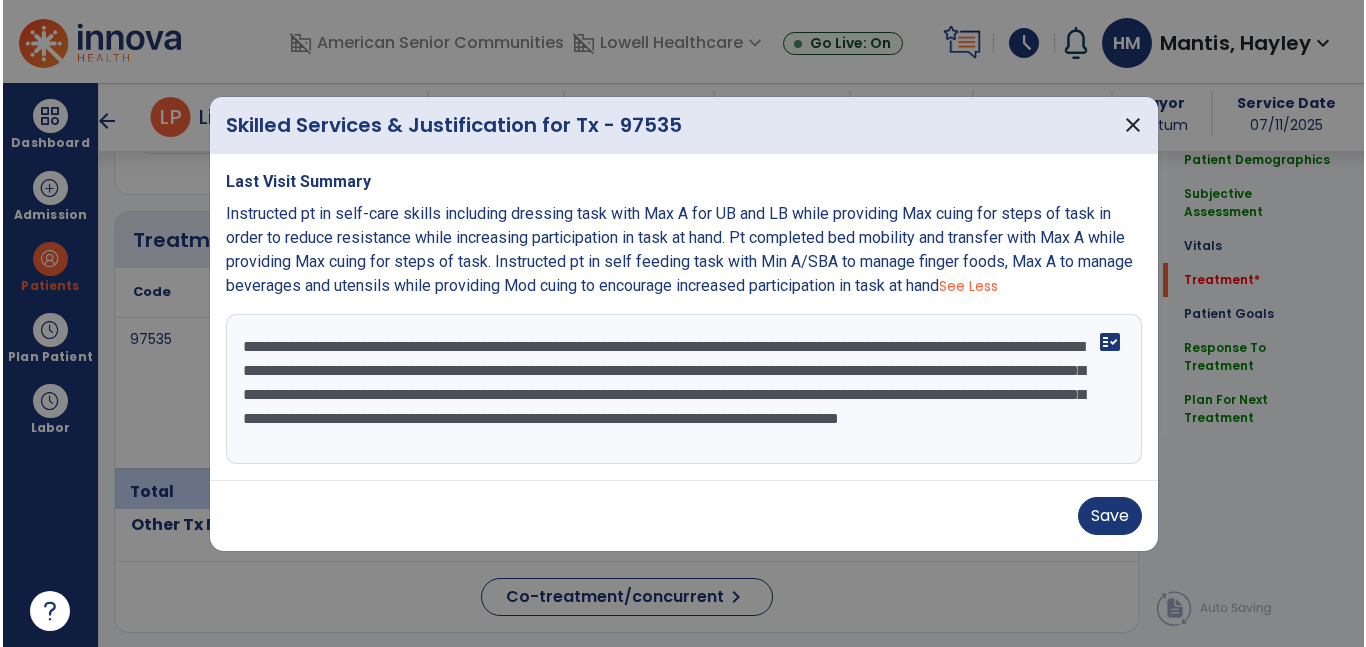 scroll, scrollTop: 24, scrollLeft: 0, axis: vertical 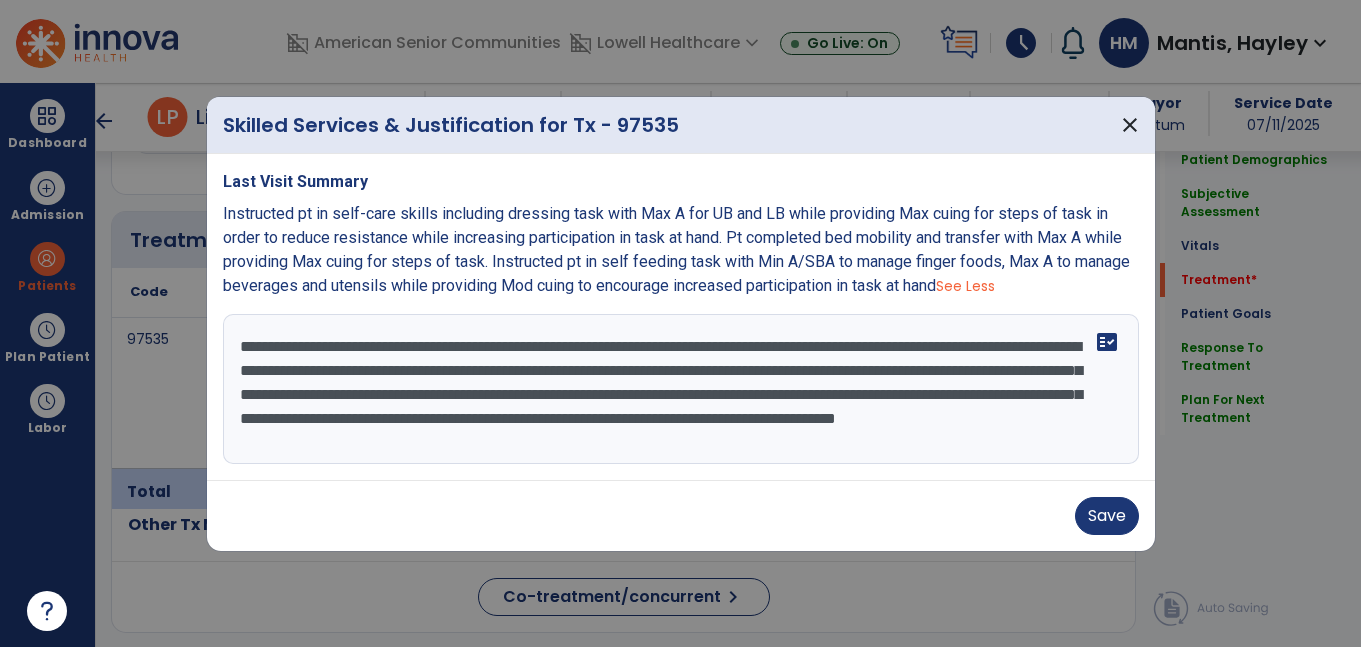 drag, startPoint x: 473, startPoint y: 392, endPoint x: 574, endPoint y: 467, distance: 125.80143 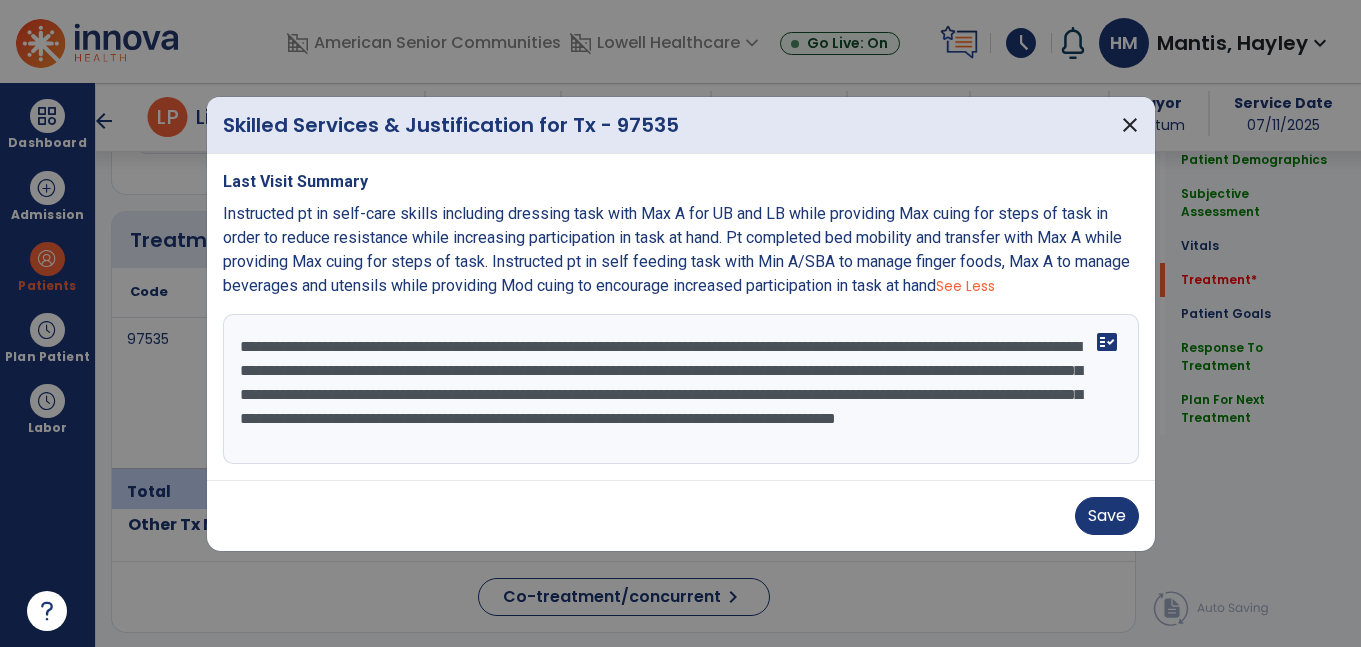 click on "**********" at bounding box center (681, 389) 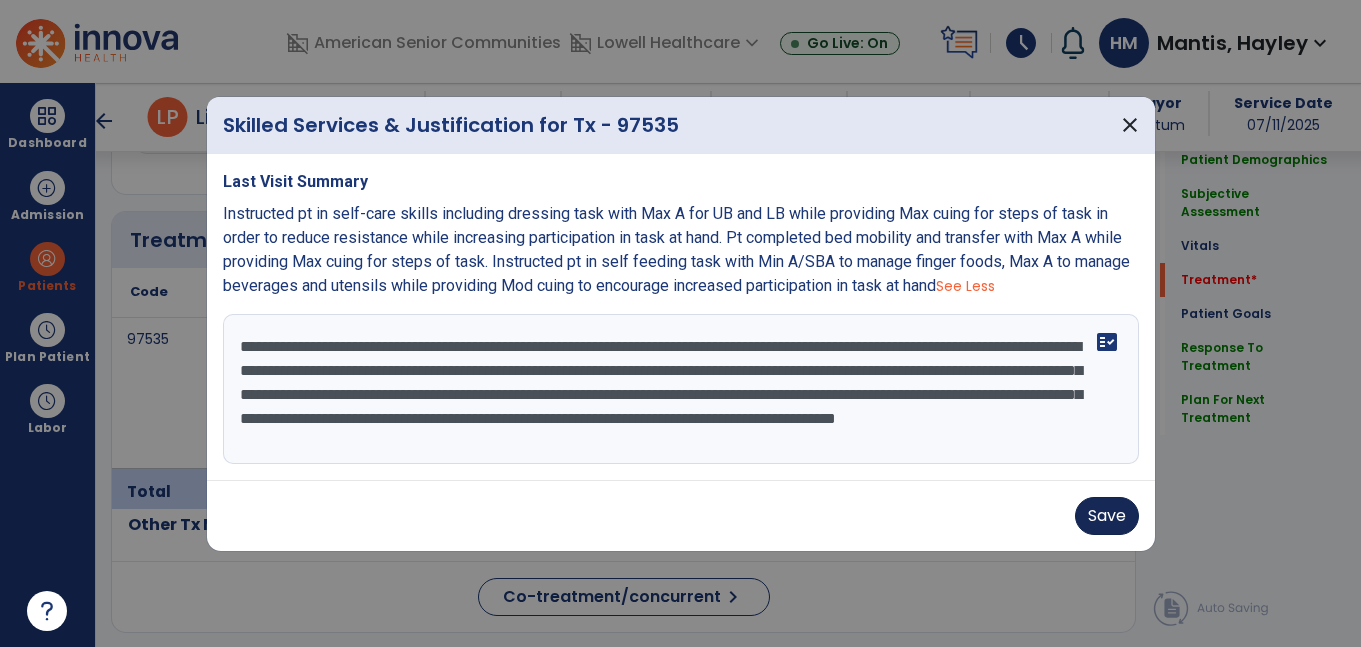 type on "**********" 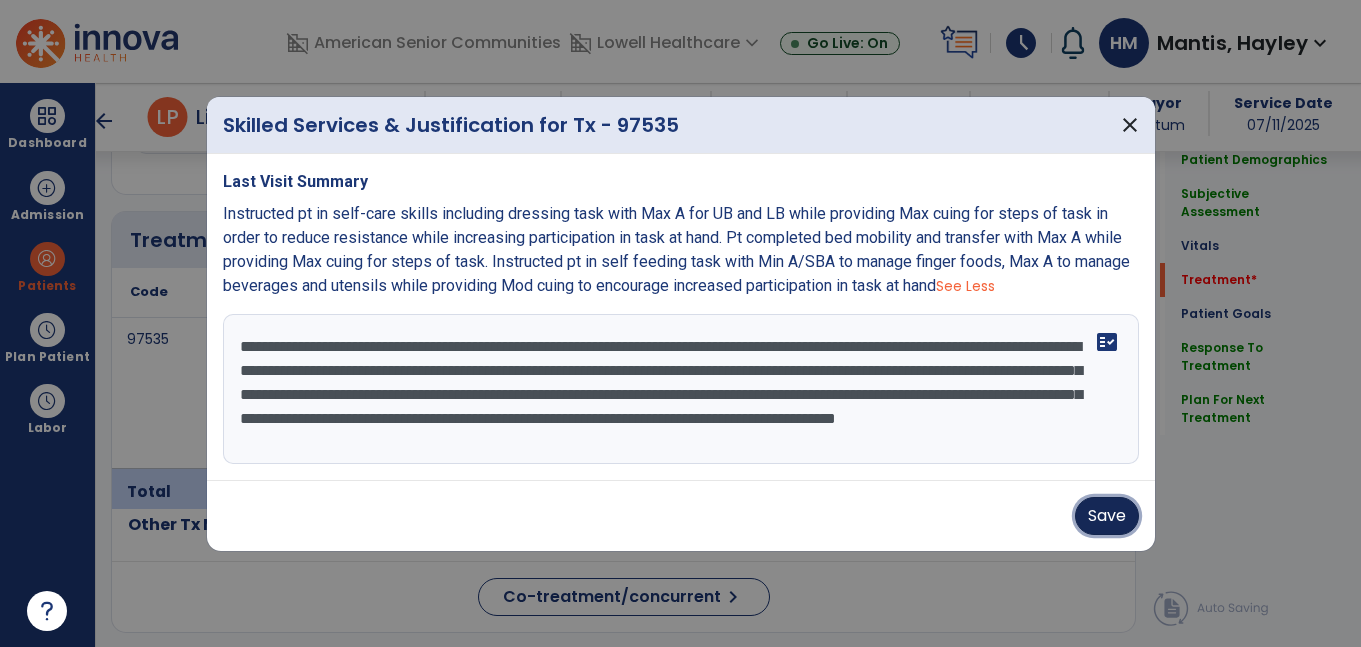 click on "Save" at bounding box center [1107, 516] 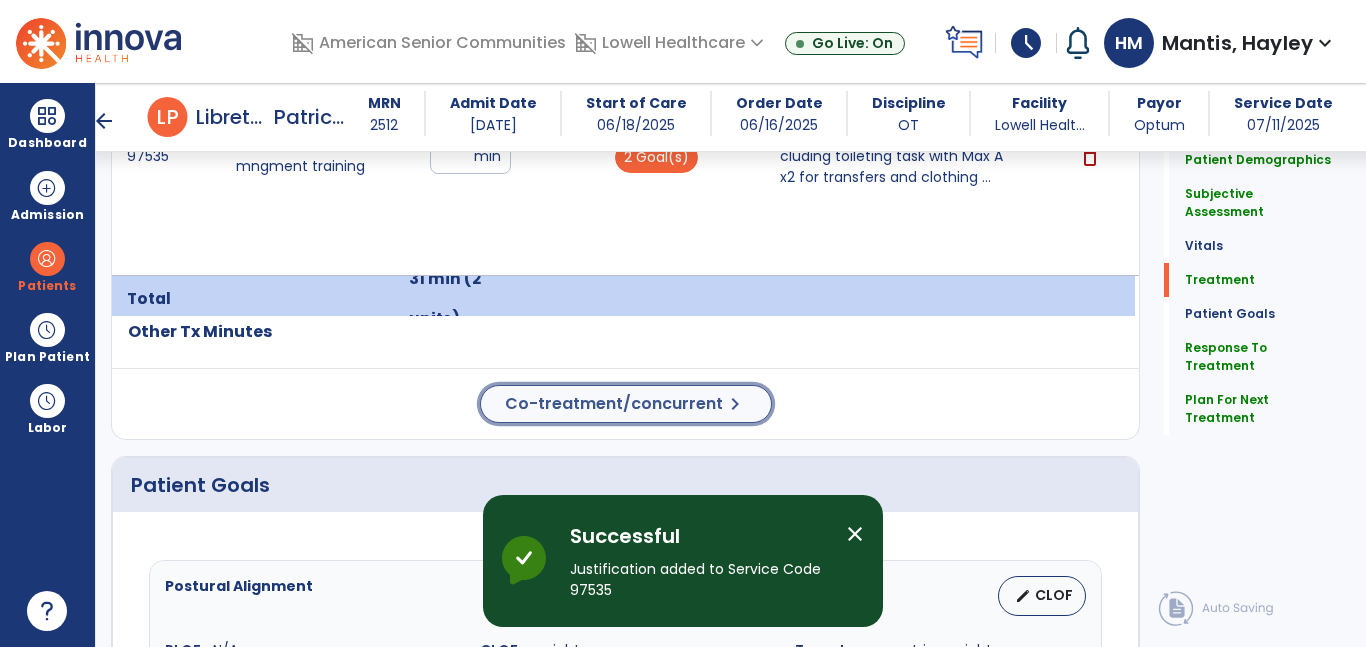 click on "Co-treatment/concurrent" 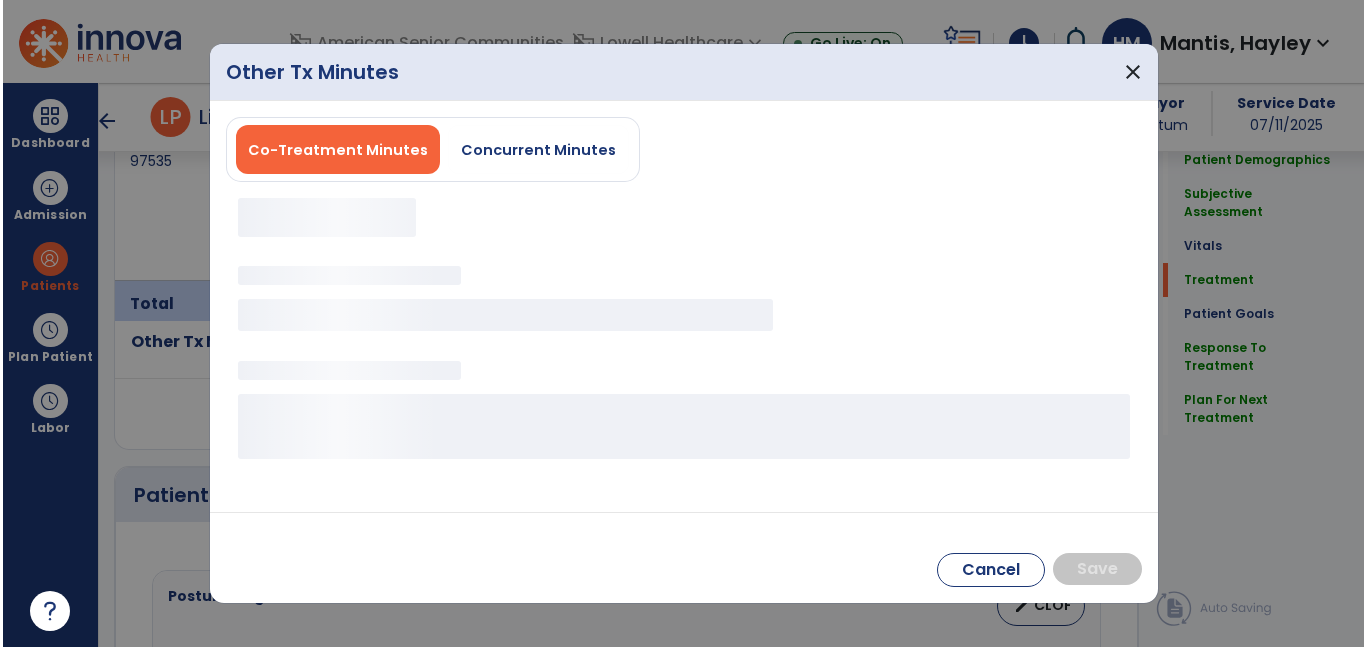 scroll, scrollTop: 1341, scrollLeft: 0, axis: vertical 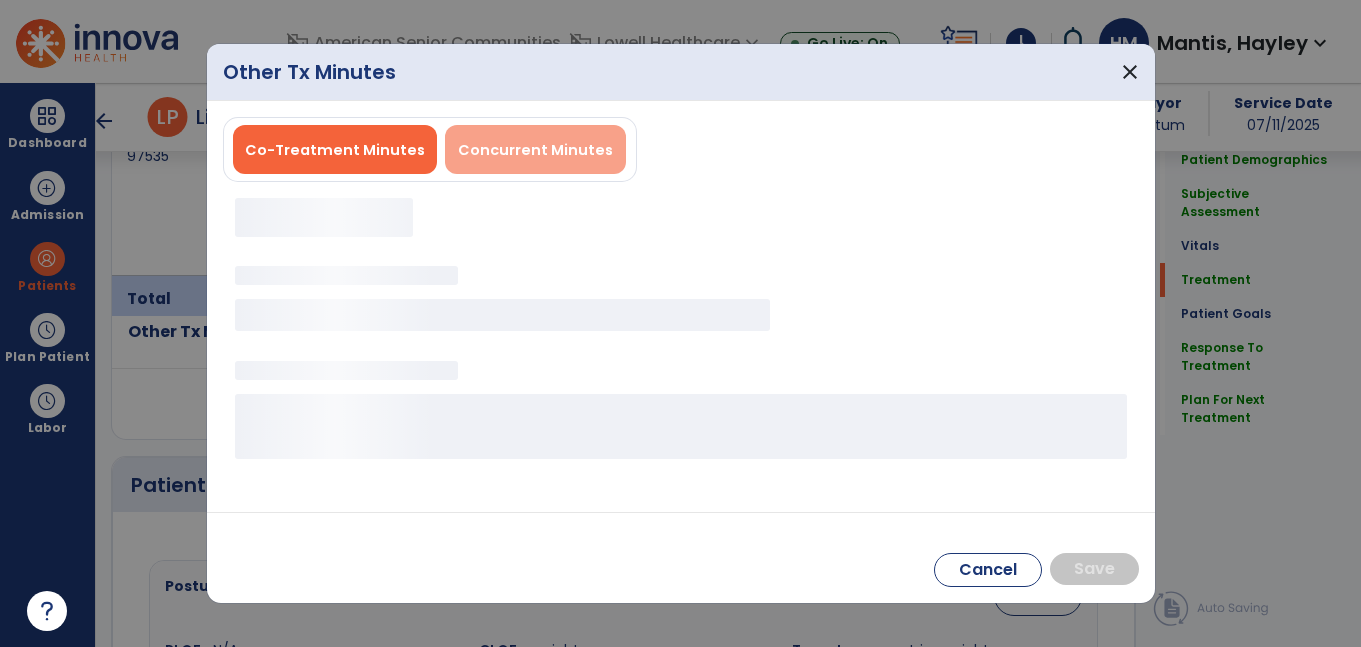 click on "Concurrent Minutes" at bounding box center (535, 150) 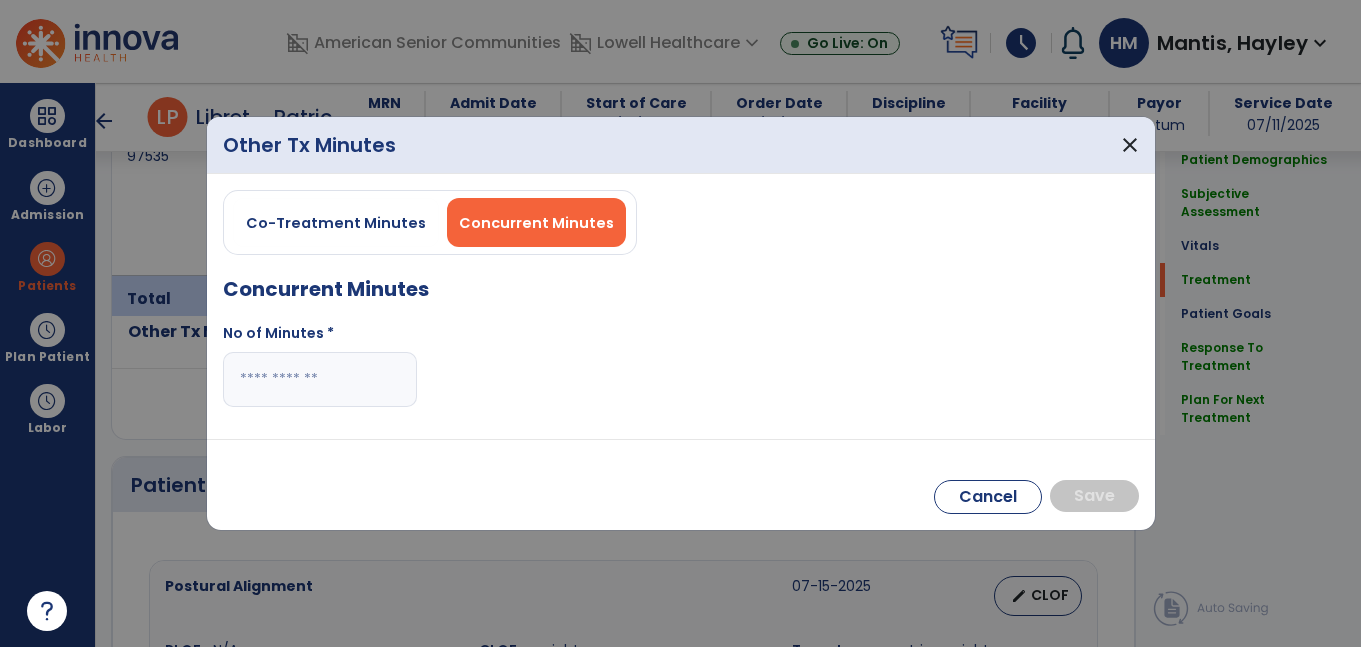 click at bounding box center (320, 379) 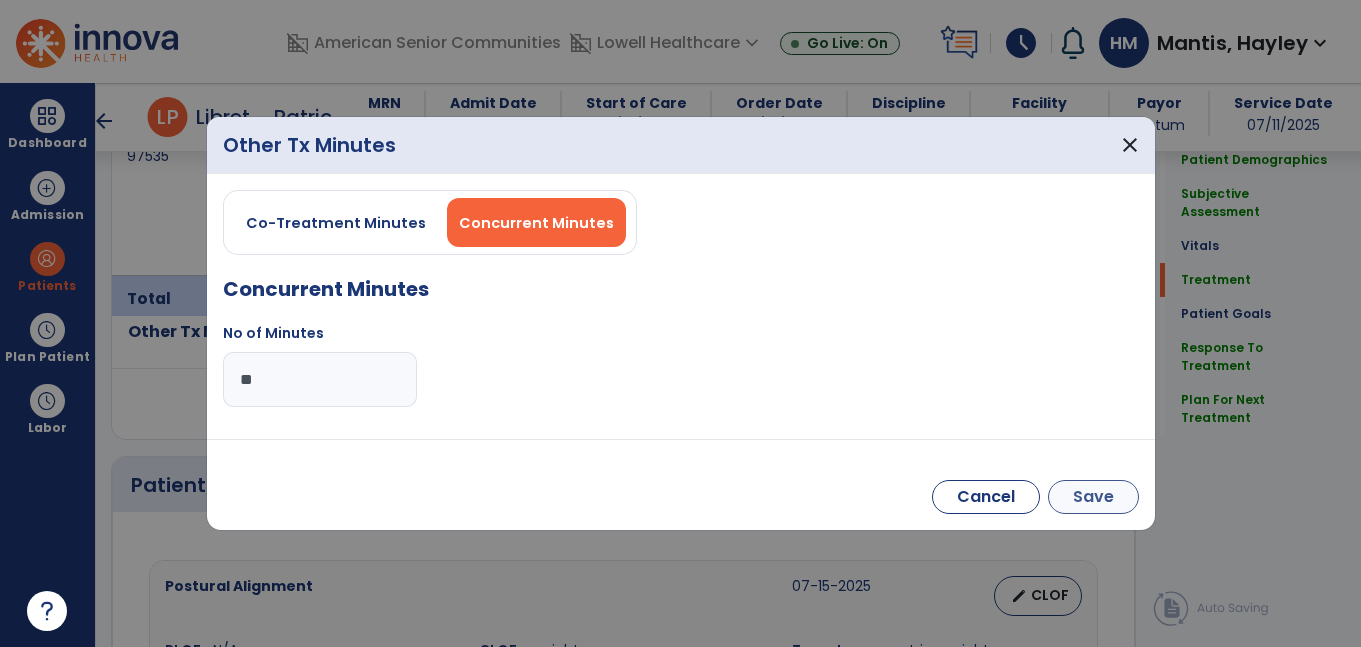 type on "**" 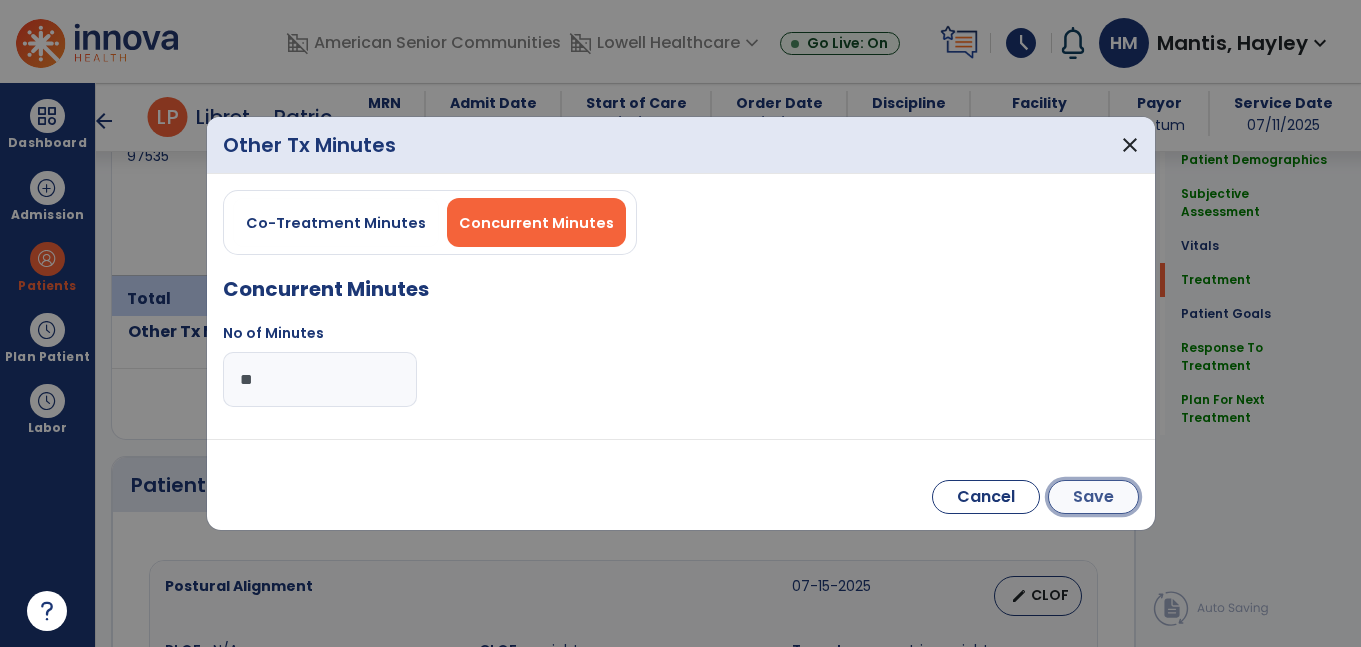 click on "Save" at bounding box center (1093, 497) 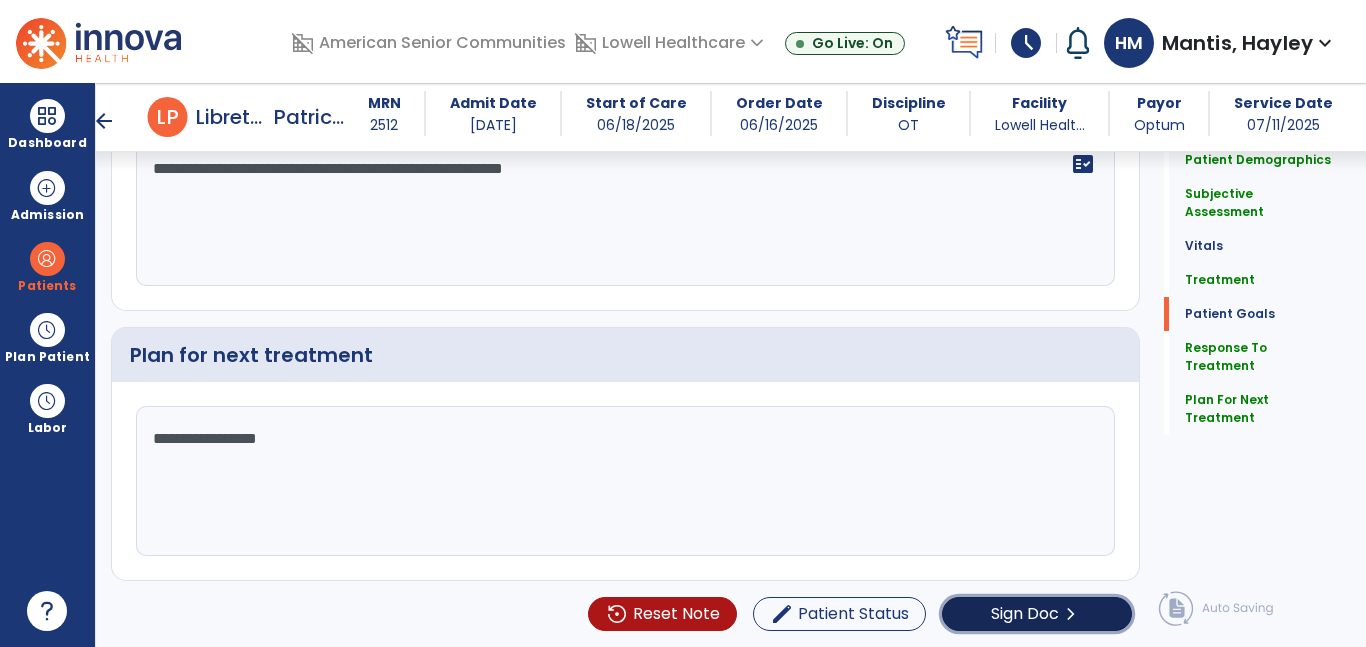 click on "chevron_right" 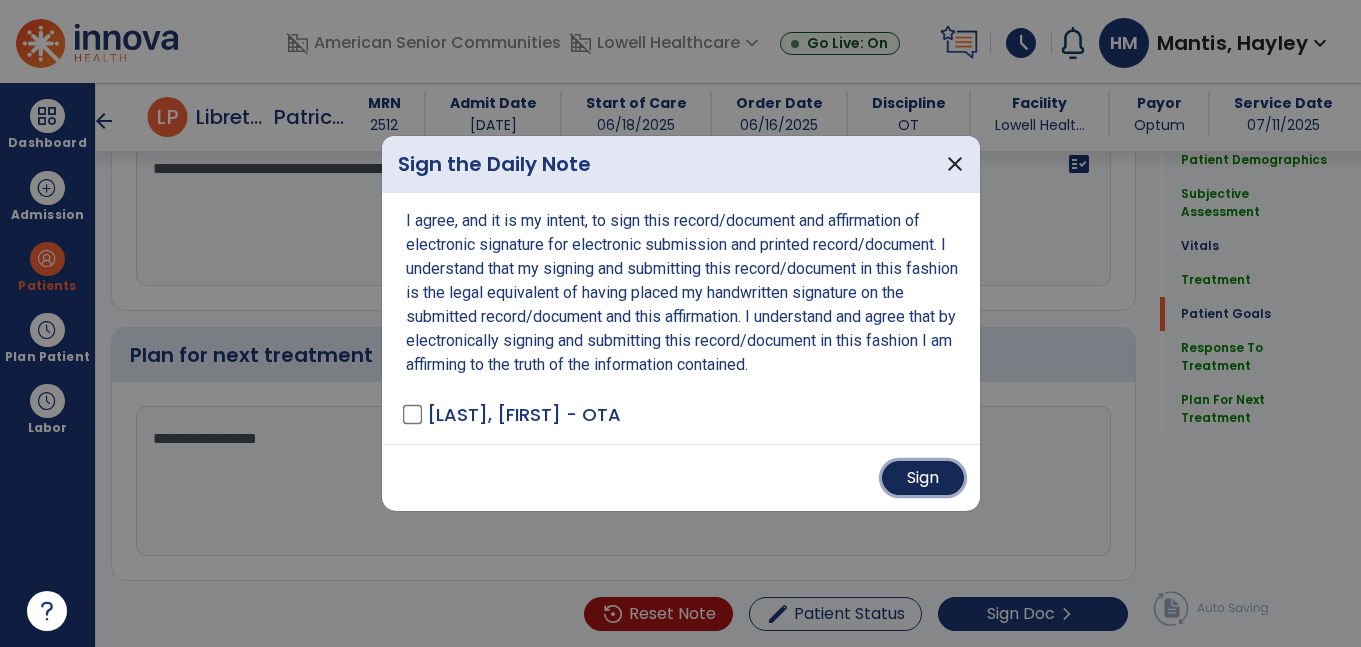 click on "Sign" at bounding box center [923, 478] 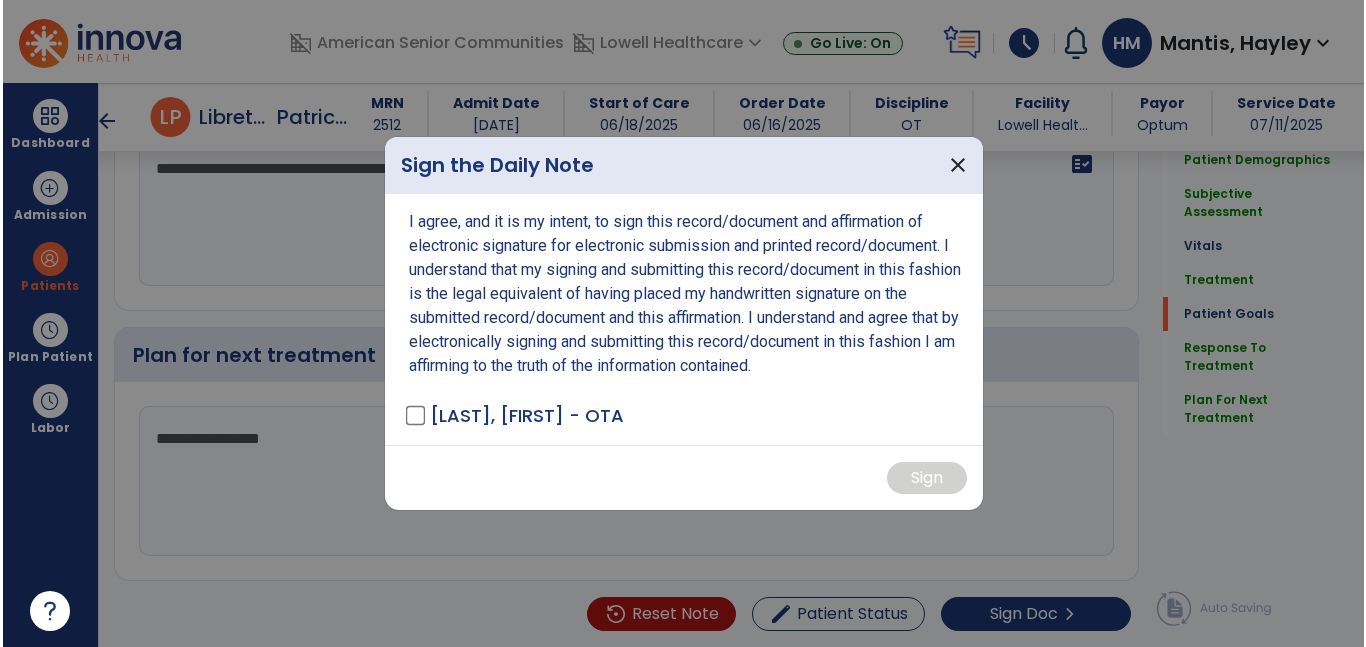 scroll, scrollTop: 2338, scrollLeft: 0, axis: vertical 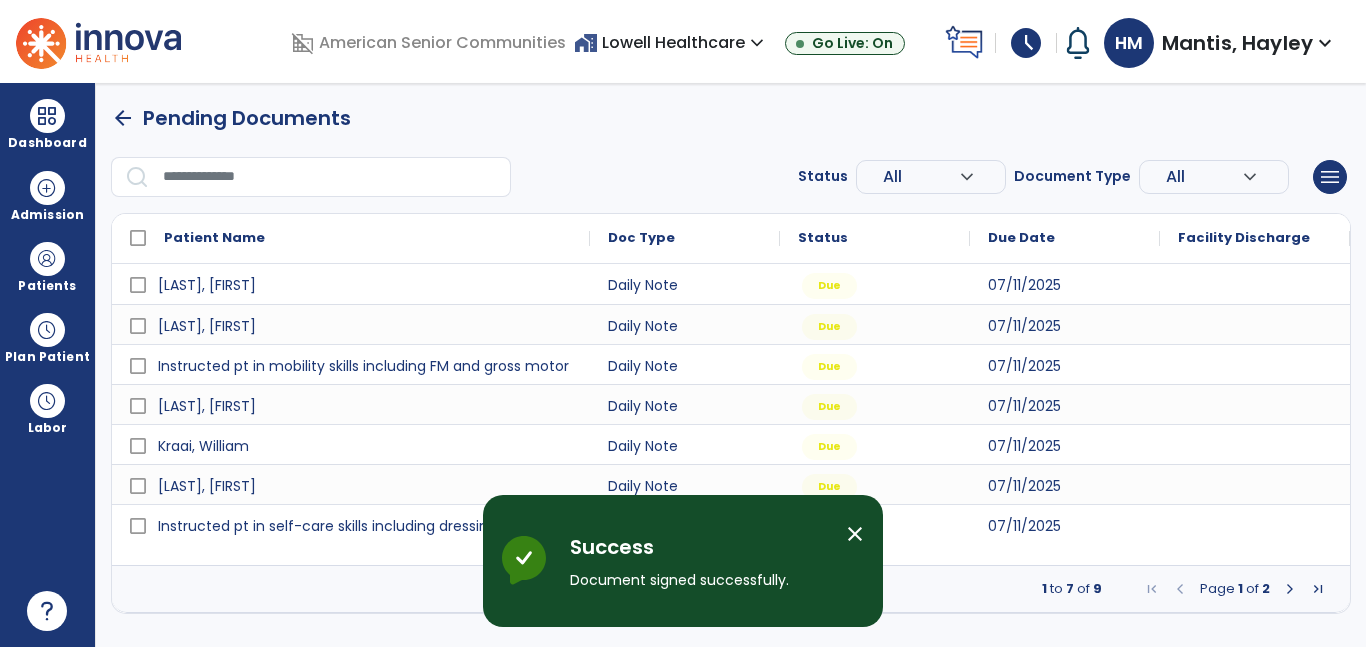 click at bounding box center [1255, 524] 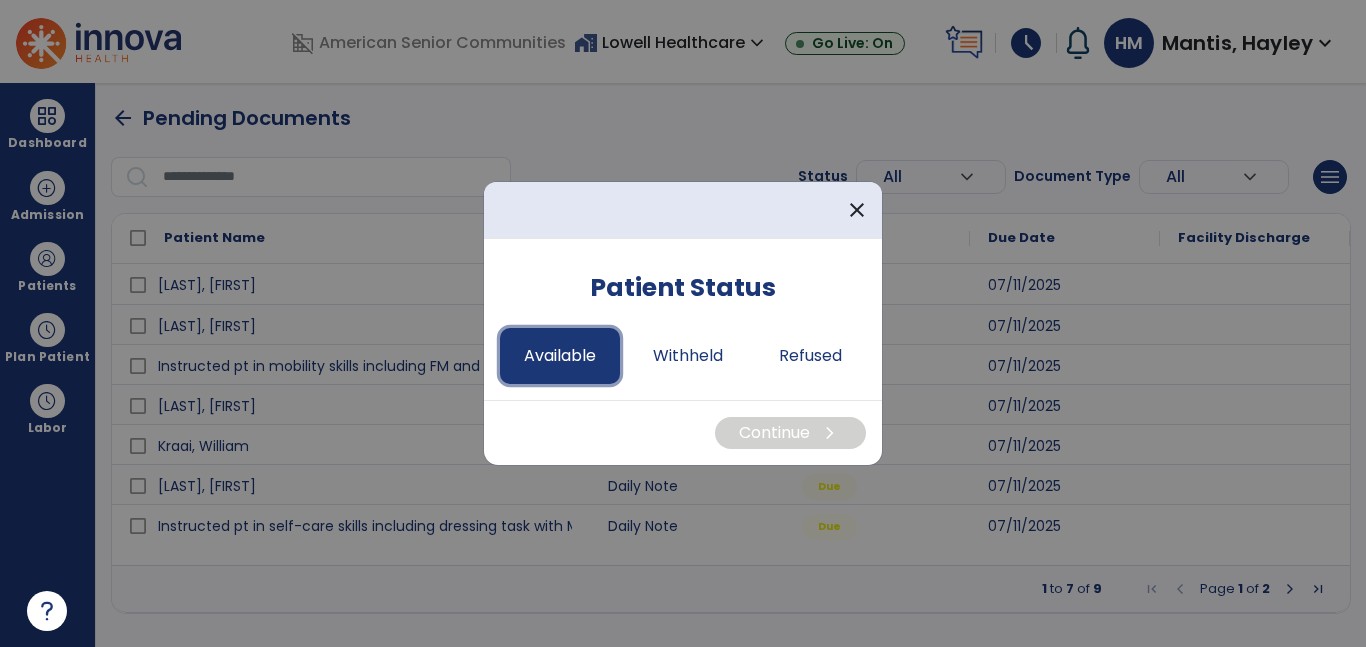 click on "Available" at bounding box center (560, 356) 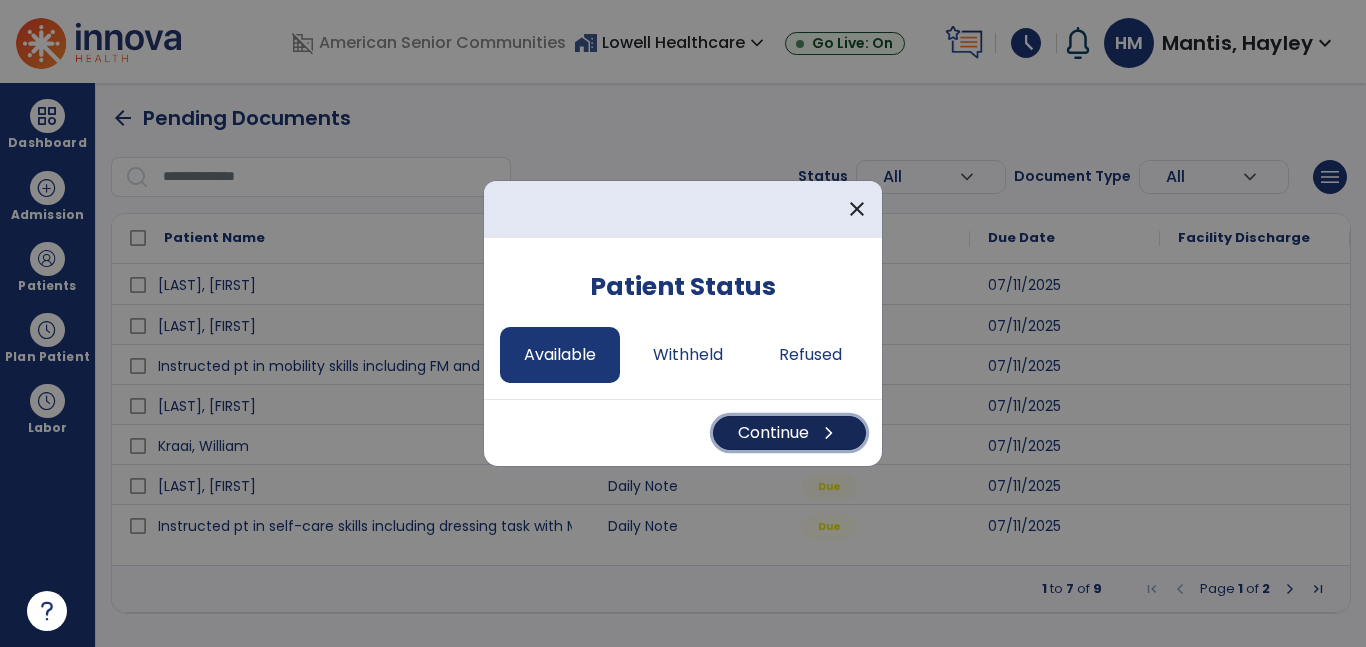 click on "Continue   chevron_right" at bounding box center (789, 433) 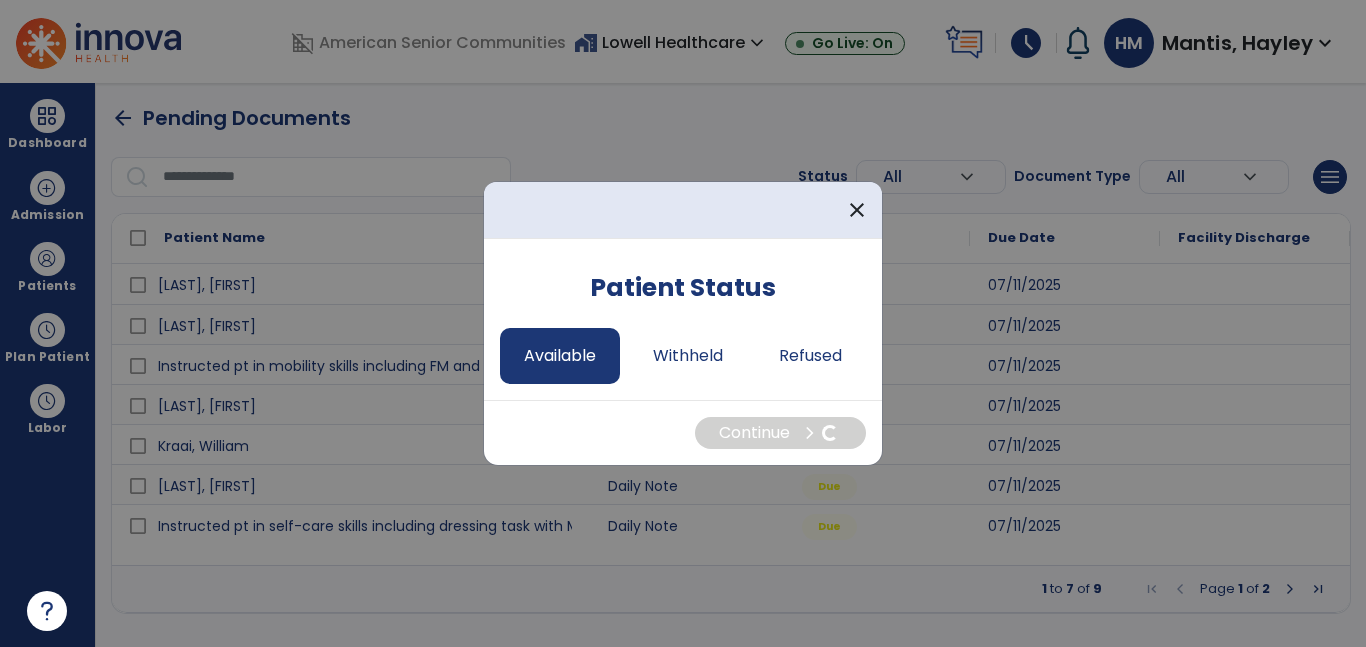 select on "*" 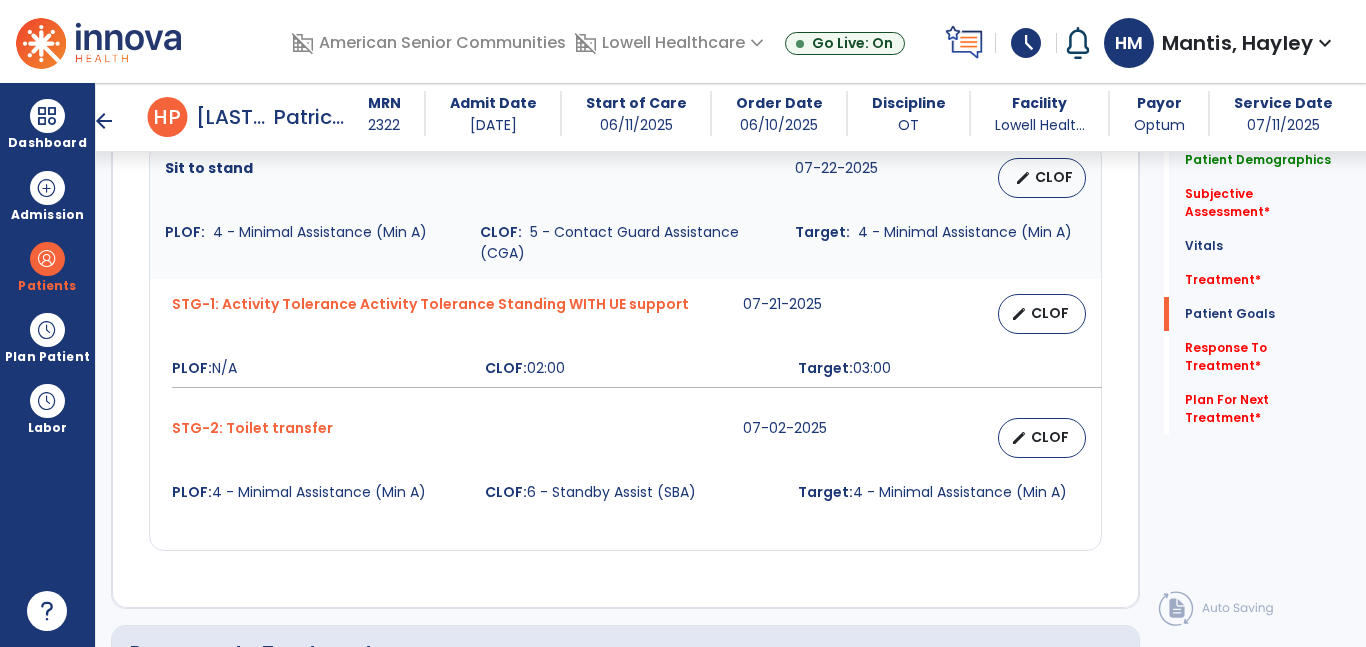 scroll, scrollTop: 2557, scrollLeft: 0, axis: vertical 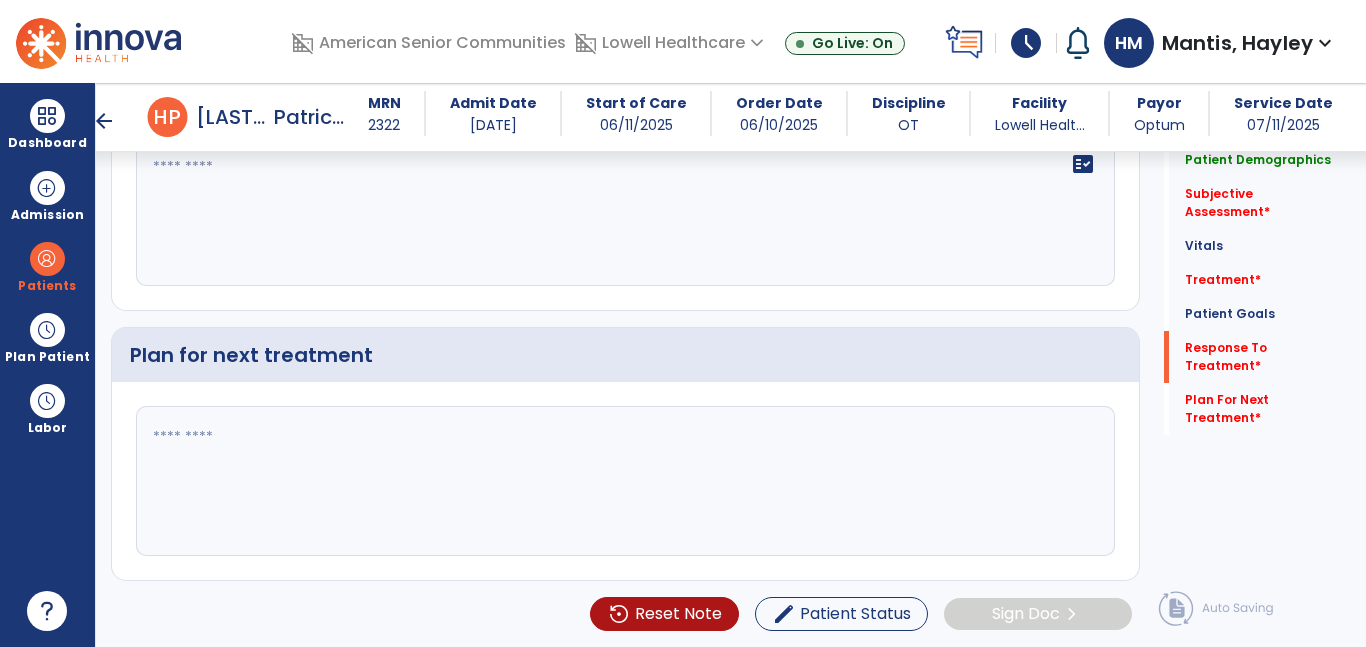 click 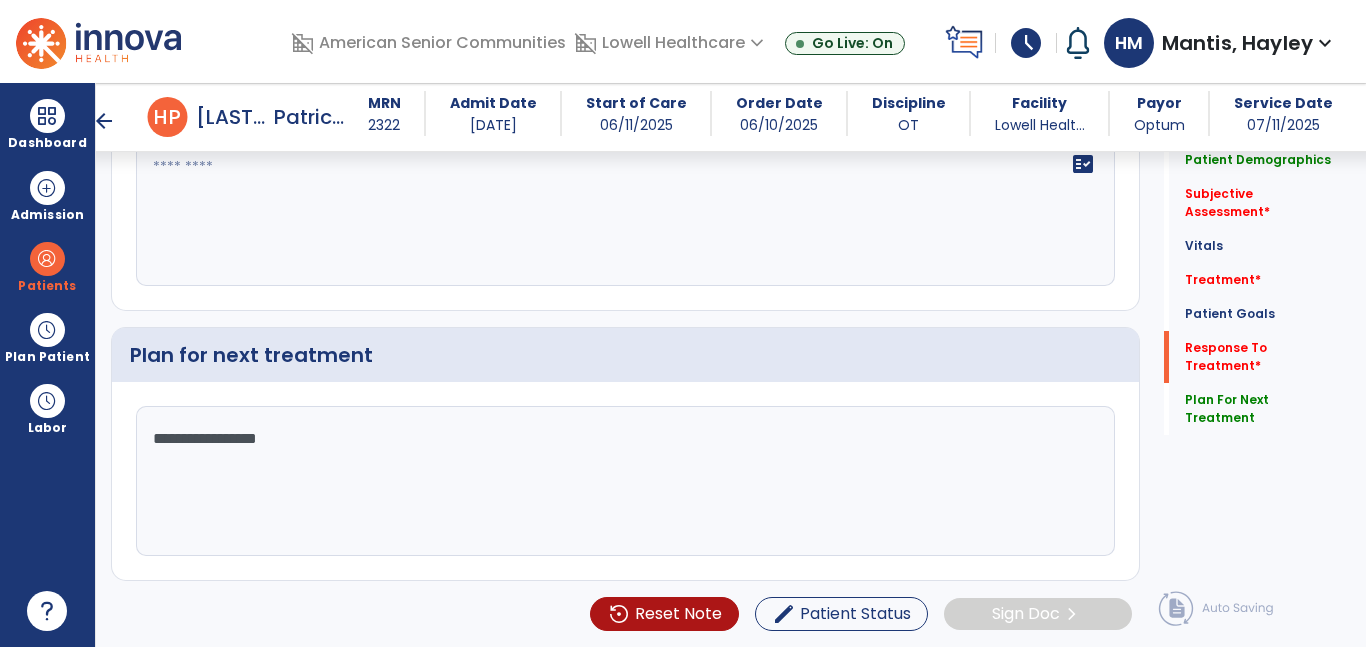 type on "**********" 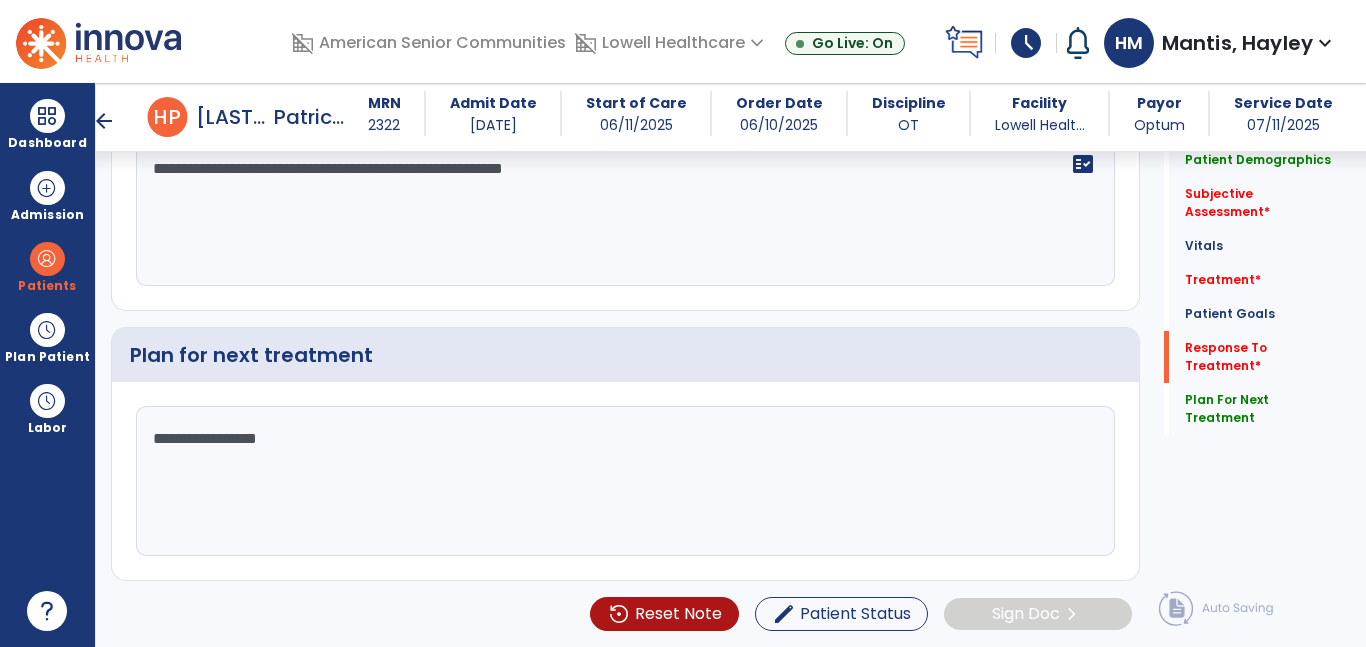 click on "**********" 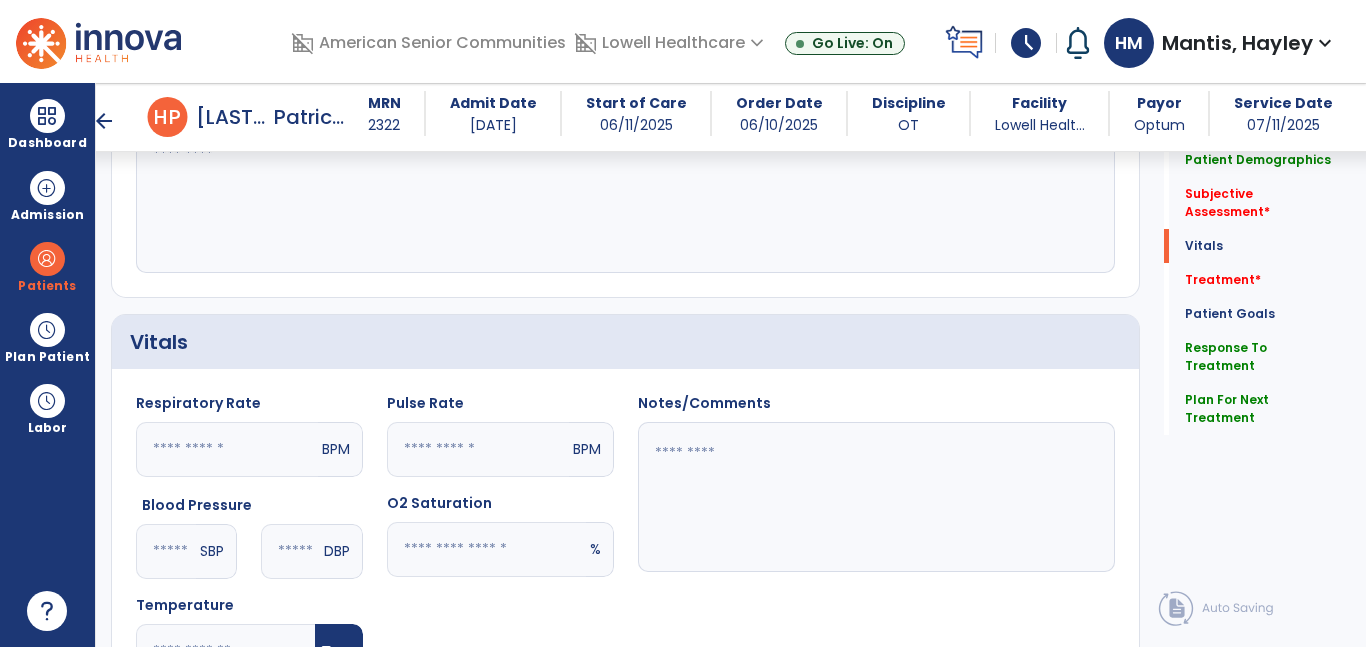 scroll, scrollTop: 568, scrollLeft: 0, axis: vertical 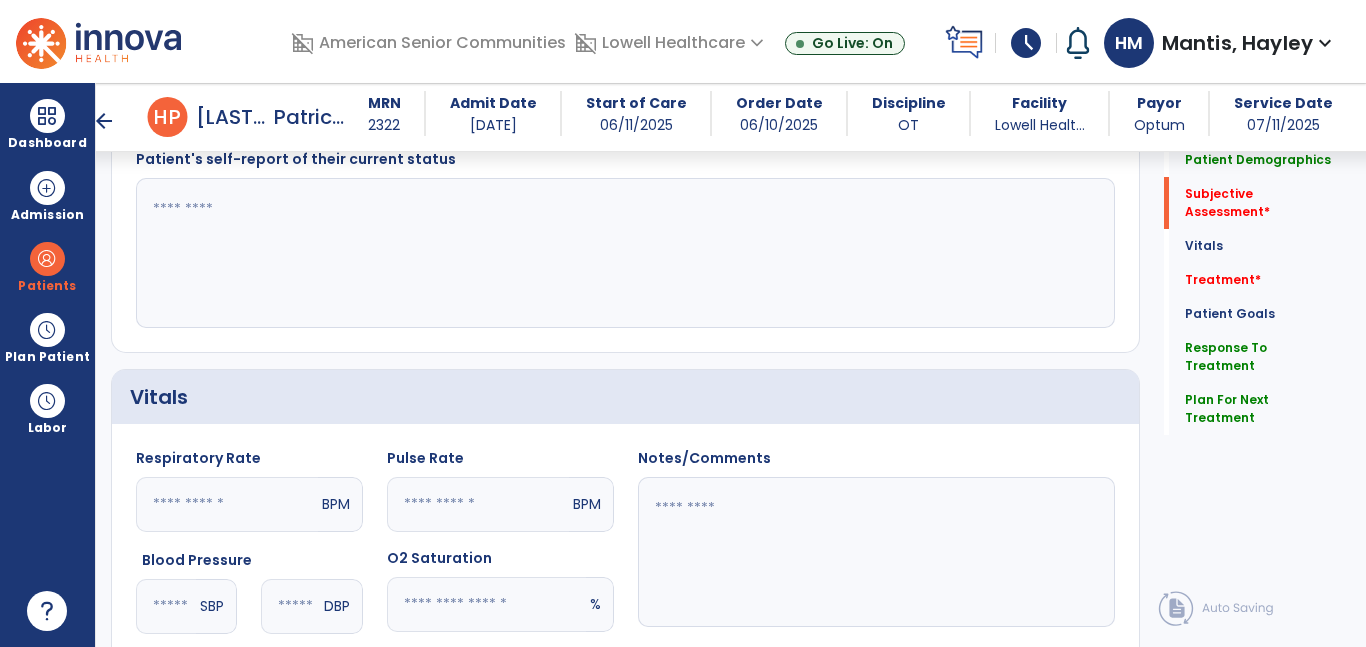 type on "**********" 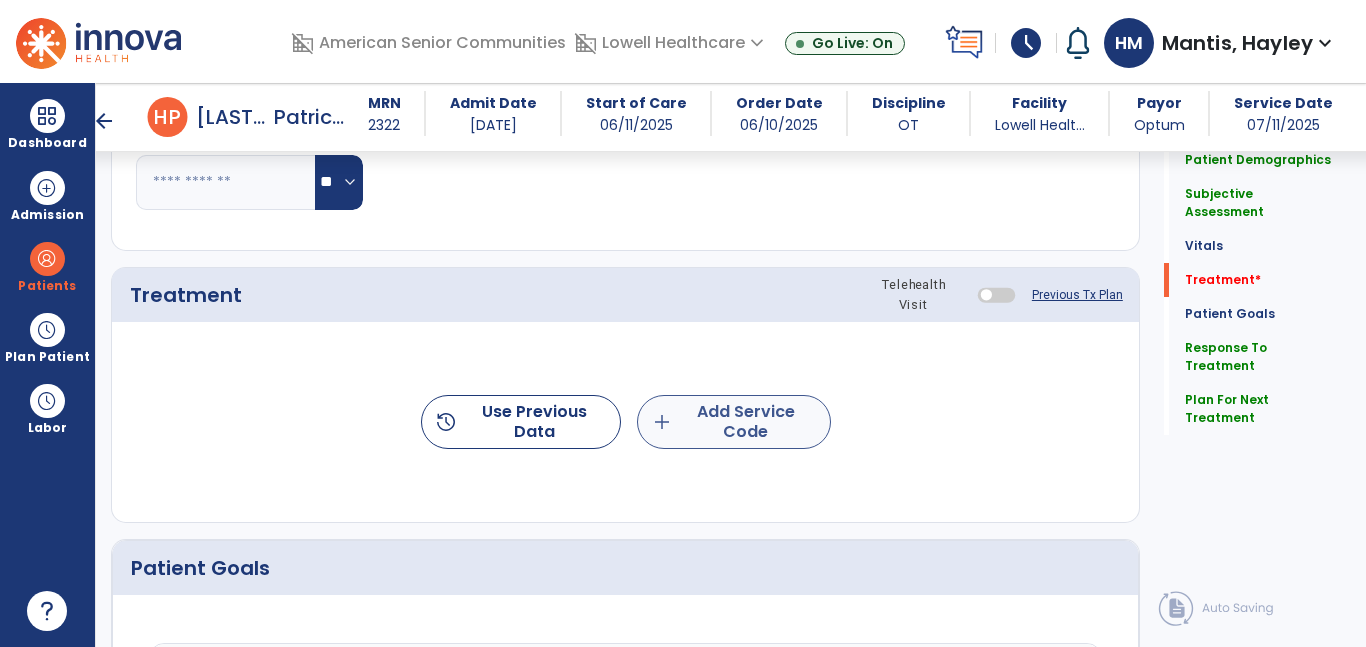 type on "**********" 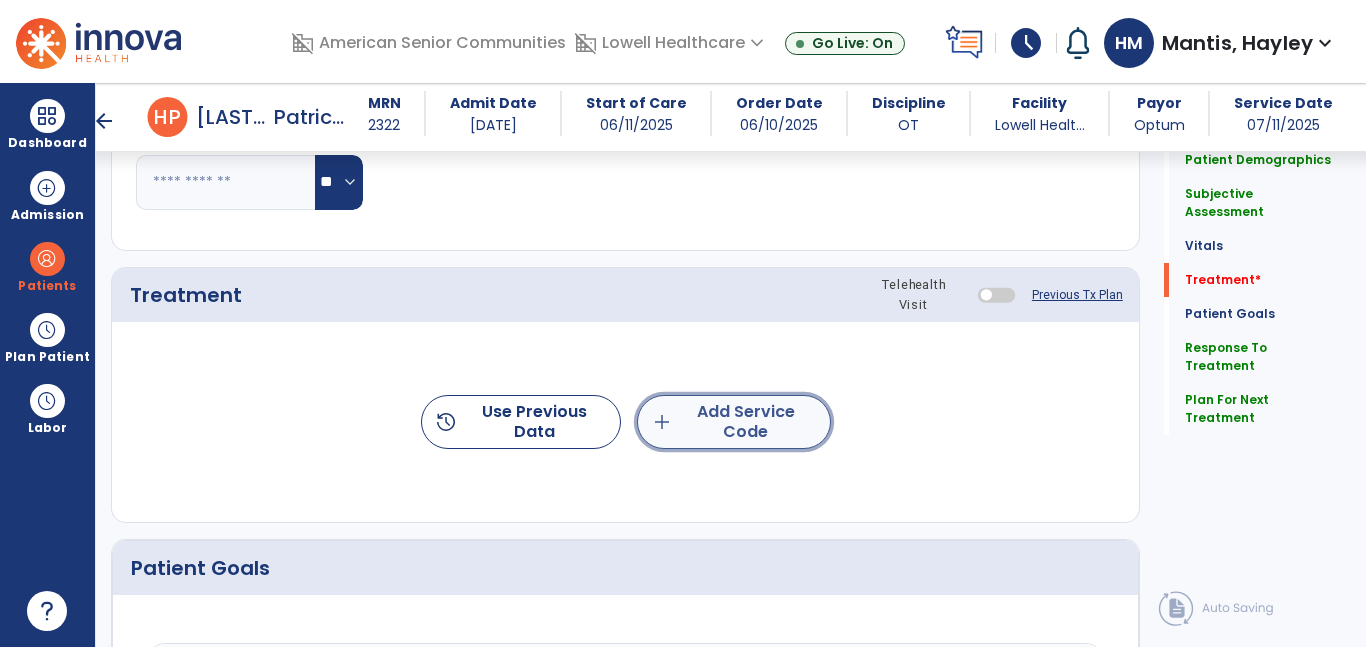 click on "add  Add Service Code" 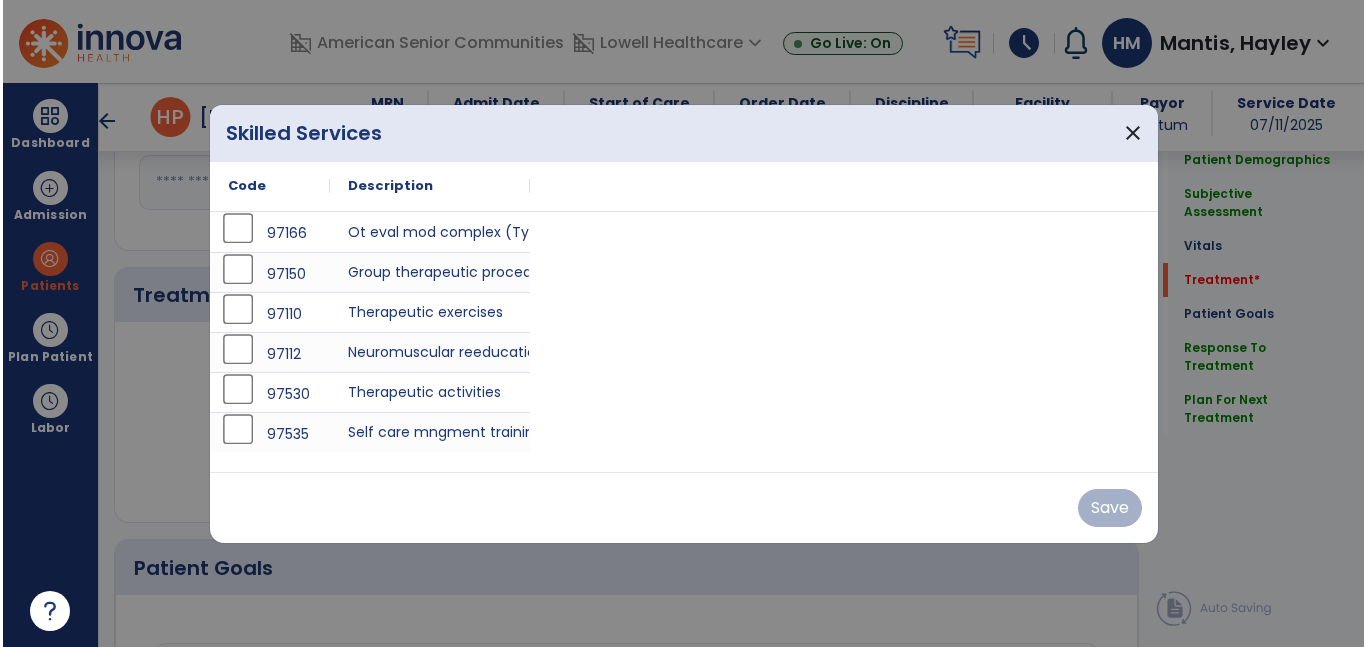 scroll, scrollTop: 1092, scrollLeft: 0, axis: vertical 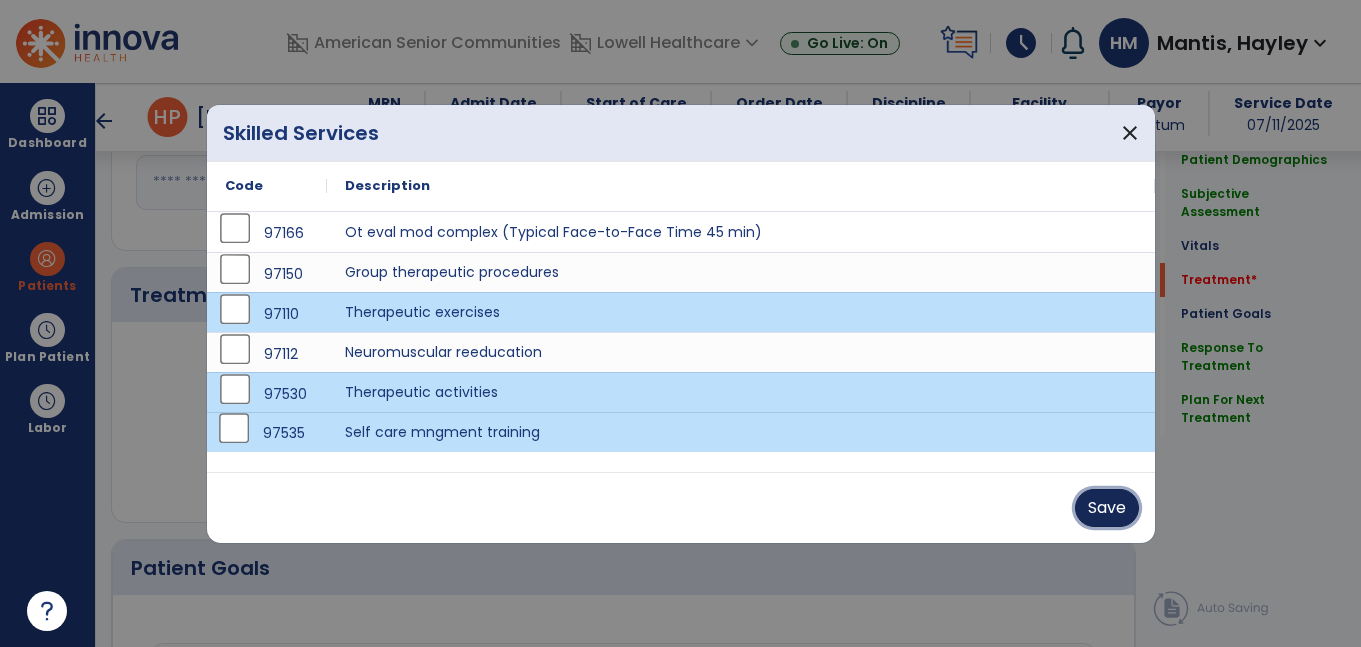 click on "Save" at bounding box center [1107, 508] 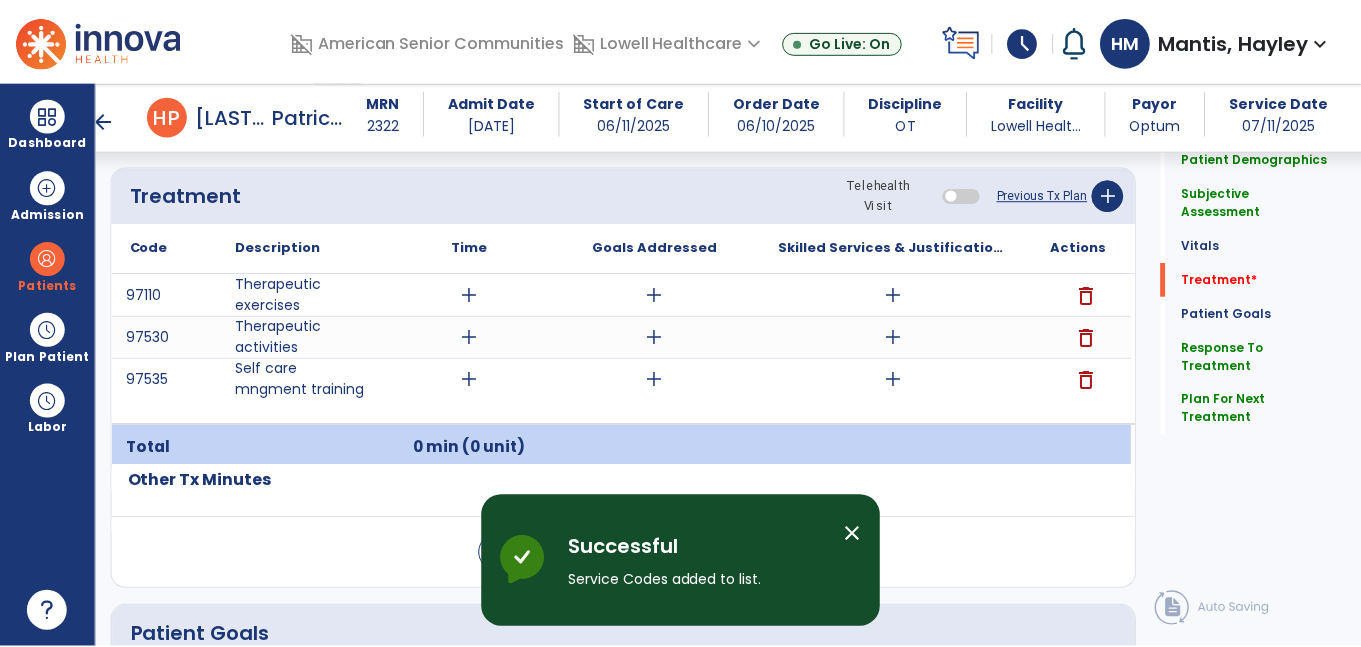 scroll, scrollTop: 1251, scrollLeft: 0, axis: vertical 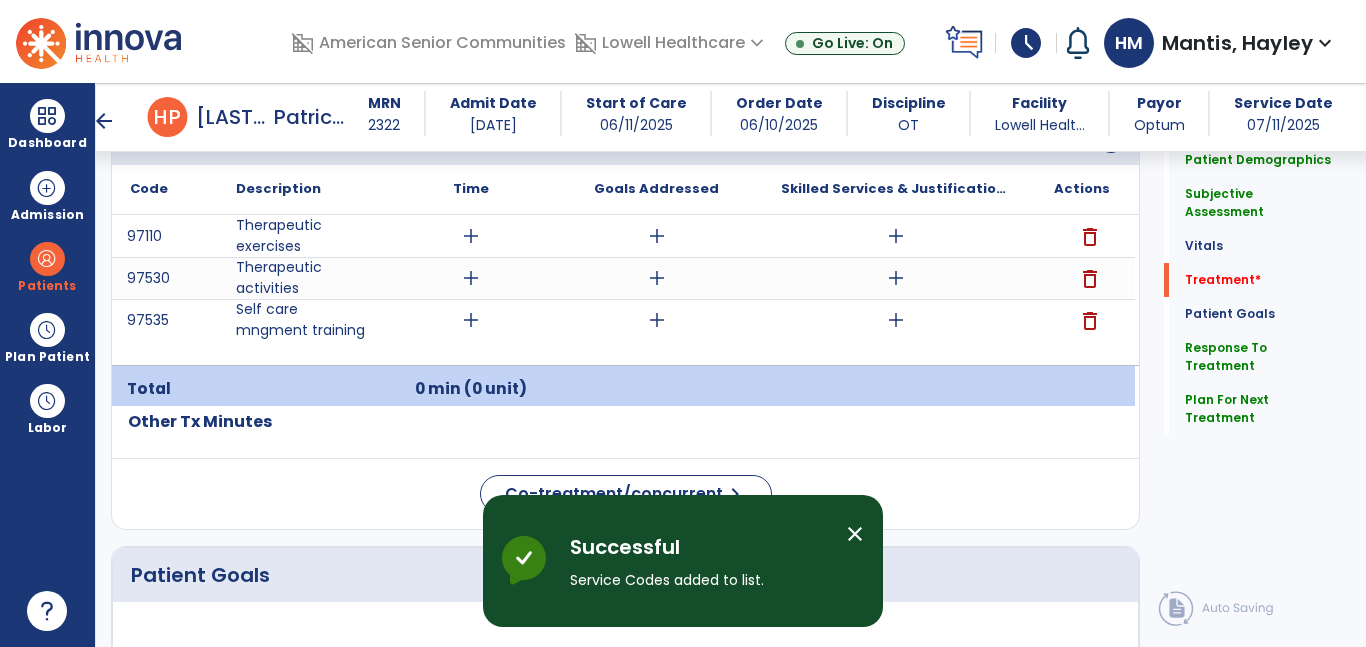 click on "add" at bounding box center (471, 236) 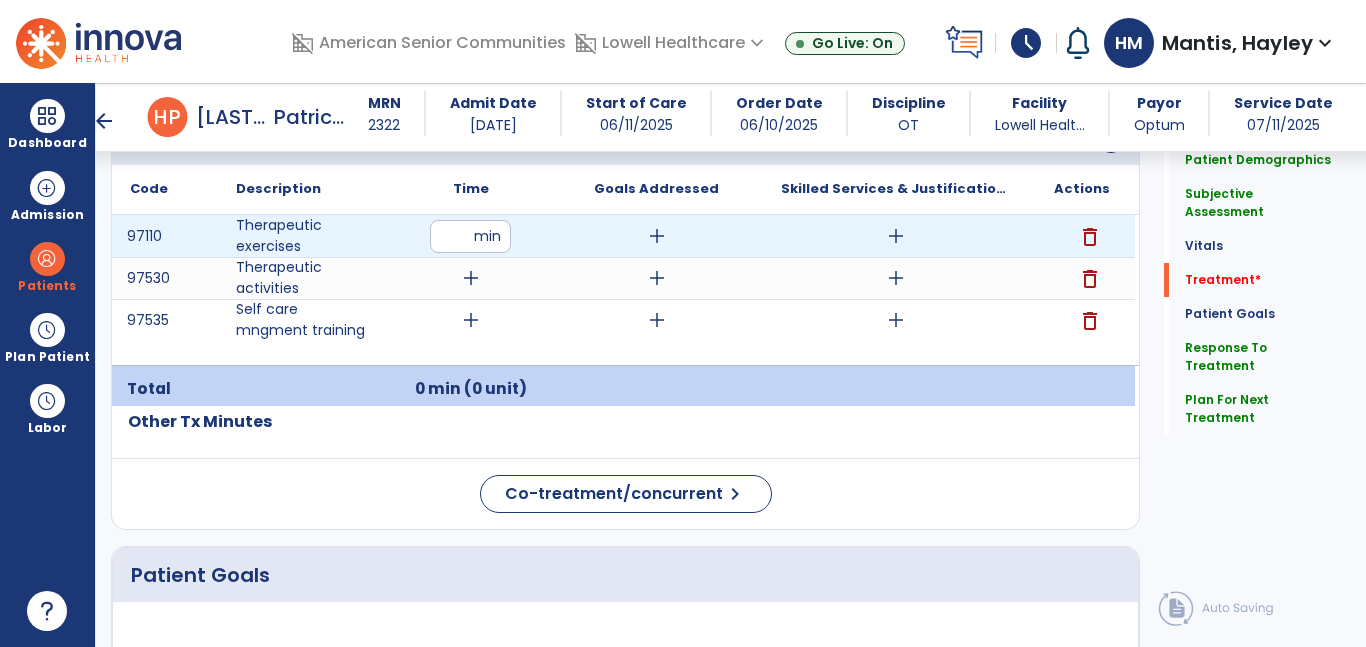 type on "**" 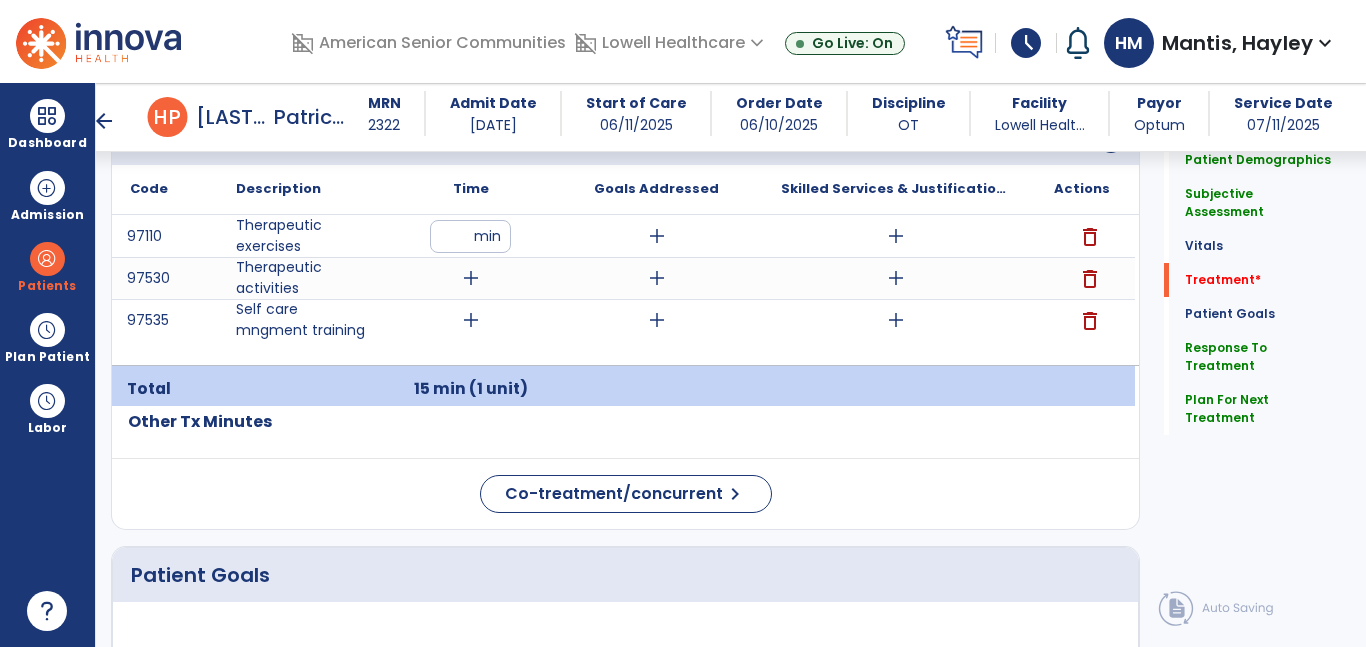 click on "add" at bounding box center (657, 236) 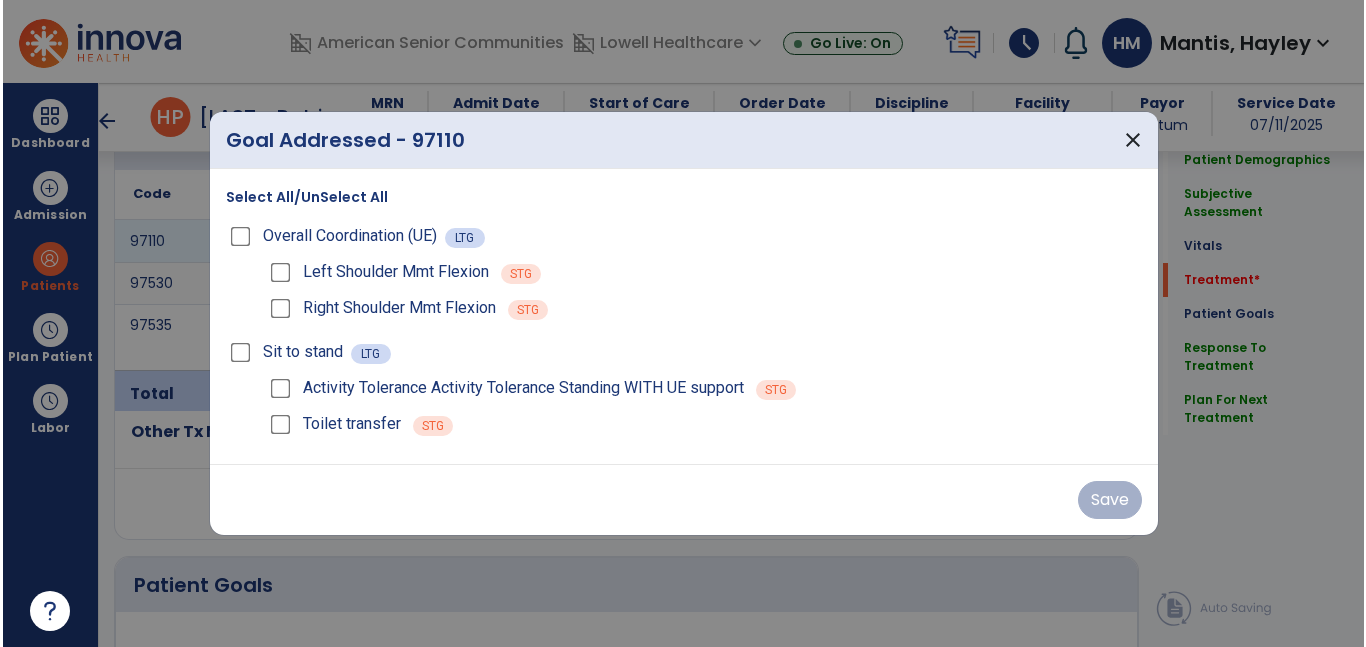 scroll, scrollTop: 1251, scrollLeft: 0, axis: vertical 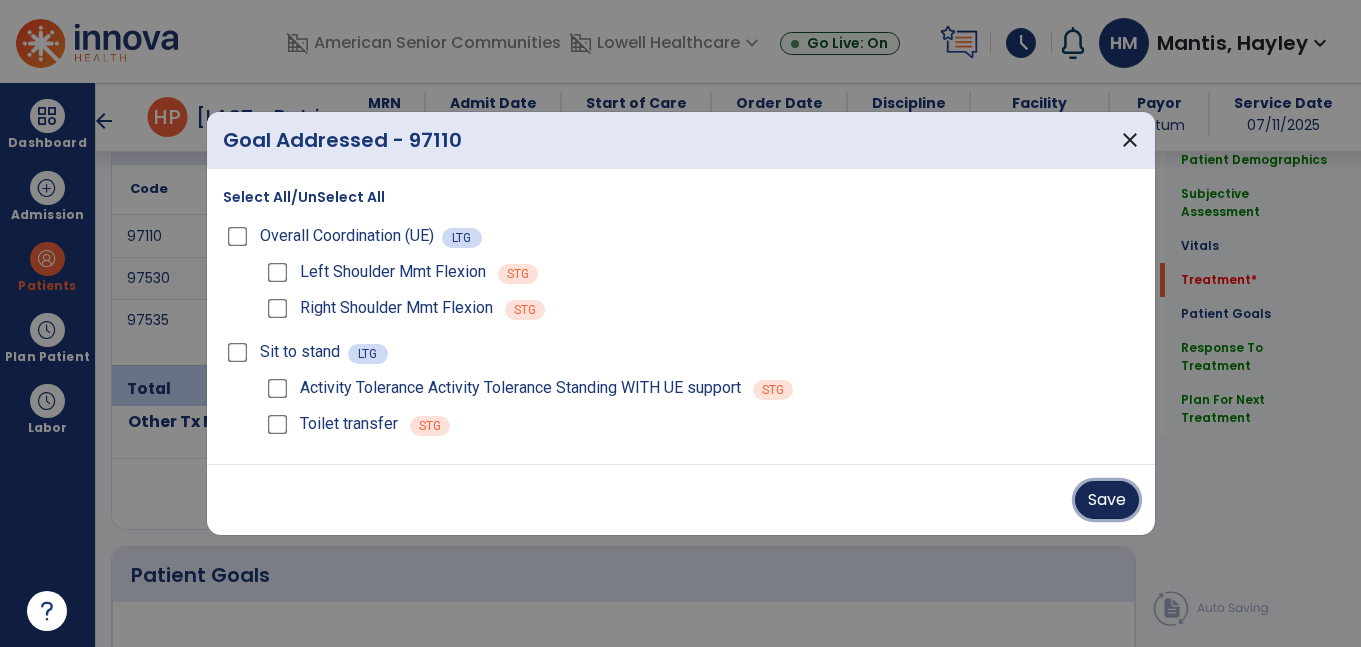 click on "Save" at bounding box center (1107, 500) 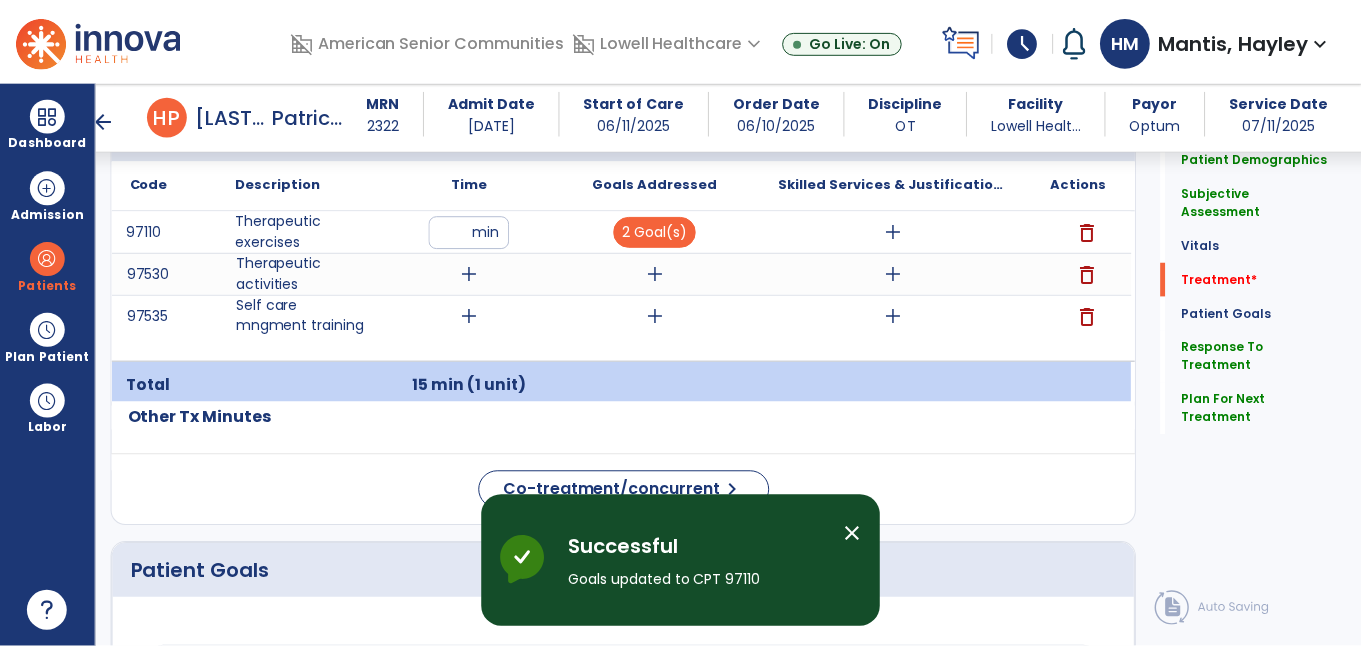 scroll, scrollTop: 1256, scrollLeft: 0, axis: vertical 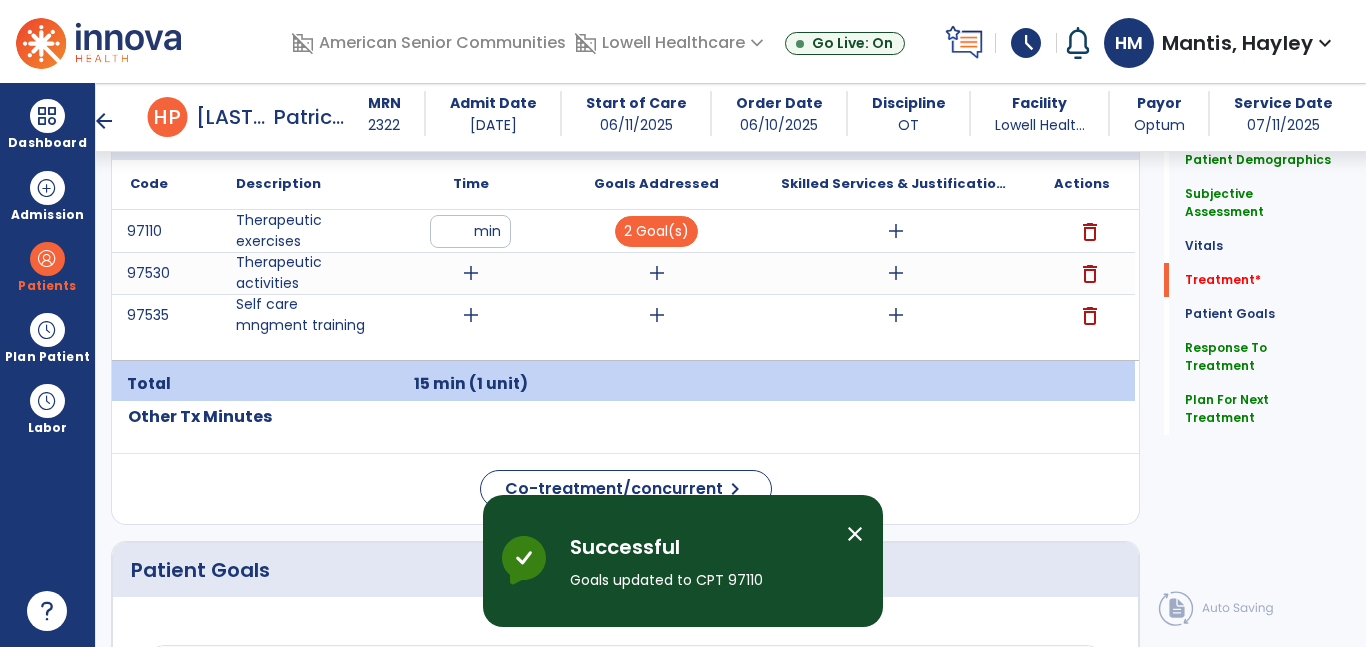 click on "add" at bounding box center (896, 231) 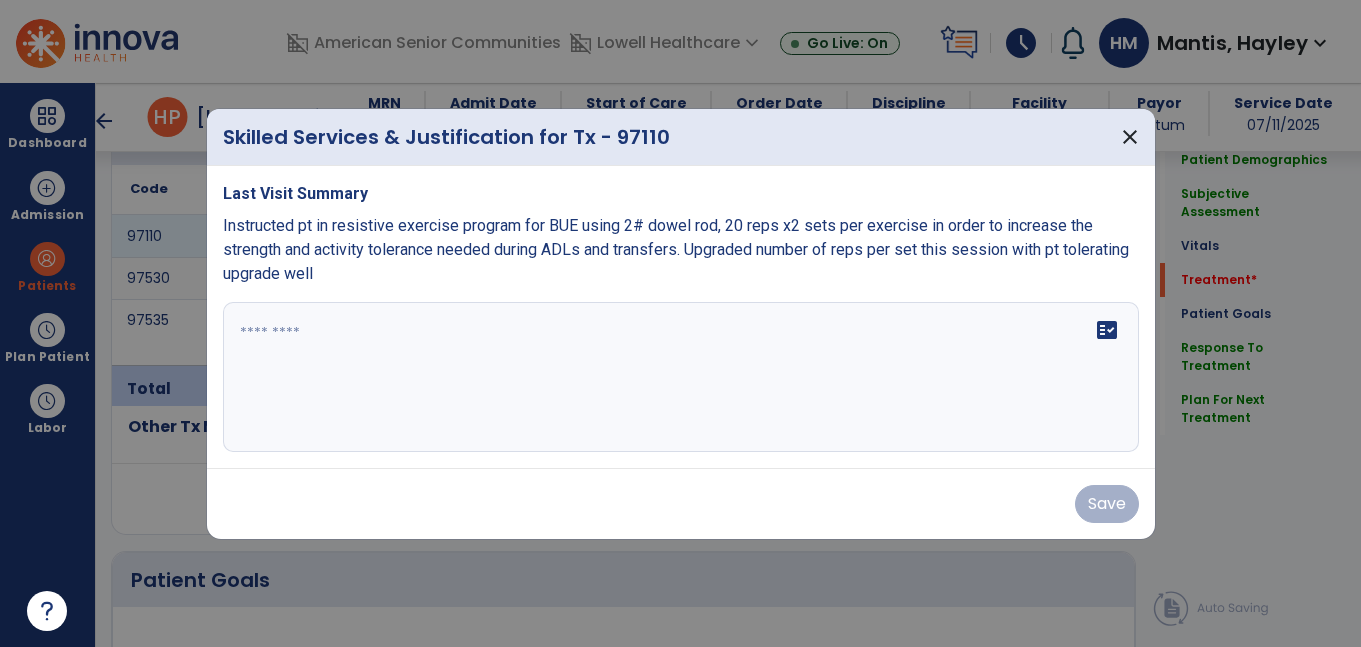 scroll, scrollTop: 1256, scrollLeft: 0, axis: vertical 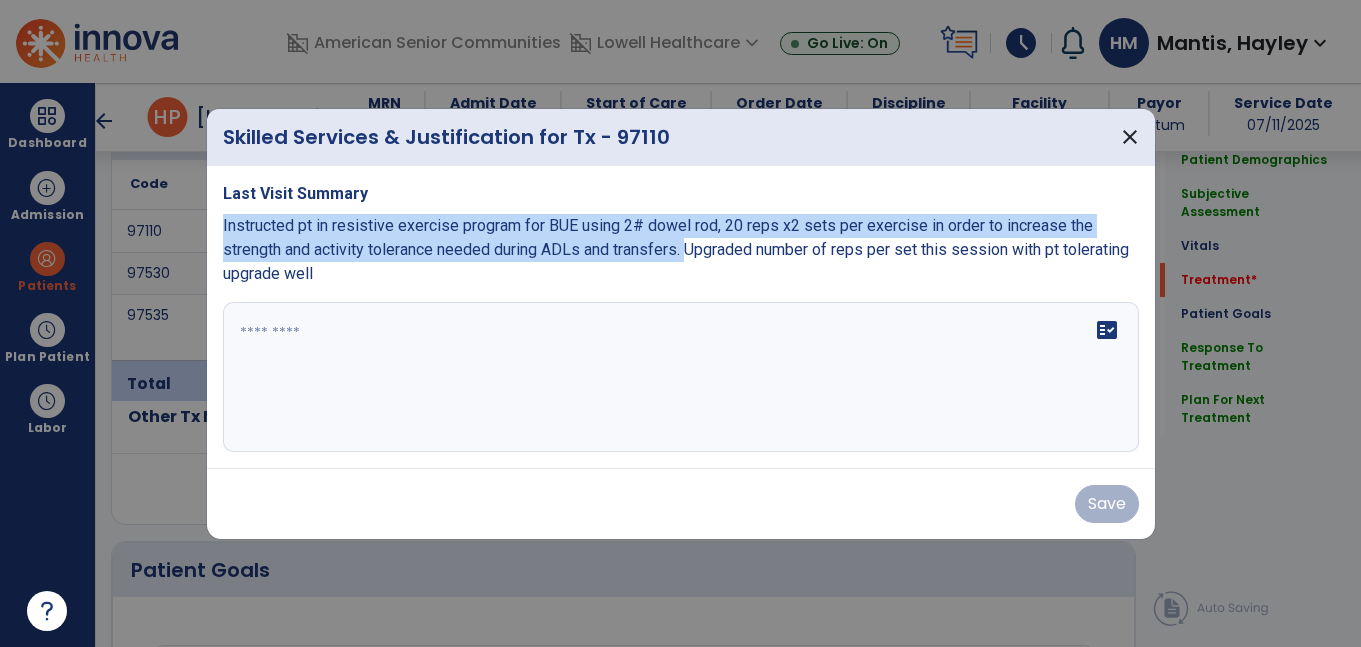 drag, startPoint x: 216, startPoint y: 226, endPoint x: 690, endPoint y: 252, distance: 474.71255 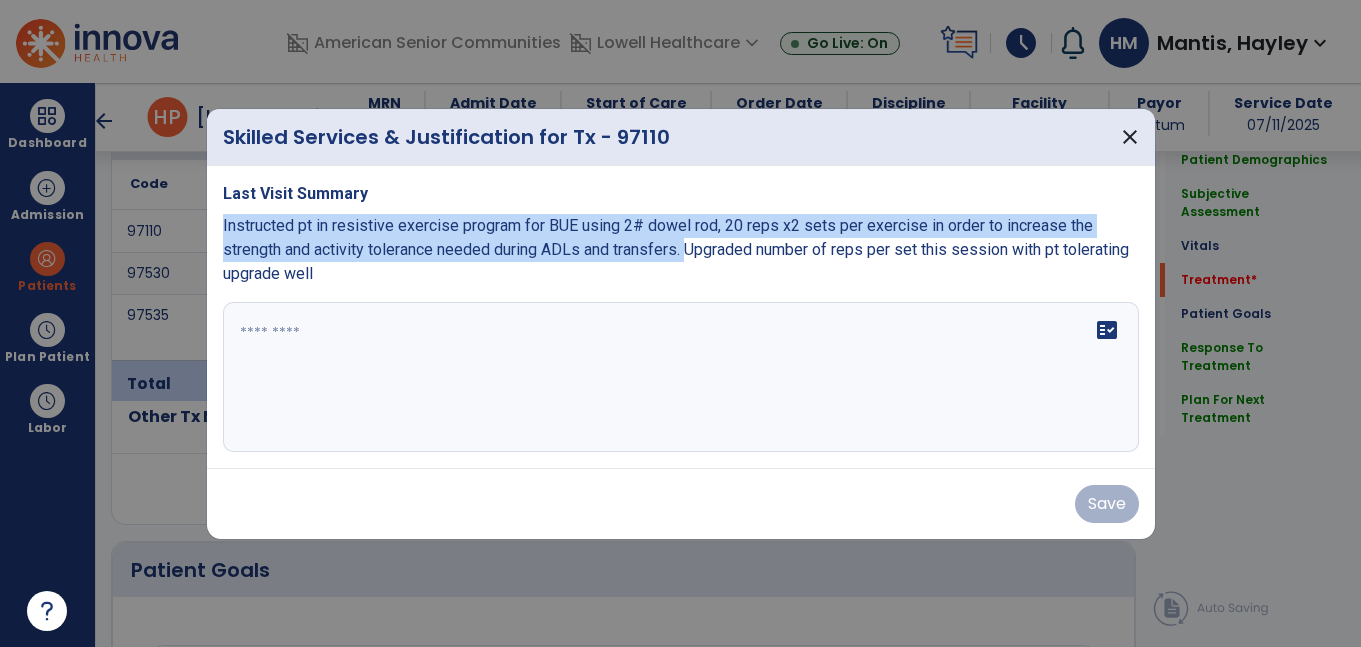 click on "Last Visit Summary Instructed pt in resistive exercise program for BUE using 2# dowel rod, 20 reps x2 sets per exercise in order to increase the strength and activity tolerance needed during ADLs and transfers. Upgraded number of reps per set this session with pt tolerating upgrade well   fact_check" at bounding box center (681, 317) 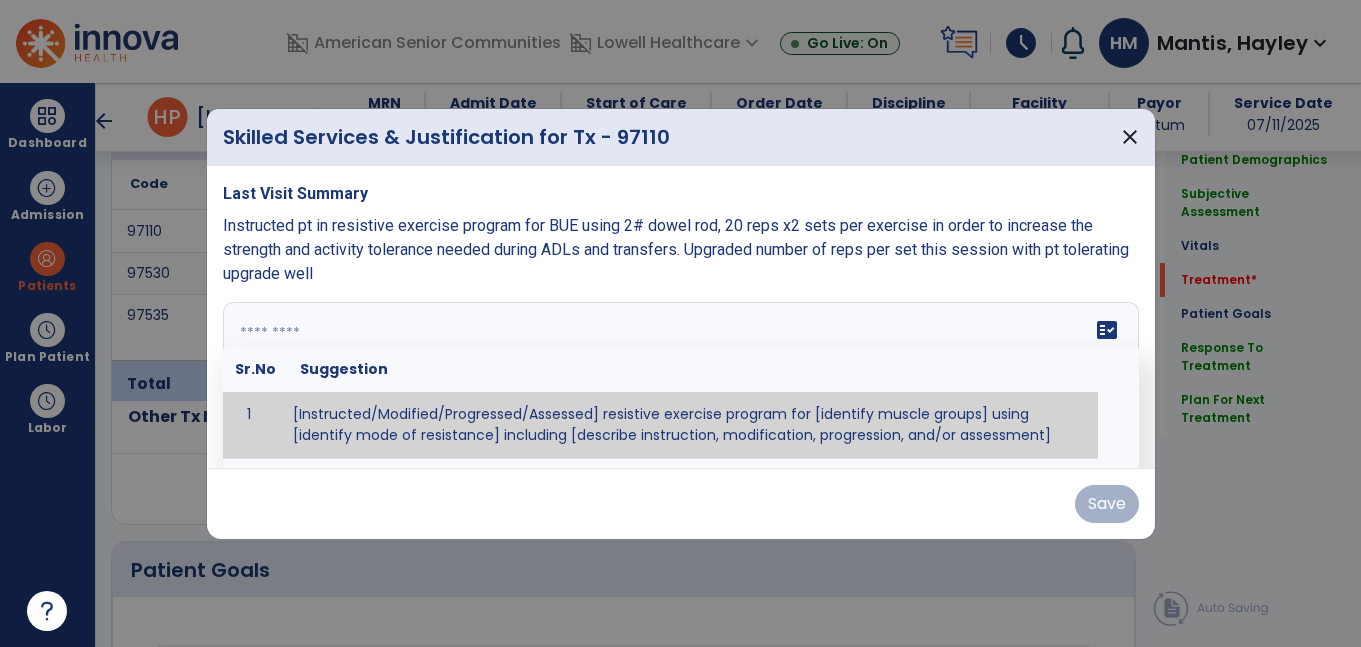 paste on "**********" 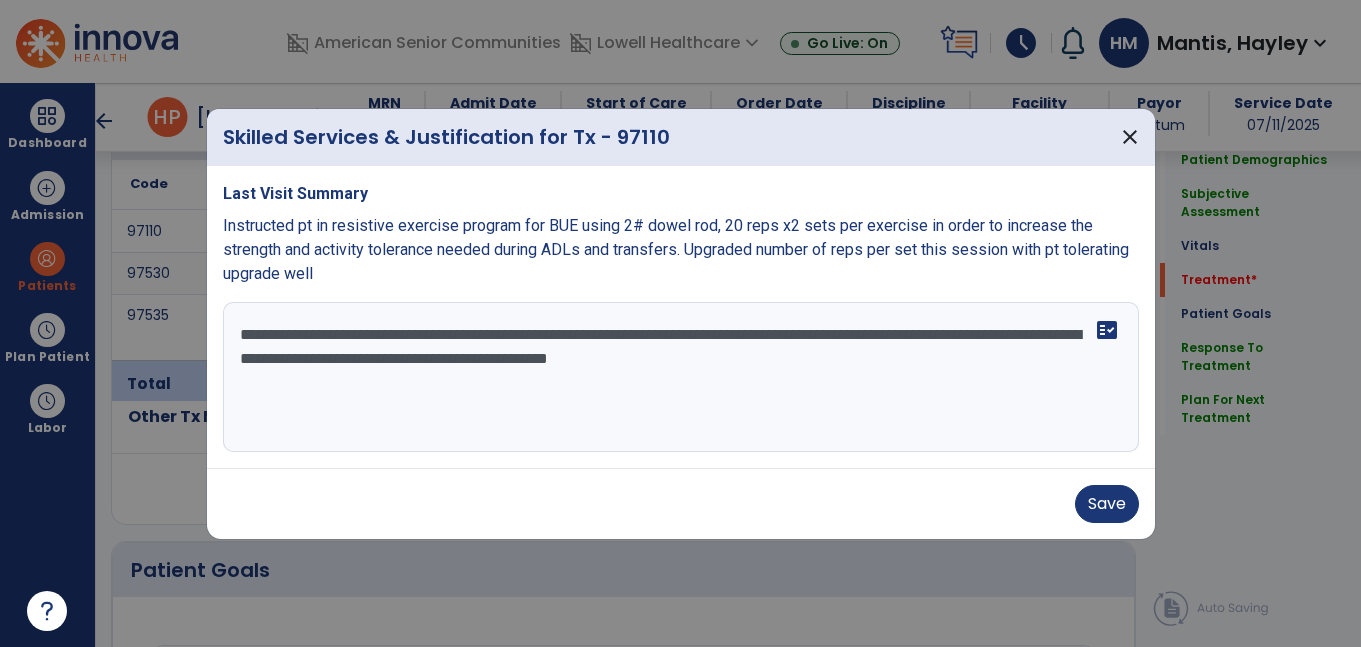 type on "**********" 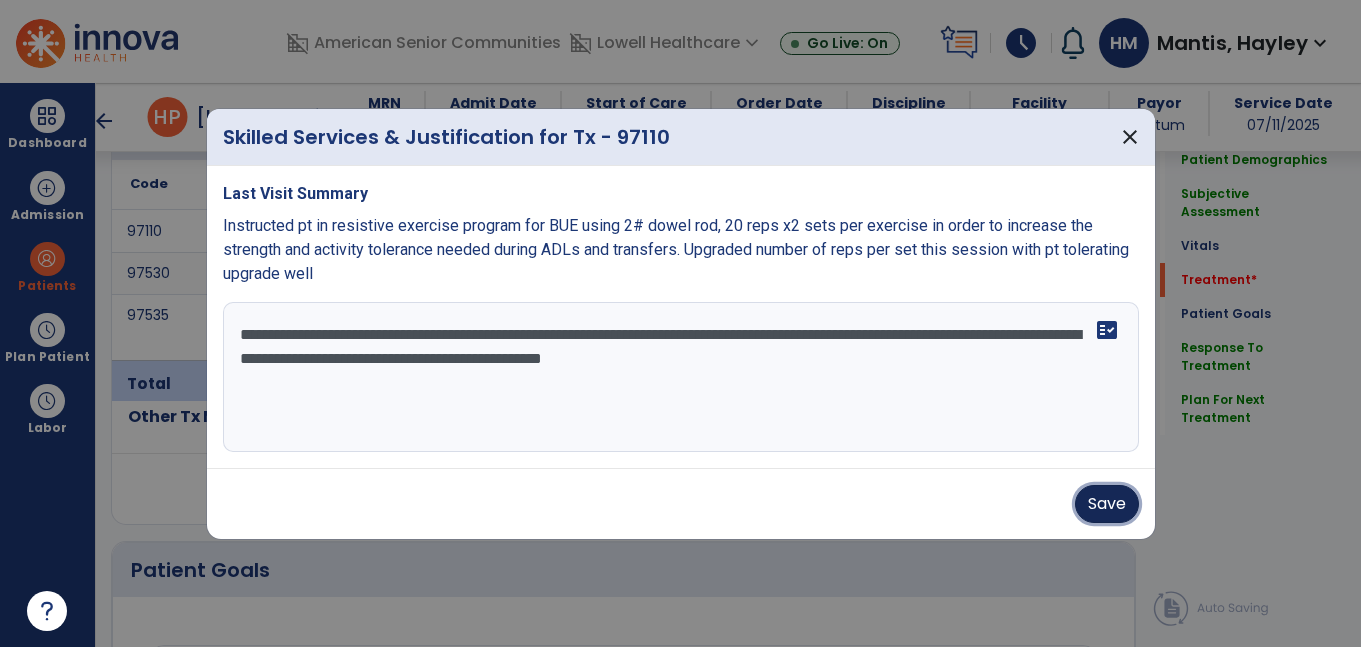 click on "Save" at bounding box center (1107, 504) 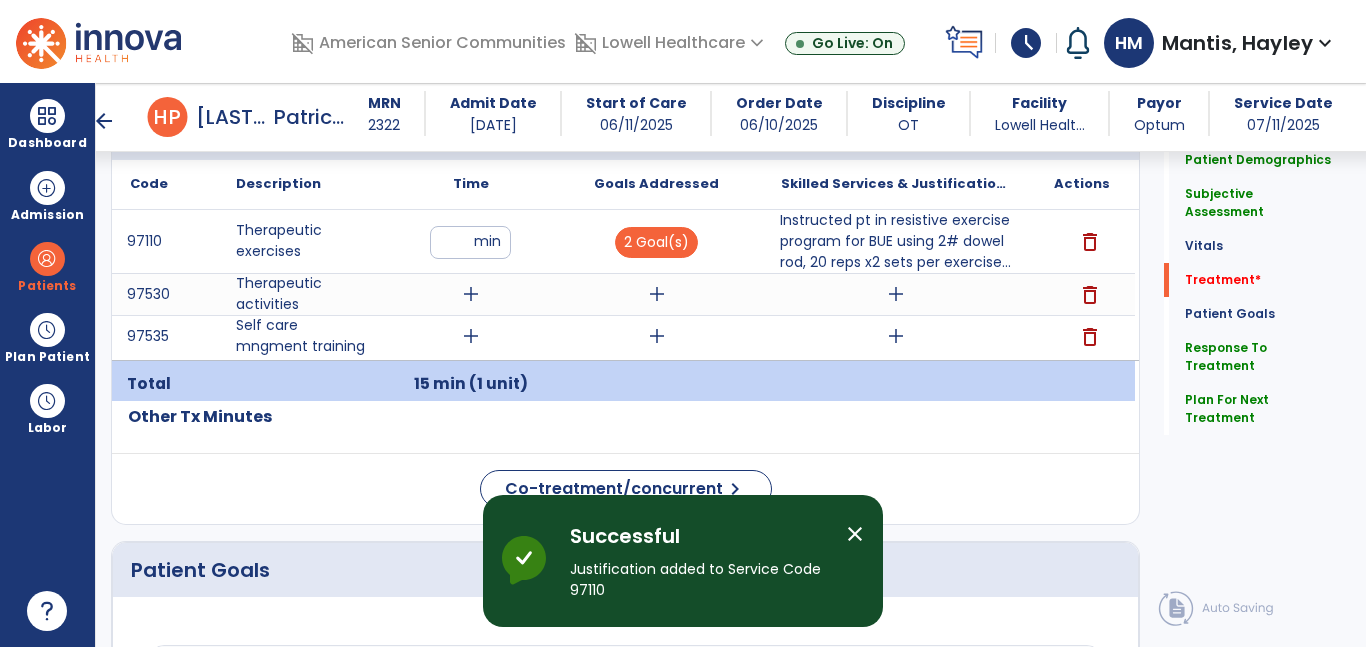 click on "add" at bounding box center [471, 336] 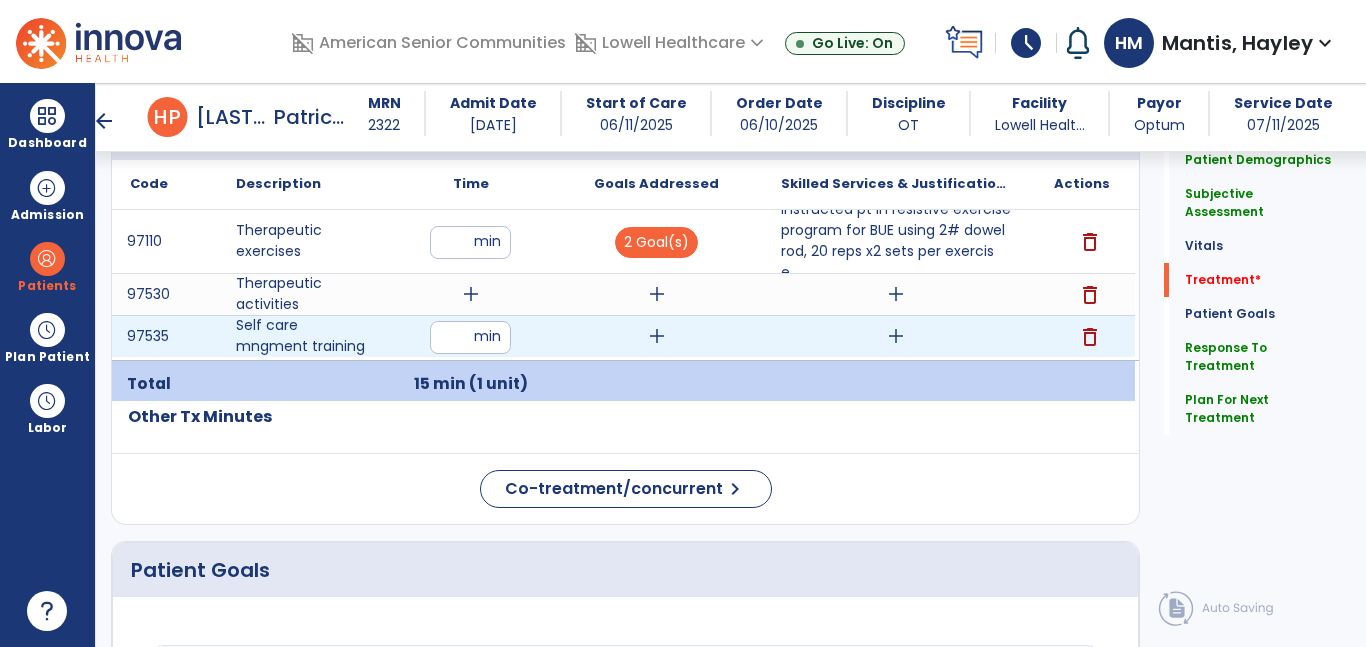 type on "**" 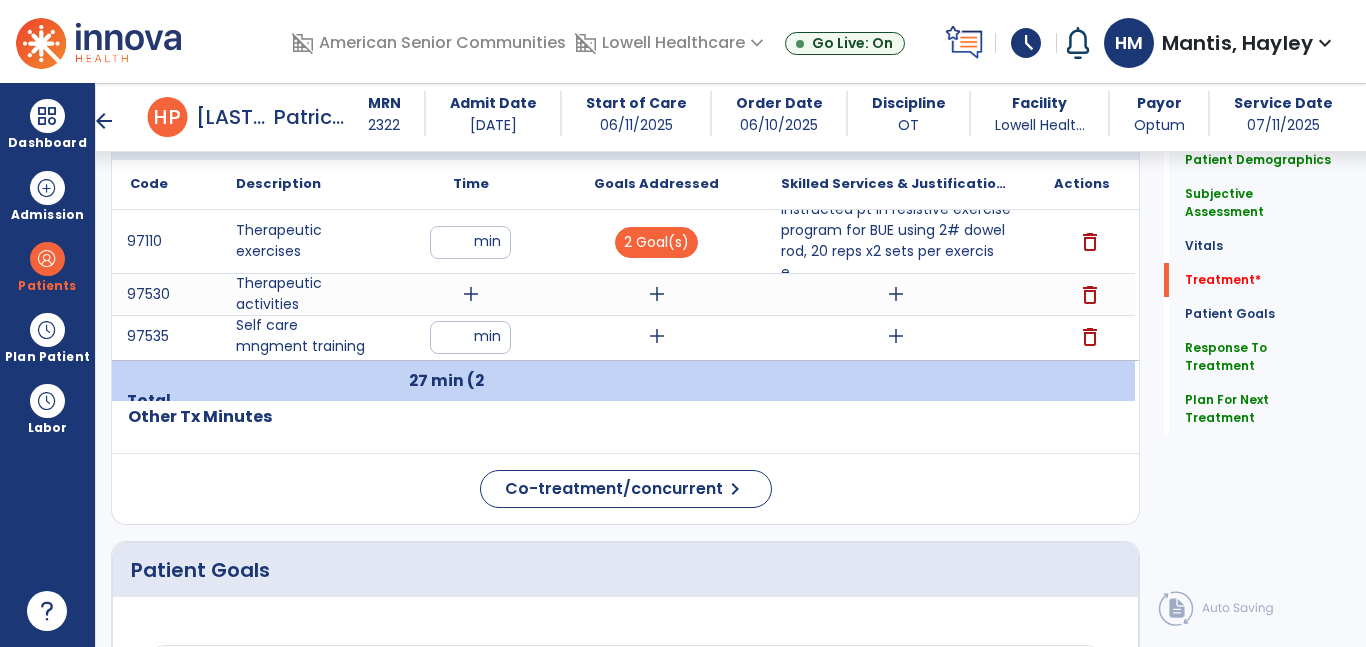 click on "add" at bounding box center (656, 336) 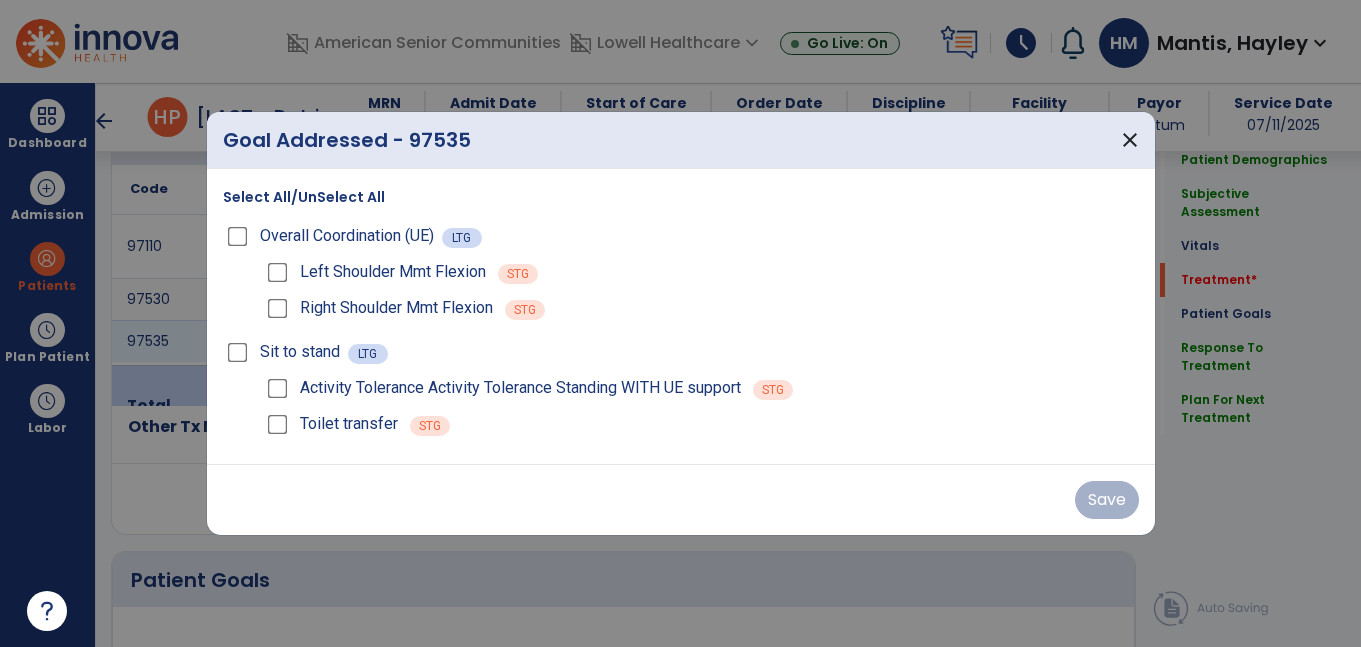 scroll, scrollTop: 1256, scrollLeft: 0, axis: vertical 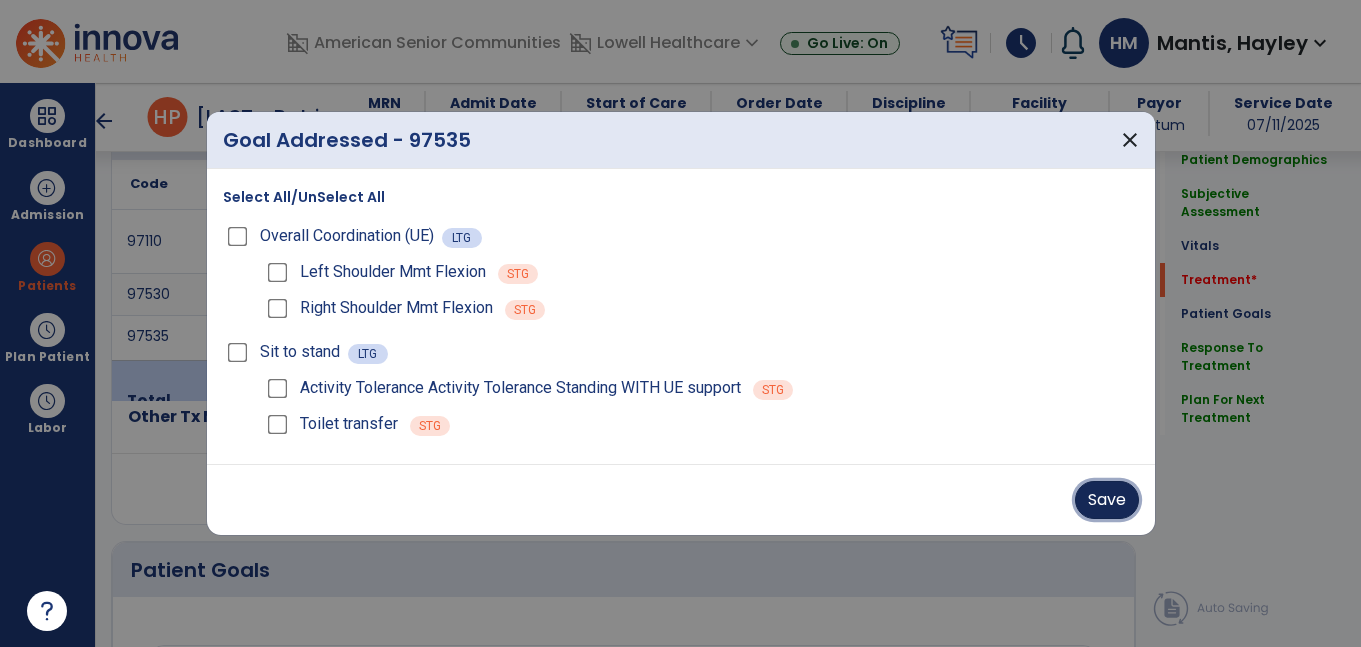click on "Save" at bounding box center [1107, 500] 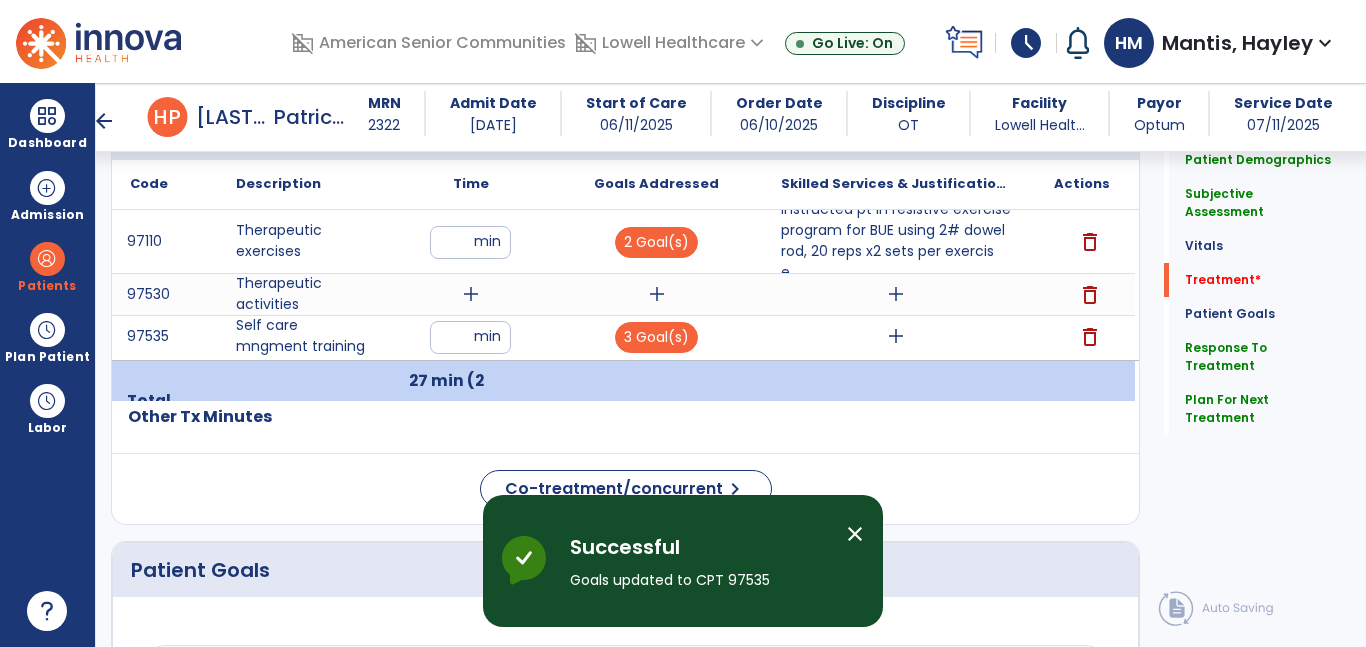 click on "add" at bounding box center (896, 336) 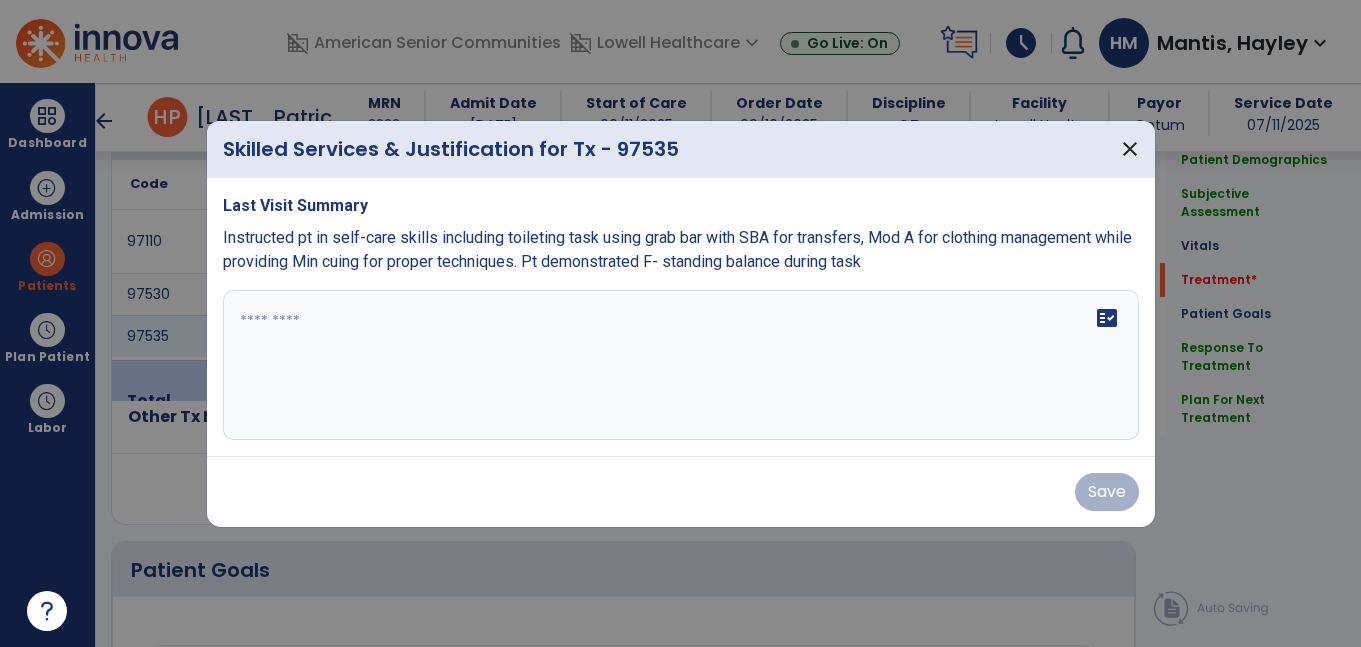 scroll, scrollTop: 1256, scrollLeft: 0, axis: vertical 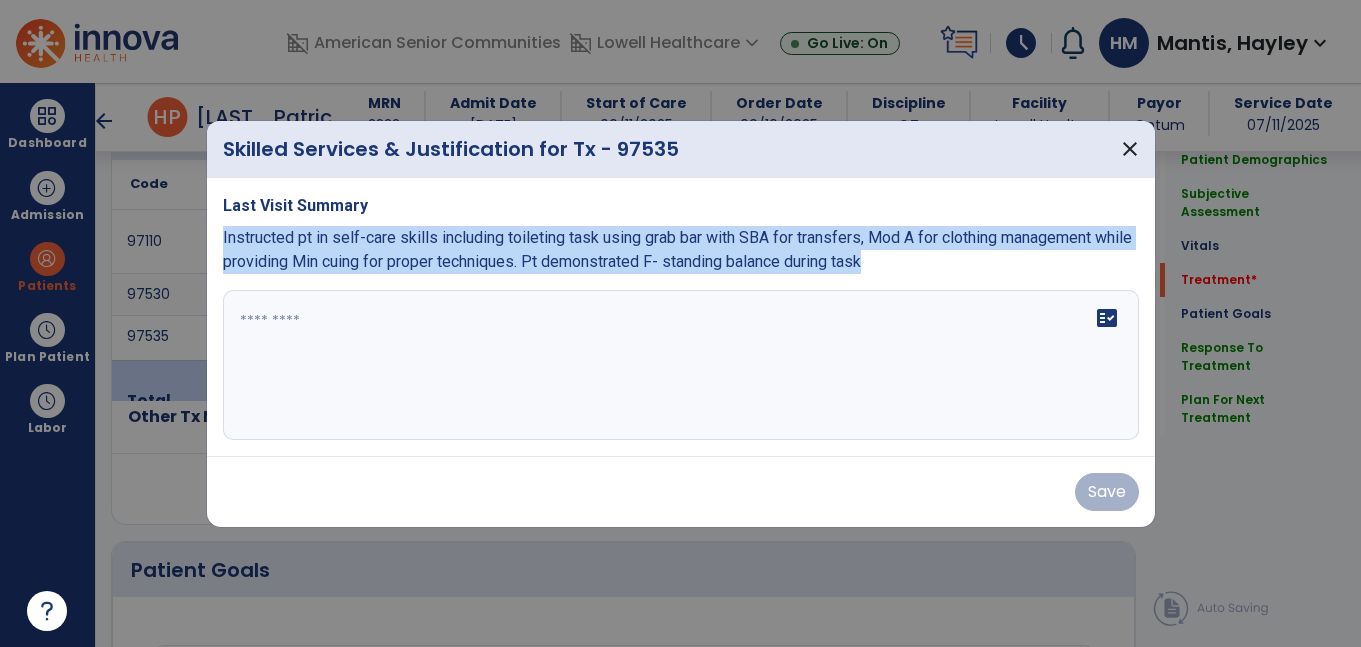 drag, startPoint x: 214, startPoint y: 234, endPoint x: 1002, endPoint y: 270, distance: 788.8219 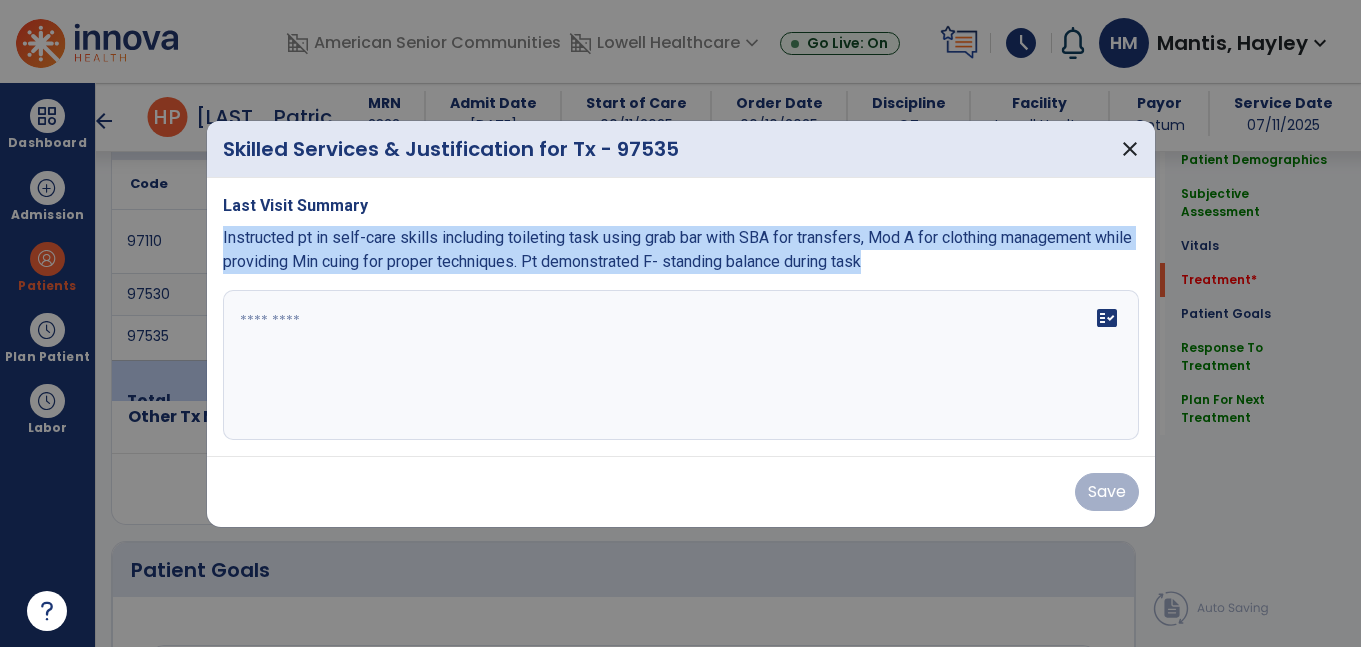 copy on "Instructed pt in self-care skills including toileting task using grab bar with SBA for transfers, Mod A for clothing management while providing Min cuing for proper techniques. Pt demonstrated F- standing balance during task" 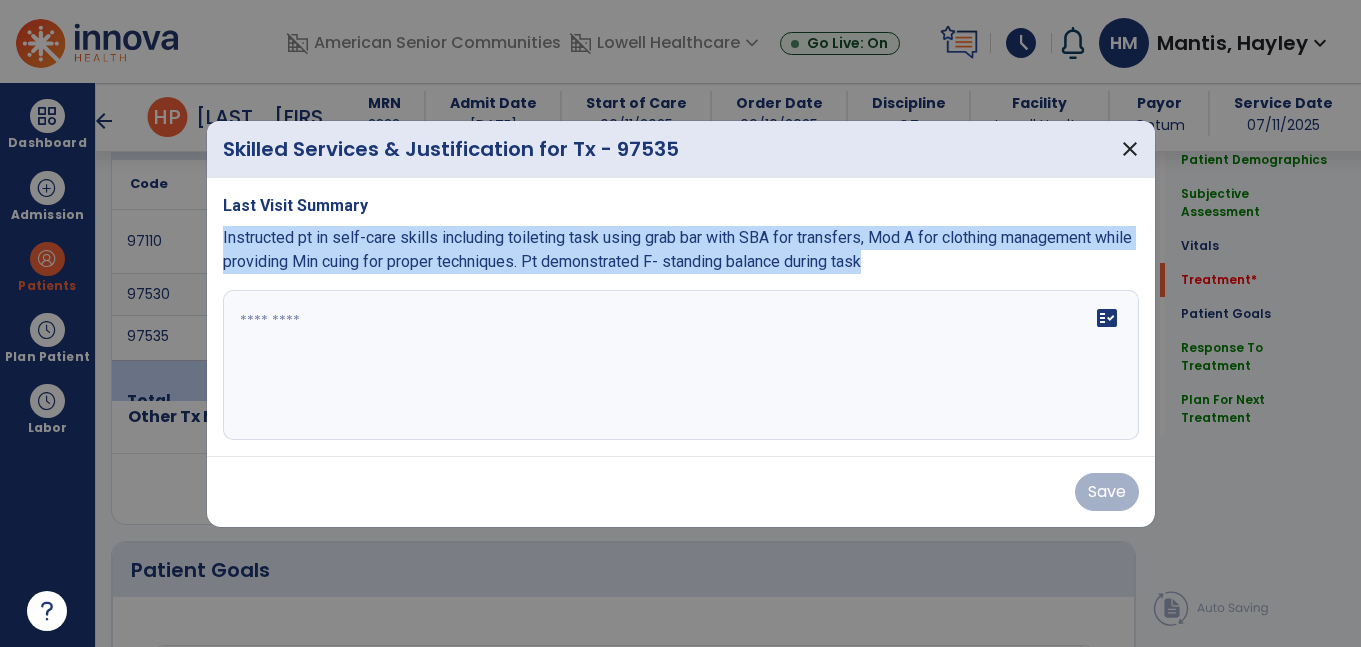 click on "fact_check" at bounding box center [681, 365] 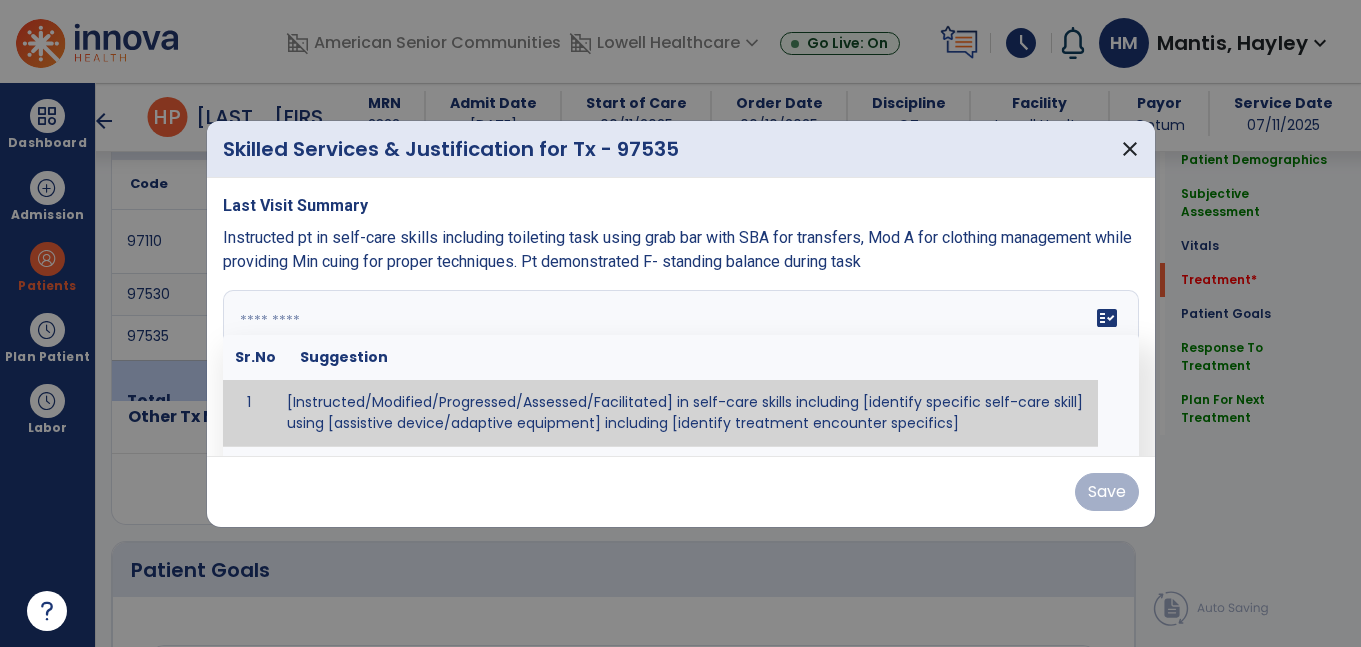 paste on "**********" 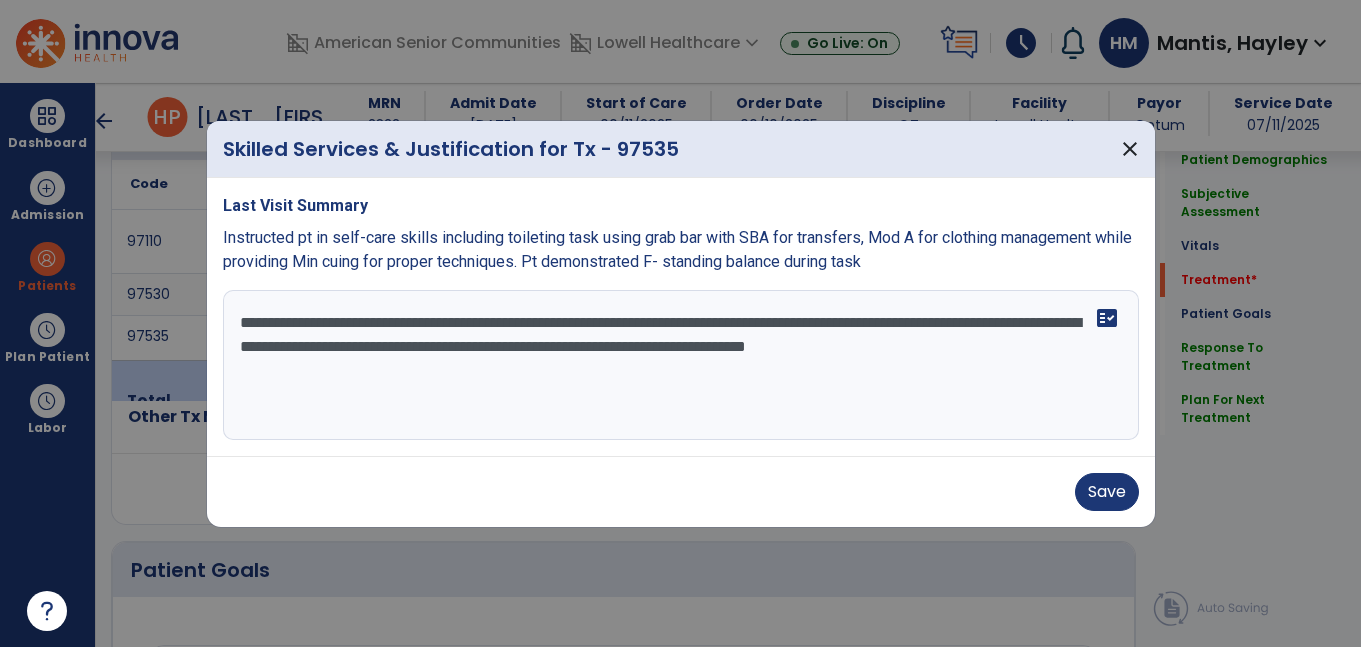 click on "**********" at bounding box center (681, 365) 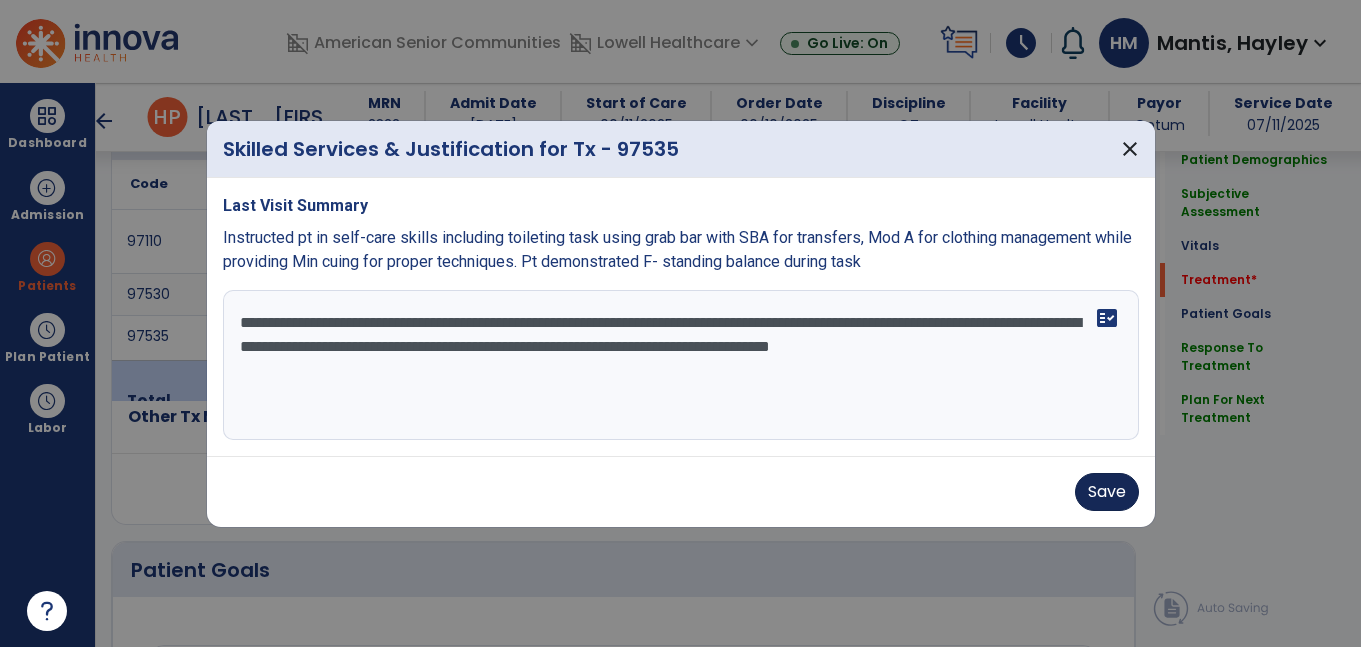 type on "**********" 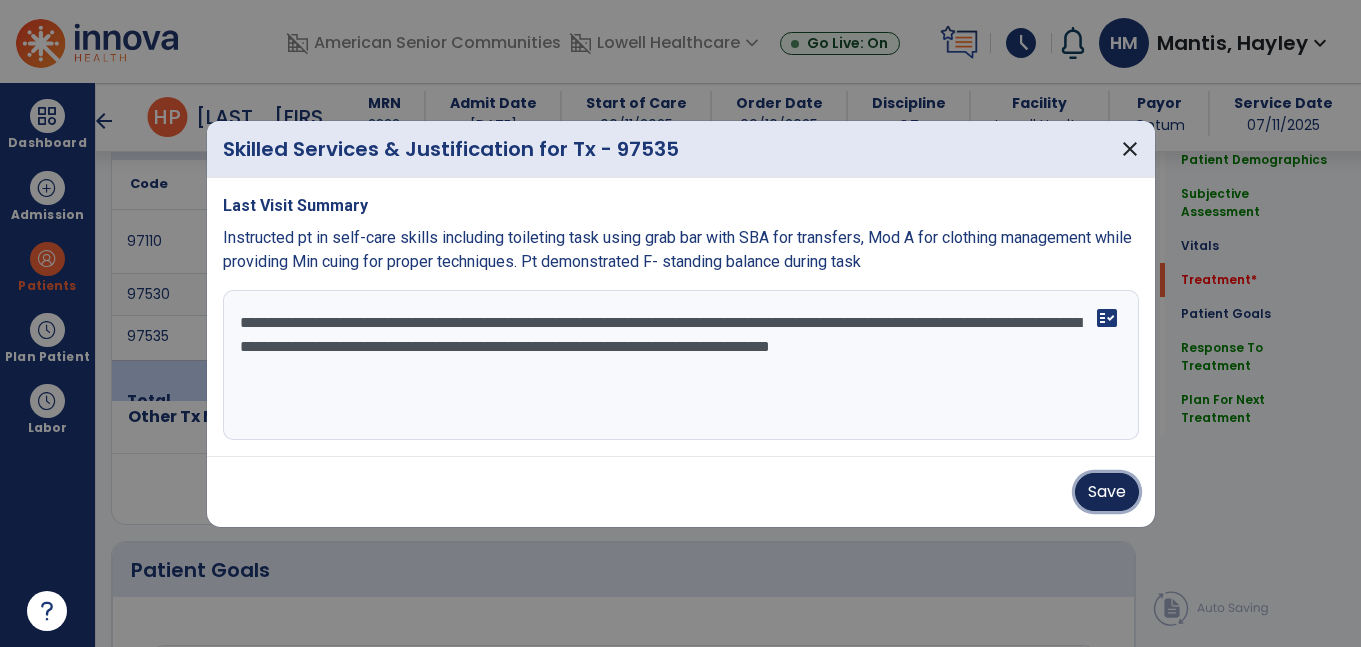 click on "Save" at bounding box center (1107, 492) 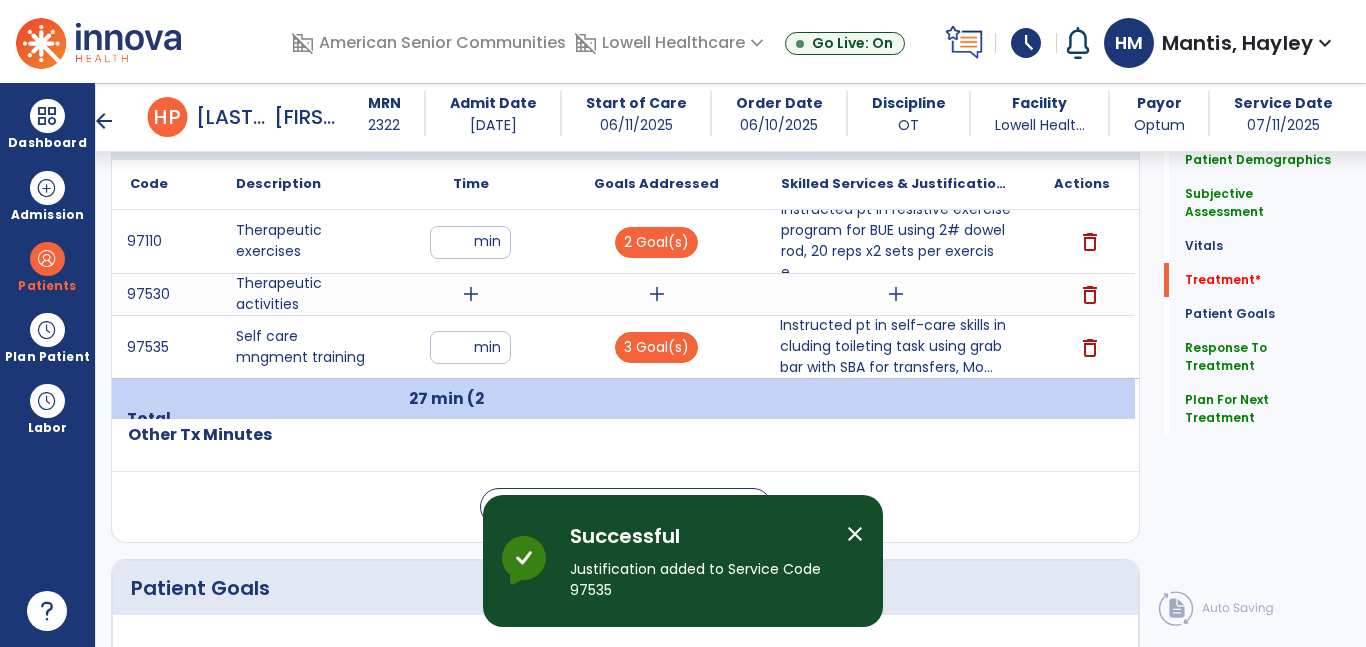 click on "add" at bounding box center [471, 294] 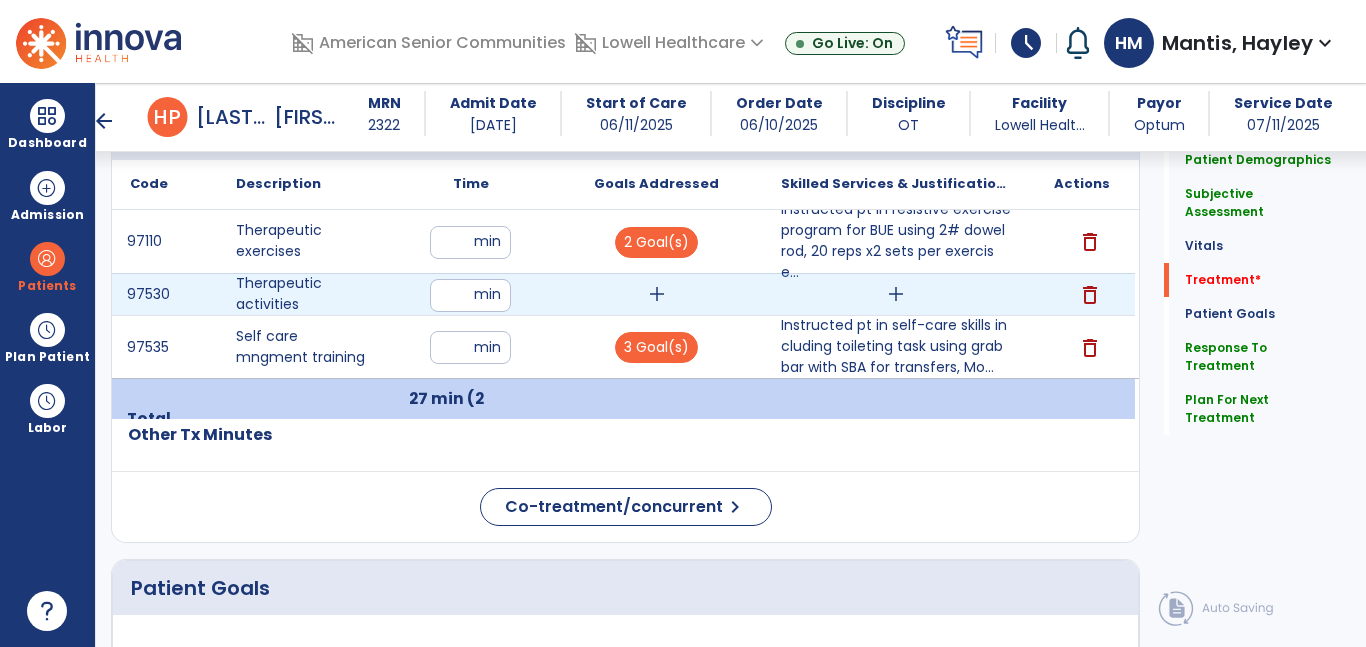 type on "**" 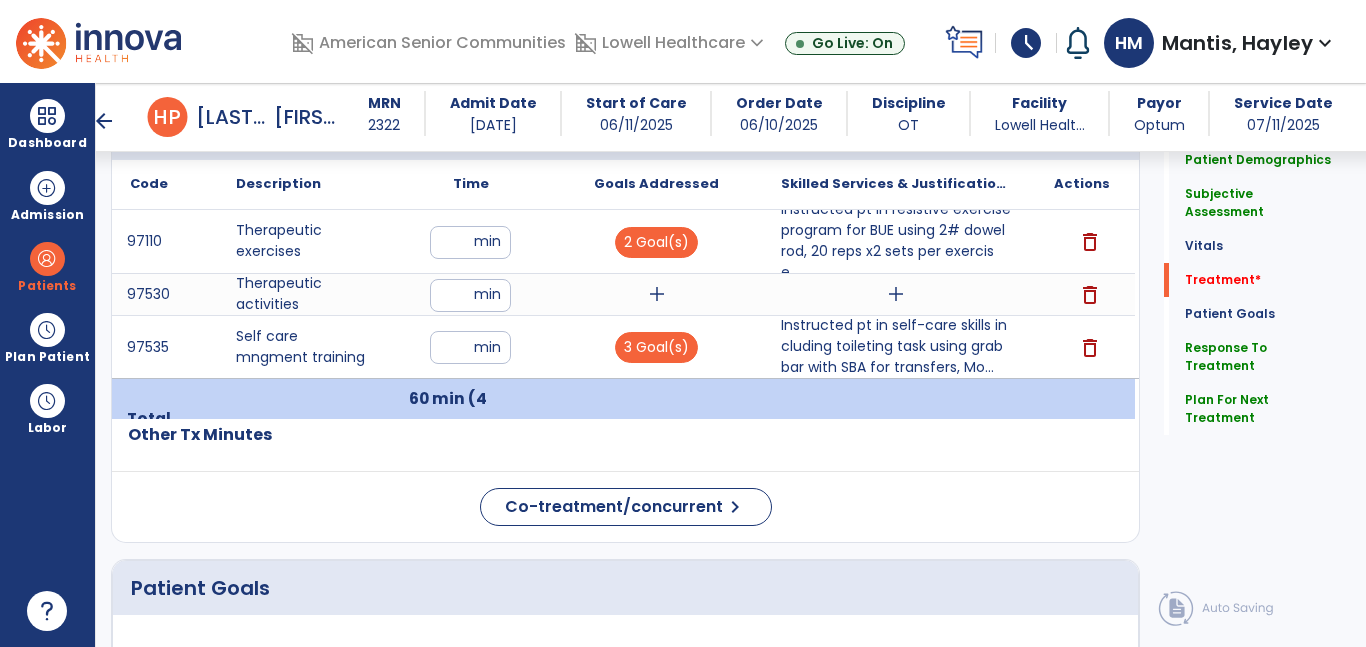 click on "add" at bounding box center (657, 294) 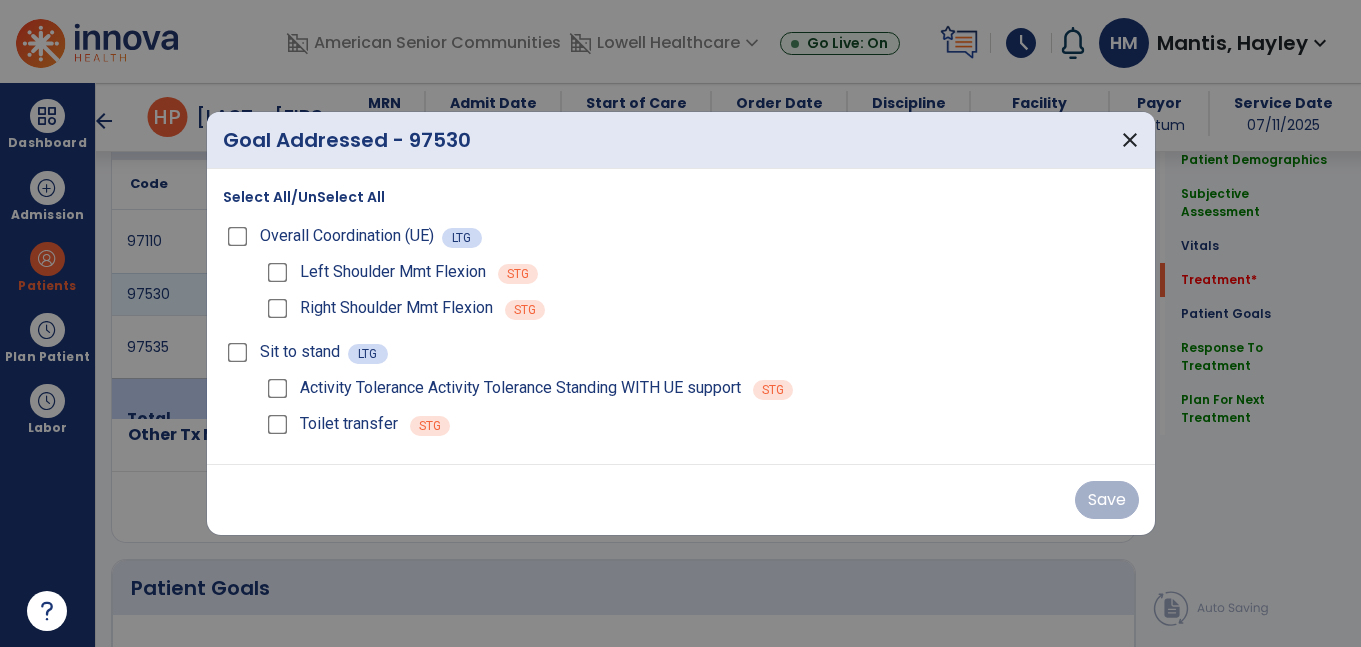 scroll, scrollTop: 1256, scrollLeft: 0, axis: vertical 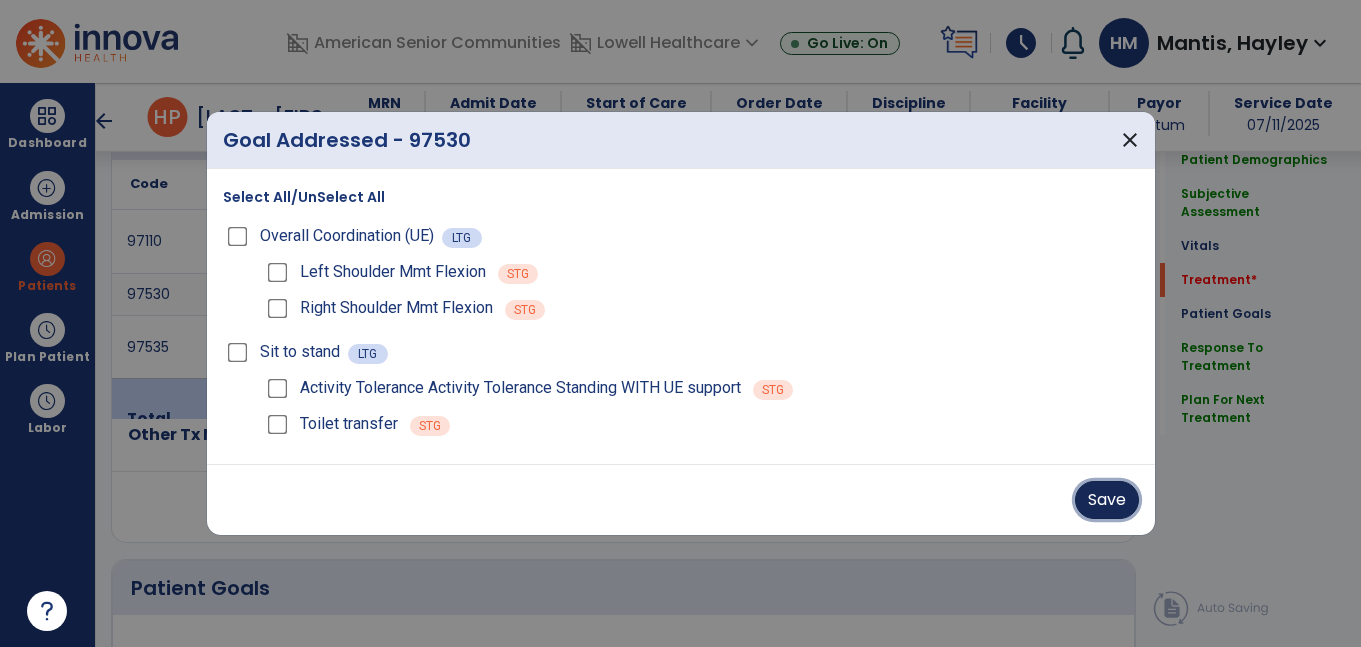 click on "Save" at bounding box center (1107, 500) 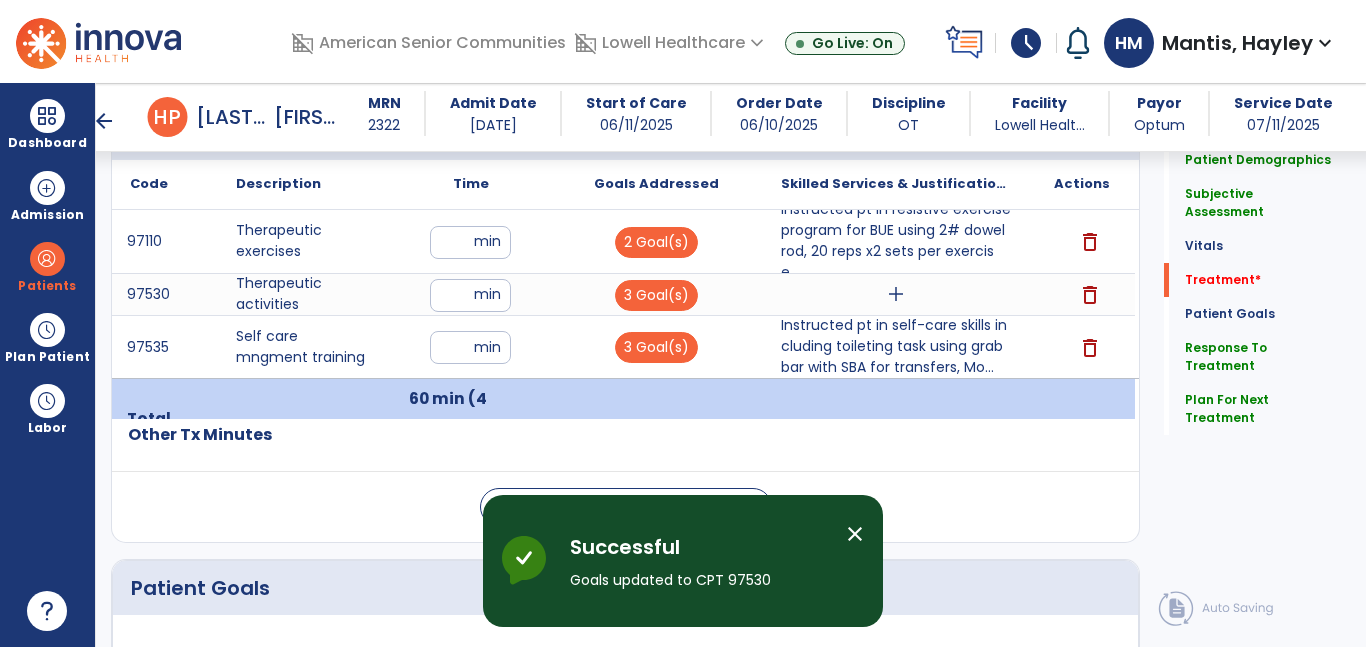 click on "add" at bounding box center [896, 294] 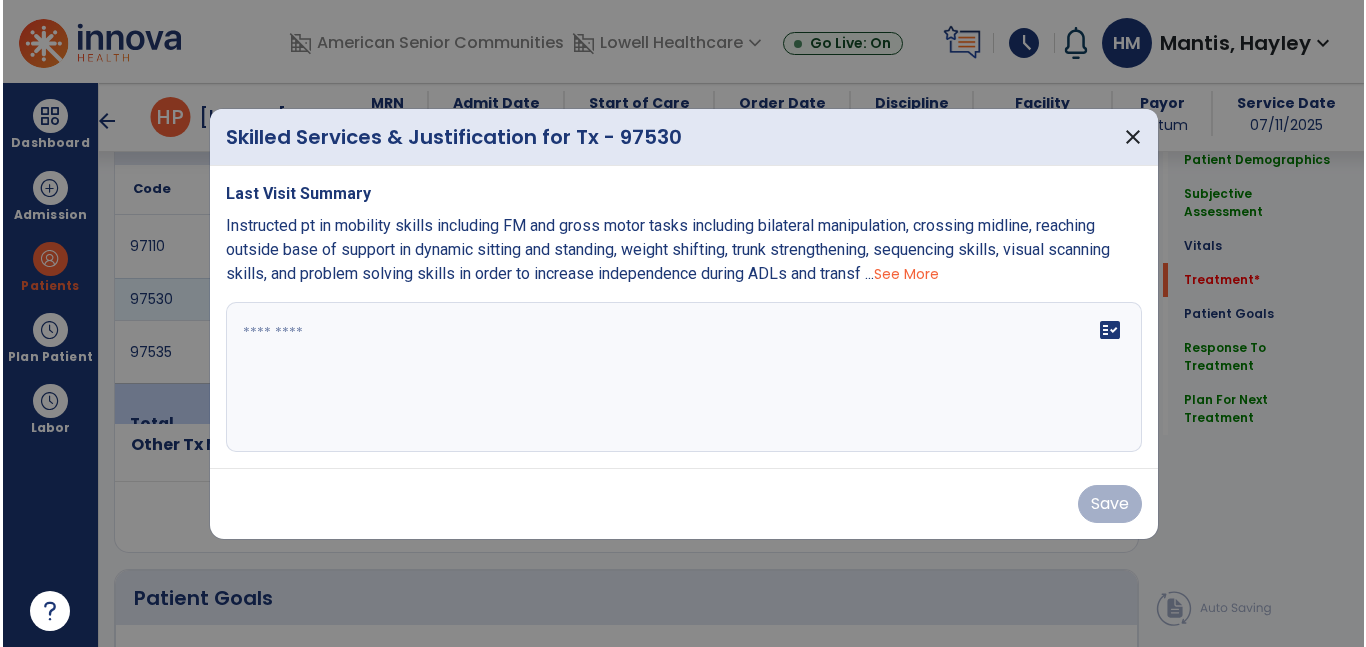 scroll, scrollTop: 1256, scrollLeft: 0, axis: vertical 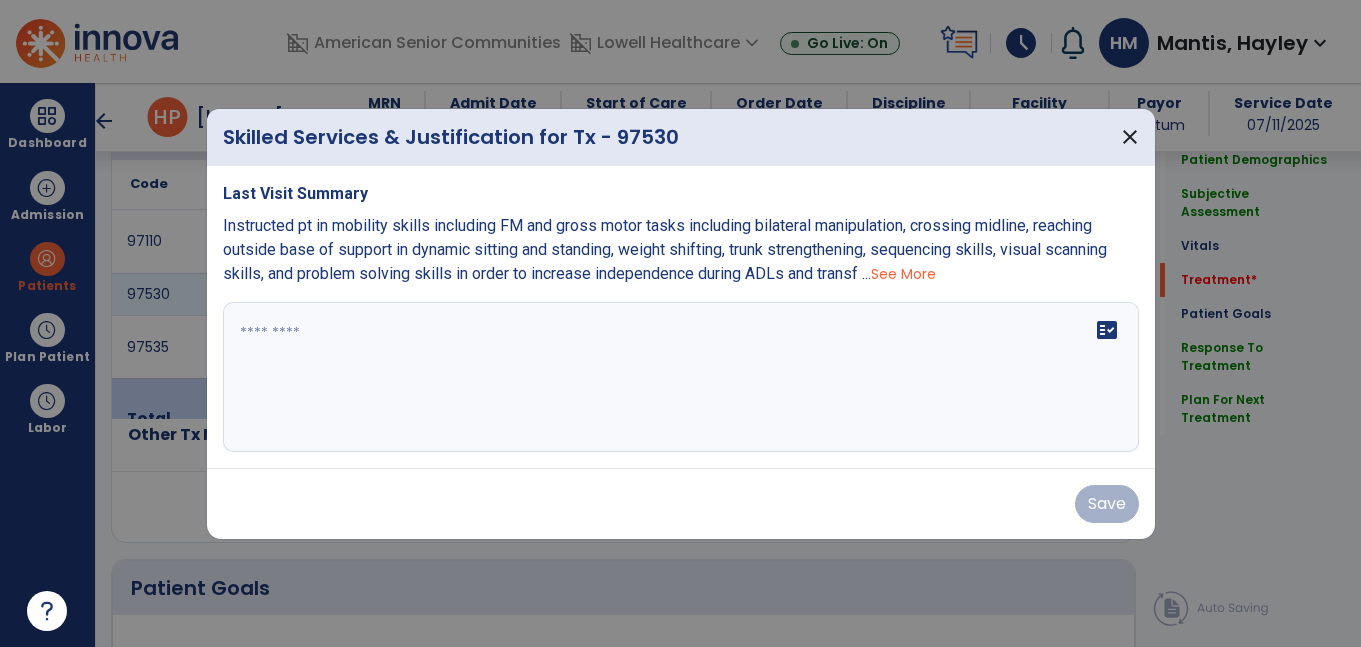 click on "See More" at bounding box center (903, 274) 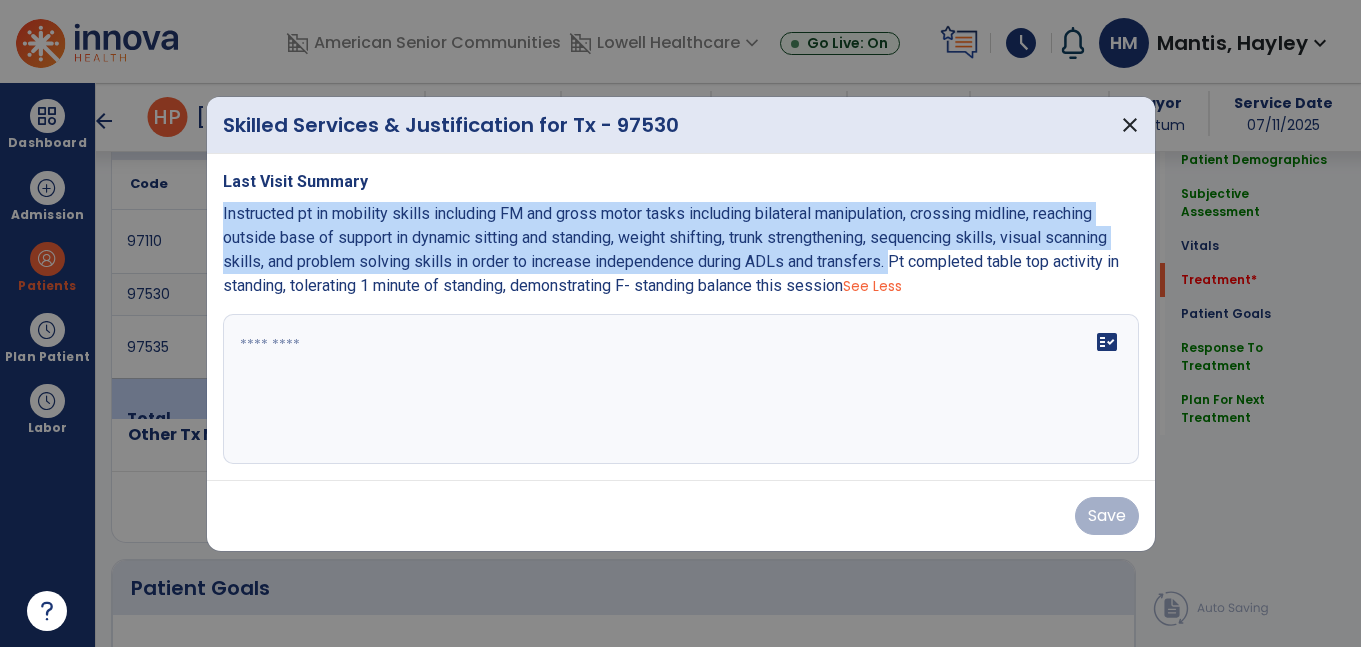 drag, startPoint x: 216, startPoint y: 208, endPoint x: 893, endPoint y: 261, distance: 679.0714 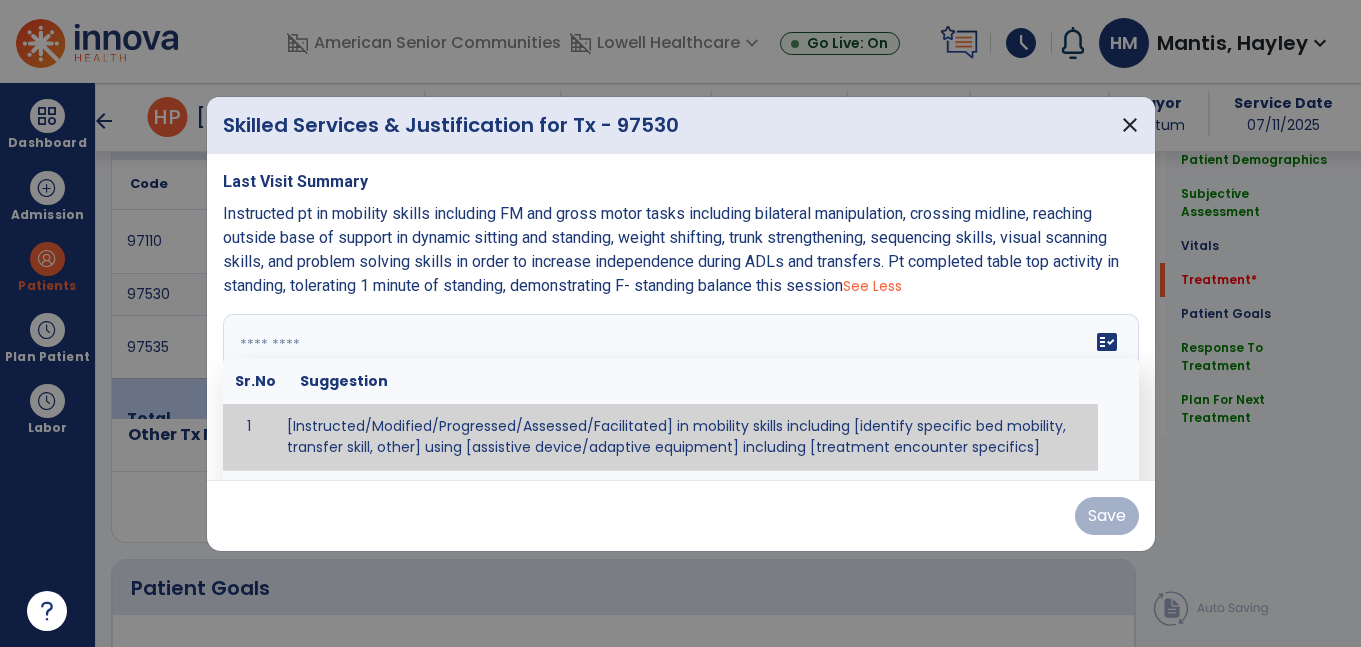 paste on "**********" 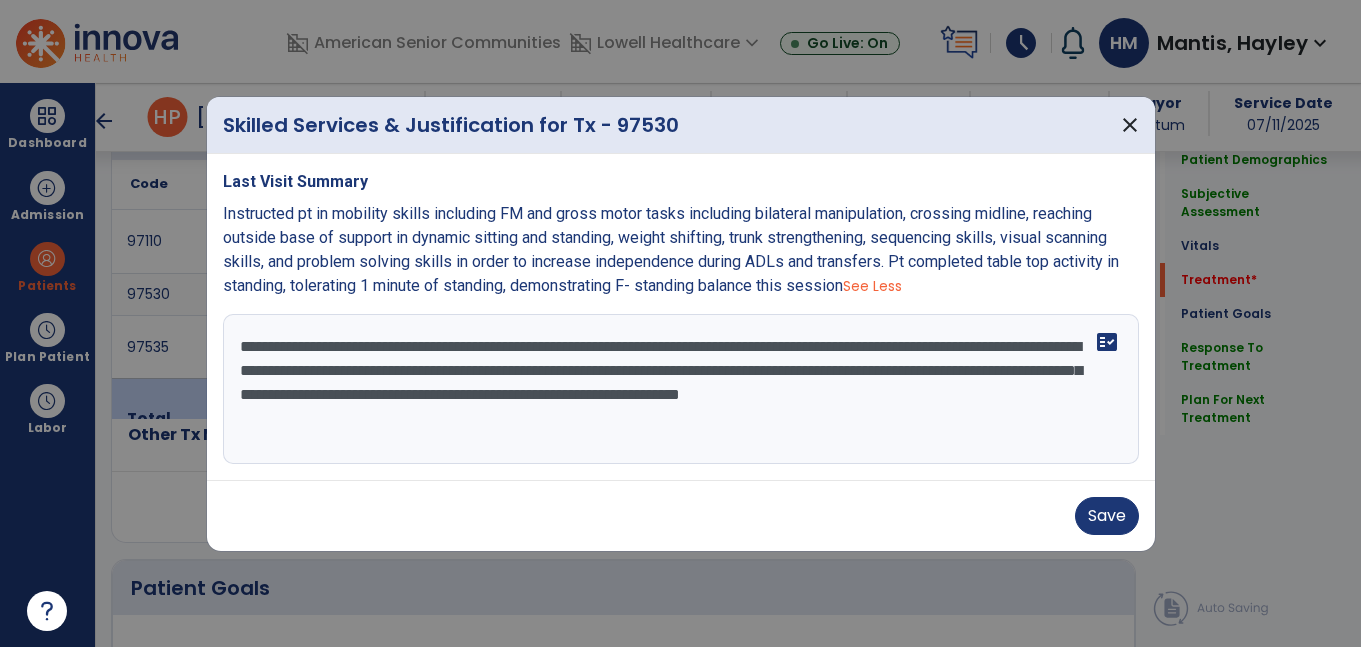 click on "**********" at bounding box center [681, 389] 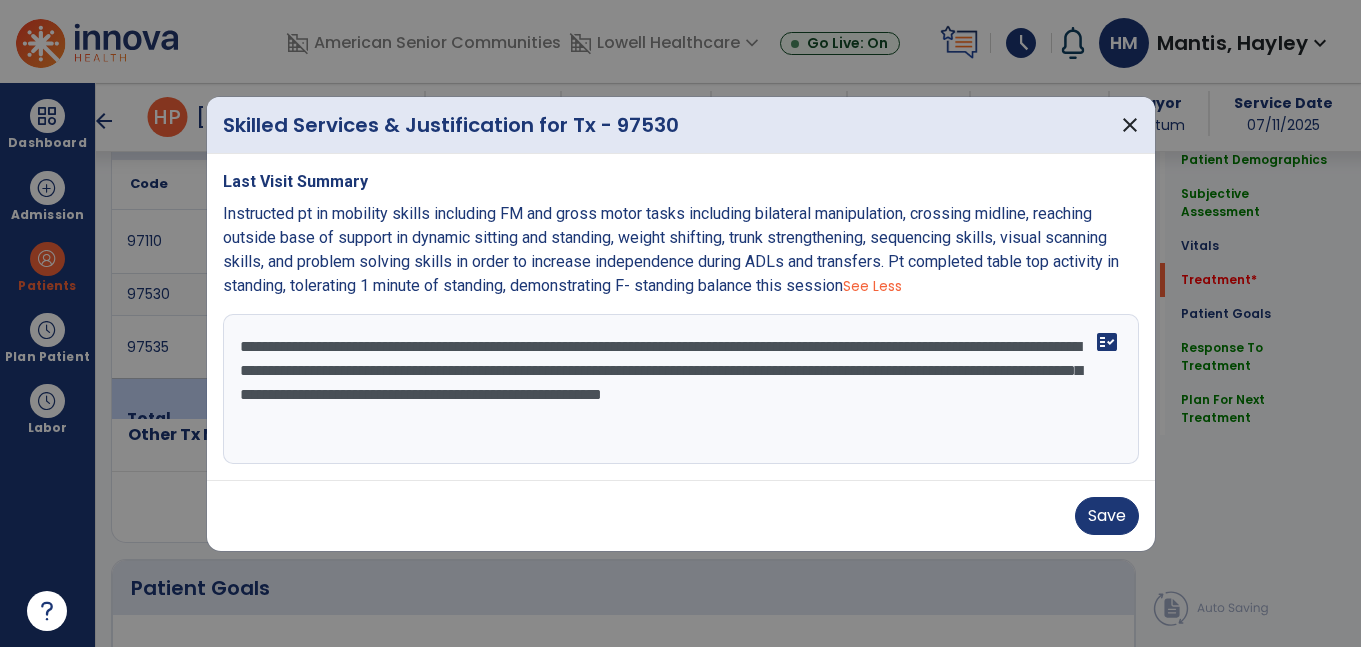 click on "**********" at bounding box center (681, 389) 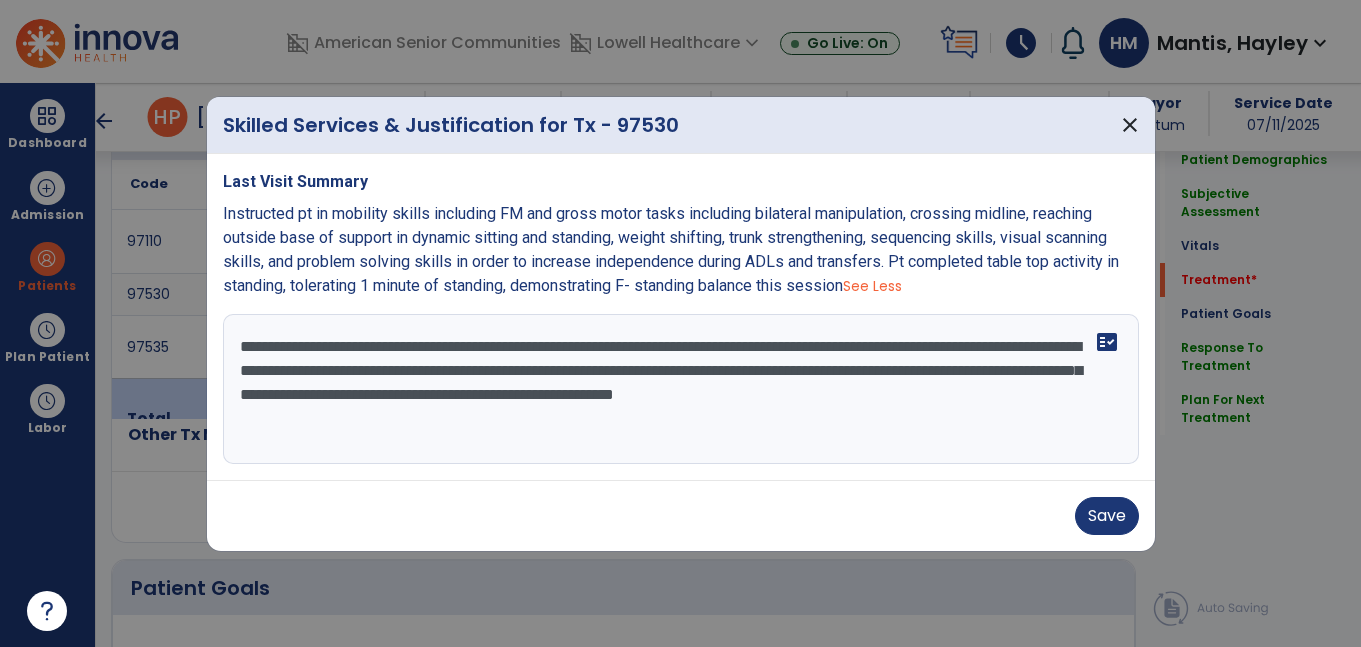 click on "**********" at bounding box center [681, 389] 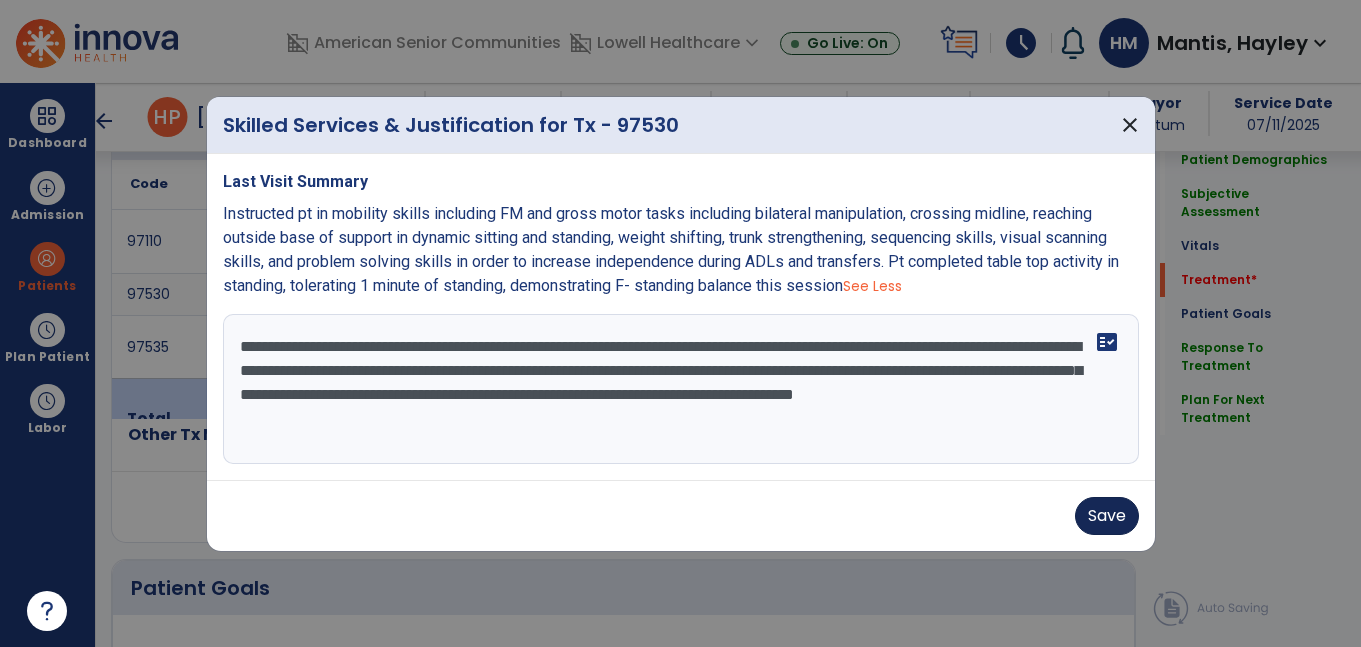 type on "**********" 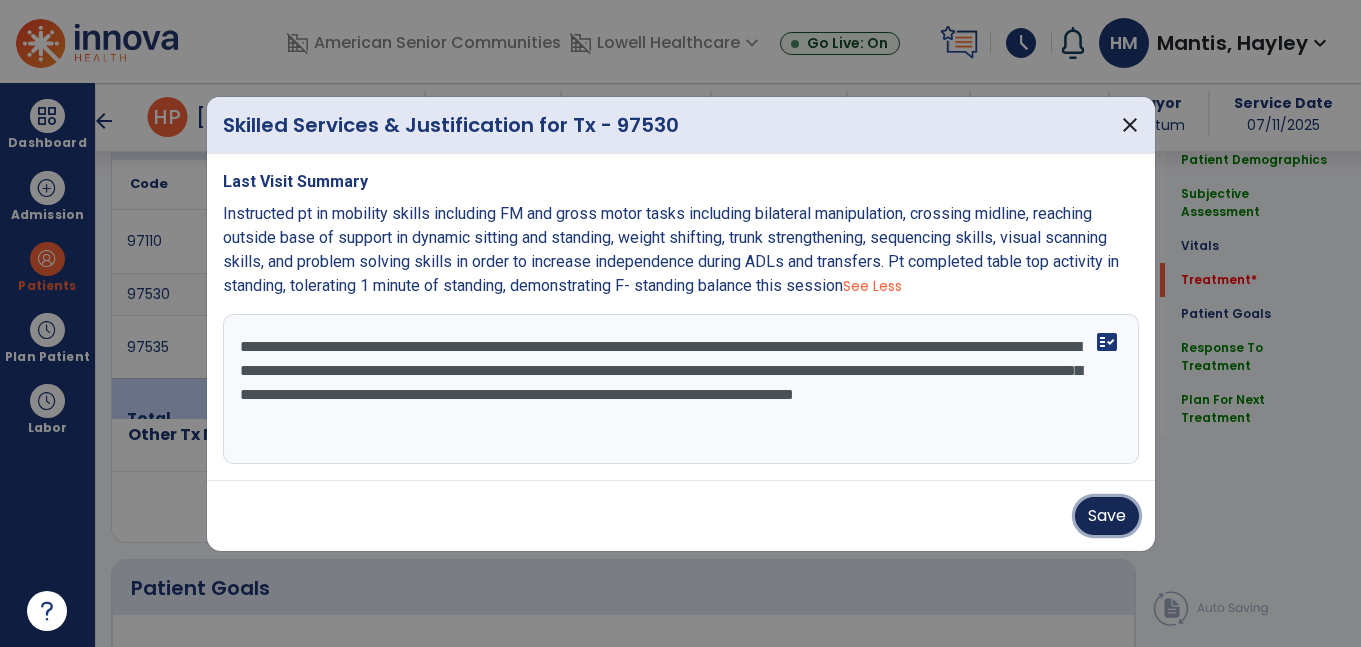click on "Save" at bounding box center [1107, 516] 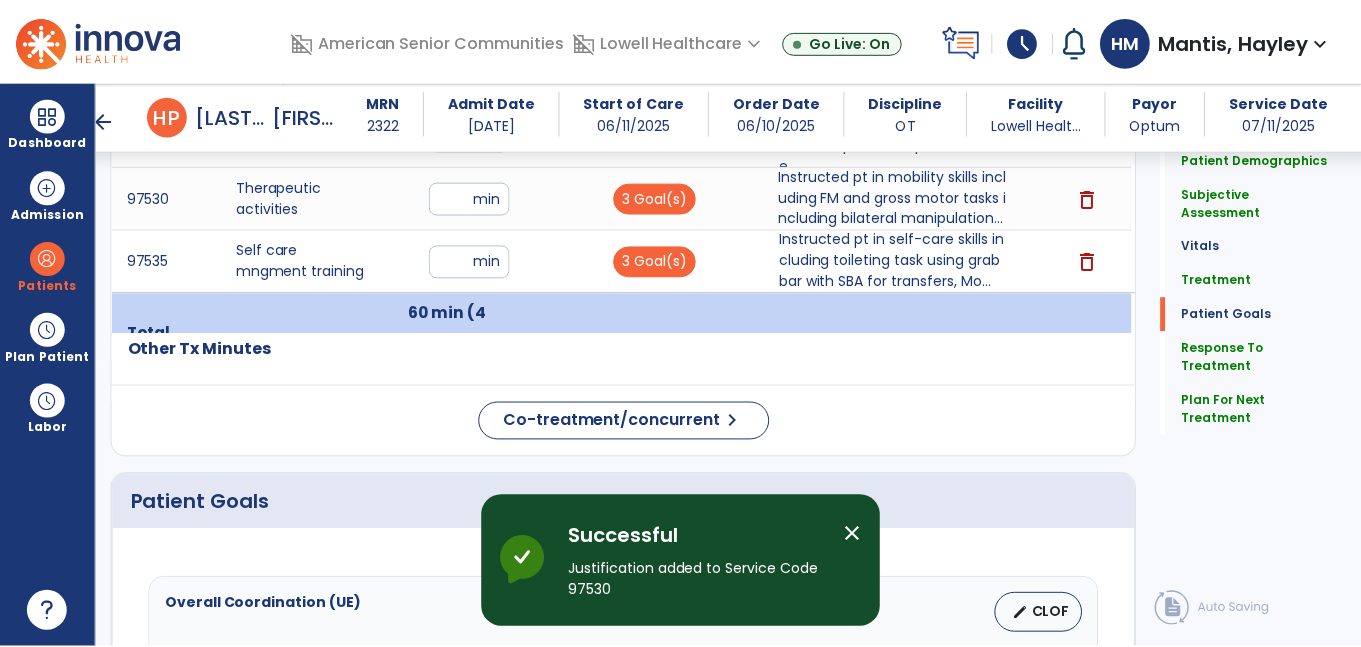 scroll, scrollTop: 1568, scrollLeft: 0, axis: vertical 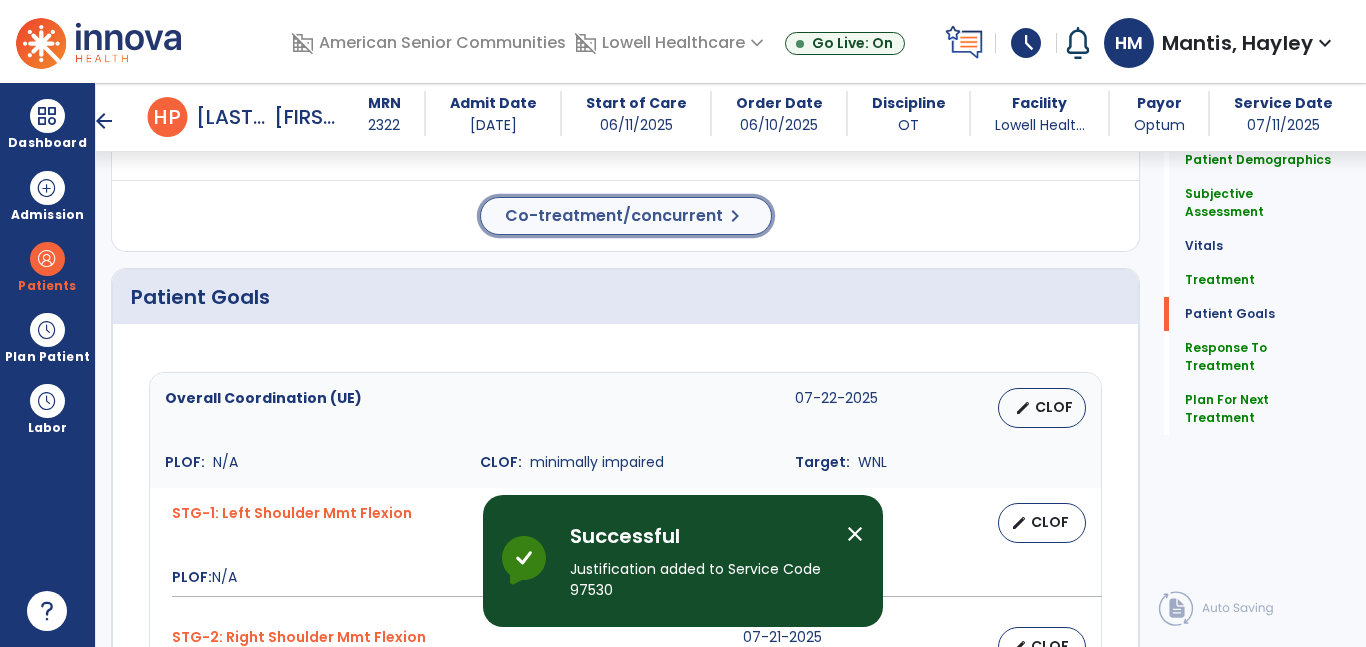 click on "Co-treatment/concurrent  chevron_right" 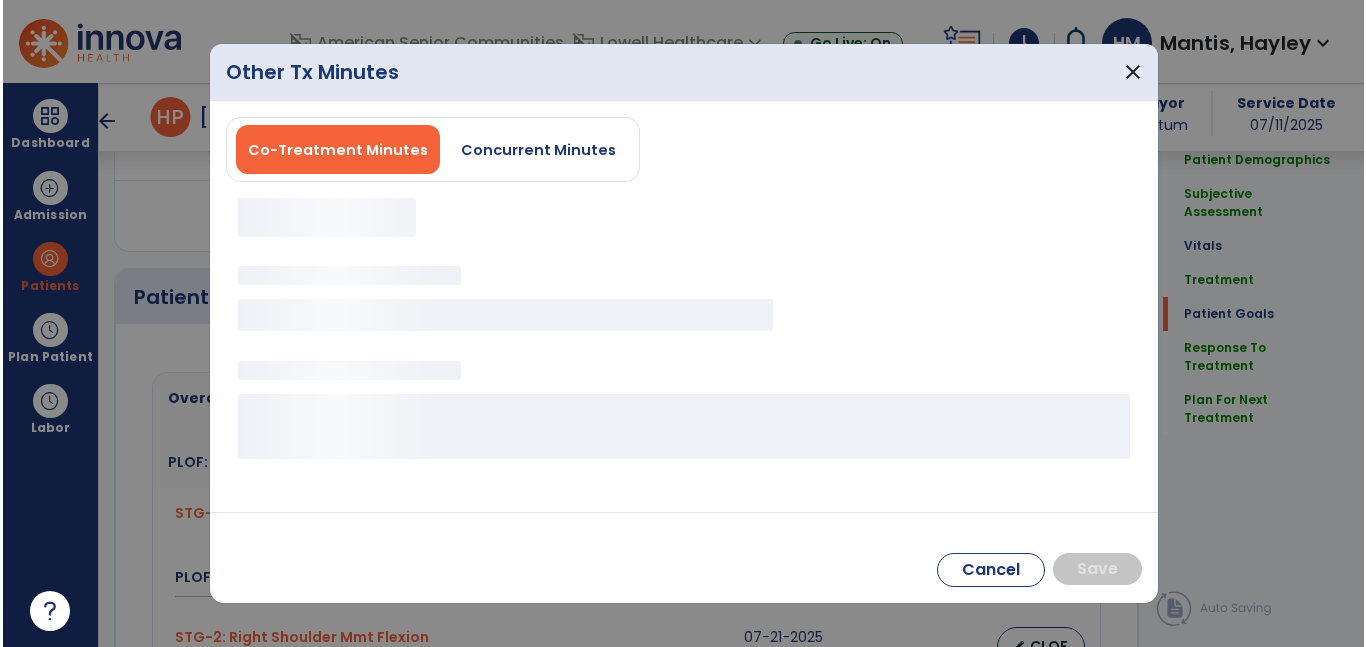 scroll, scrollTop: 1563, scrollLeft: 0, axis: vertical 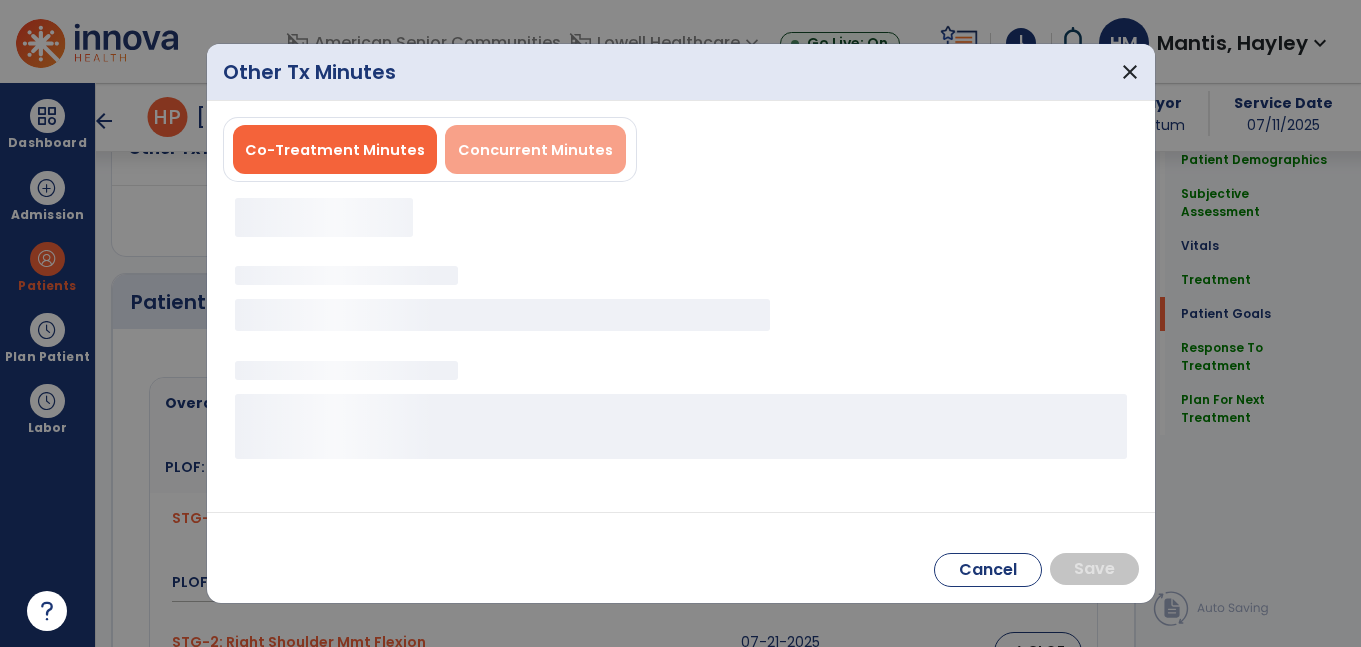 click on "Concurrent Minutes" at bounding box center [535, 150] 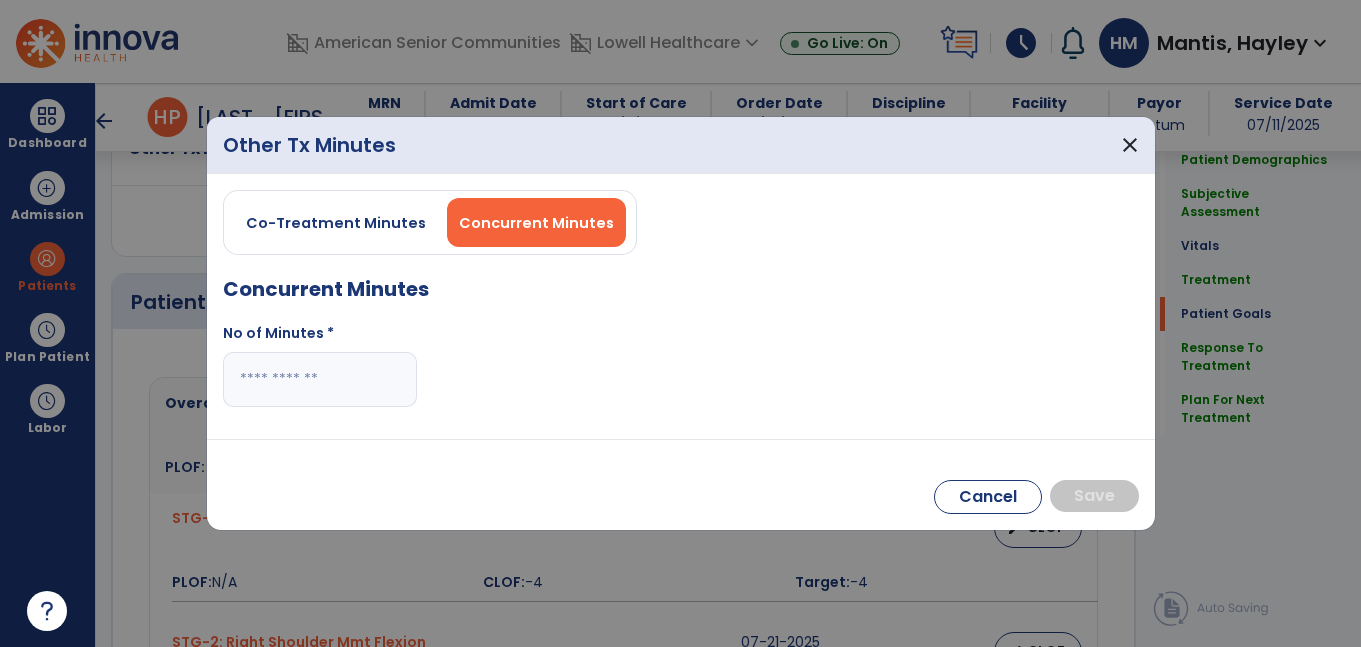 click at bounding box center (320, 379) 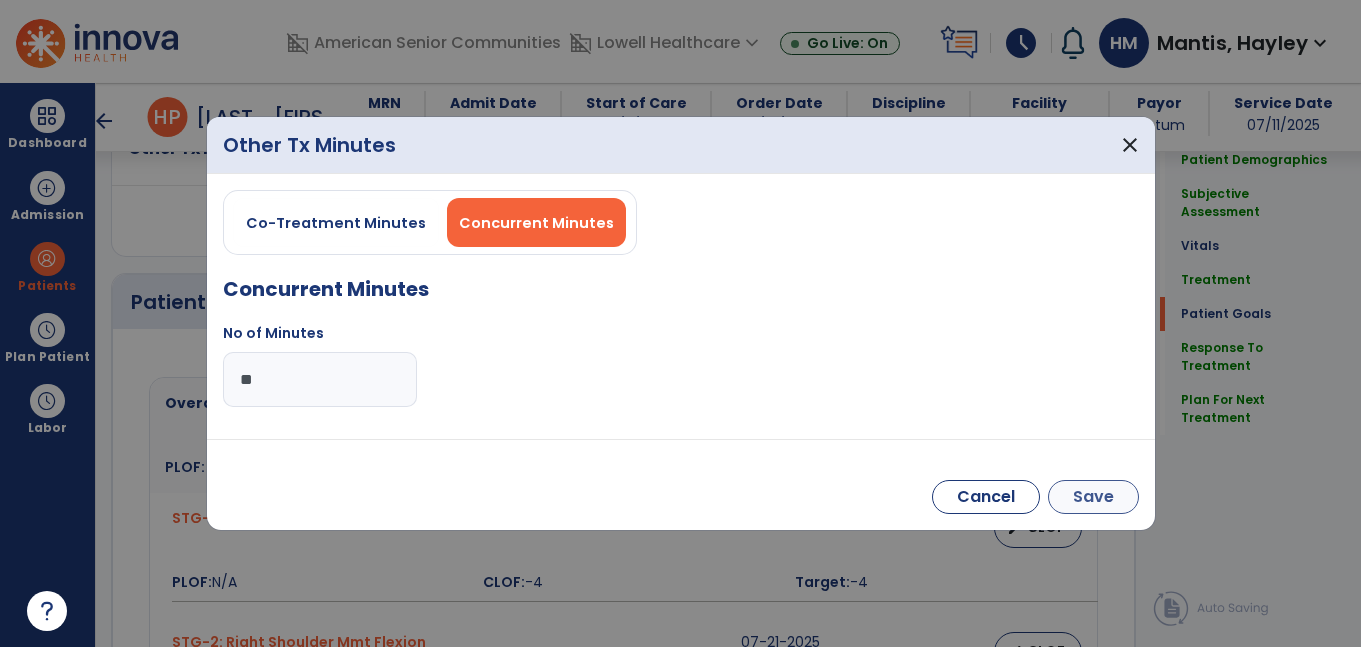 type on "**" 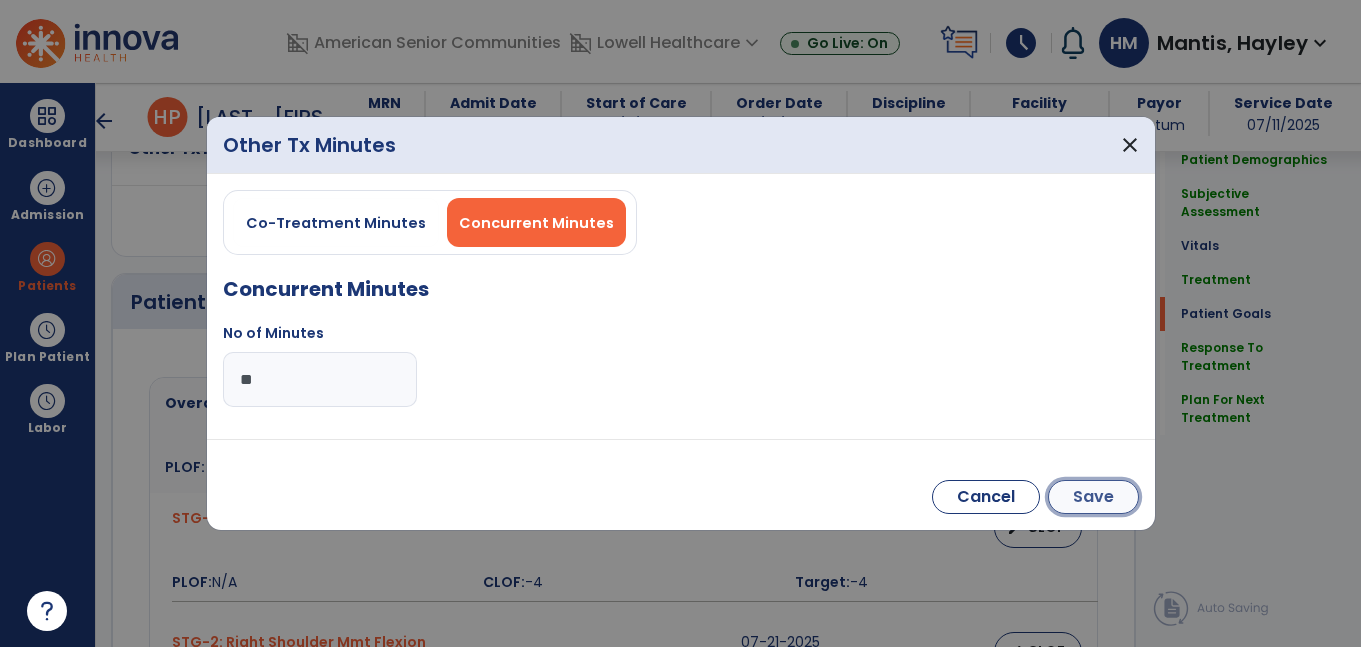 click on "Save" at bounding box center (1093, 497) 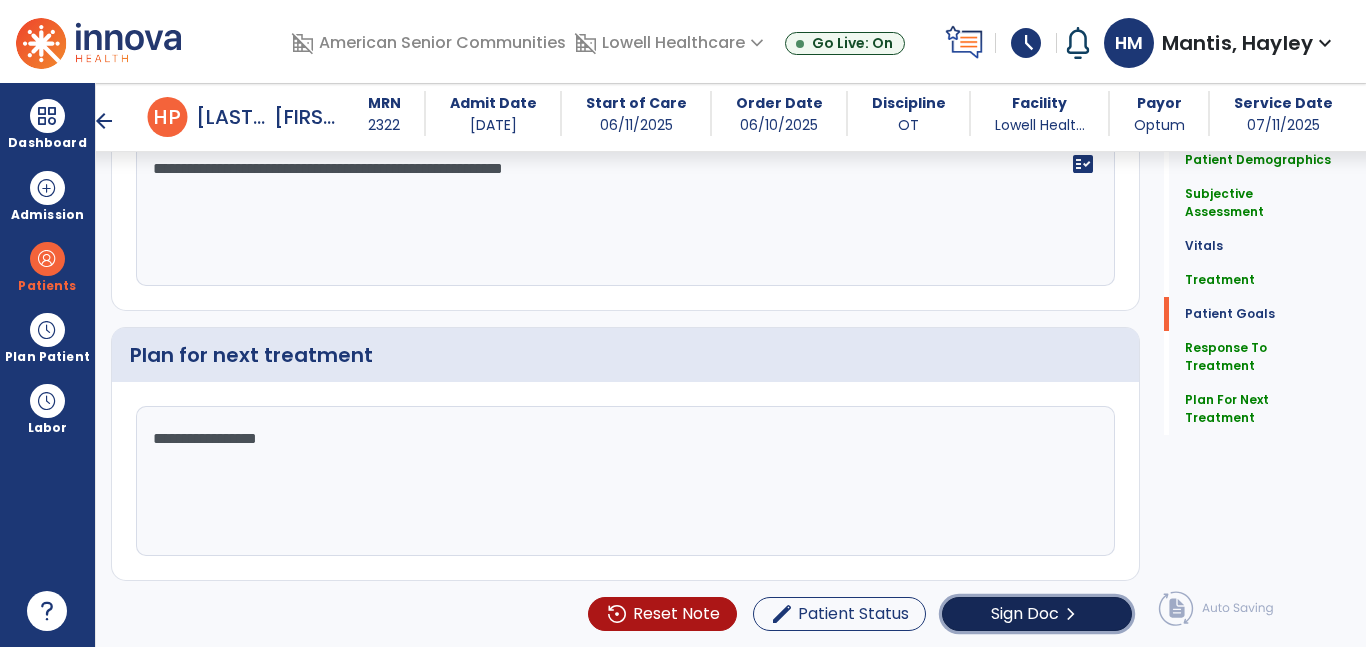 click on "chevron_right" 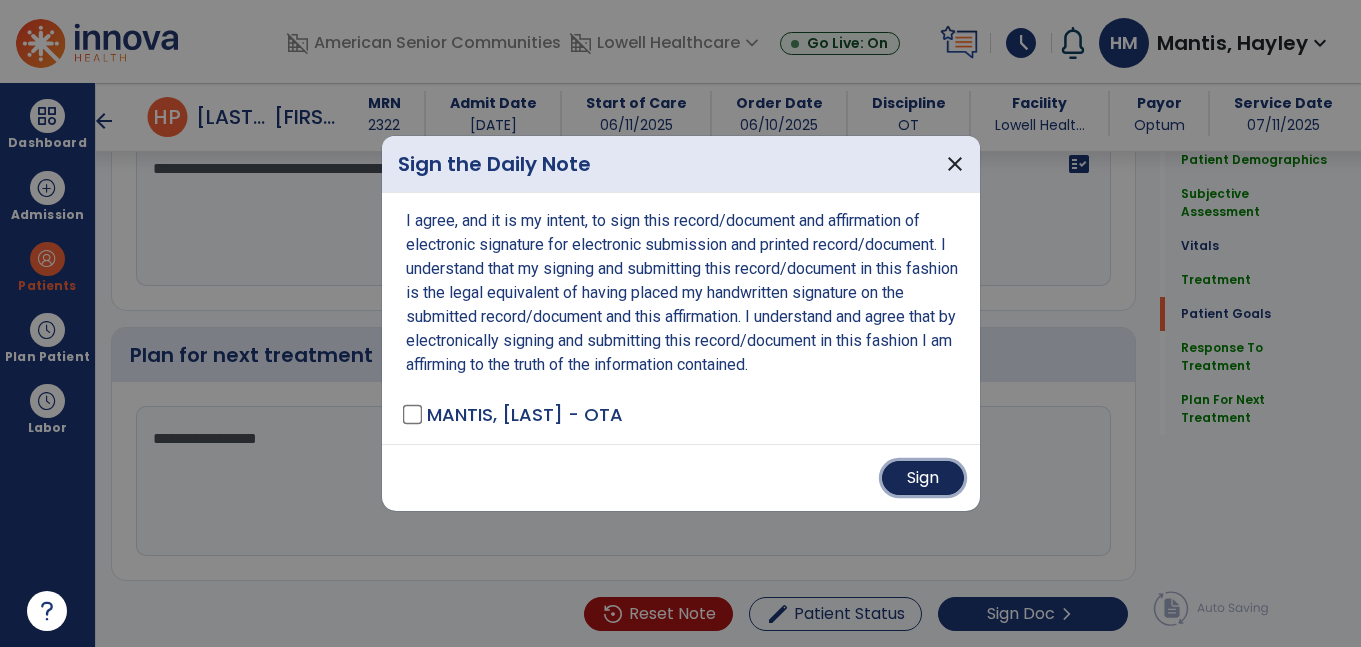 click on "Sign" at bounding box center (923, 478) 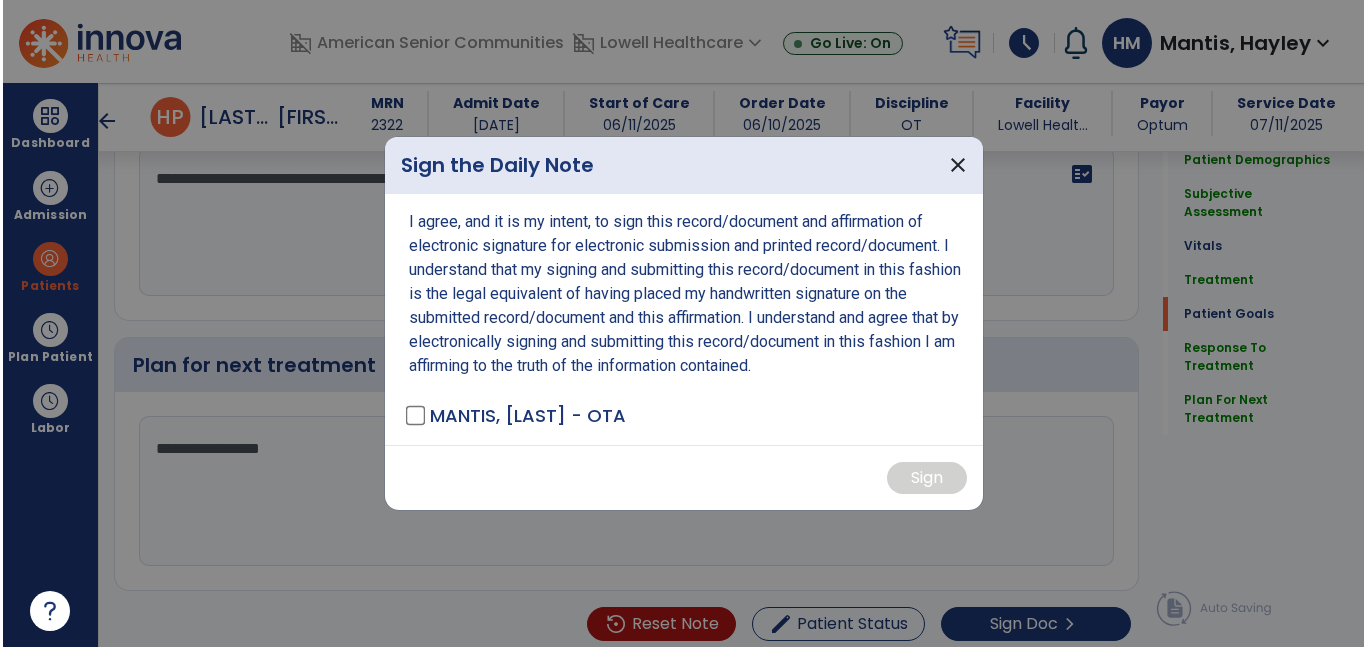 scroll, scrollTop: 2918, scrollLeft: 0, axis: vertical 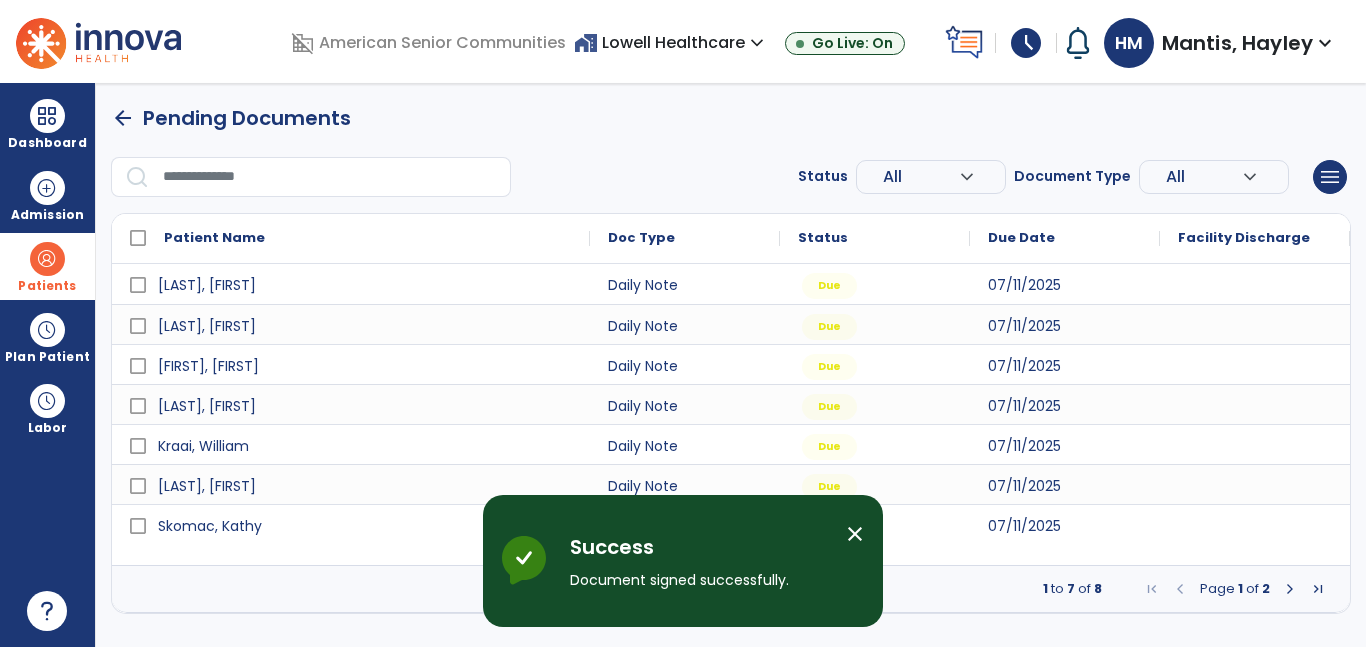 click at bounding box center [47, 259] 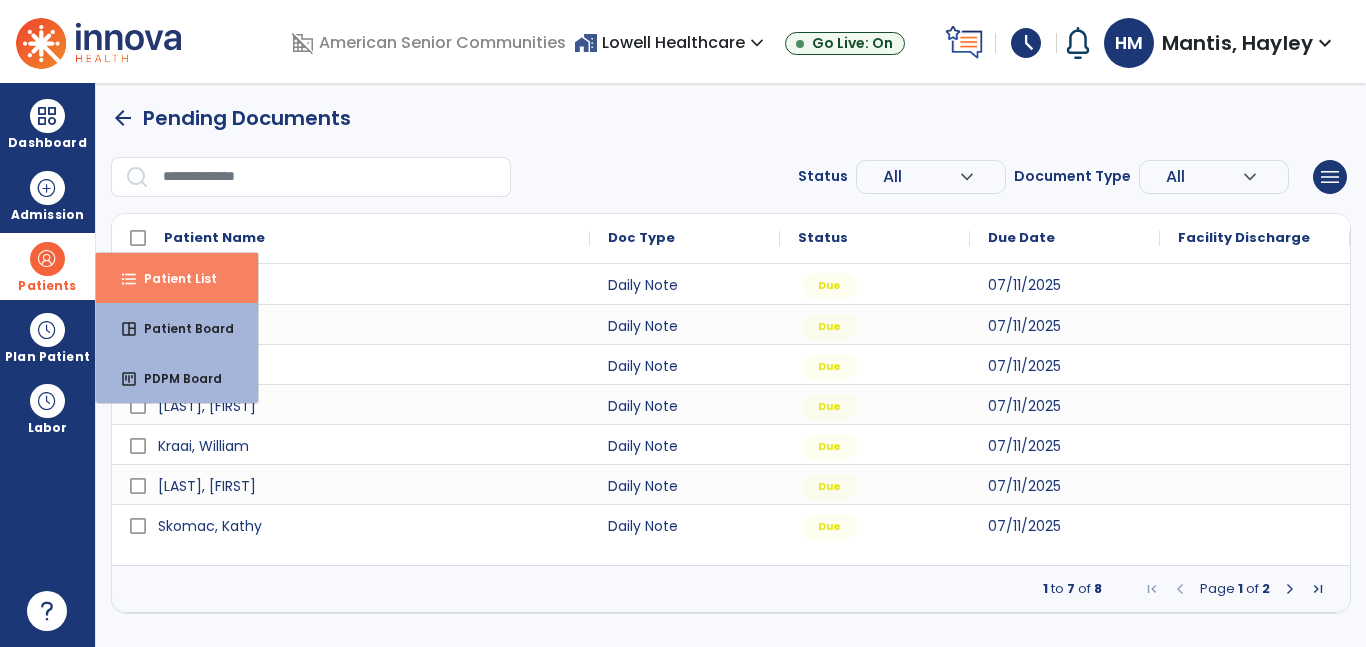 click on "format_list_bulleted  Patient List" at bounding box center (177, 278) 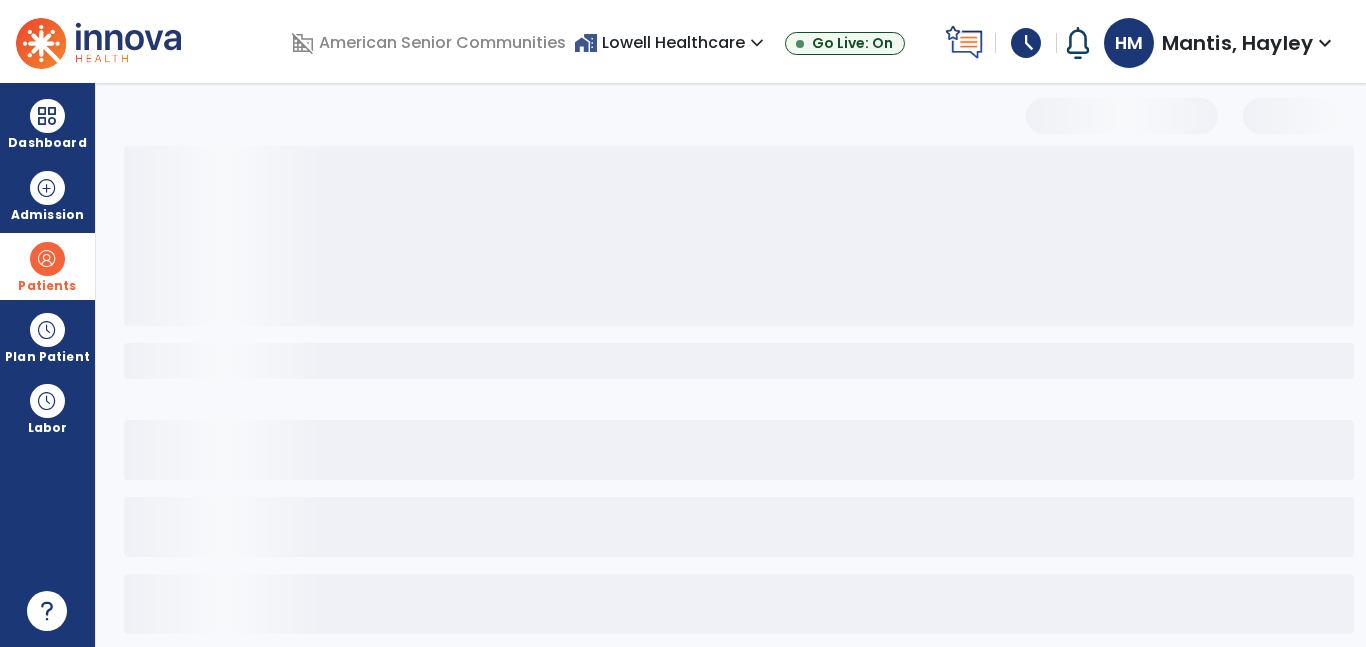select on "***" 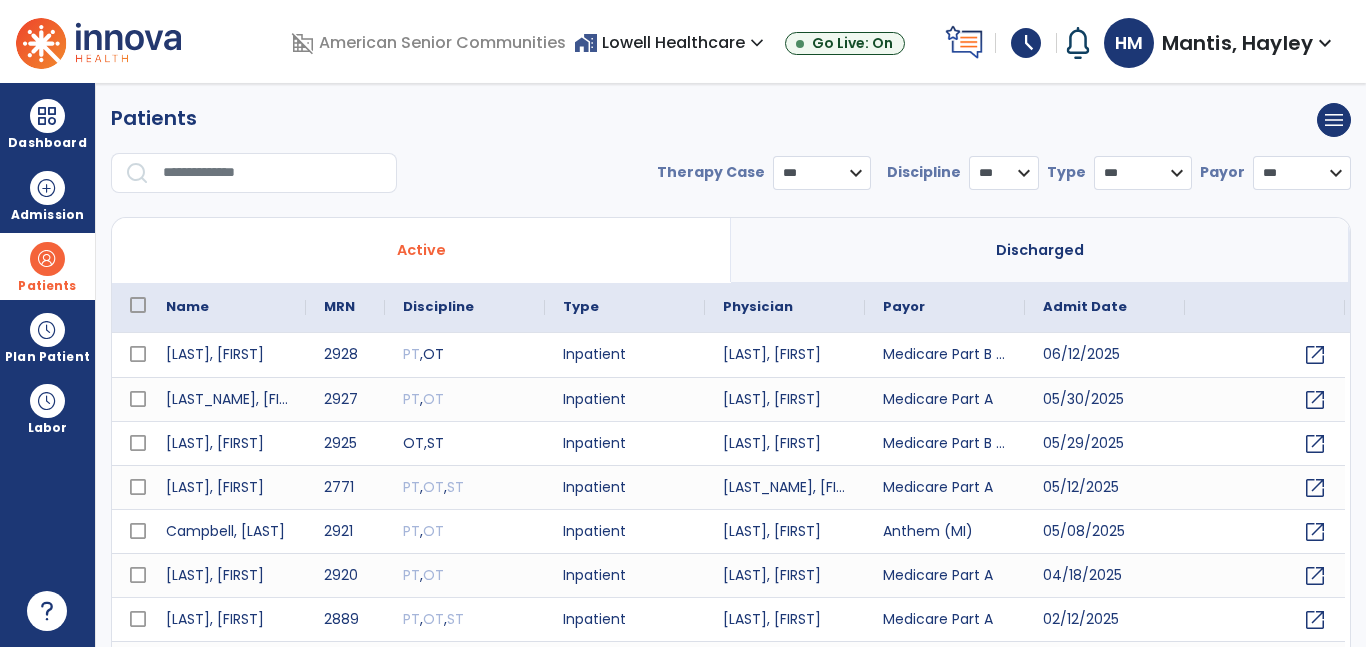 click on "* *** ** ** **" at bounding box center (1004, 173) 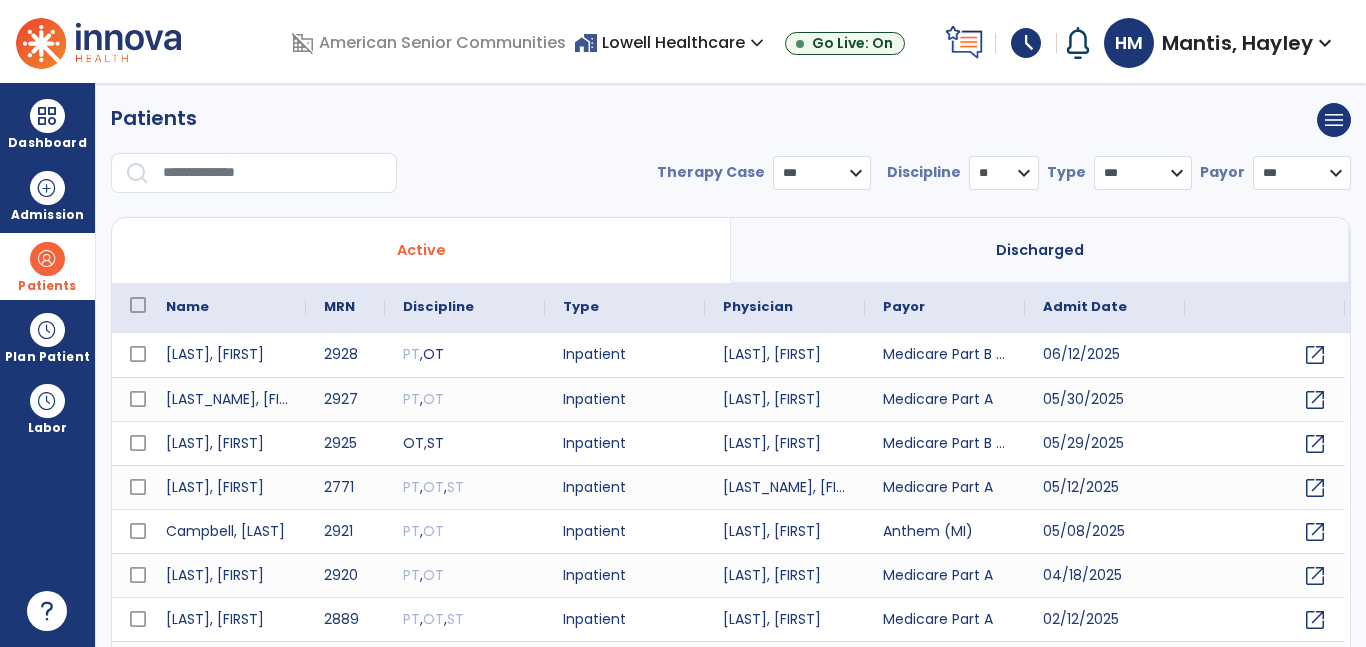 click on "* *** ** ** **" at bounding box center (1004, 173) 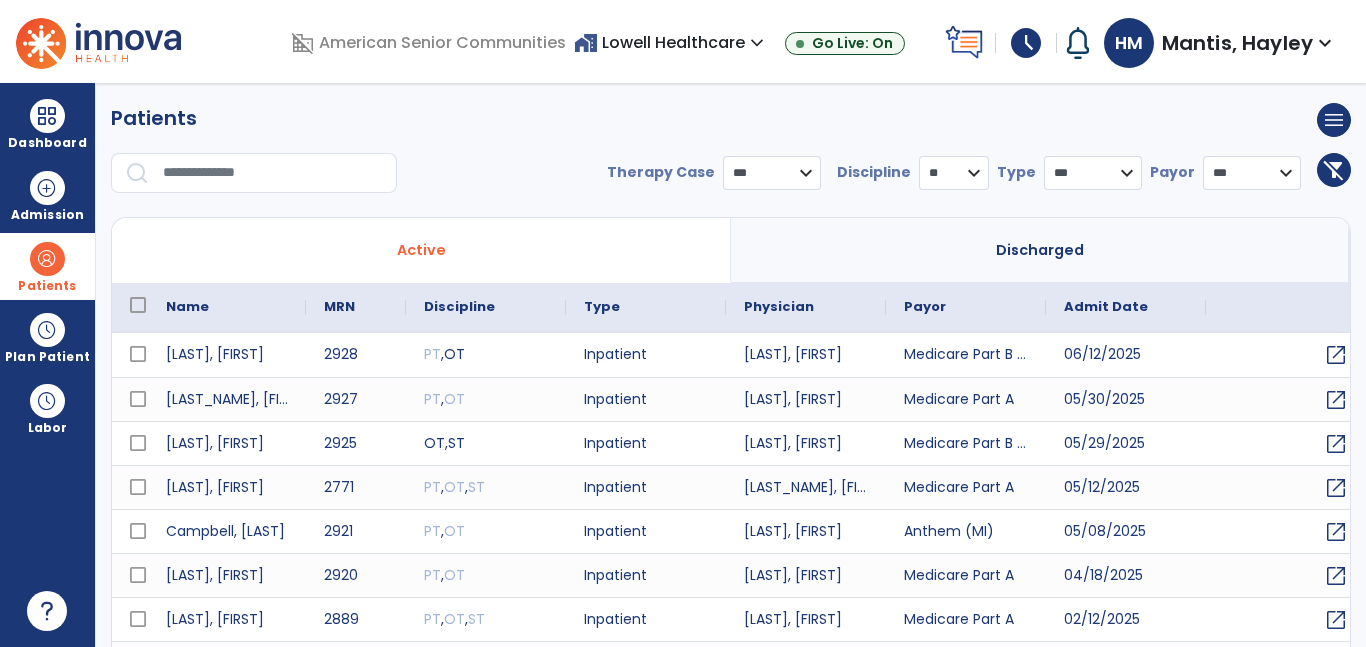 scroll, scrollTop: 96, scrollLeft: 0, axis: vertical 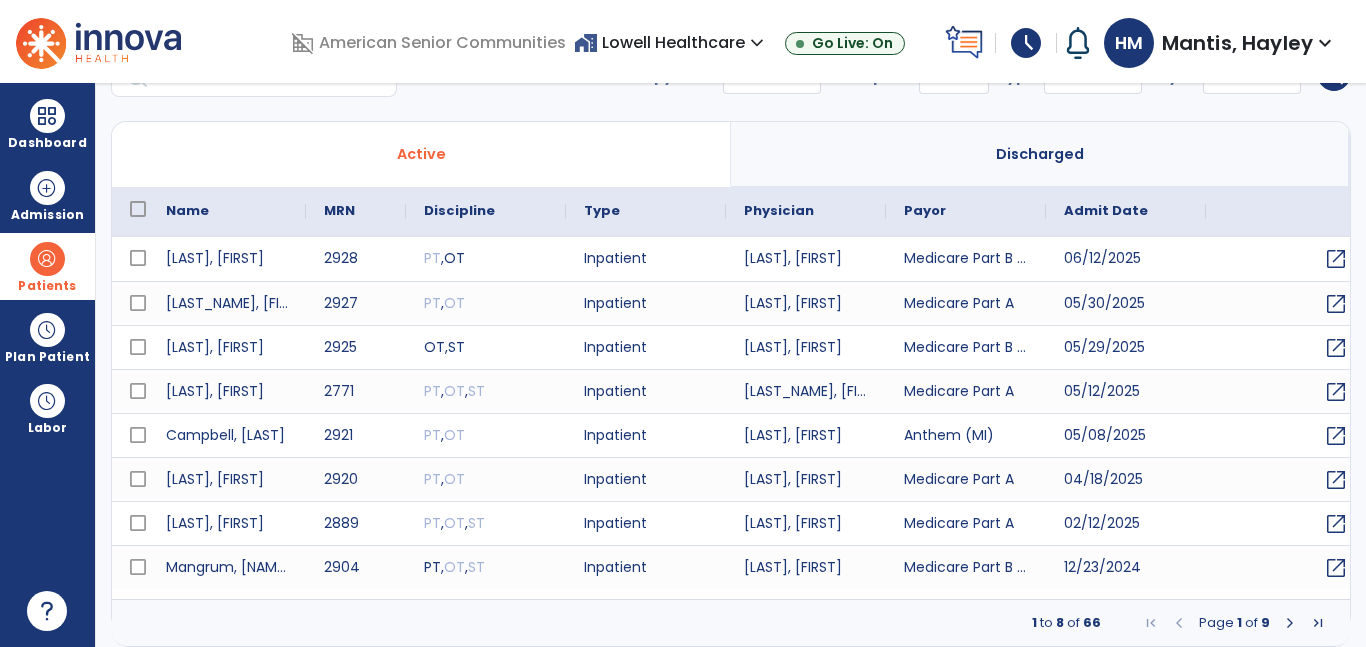 click at bounding box center (1290, 623) 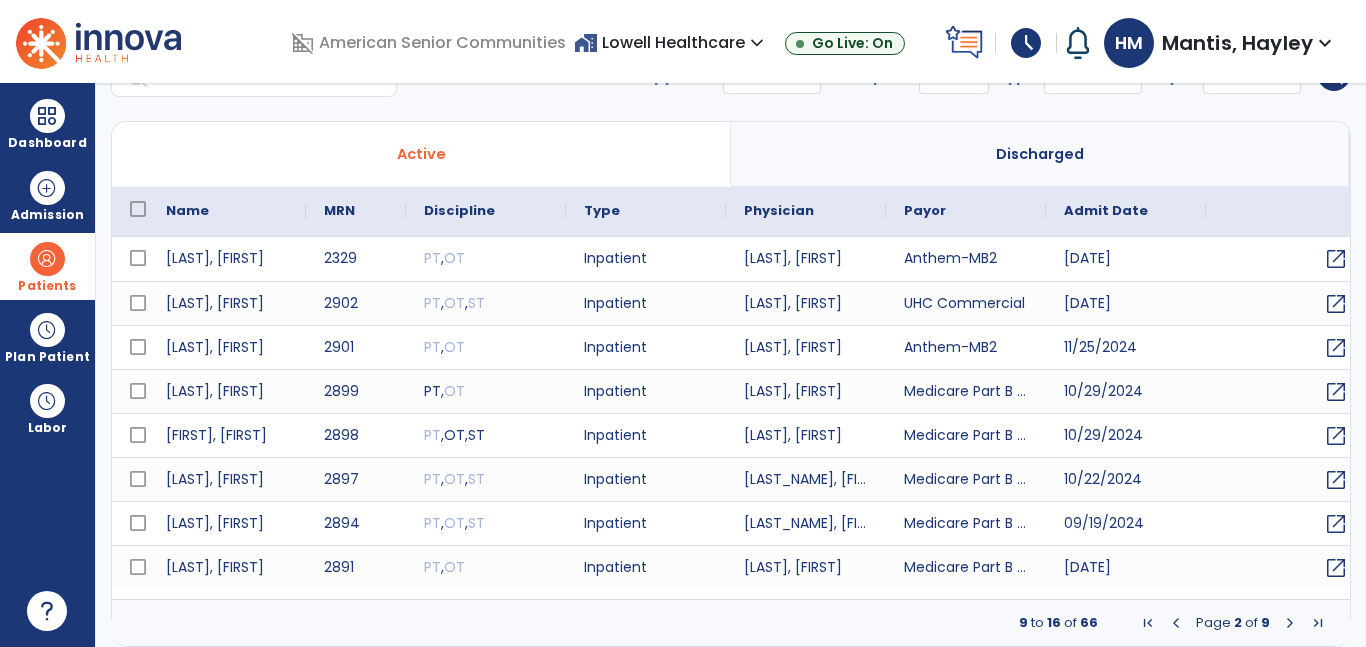click at bounding box center (1290, 623) 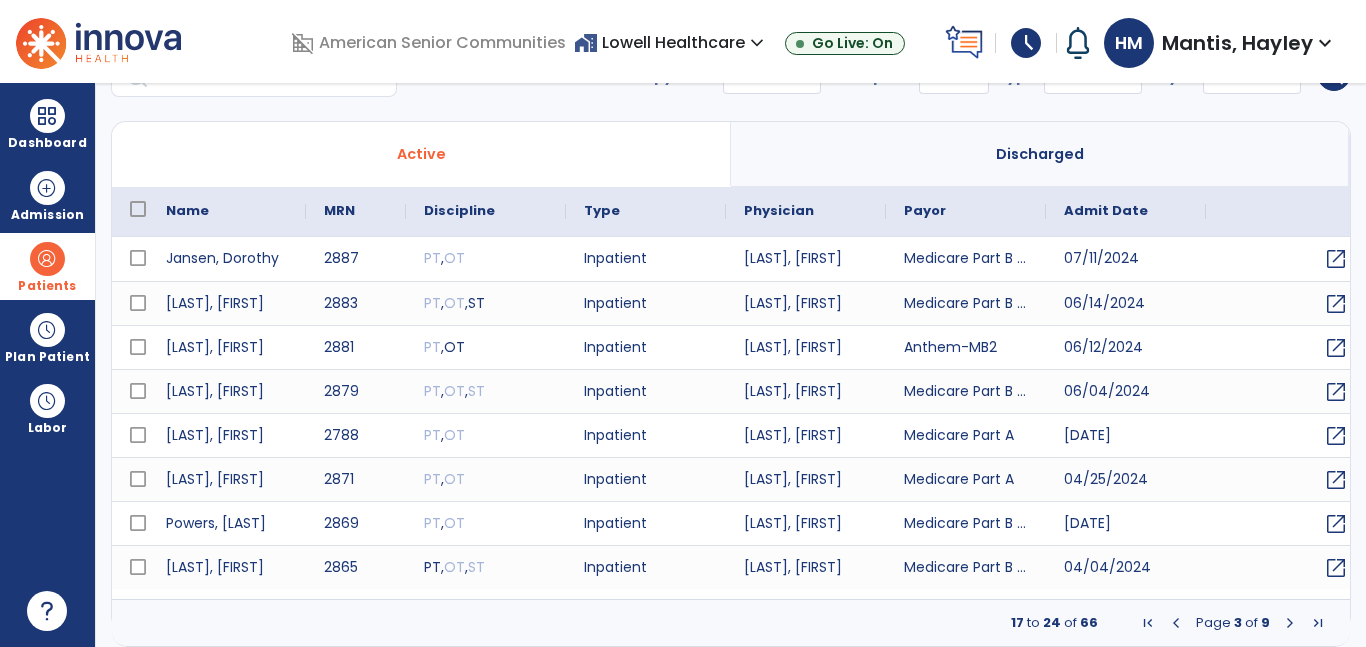 click at bounding box center [1290, 623] 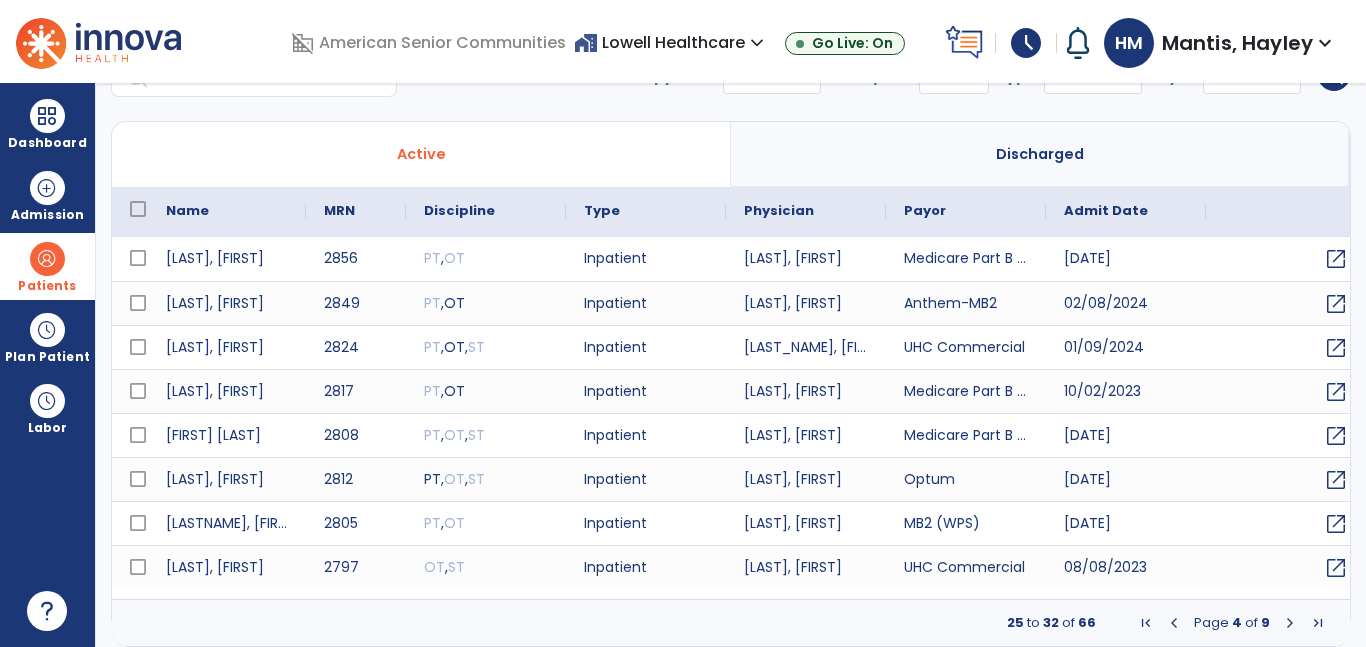click at bounding box center (1290, 623) 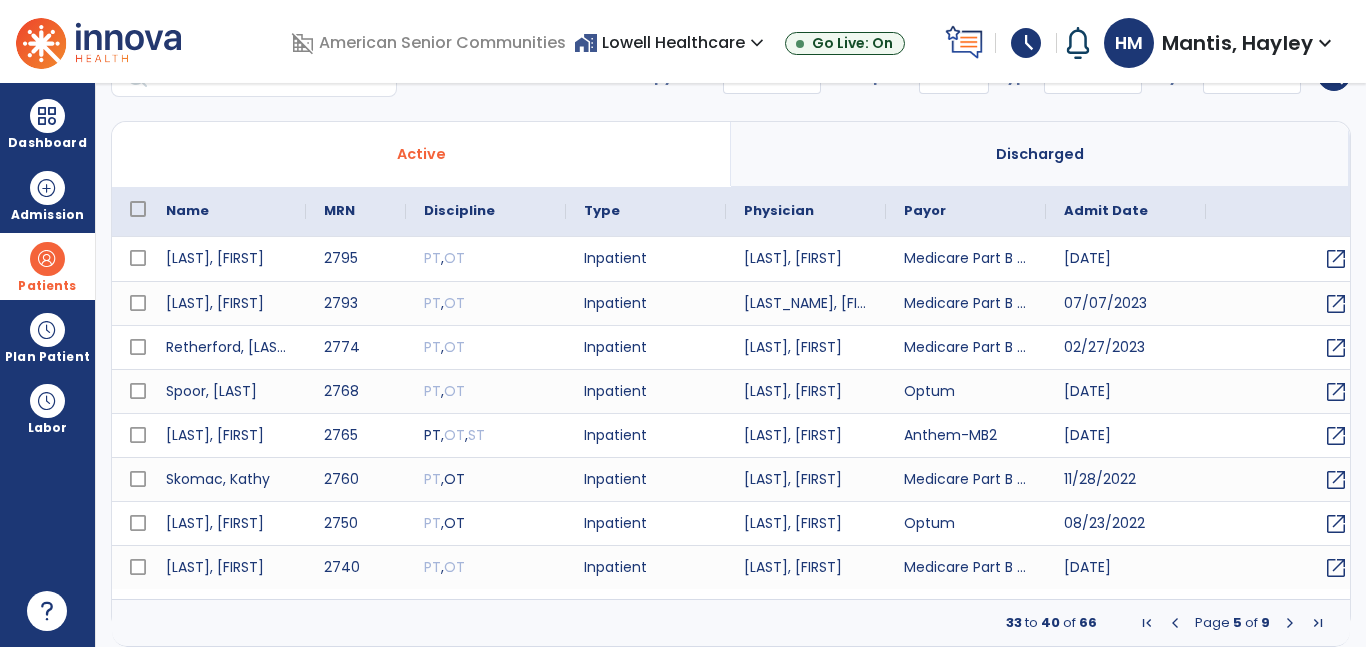 click at bounding box center [1290, 623] 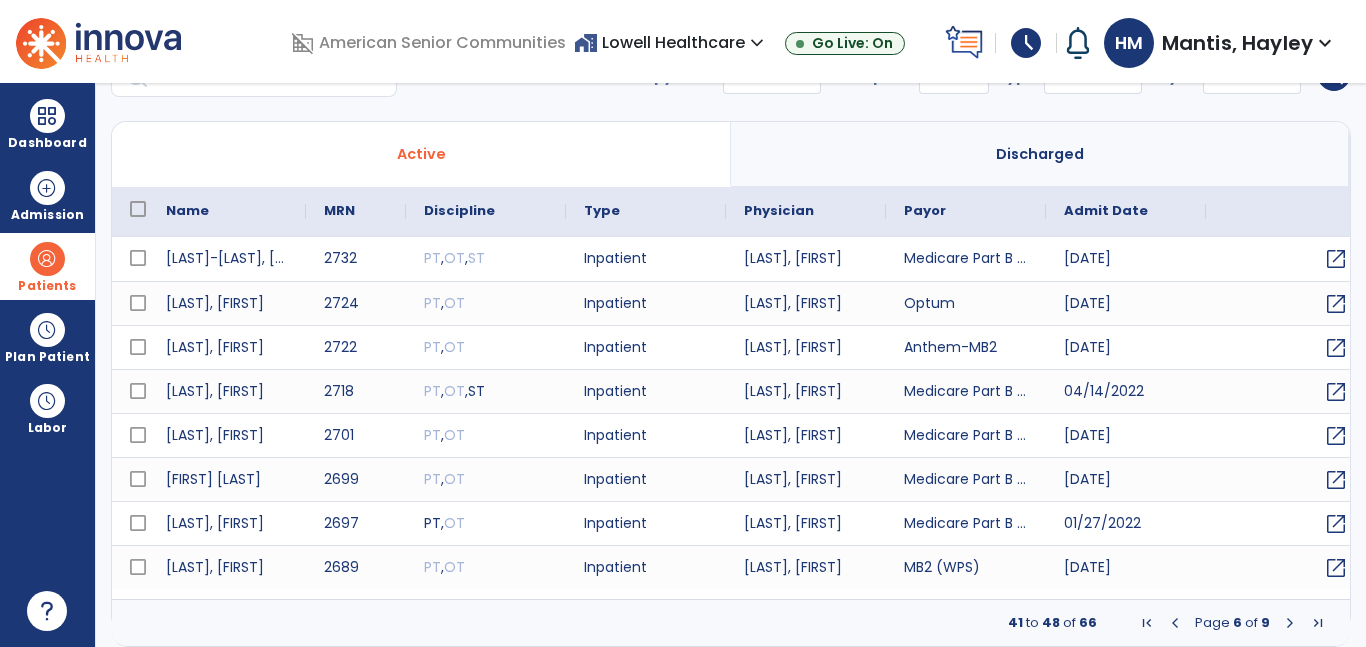 click at bounding box center [1290, 623] 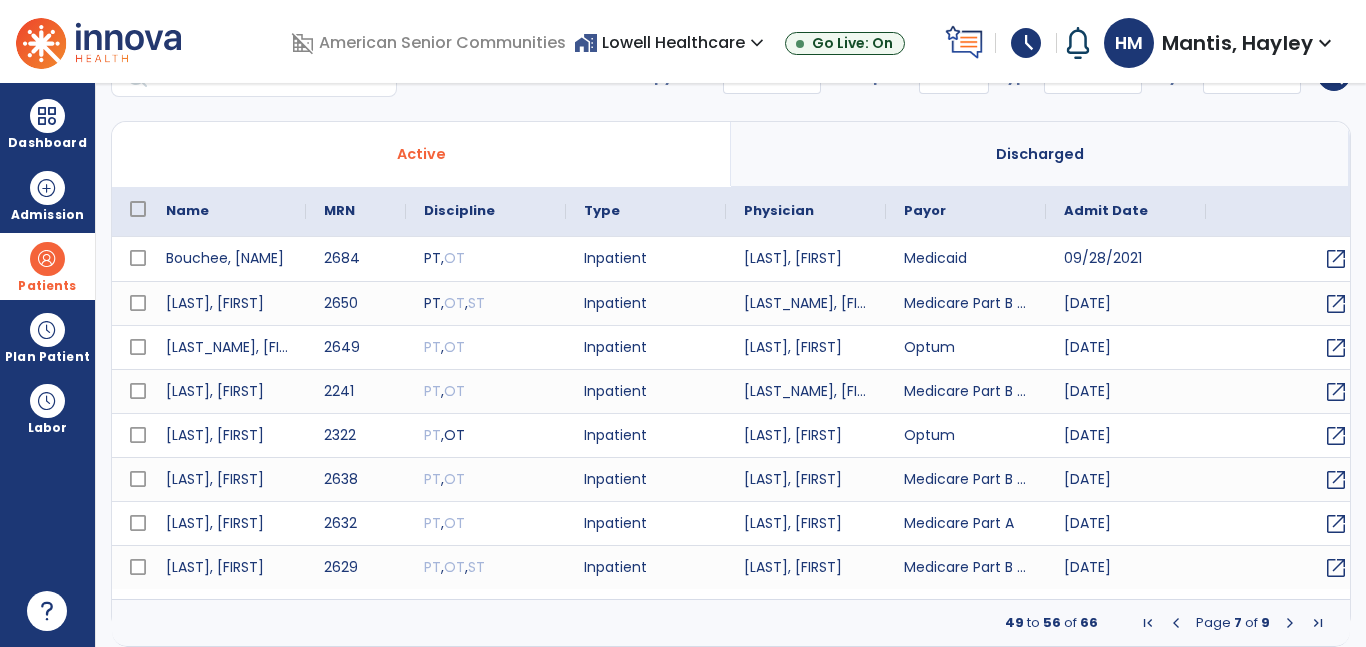 click at bounding box center (1290, 623) 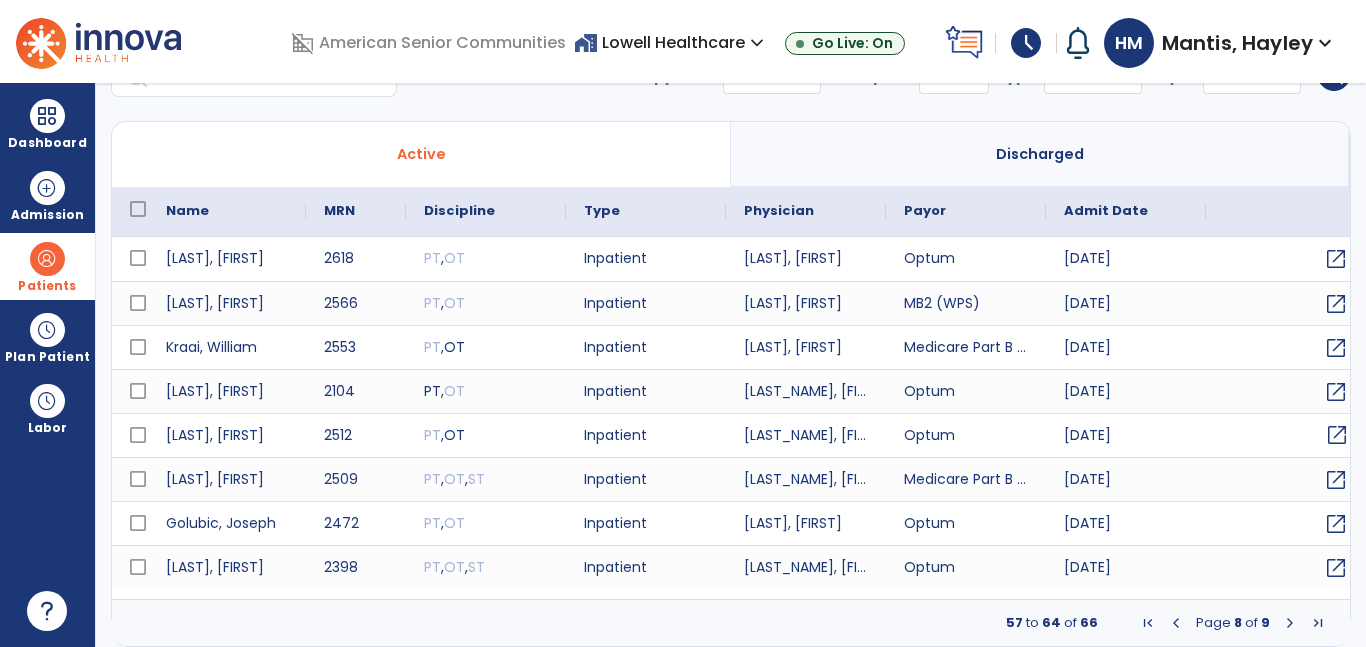 click on "open_in_new" at bounding box center [1337, 435] 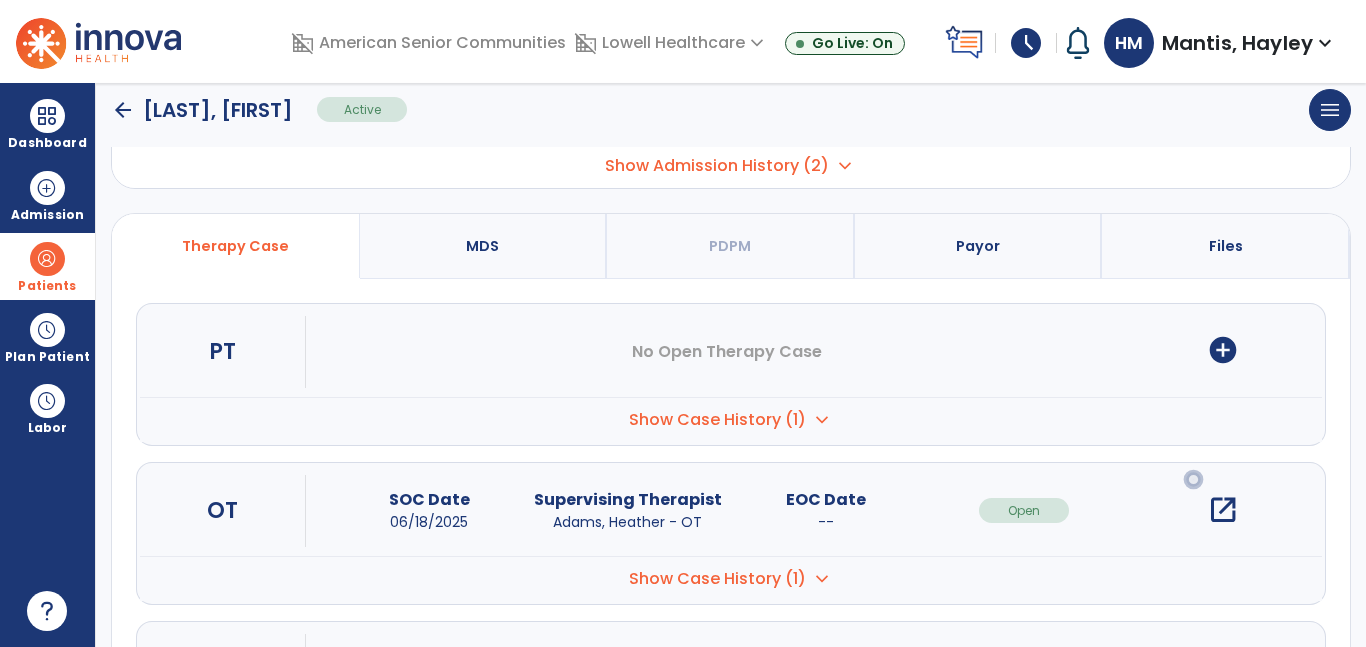 scroll, scrollTop: 249, scrollLeft: 0, axis: vertical 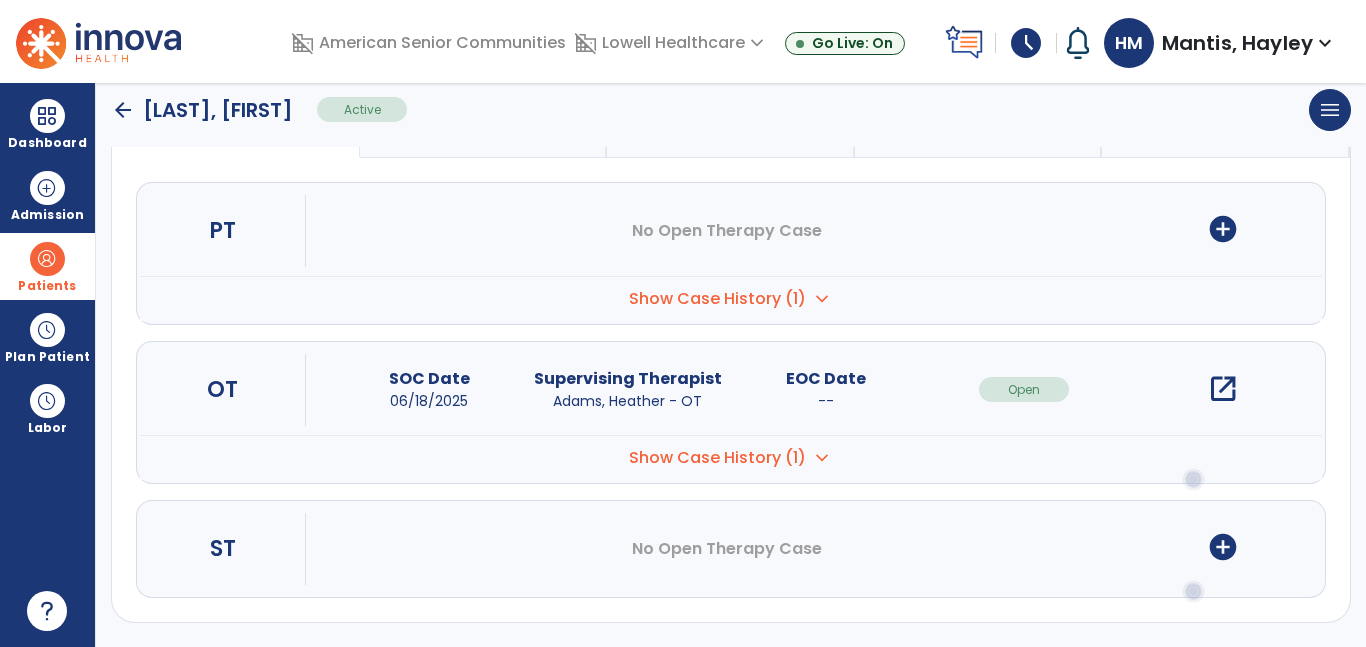 click on "open_in_new" at bounding box center (1223, 389) 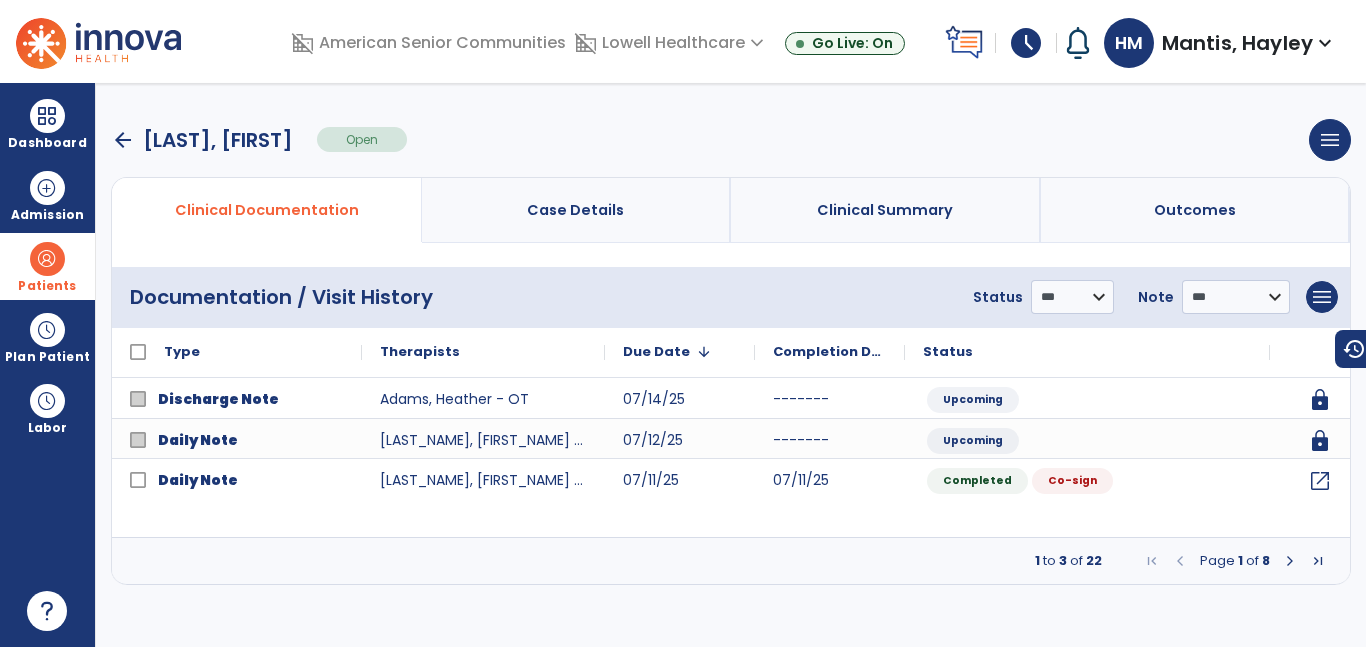 scroll, scrollTop: 0, scrollLeft: 0, axis: both 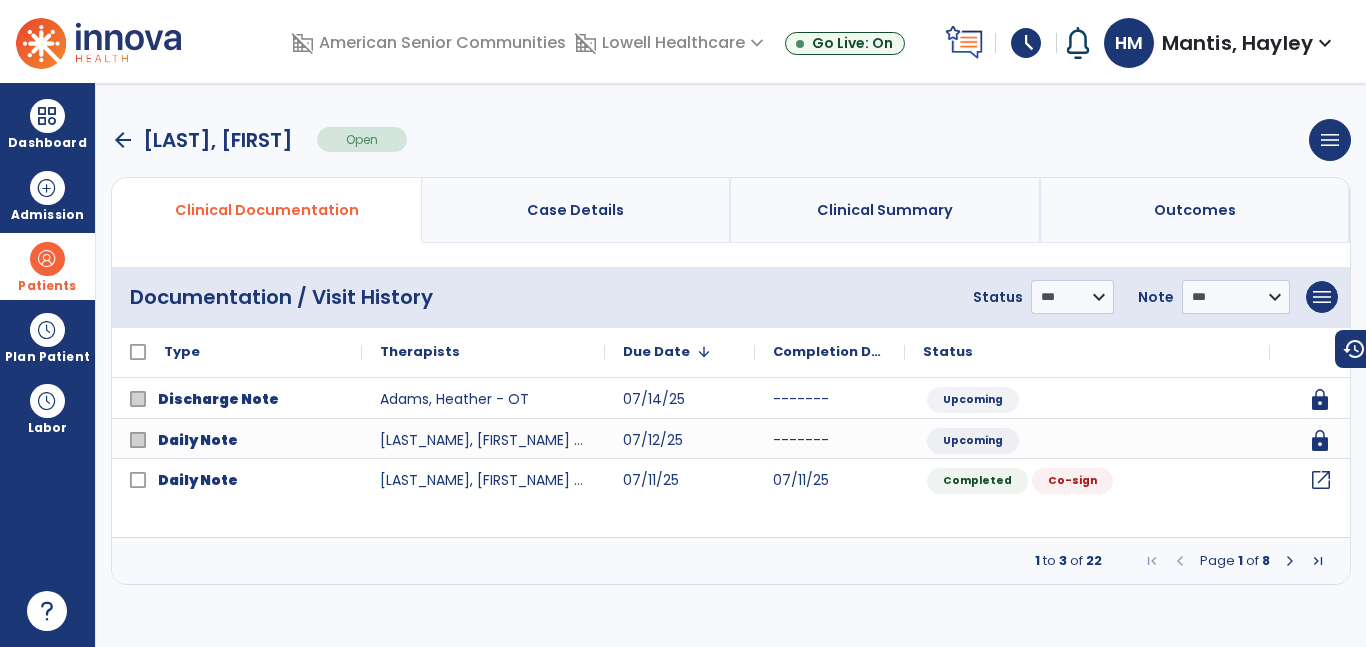 click on "open_in_new" 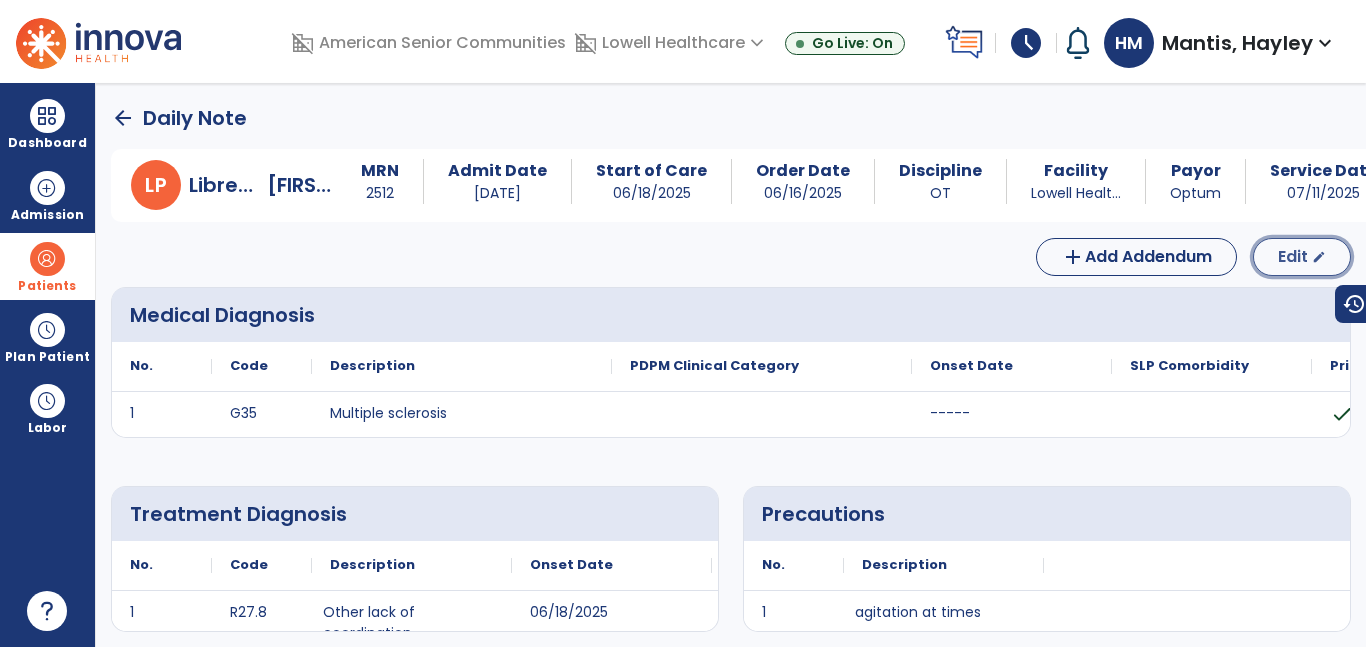 click on "Edit  edit" 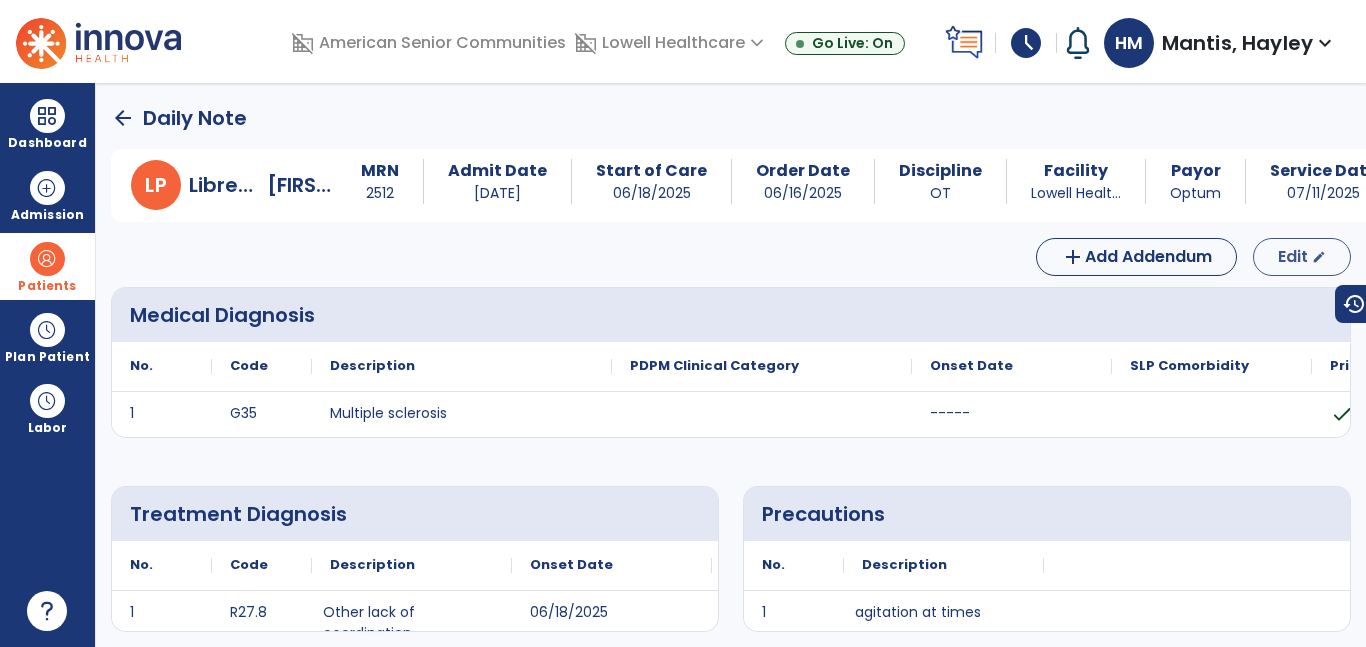 select on "*" 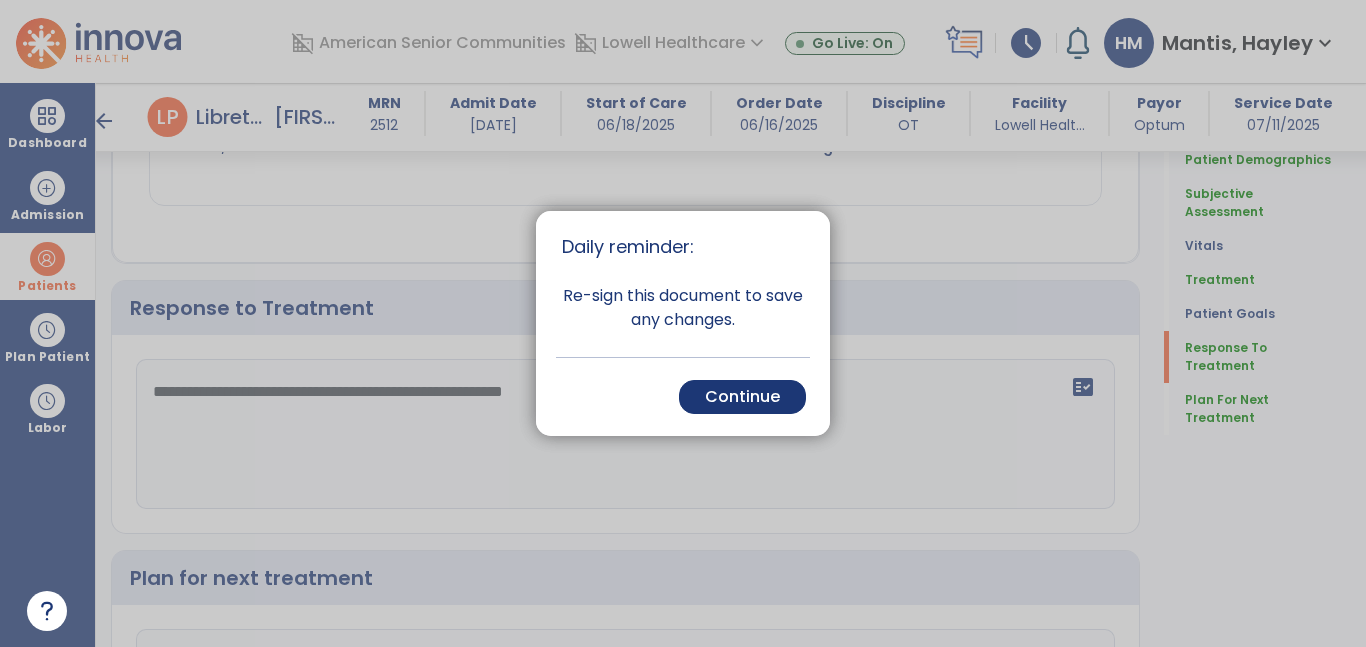 scroll, scrollTop: 1918, scrollLeft: 0, axis: vertical 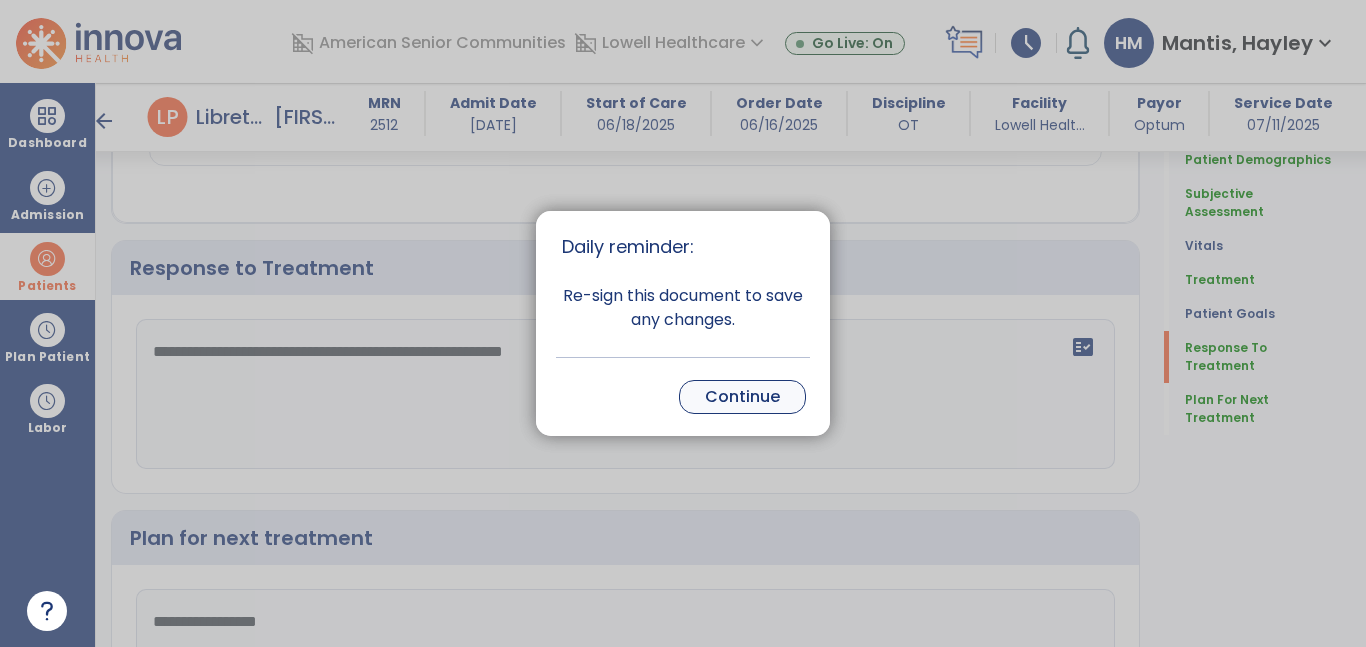 click on "Continue" at bounding box center [742, 397] 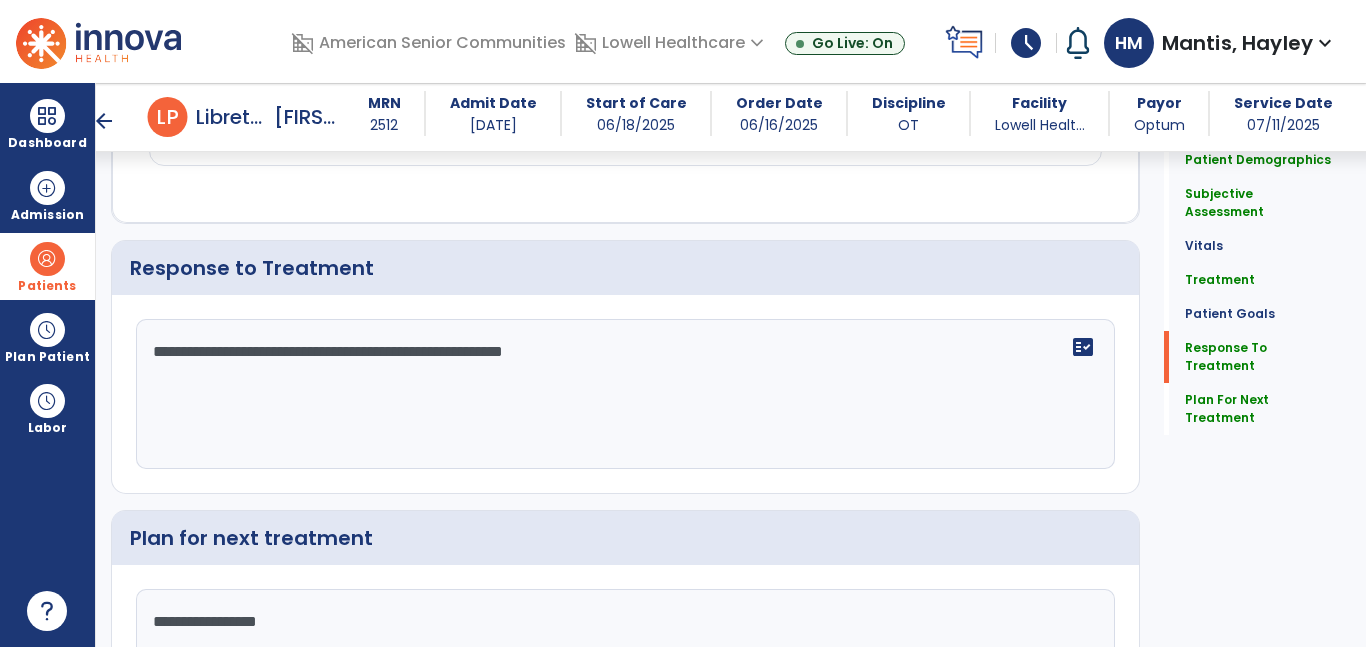 click on "**********" 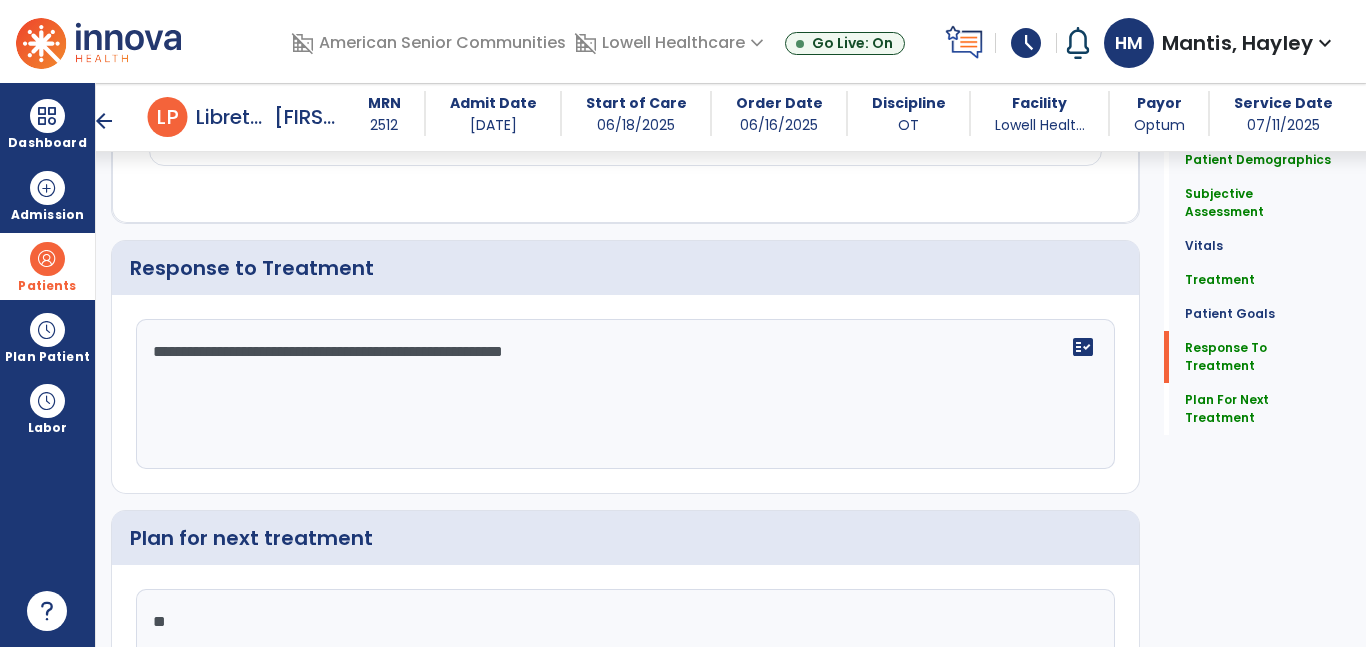 type on "*" 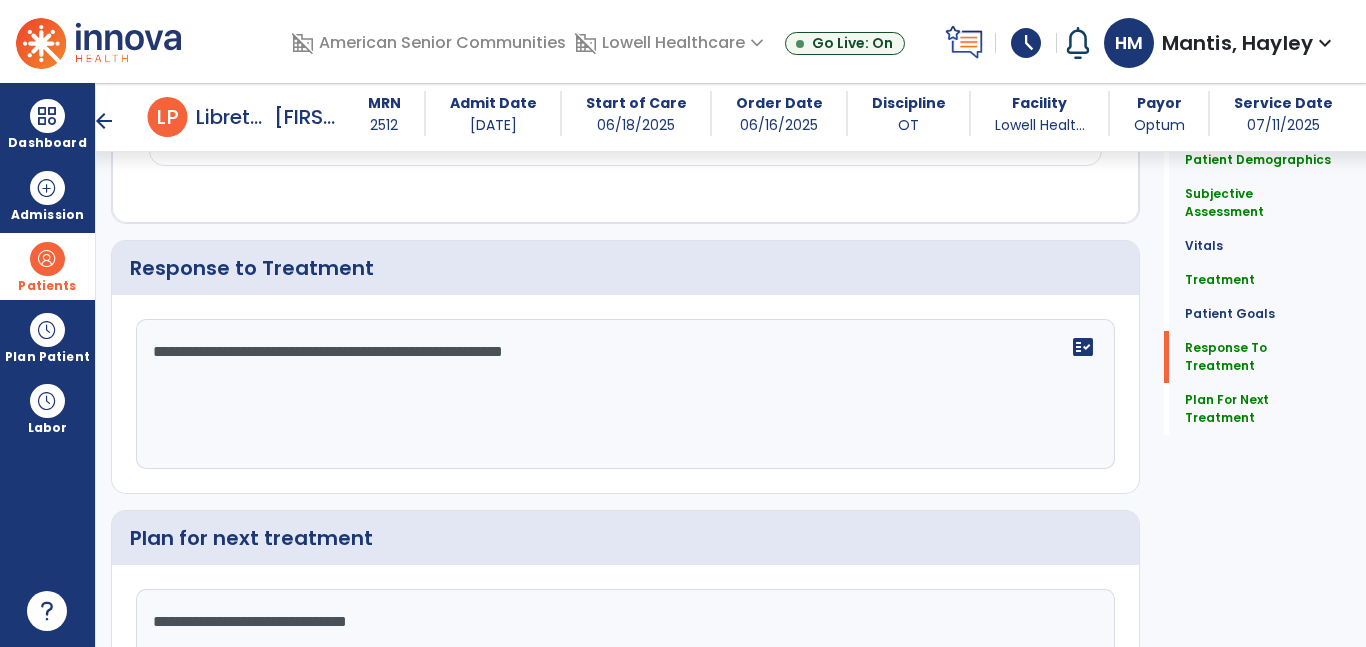 scroll, scrollTop: 2101, scrollLeft: 0, axis: vertical 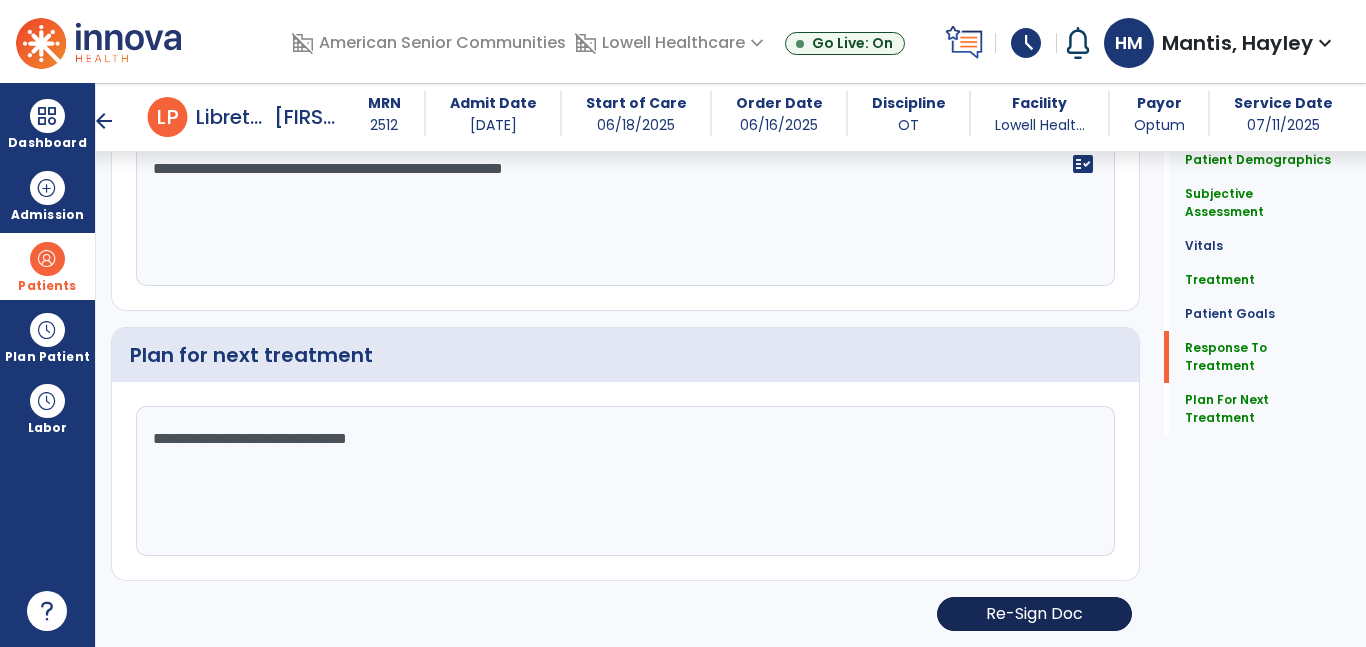 type on "**********" 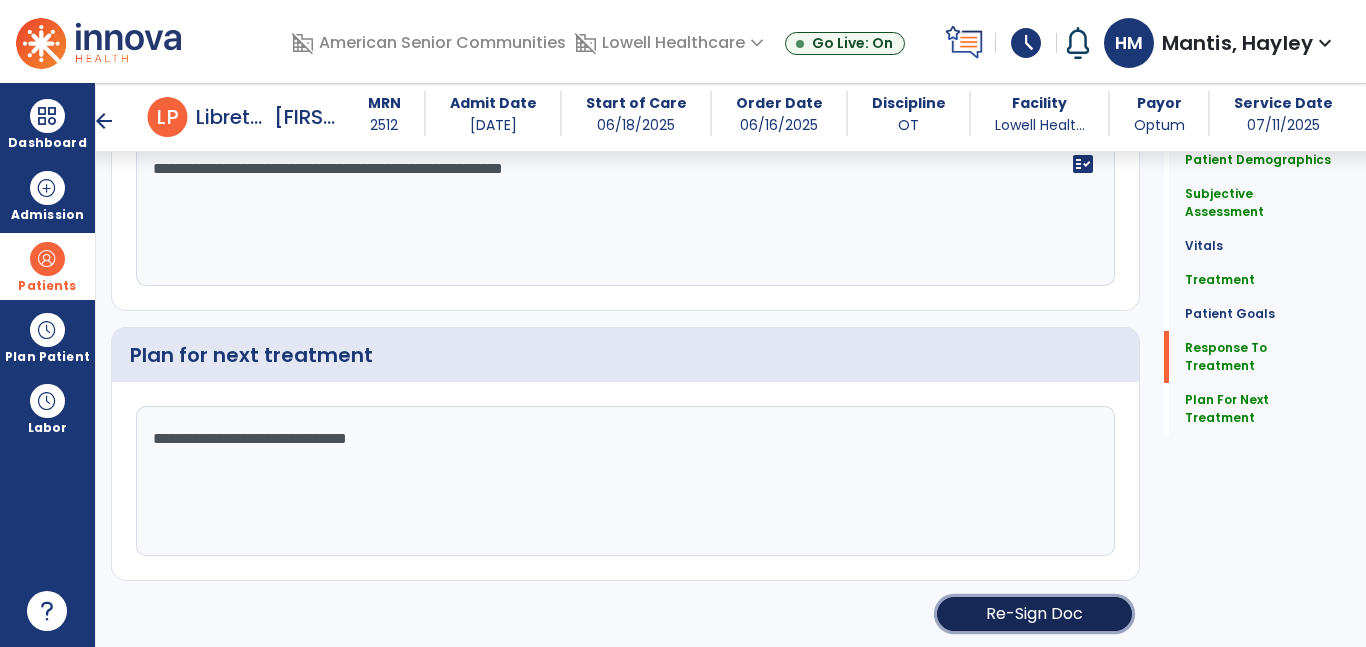 click on "Re-Sign Doc" 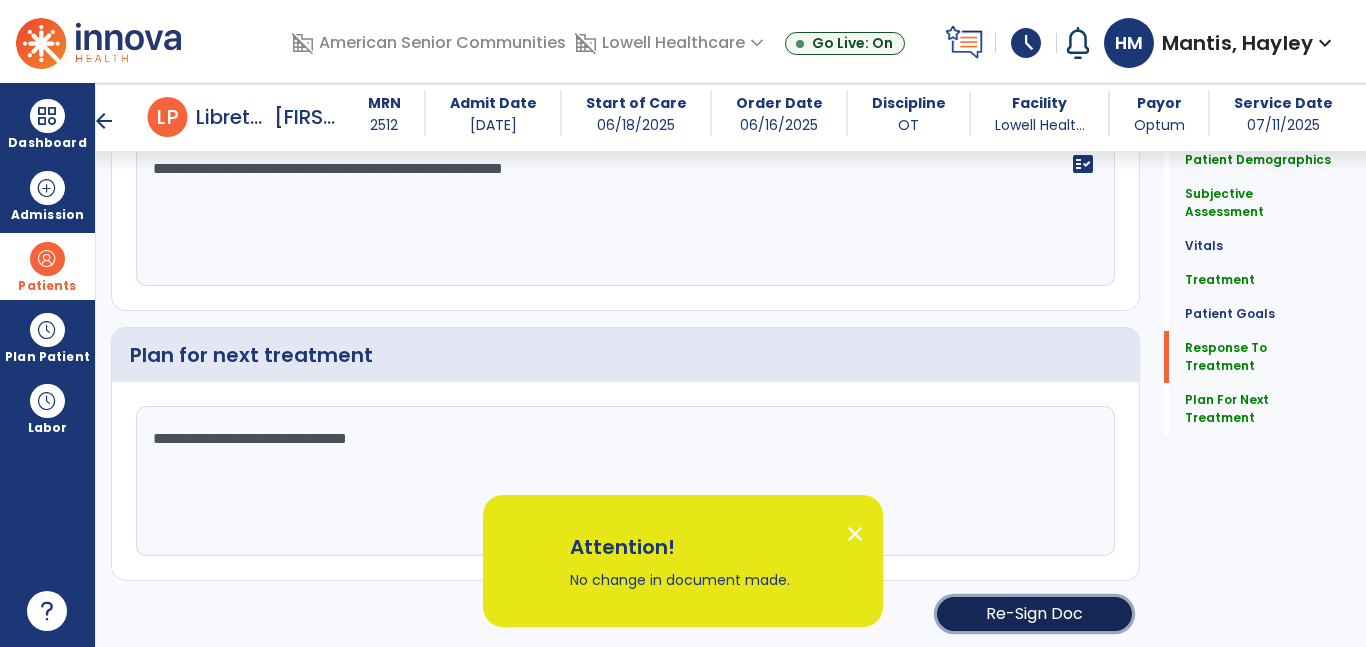 click on "Re-Sign Doc" 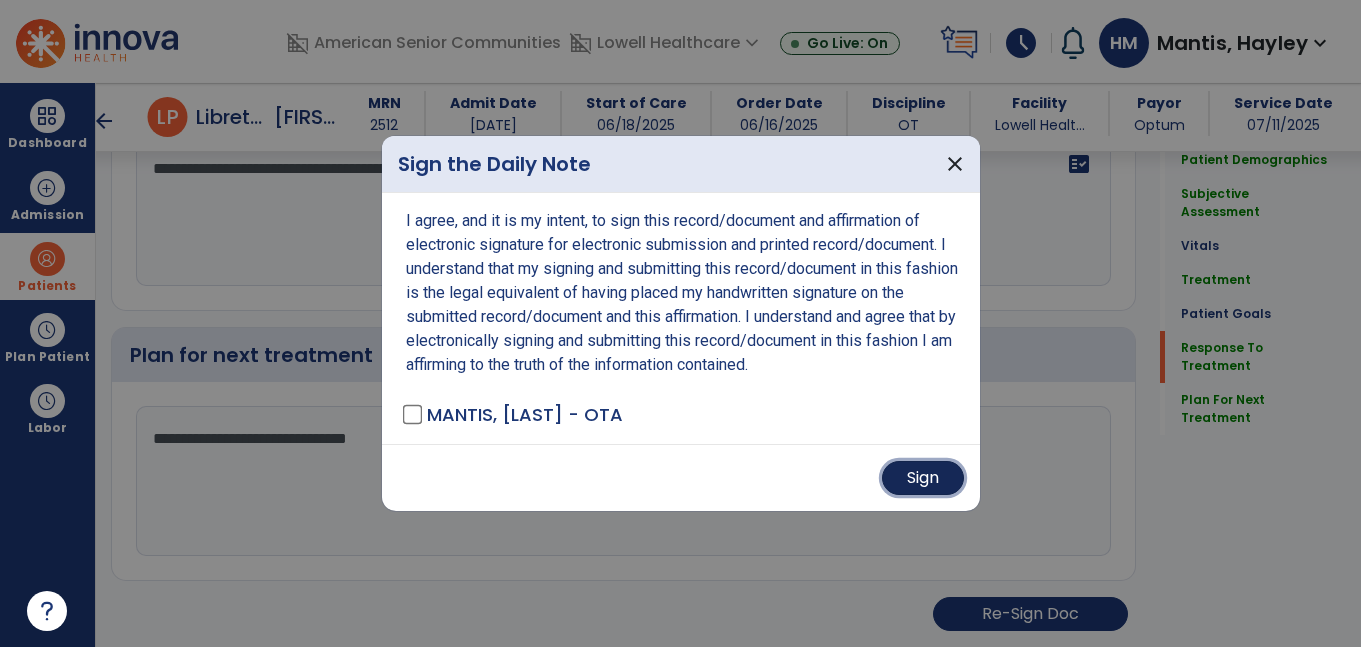 click on "Sign" at bounding box center (923, 478) 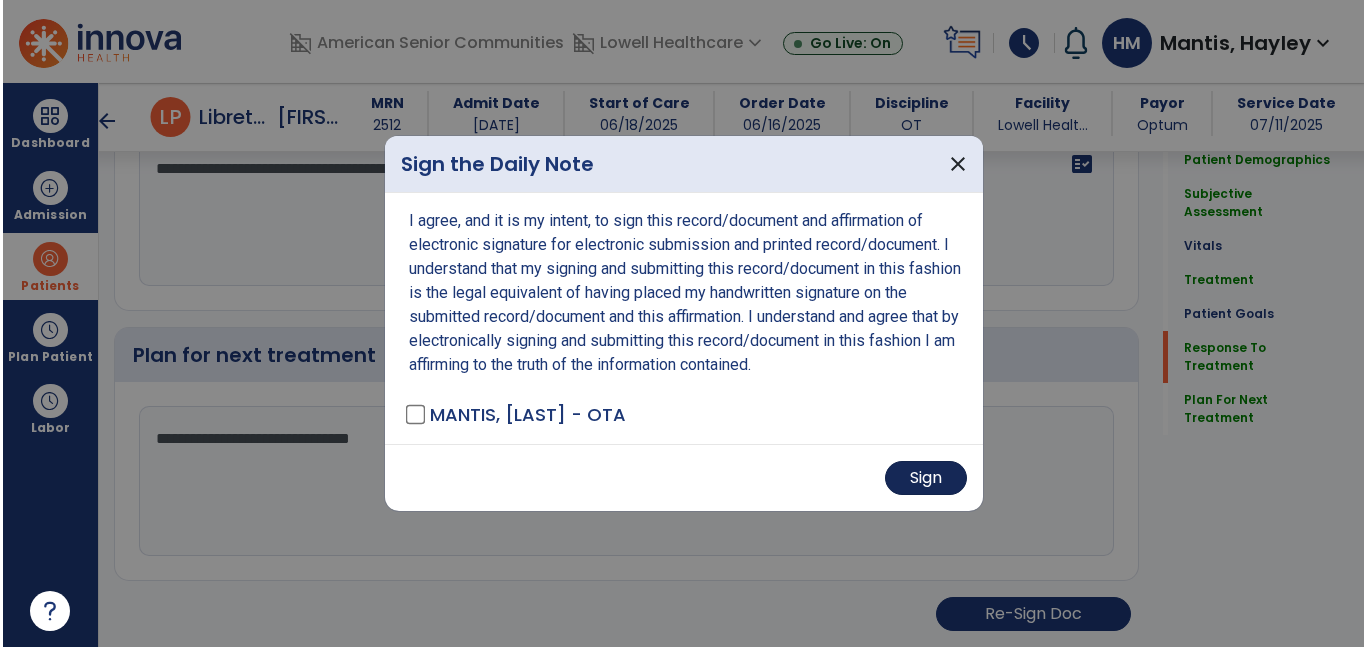 scroll, scrollTop: 2139, scrollLeft: 0, axis: vertical 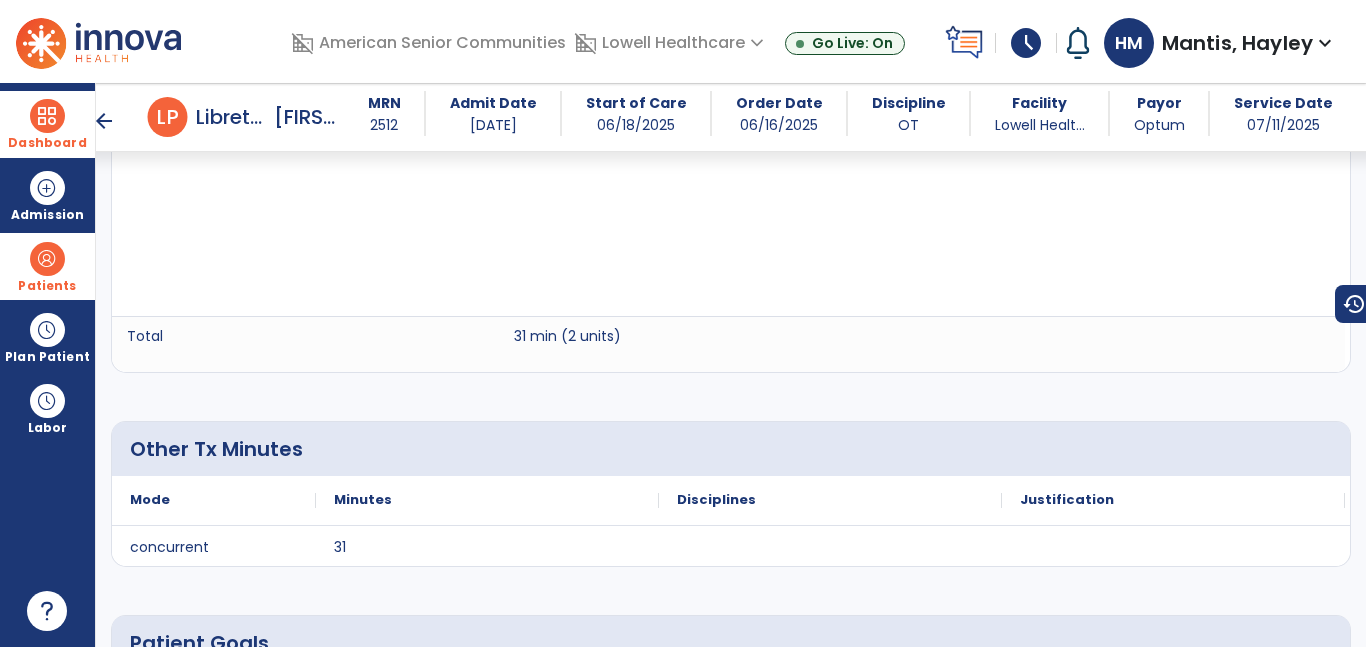 click at bounding box center (47, 116) 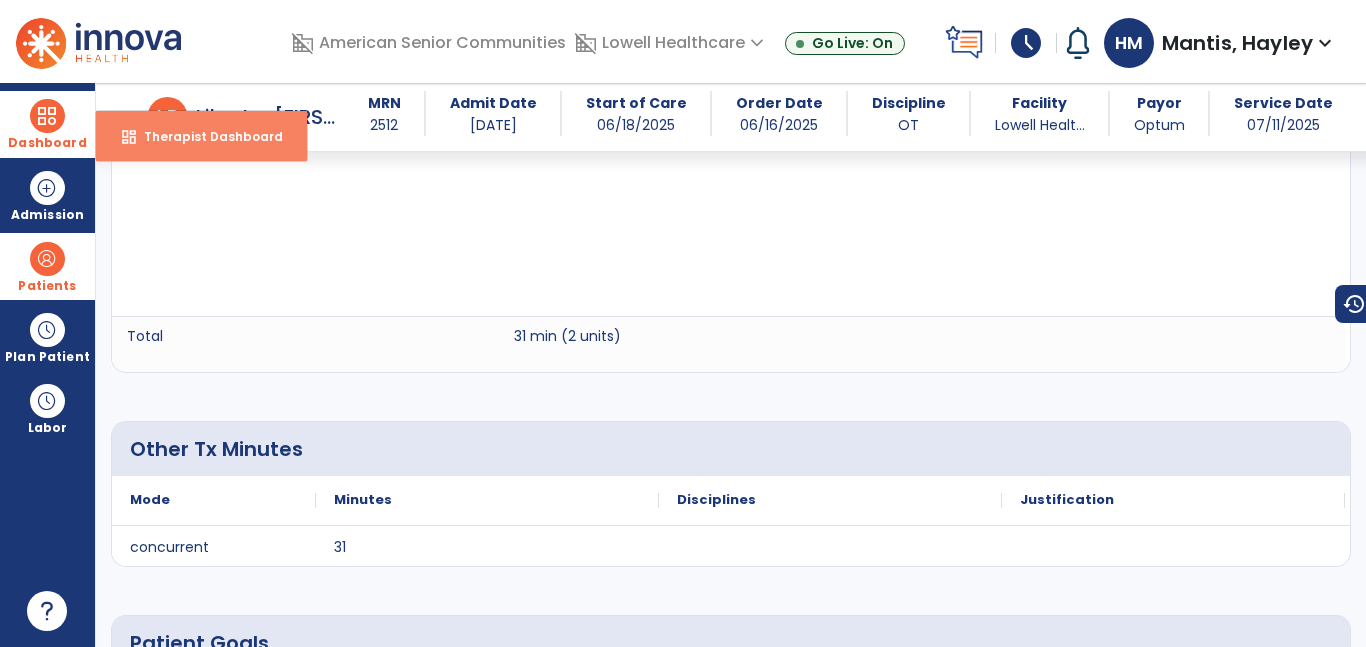 click on "dashboard" at bounding box center [129, 137] 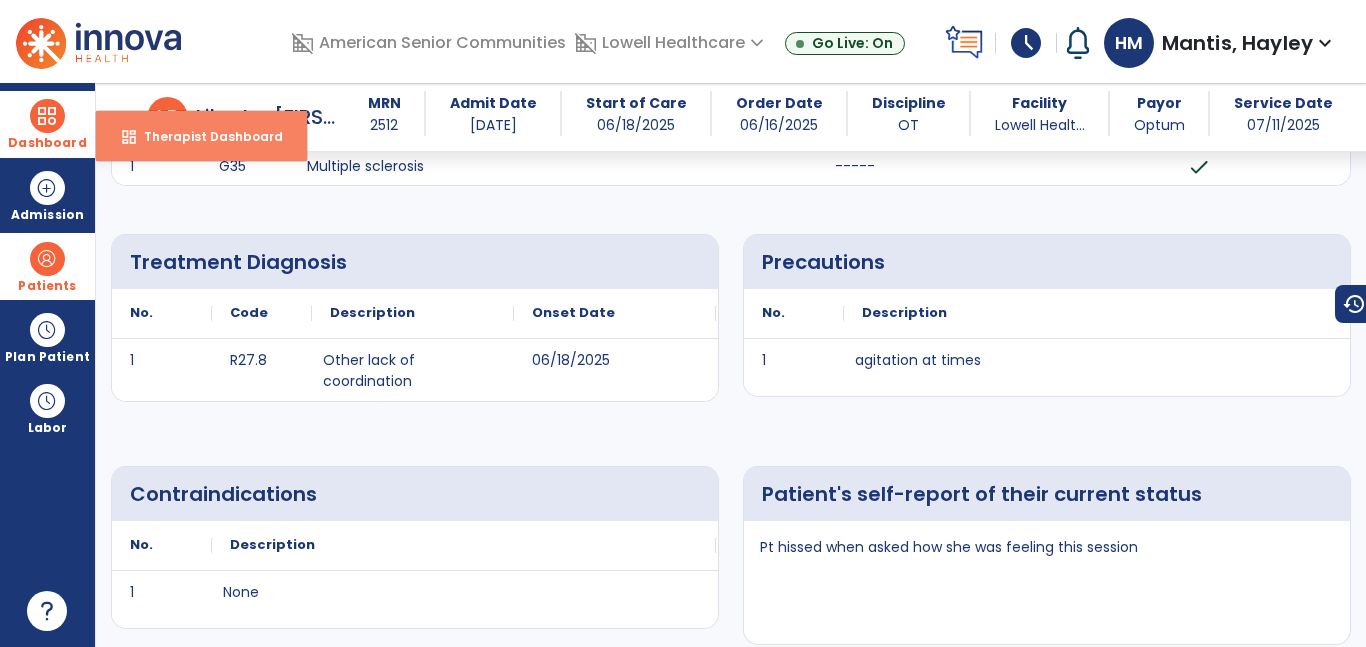 select on "****" 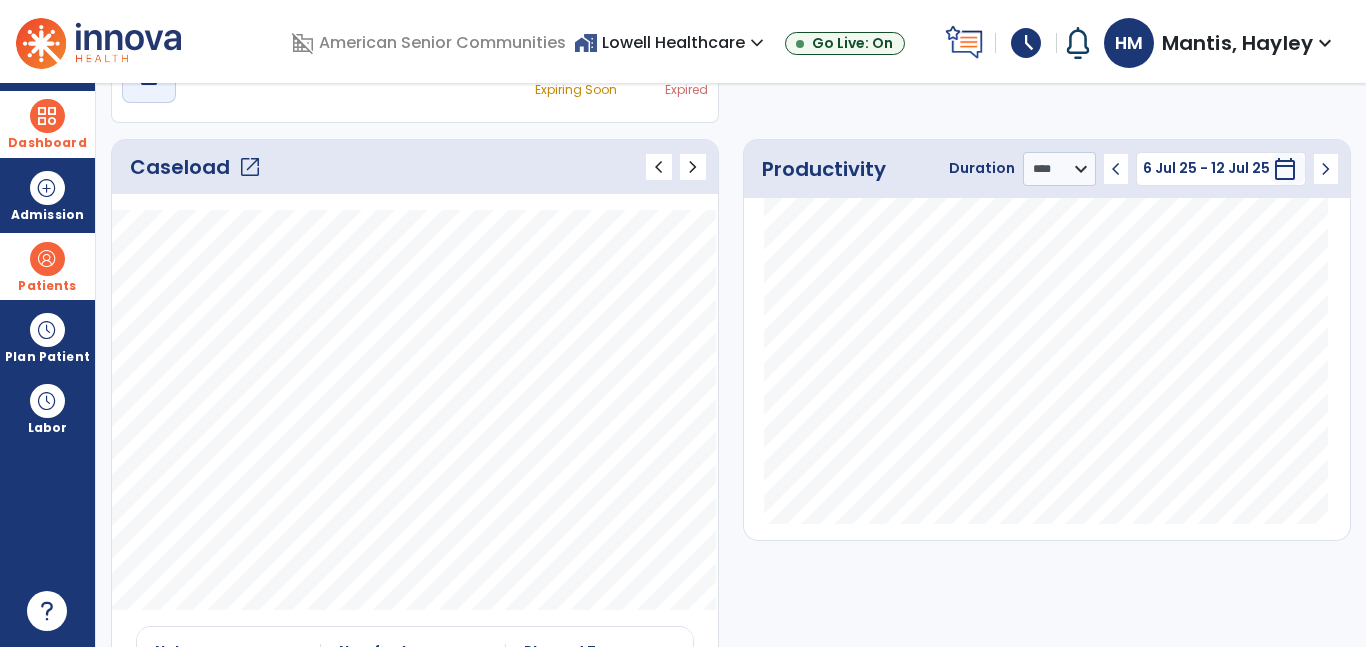 scroll, scrollTop: 0, scrollLeft: 0, axis: both 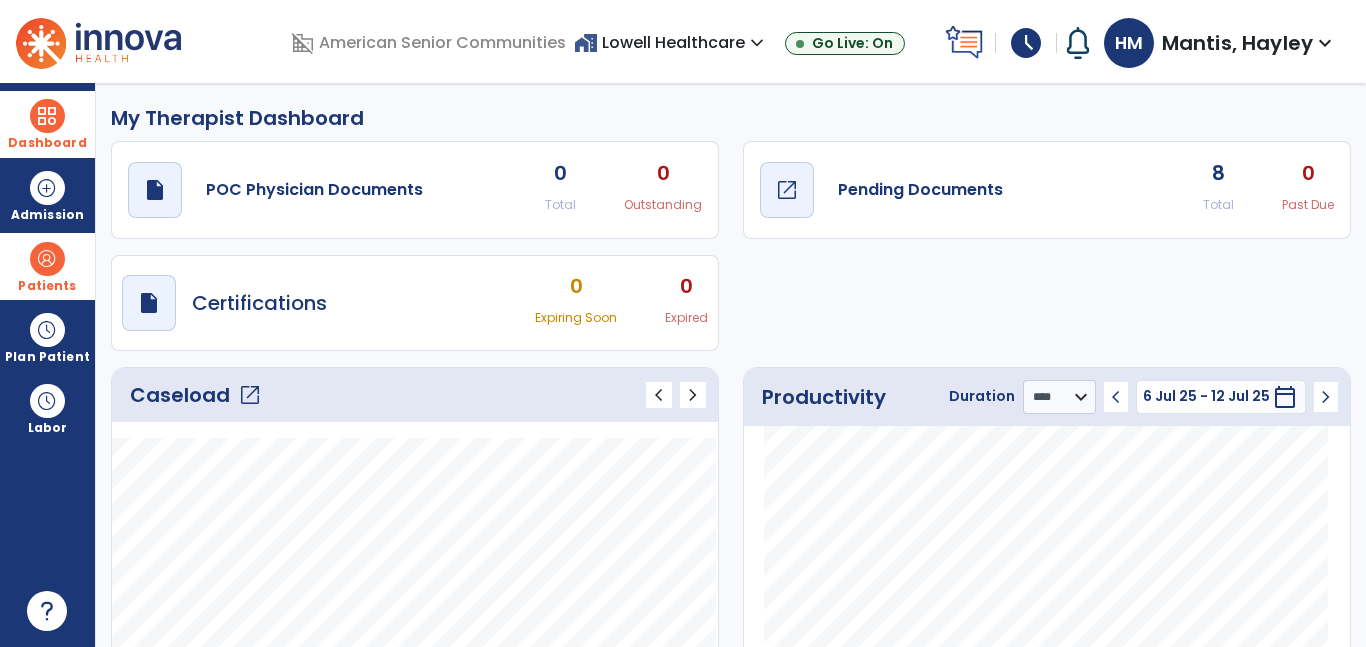 click on "draft   open_in_new" 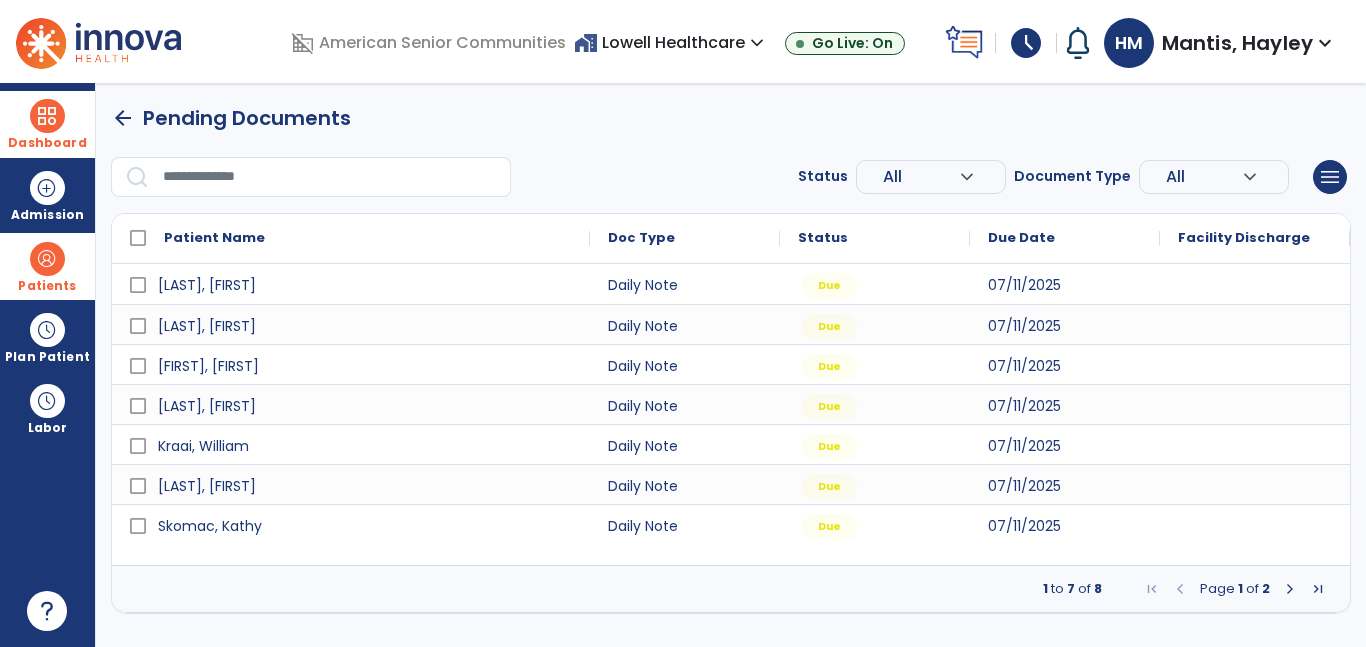 click at bounding box center (1255, 444) 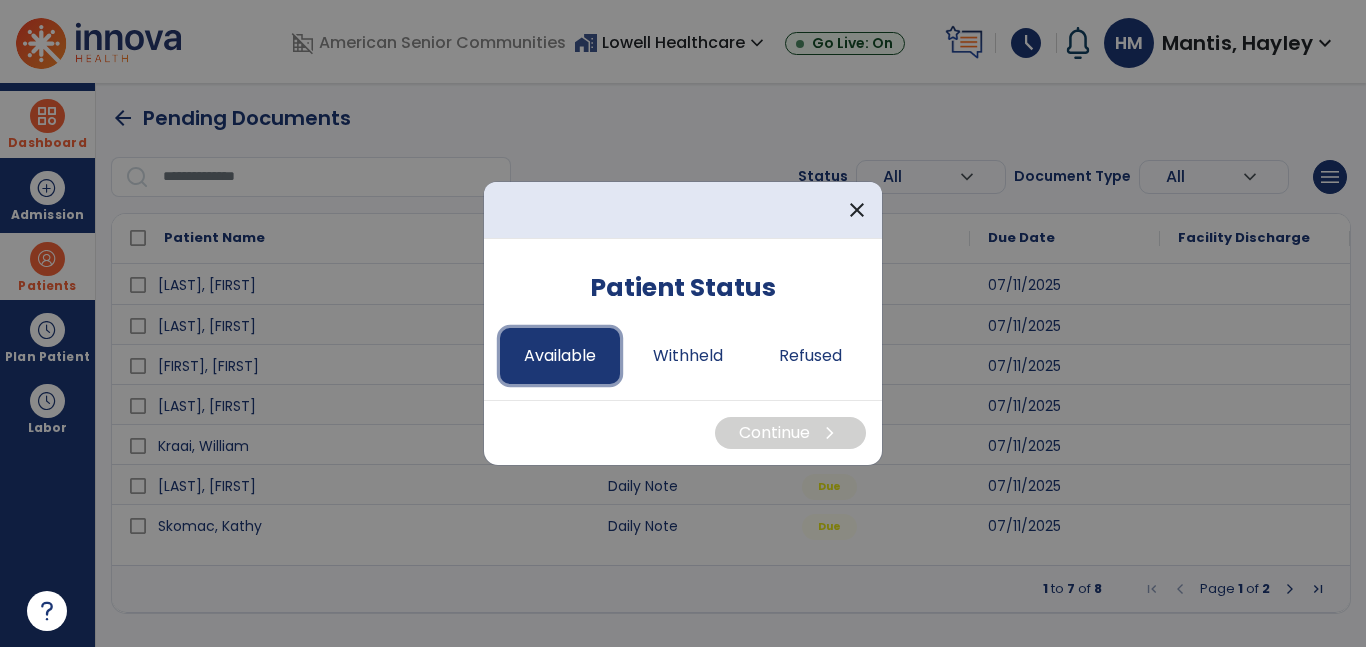 click on "Available" at bounding box center (560, 356) 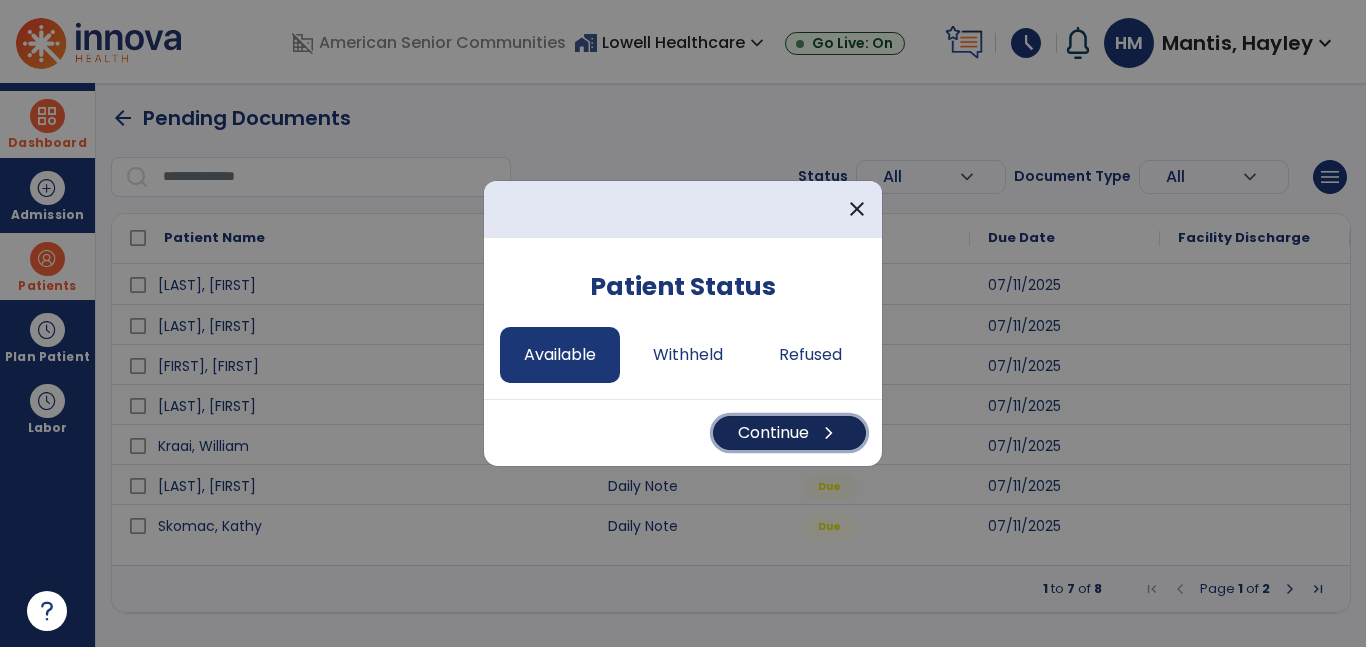 click on "Continue   chevron_right" at bounding box center [789, 433] 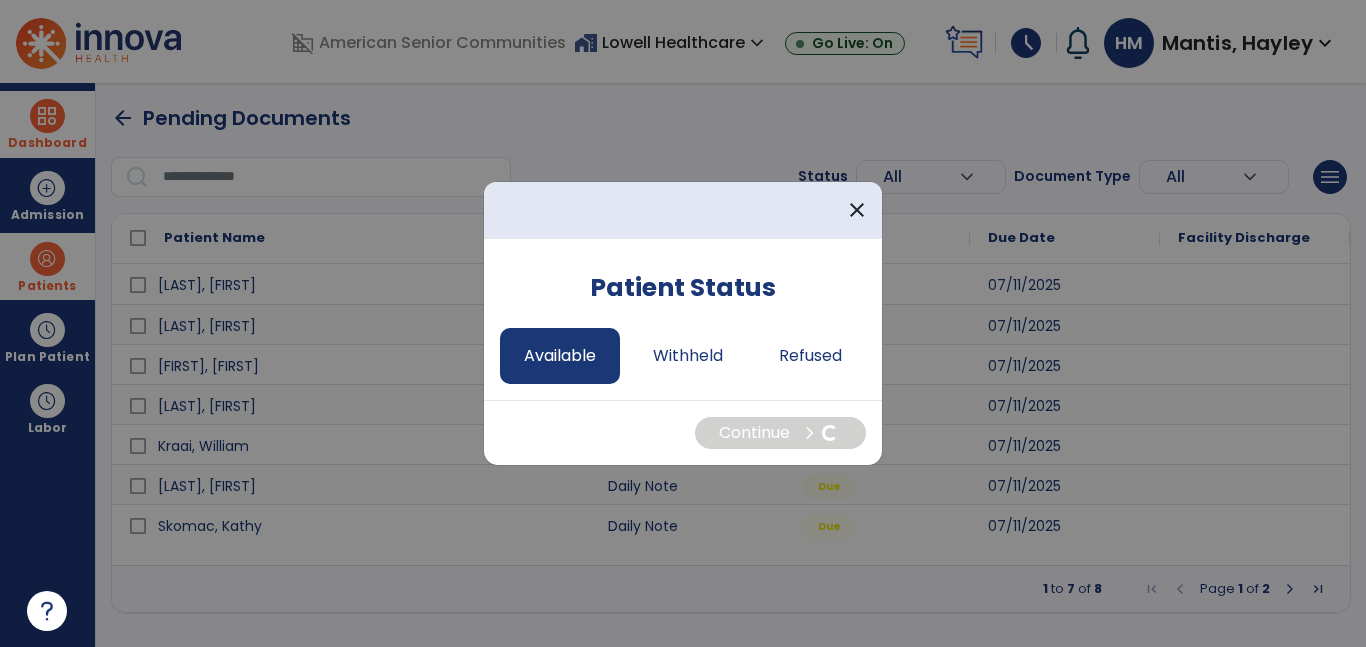 select on "*" 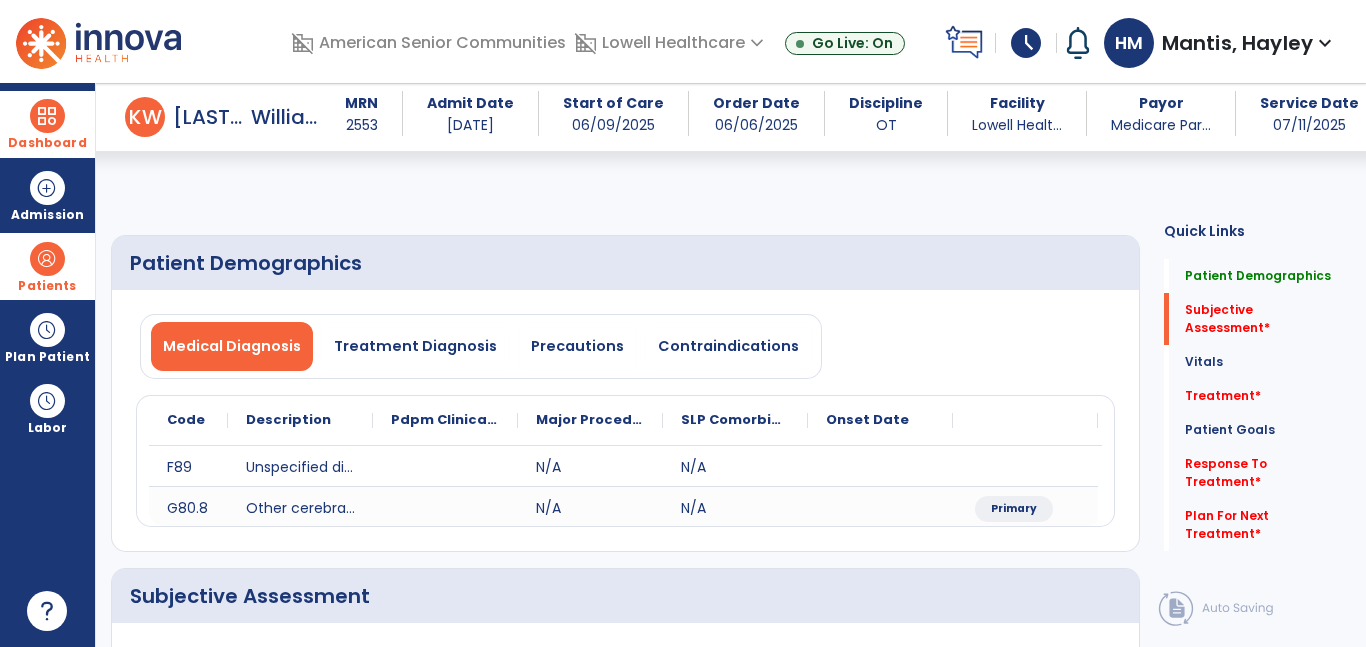 scroll, scrollTop: 2194, scrollLeft: 0, axis: vertical 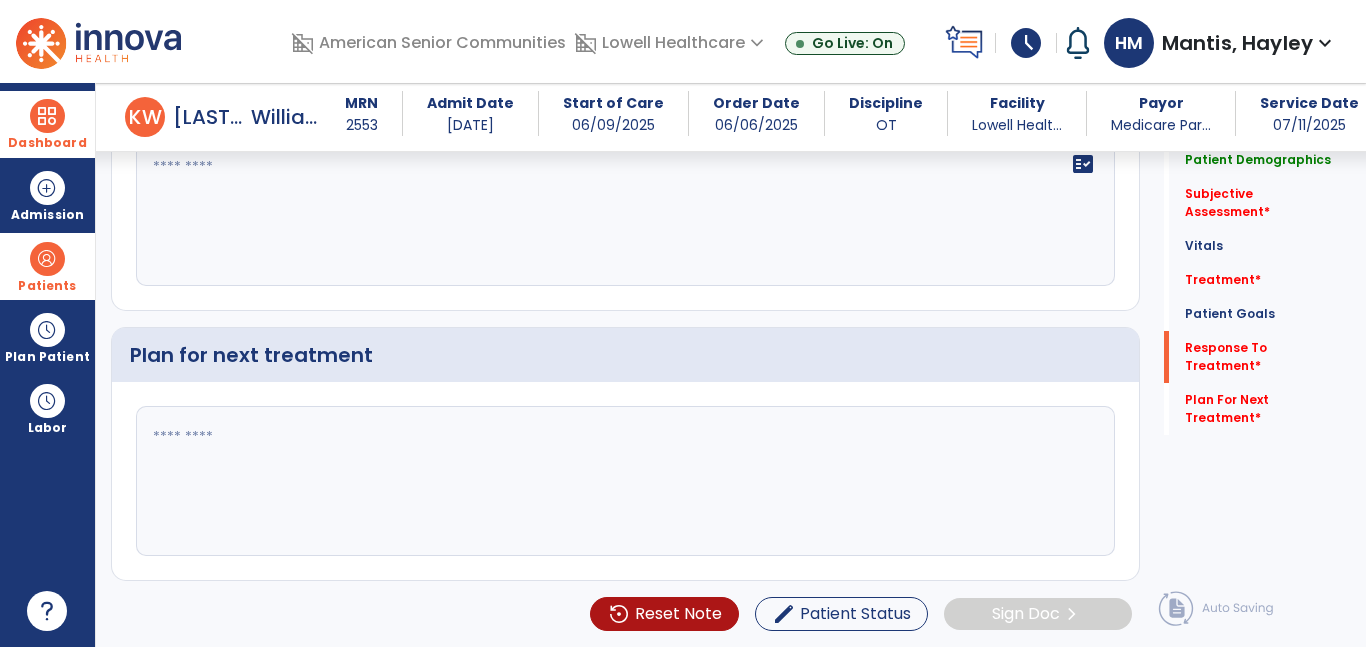 click 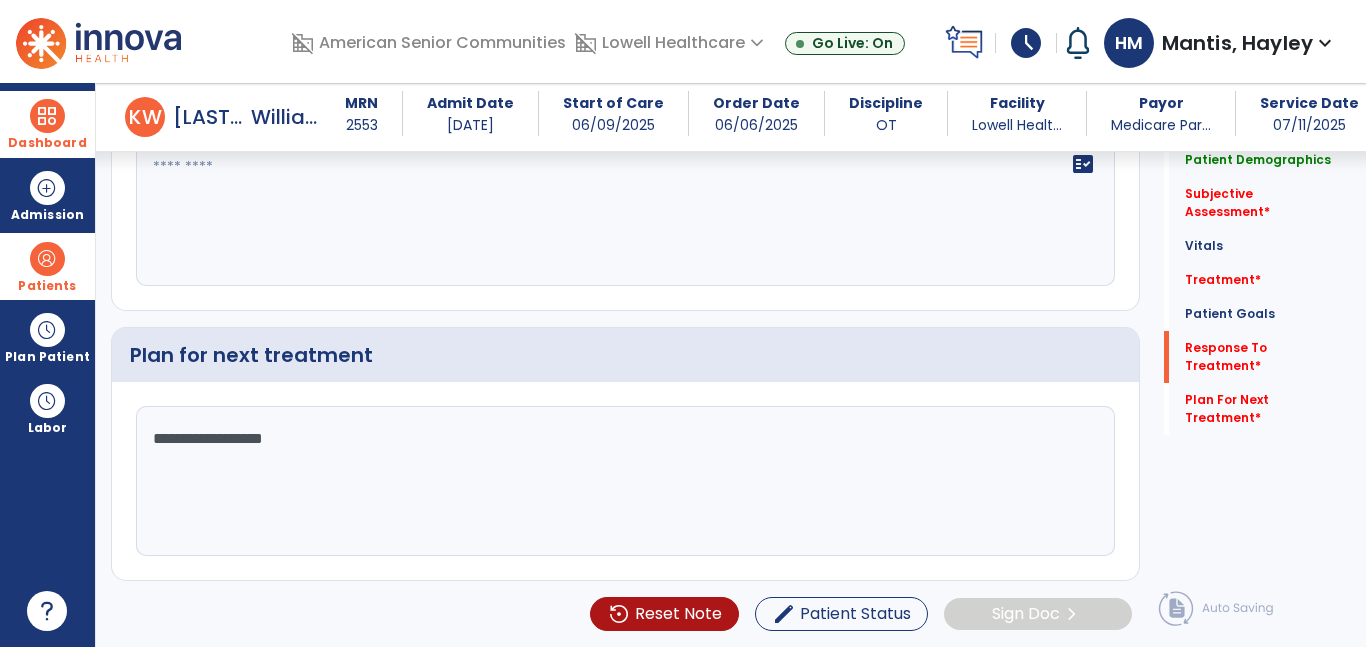 click on "**********" 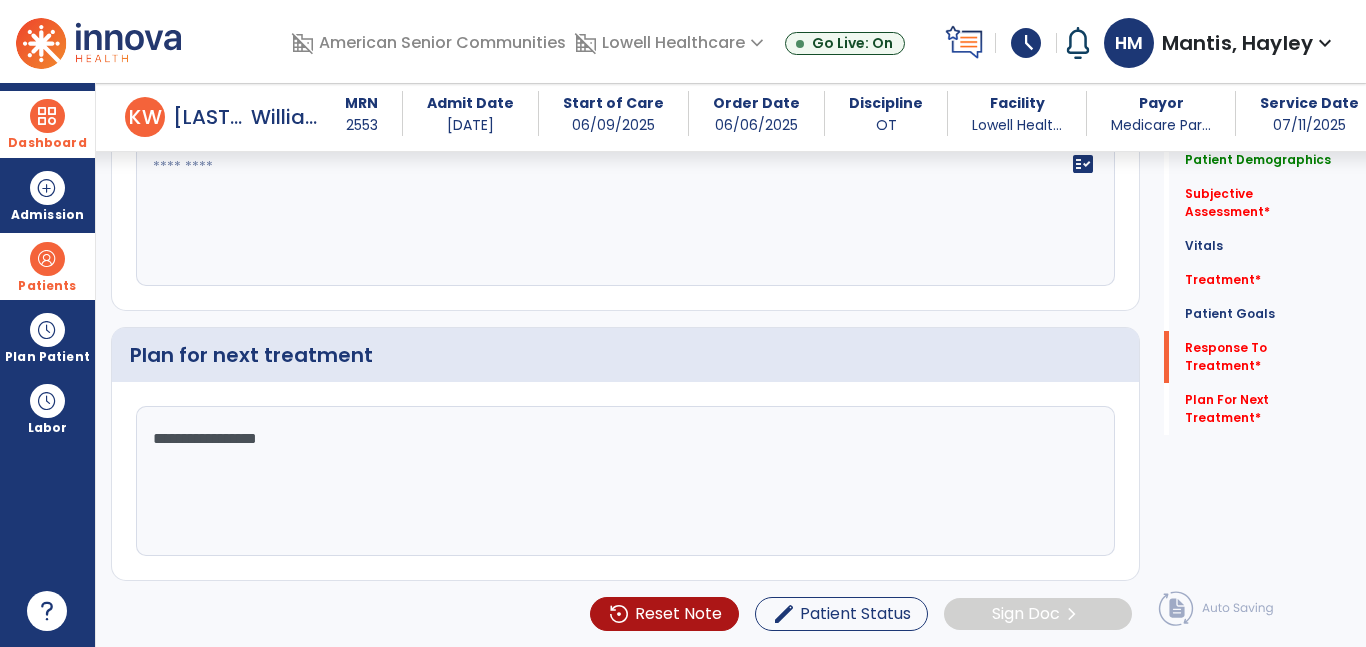 type on "**********" 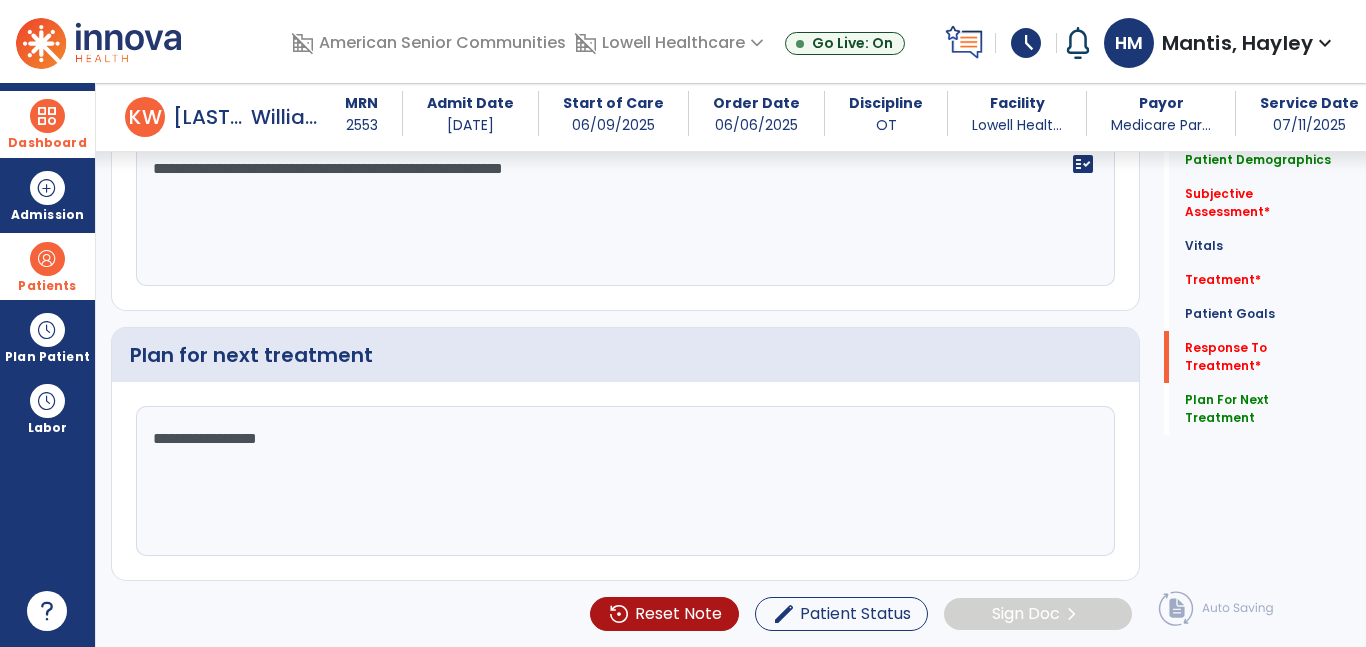 click on "**********" 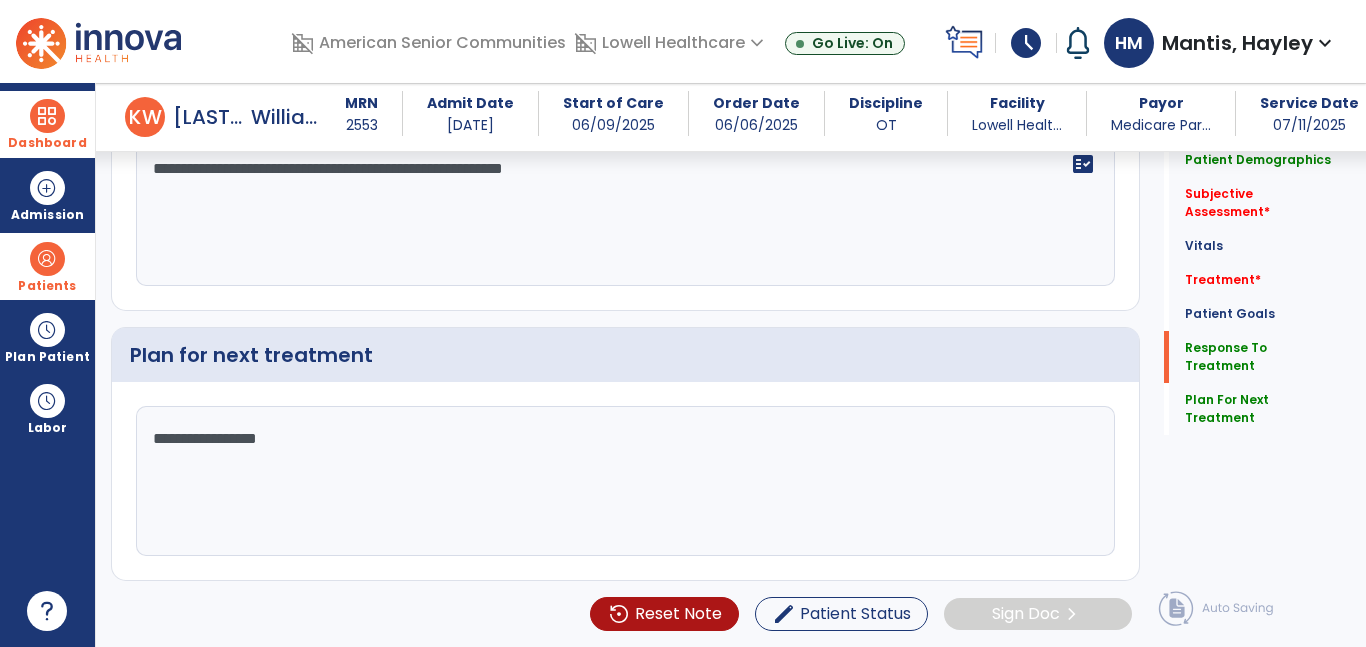 click on "**********" 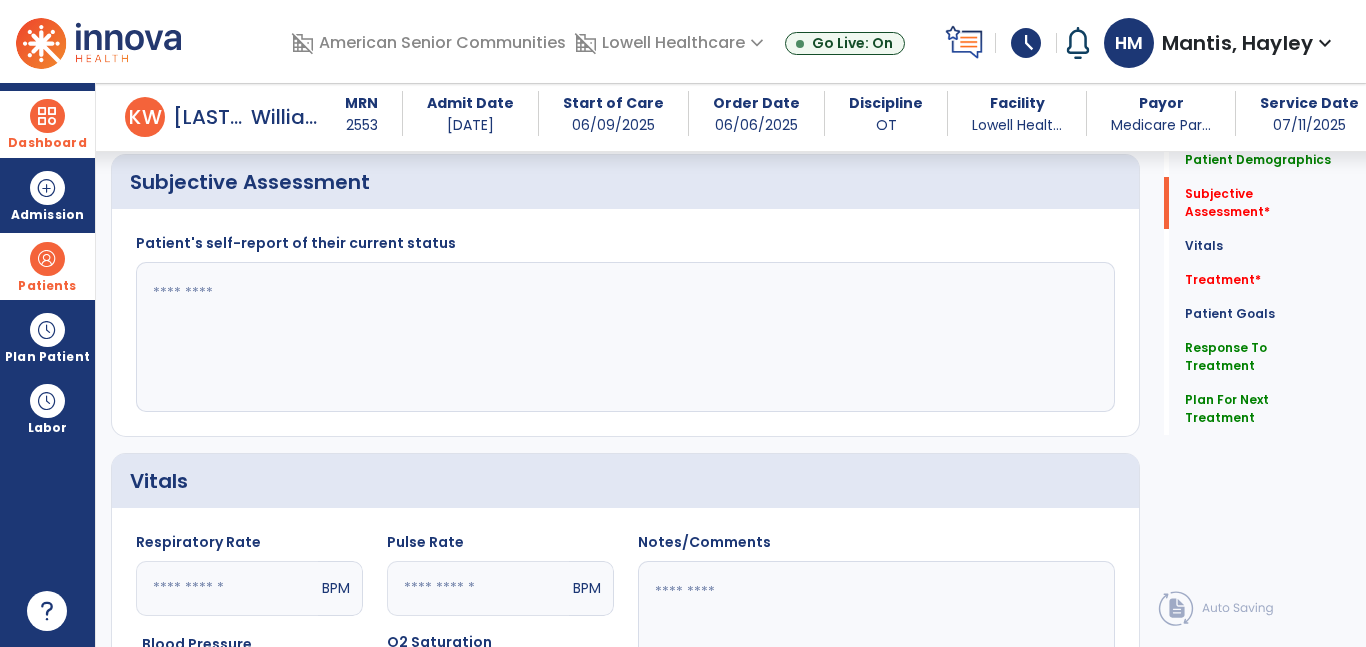 scroll, scrollTop: 416, scrollLeft: 0, axis: vertical 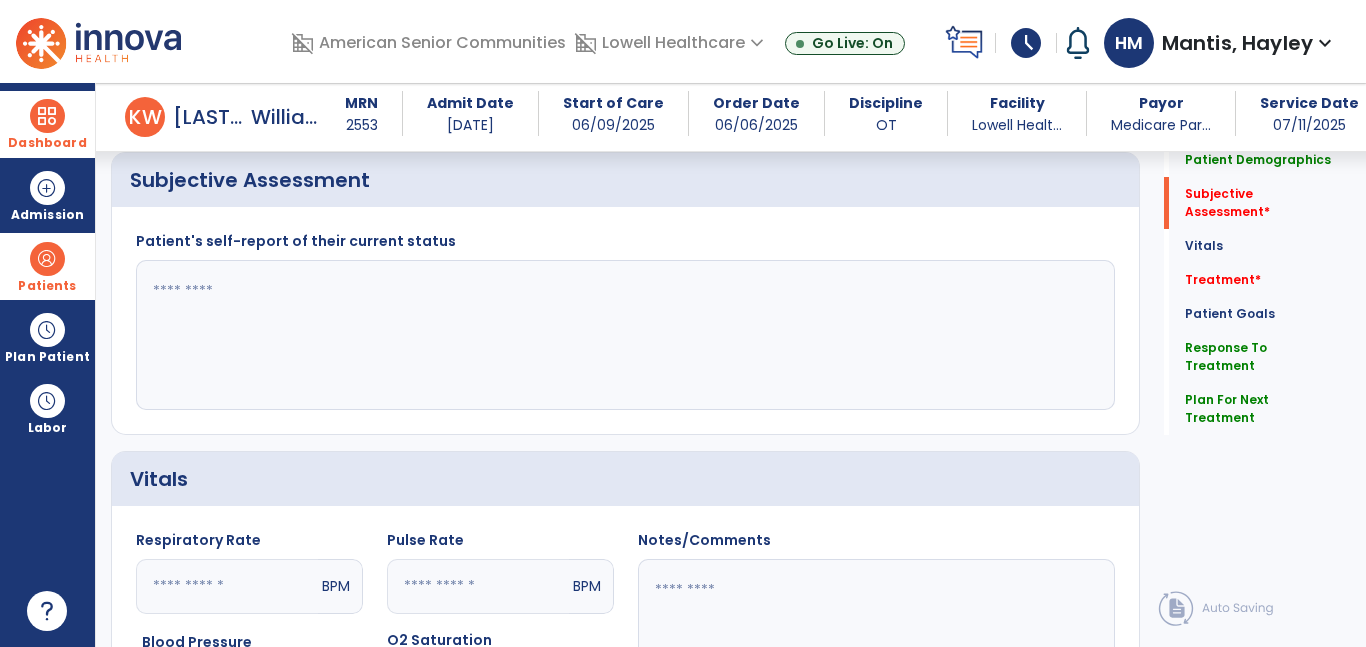 type on "**********" 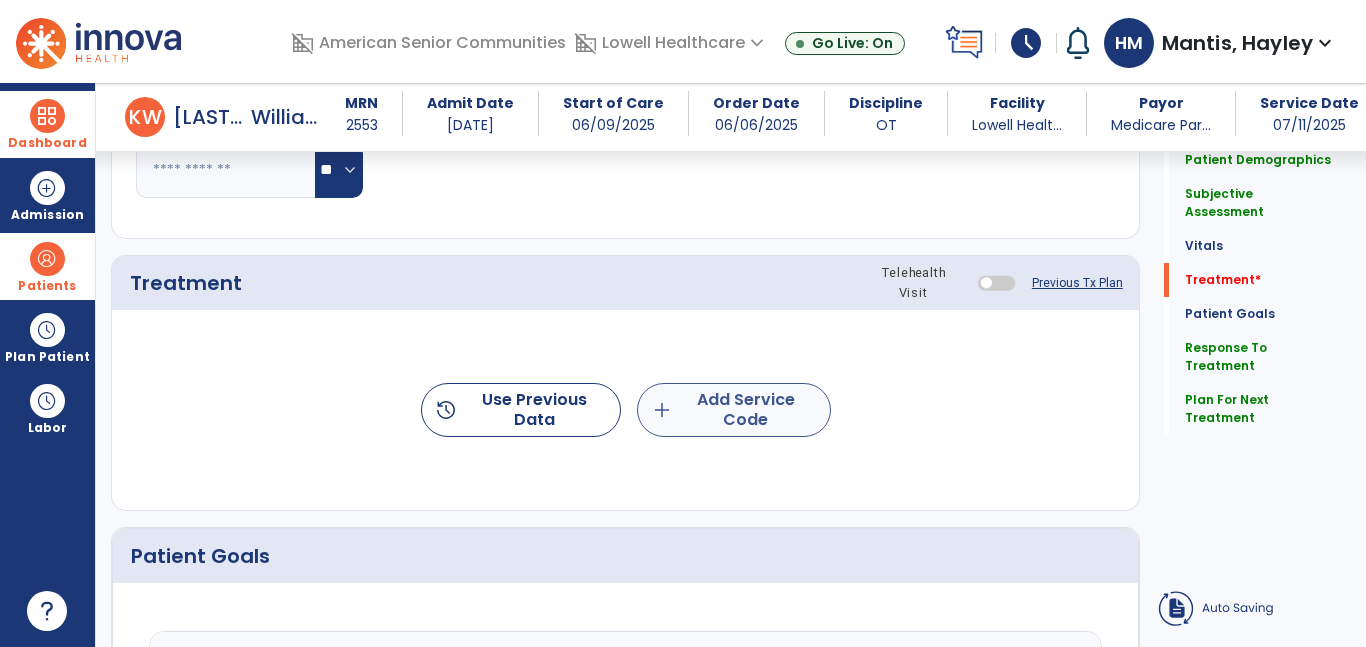 type on "**********" 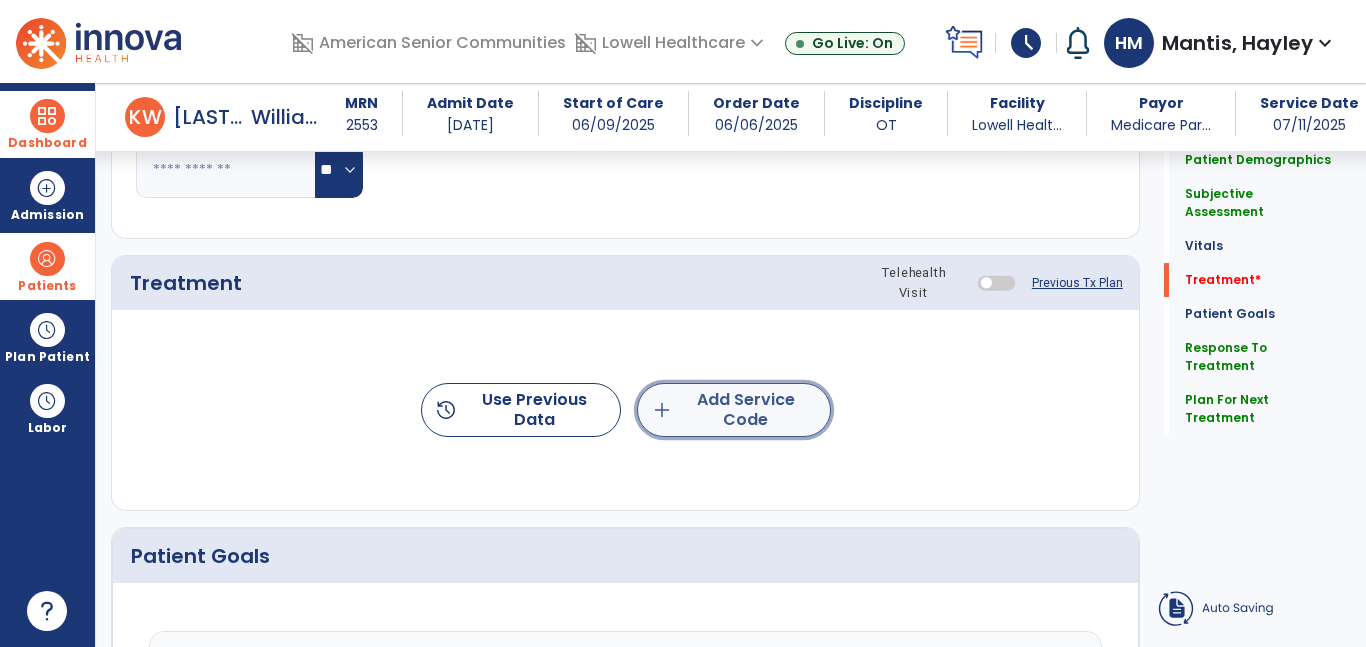 click on "add  Add Service Code" 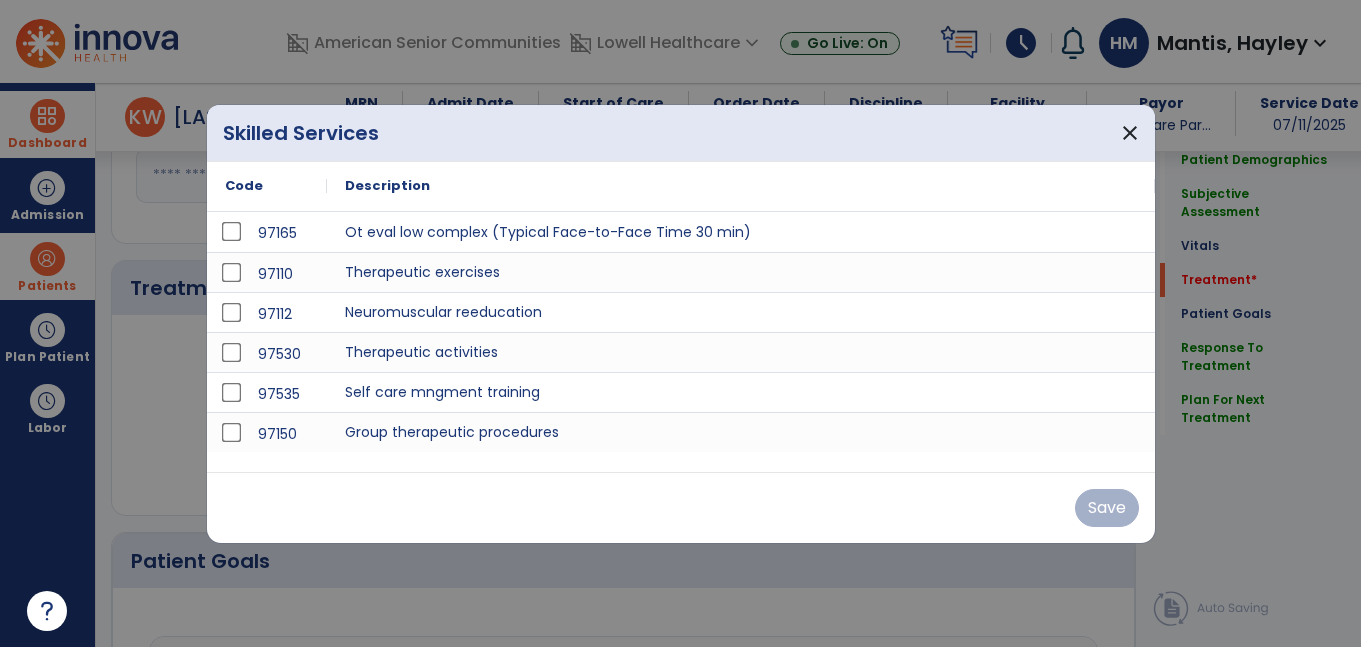 scroll, scrollTop: 1034, scrollLeft: 0, axis: vertical 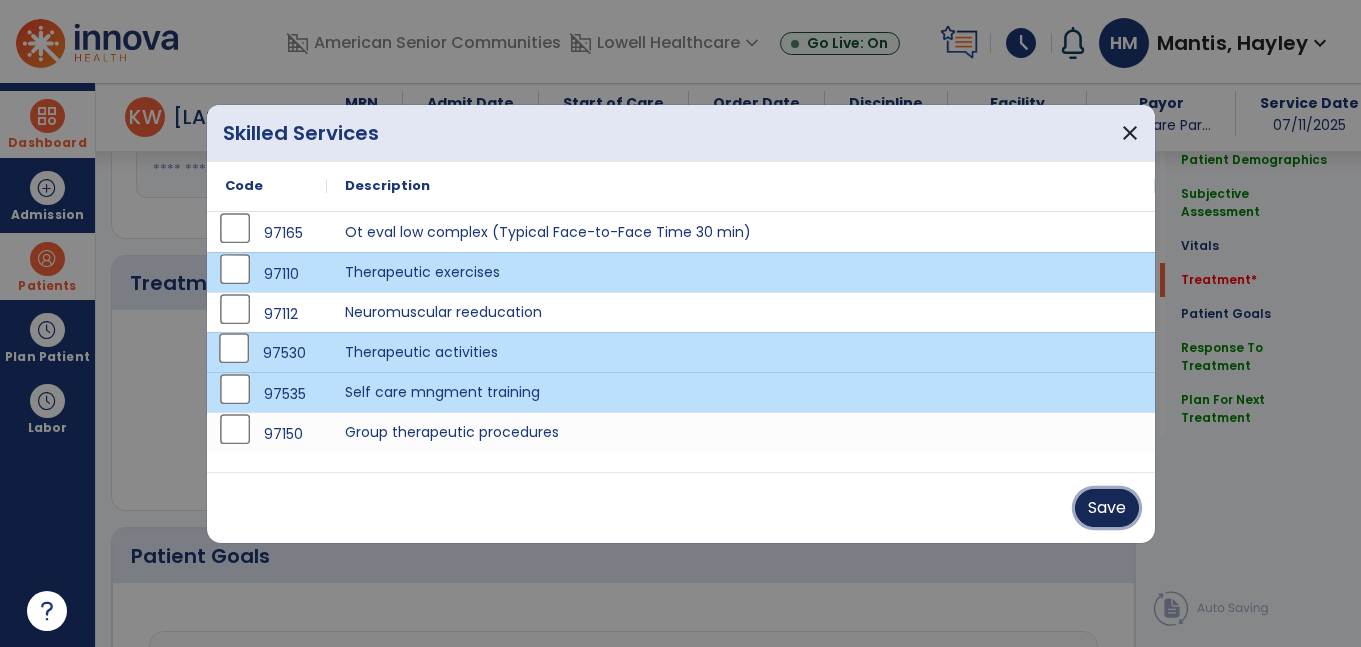 click on "Save" at bounding box center (1107, 508) 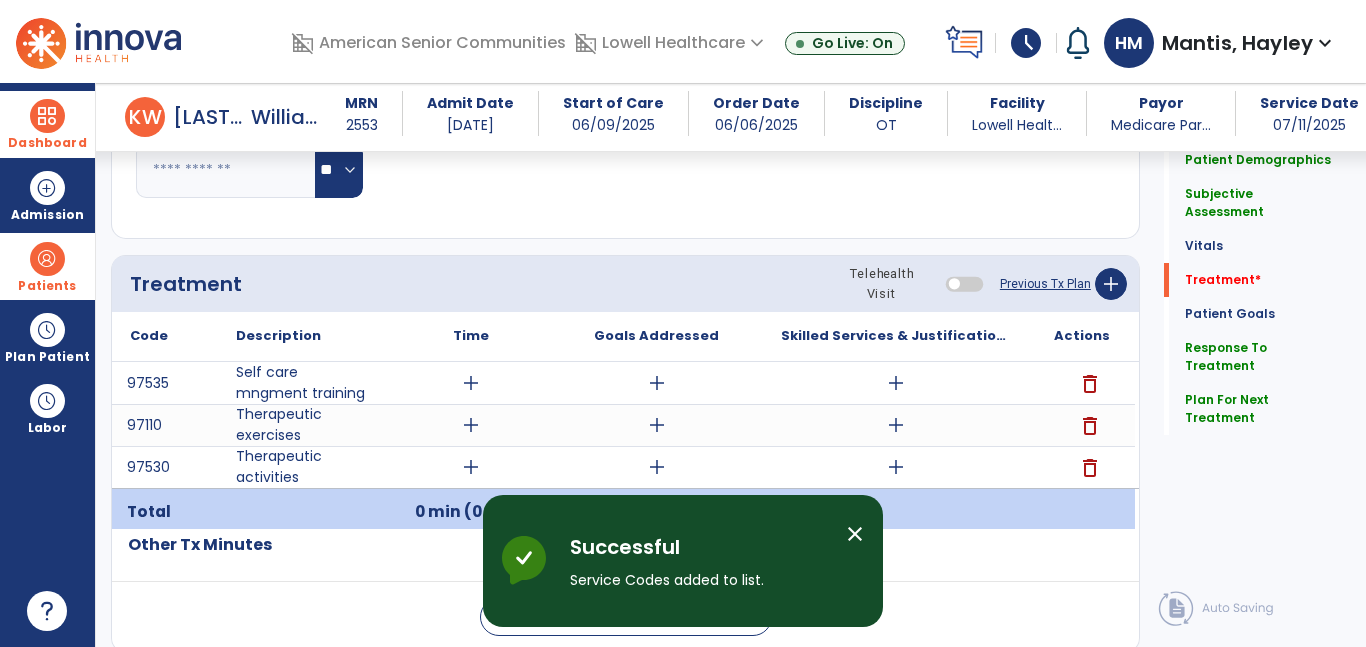 click on "add" at bounding box center (471, 425) 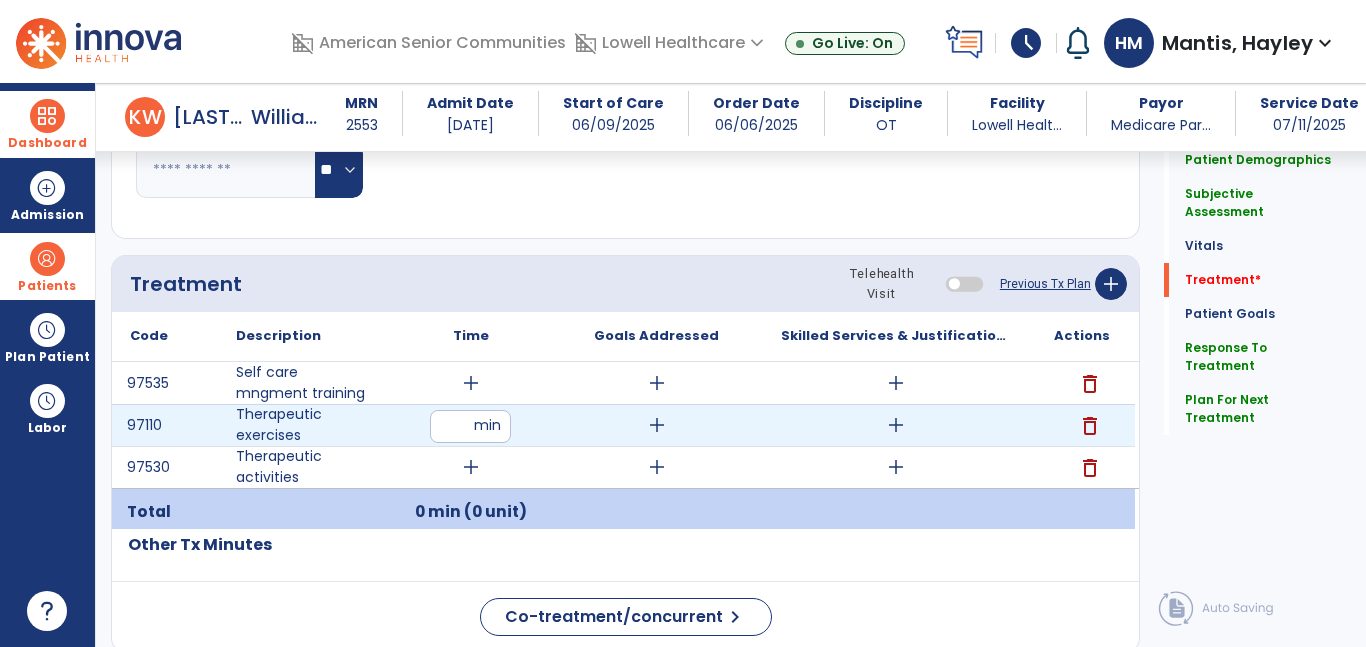 type on "**" 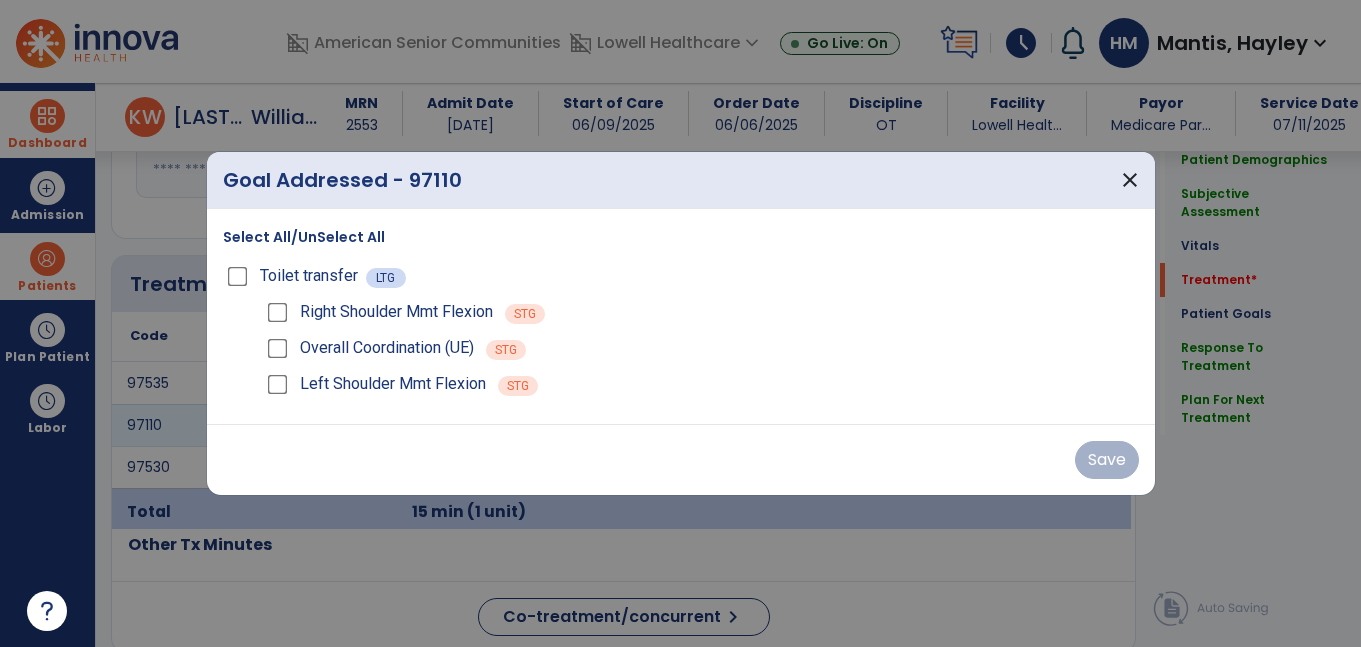 scroll, scrollTop: 1034, scrollLeft: 0, axis: vertical 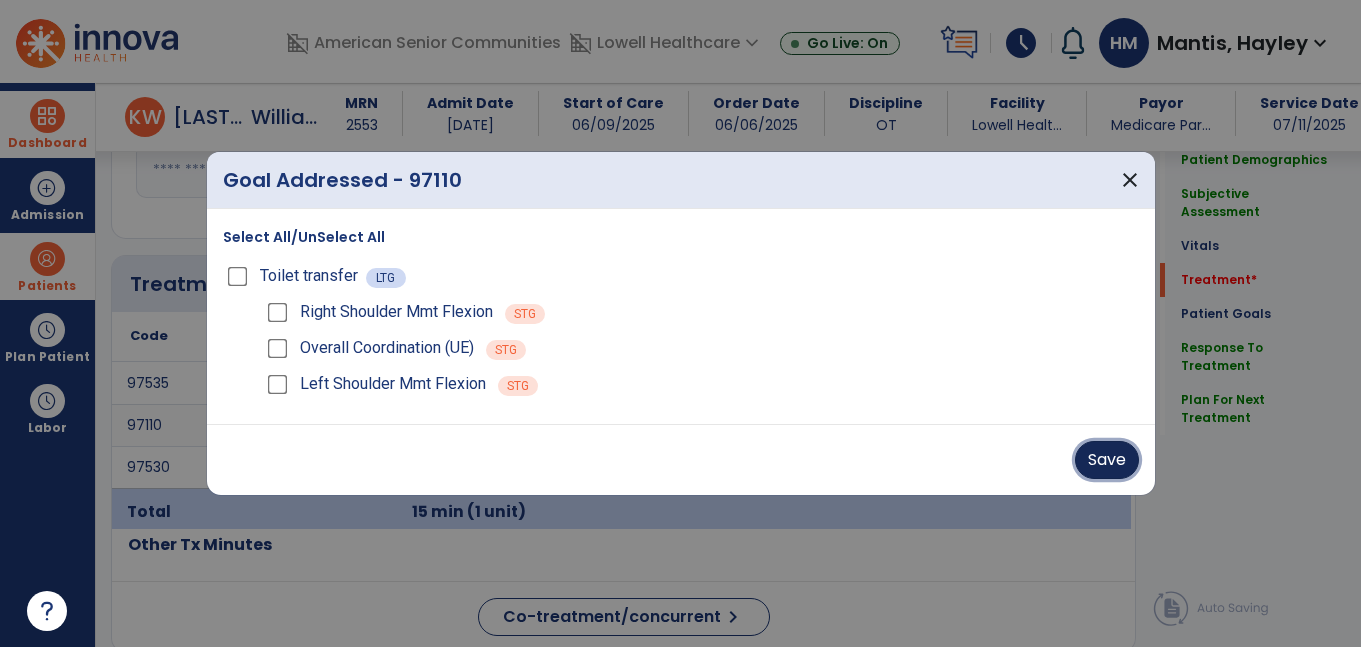 click on "Save" at bounding box center [1107, 460] 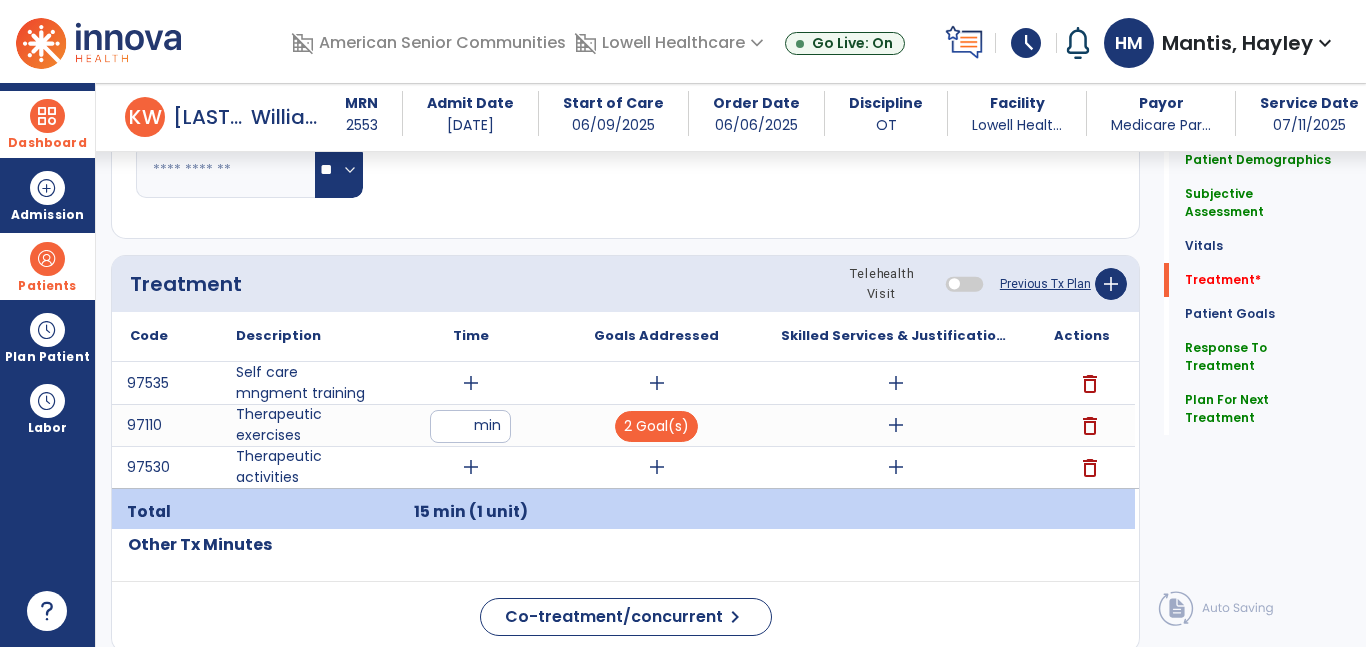 click on "add" at bounding box center (896, 425) 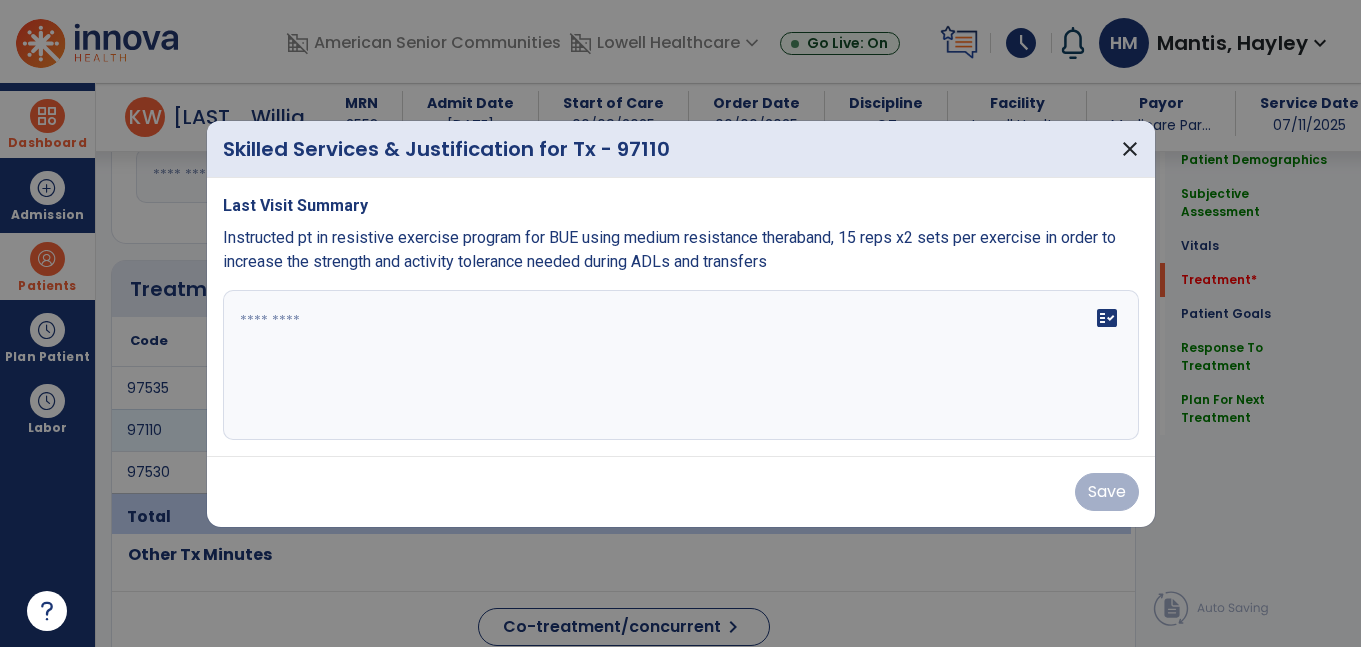 scroll, scrollTop: 1034, scrollLeft: 0, axis: vertical 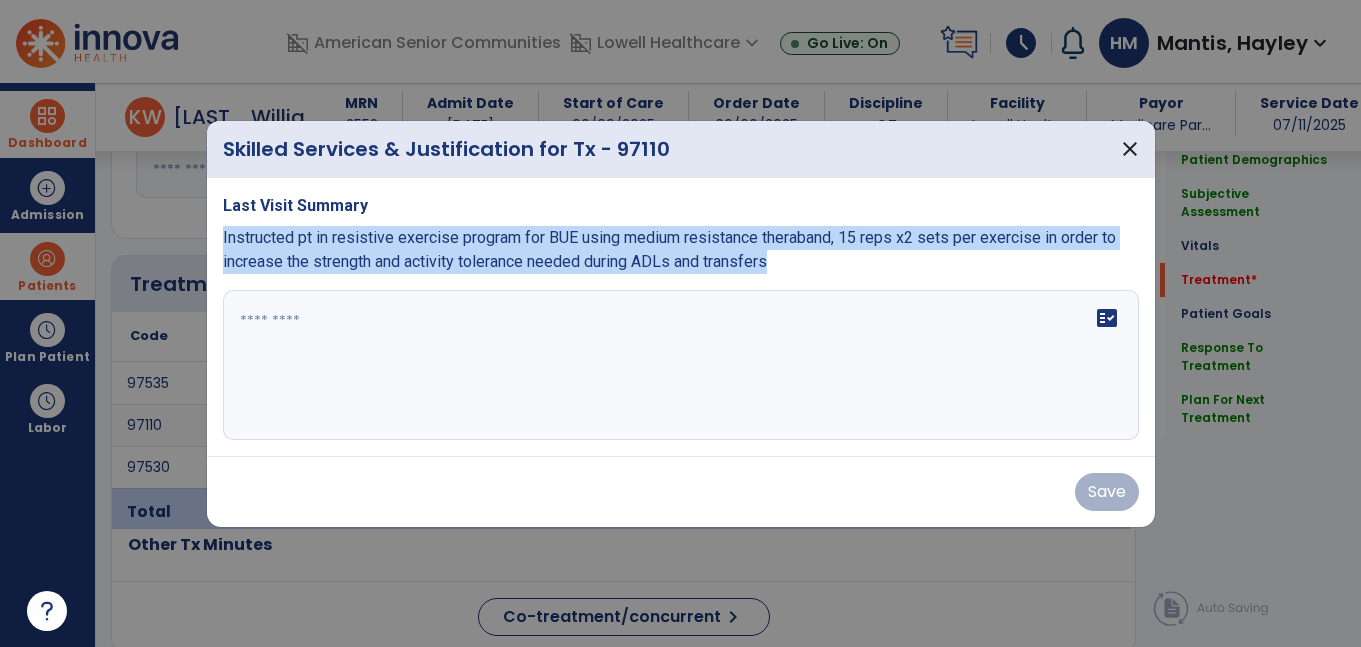 drag, startPoint x: 218, startPoint y: 240, endPoint x: 939, endPoint y: 261, distance: 721.3058 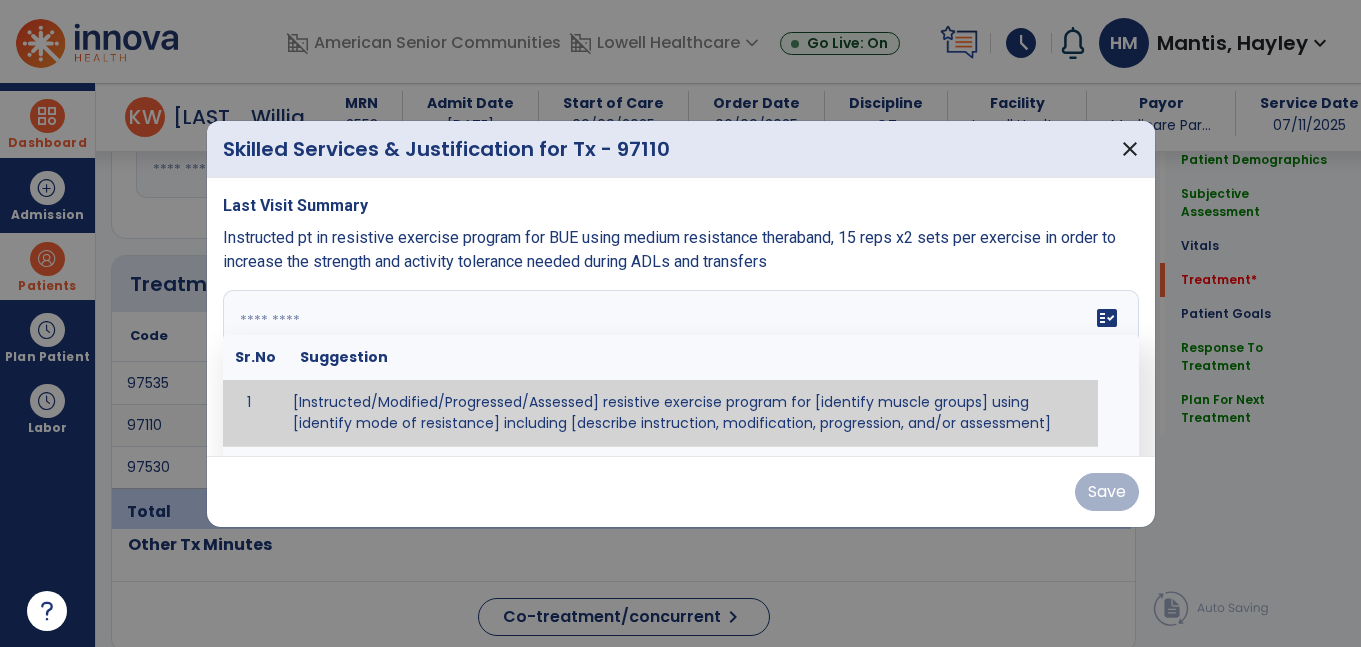 paste on "**********" 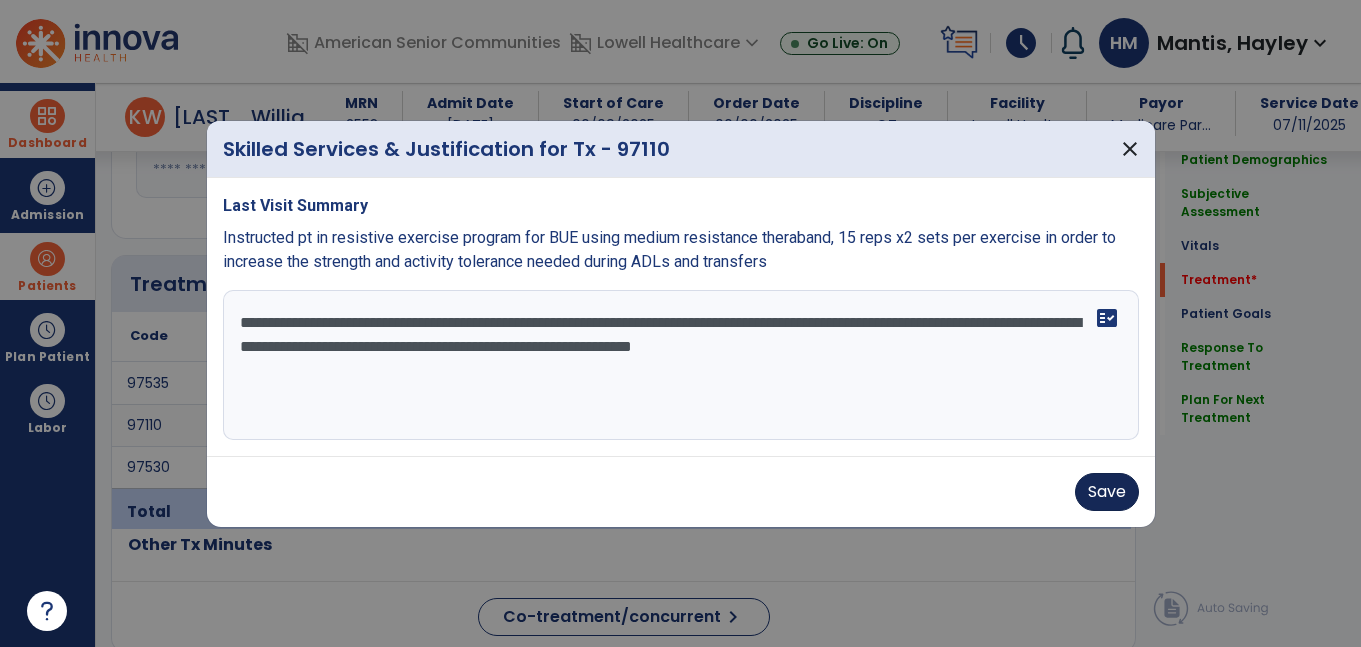 type on "**********" 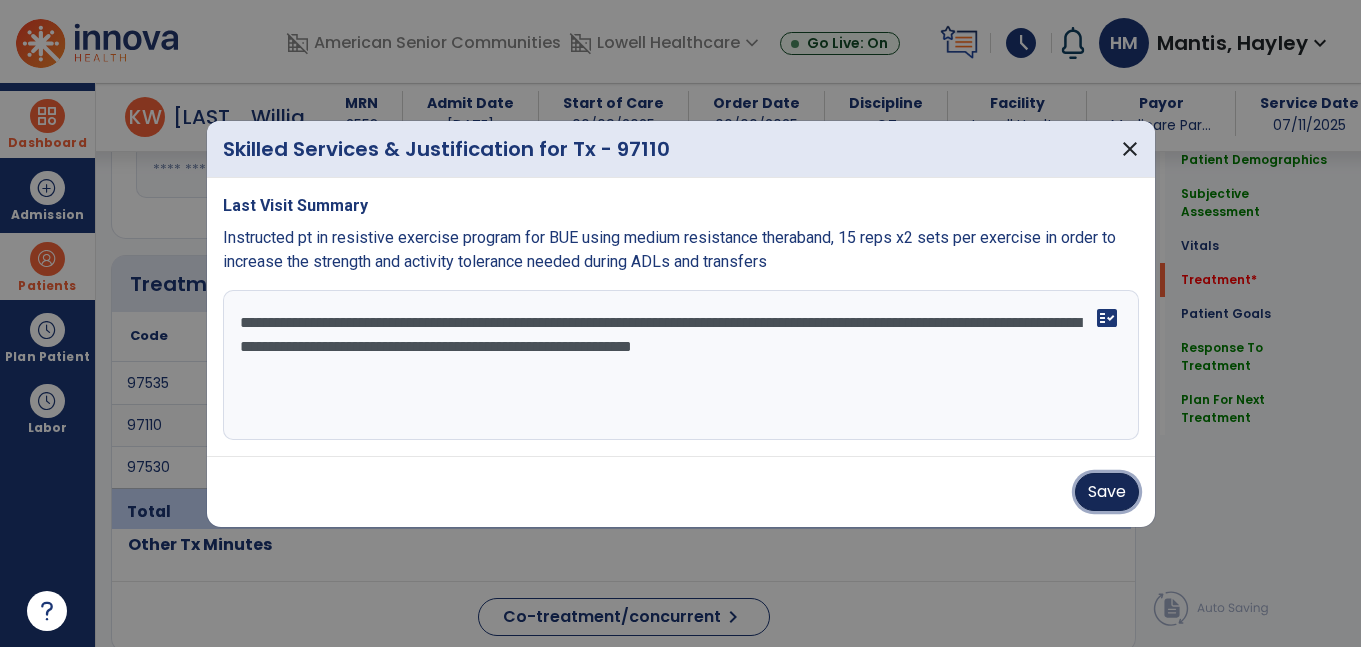 click on "Save" at bounding box center [1107, 492] 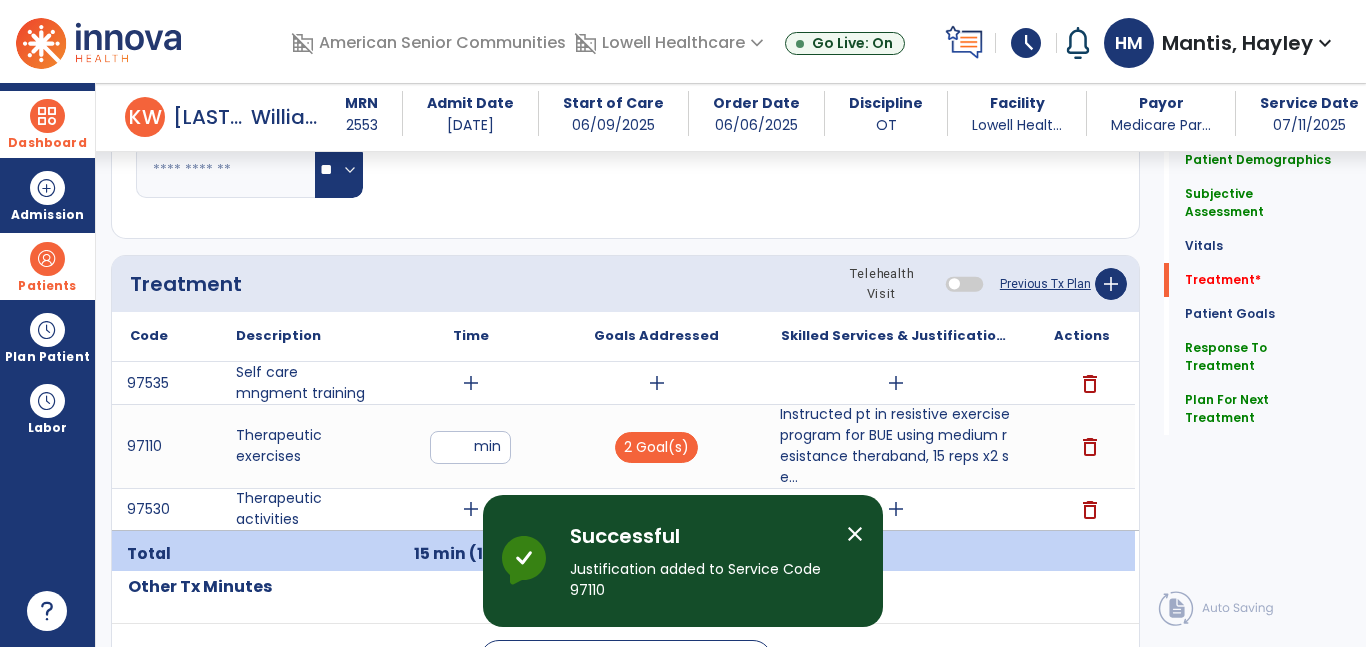 click on "add" at bounding box center (471, 383) 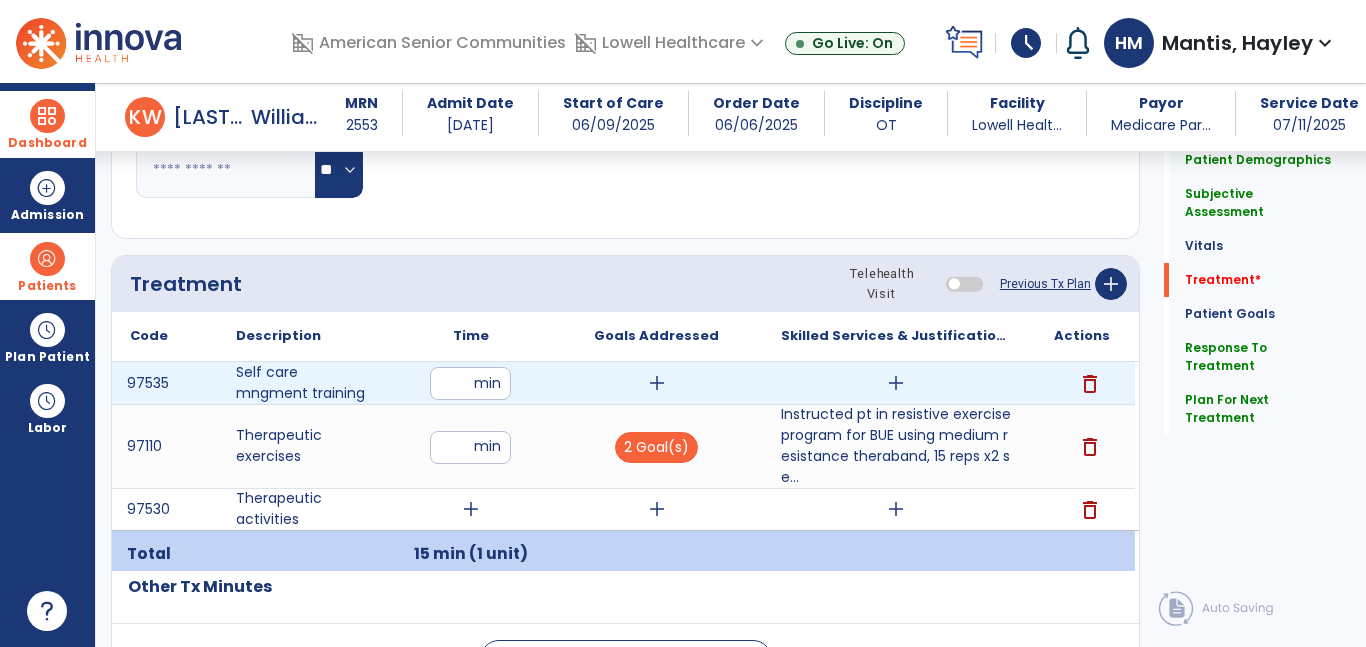 type on "**" 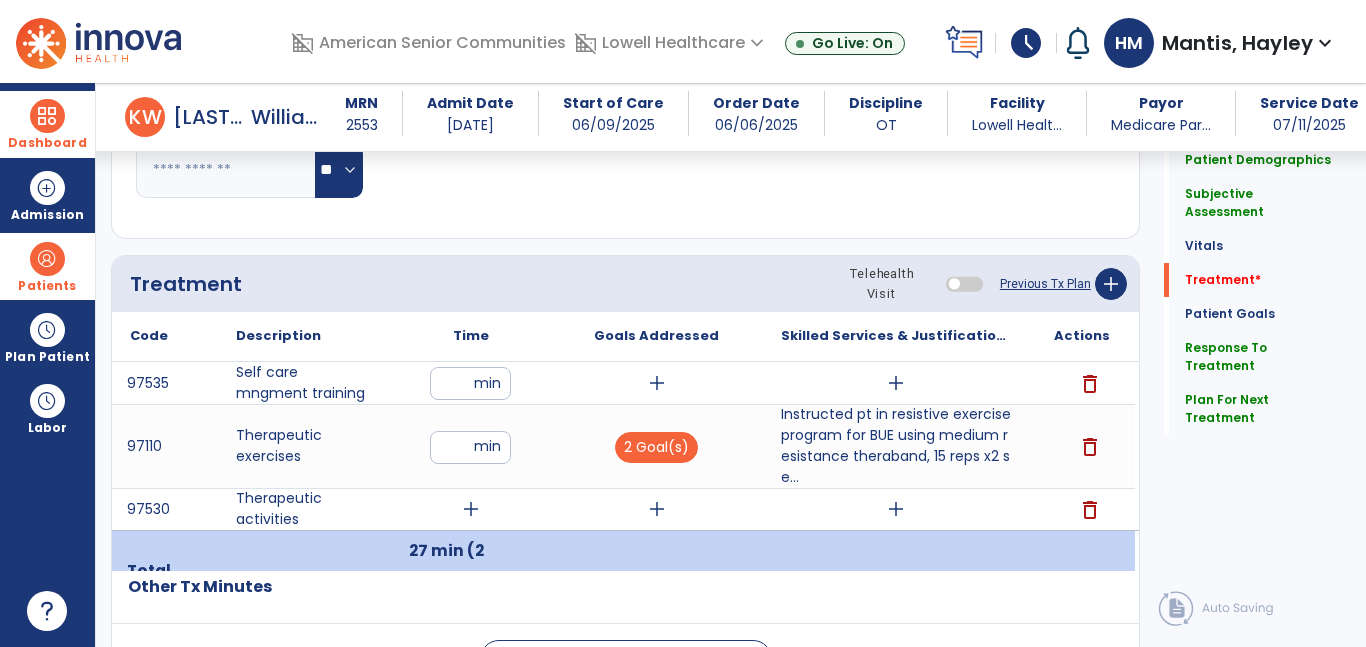 click on "add" at bounding box center [657, 383] 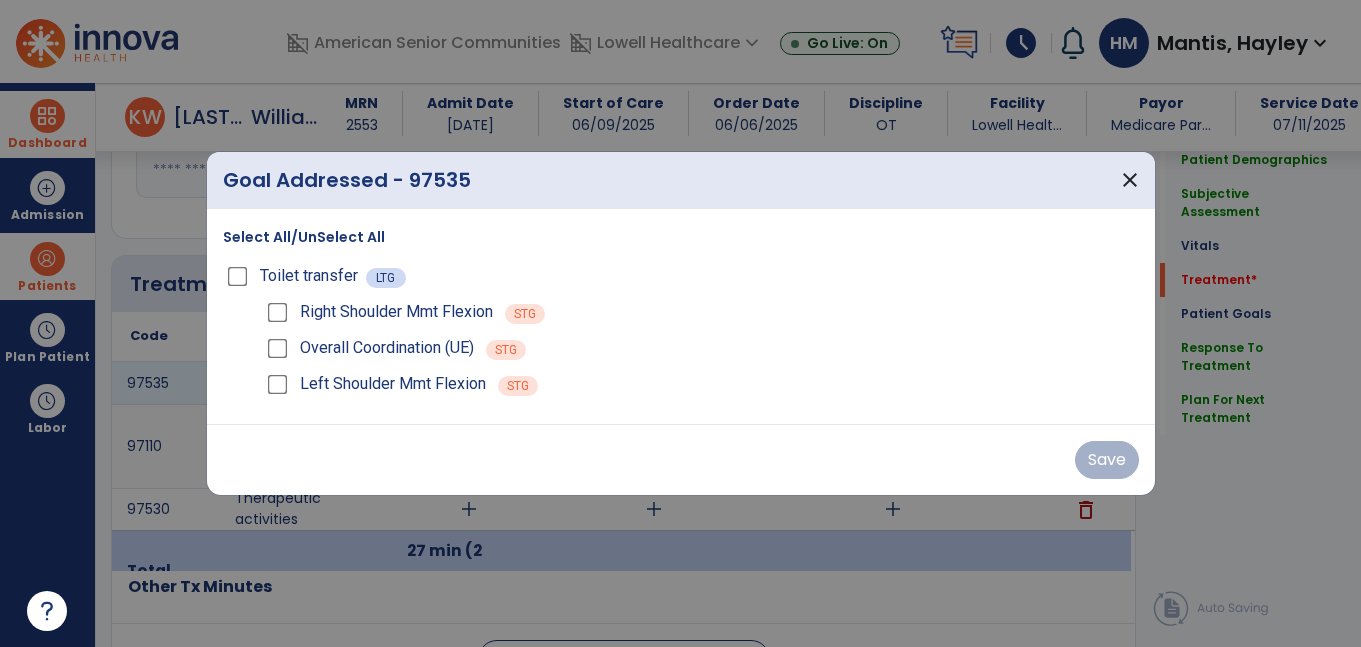 scroll, scrollTop: 1034, scrollLeft: 0, axis: vertical 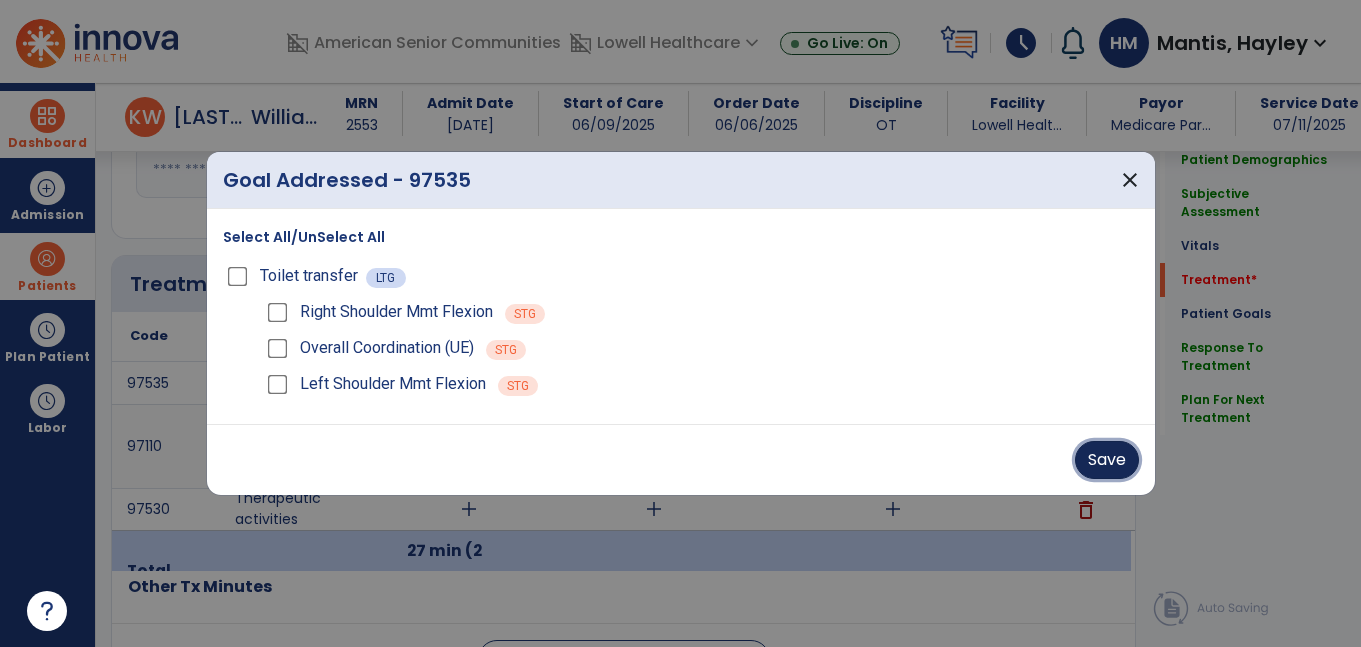 click on "Save" at bounding box center (1107, 460) 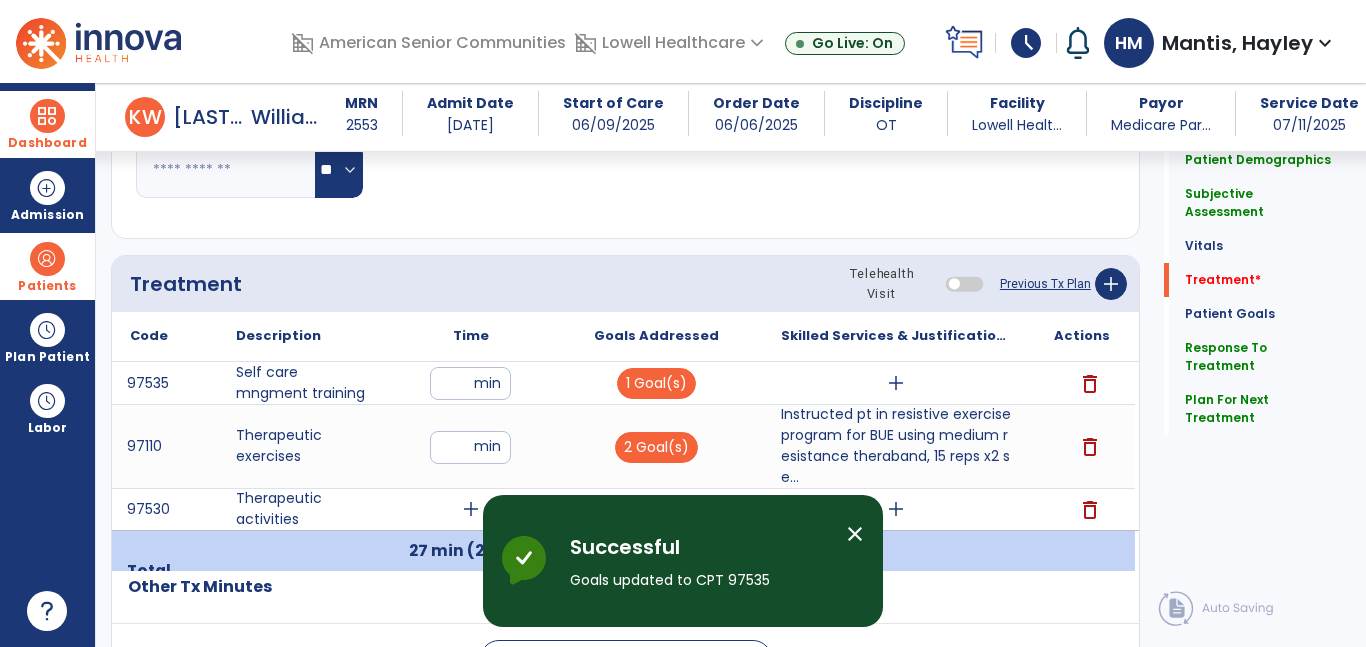 click on "add" at bounding box center [896, 383] 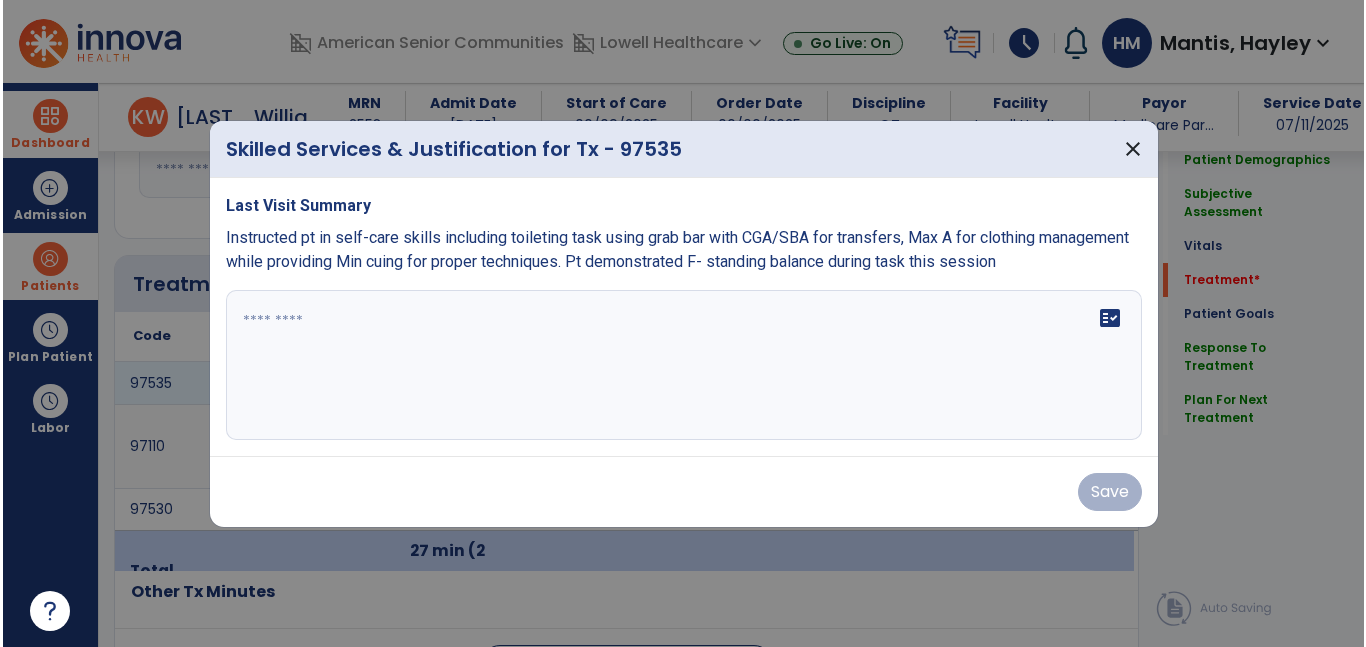 scroll, scrollTop: 1034, scrollLeft: 0, axis: vertical 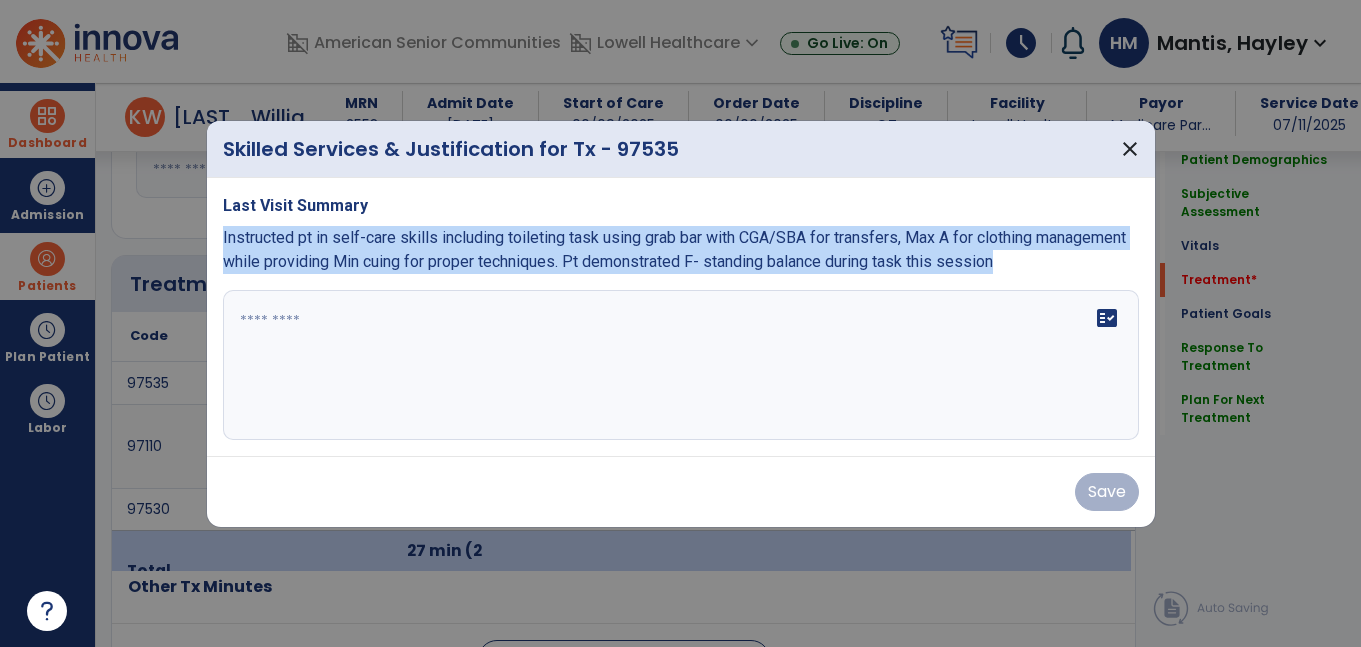 drag, startPoint x: 218, startPoint y: 235, endPoint x: 1068, endPoint y: 266, distance: 850.5651 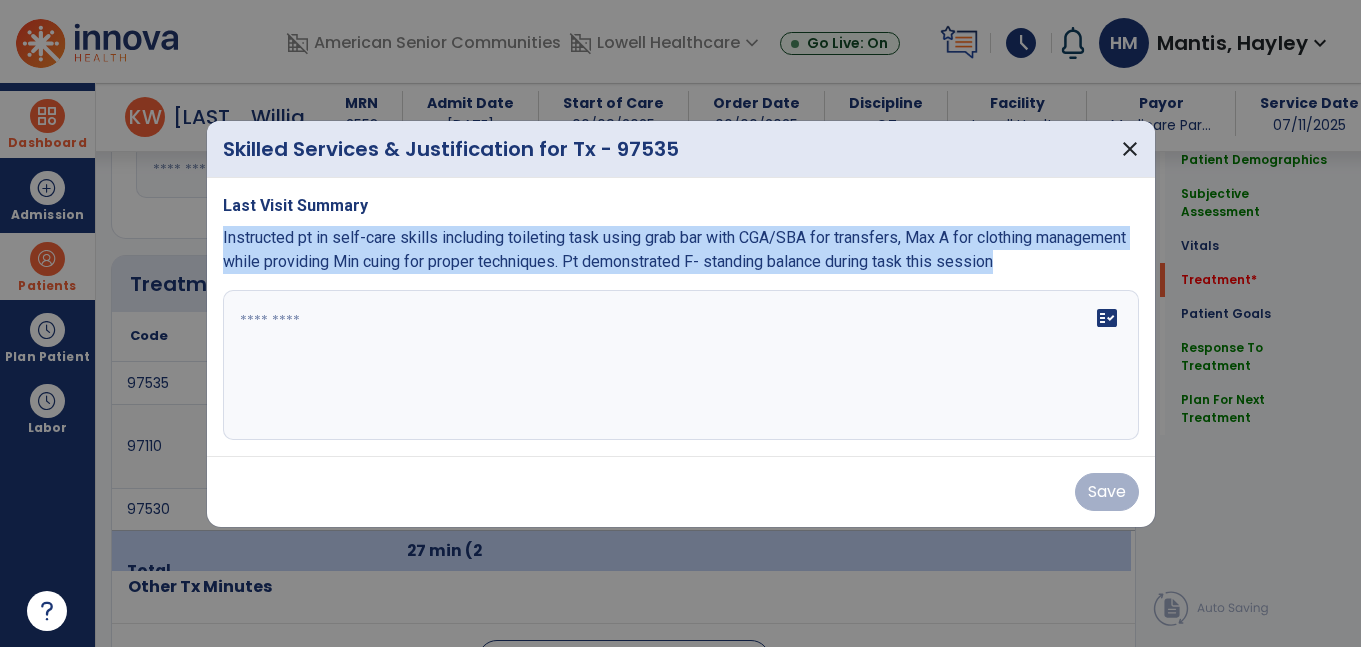 click on "Last Visit Summary Instructed pt in self-care skills including toileting task using grab bar with CGA/SBA for transfers, Max A for clothing management while providing Min cuing for proper techniques. Pt demonstrated F- standing balance during task this session   fact_check" at bounding box center [681, 317] 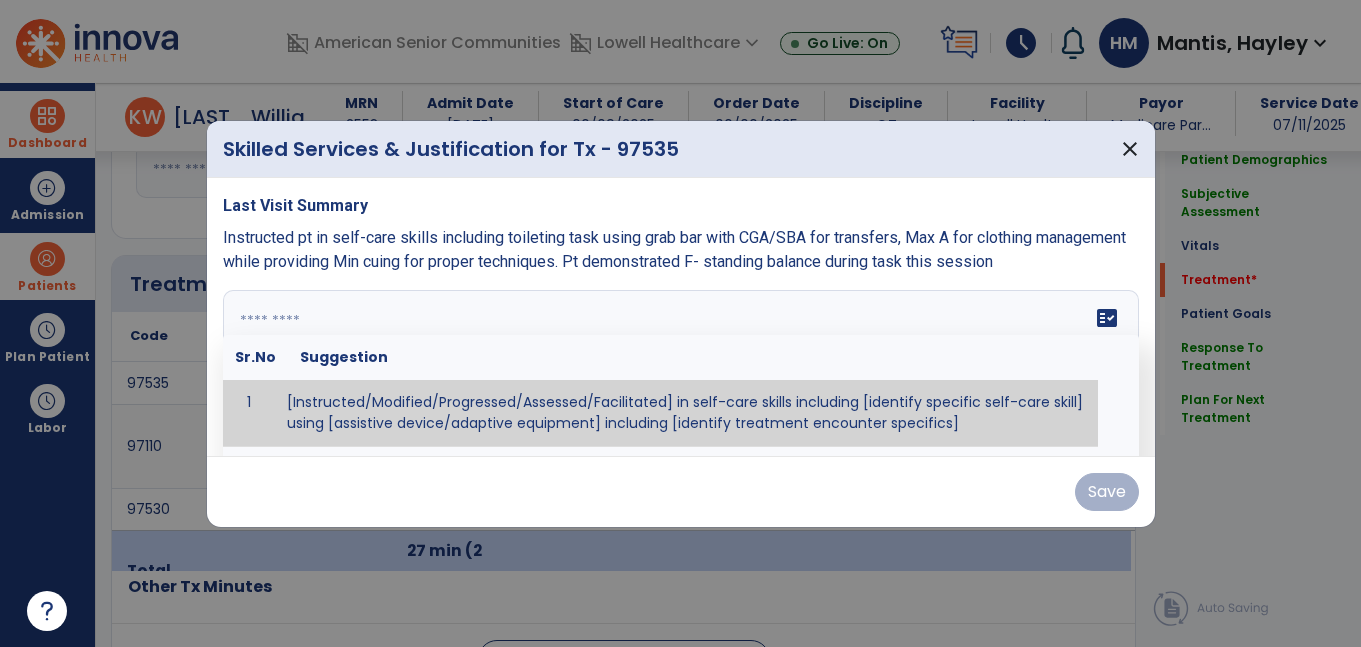 paste on "**********" 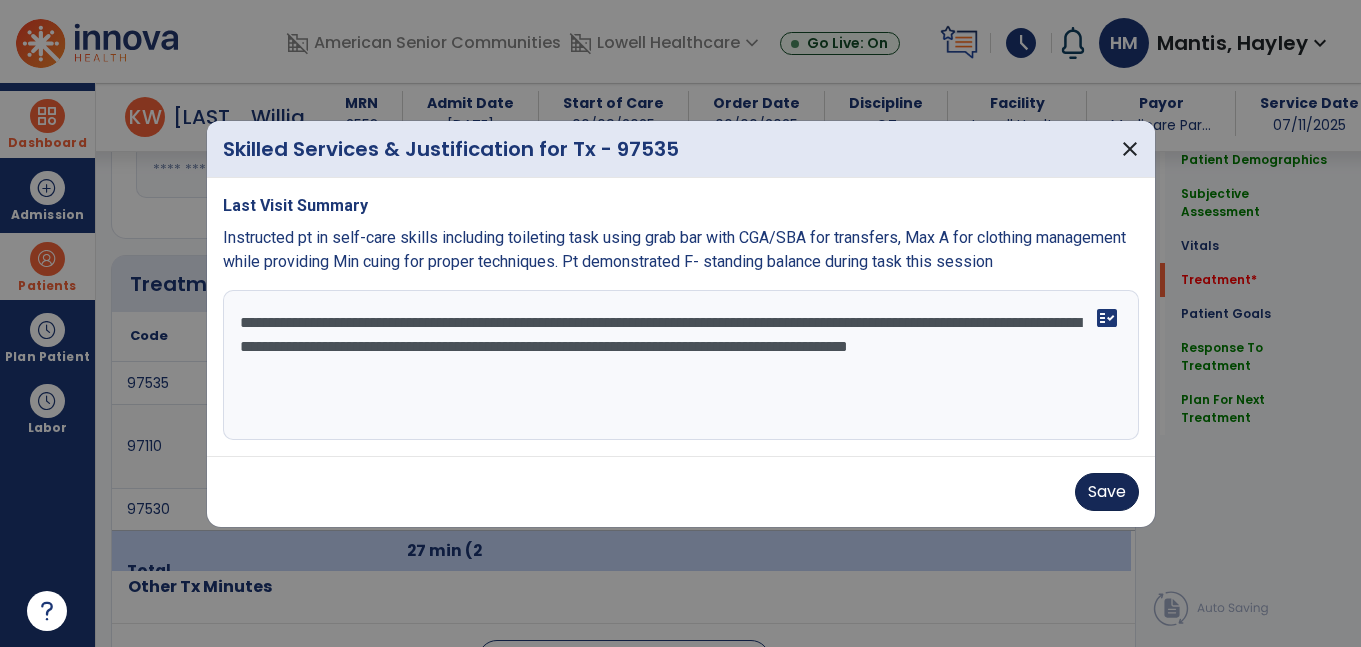 type on "**********" 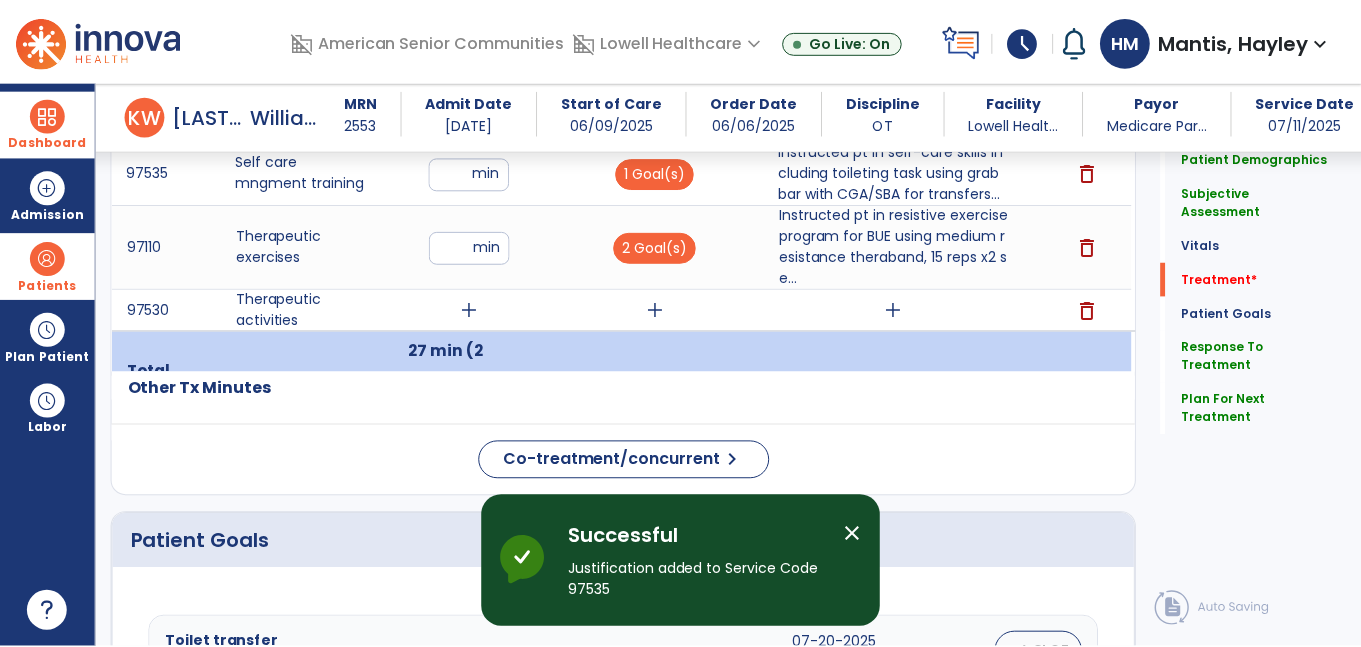 scroll, scrollTop: 1260, scrollLeft: 0, axis: vertical 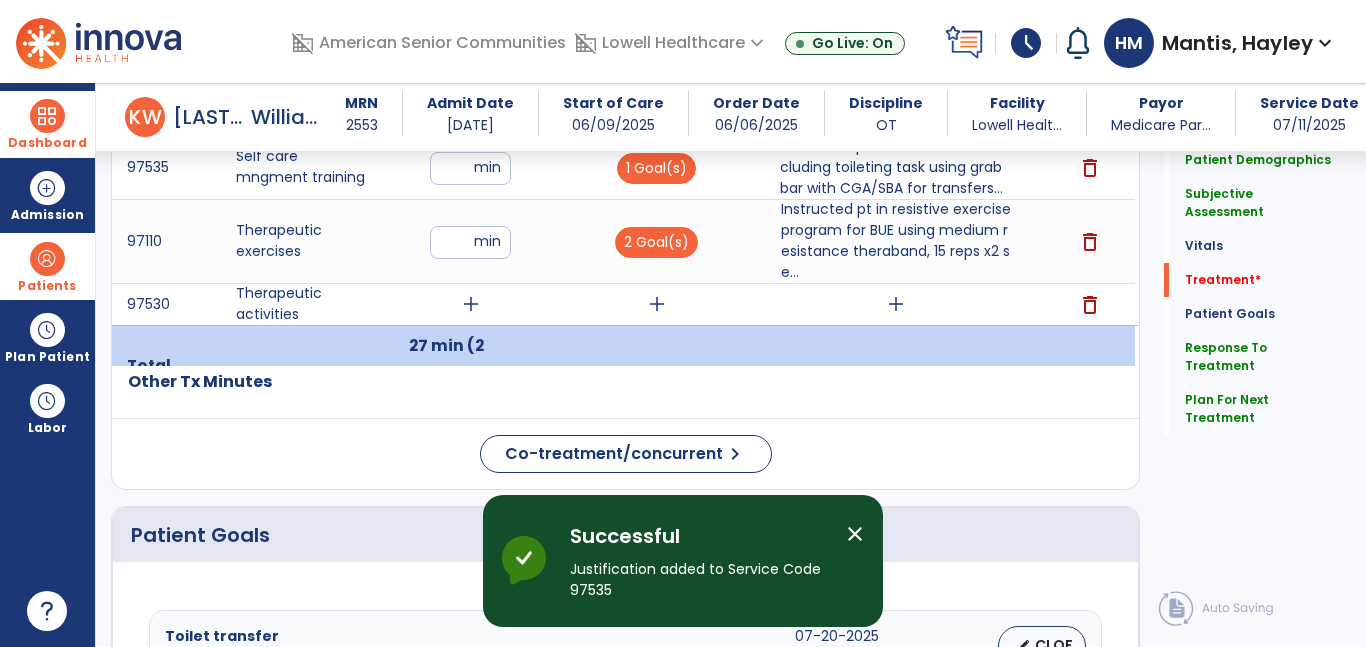 click on "add" at bounding box center (471, 304) 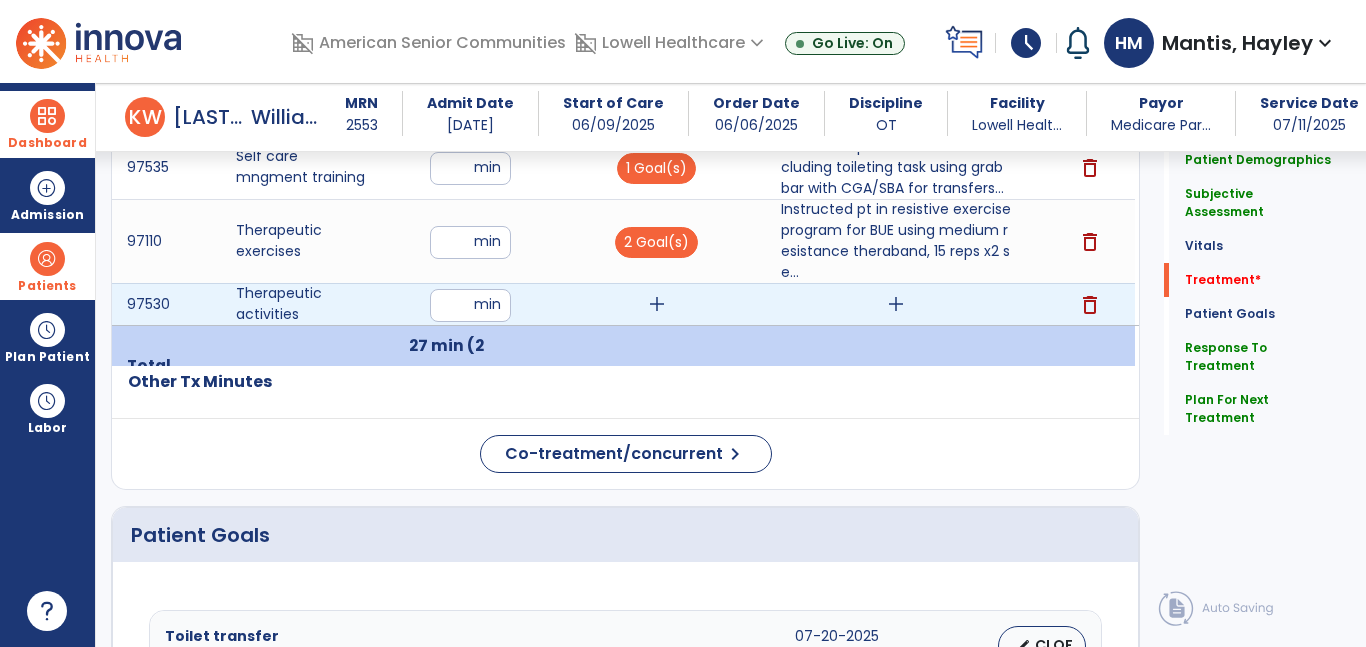 type on "**" 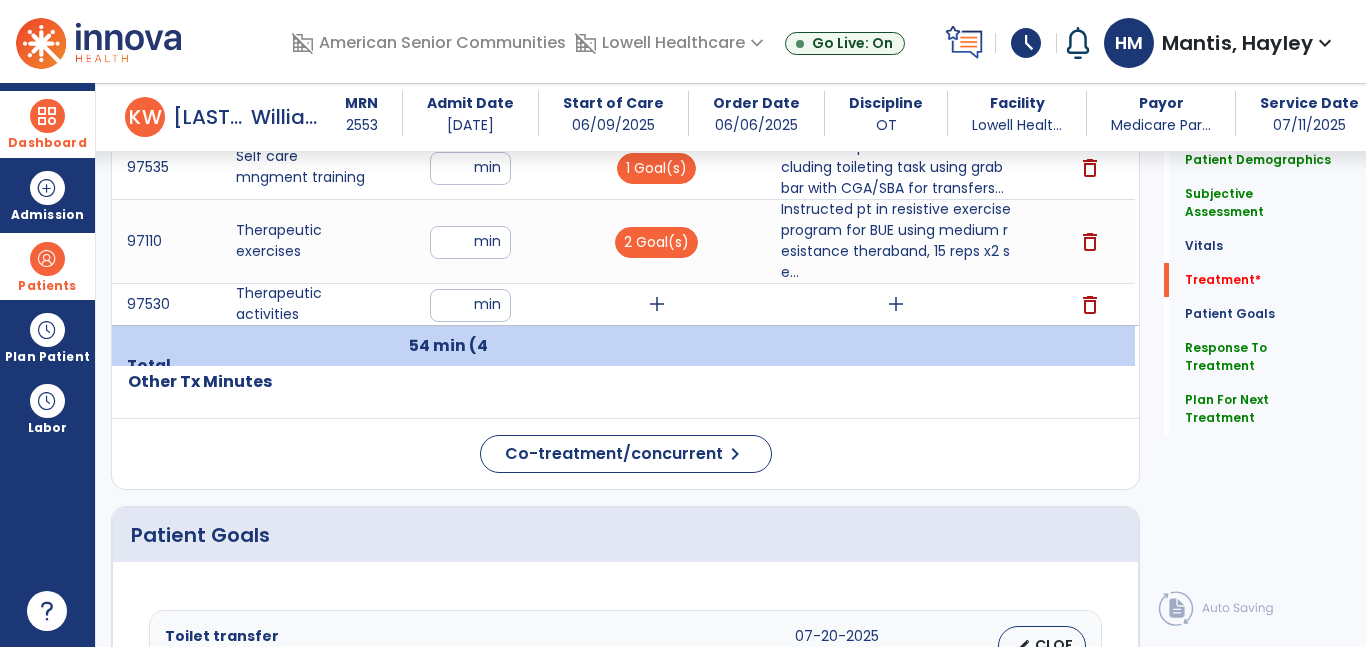 click on "add" at bounding box center (657, 304) 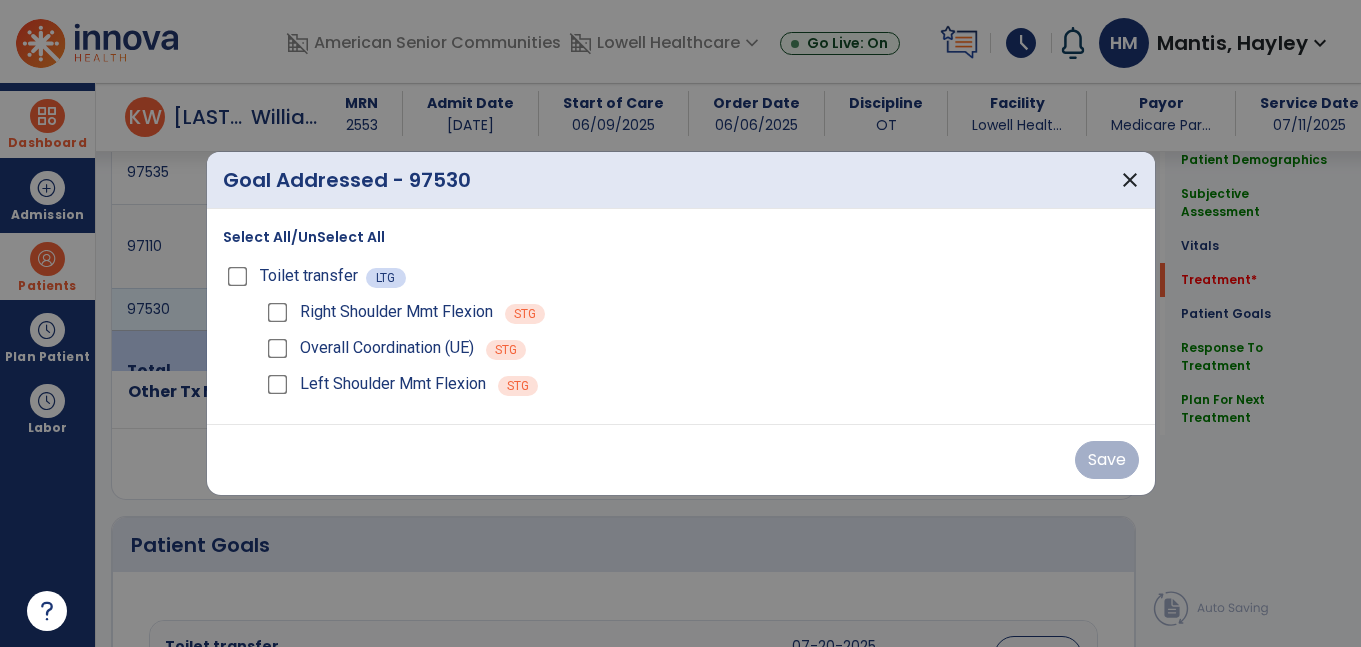 scroll, scrollTop: 1260, scrollLeft: 0, axis: vertical 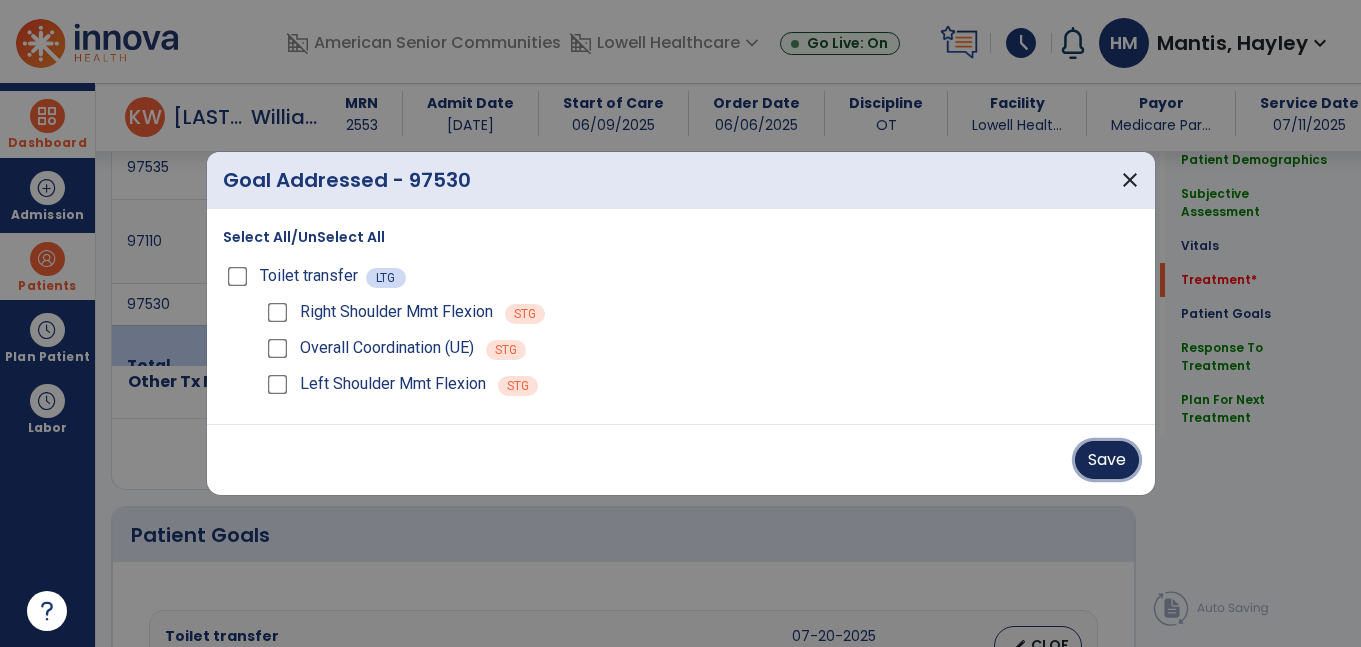 click on "Save" at bounding box center (1107, 460) 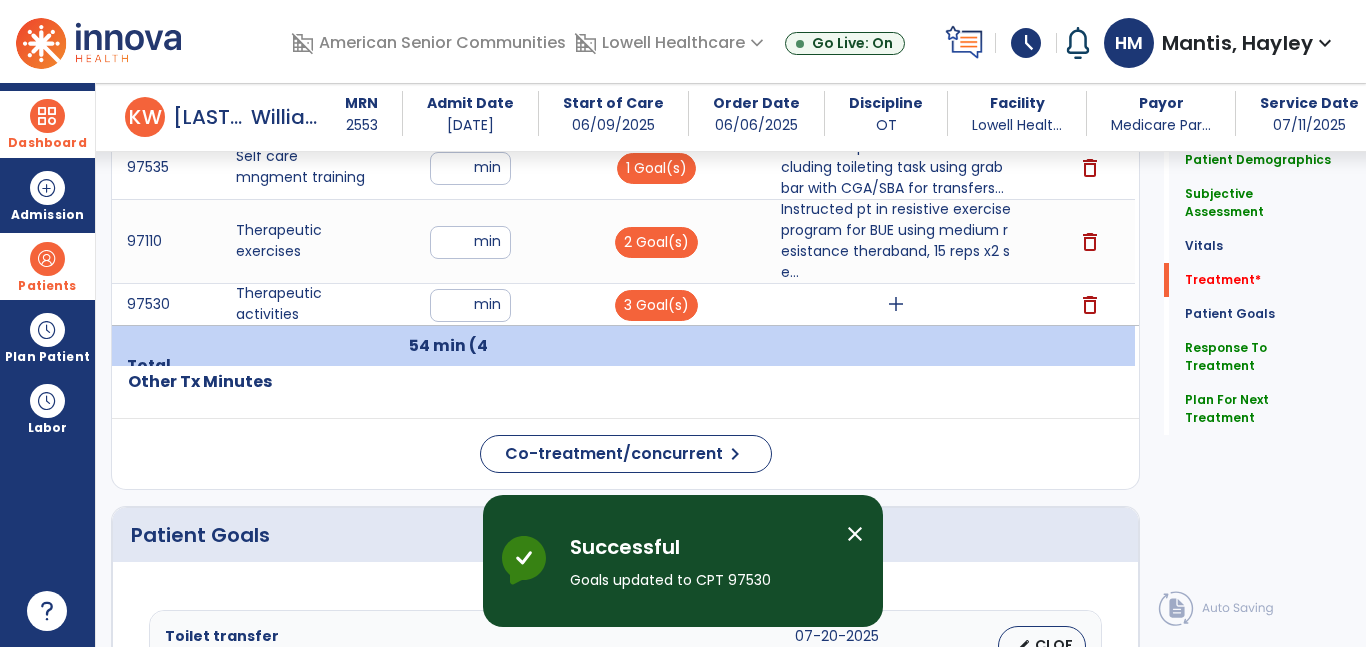 click on "add" at bounding box center (896, 304) 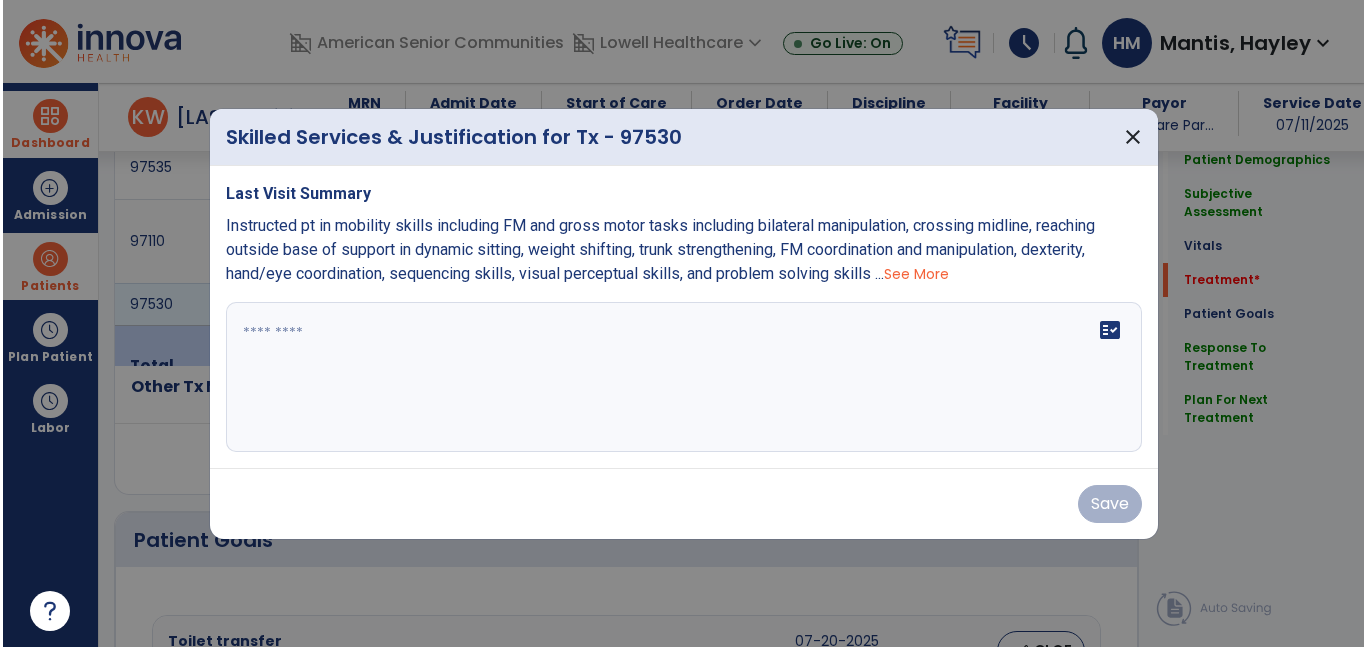 scroll, scrollTop: 1260, scrollLeft: 0, axis: vertical 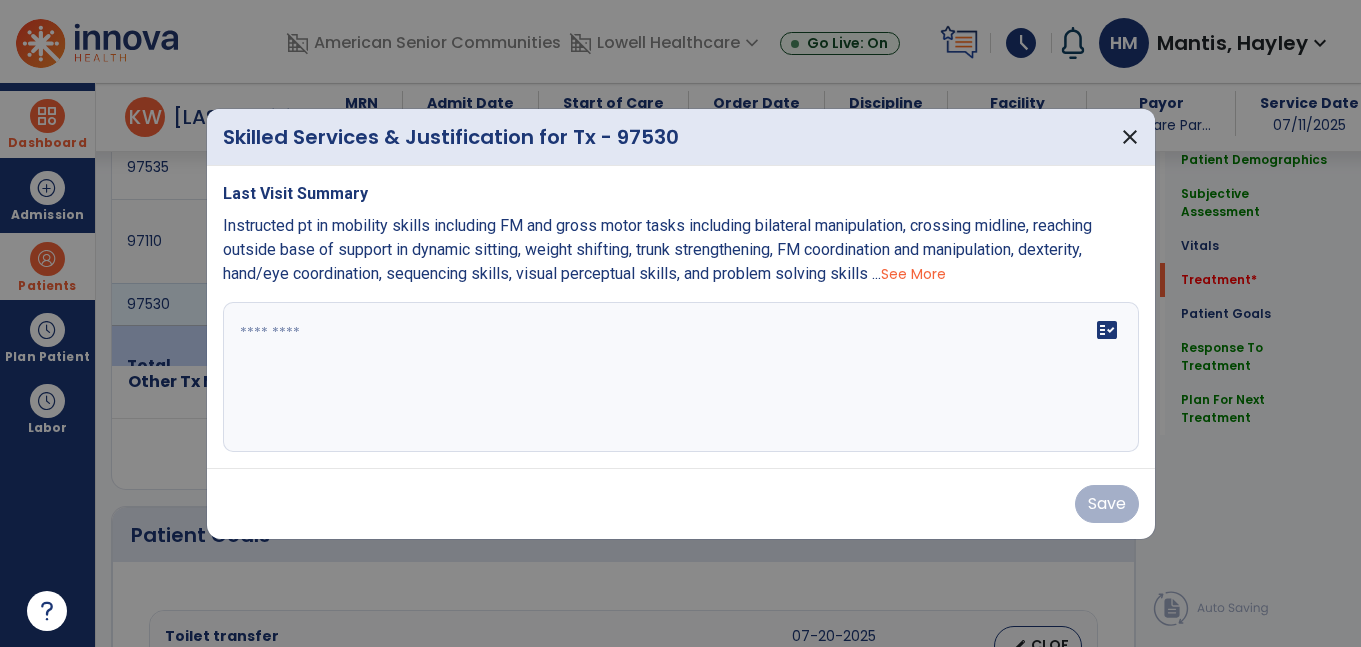 click on "See More" at bounding box center (913, 274) 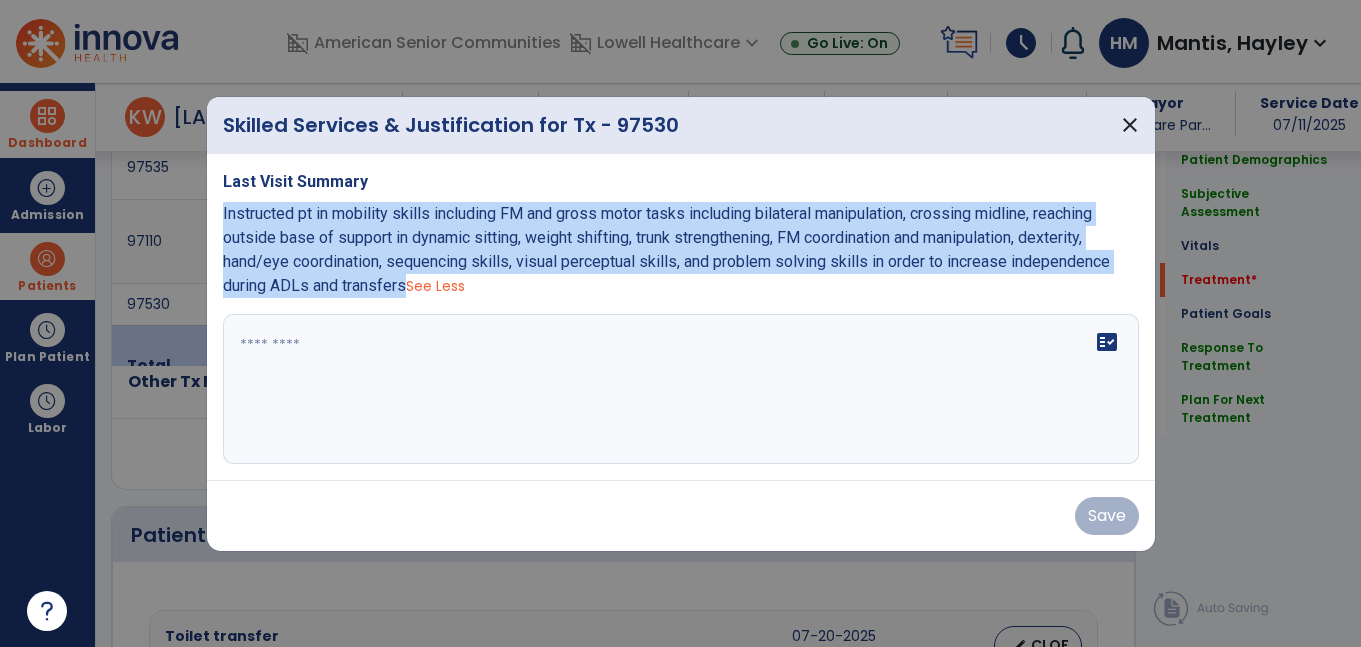 drag, startPoint x: 217, startPoint y: 217, endPoint x: 407, endPoint y: 292, distance: 204.26698 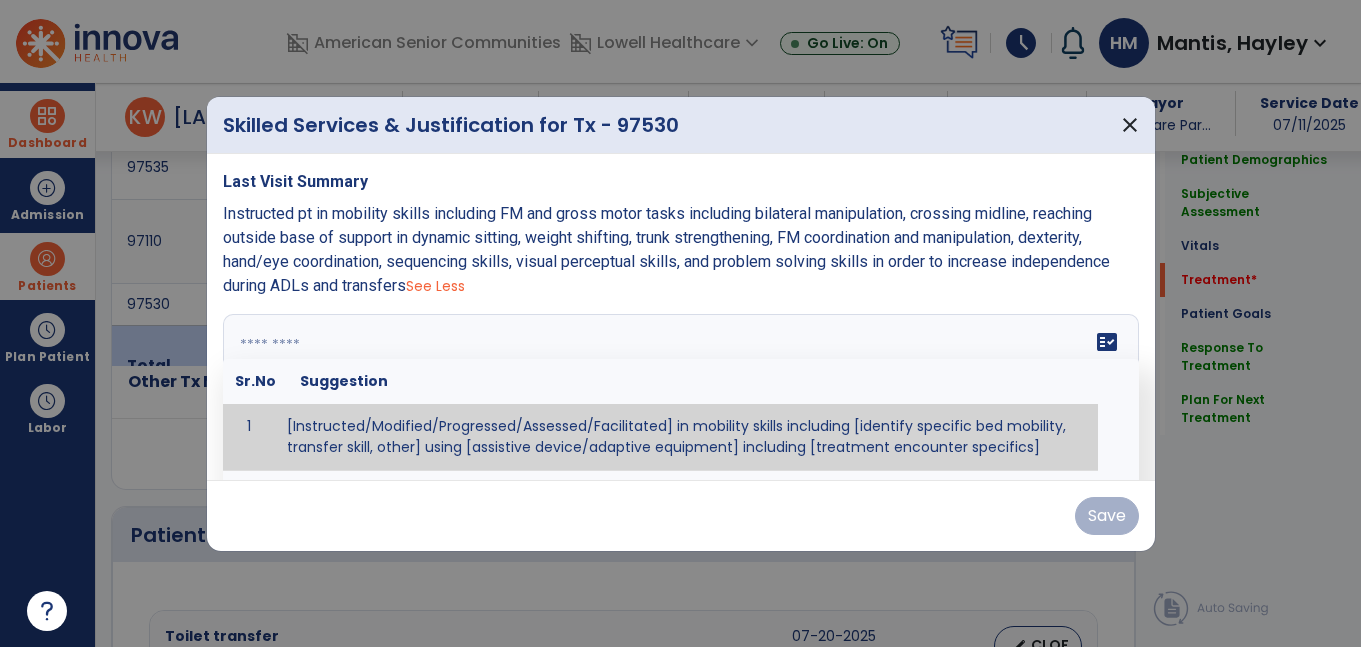 paste on "**********" 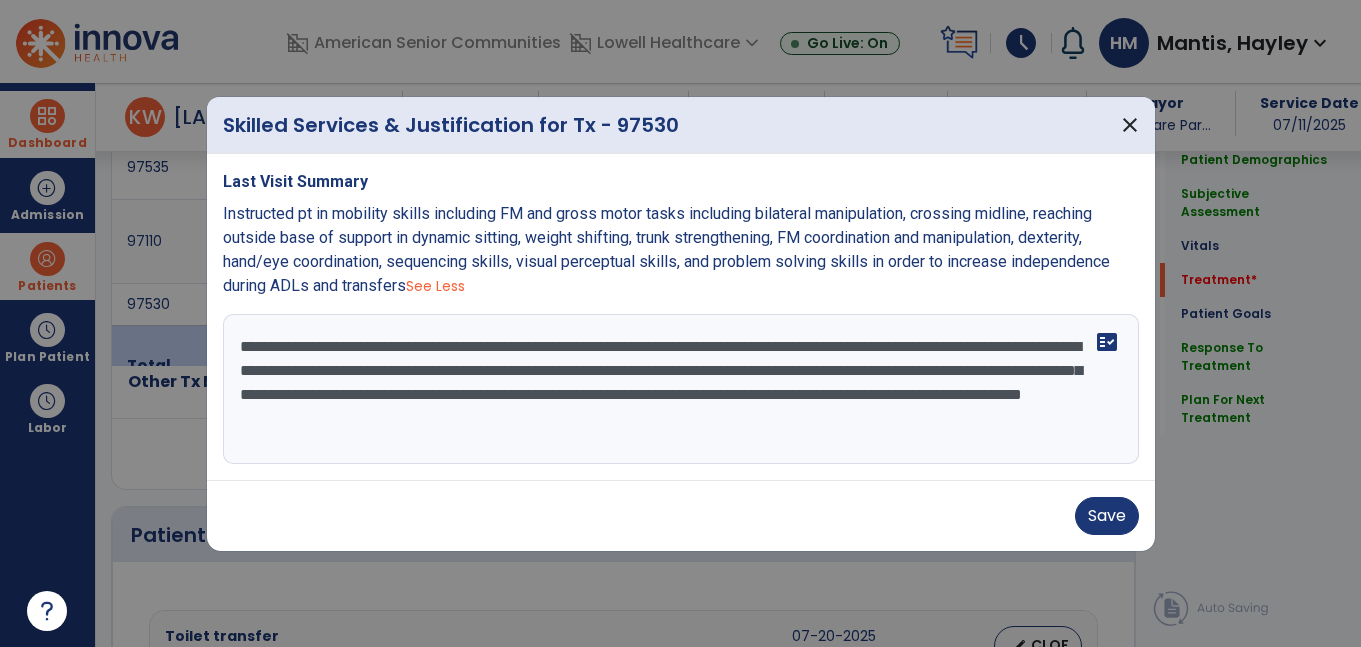 click on "**********" at bounding box center [681, 389] 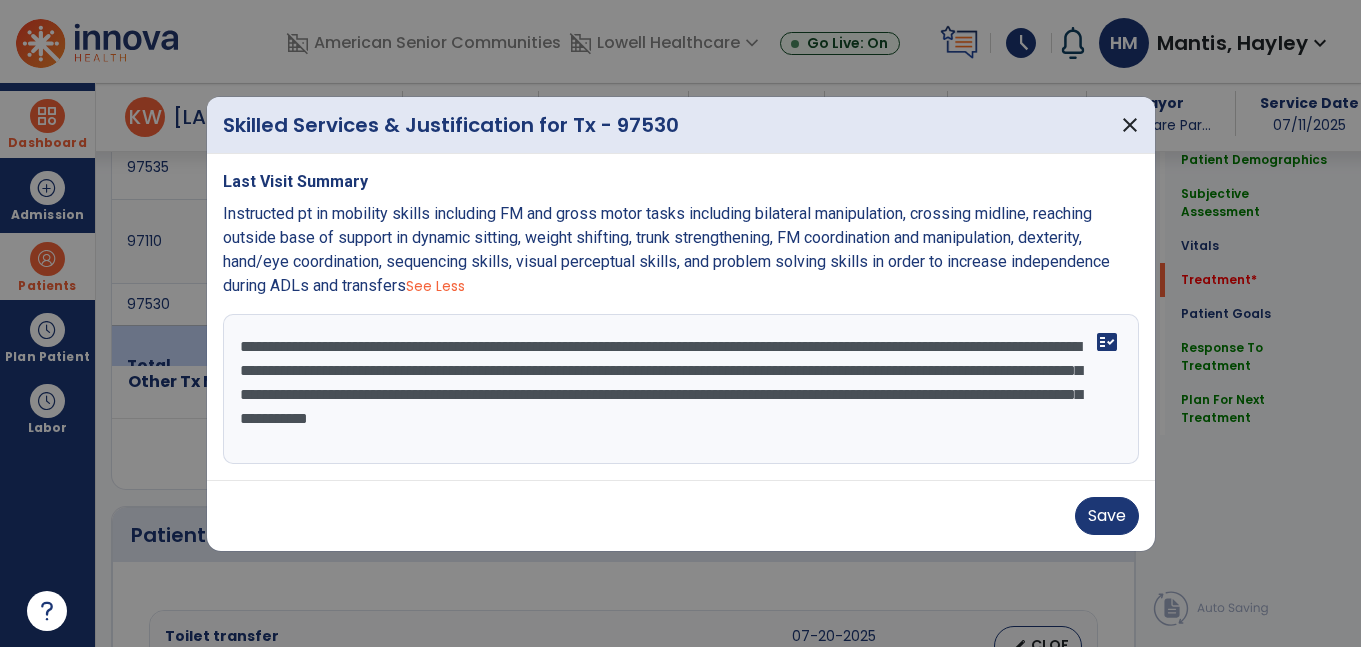 click on "**********" at bounding box center (681, 389) 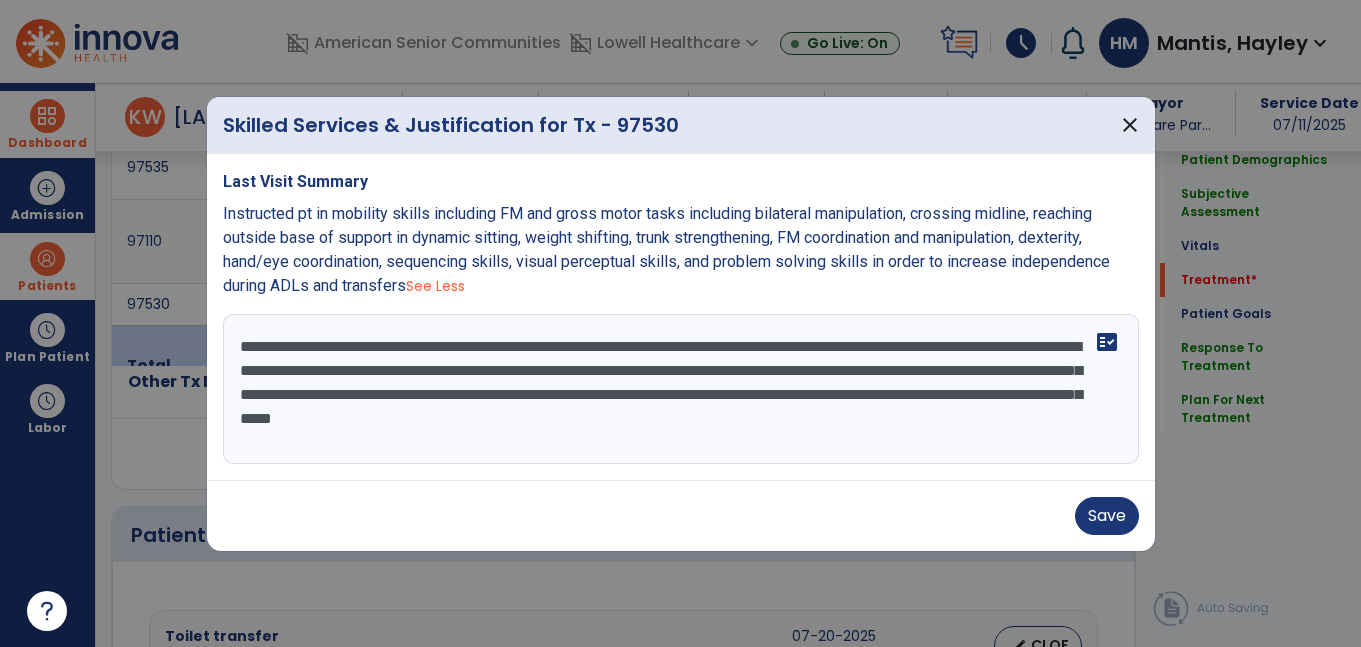 type on "**********" 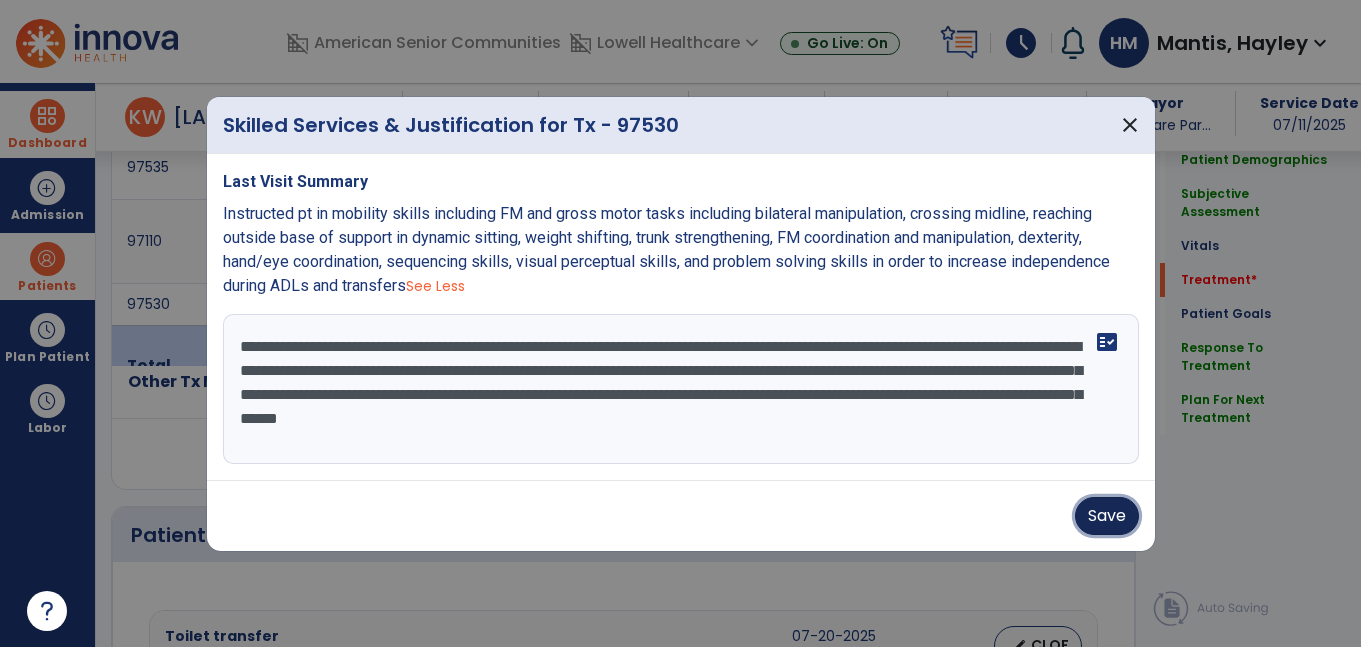 click on "Save" at bounding box center (1107, 516) 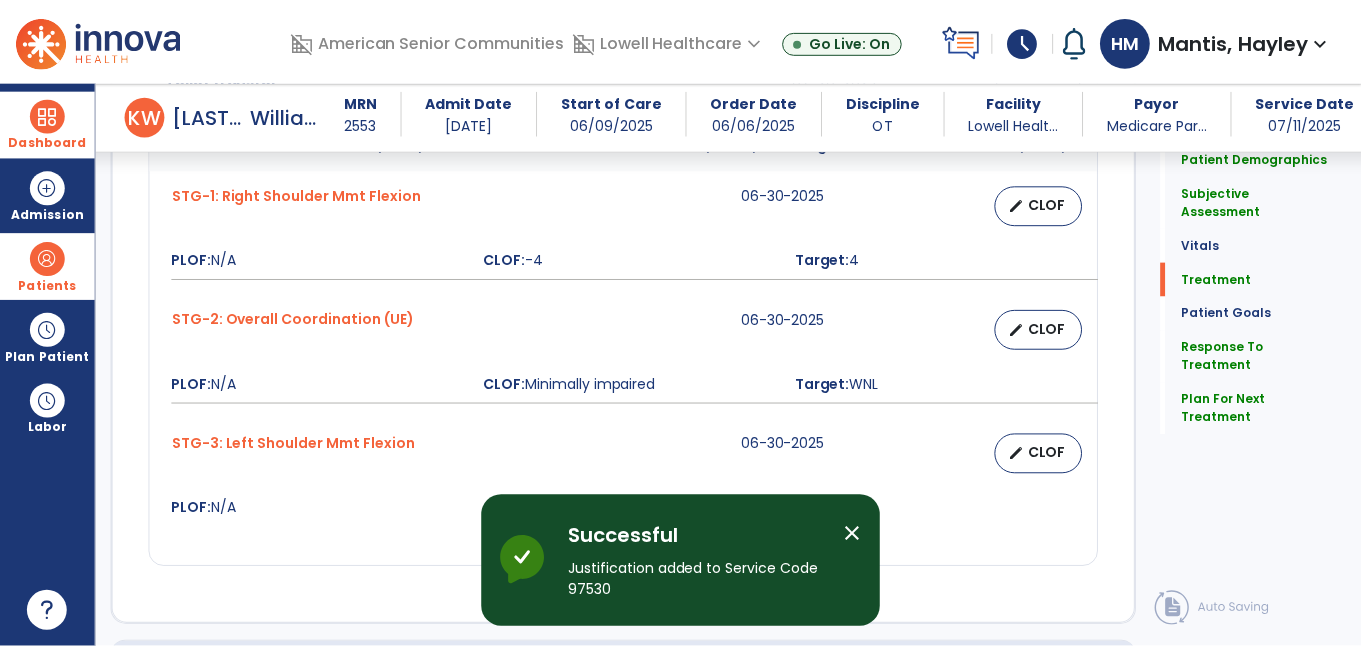 scroll, scrollTop: 2420, scrollLeft: 0, axis: vertical 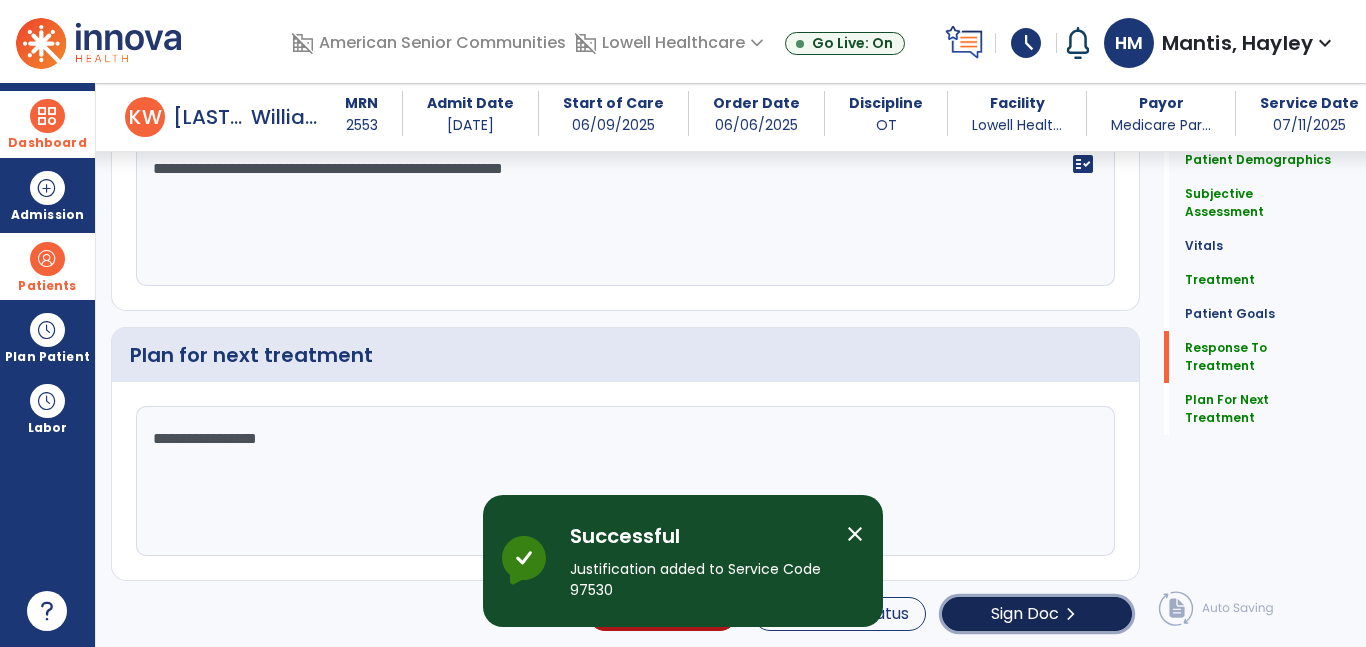 click on "Sign Doc" 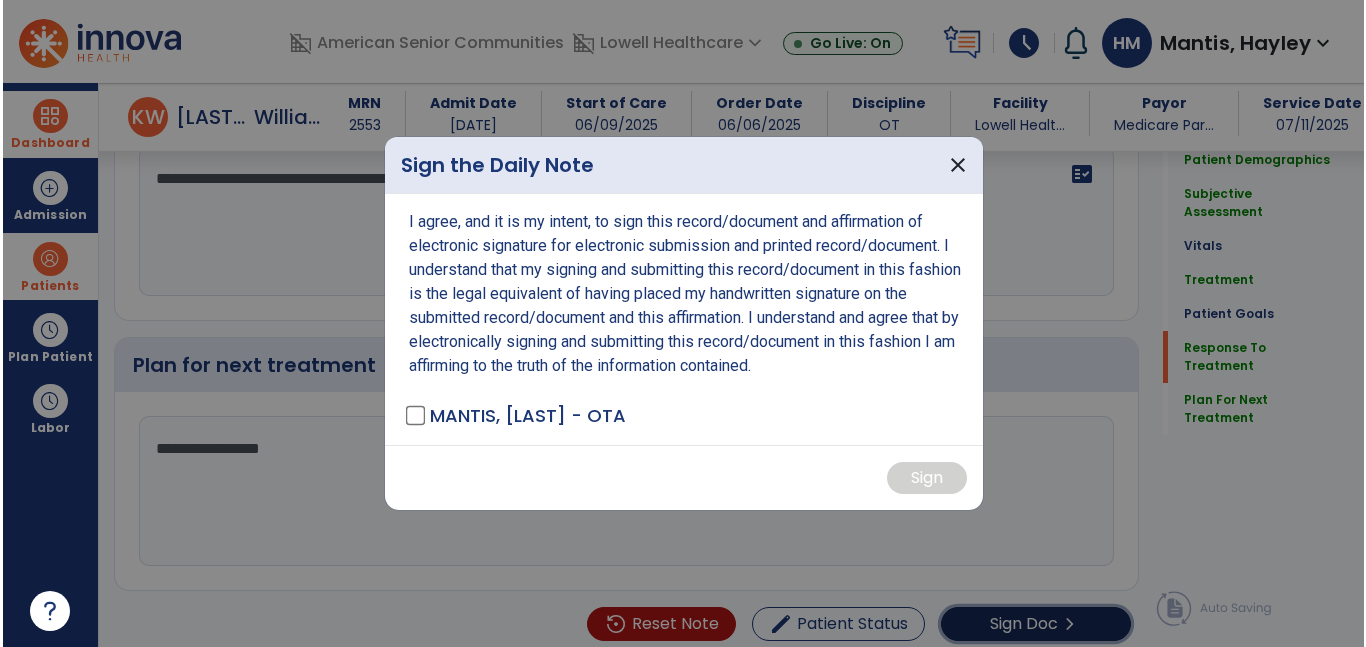 scroll, scrollTop: 2420, scrollLeft: 0, axis: vertical 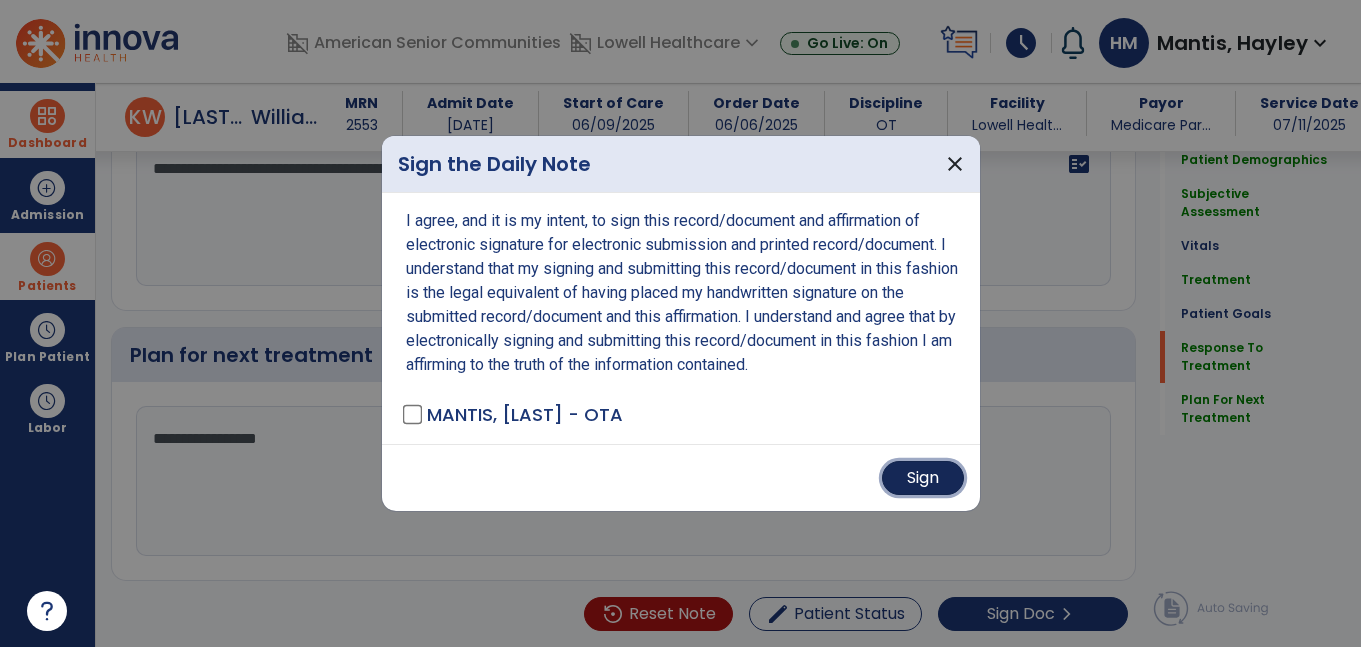 click on "Sign" at bounding box center (923, 478) 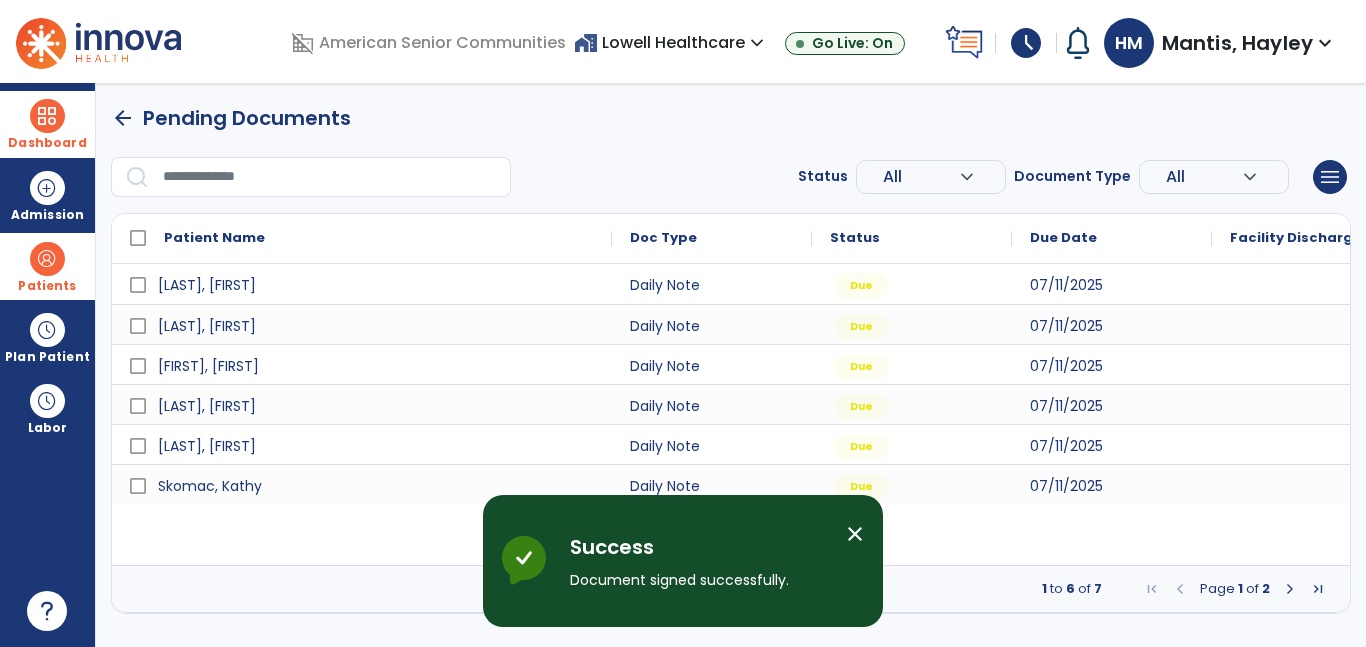 scroll, scrollTop: 0, scrollLeft: 0, axis: both 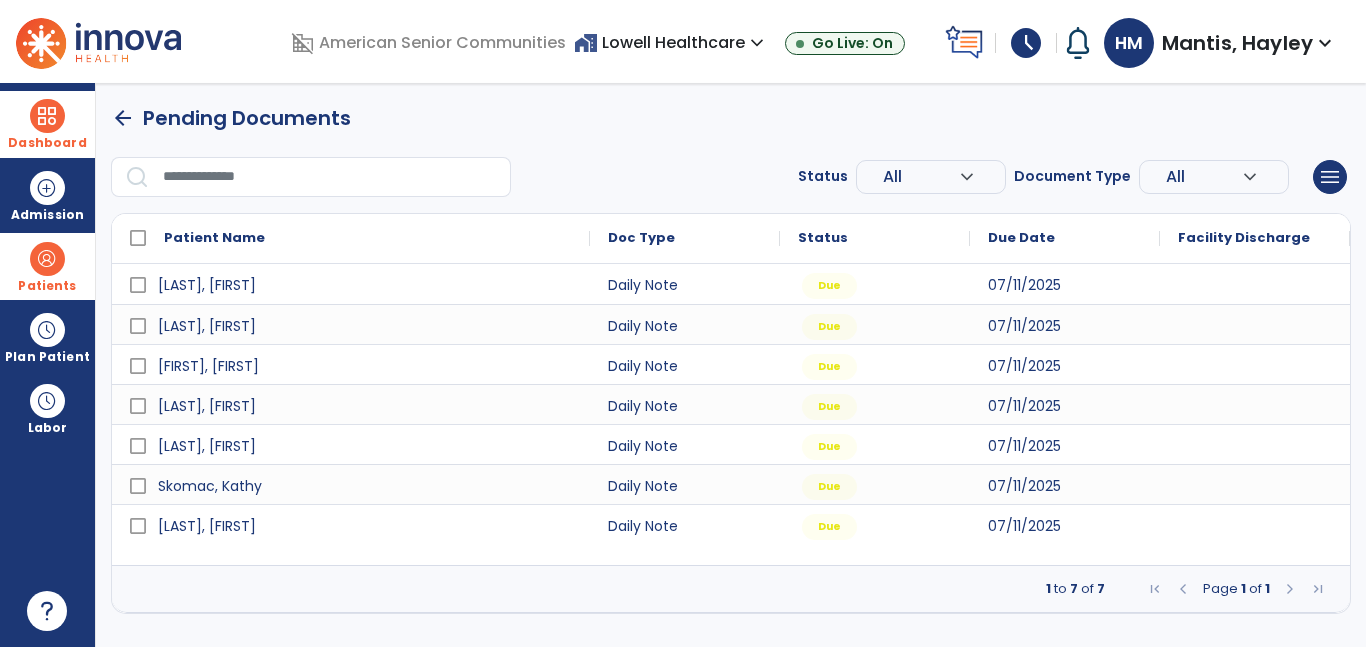 click at bounding box center (1255, 284) 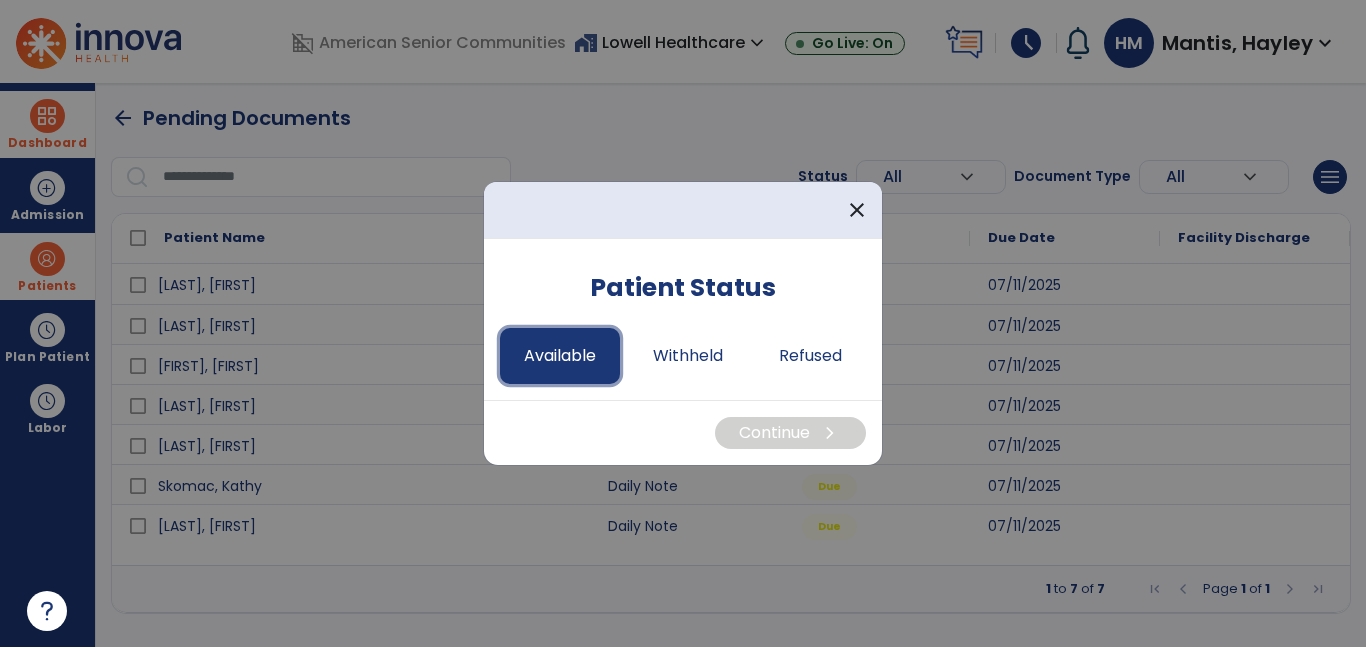 click on "Available" at bounding box center [560, 356] 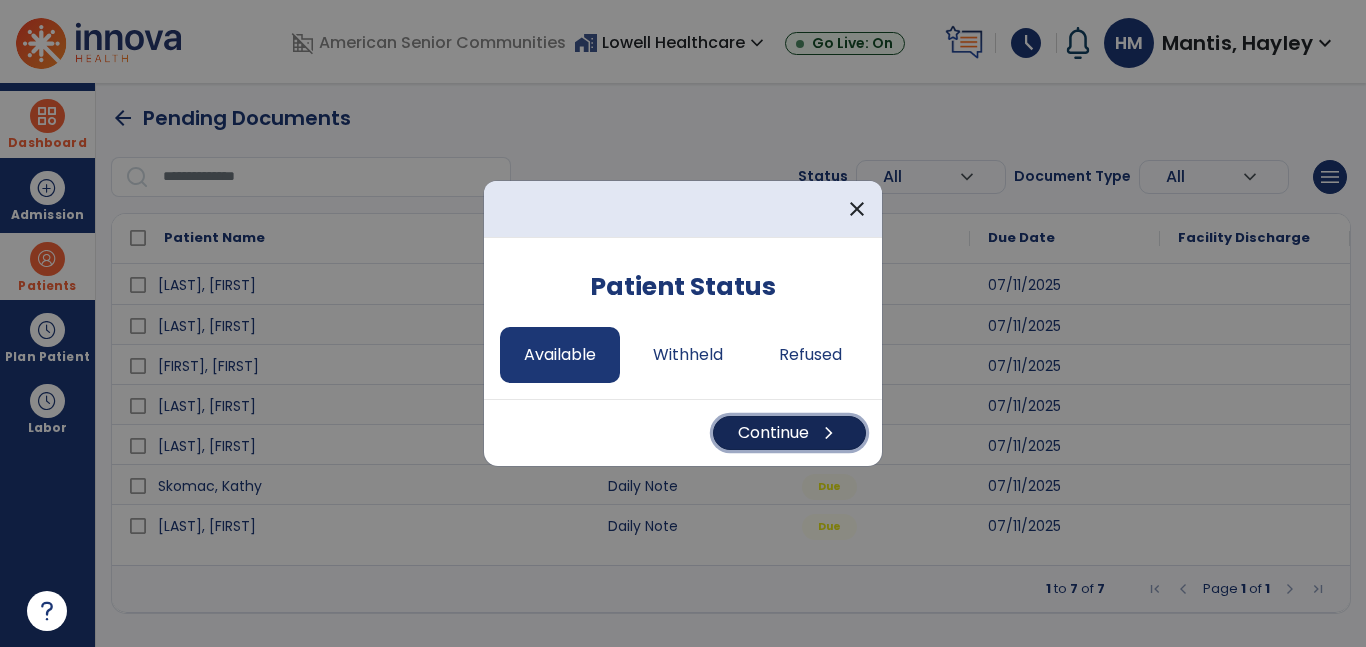 click on "Continue   chevron_right" at bounding box center [789, 433] 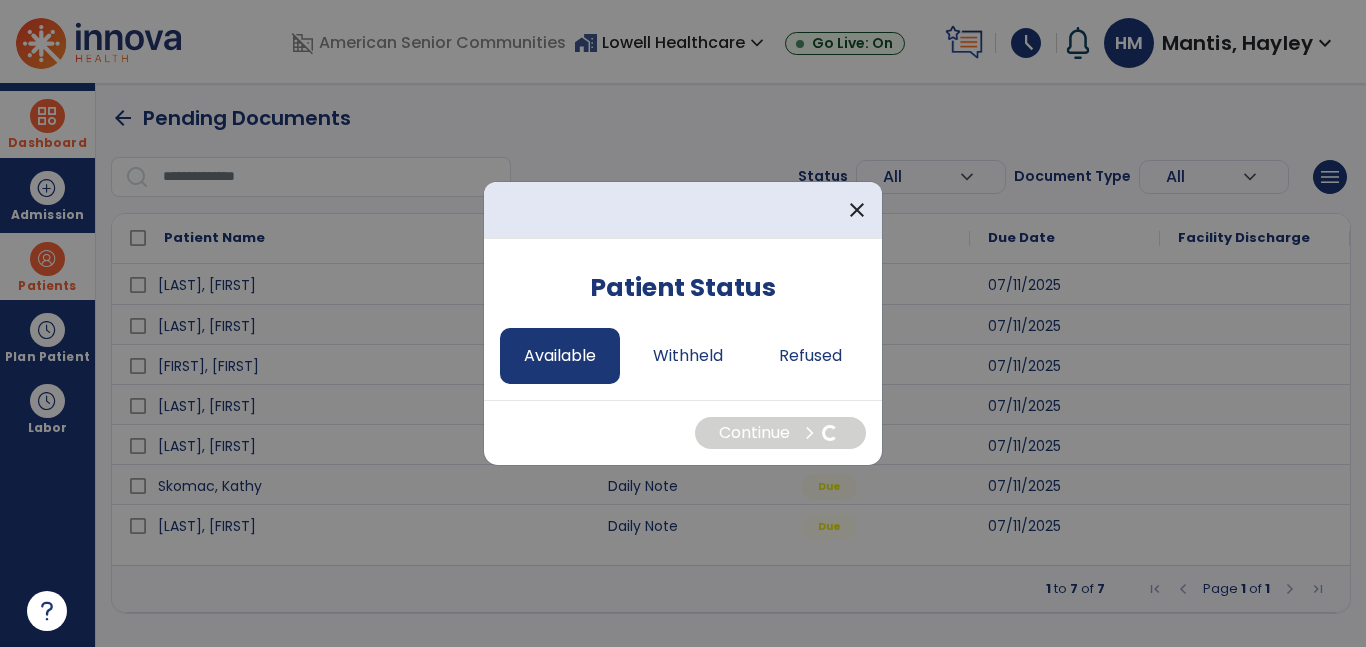 select on "*" 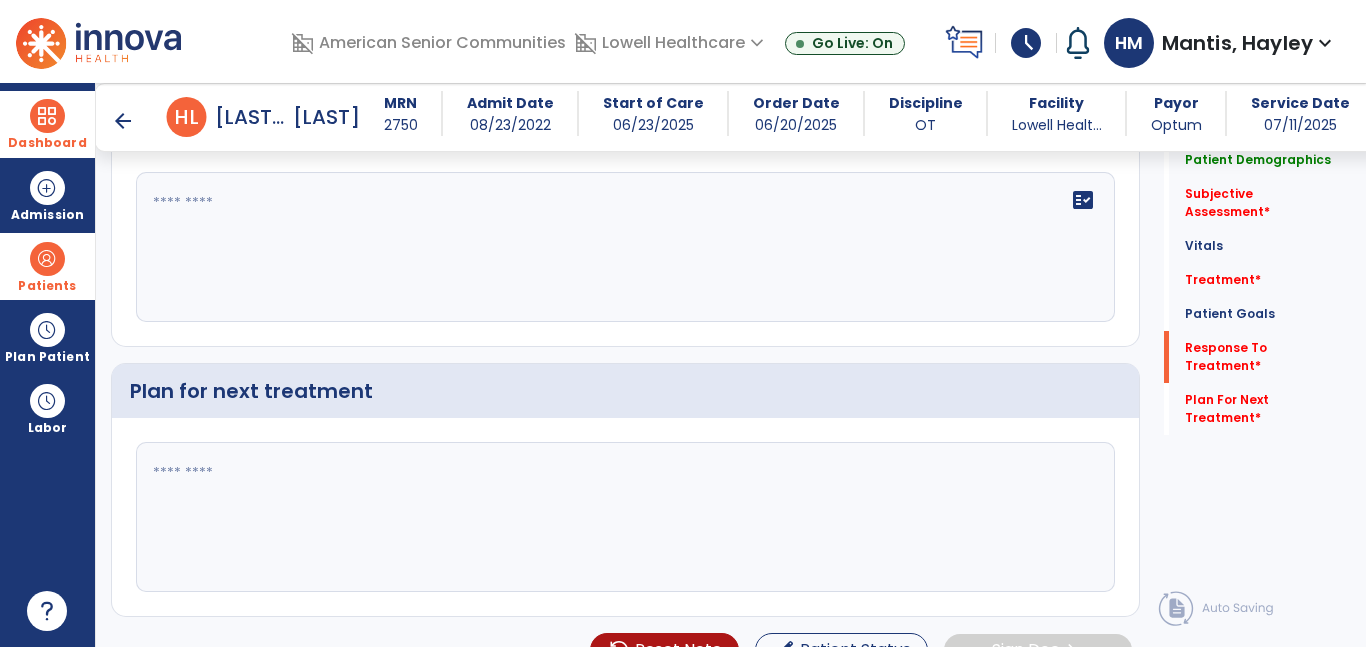 scroll, scrollTop: 2091, scrollLeft: 0, axis: vertical 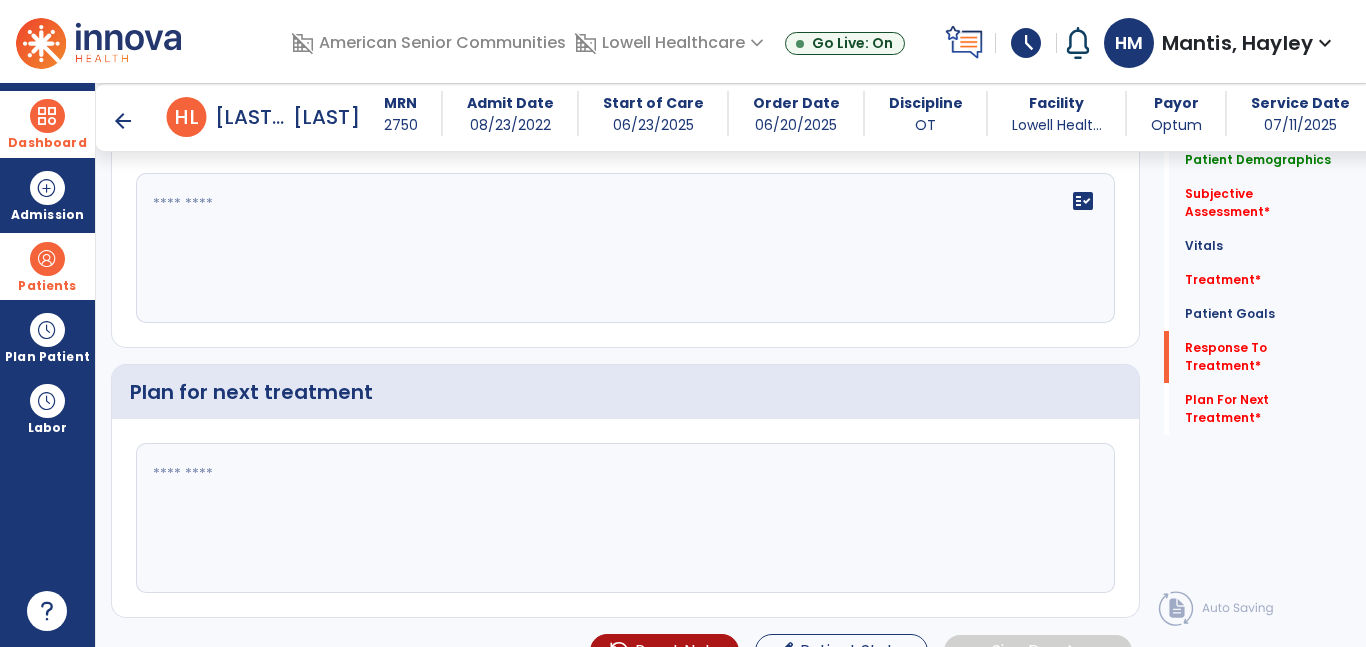 click 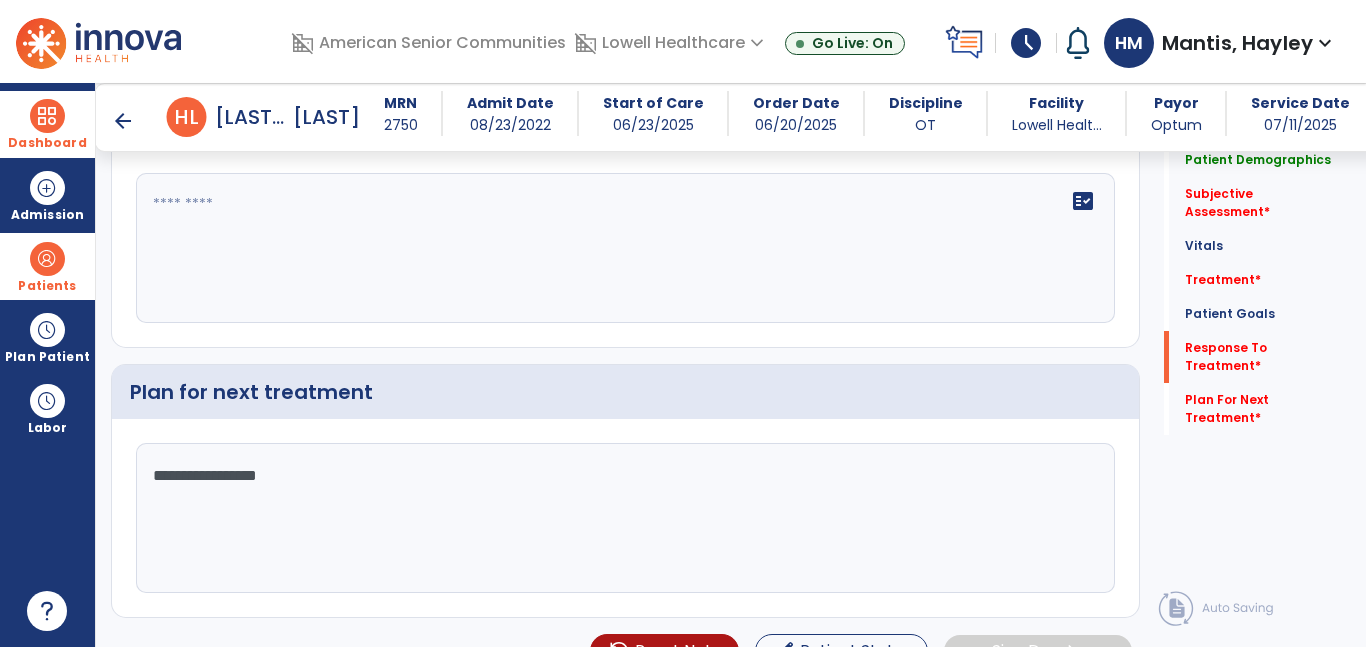 type on "**********" 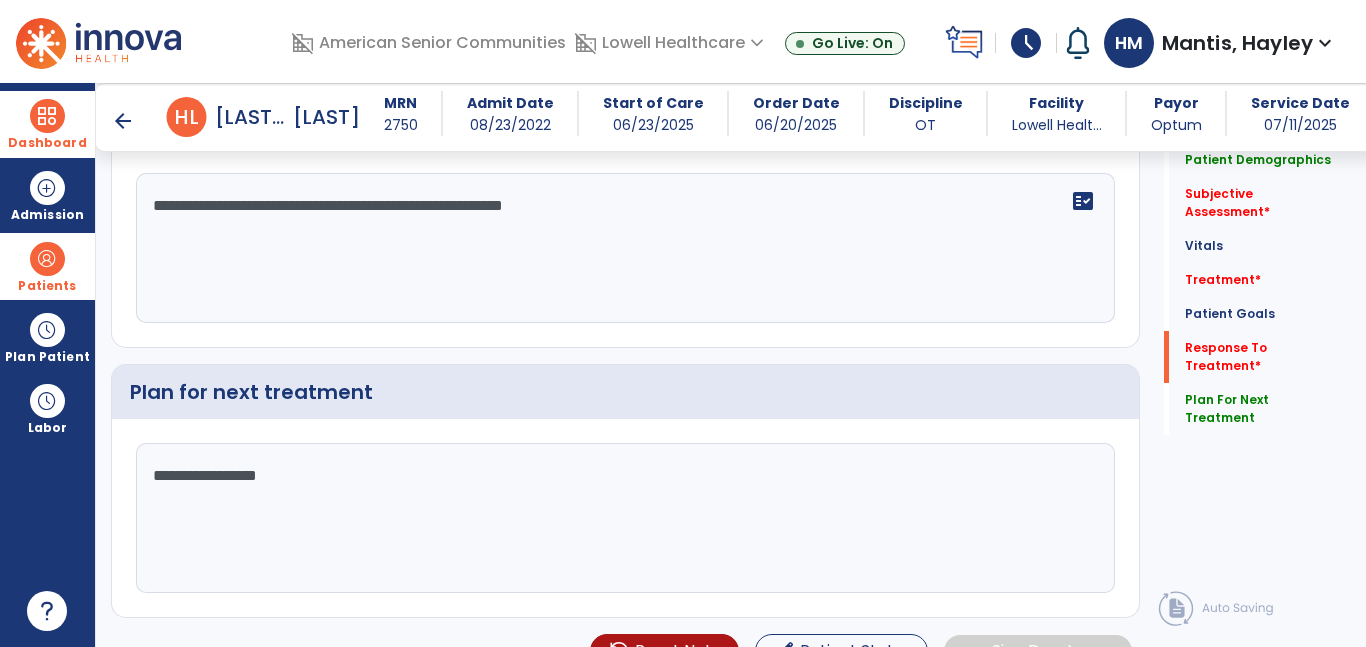 click on "**********" 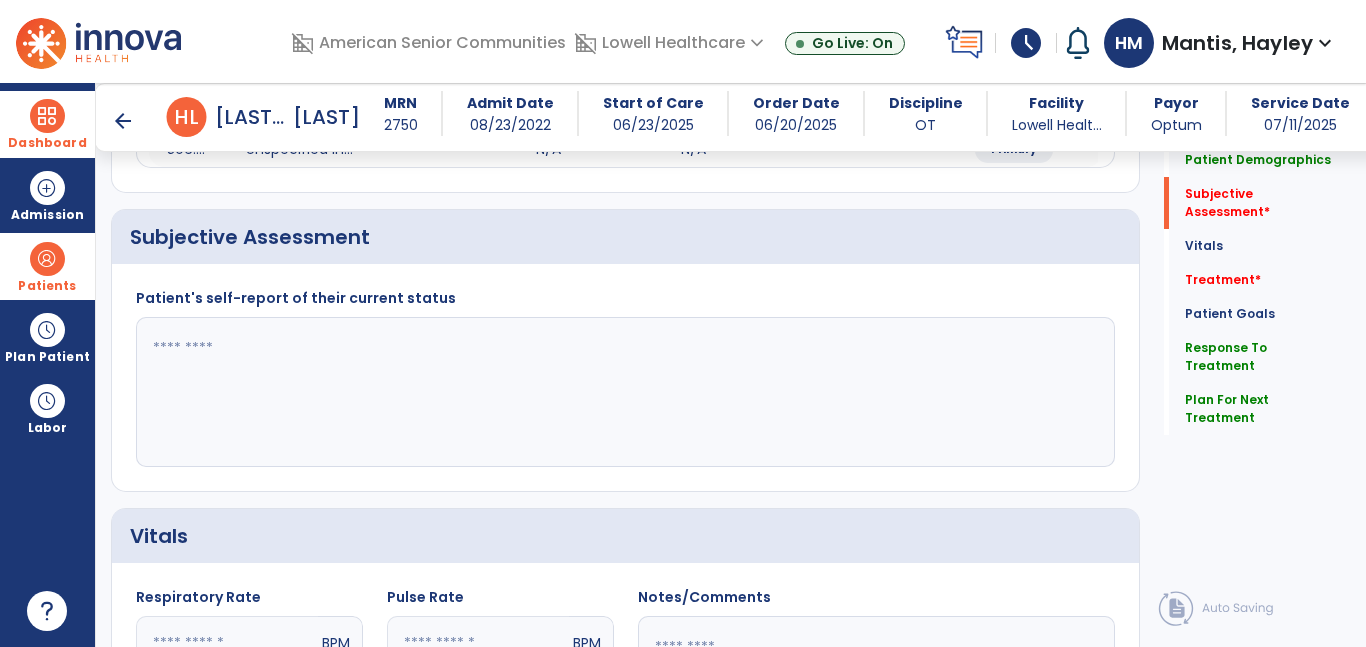 scroll, scrollTop: 363, scrollLeft: 0, axis: vertical 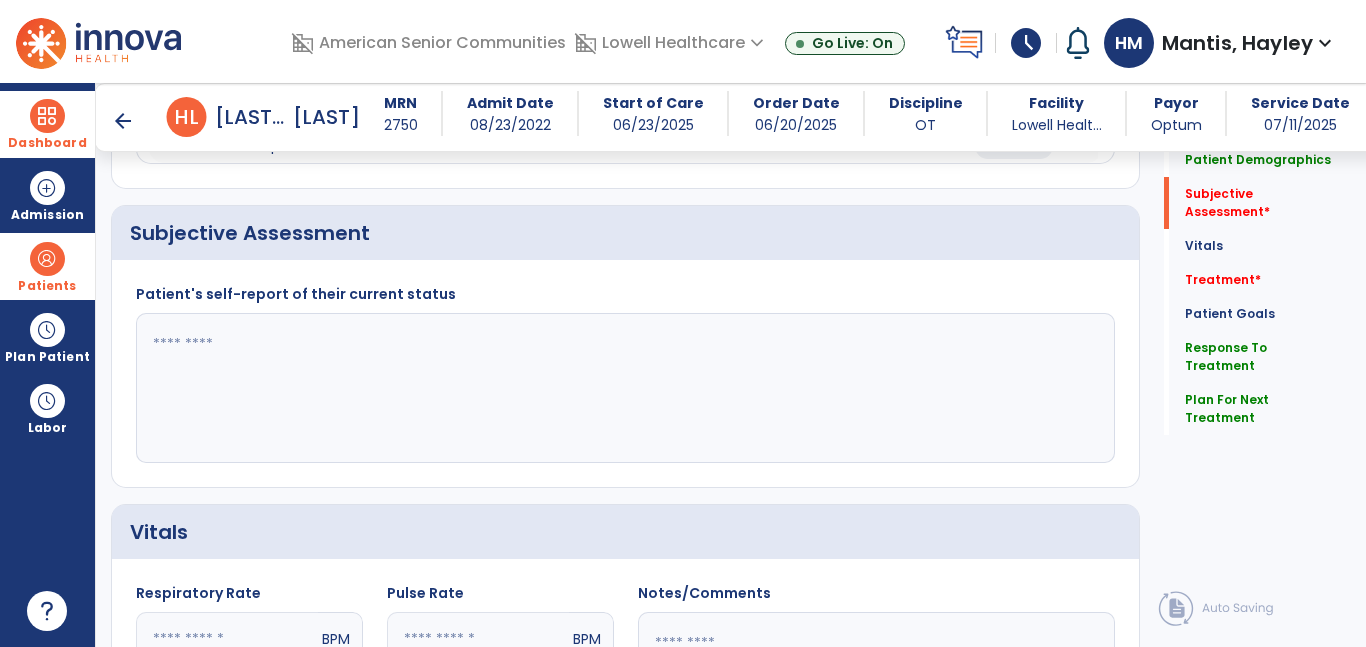 type on "**********" 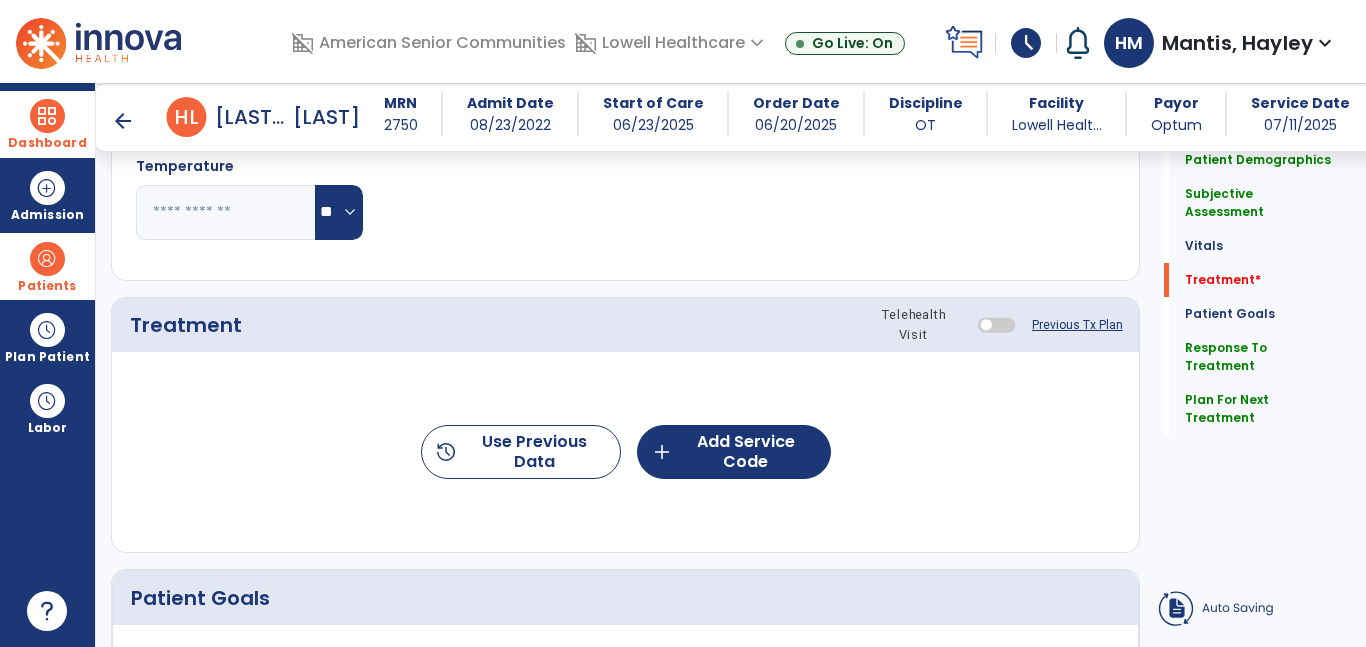 scroll, scrollTop: 993, scrollLeft: 0, axis: vertical 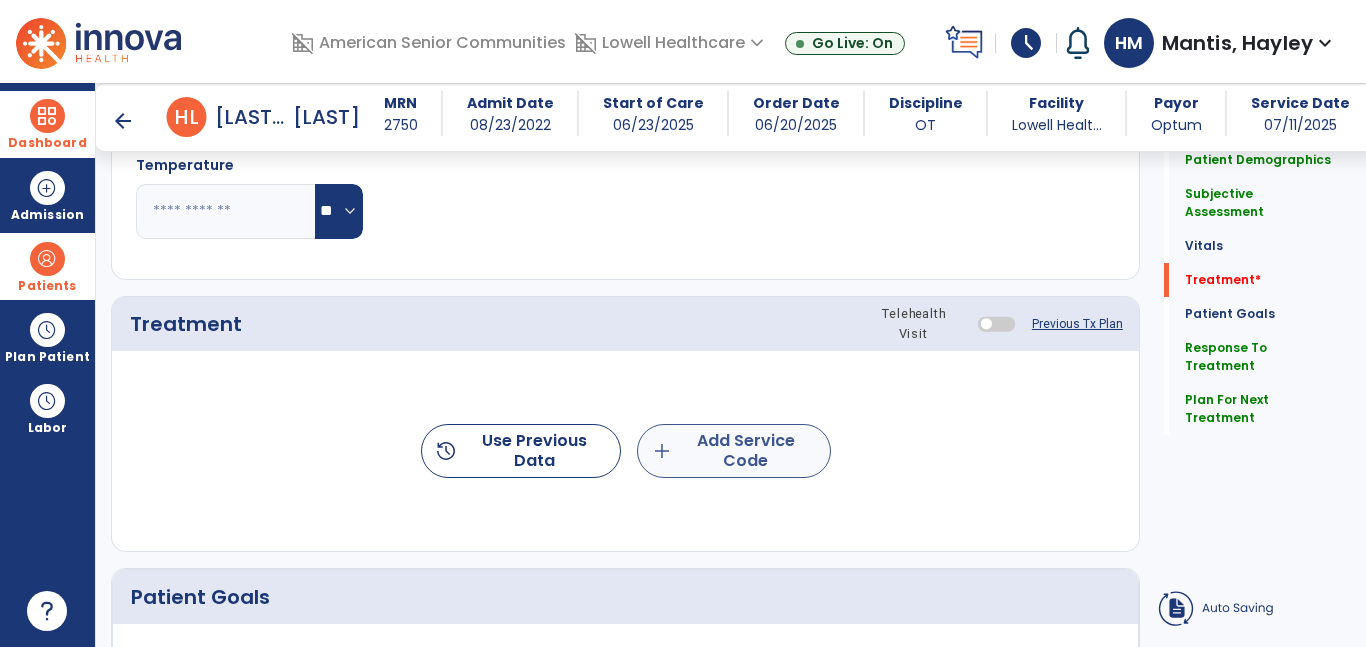 type on "**********" 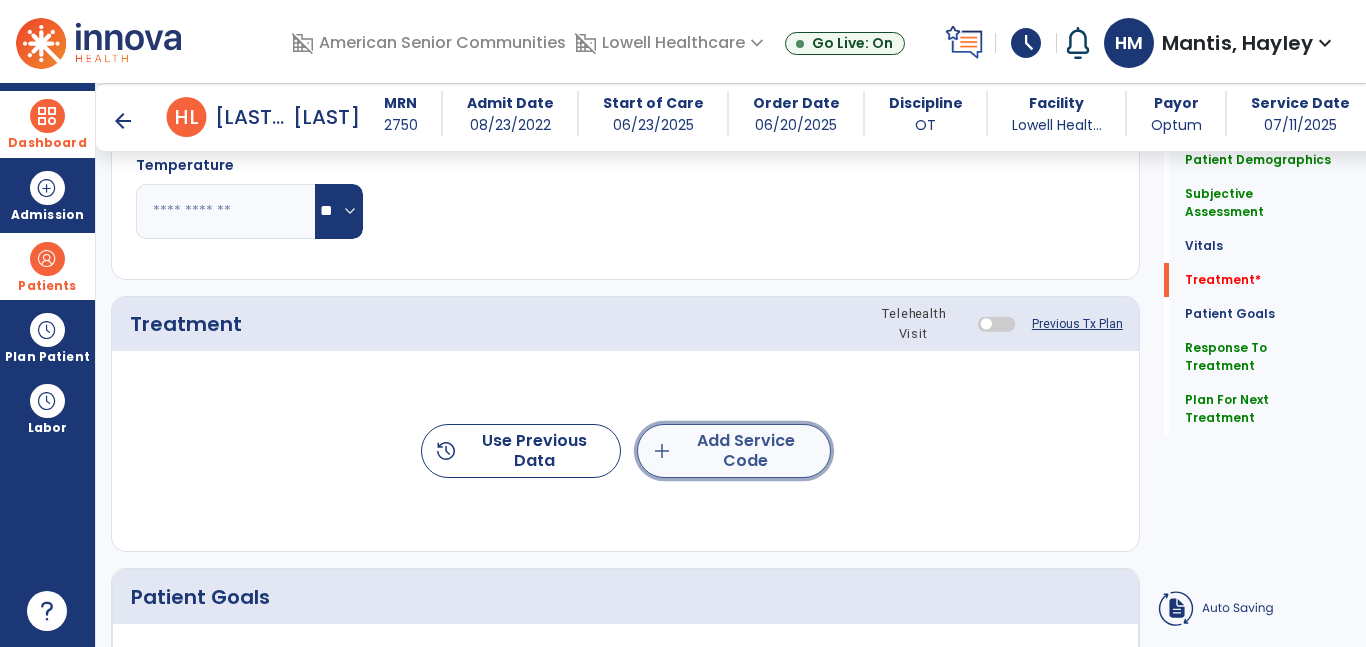 click on "add  Add Service Code" 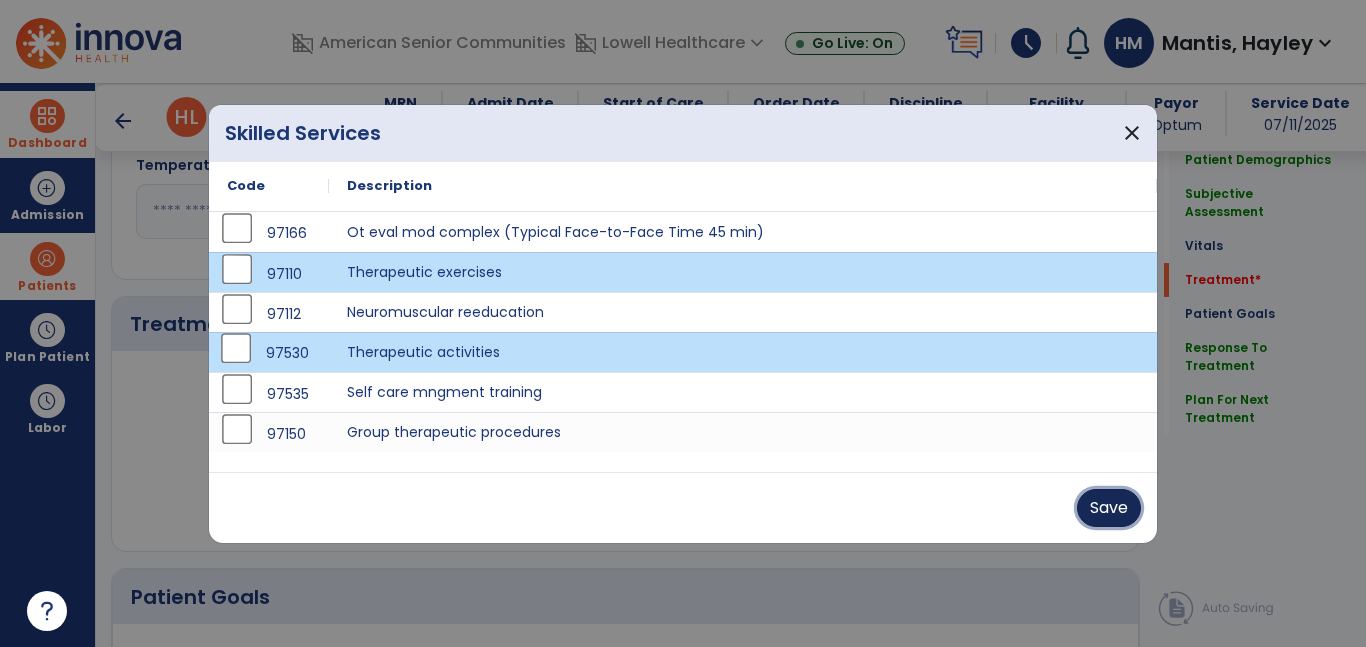 click on "Save" at bounding box center (1109, 508) 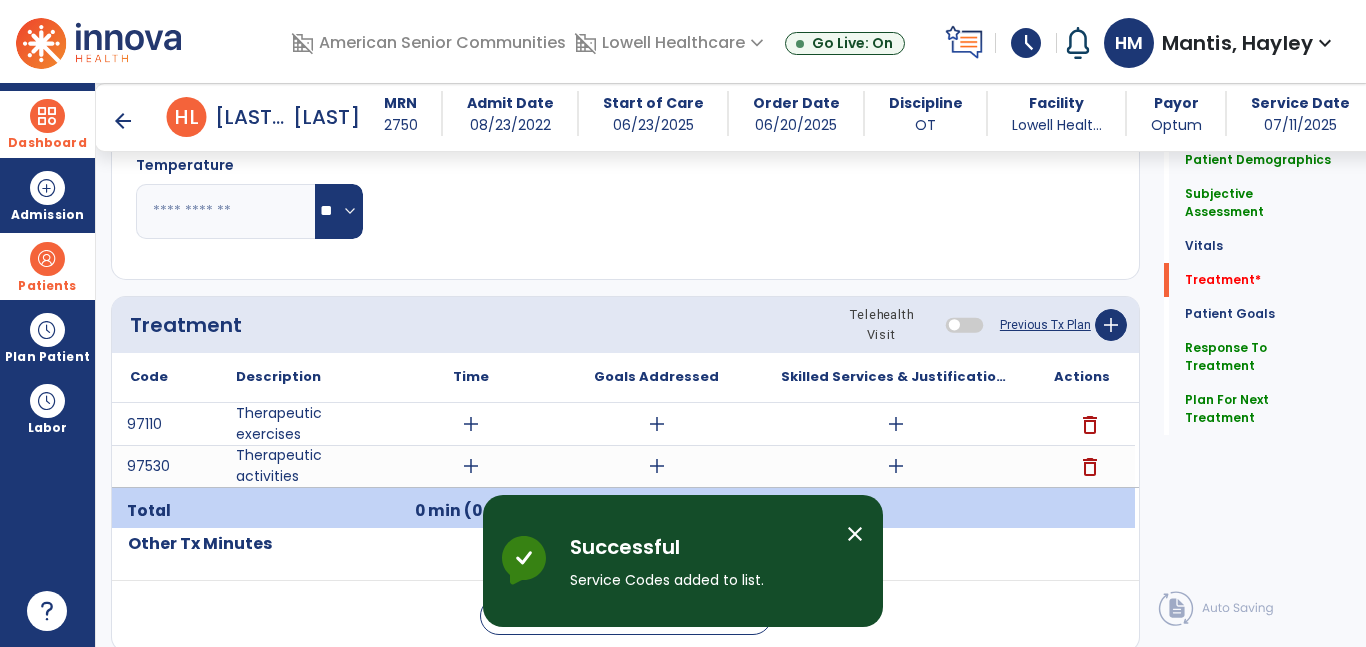 click on "add" at bounding box center [471, 424] 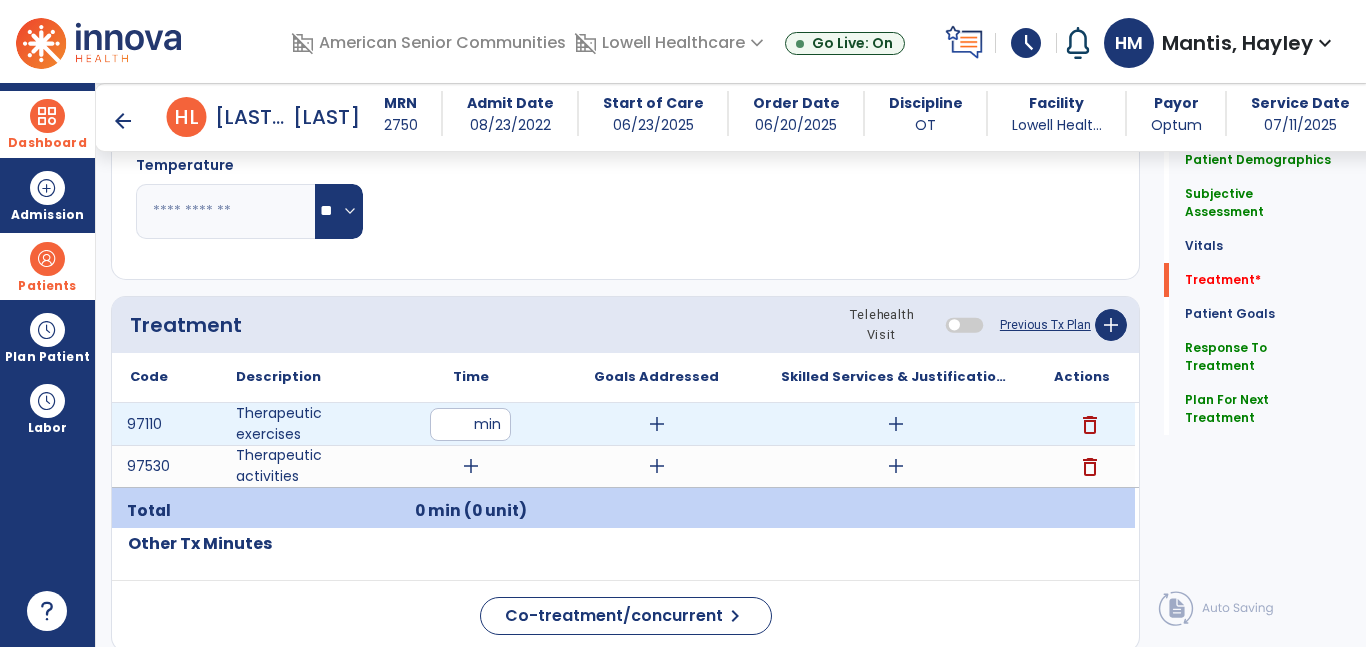 type on "**" 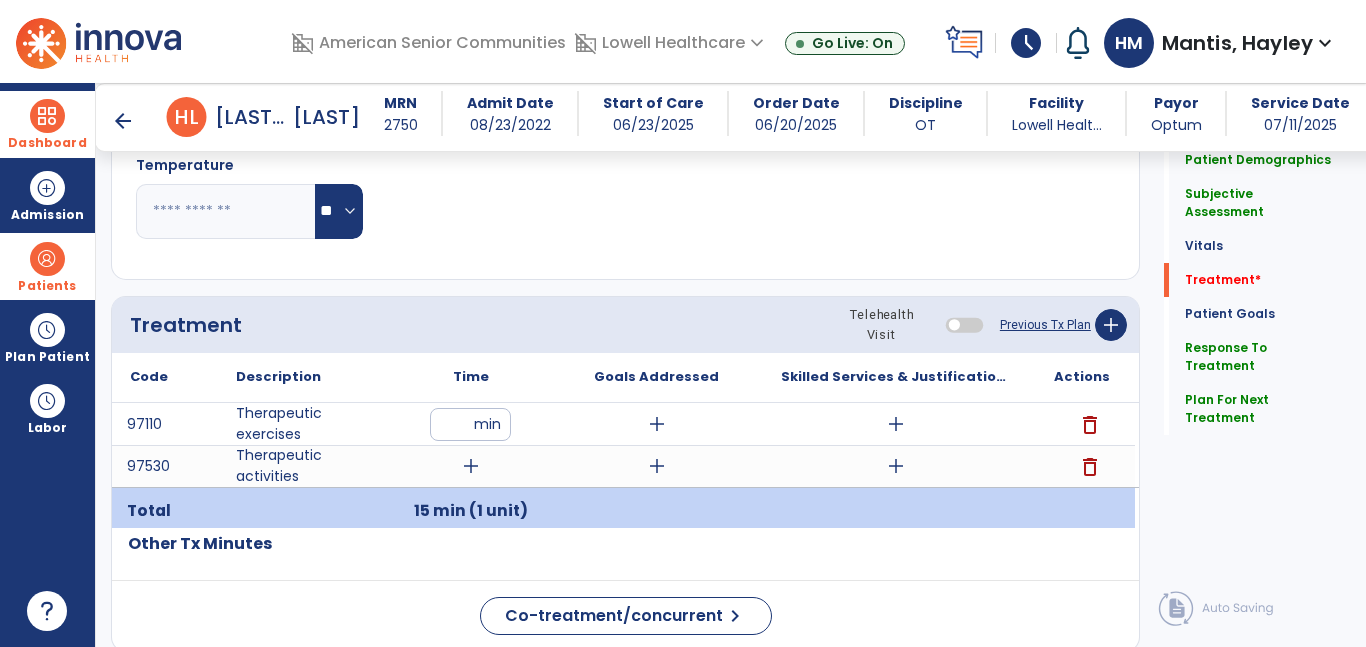 click on "add" at bounding box center [657, 424] 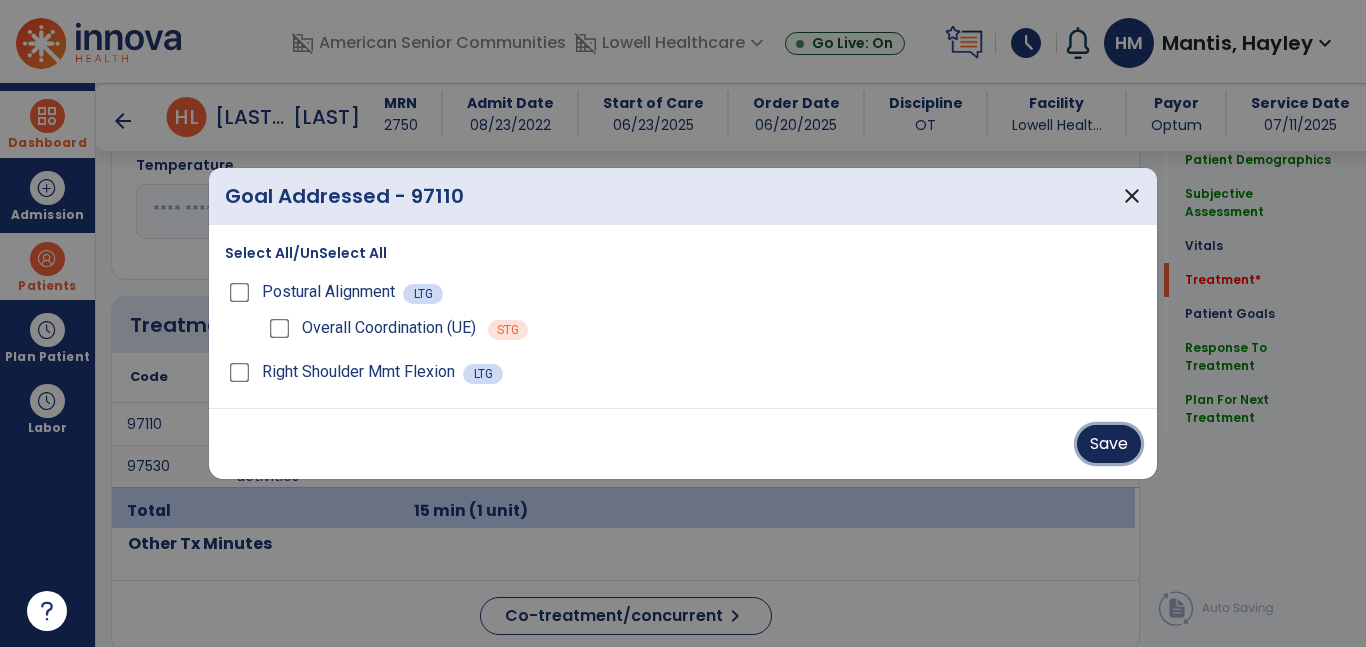 click on "Save" at bounding box center [1109, 444] 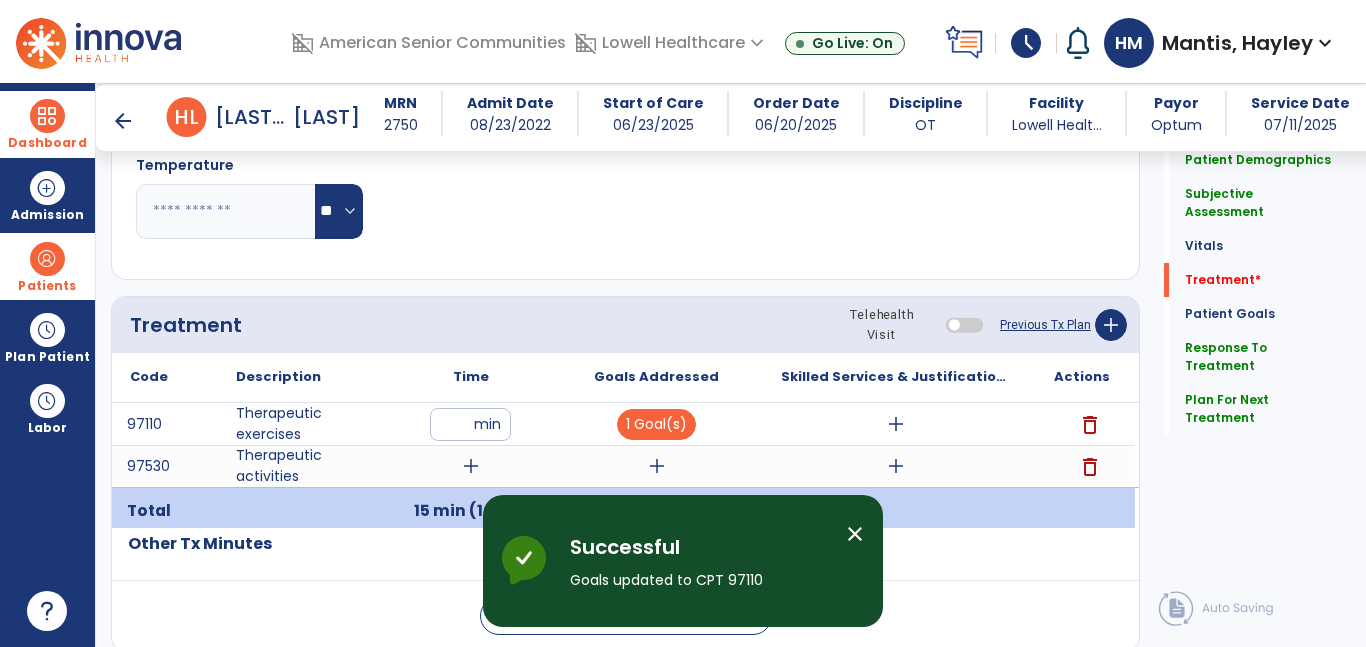 click on "add" at bounding box center (896, 424) 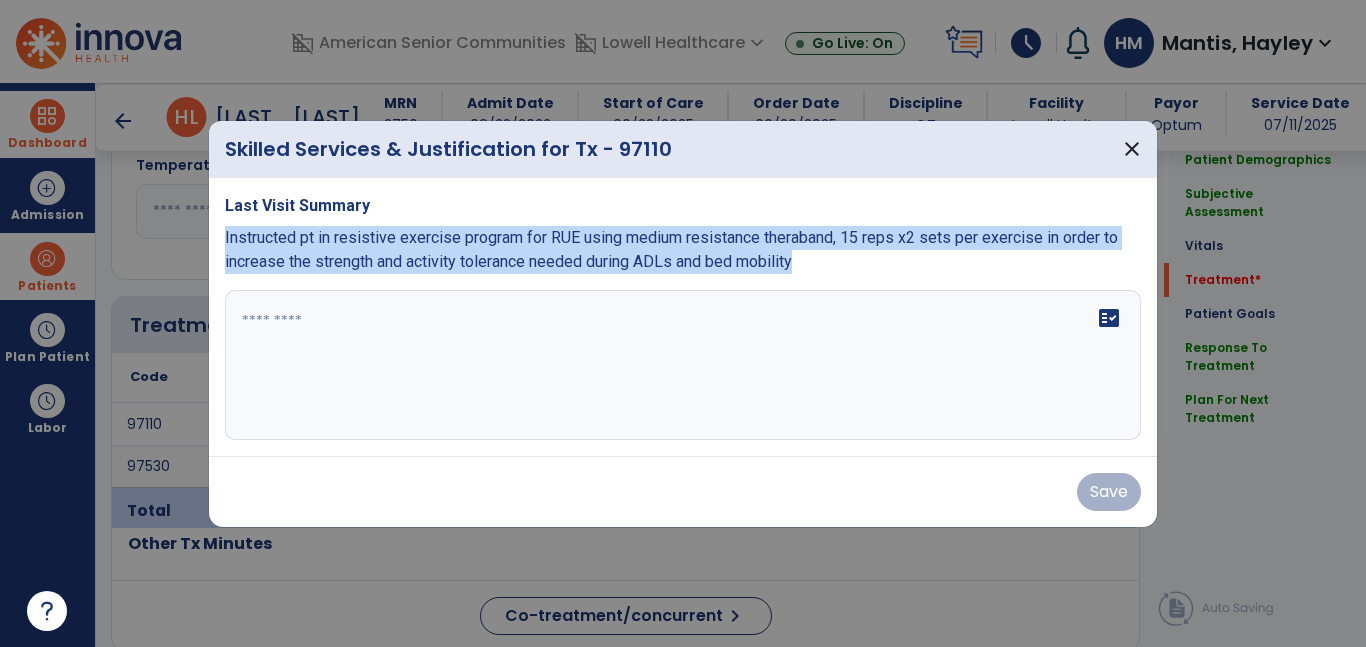 drag, startPoint x: 222, startPoint y: 238, endPoint x: 720, endPoint y: 278, distance: 499.60385 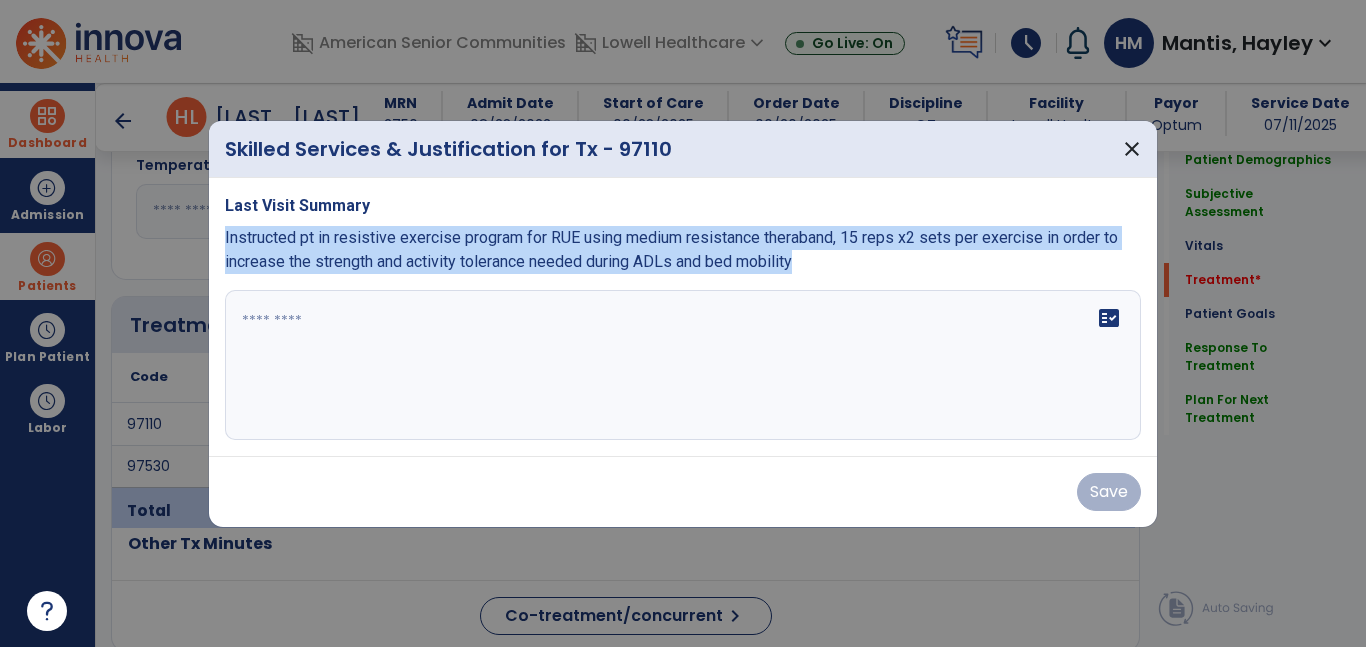 click on "Last Visit Summary Instructed pt in resistive exercise program for RUE using medium resistance theraband, 15 reps x2 sets per exercise in order to increase the strength and activity tolerance needed during ADLs and bed mobility   fact_check" at bounding box center [683, 317] 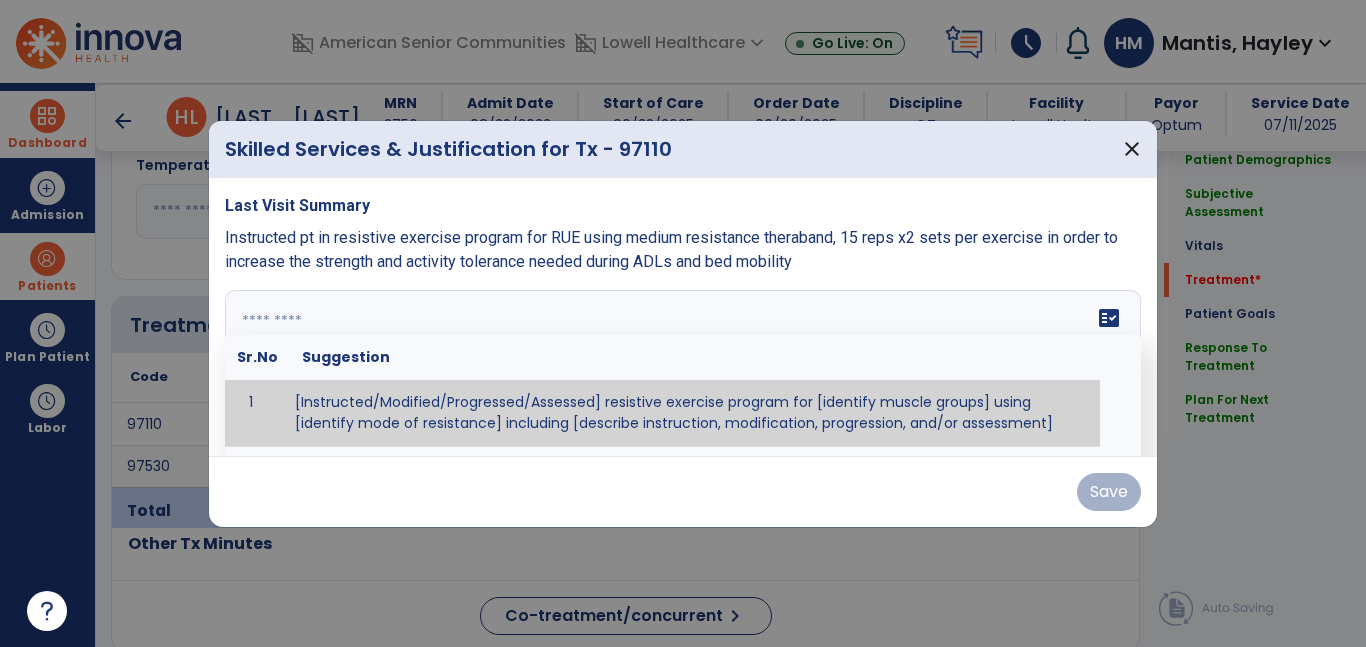 paste on "**********" 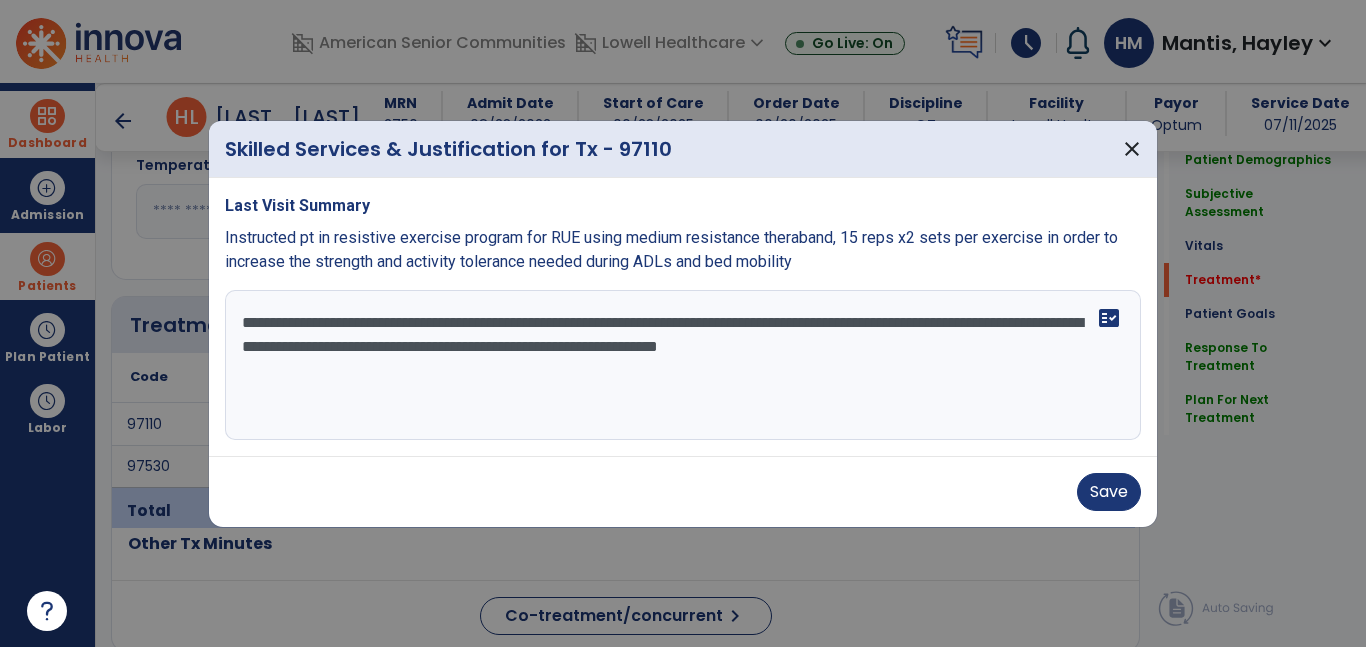 click on "**********" at bounding box center (683, 365) 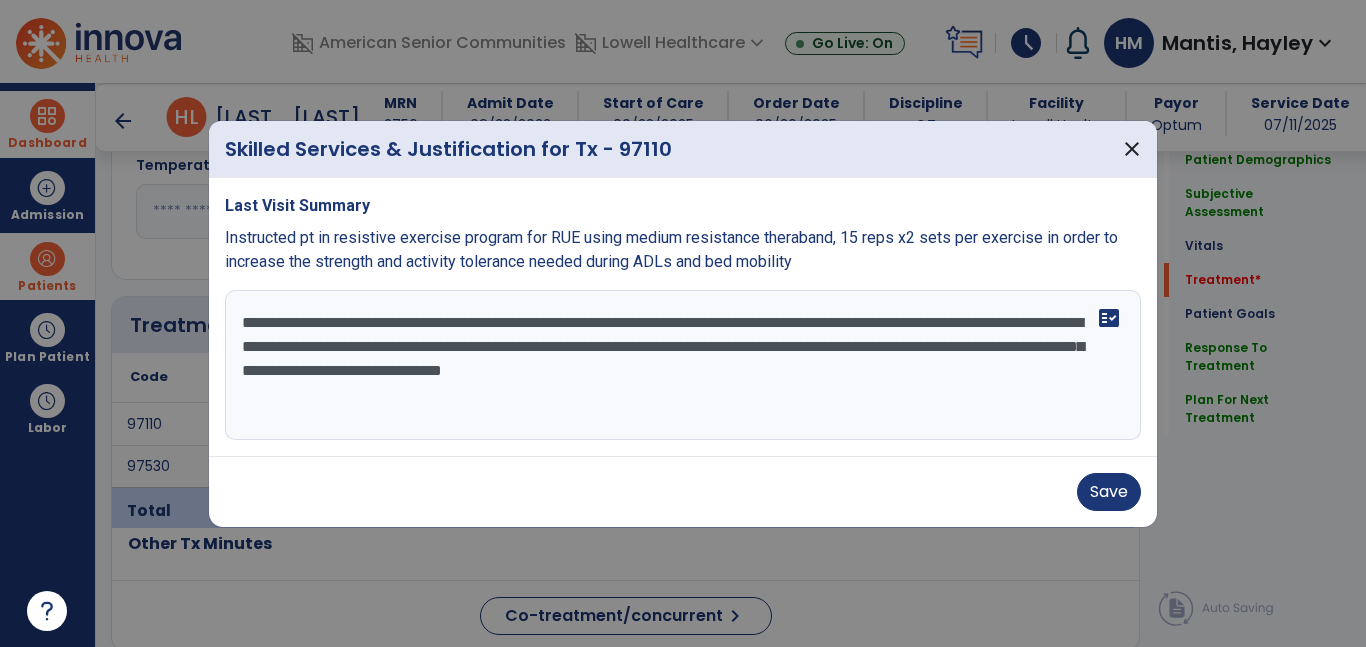 click on "**********" at bounding box center (683, 365) 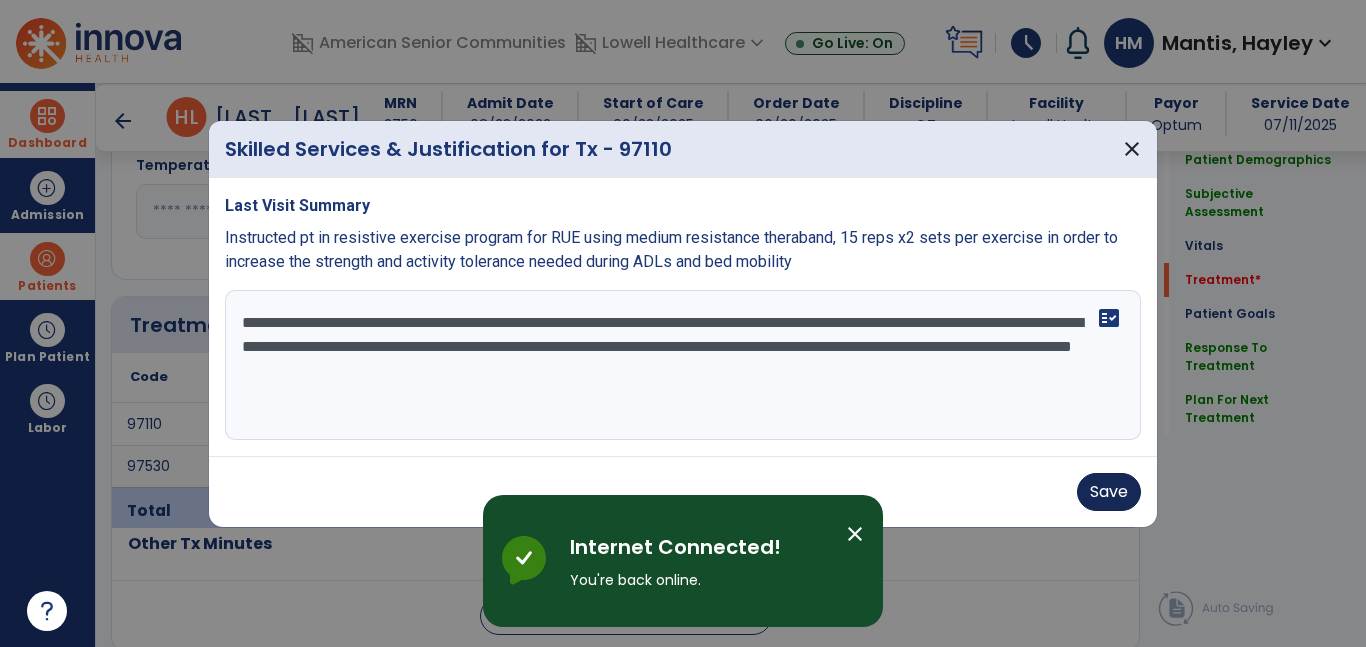 type on "**********" 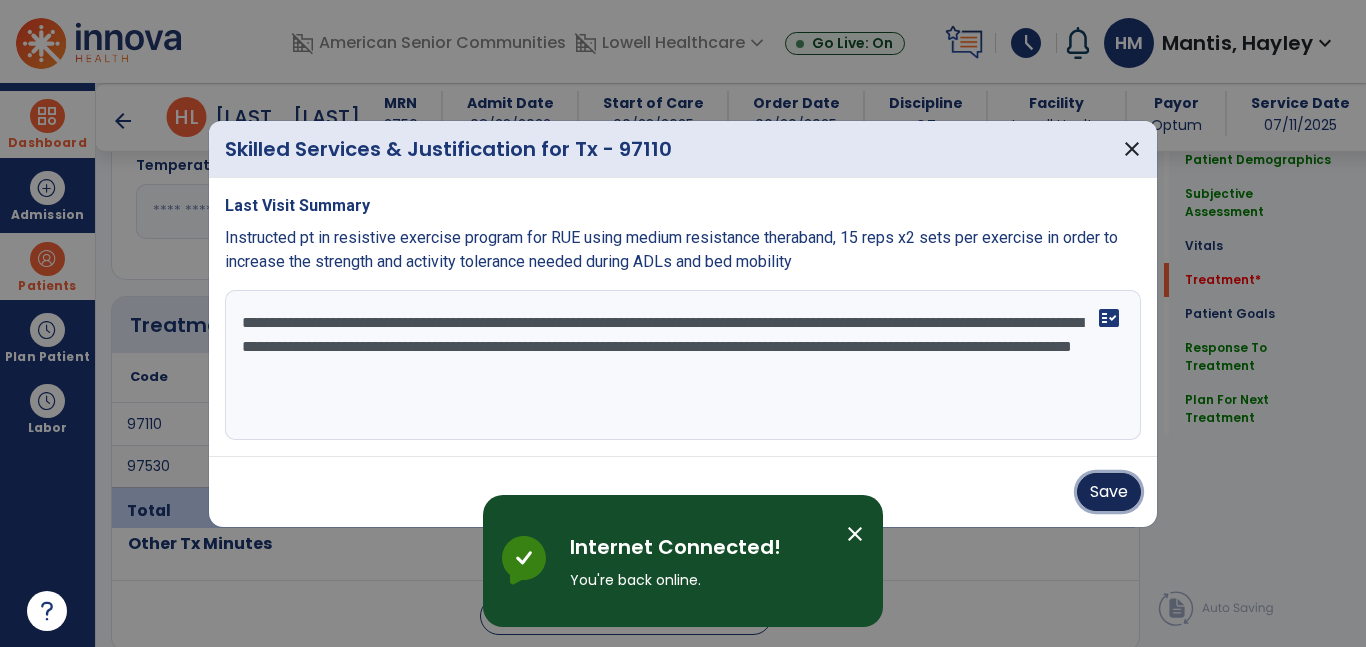 click on "Save" at bounding box center (1109, 492) 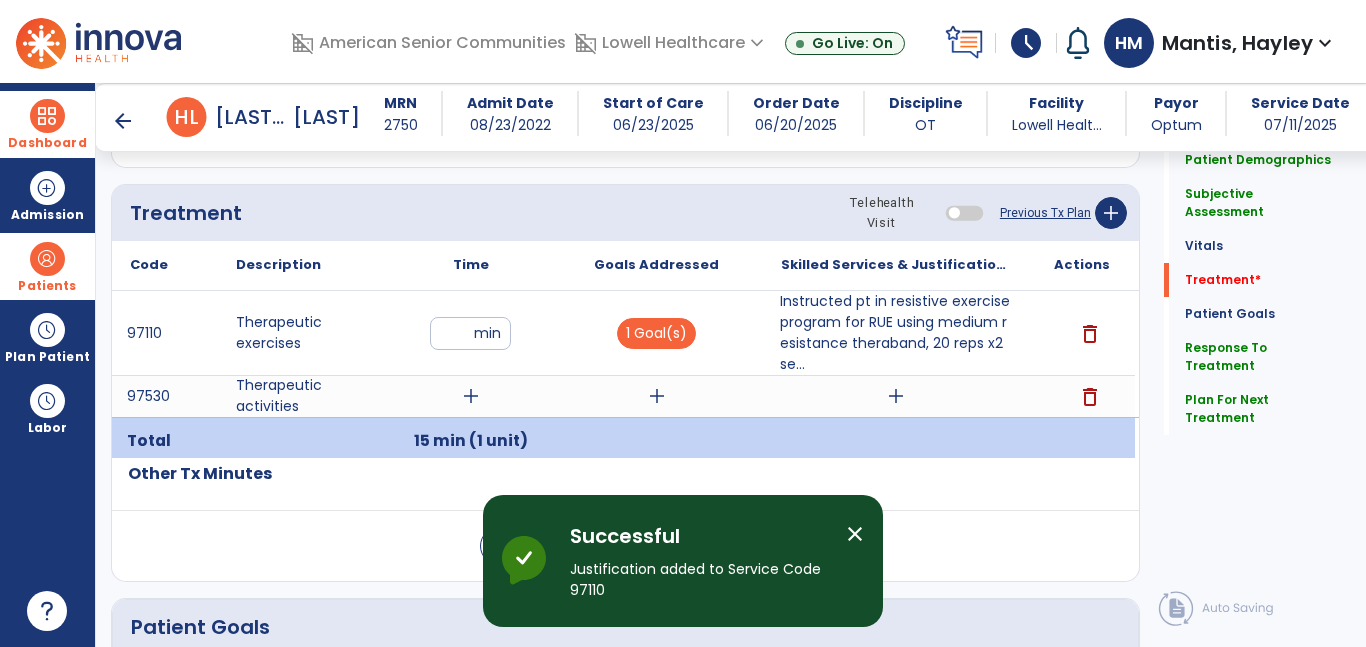 scroll, scrollTop: 1117, scrollLeft: 0, axis: vertical 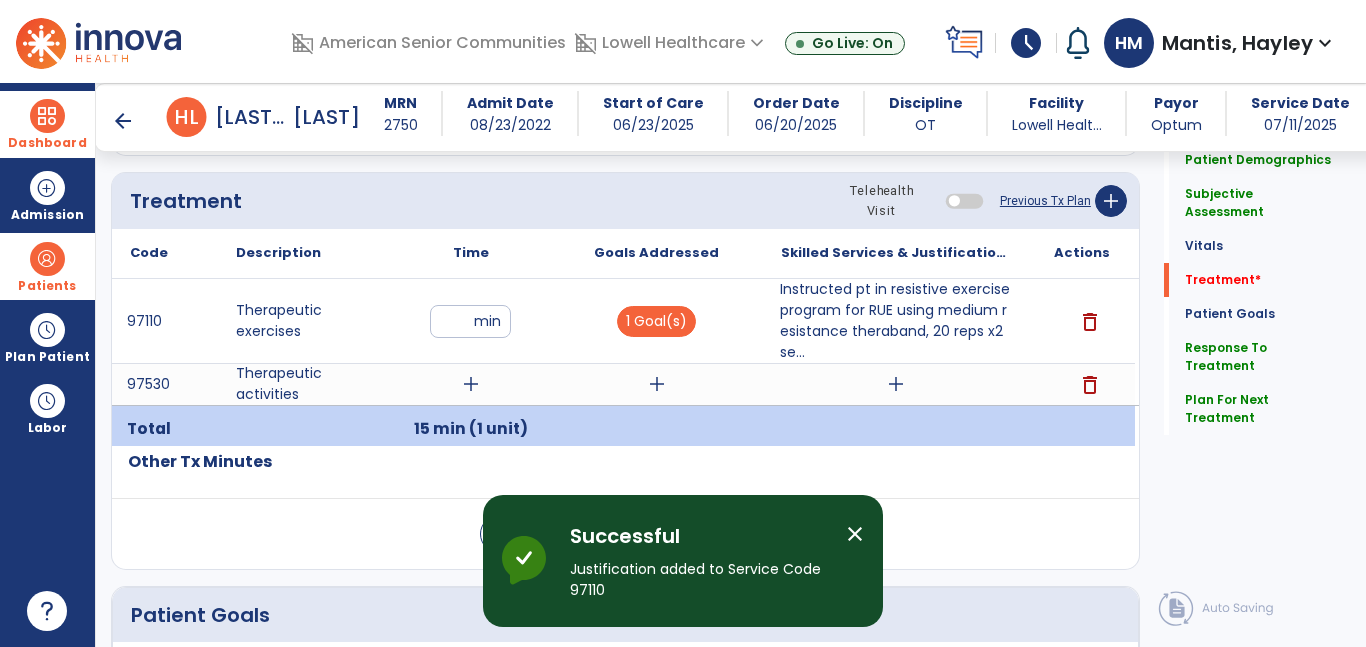 click on "add" at bounding box center (471, 384) 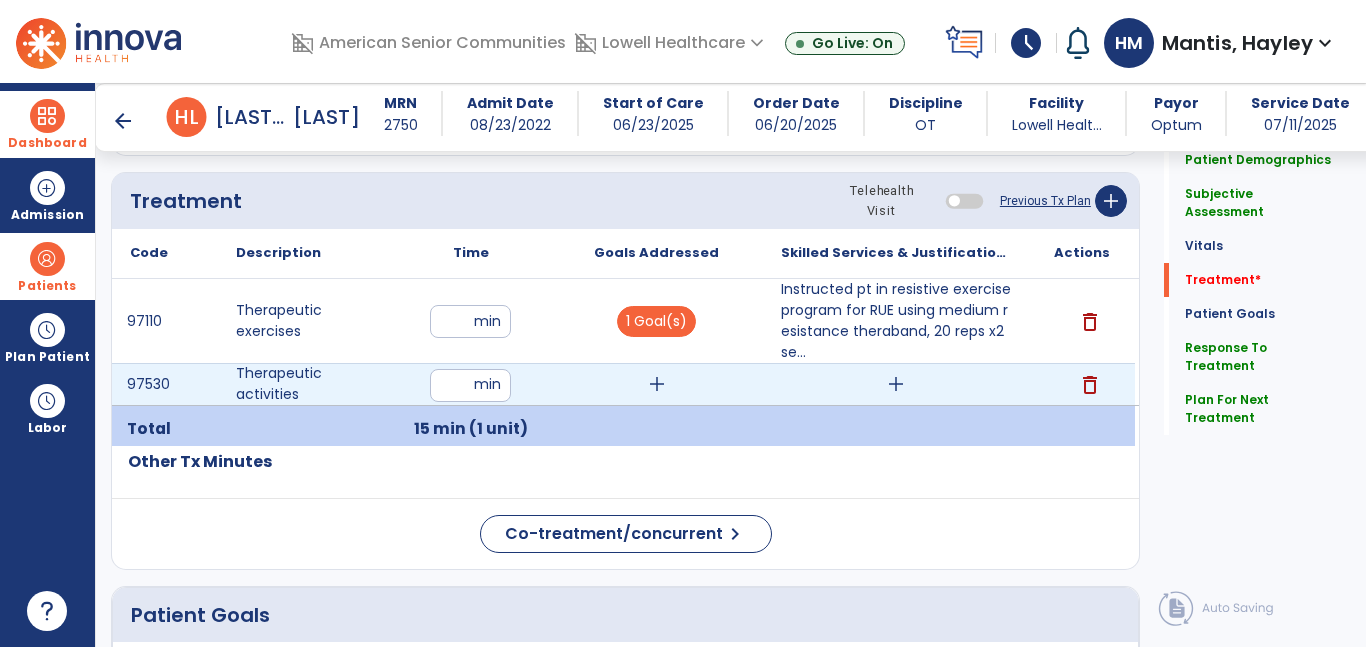 type on "**" 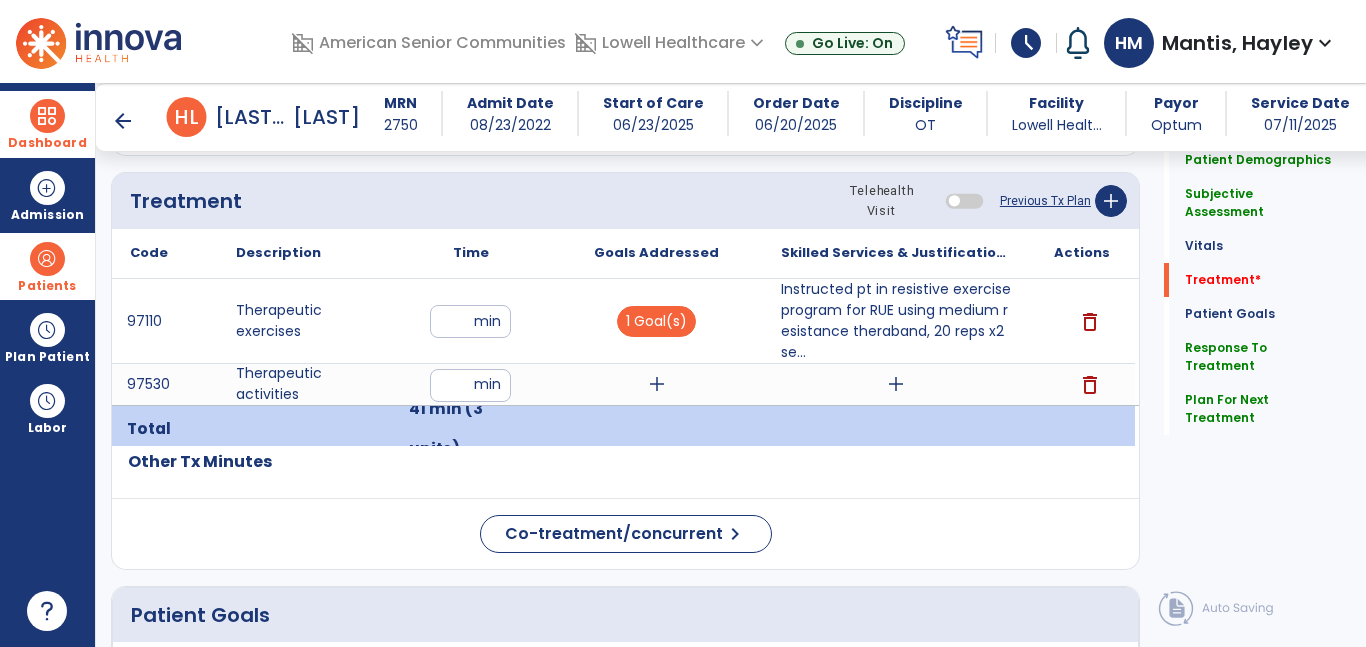 click on "add" at bounding box center (657, 384) 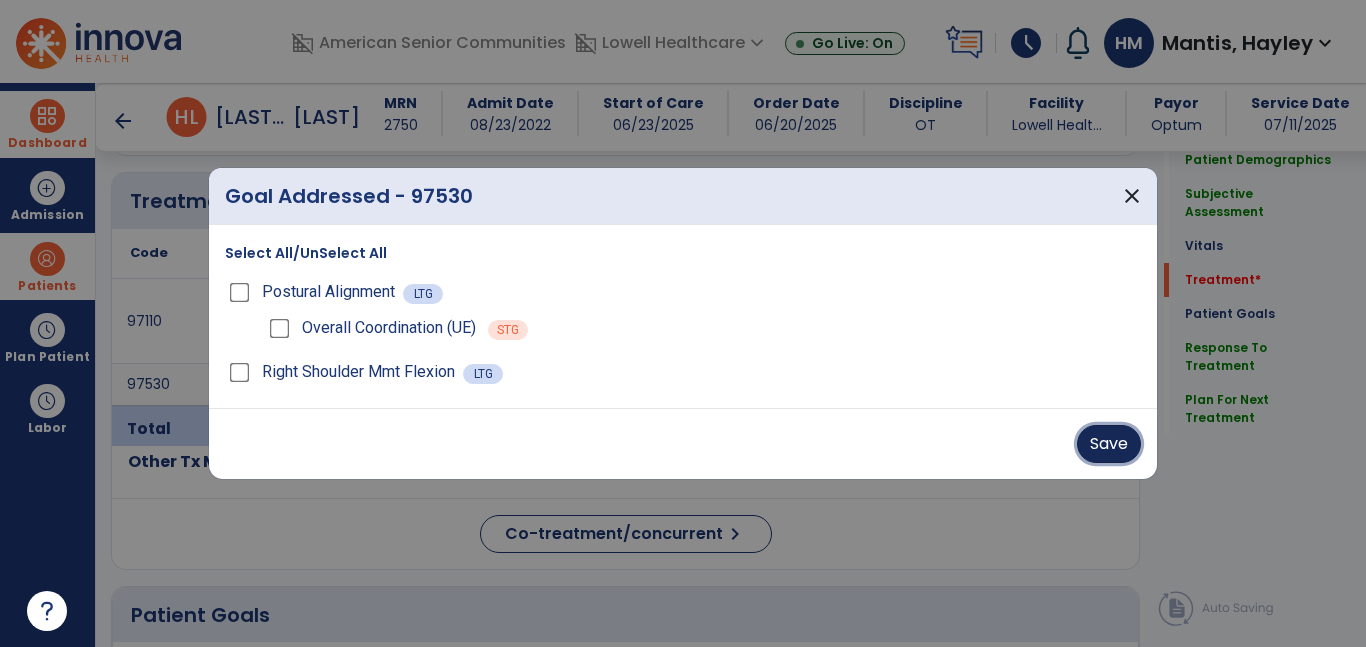 click on "Save" at bounding box center (1109, 444) 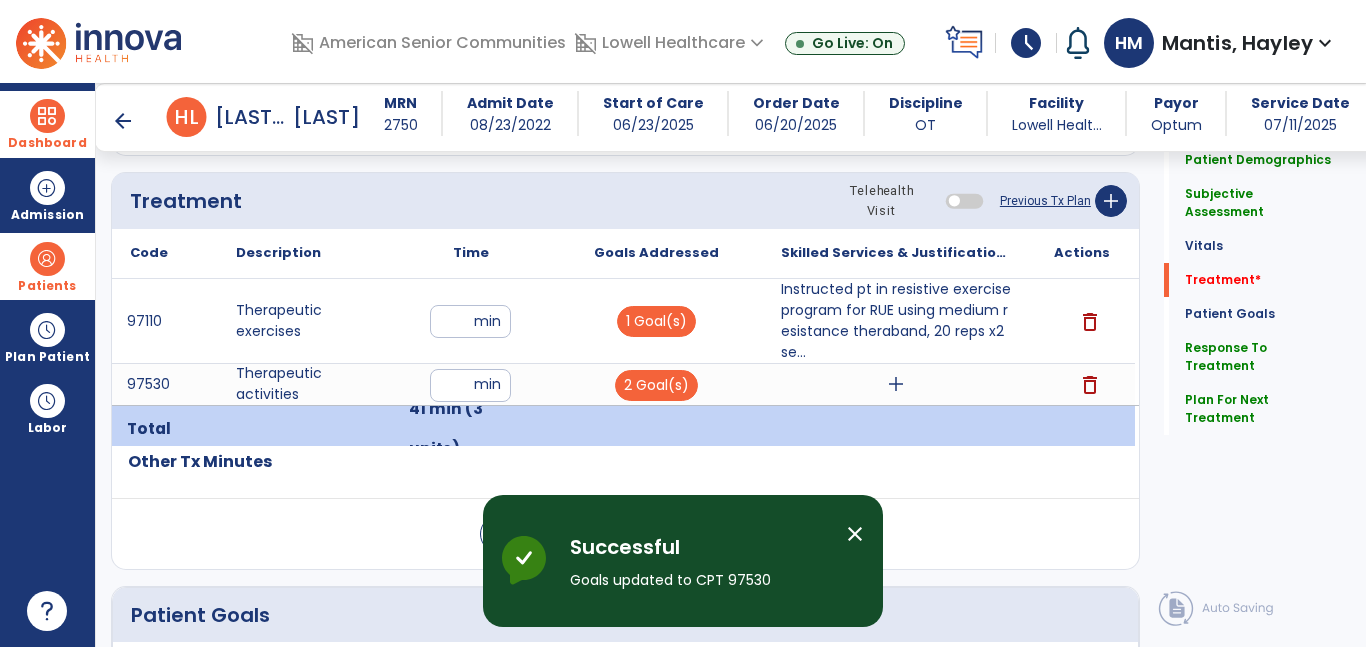 click on "add" at bounding box center [896, 384] 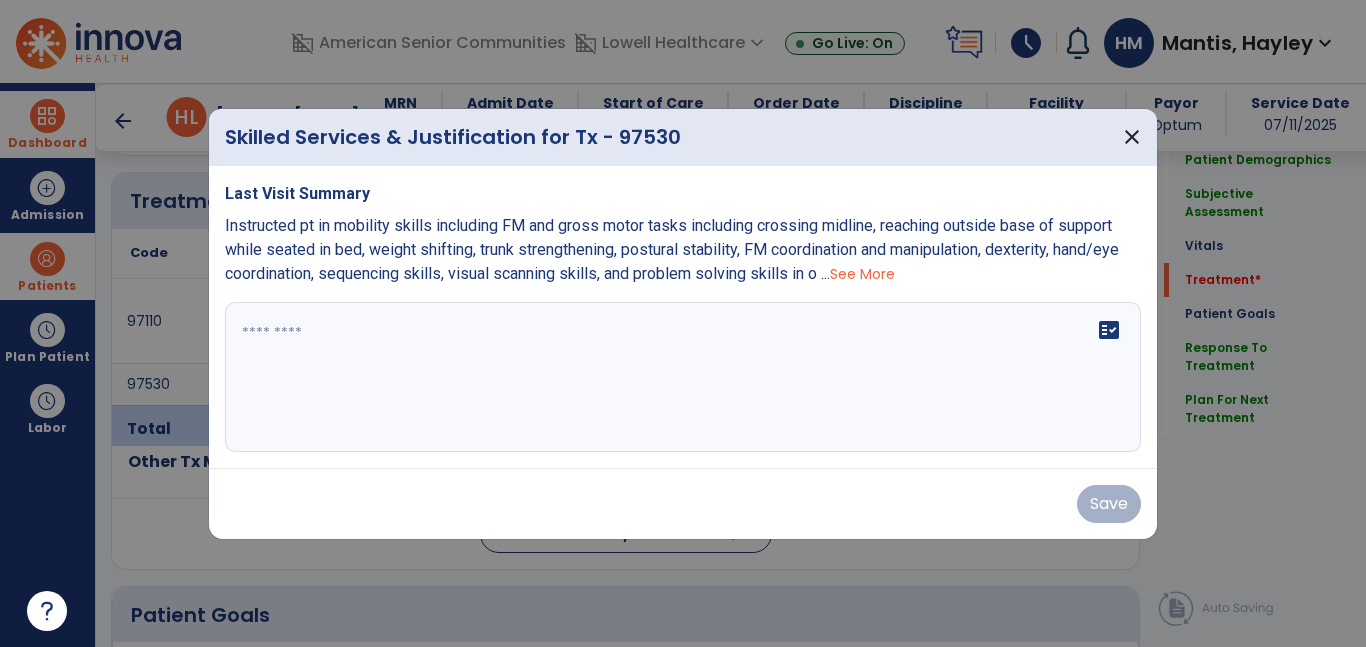 click on "See More" at bounding box center (862, 274) 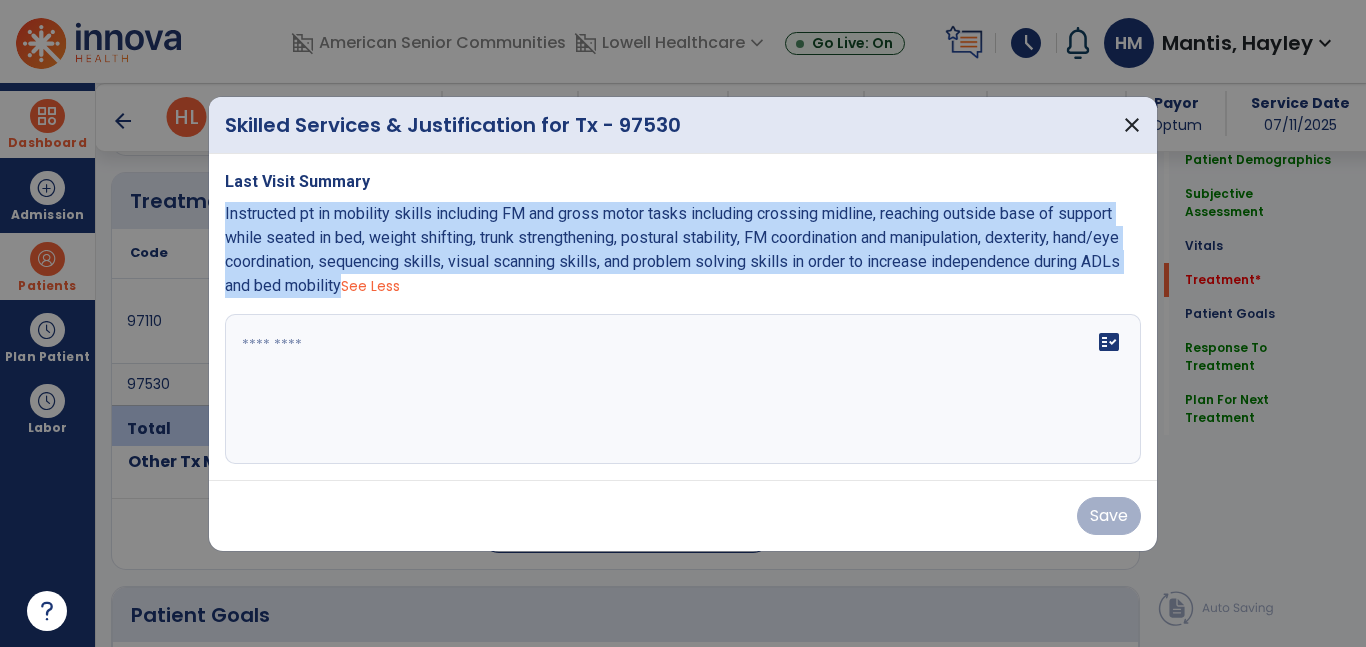 drag, startPoint x: 343, startPoint y: 282, endPoint x: 224, endPoint y: 219, distance: 134.64769 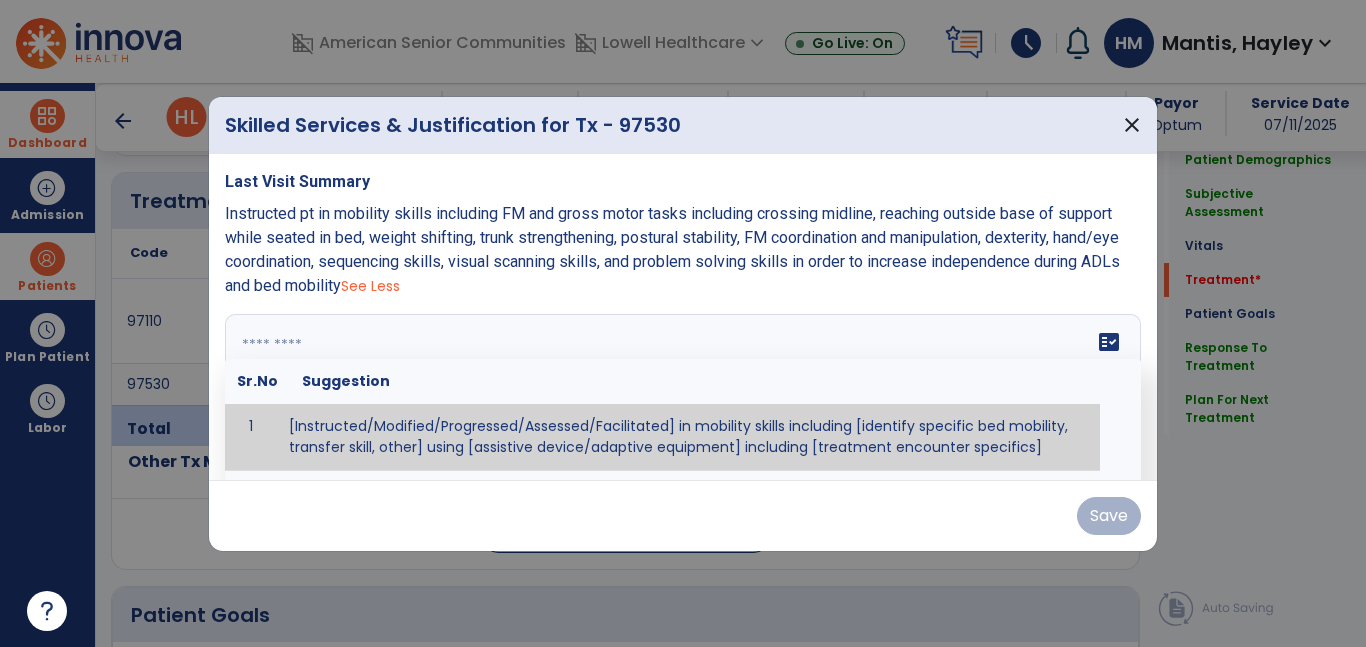 paste on "**********" 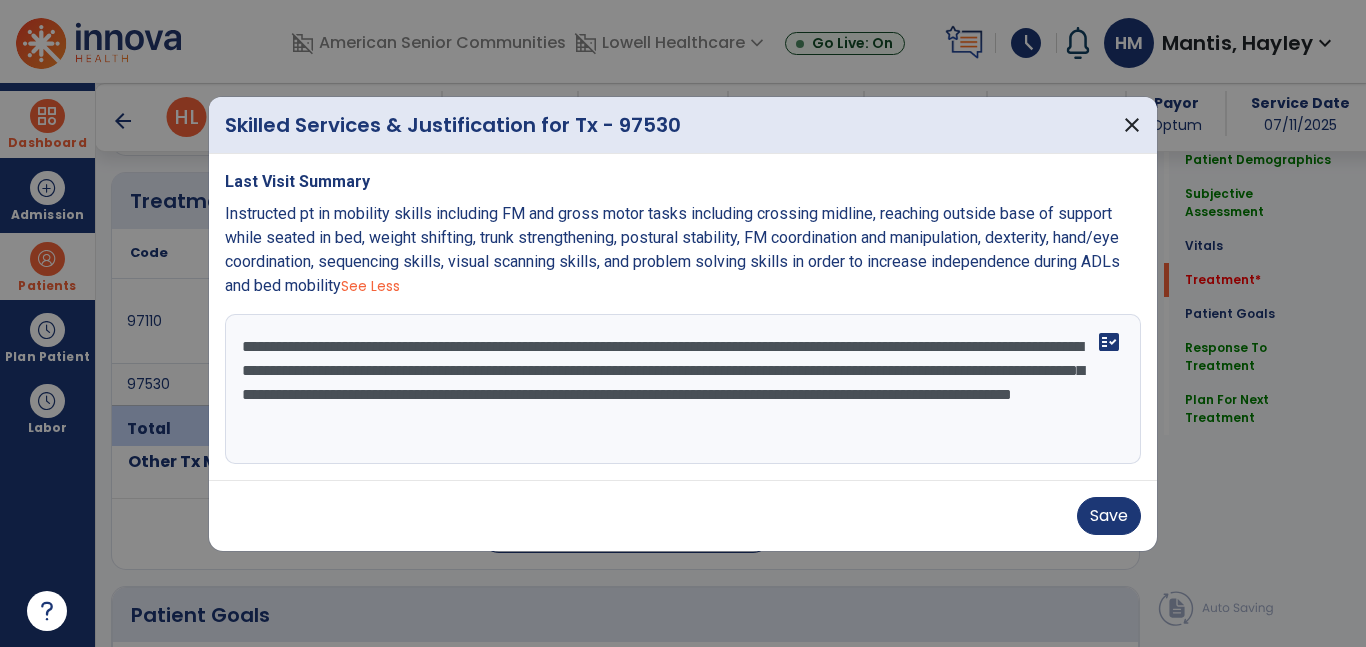 click on "**********" at bounding box center (683, 389) 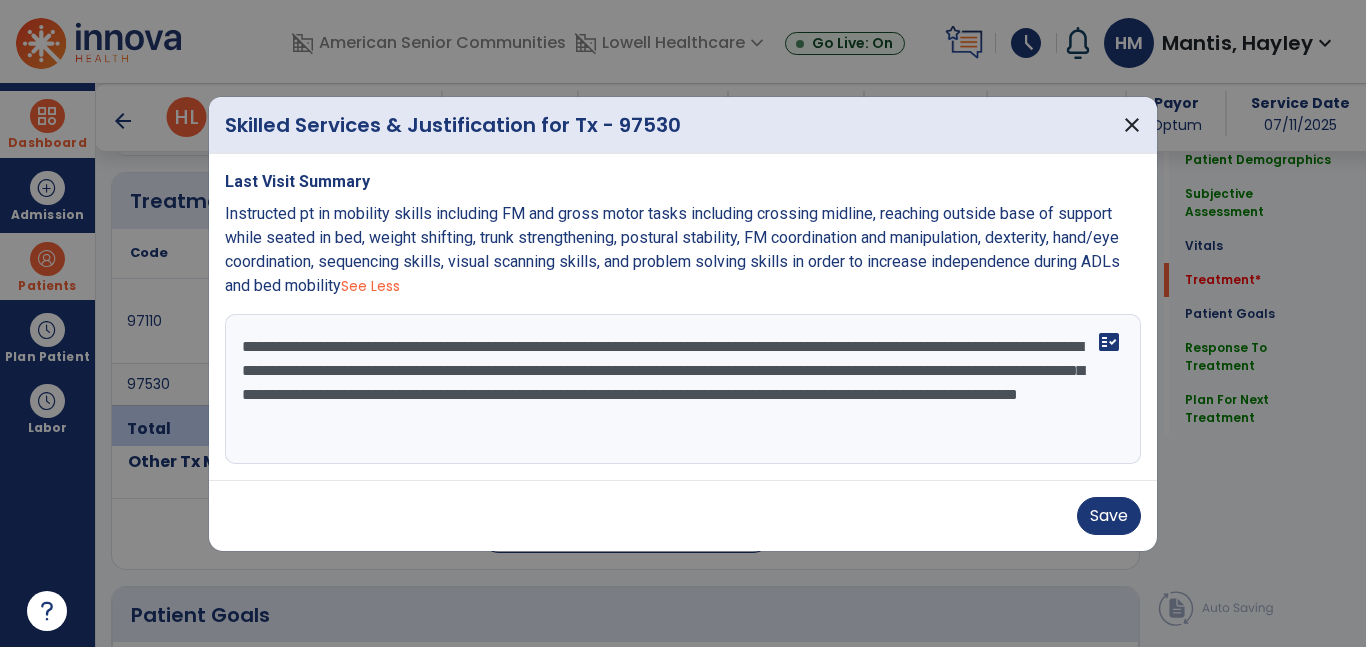 type on "**********" 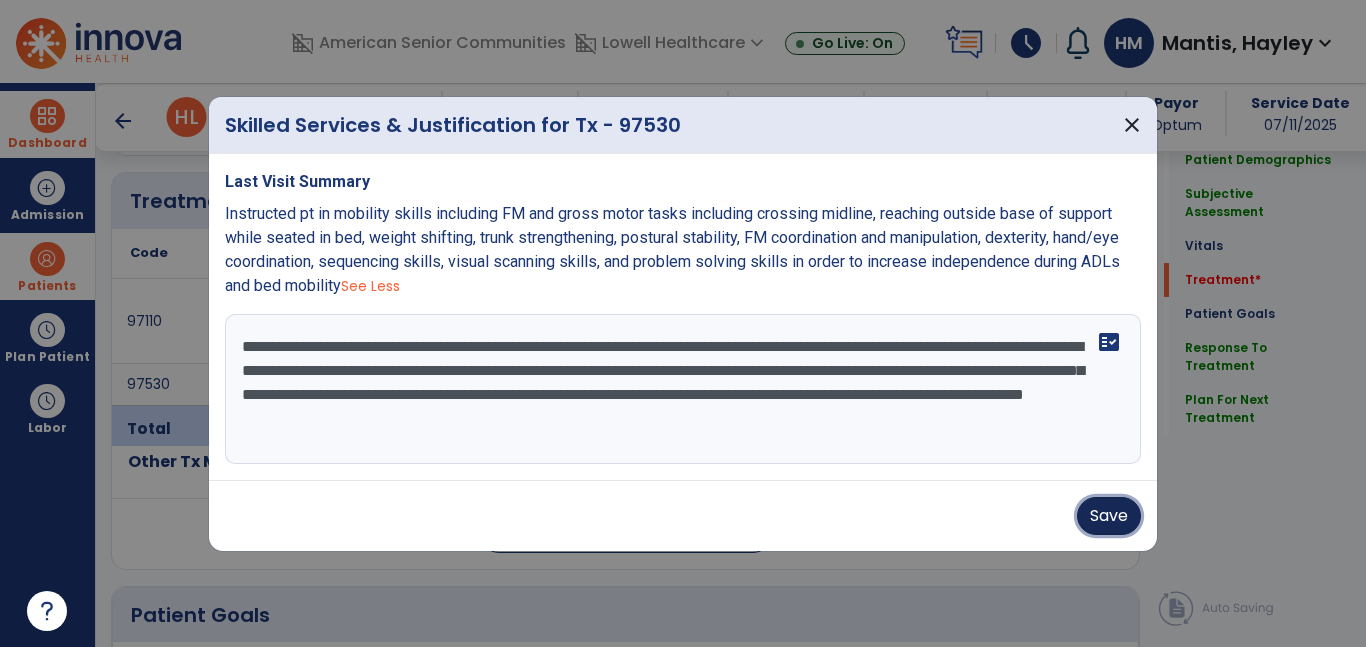 click on "Save" at bounding box center [1109, 516] 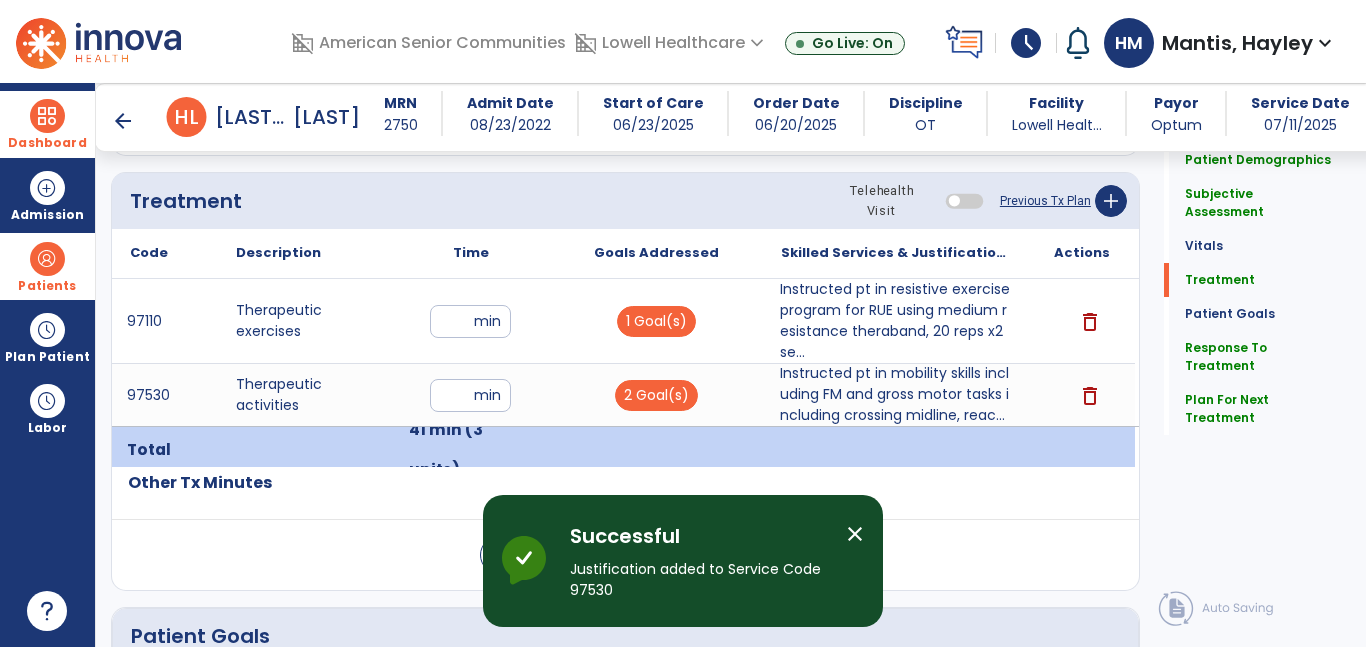 click on "Instructed pt in resistive exercise program for RUE using medium resistance theraband, 20 reps x2 se..." at bounding box center (896, 321) 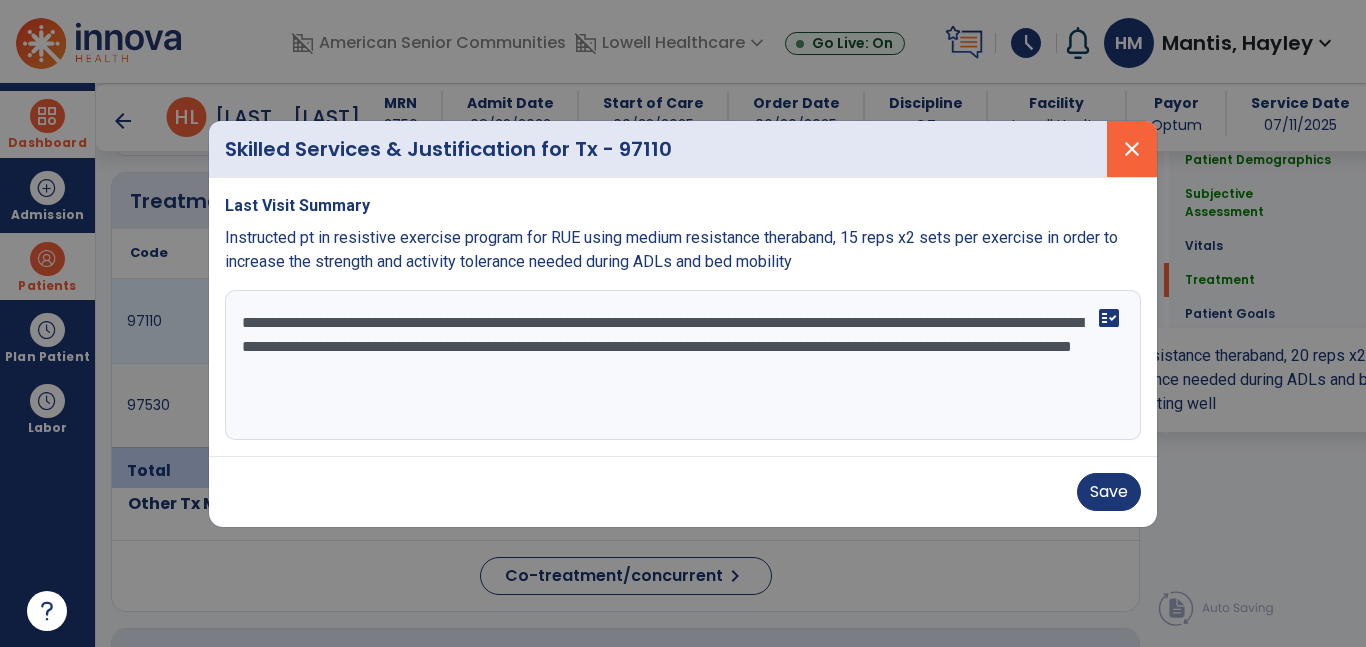click on "close" at bounding box center [1132, 149] 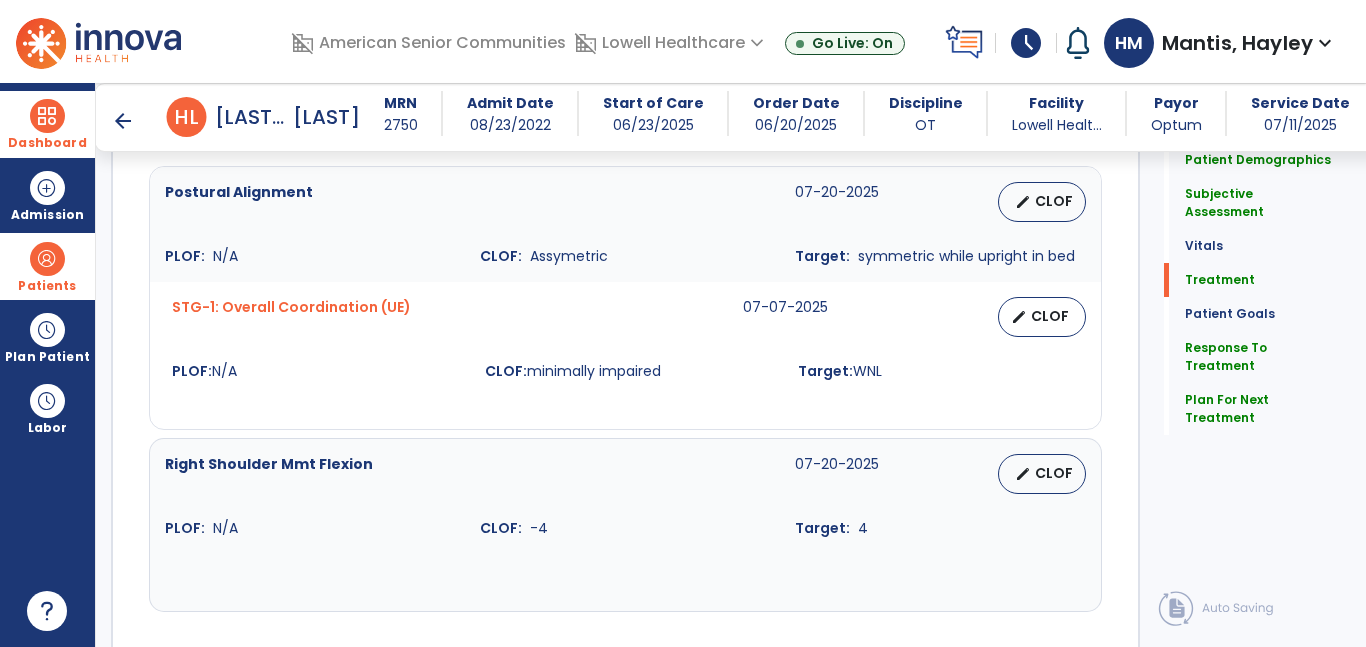 scroll, scrollTop: 2312, scrollLeft: 0, axis: vertical 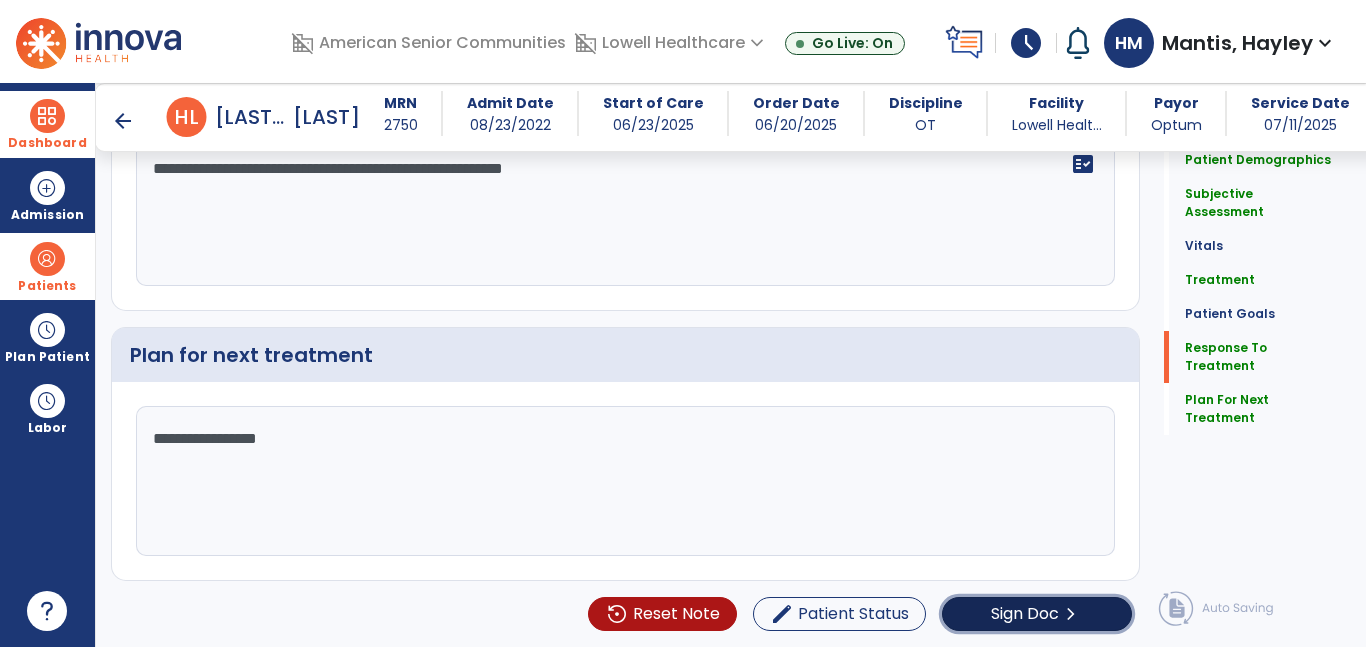 click on "Sign Doc" 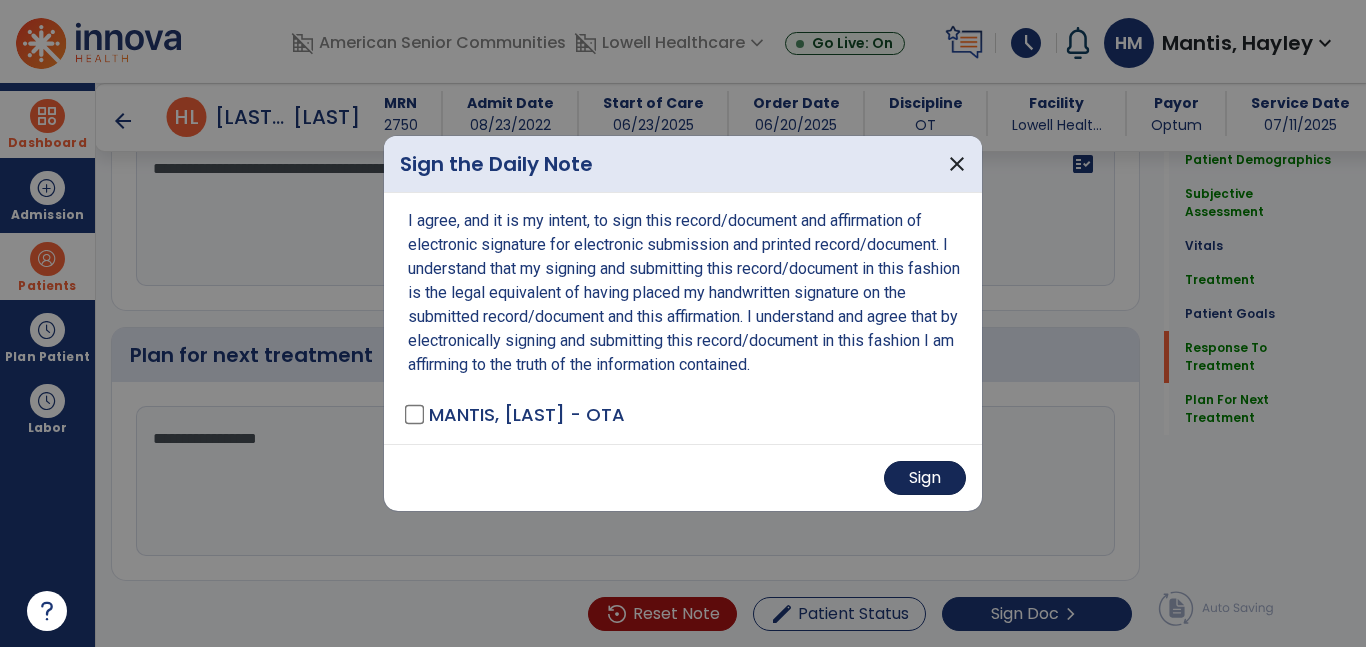 click on "Sign" at bounding box center [925, 478] 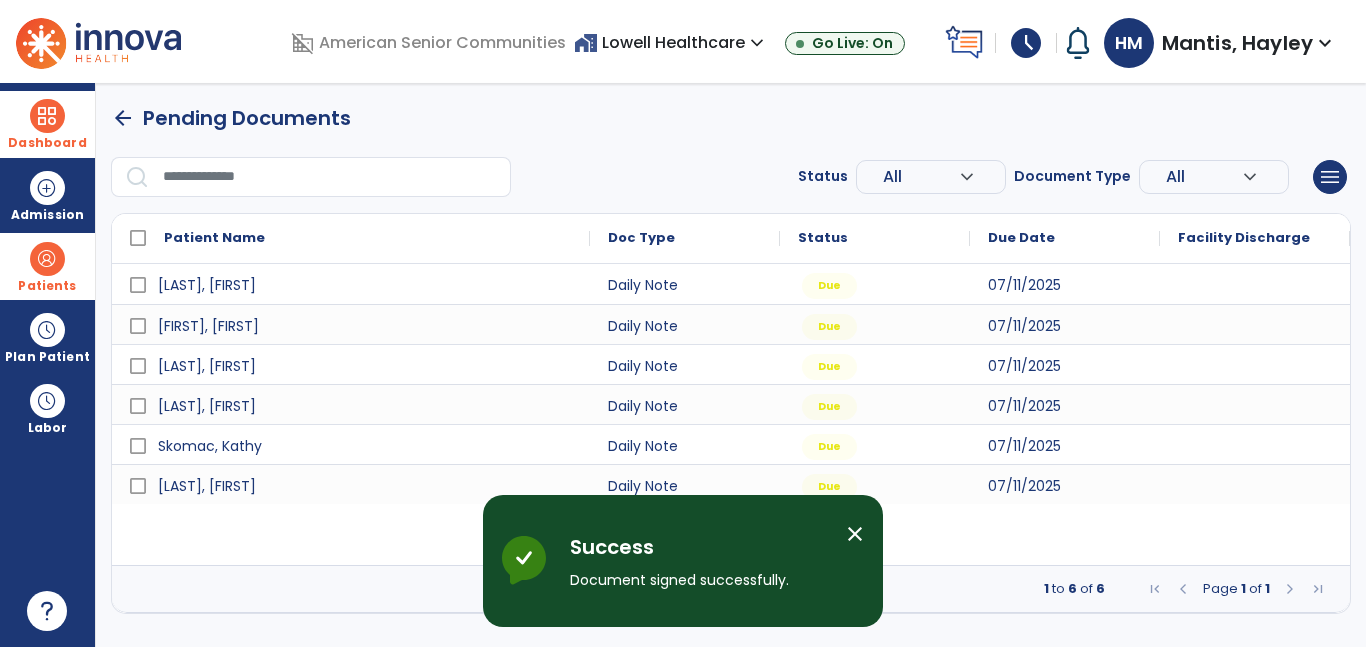 scroll, scrollTop: 0, scrollLeft: 0, axis: both 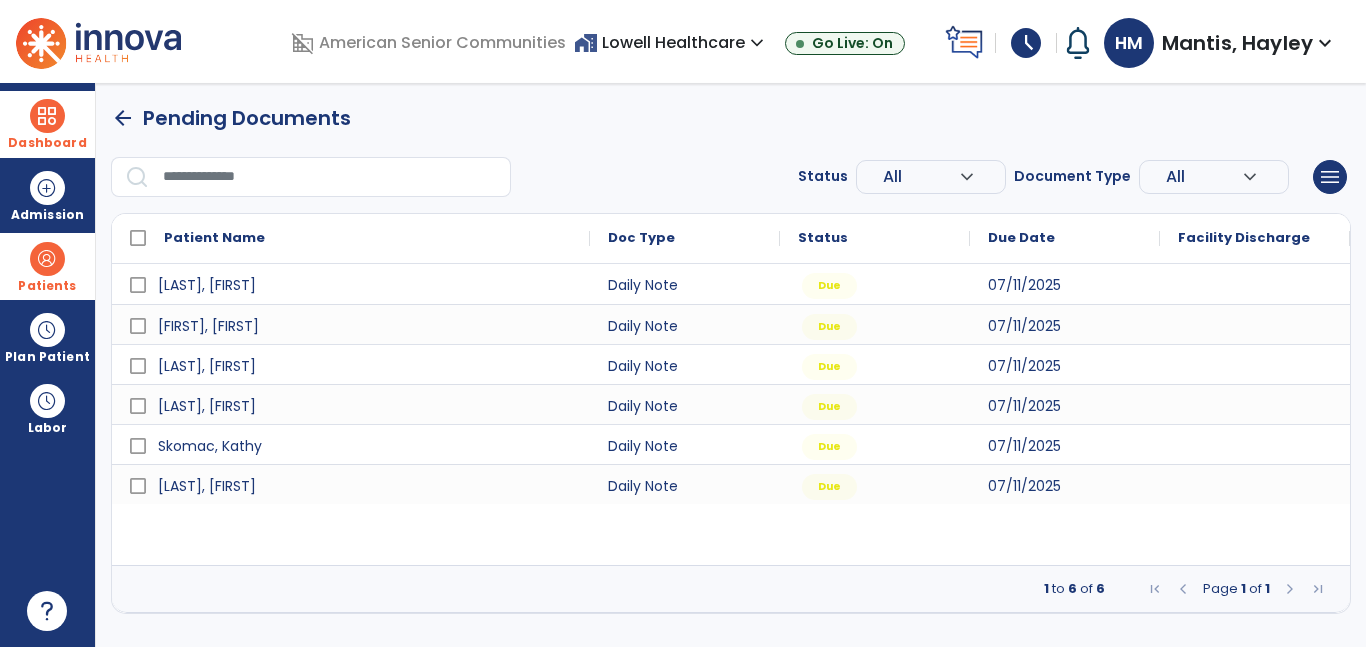 click at bounding box center (1255, 444) 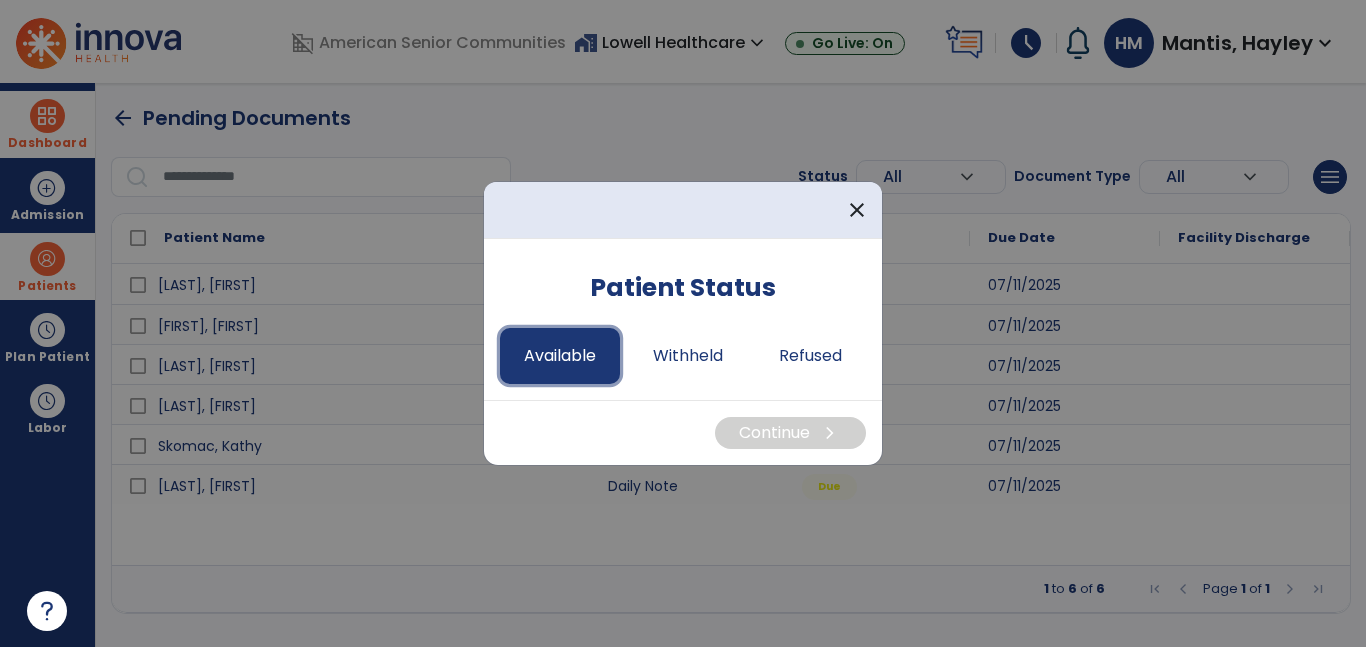 click on "Available" at bounding box center (560, 356) 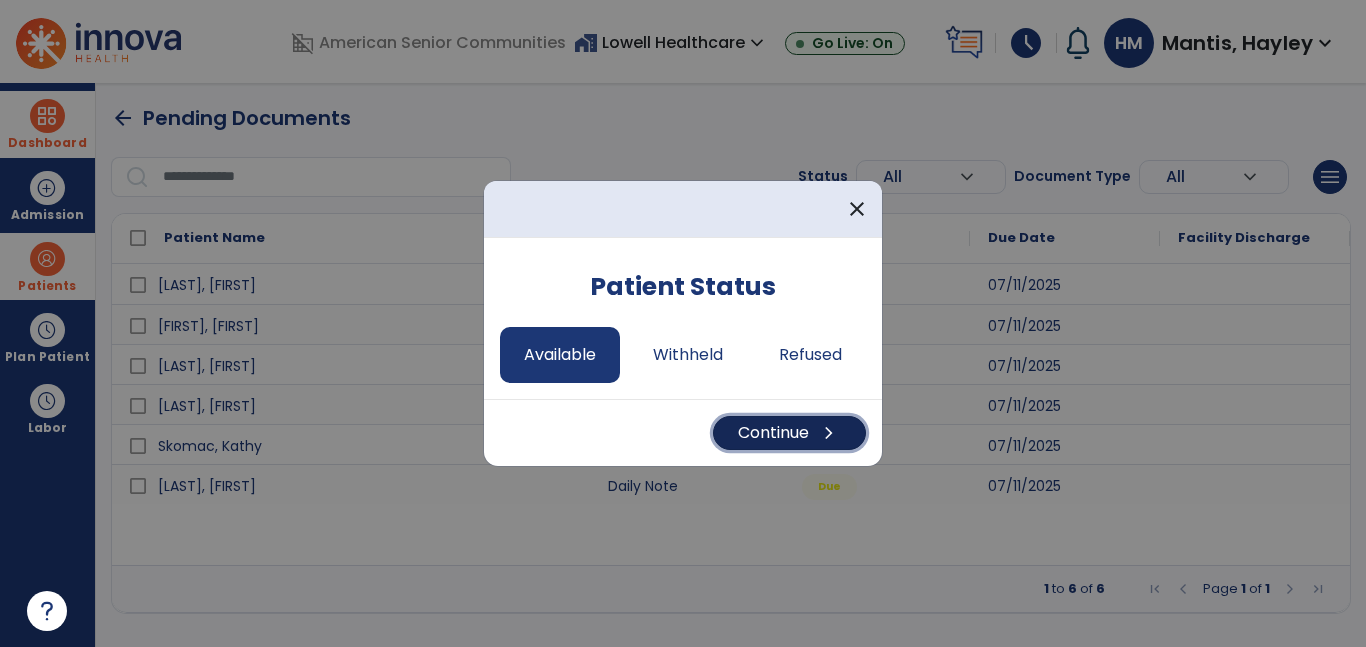 click on "Continue   chevron_right" at bounding box center [789, 433] 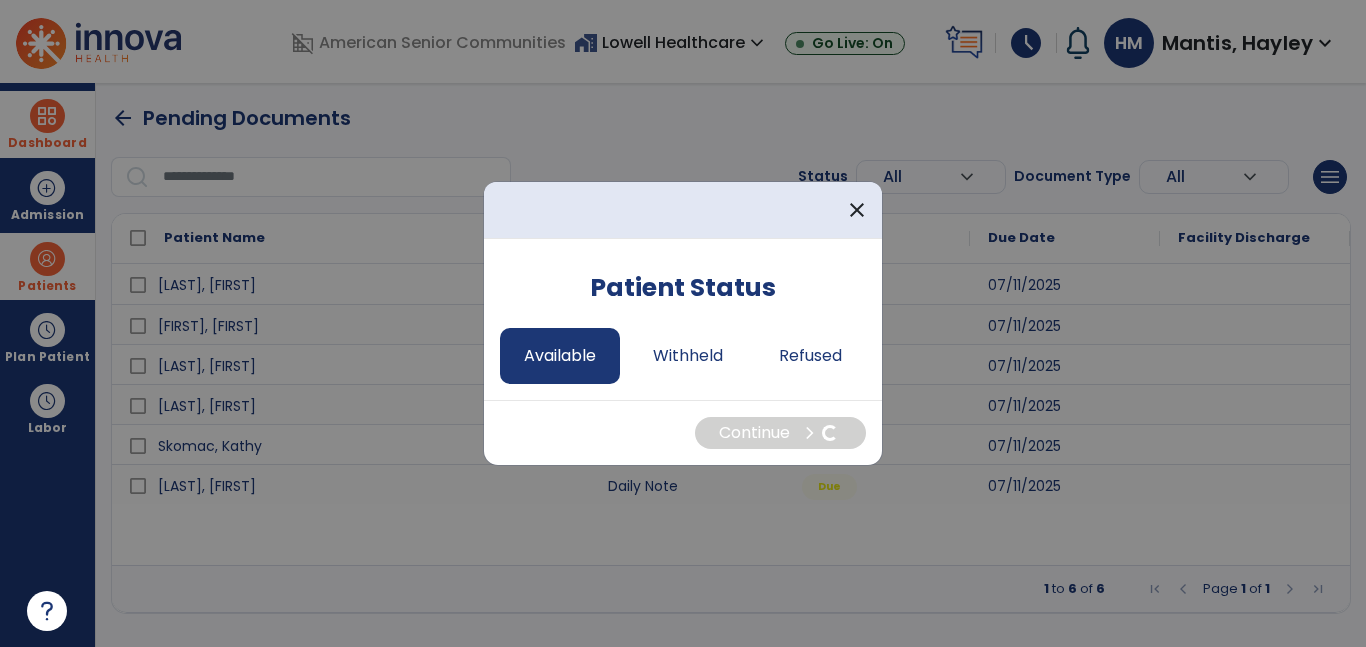 select on "*" 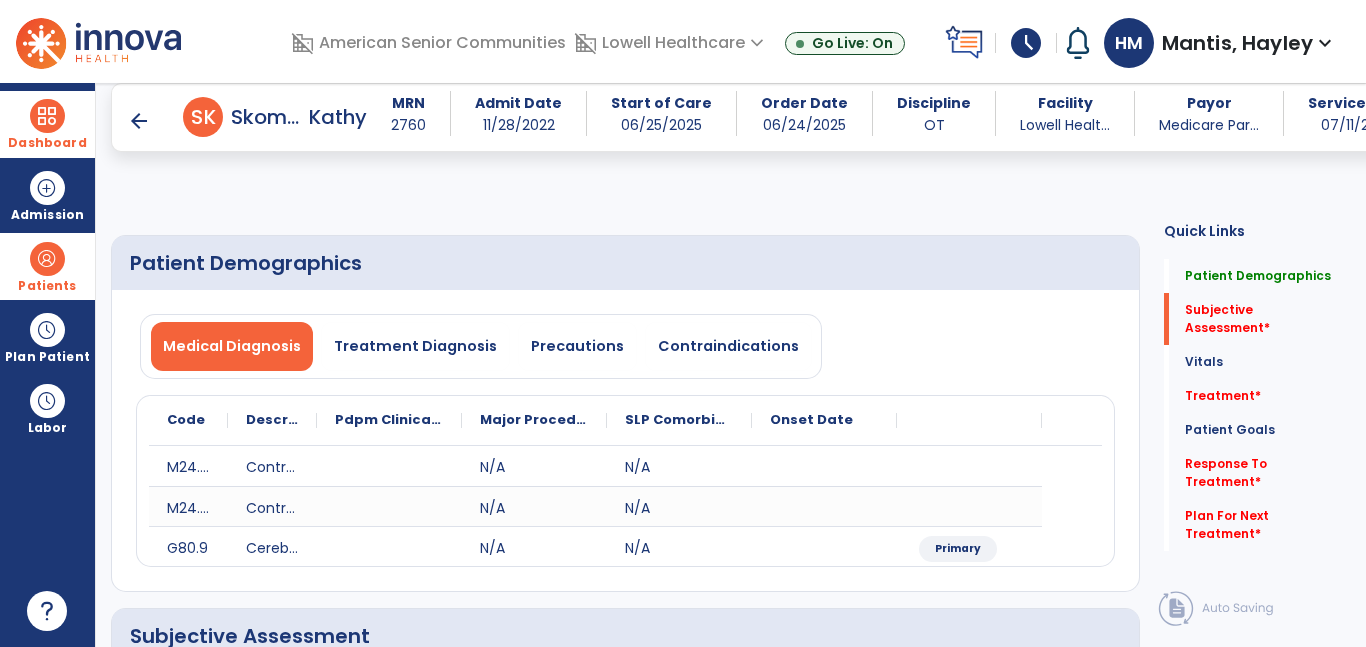 scroll, scrollTop: 2009, scrollLeft: 0, axis: vertical 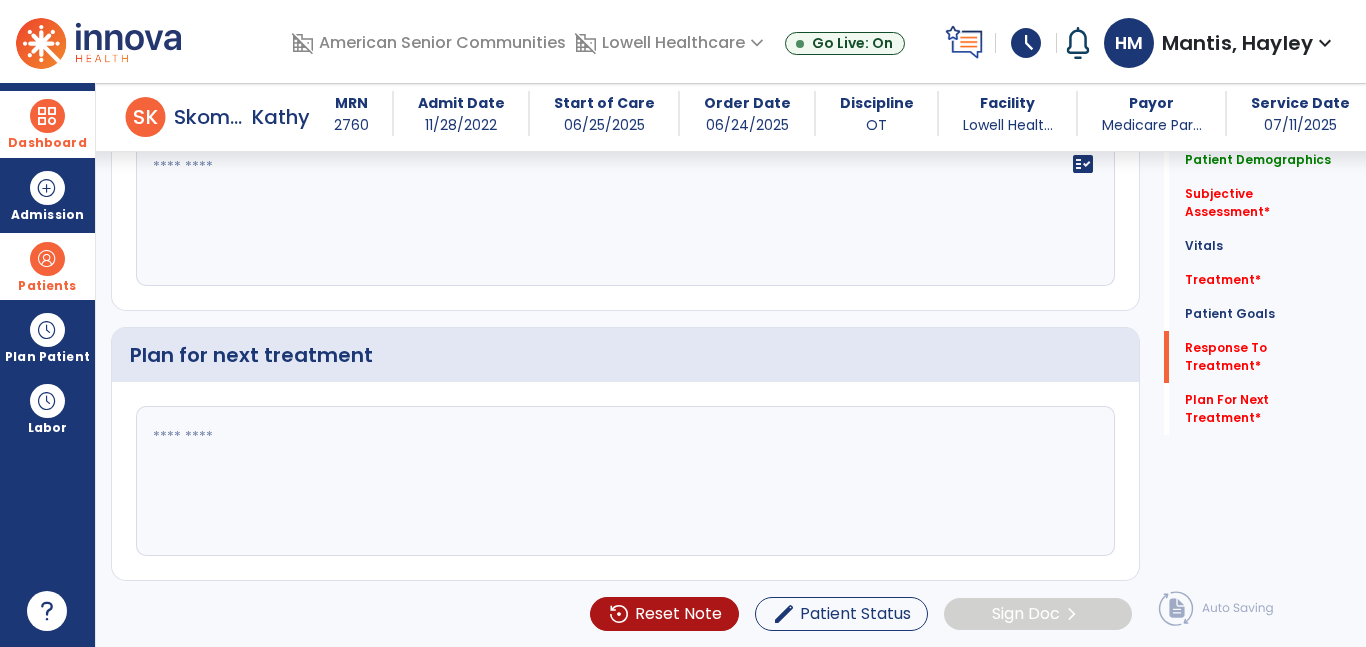 click 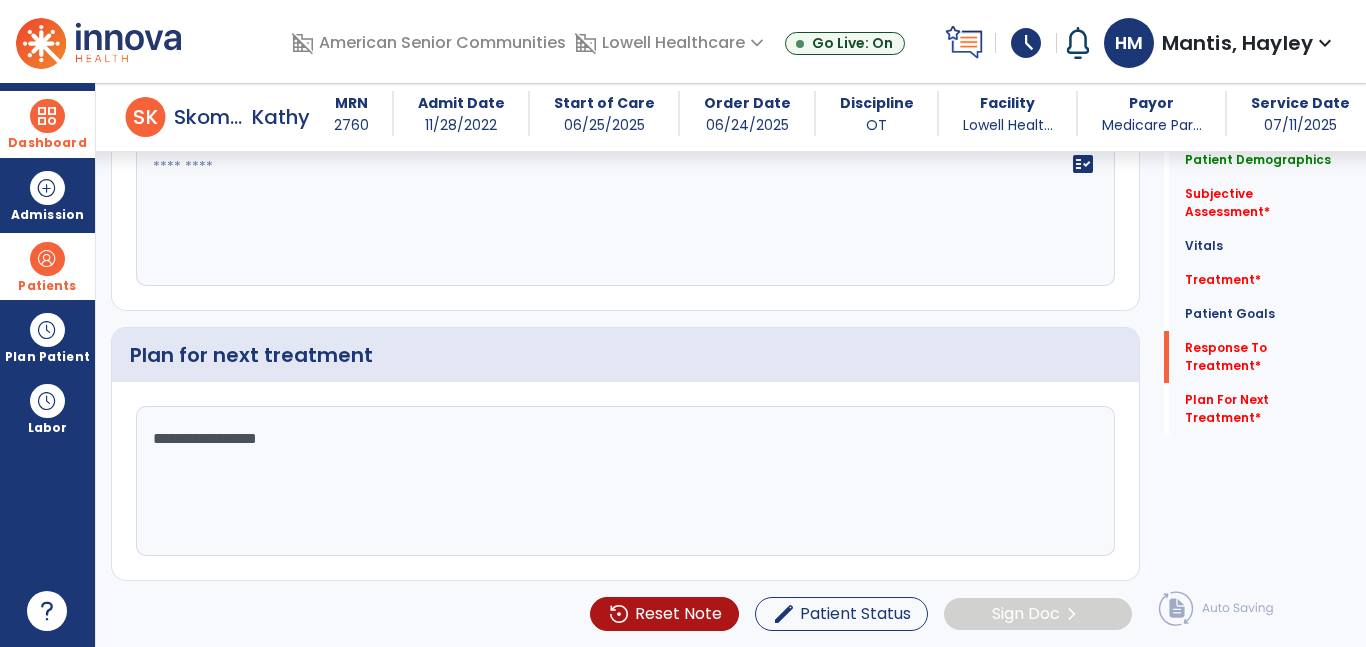 type on "**********" 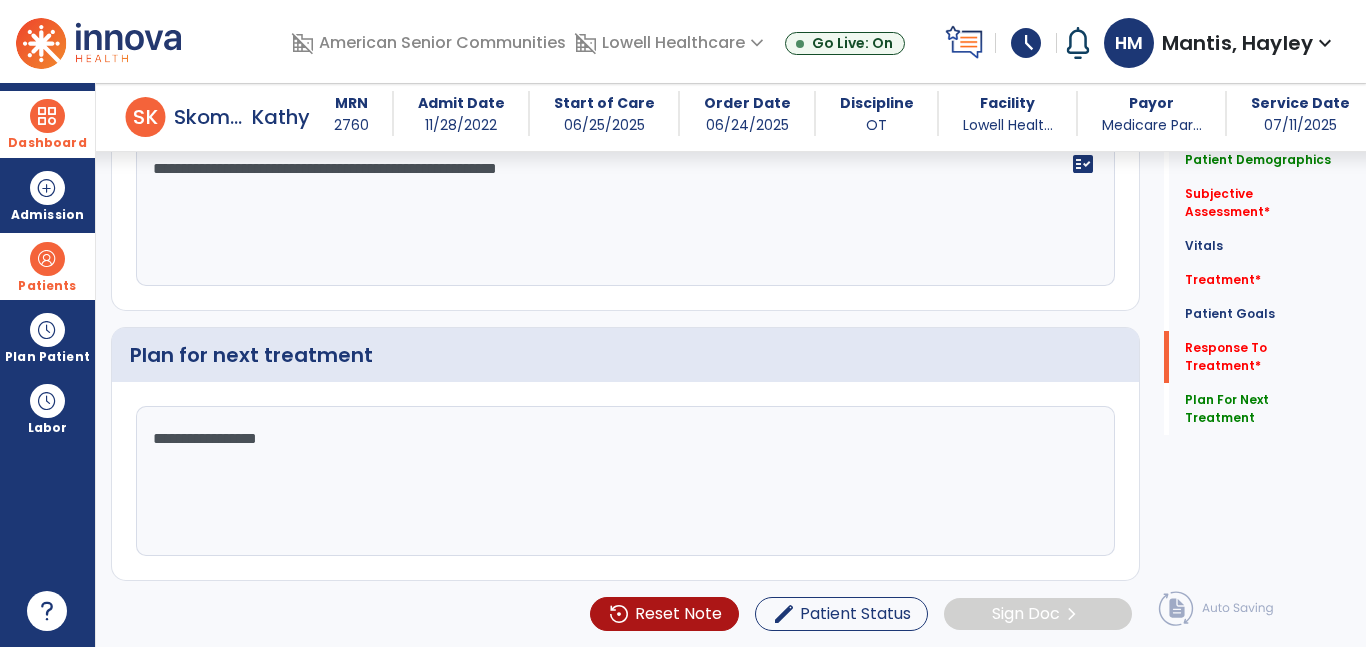 click on "**********" 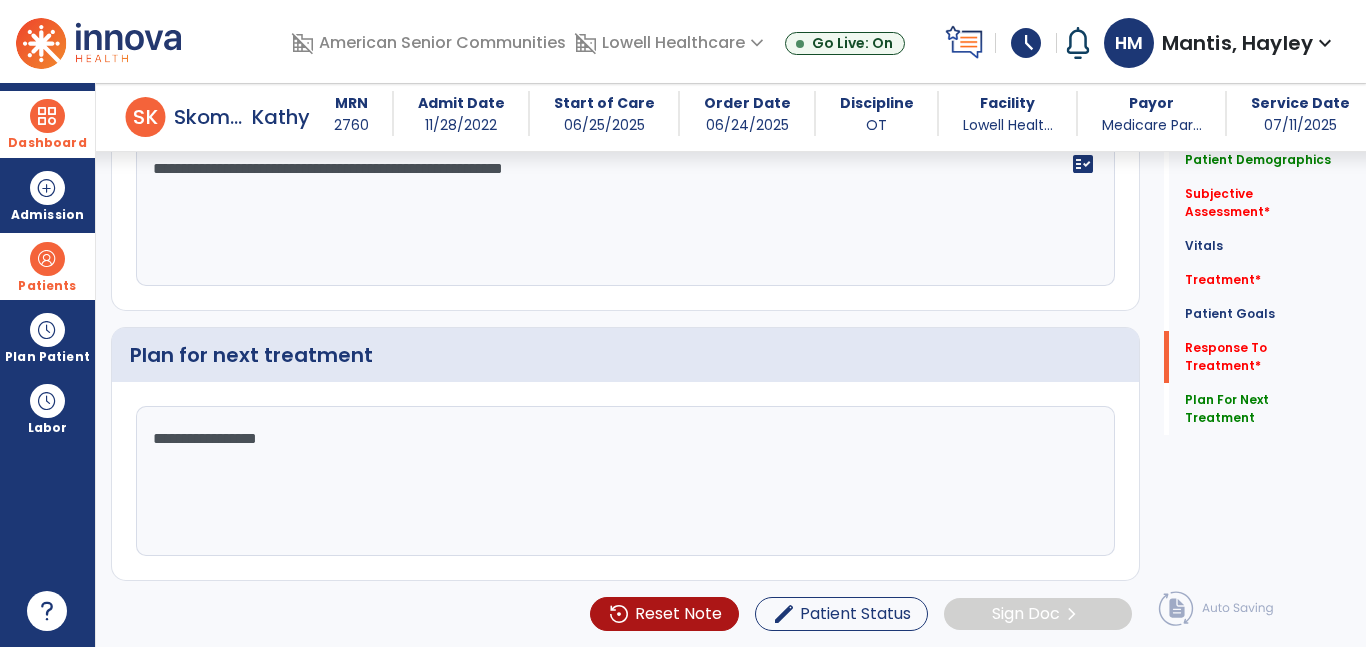 click on "**********" 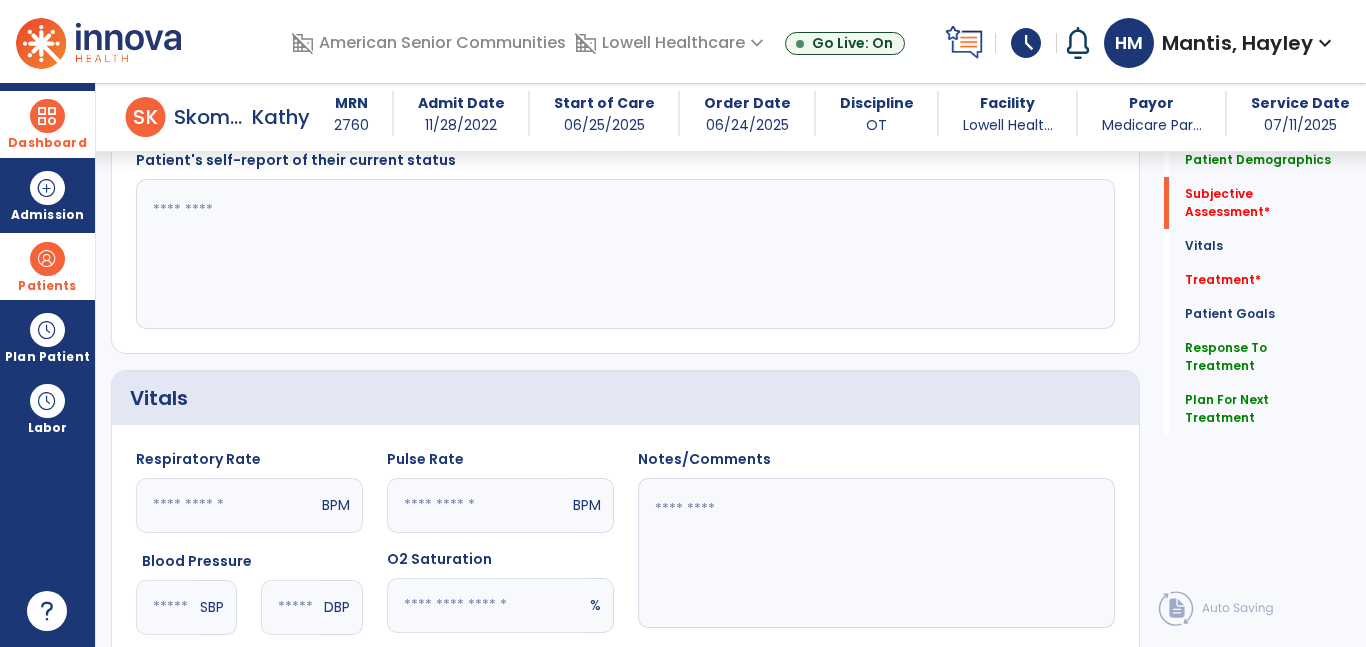 scroll, scrollTop: 460, scrollLeft: 0, axis: vertical 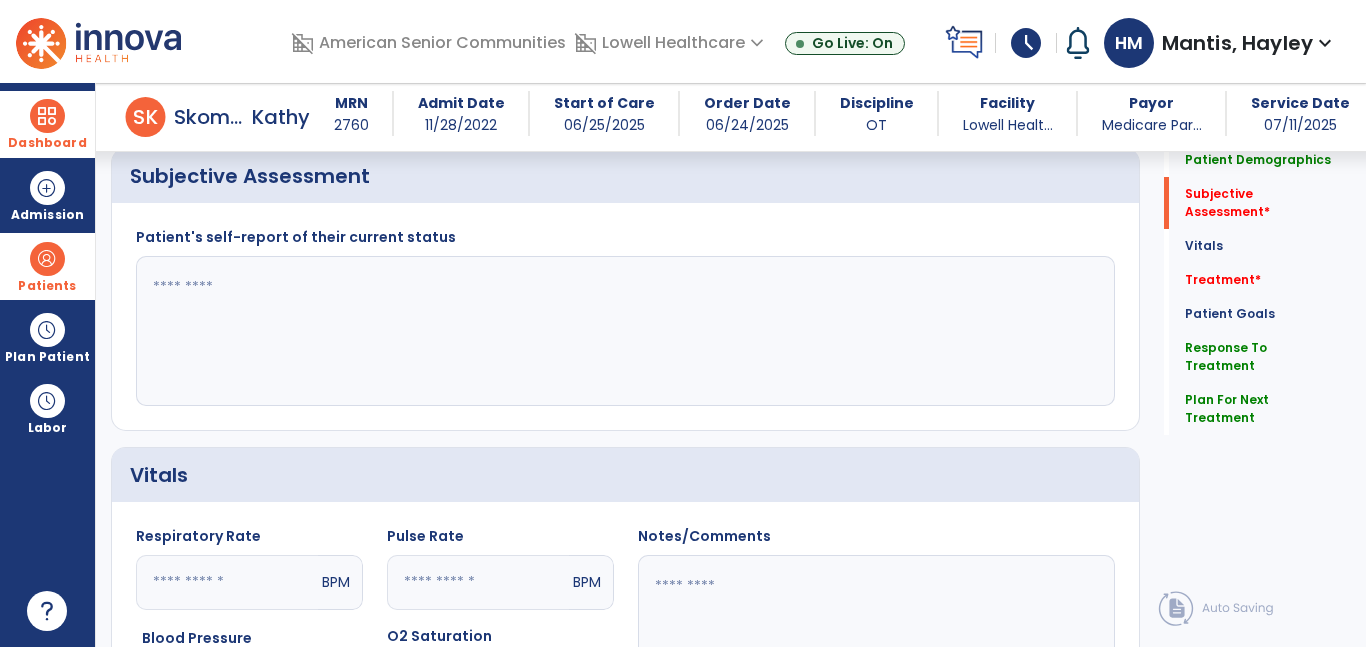type on "**********" 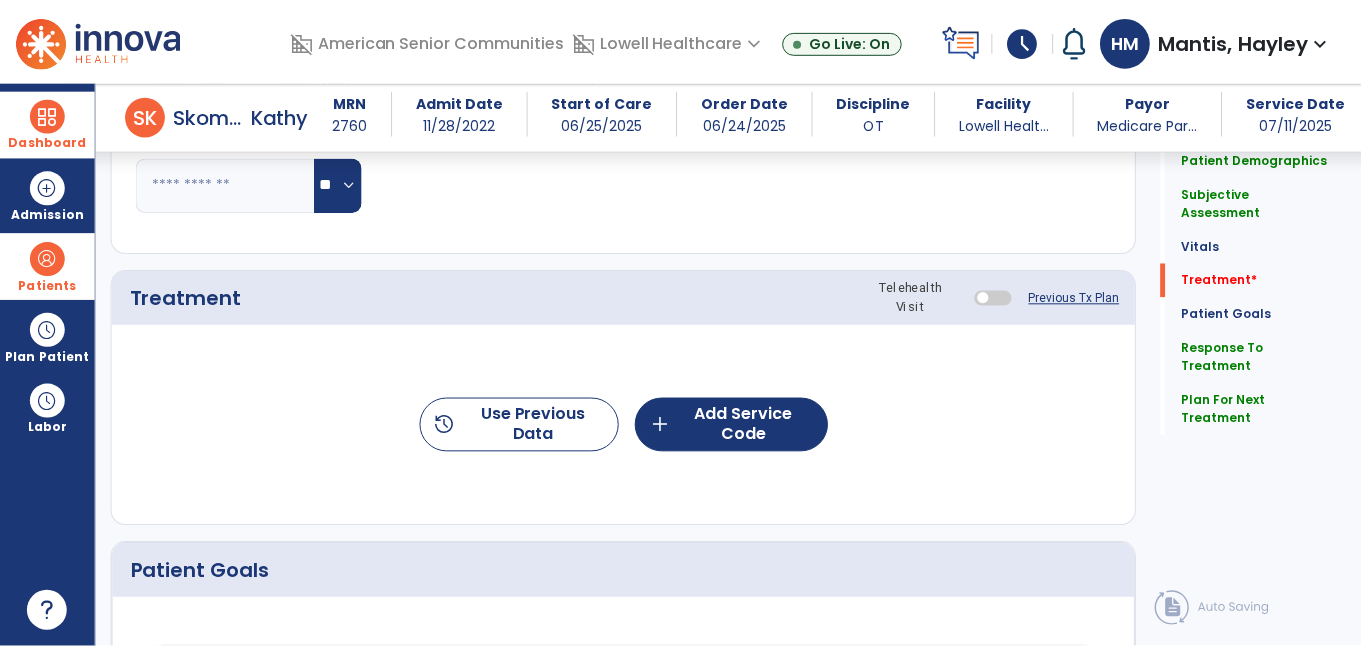 scroll, scrollTop: 1111, scrollLeft: 0, axis: vertical 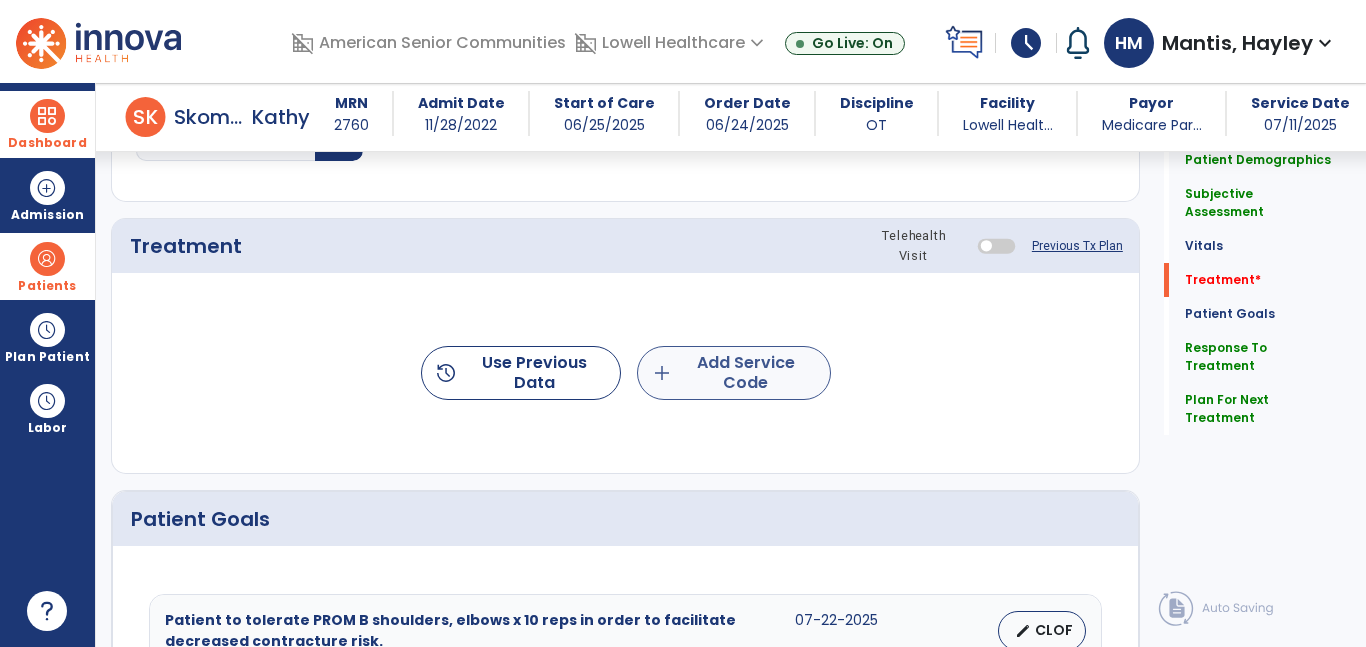 type on "**********" 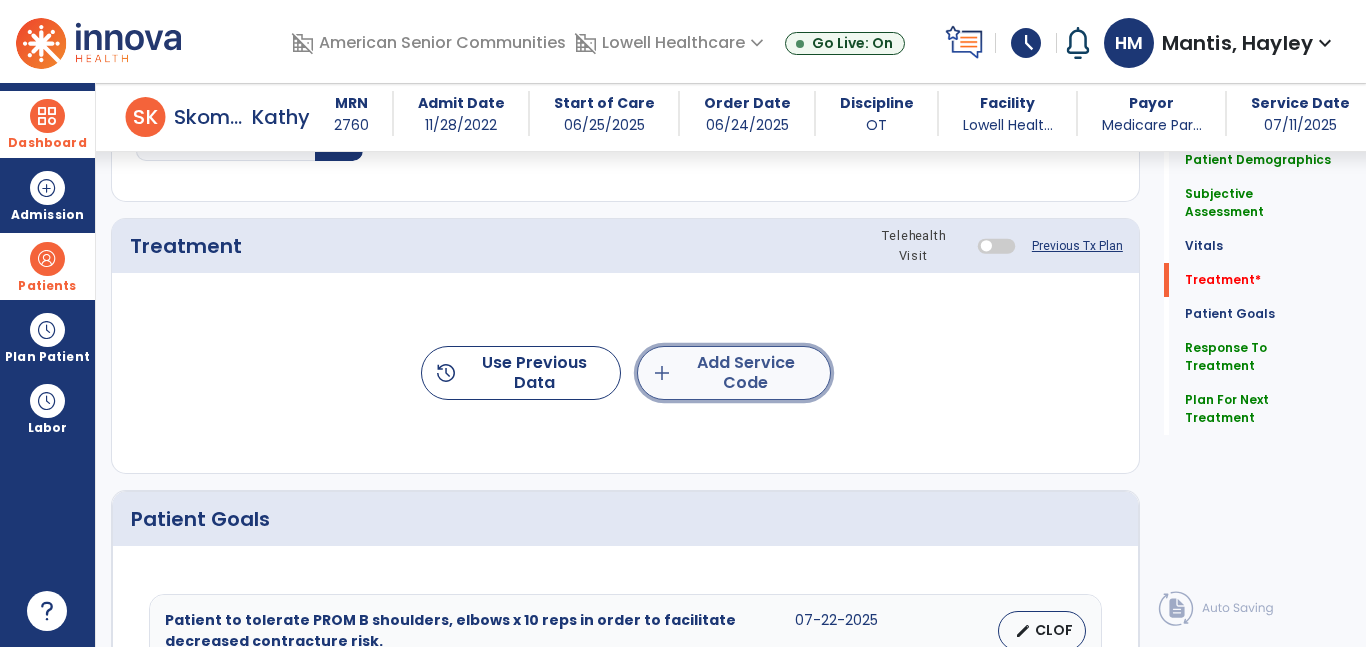 click on "add  Add Service Code" 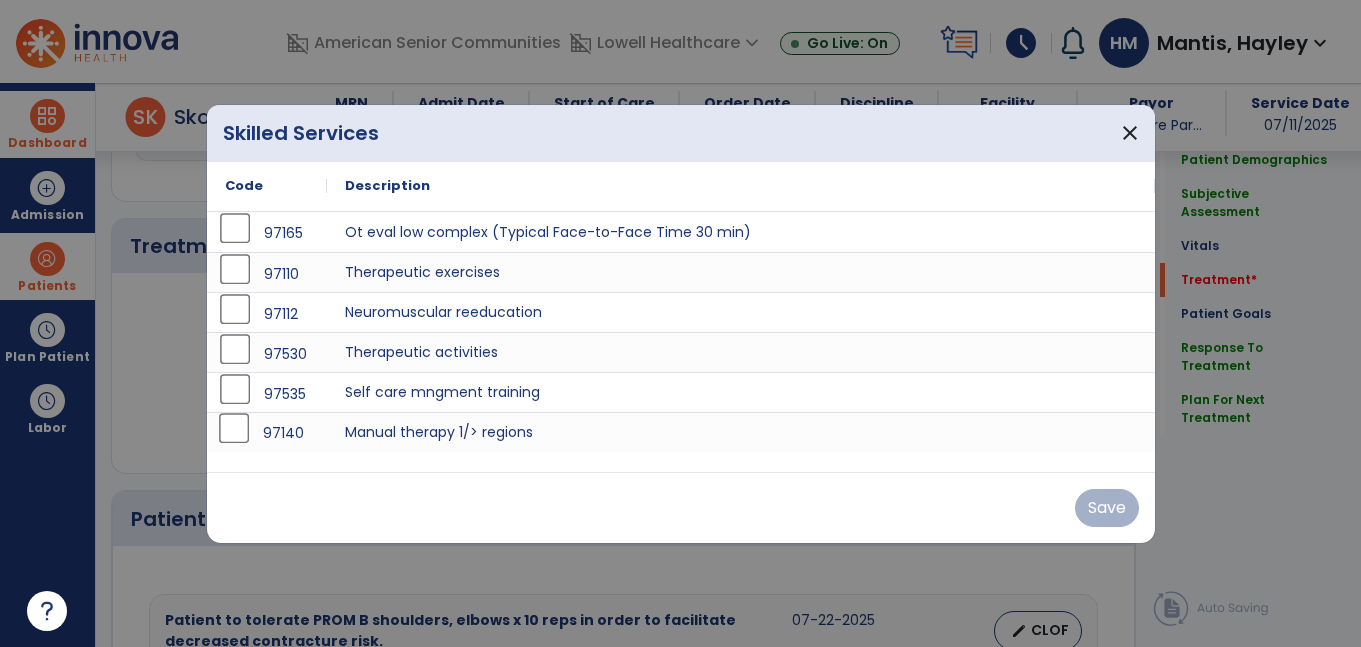 click on "97140" at bounding box center (267, 432) 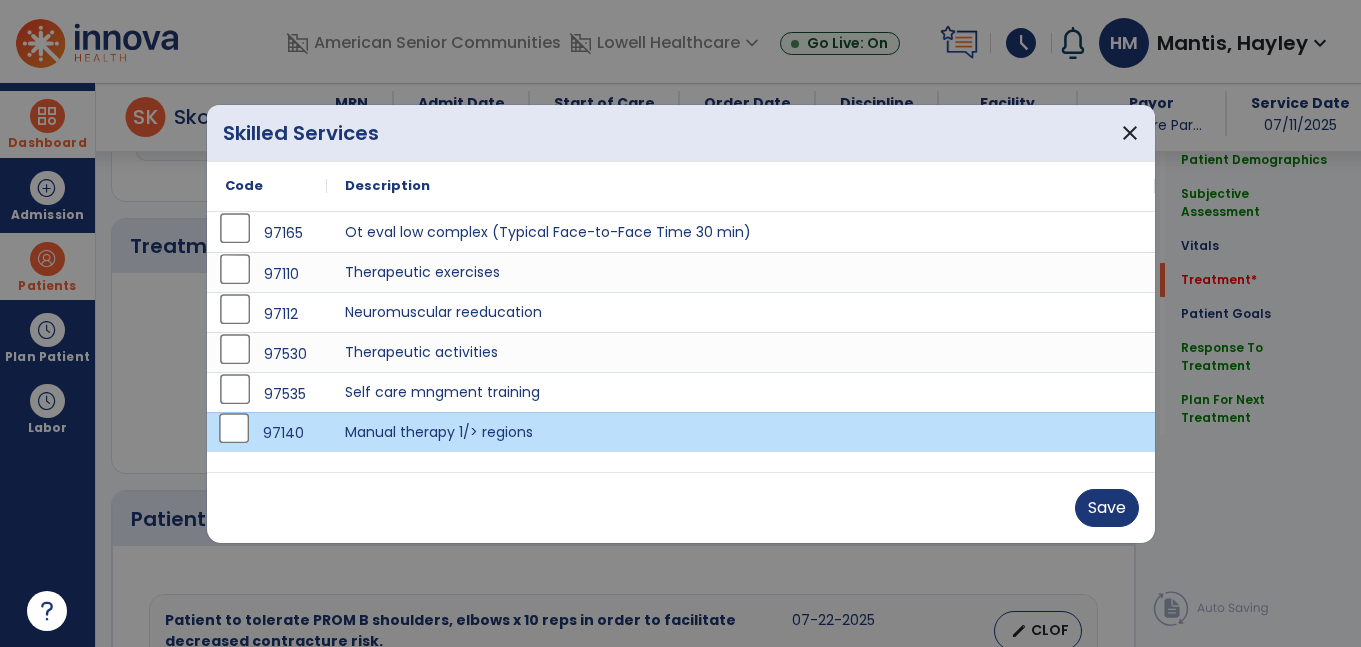 click on "97140" at bounding box center [283, 433] 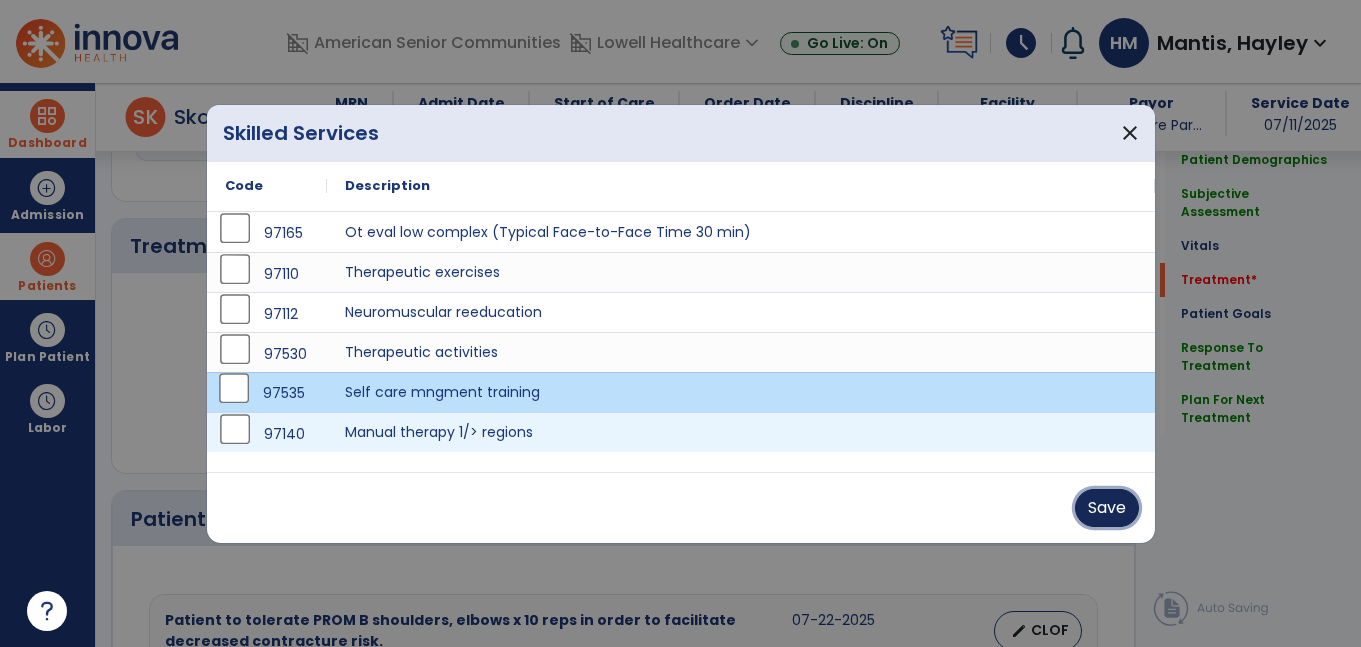 click on "Save" at bounding box center (1107, 508) 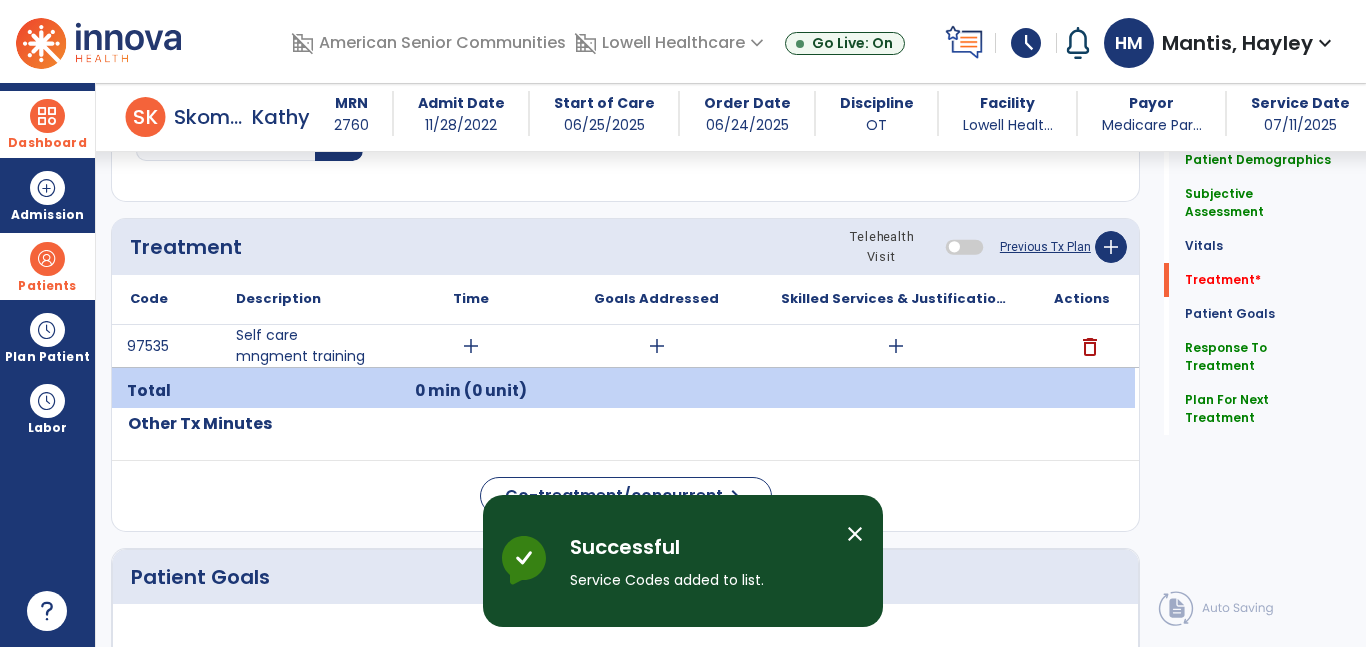 click on "0 min (0 unit)" at bounding box center [471, 391] 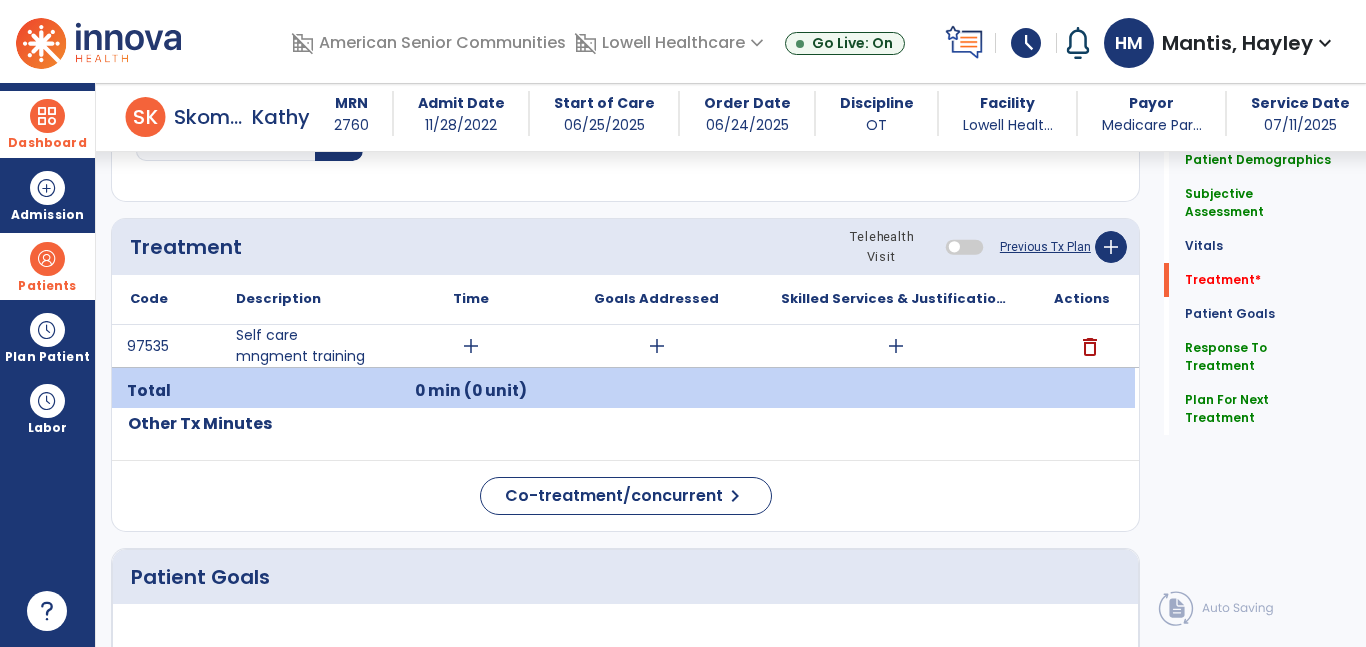 click on "add" at bounding box center [471, 346] 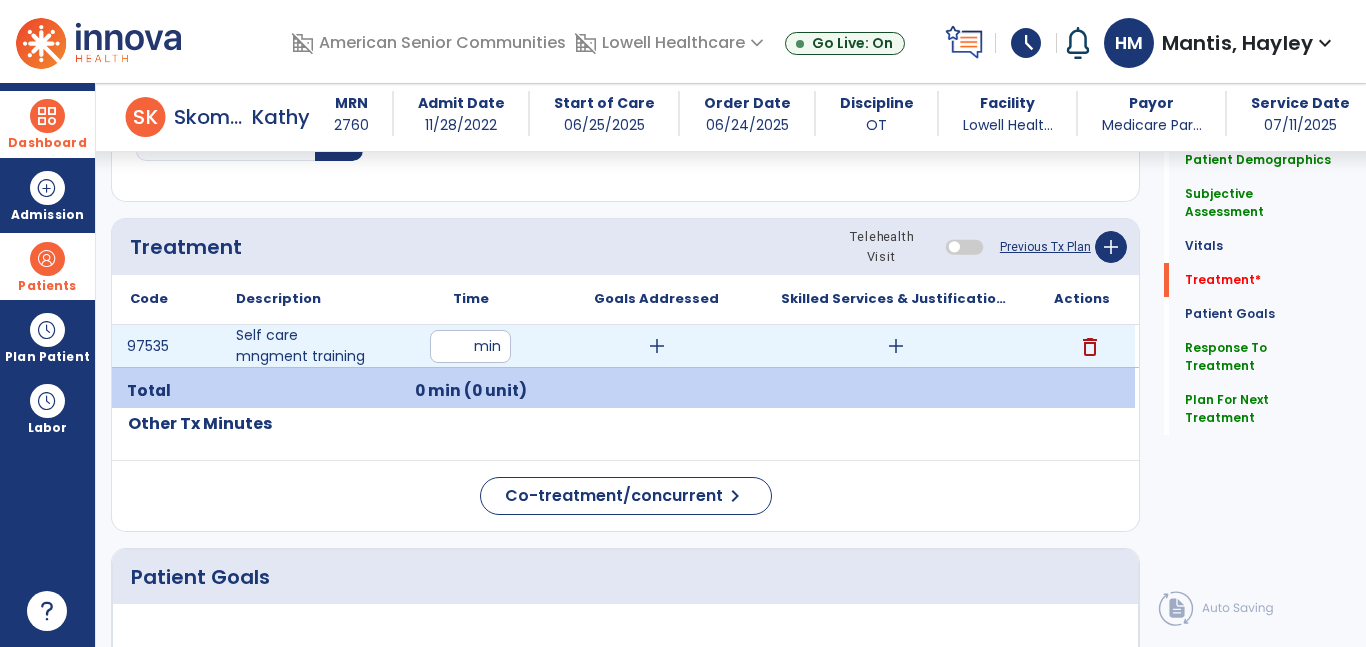 type on "**" 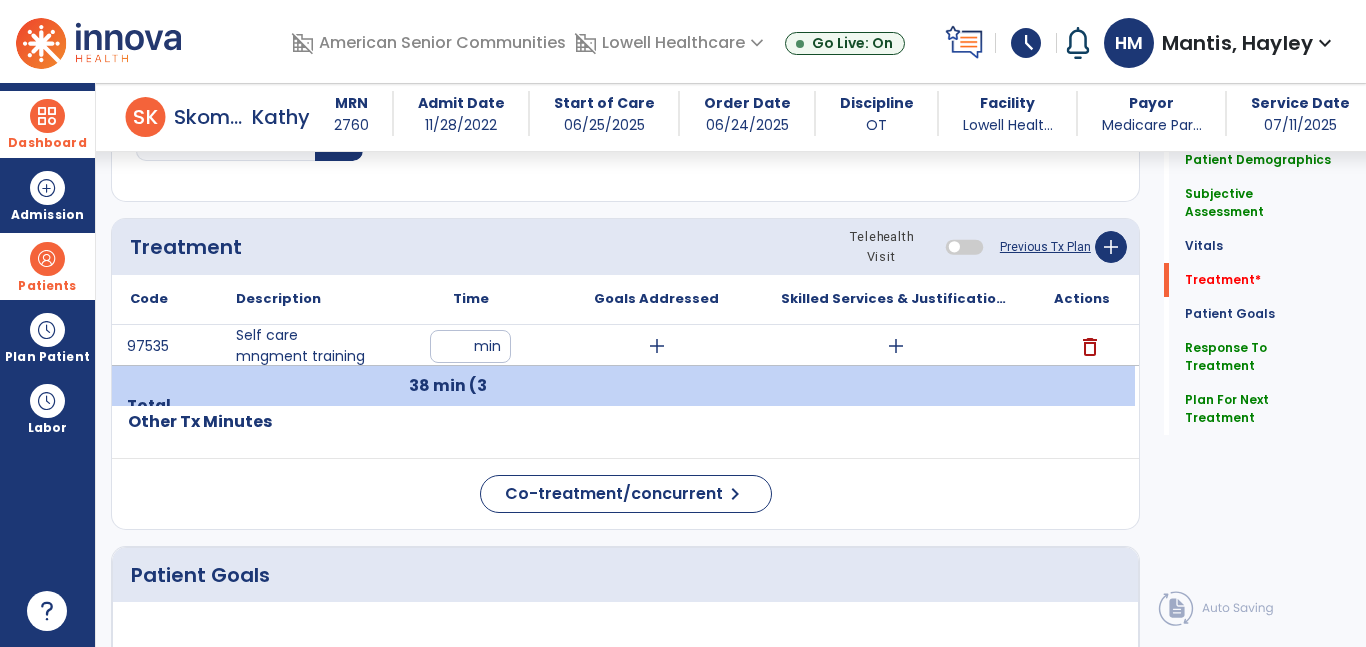 click on "add" at bounding box center [657, 346] 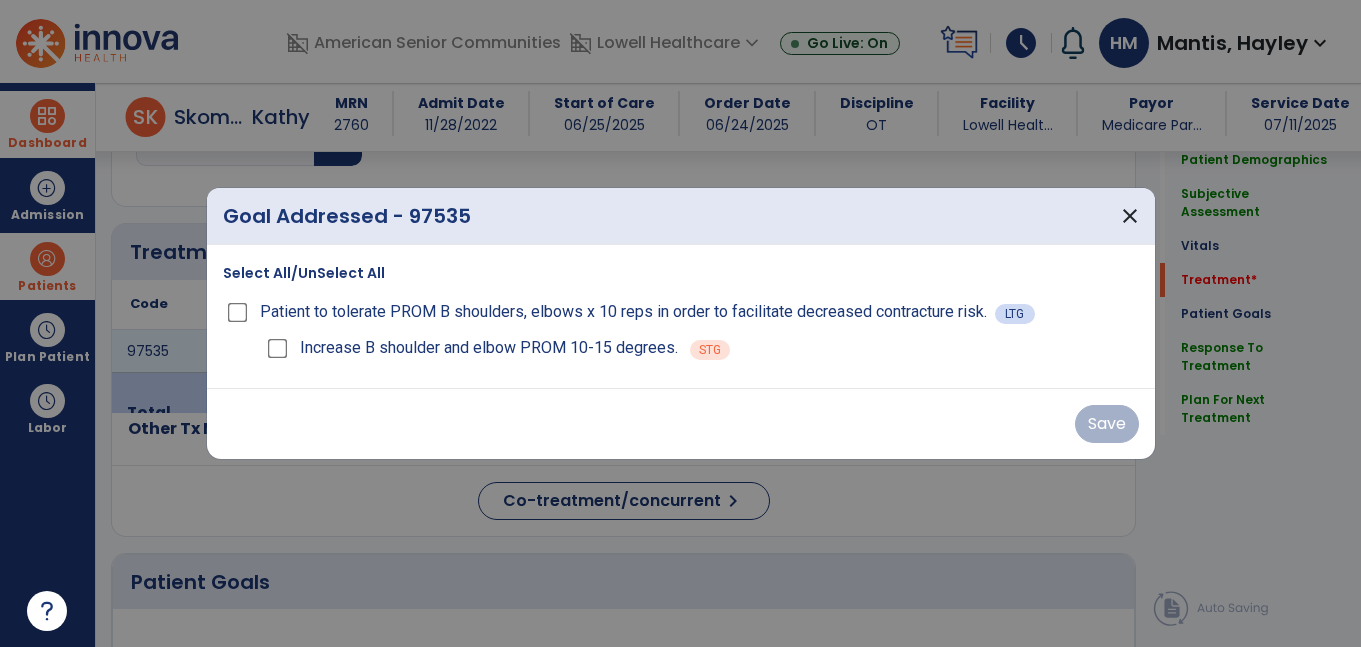 scroll, scrollTop: 1111, scrollLeft: 0, axis: vertical 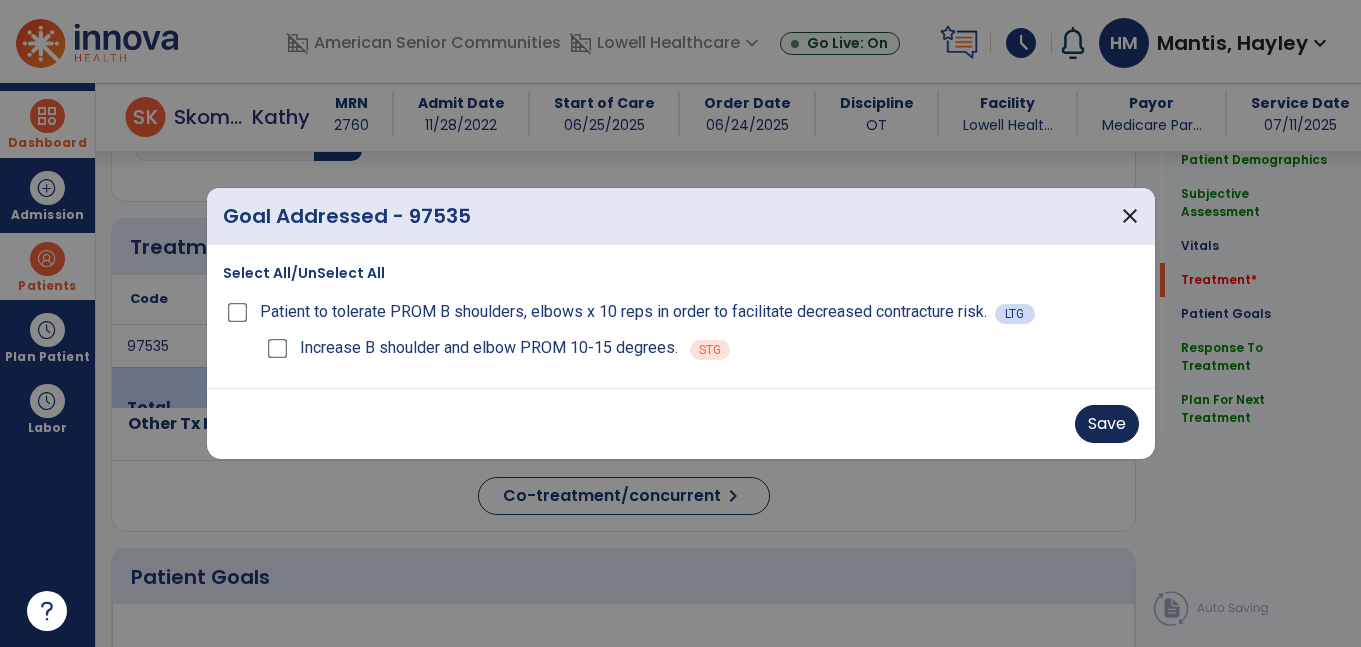 click on "Save" at bounding box center (1107, 424) 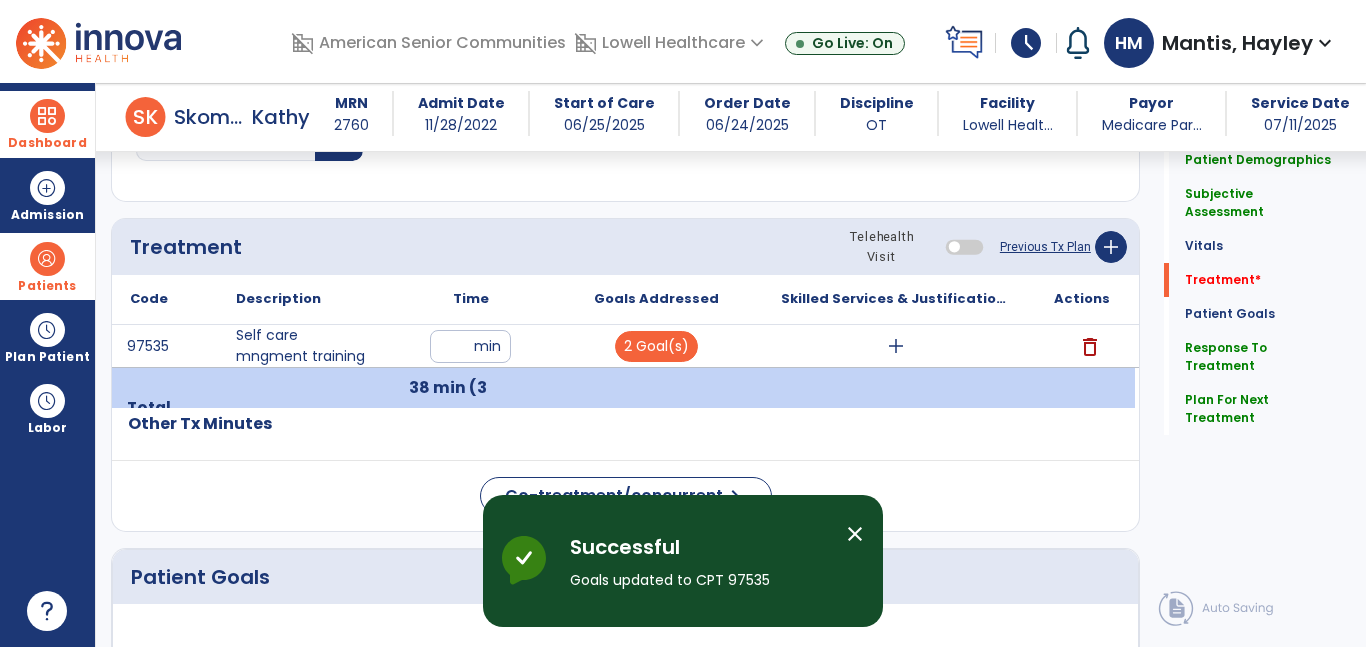 click on "add" at bounding box center (896, 346) 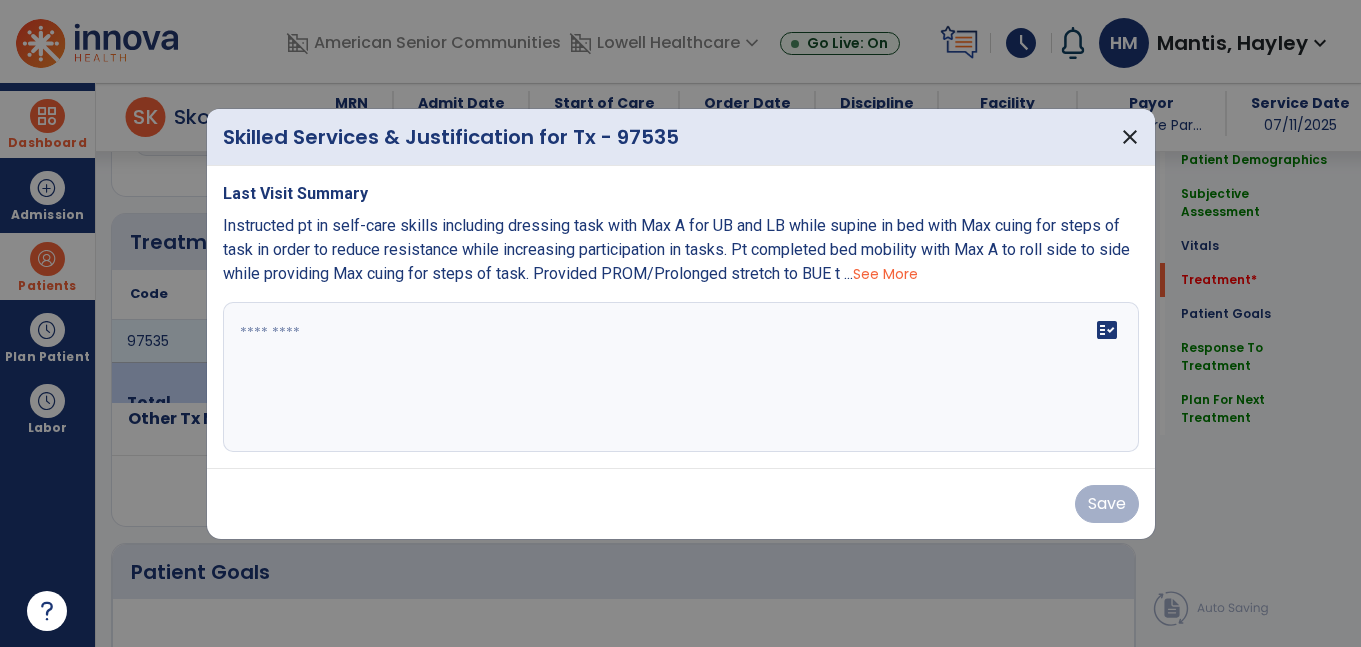 scroll, scrollTop: 1111, scrollLeft: 0, axis: vertical 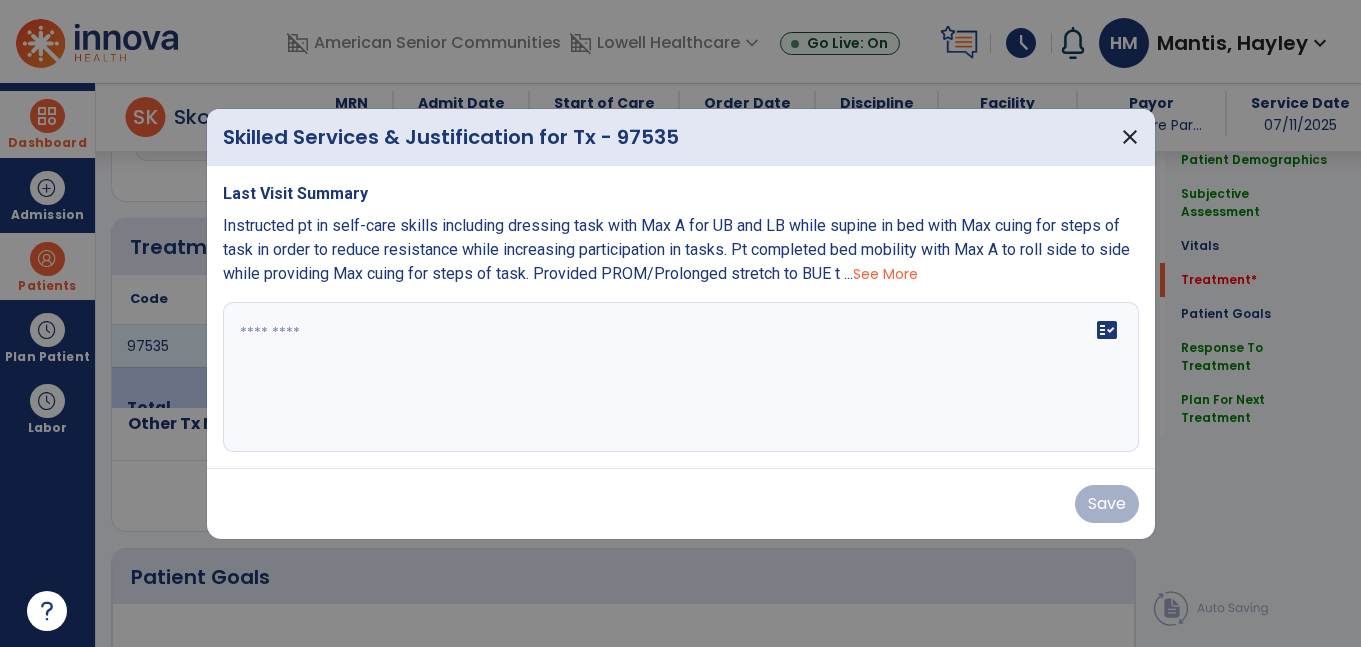 click on "See More" at bounding box center (885, 274) 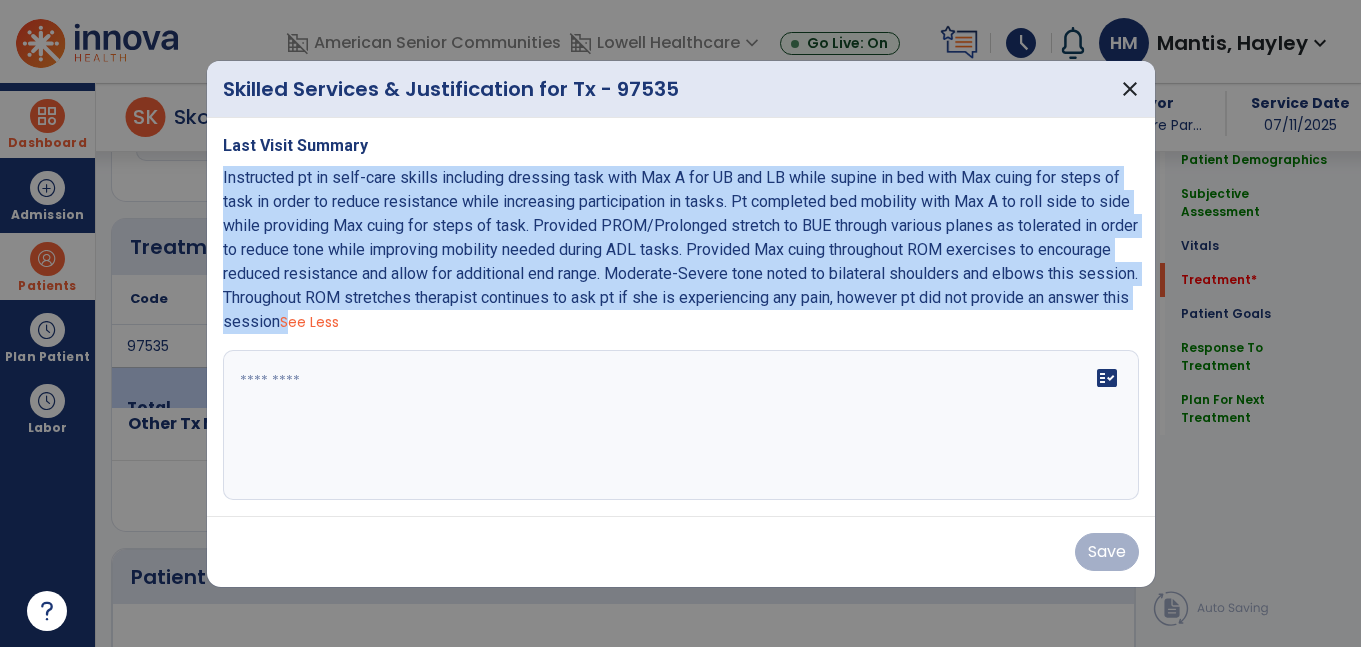 drag, startPoint x: 218, startPoint y: 177, endPoint x: 387, endPoint y: 331, distance: 228.64165 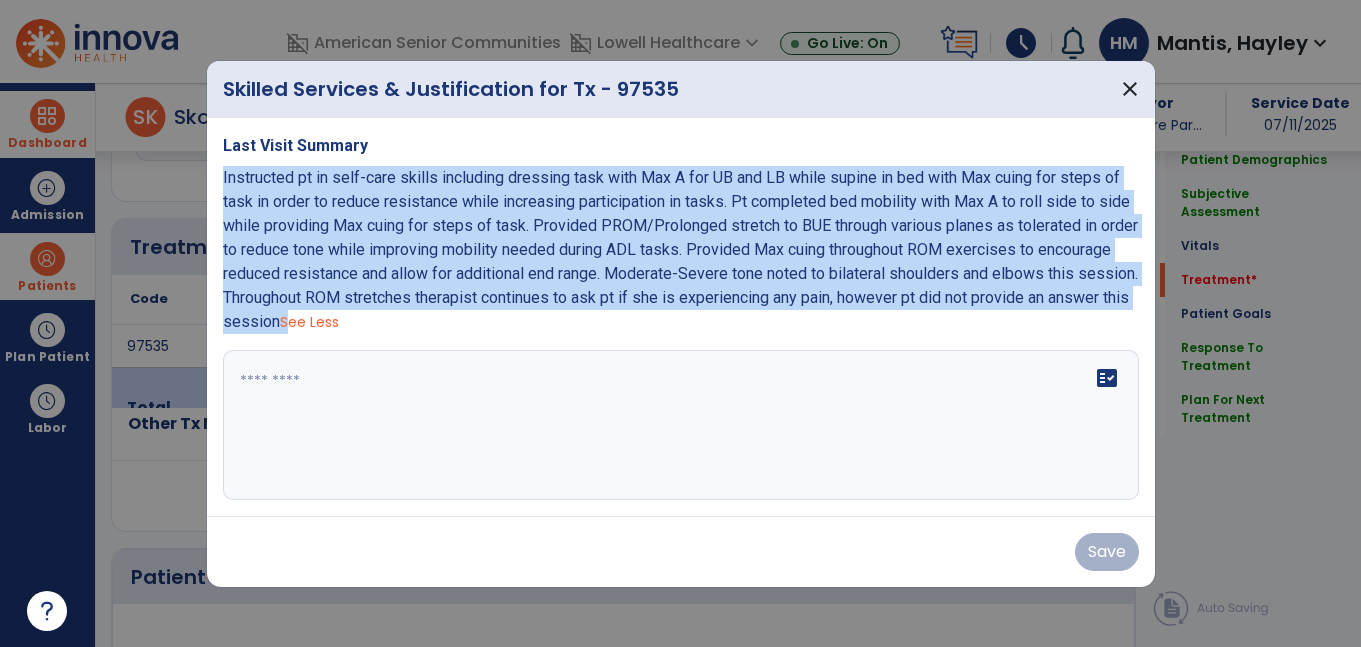 click on "Last Visit Summary Instructed pt in self-care skills including dressing task with Max A for UB and LB while supine in bed with Max cuing for steps of task in order to reduce resistance while increasing participation in tasks. Pt completed bed mobility with Max A to roll side to side while providing Max cuing for steps of task. Provided PROM/Prolonged stretch to BUE through various planes as tolerated in order to reduce tone while improving mobility needed during ADL tasks. Provided Max cuing throughout ROM exercises to encourage reduced resistance and allow for additional end range. Moderate-Severe tone noted to bilateral shoulders and elbows this session. Throughout ROM stretches therapist continues to ask pt if she is experiencing any pain, however pt did not provide an answer this session See Less fact_check" at bounding box center (681, 317) 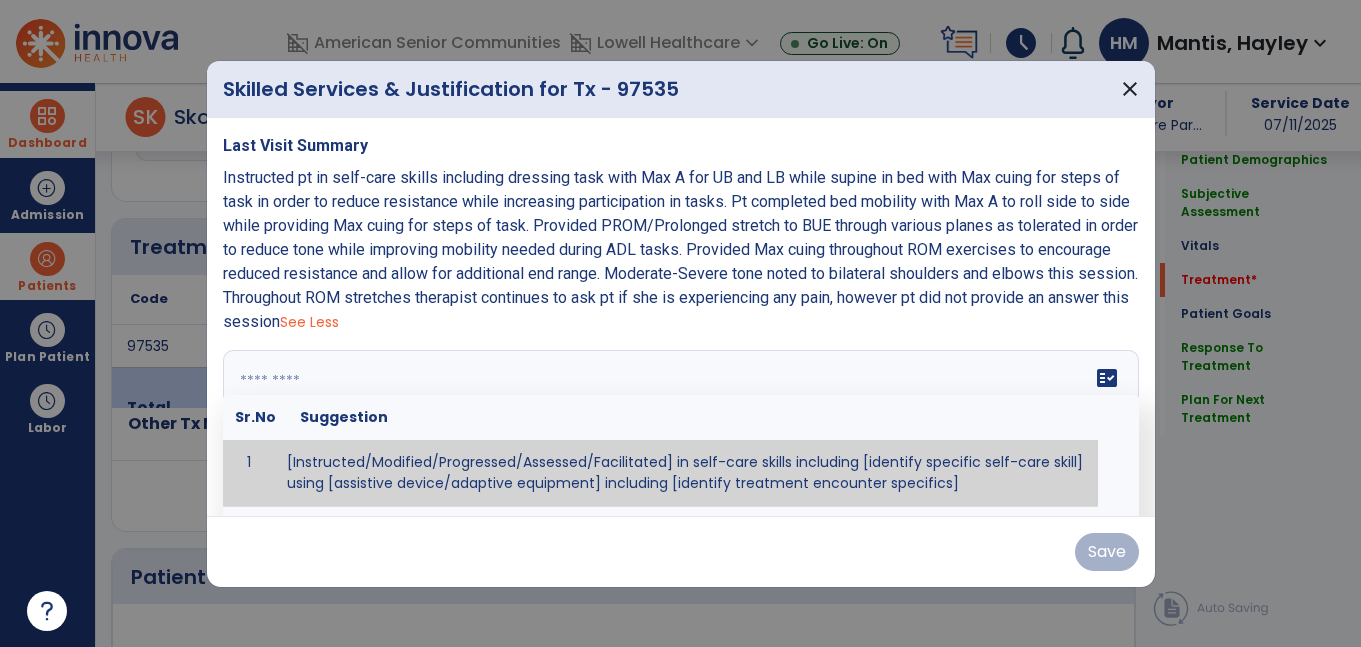 paste on "**********" 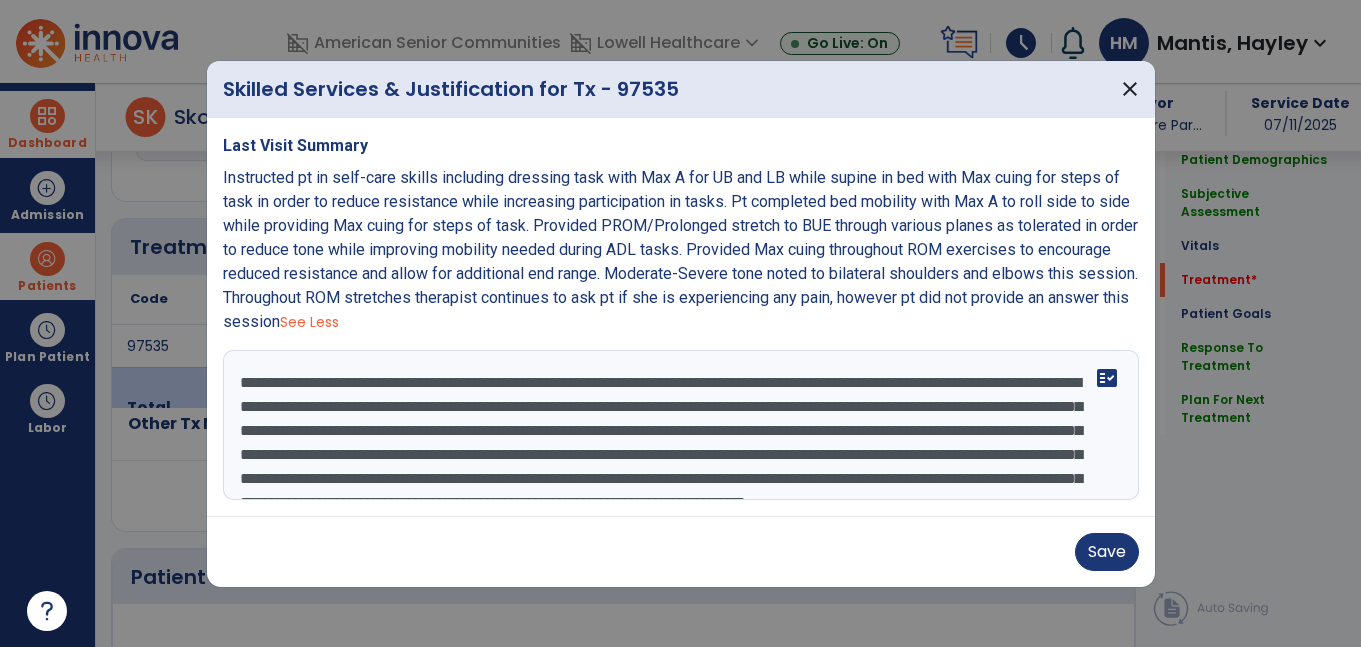 scroll, scrollTop: 64, scrollLeft: 0, axis: vertical 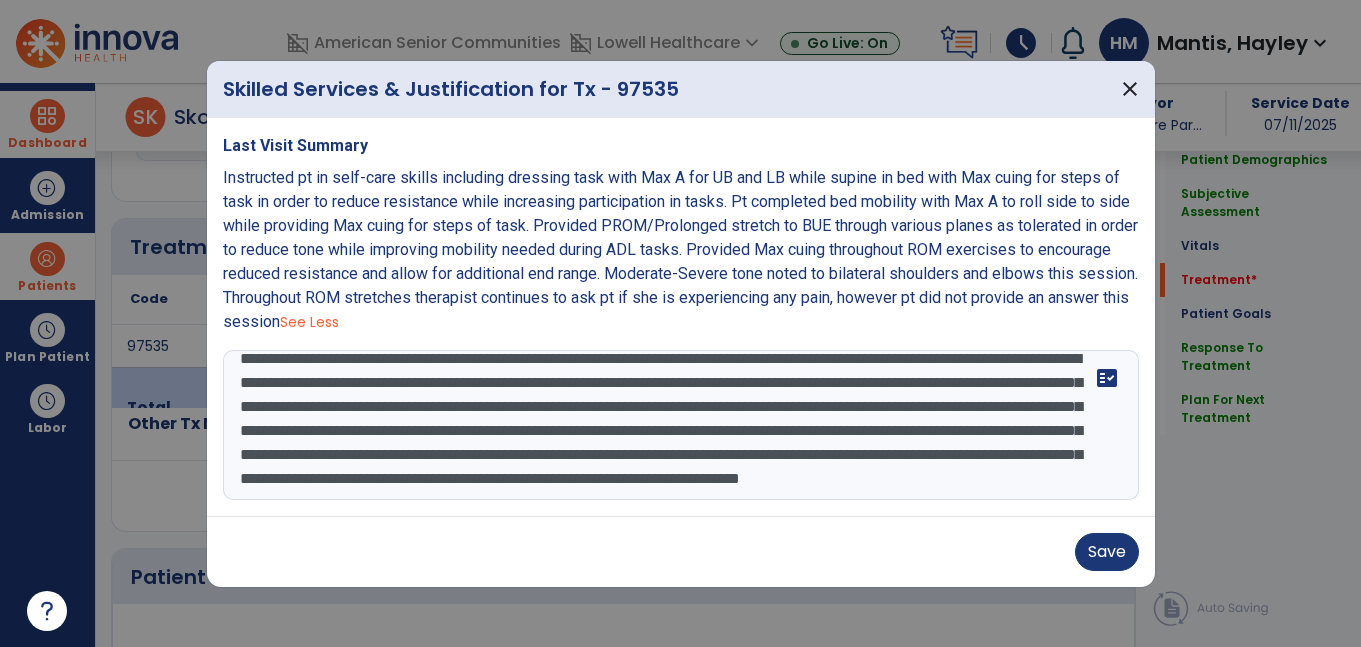 click on "**********" at bounding box center [681, 425] 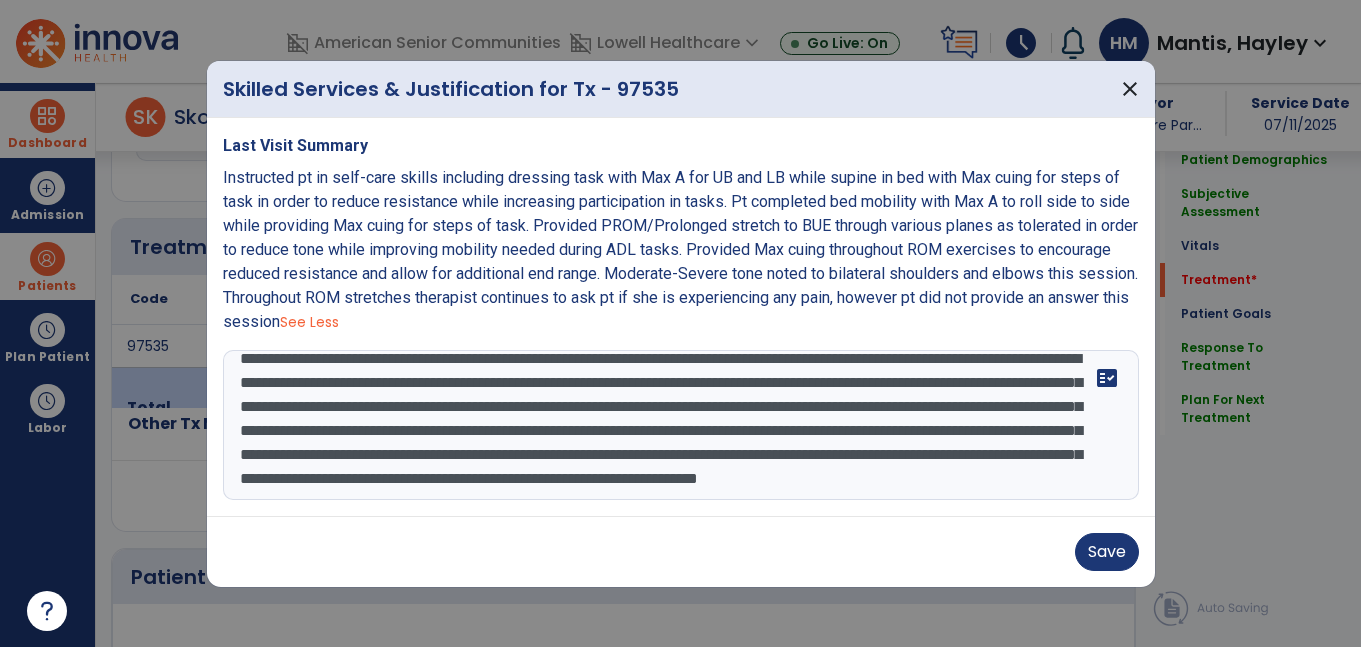 scroll, scrollTop: 20, scrollLeft: 0, axis: vertical 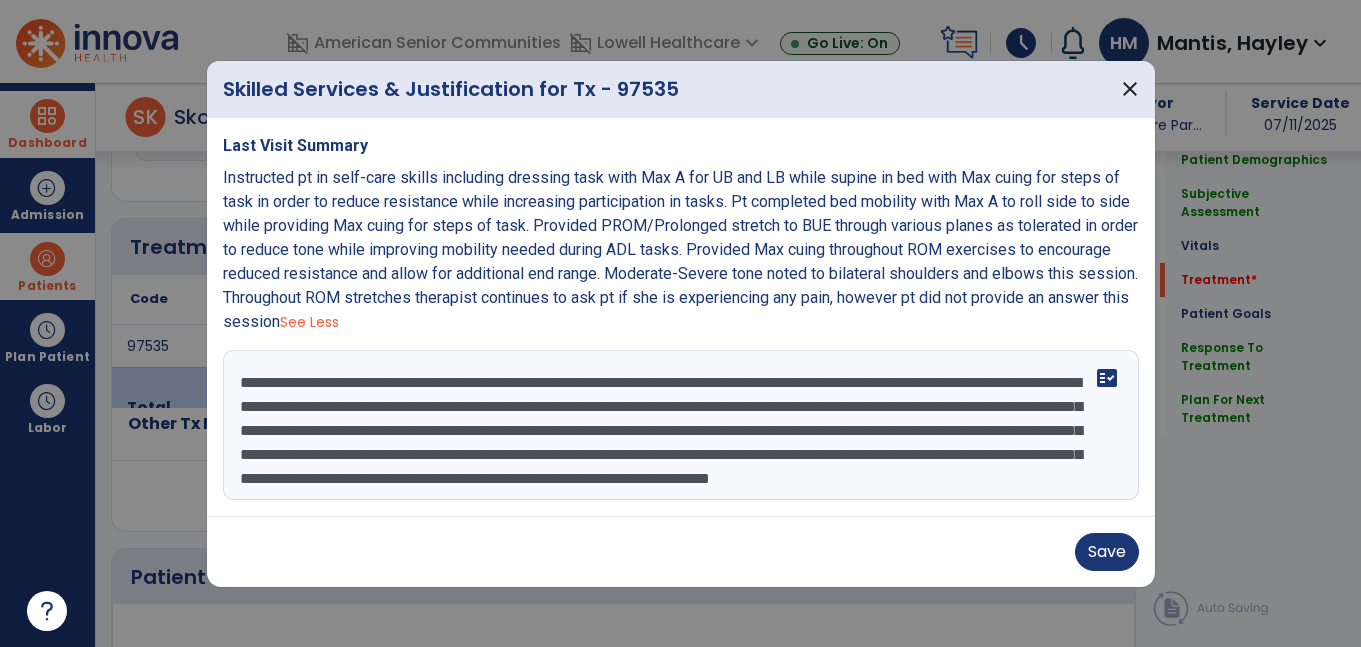 type on "**********" 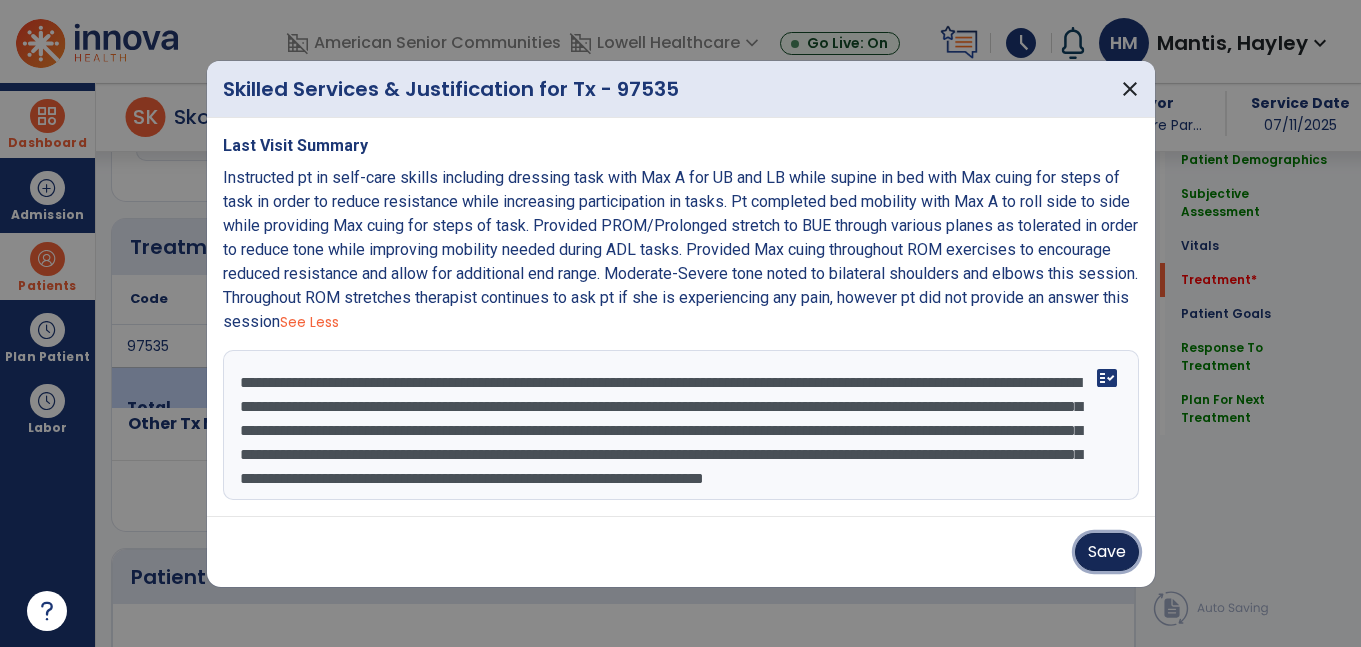 click on "Save" at bounding box center (1107, 552) 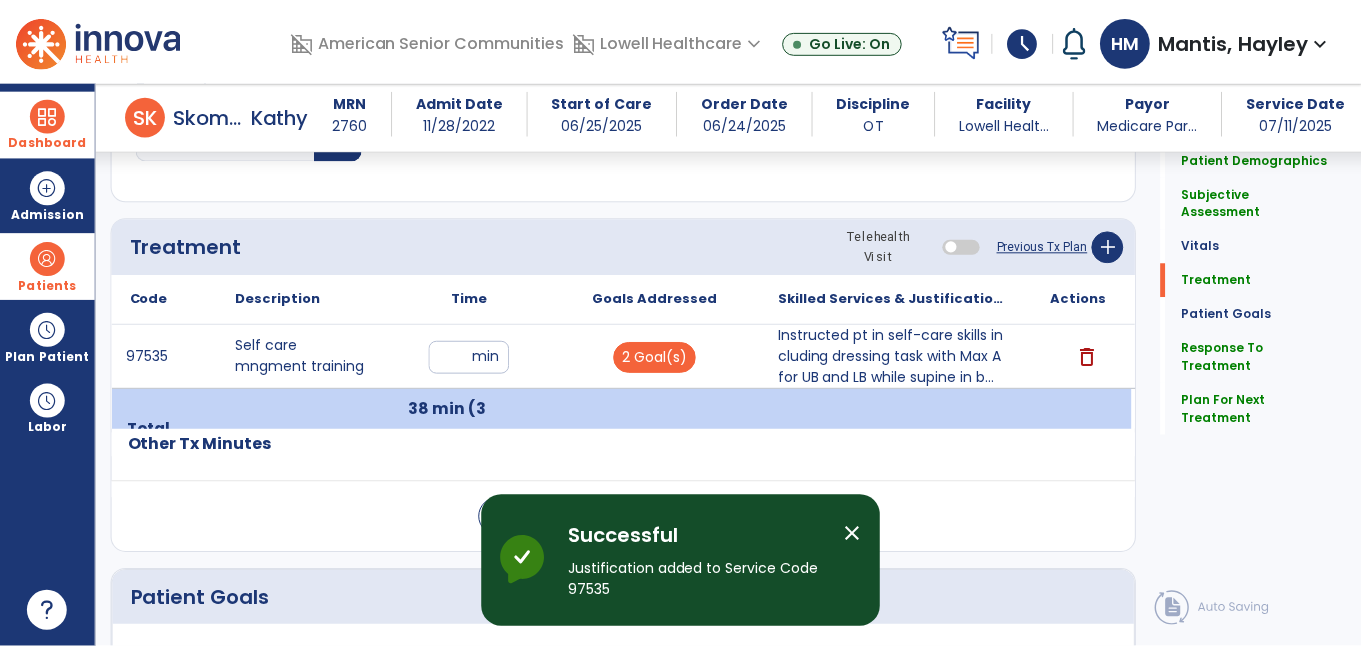 scroll, scrollTop: 2088, scrollLeft: 0, axis: vertical 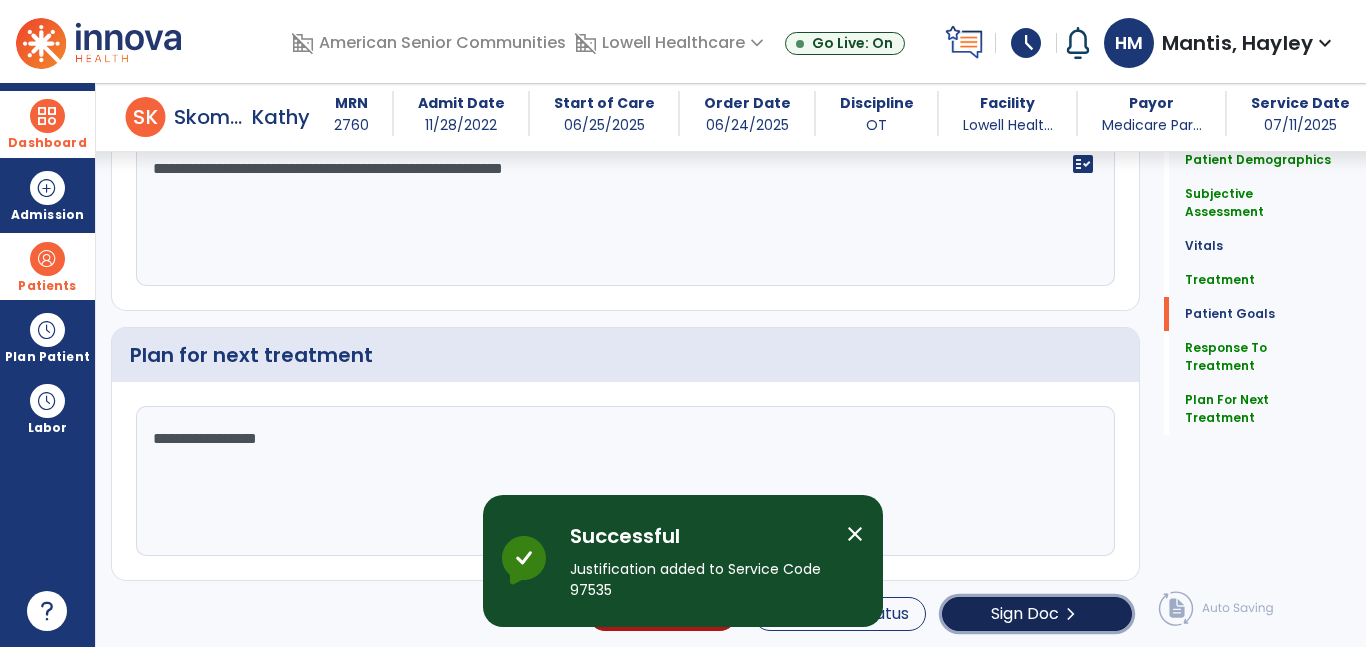 click on "chevron_right" 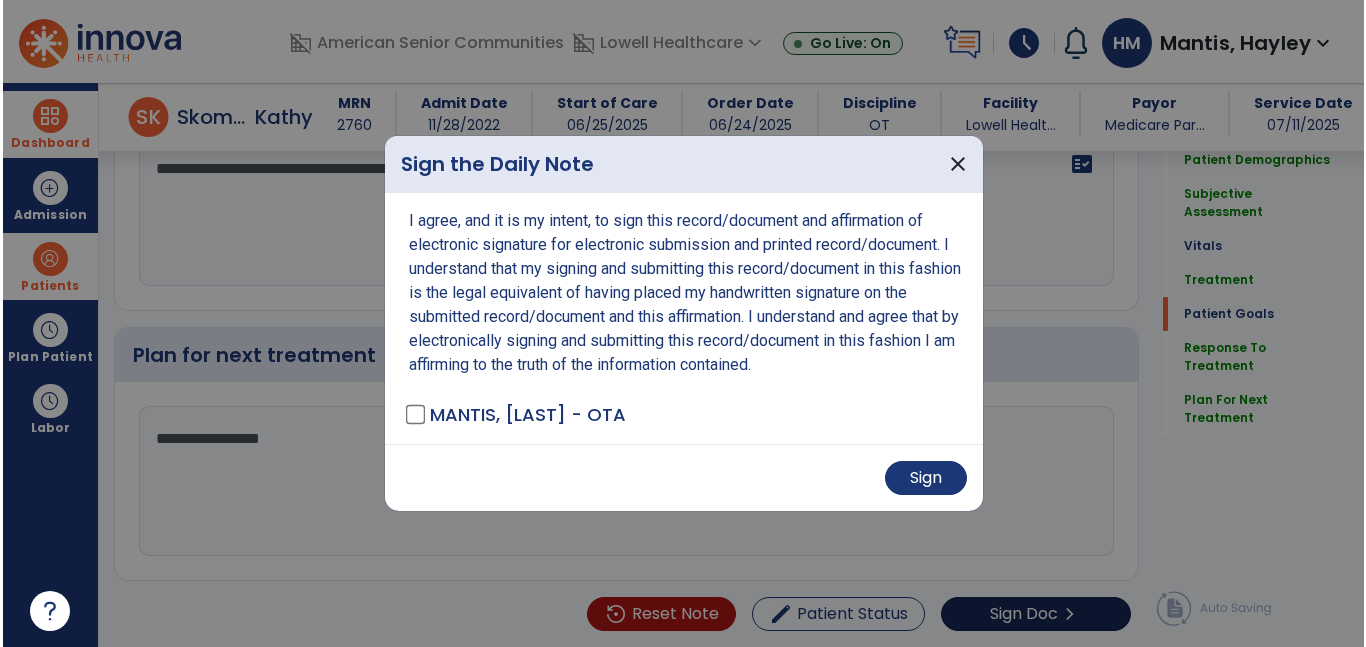 scroll, scrollTop: 2088, scrollLeft: 0, axis: vertical 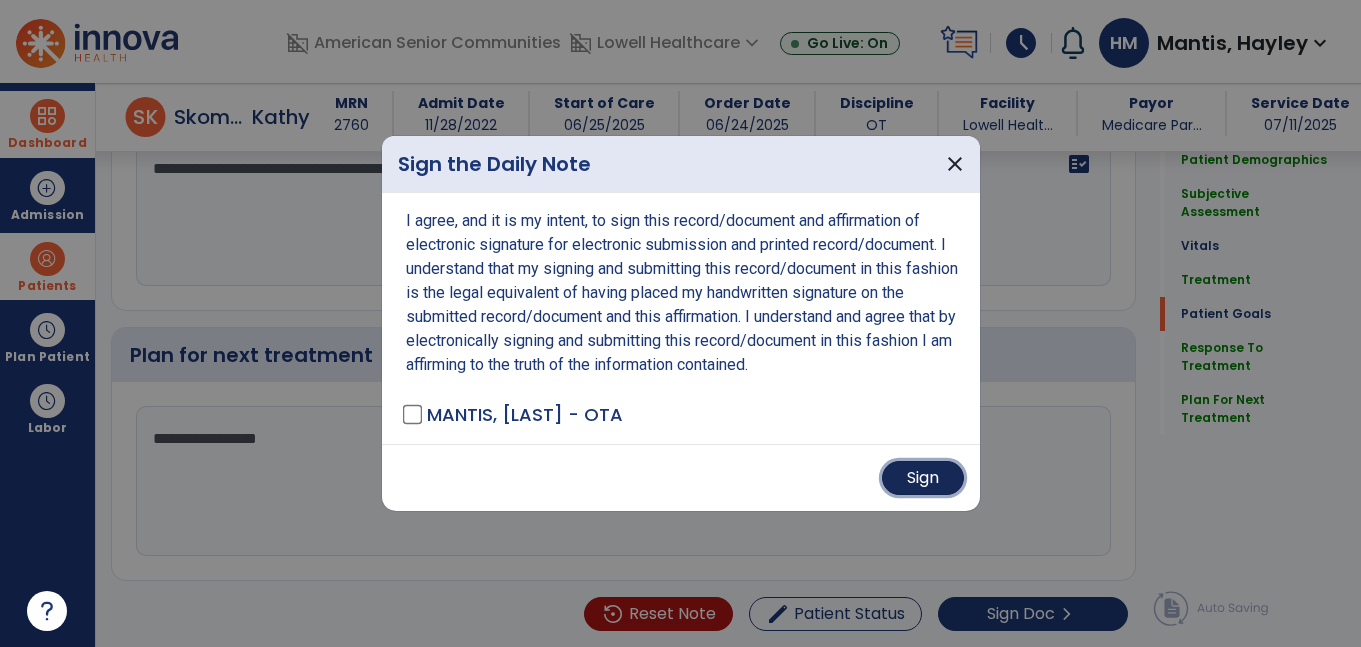 click on "Sign" at bounding box center (923, 478) 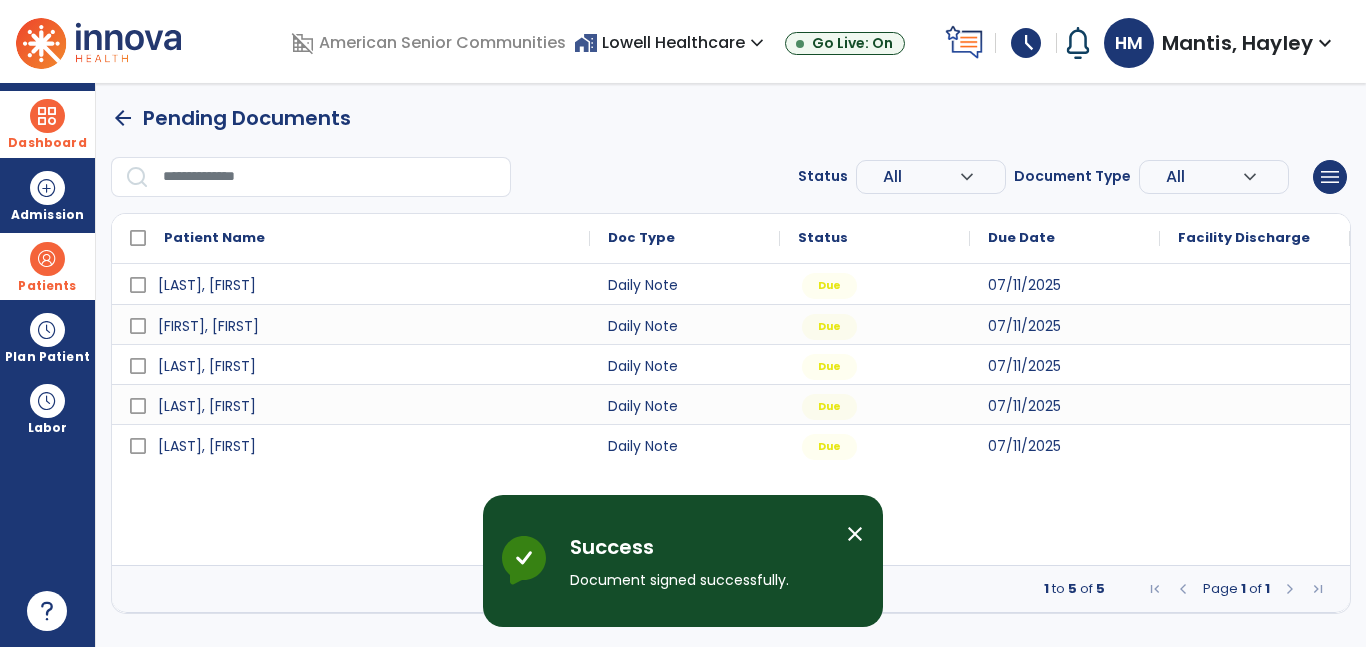 scroll, scrollTop: 0, scrollLeft: 0, axis: both 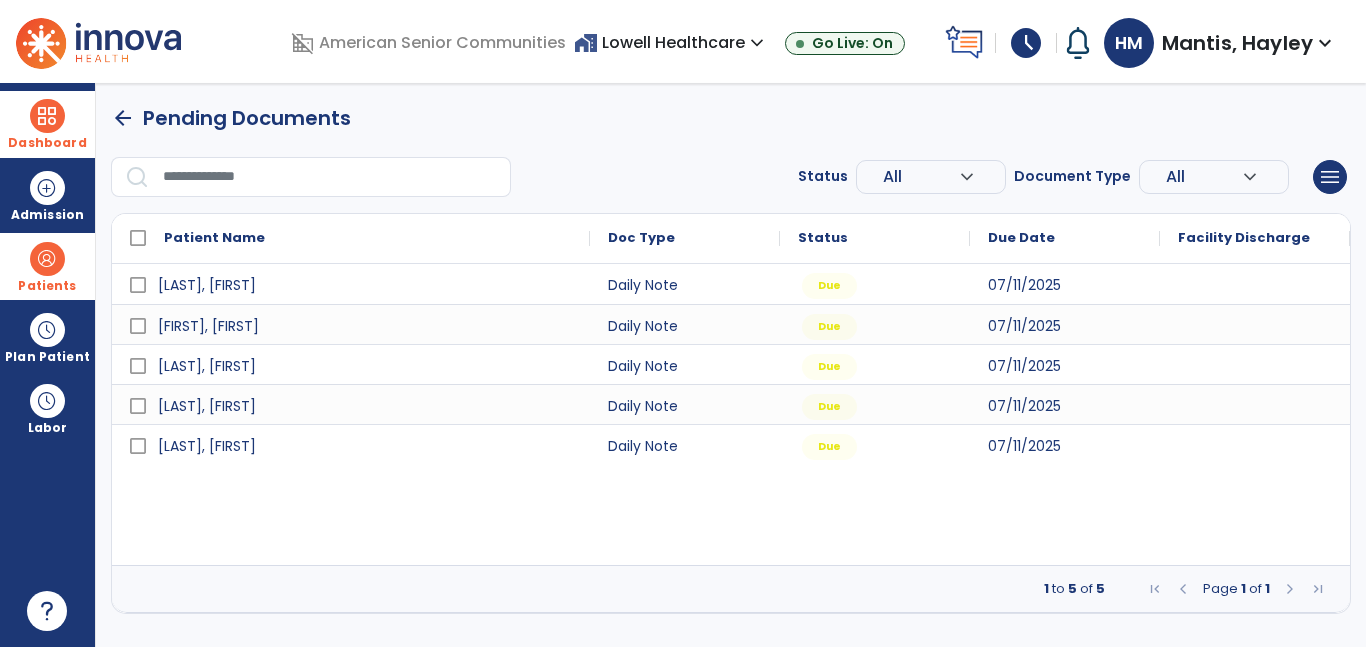 click at bounding box center (1255, 444) 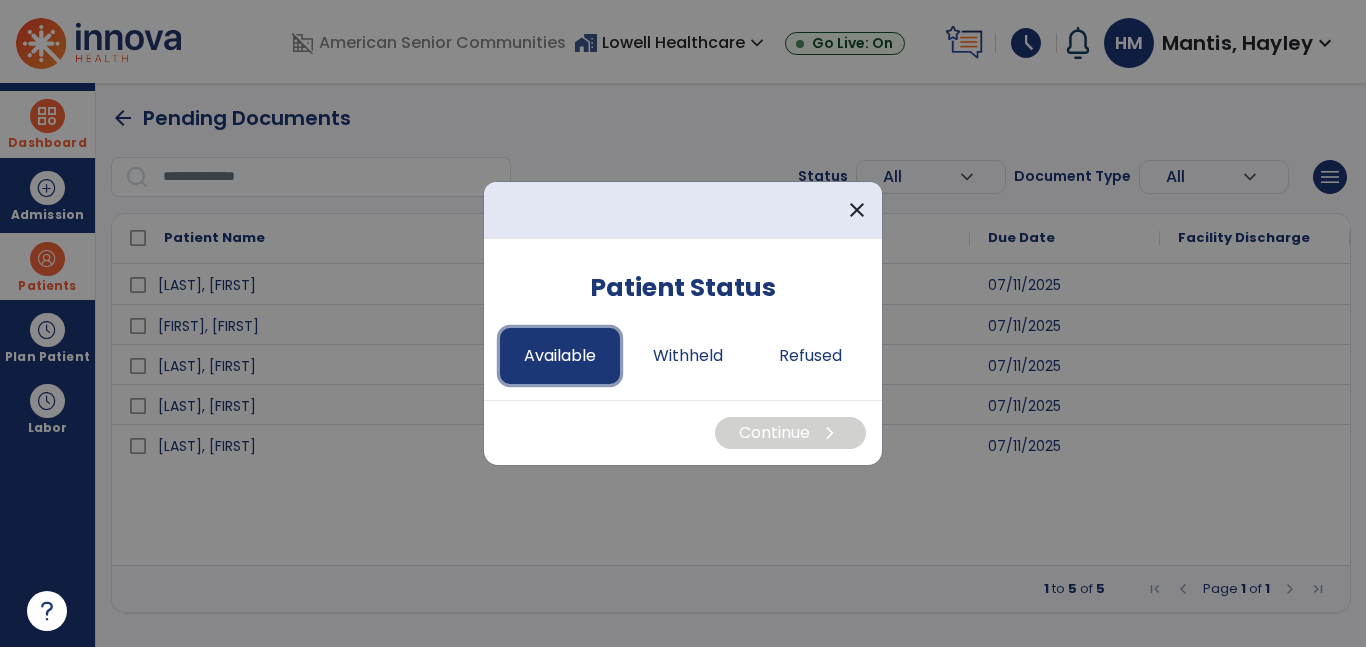 click on "Available" at bounding box center (560, 356) 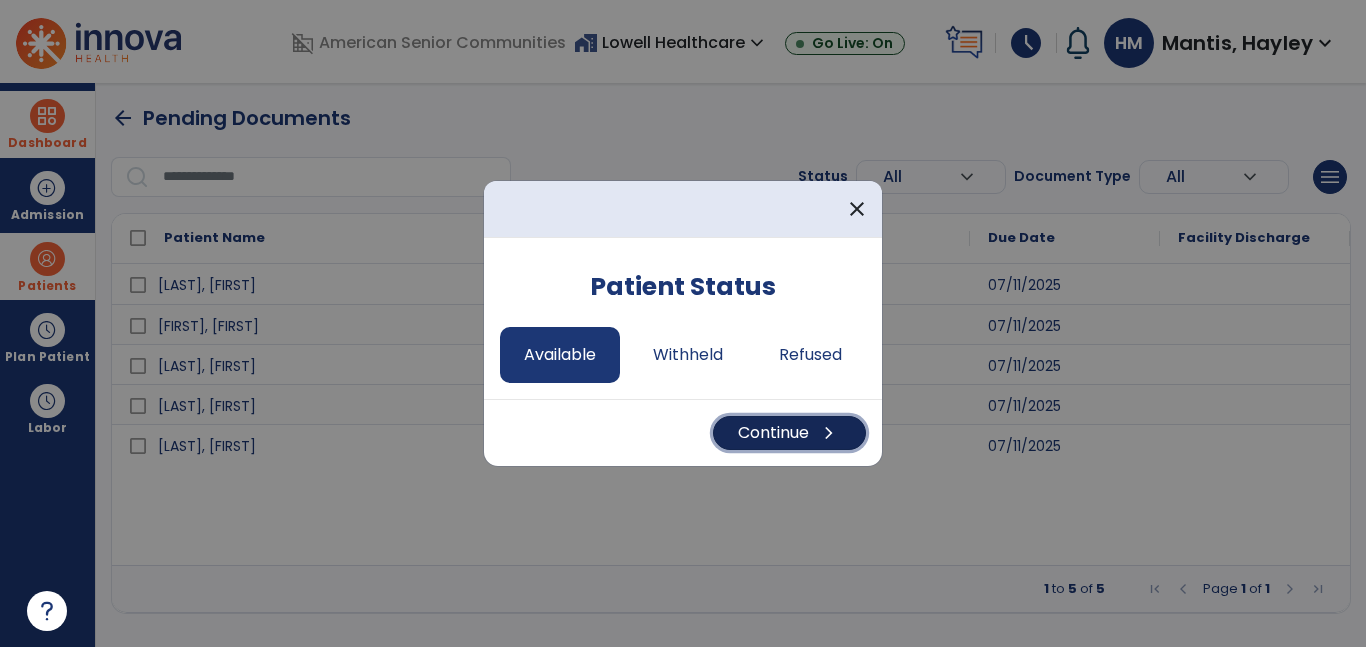 click on "Continue   chevron_right" at bounding box center [789, 433] 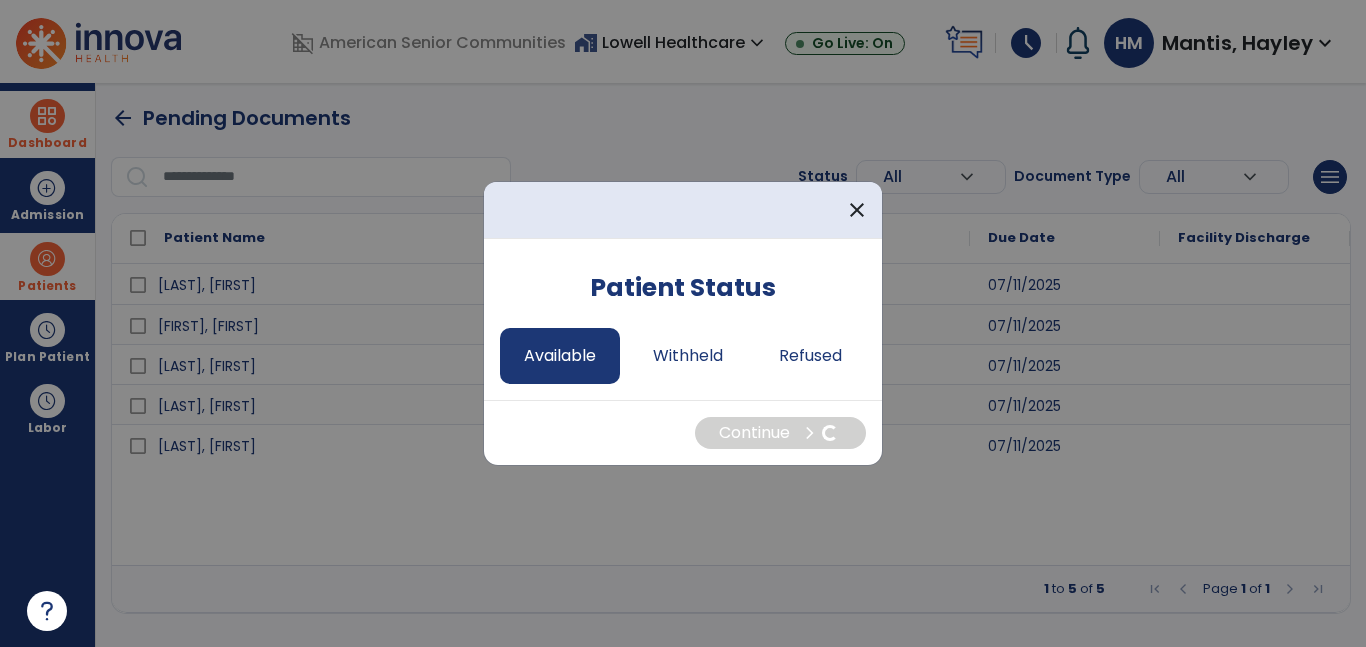 select on "*" 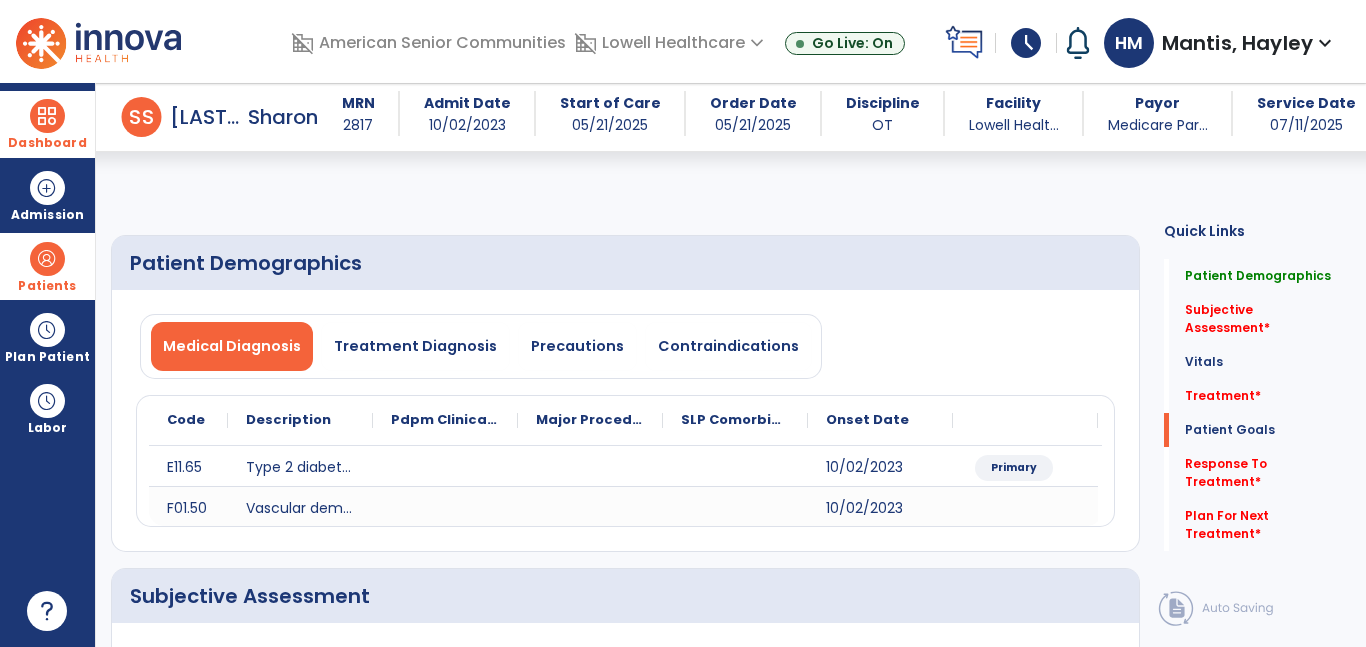 scroll, scrollTop: 2254, scrollLeft: 0, axis: vertical 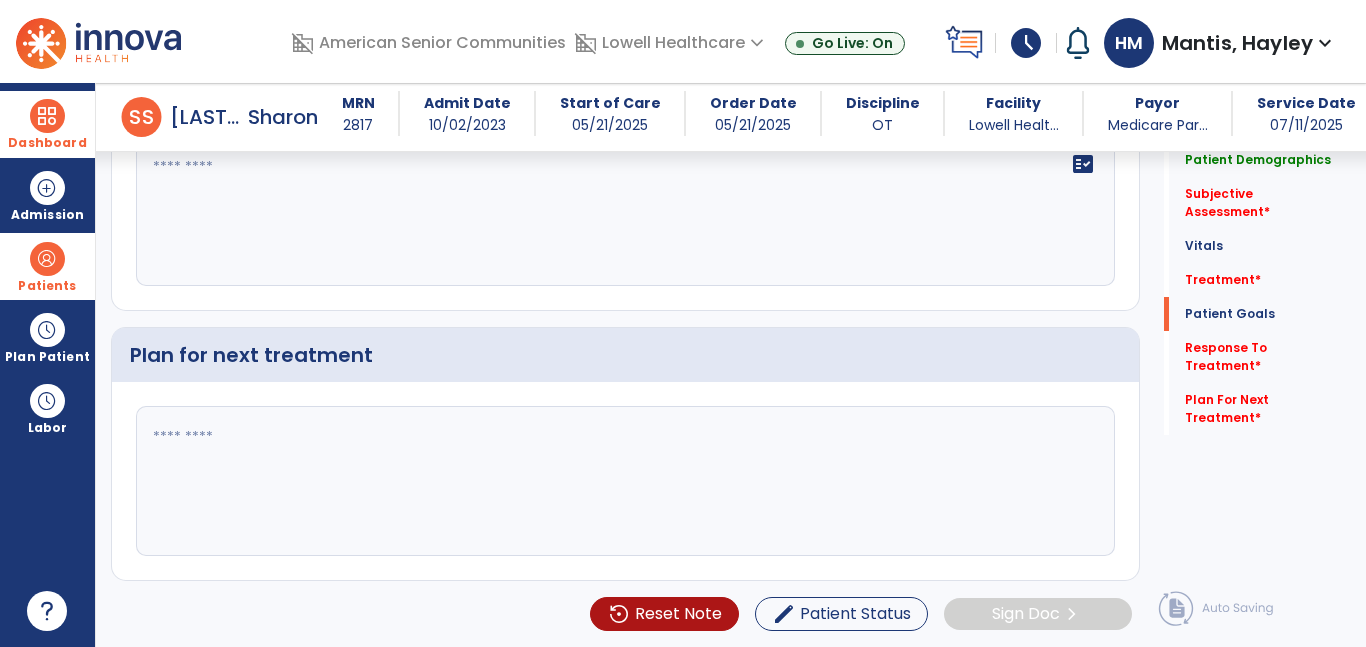 click 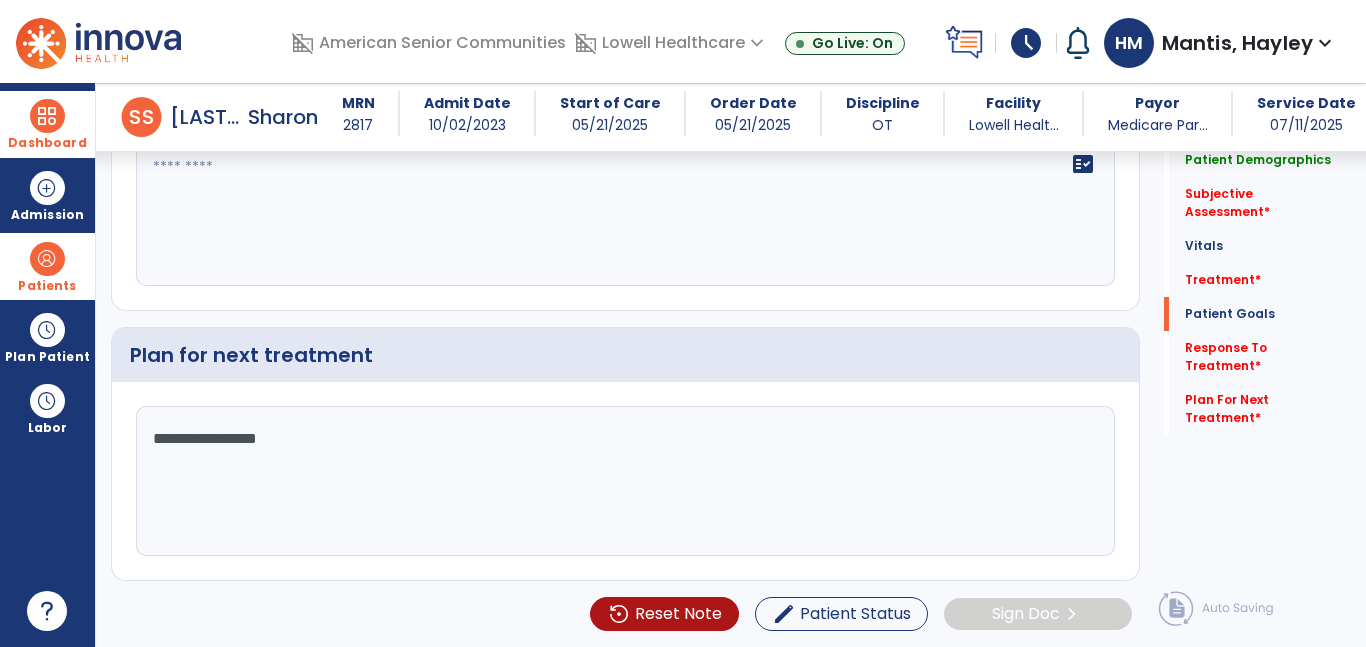 type on "**********" 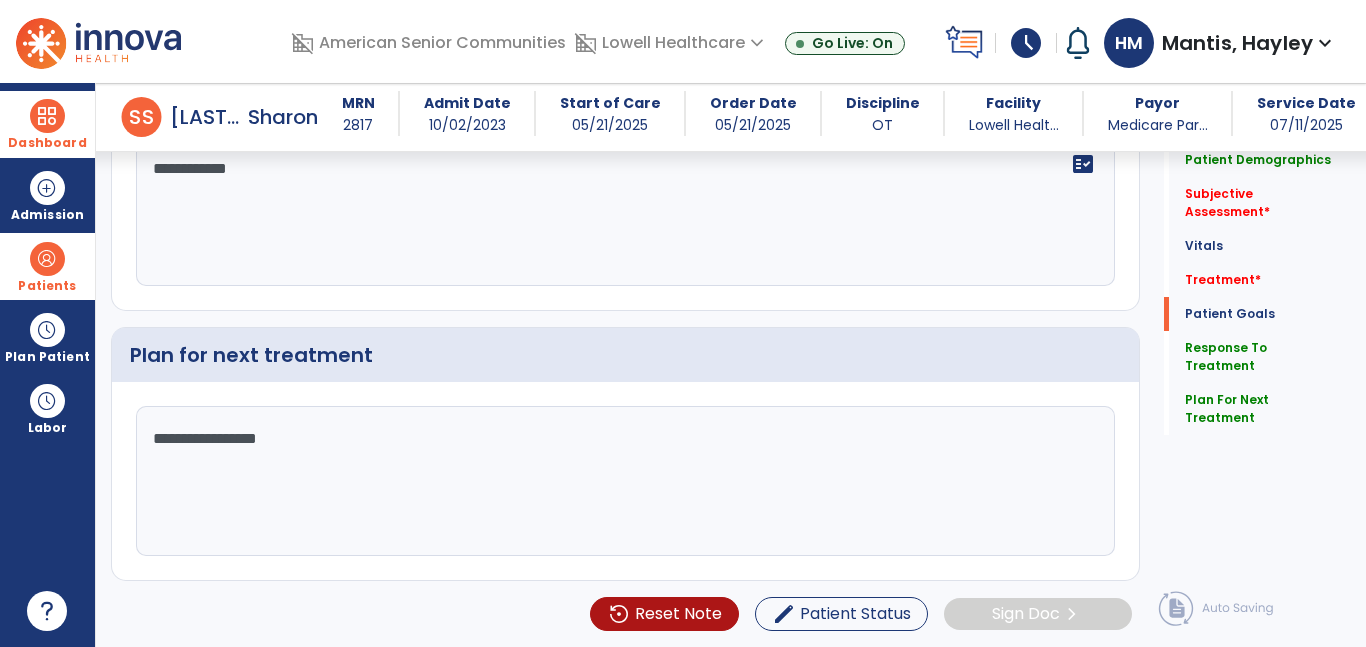 type on "**********" 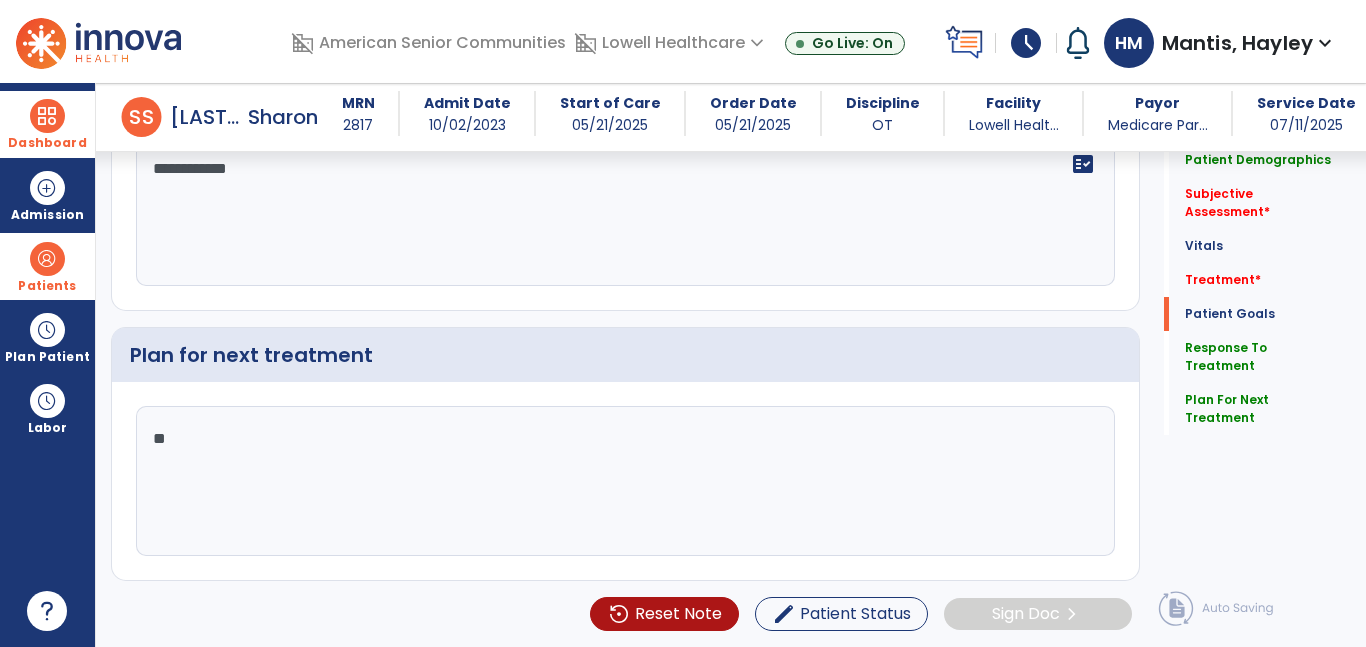 type on "*" 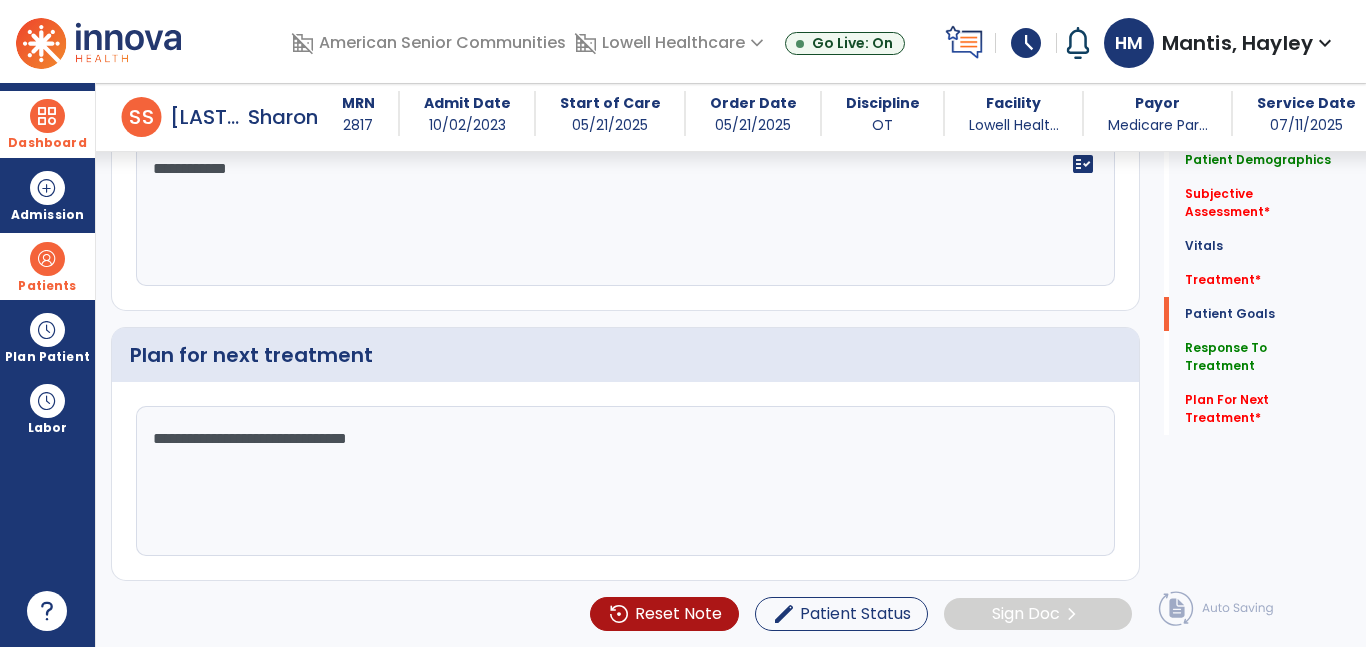 type on "**********" 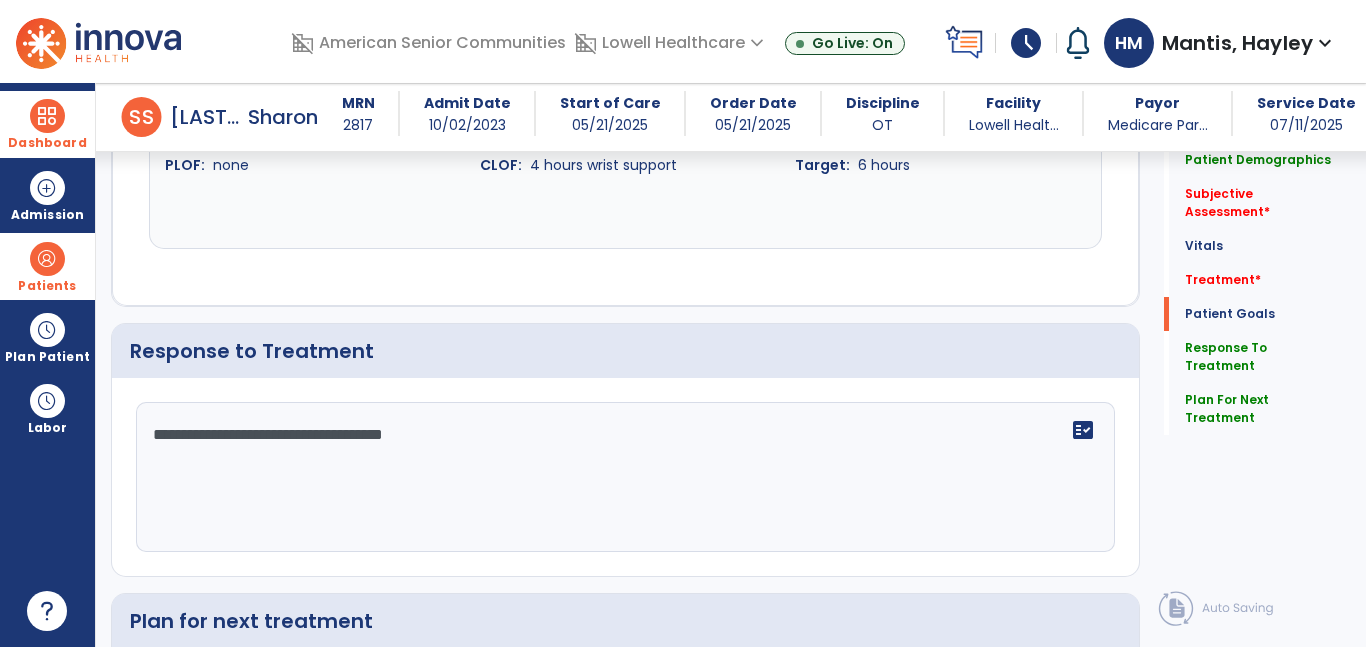 scroll, scrollTop: 1994, scrollLeft: 0, axis: vertical 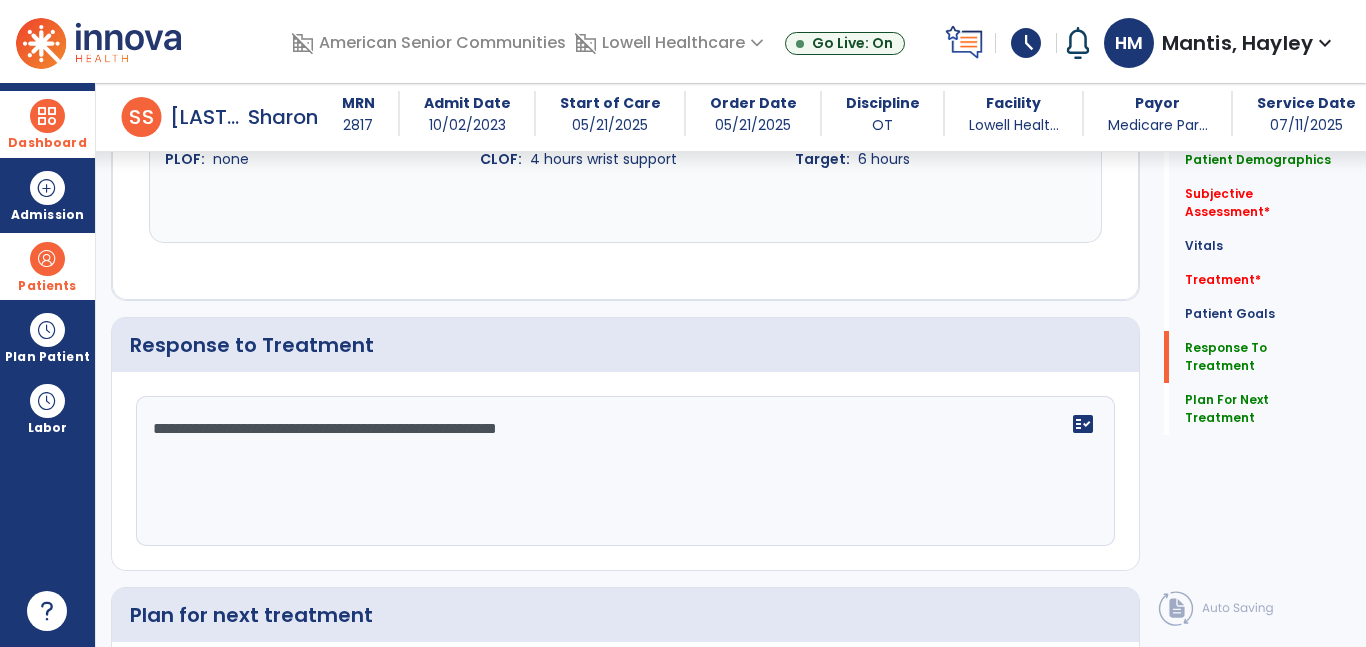 click on "**********" 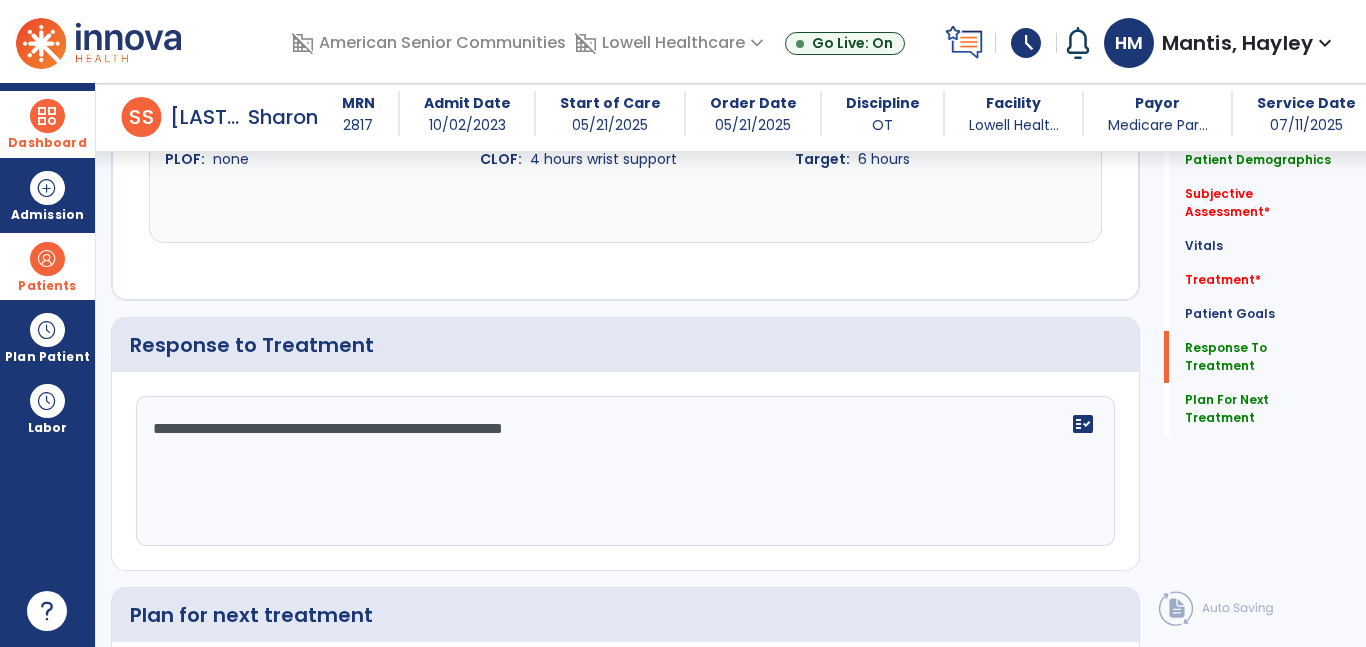 click on "**********" 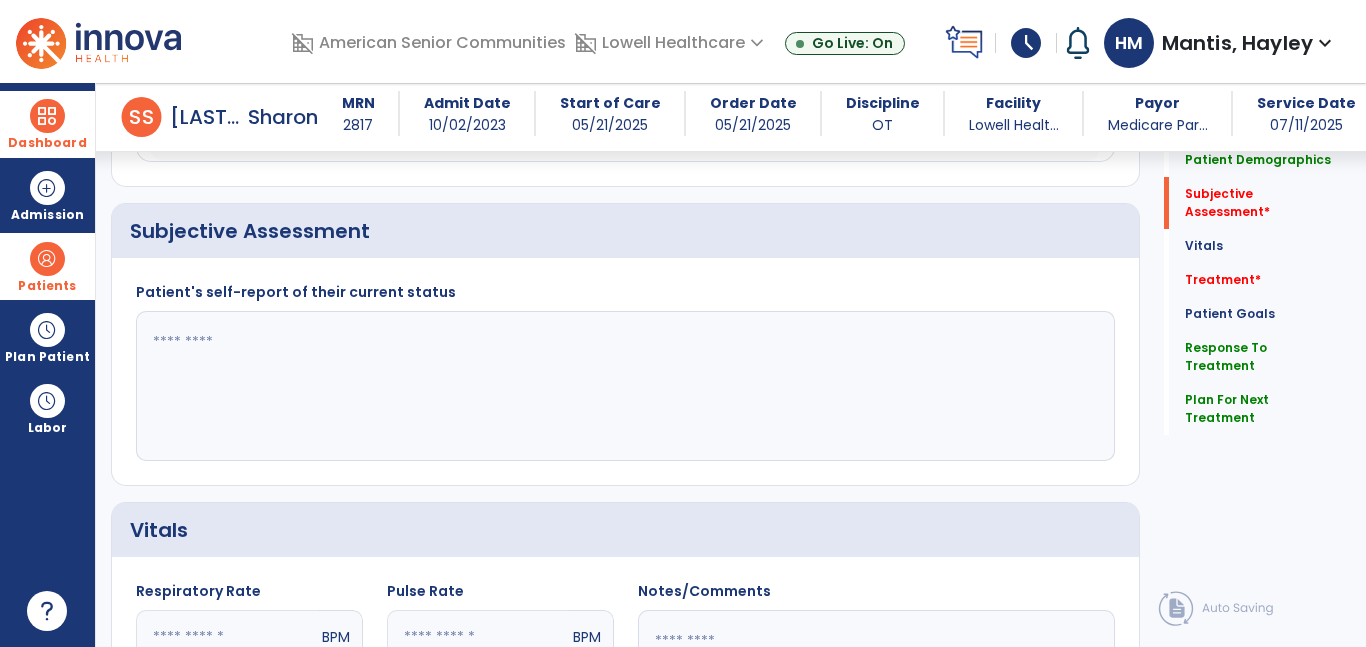 scroll, scrollTop: 388, scrollLeft: 0, axis: vertical 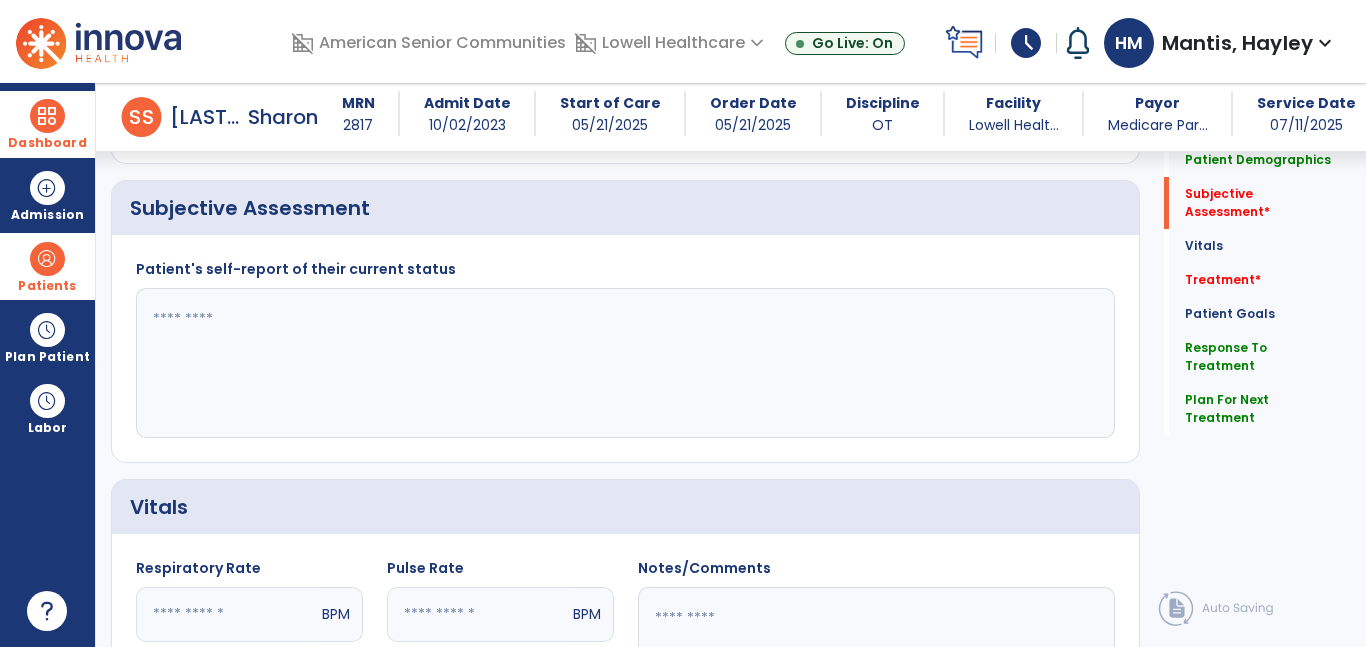 type on "**********" 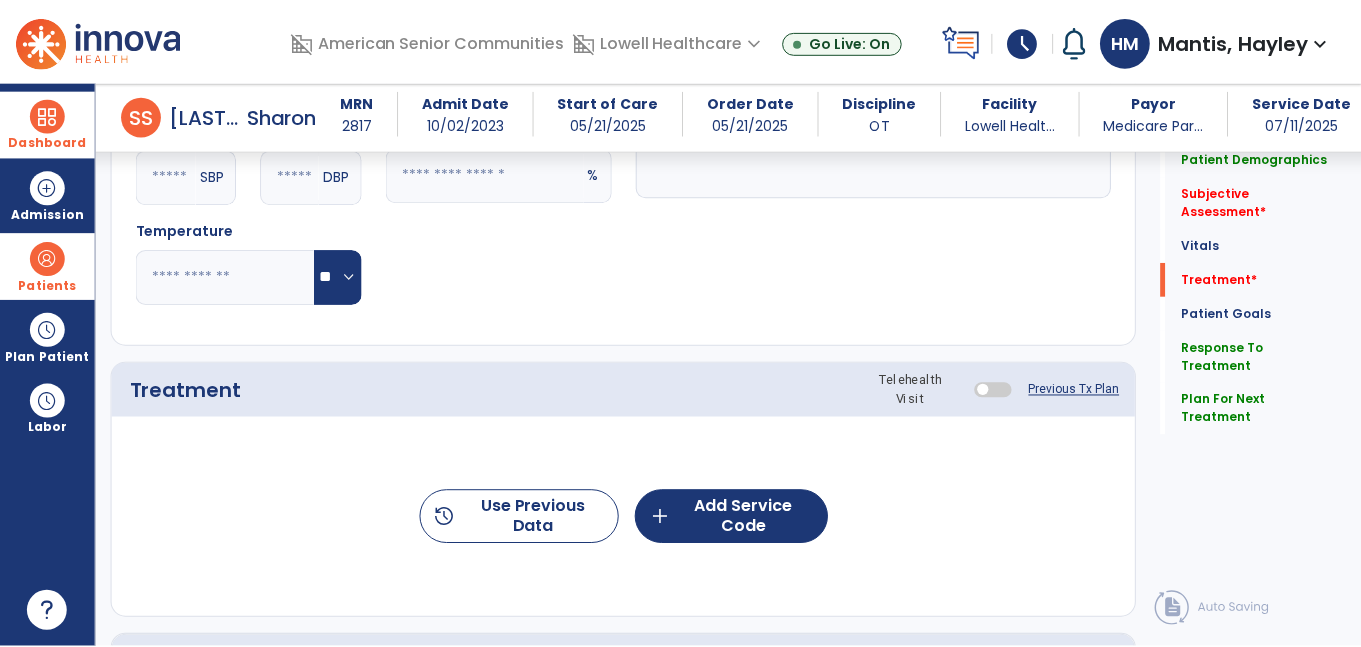 scroll, scrollTop: 998, scrollLeft: 0, axis: vertical 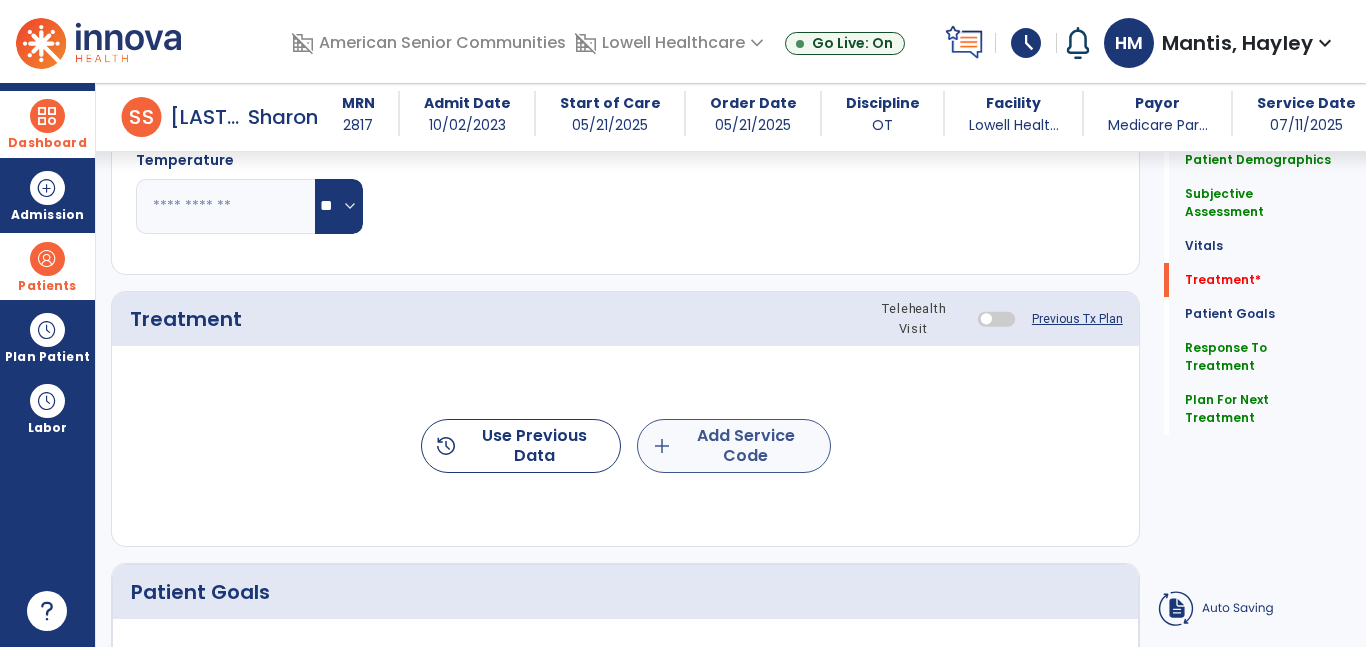 type on "**********" 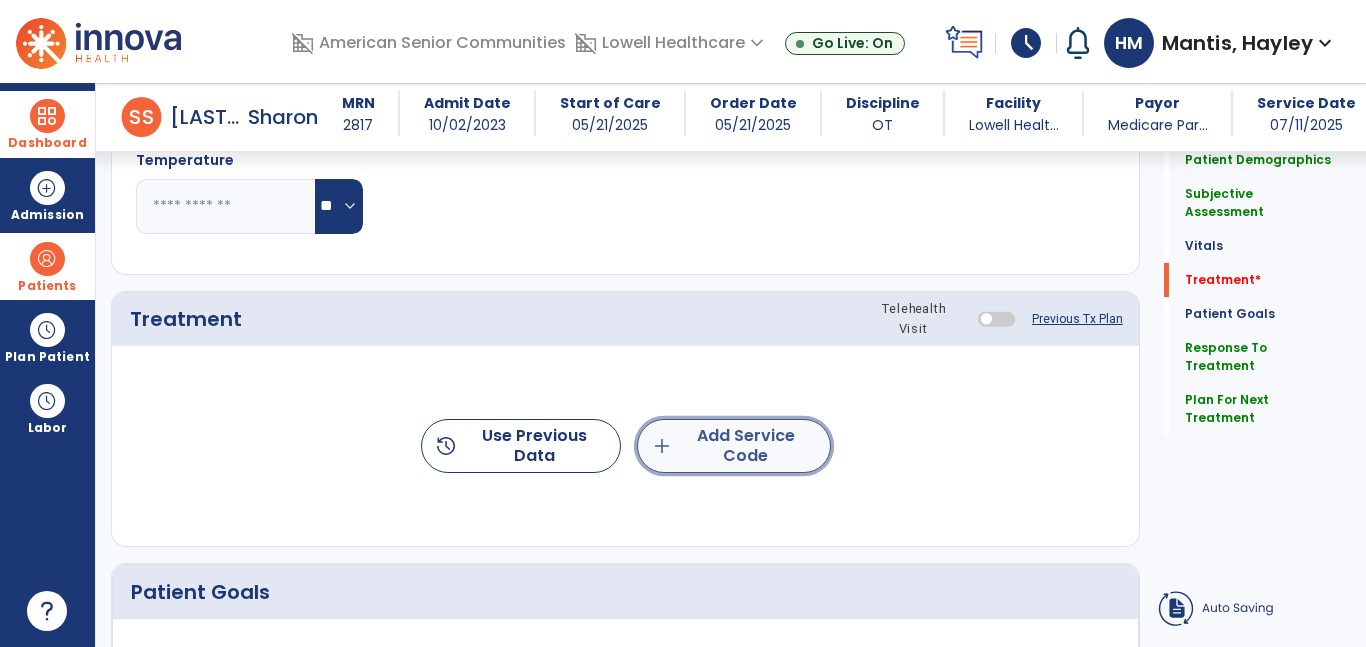 click on "add" 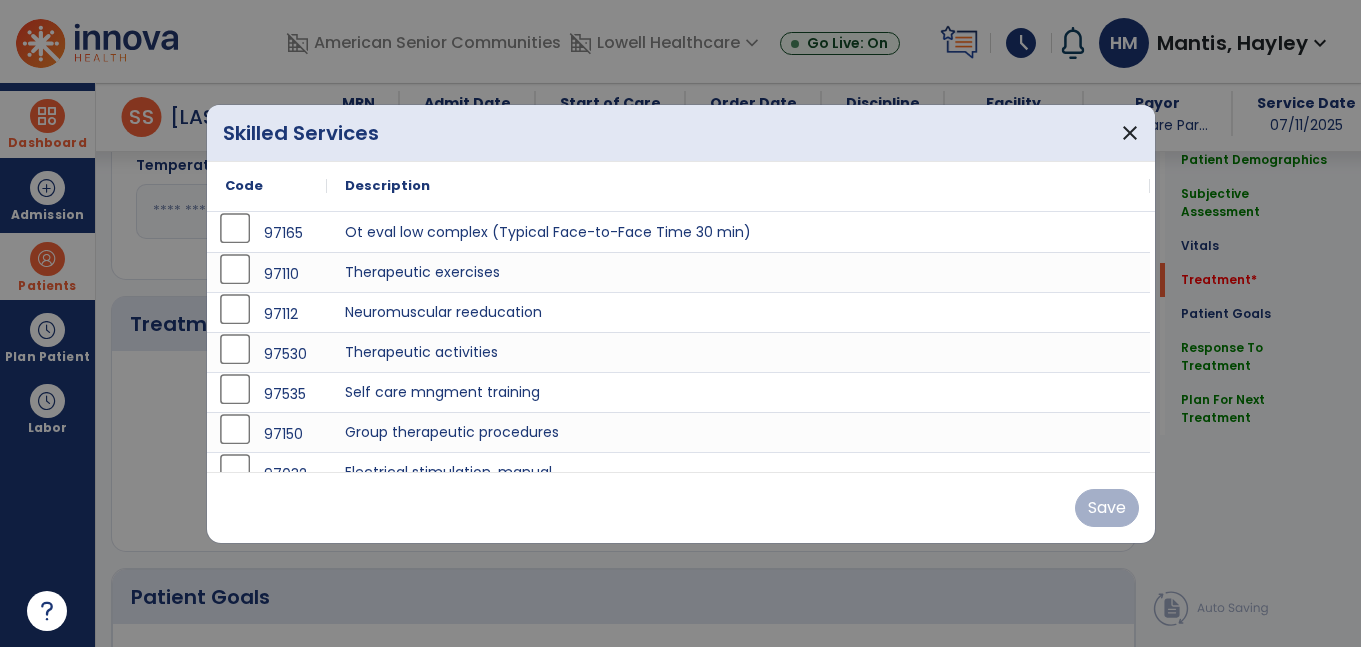 scroll, scrollTop: 998, scrollLeft: 0, axis: vertical 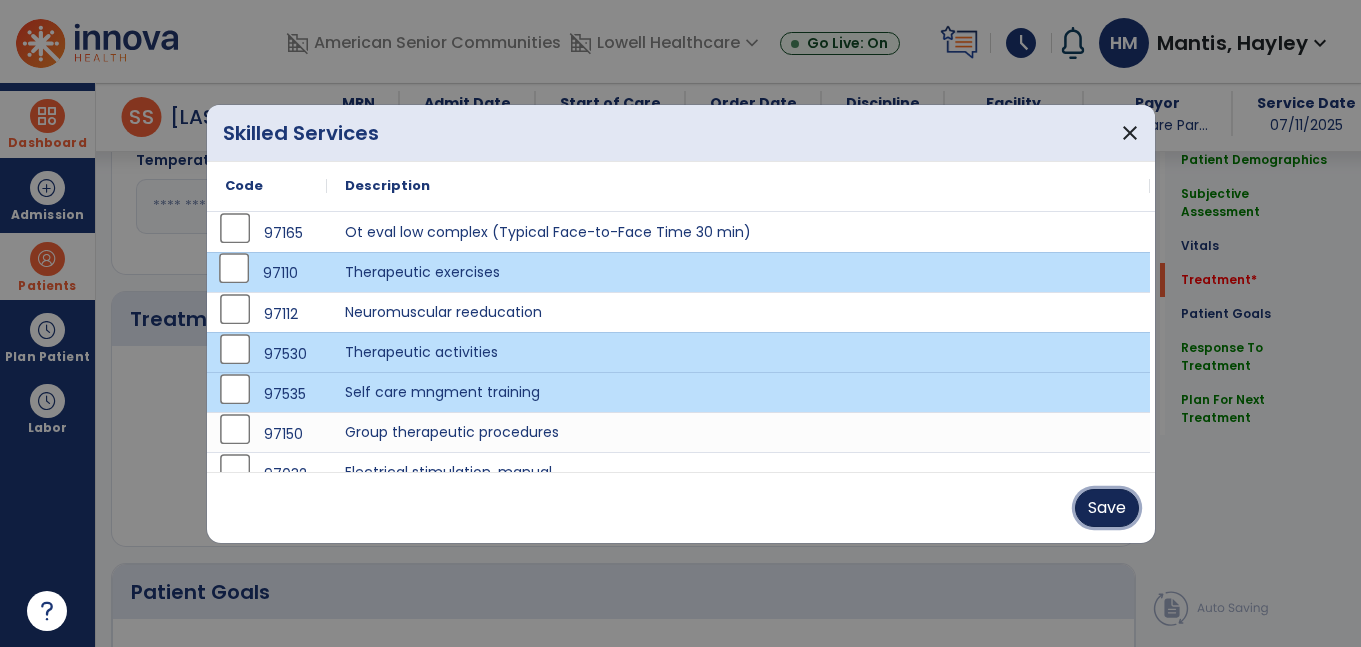 click on "Save" at bounding box center [1107, 508] 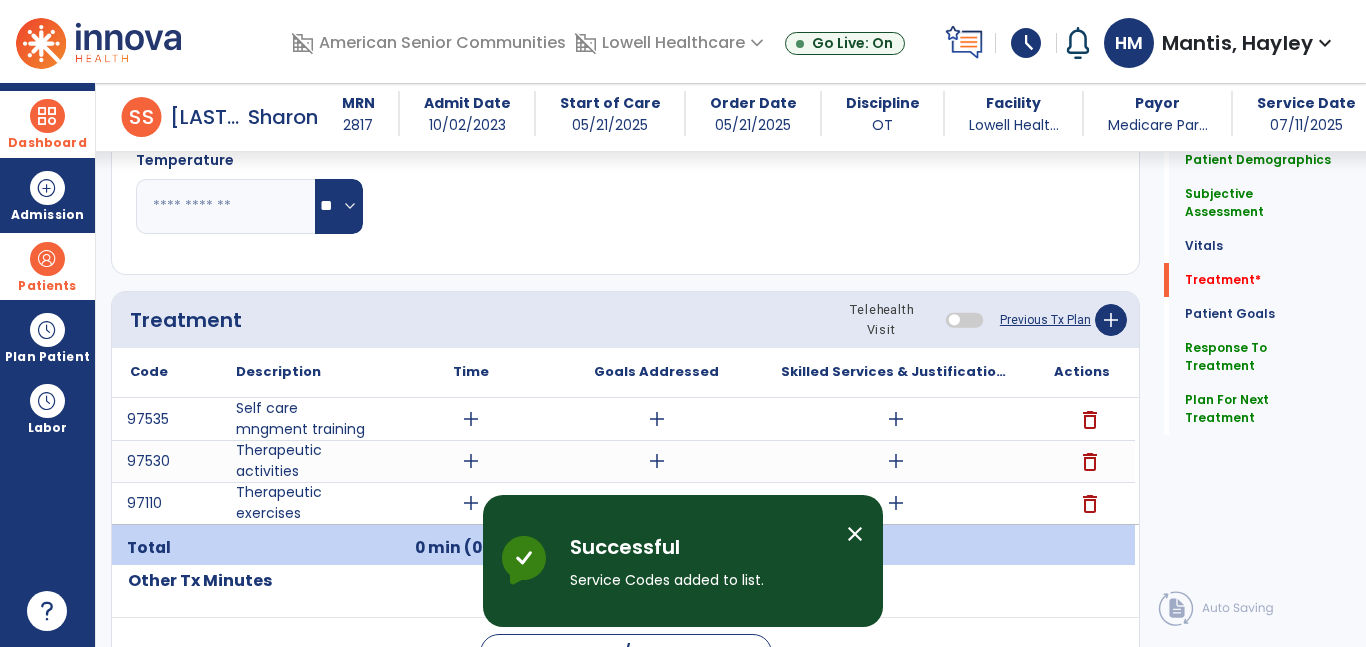 click on "add" at bounding box center (471, 419) 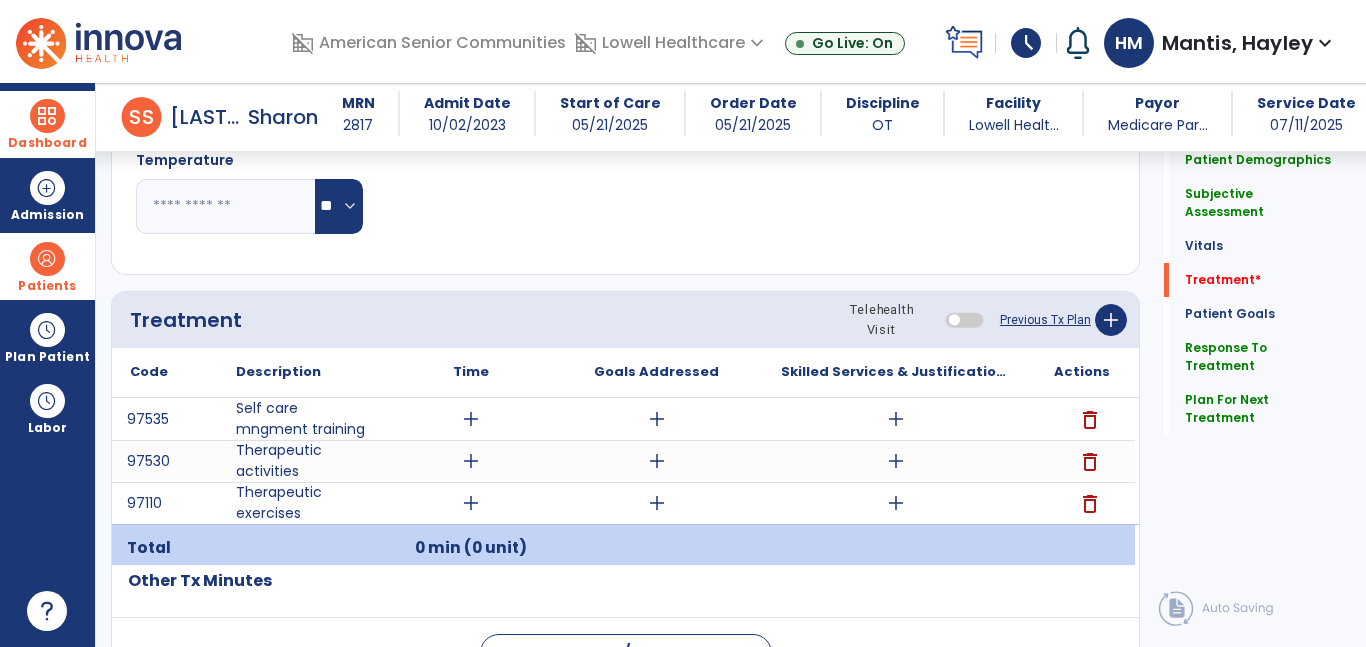 click on "add" at bounding box center [471, 419] 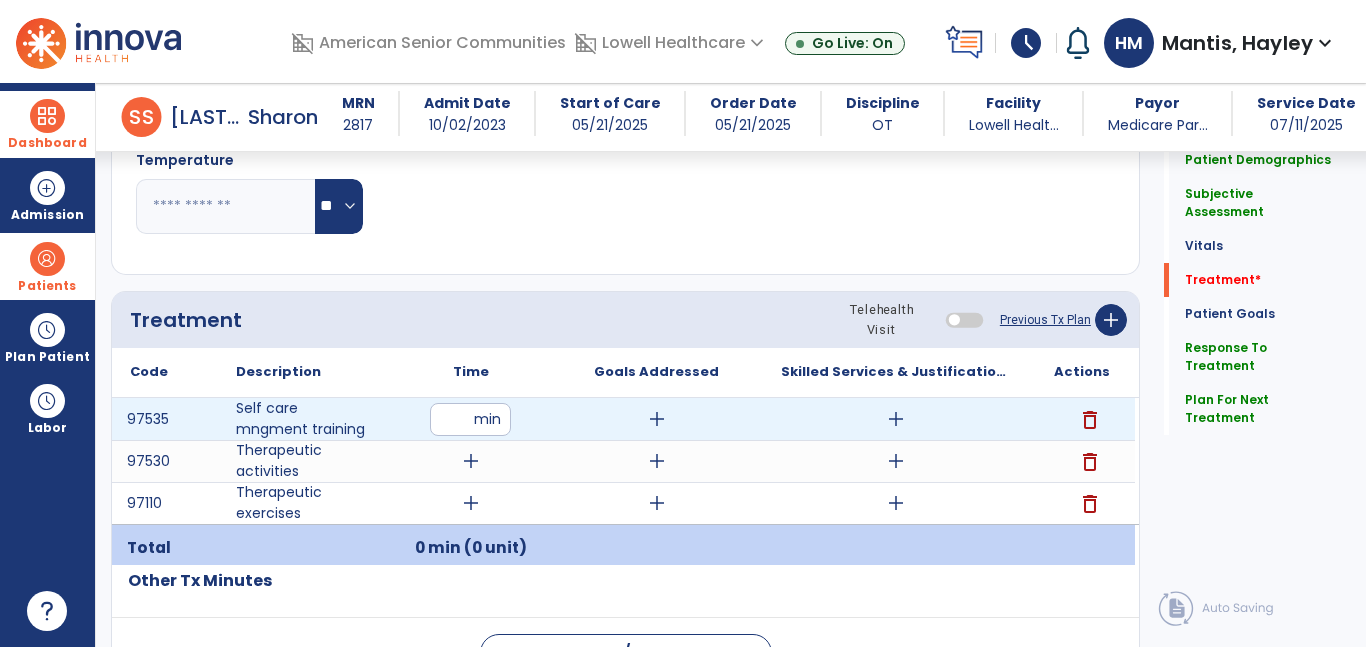type on "**" 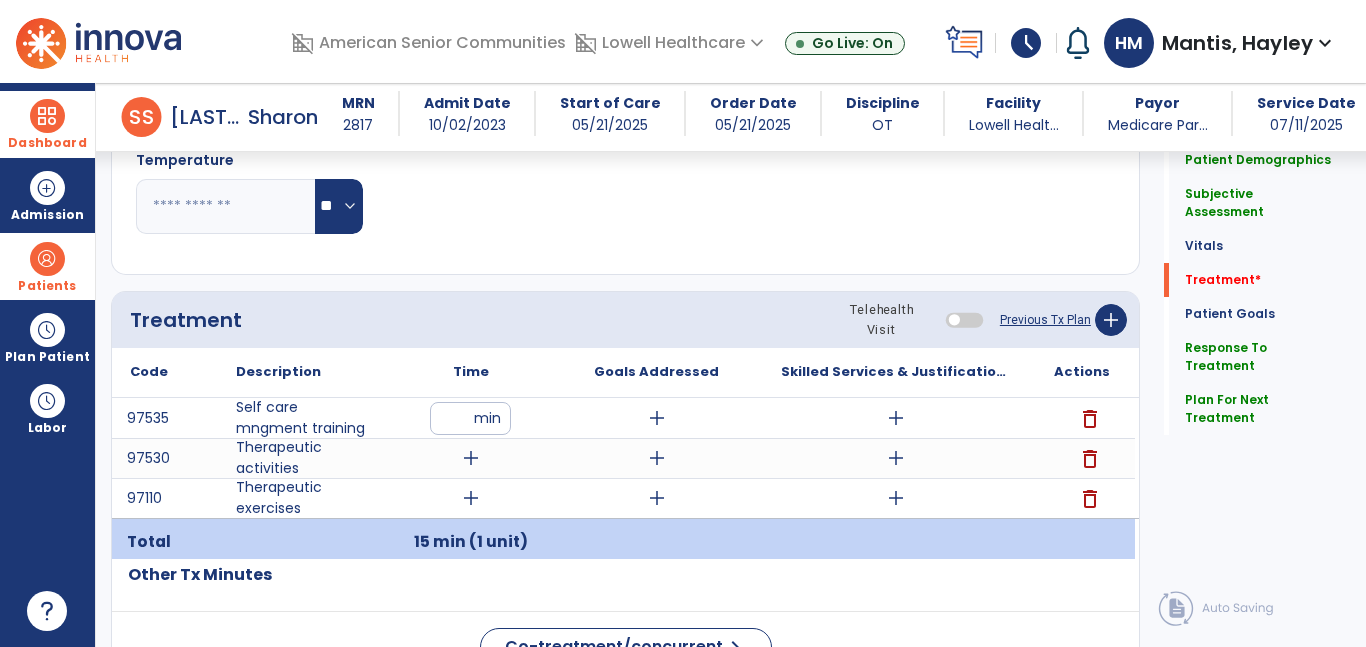 click on "add" at bounding box center (657, 418) 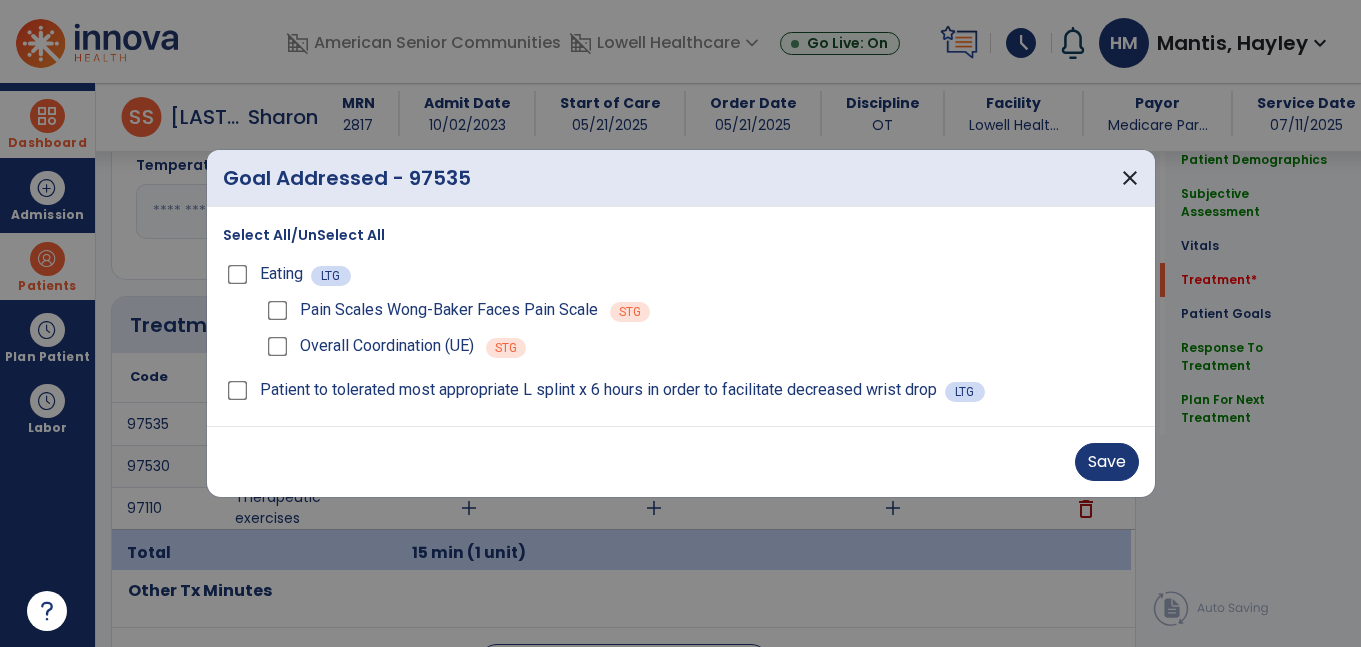 scroll, scrollTop: 998, scrollLeft: 0, axis: vertical 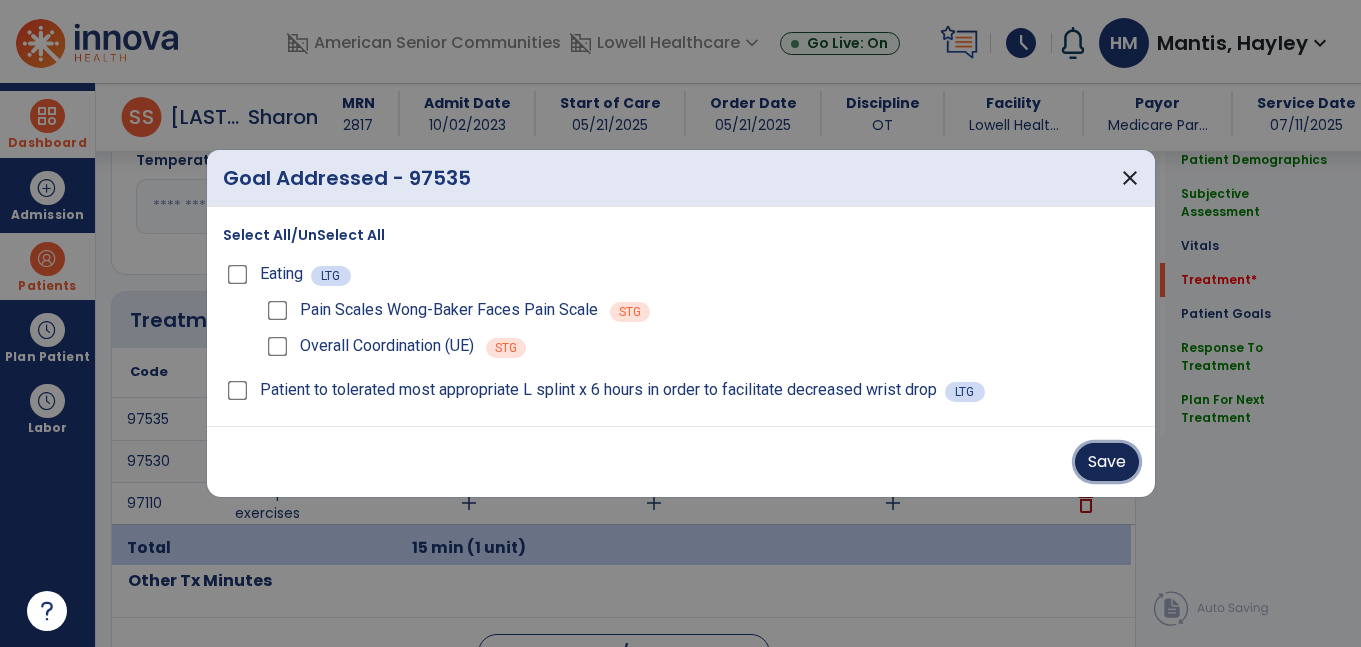 click on "Save" at bounding box center (1107, 462) 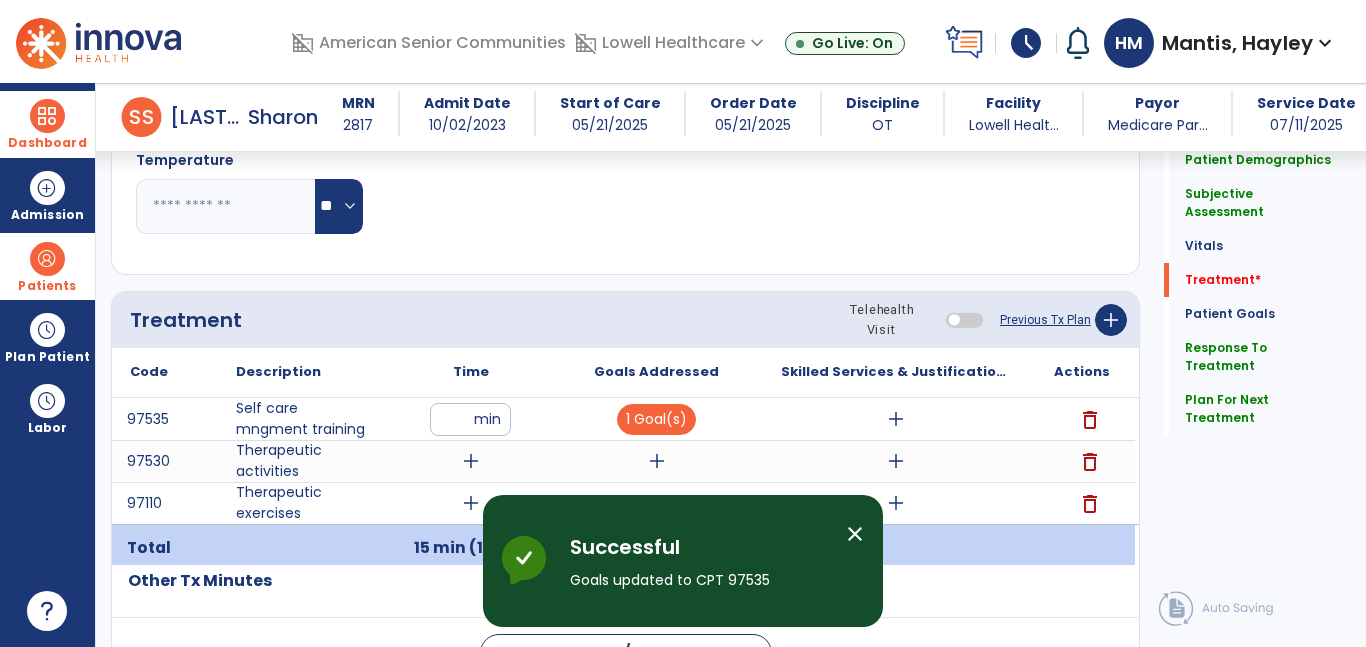 click on "add" at bounding box center (896, 419) 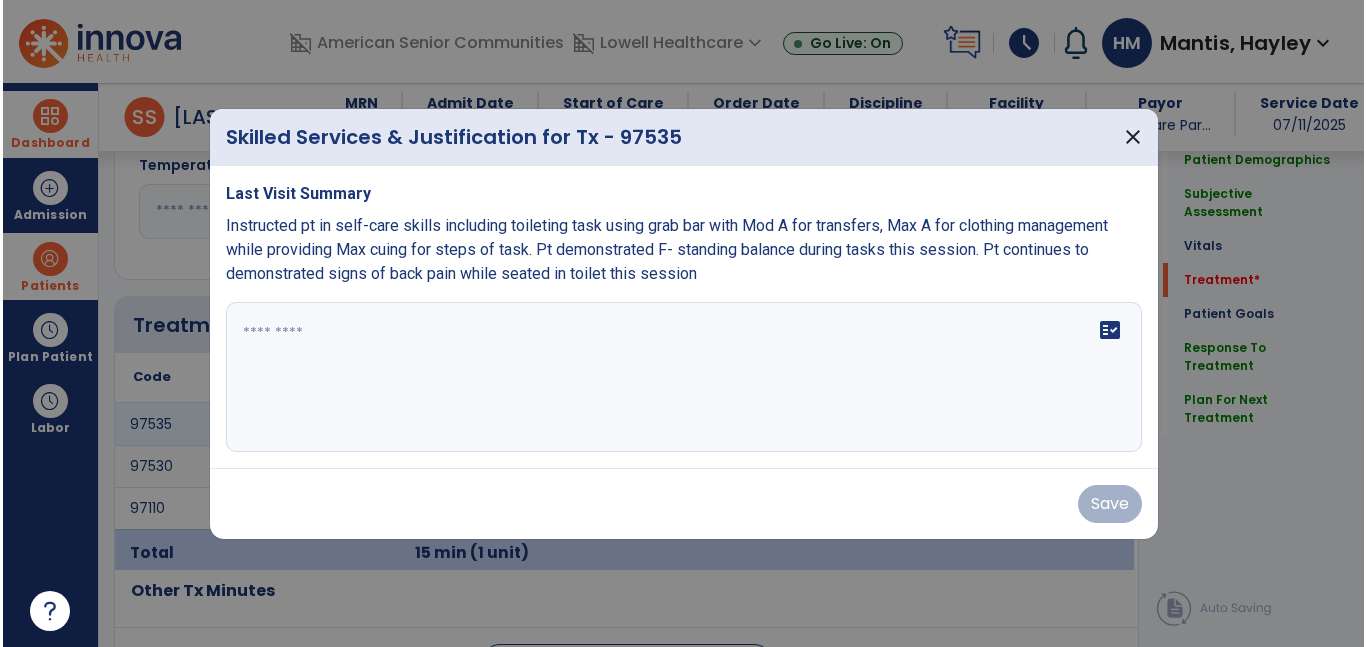 scroll, scrollTop: 998, scrollLeft: 0, axis: vertical 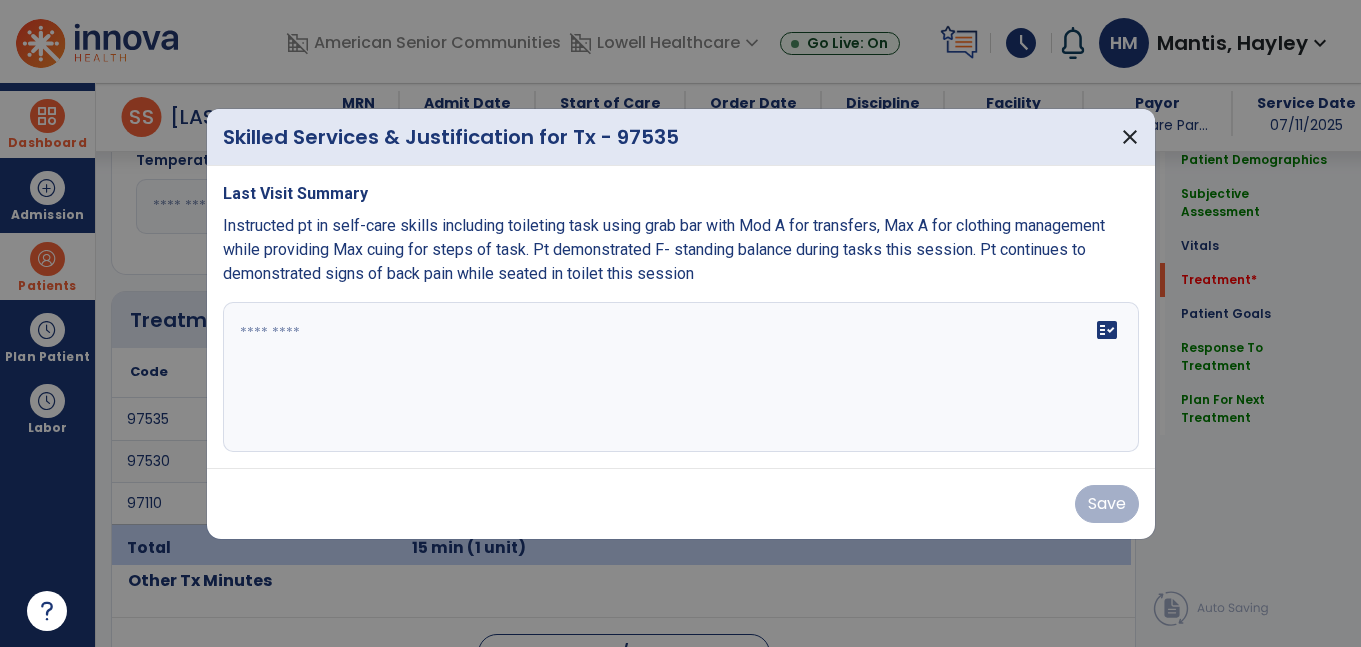 click on "fact_check" at bounding box center (681, 377) 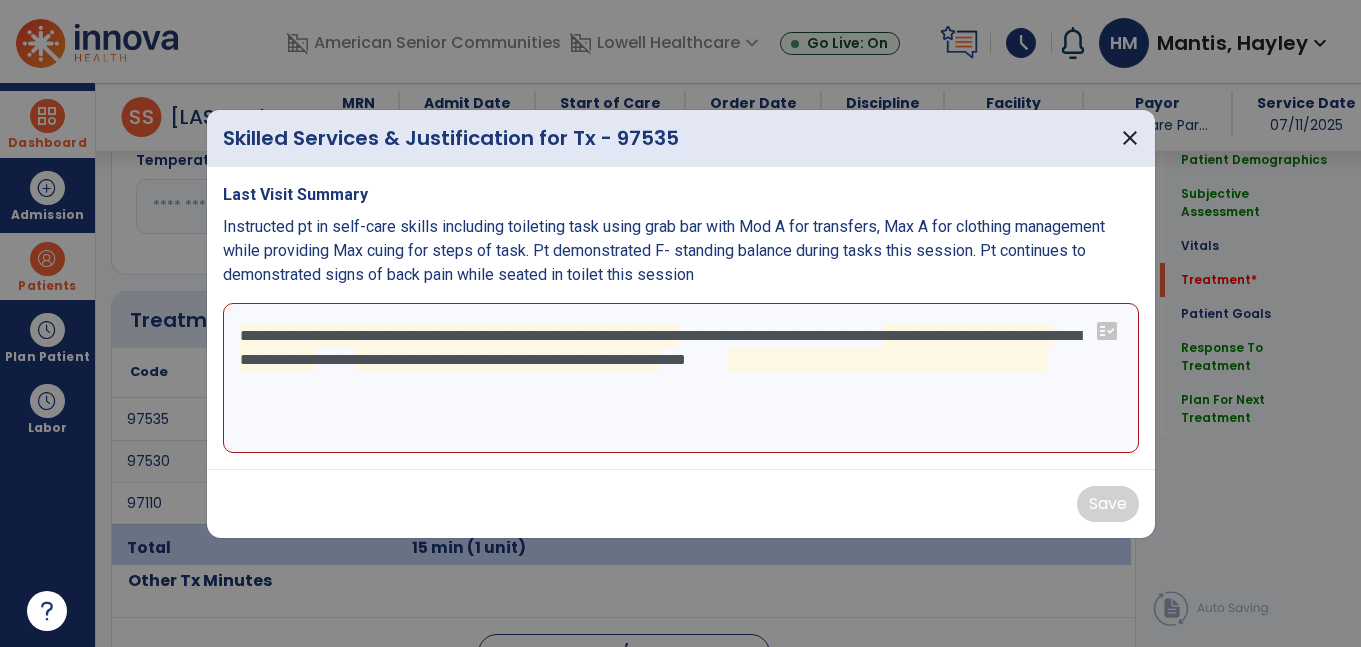 click on "**********" at bounding box center (681, 378) 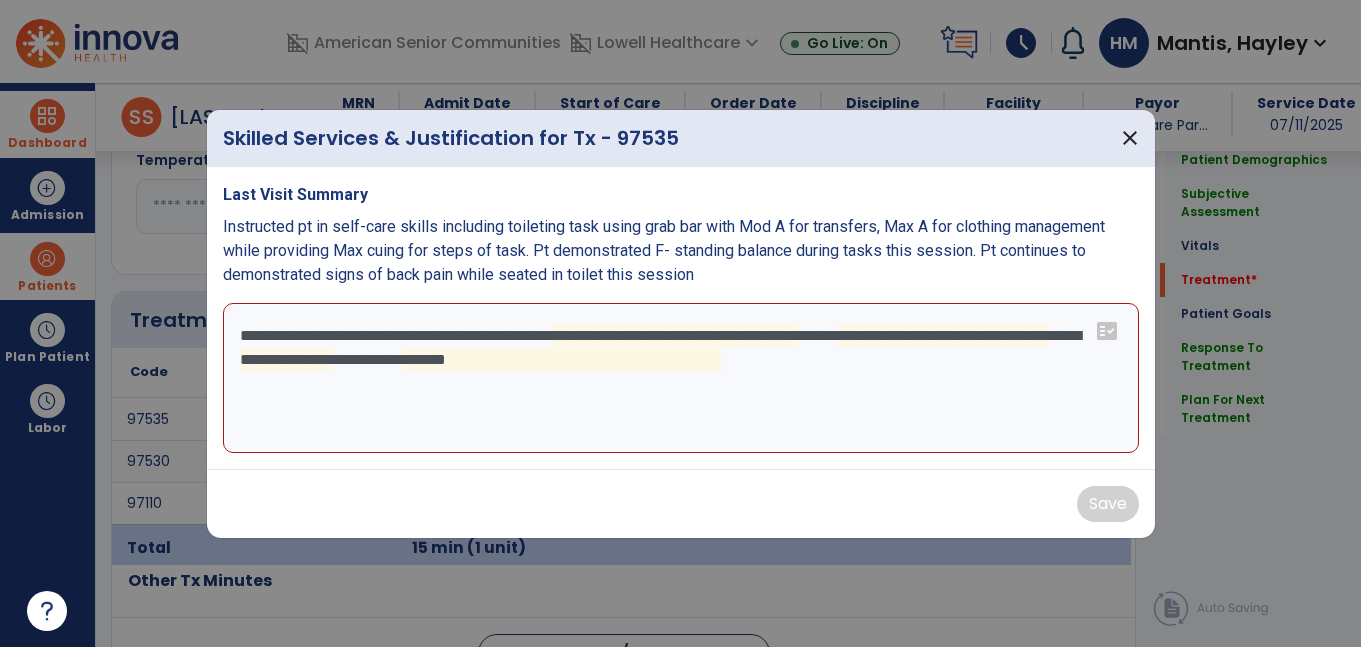 click on "**********" at bounding box center (681, 378) 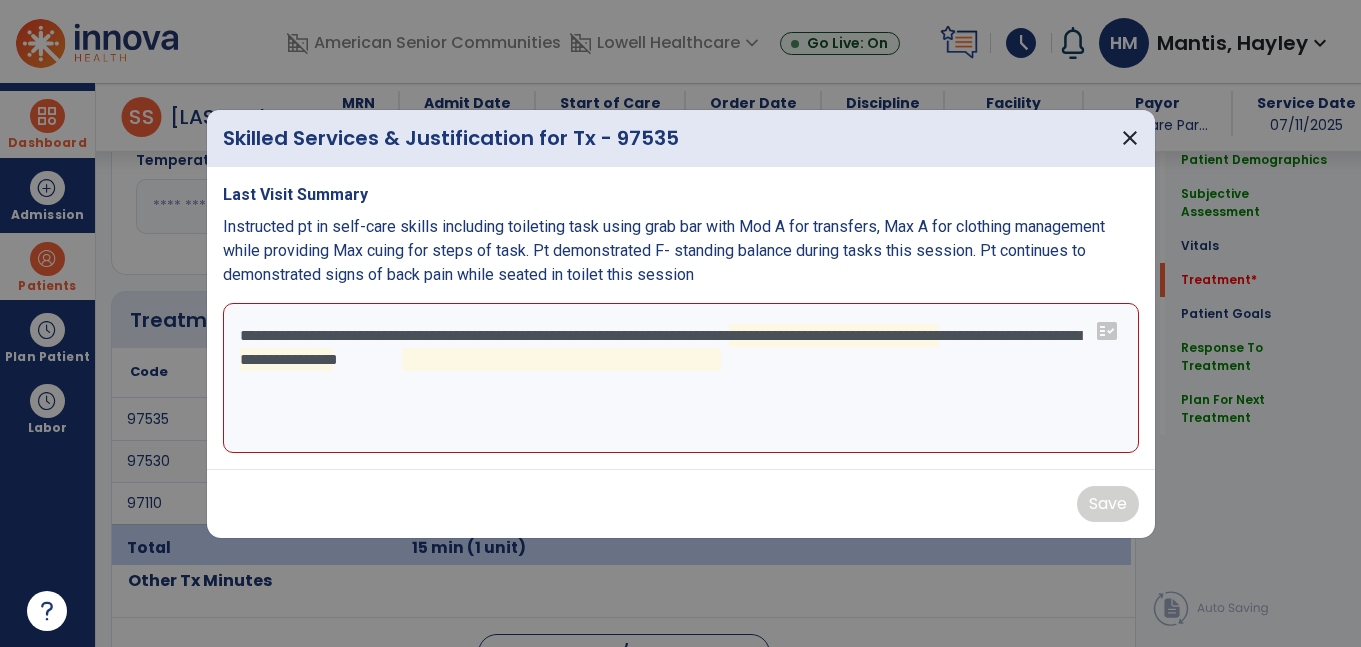 click on "**********" at bounding box center [681, 378] 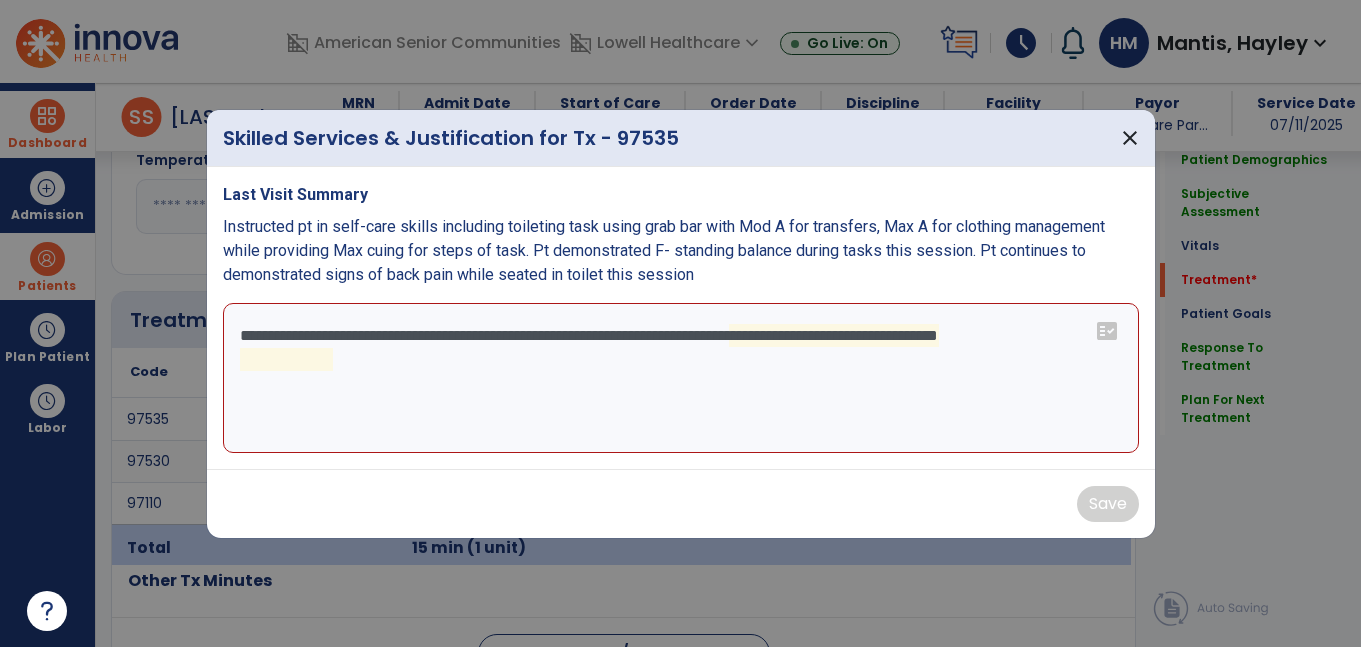 click on "**********" at bounding box center (681, 378) 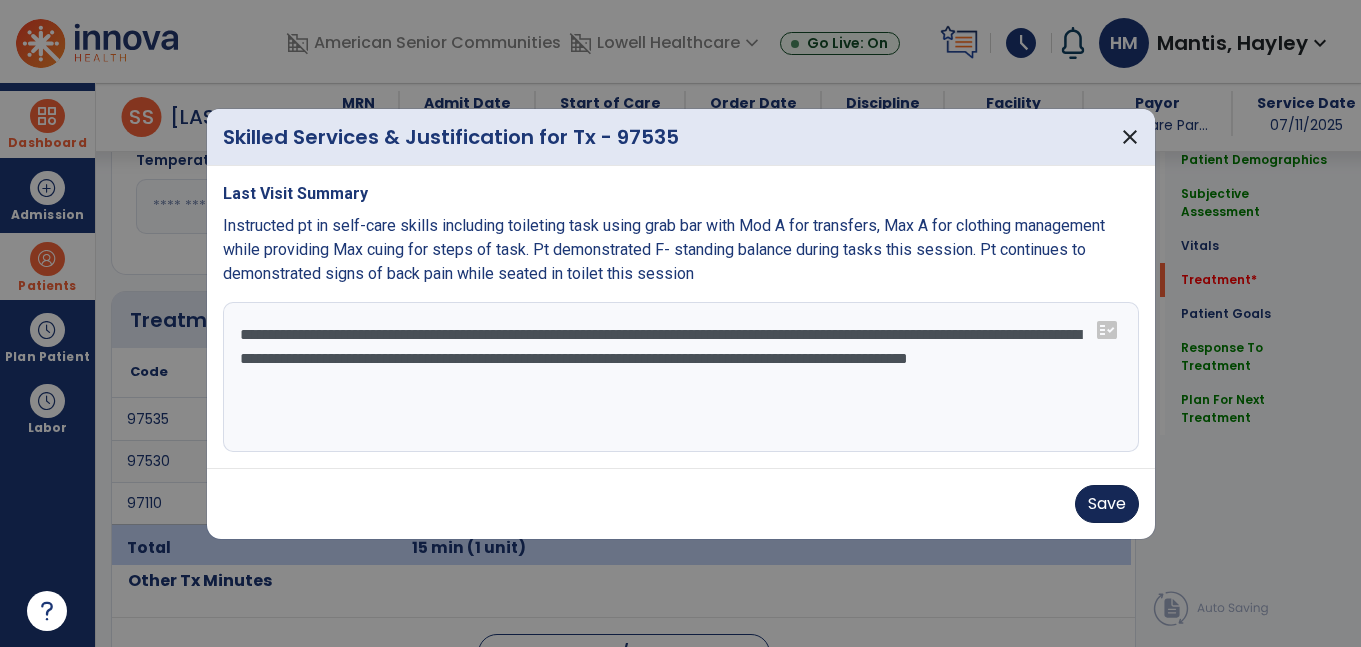 type on "**********" 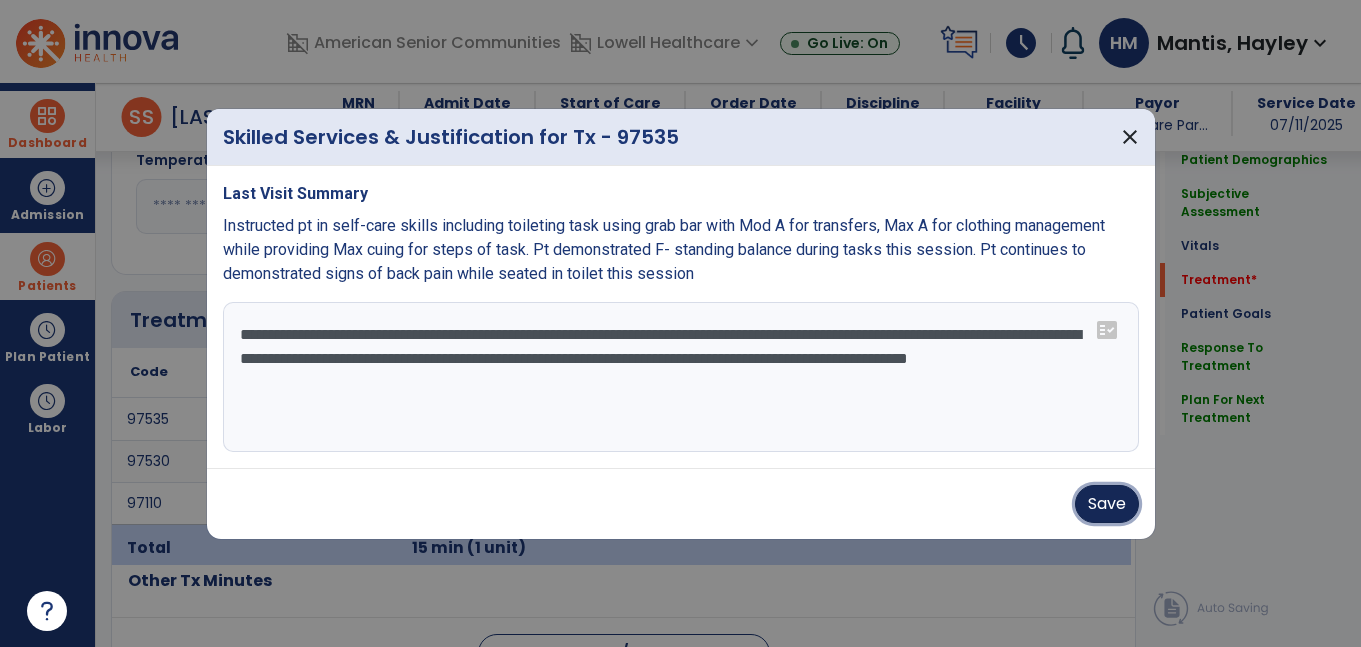 click on "Save" at bounding box center (1107, 504) 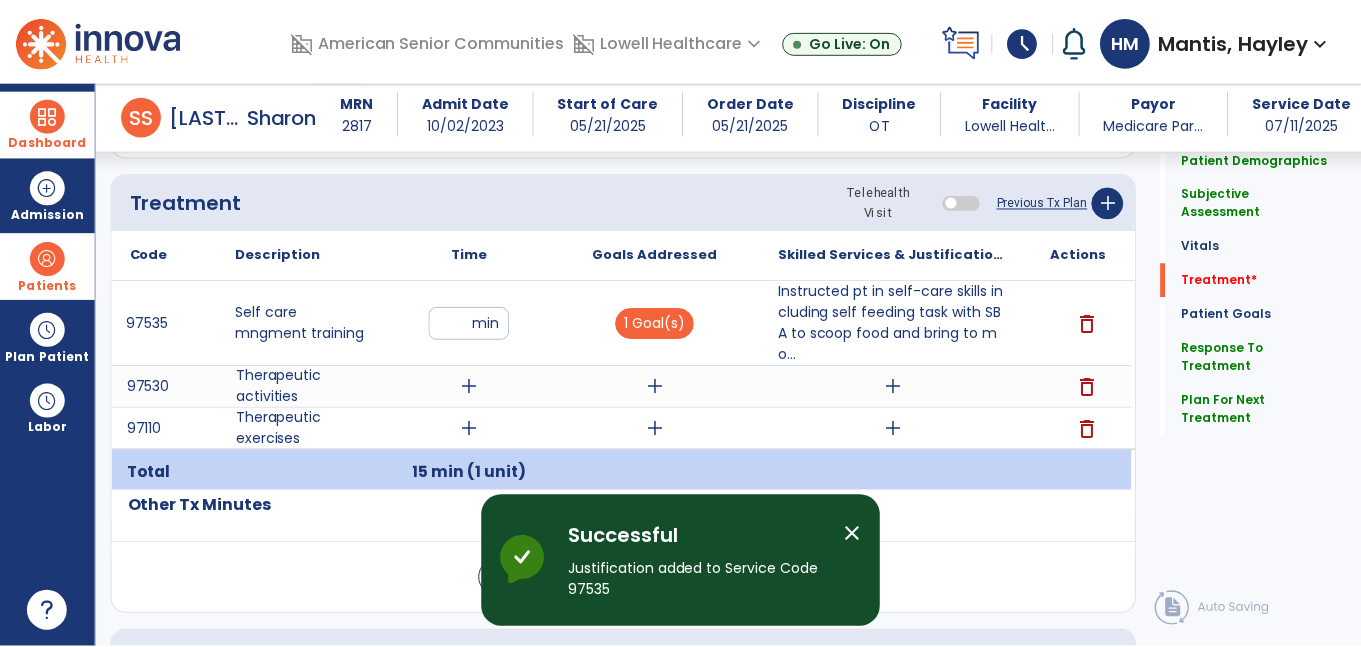 scroll, scrollTop: 1172, scrollLeft: 0, axis: vertical 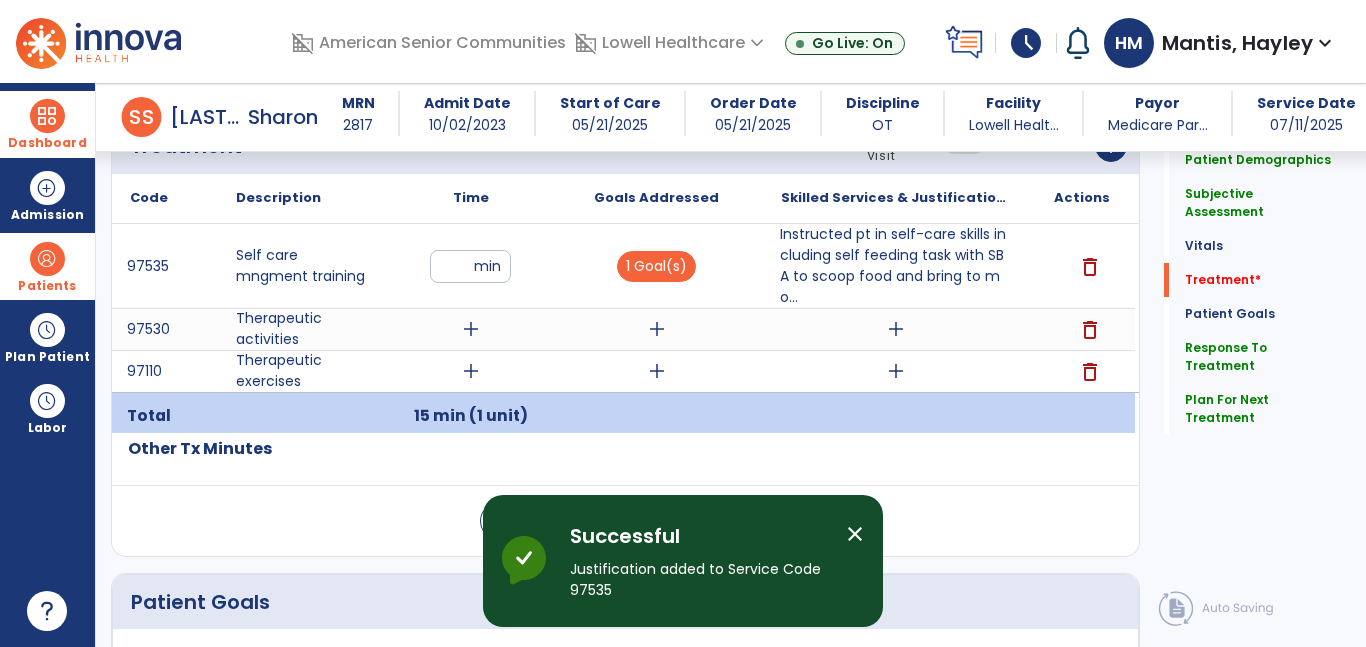 click on "add" at bounding box center (471, 371) 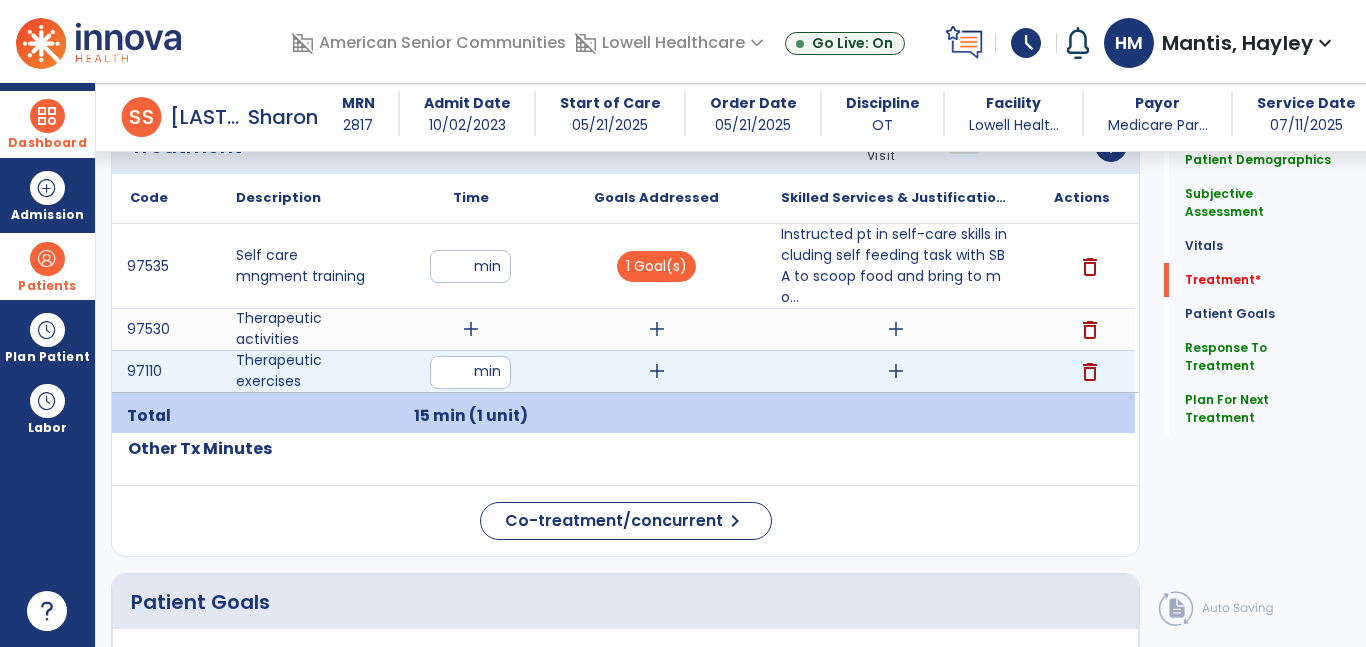 type on "**" 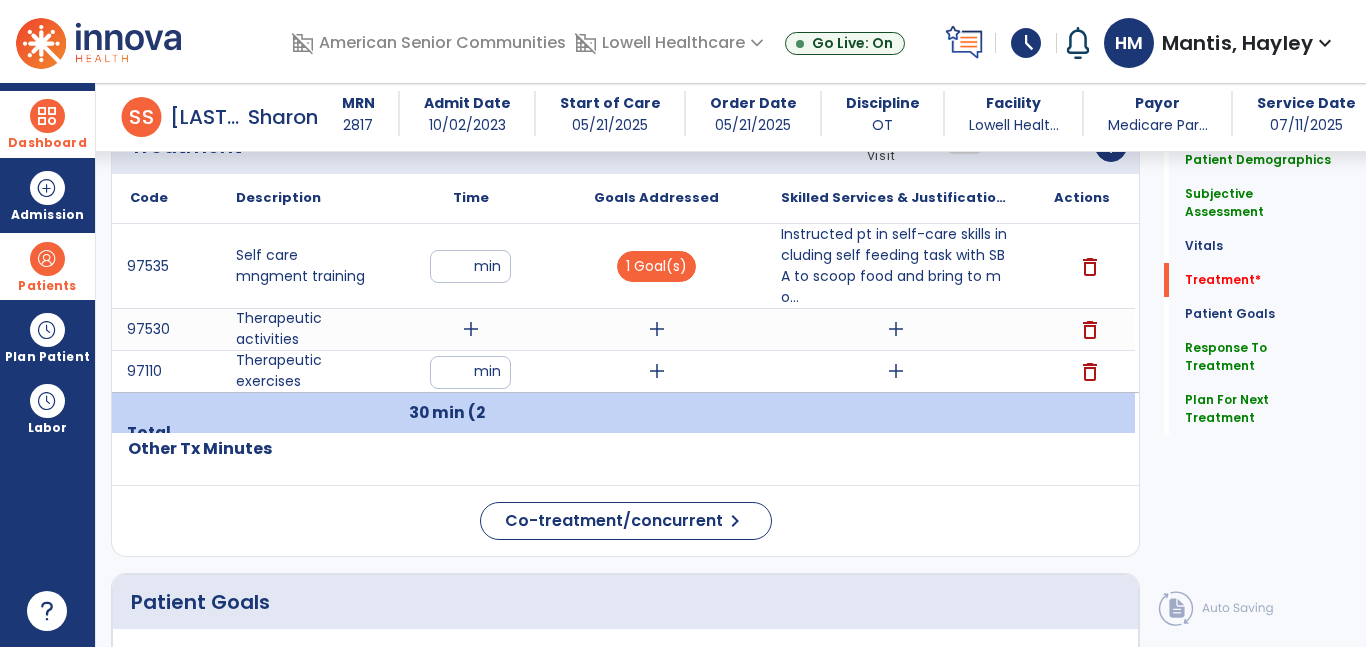 click on "add" at bounding box center (656, 371) 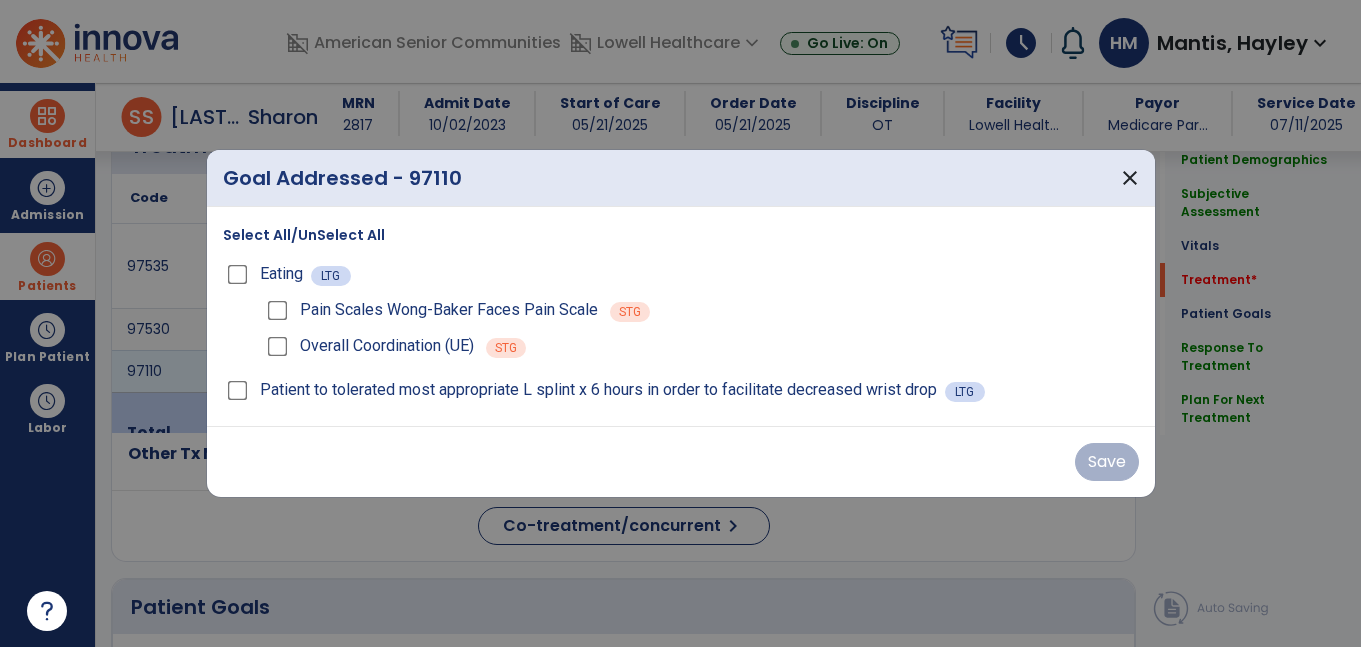 scroll, scrollTop: 1172, scrollLeft: 0, axis: vertical 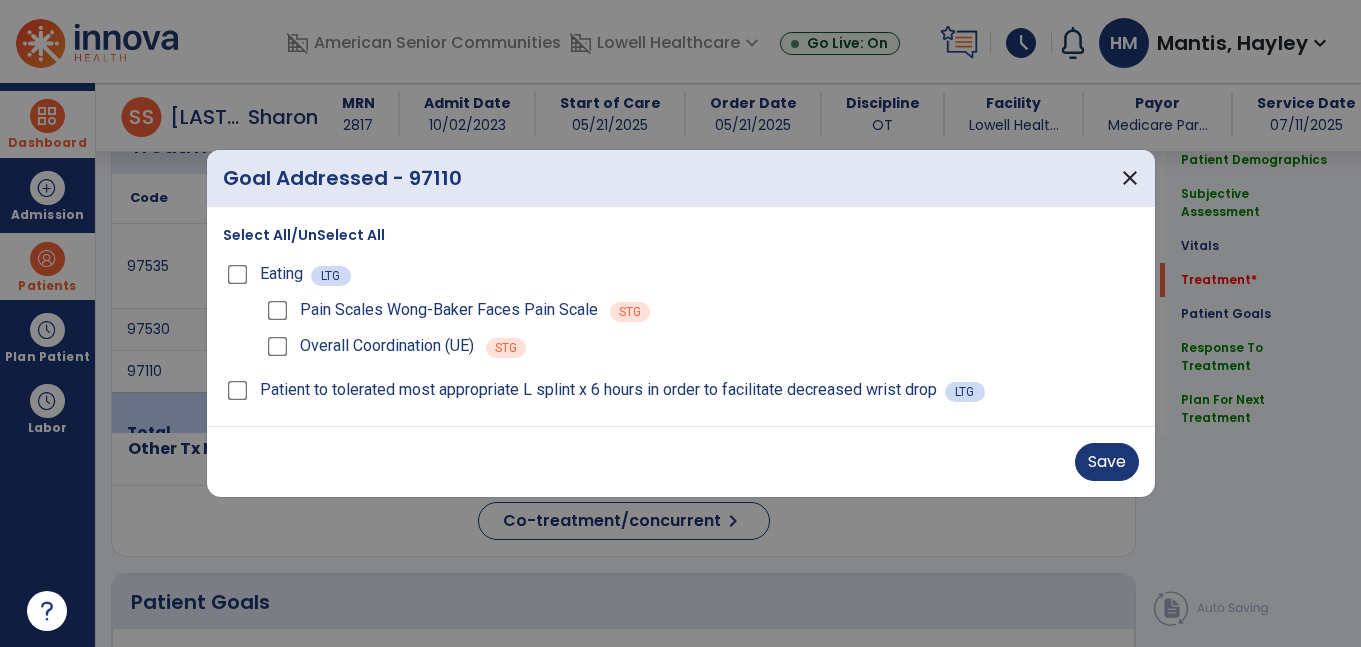 click on "Eating" at bounding box center (281, 274) 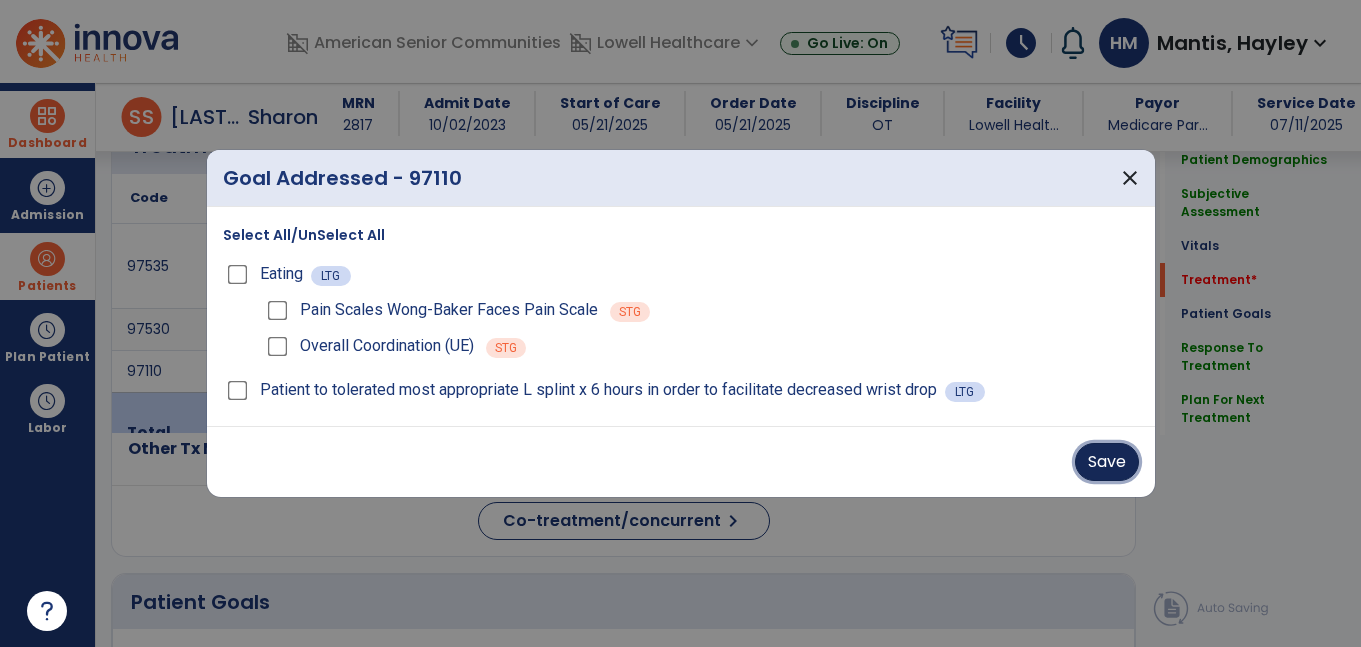 click on "Save" at bounding box center (1107, 462) 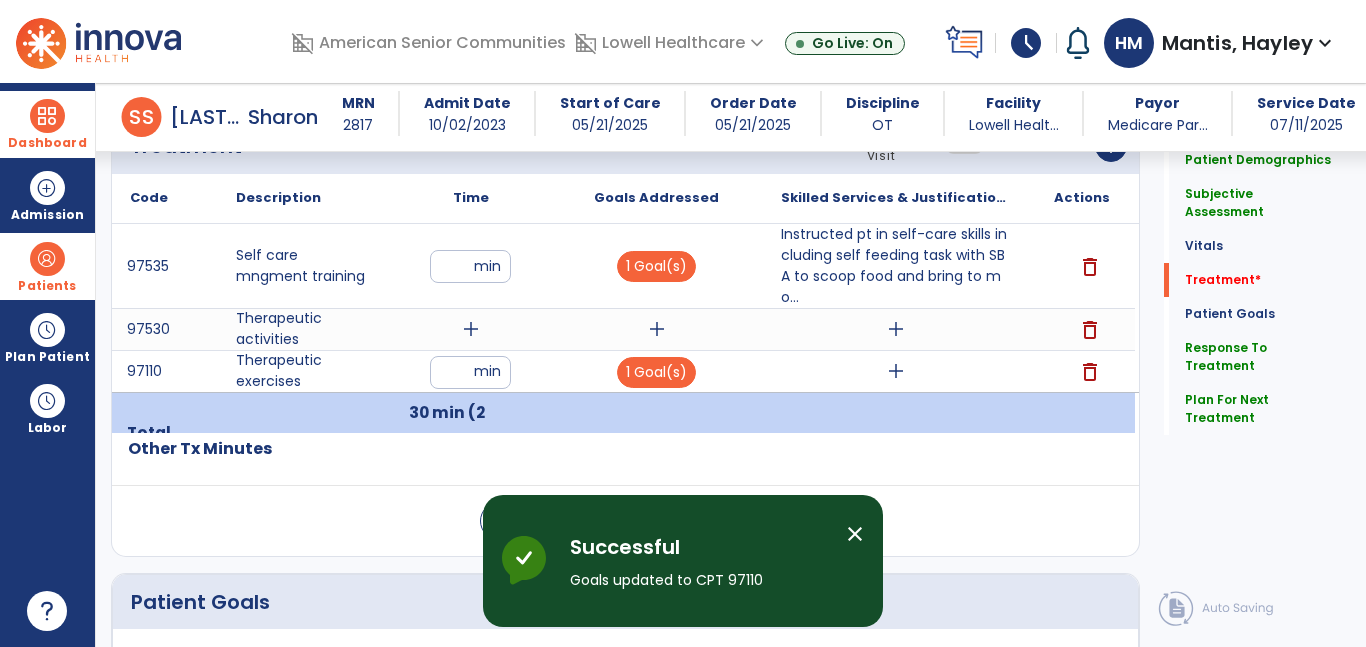 click on "add" at bounding box center [896, 371] 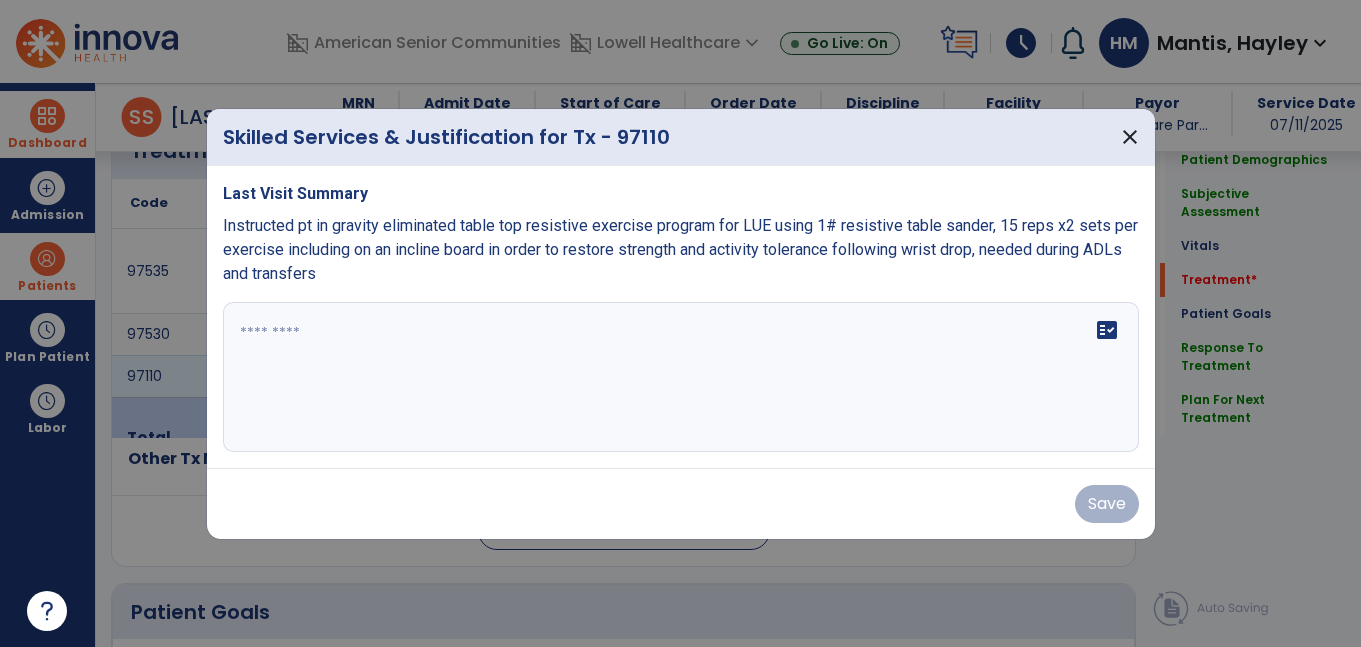 scroll, scrollTop: 1172, scrollLeft: 0, axis: vertical 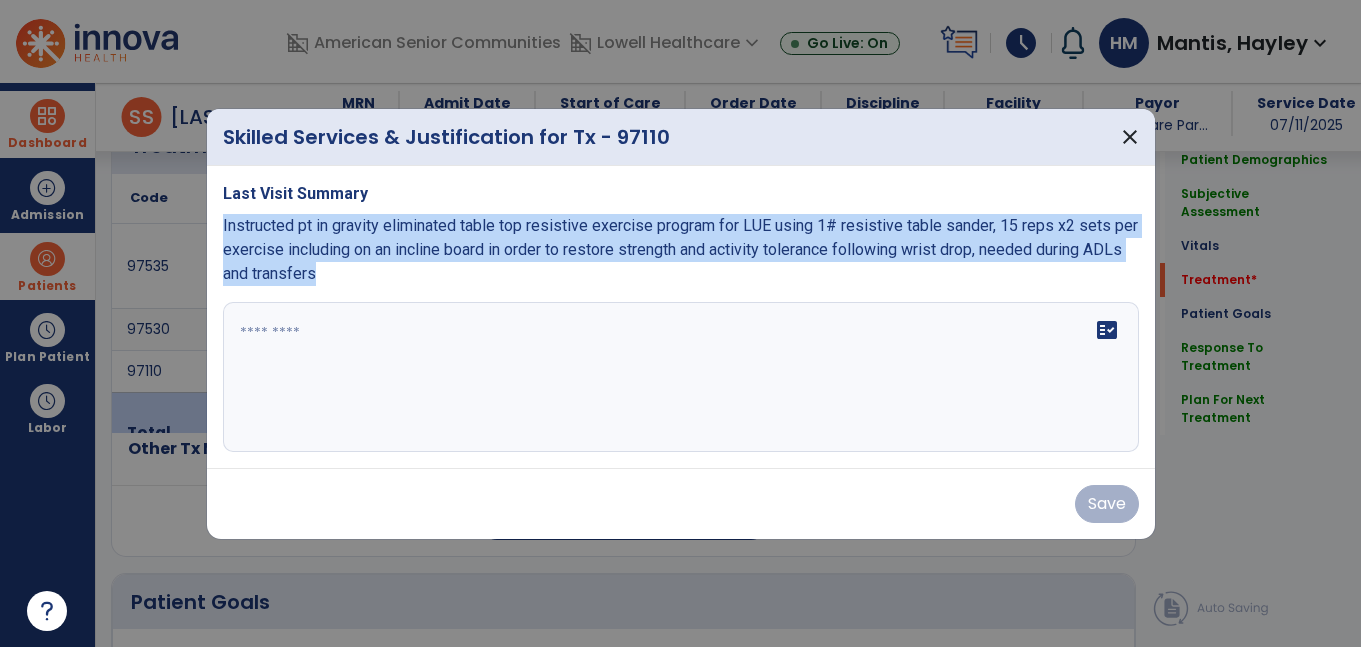 drag, startPoint x: 214, startPoint y: 221, endPoint x: 440, endPoint y: 308, distance: 242.1673 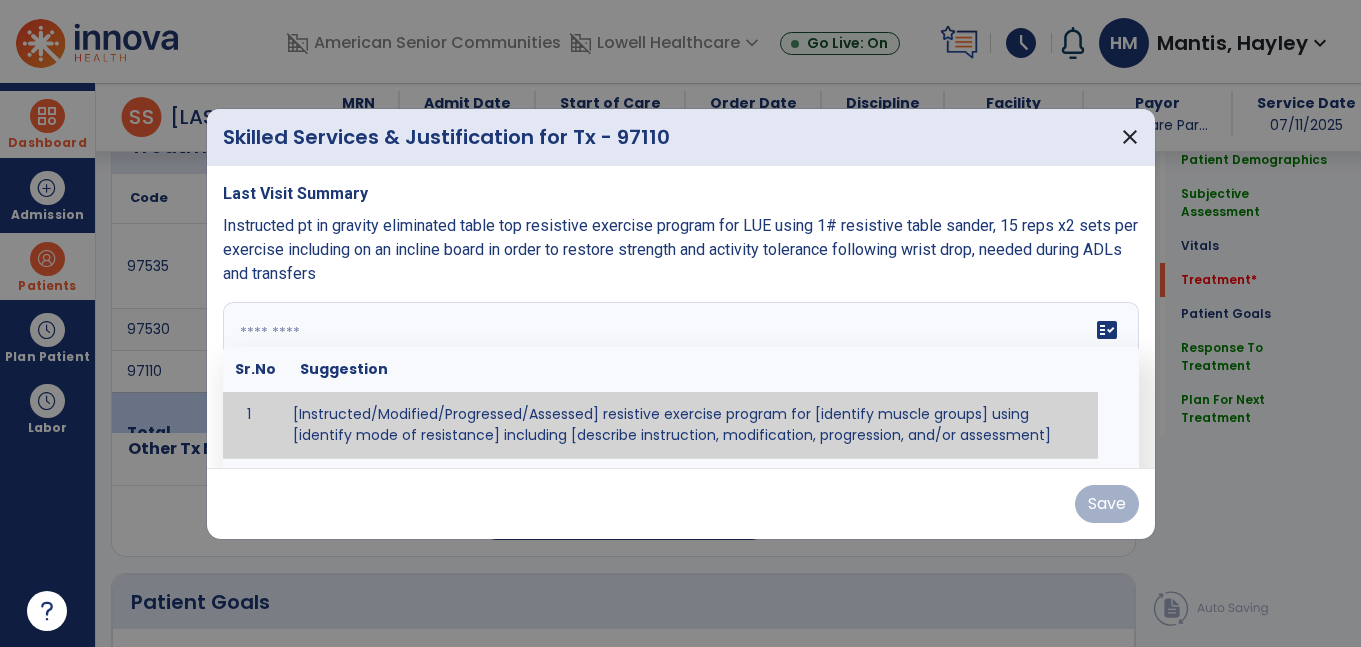 paste on "**********" 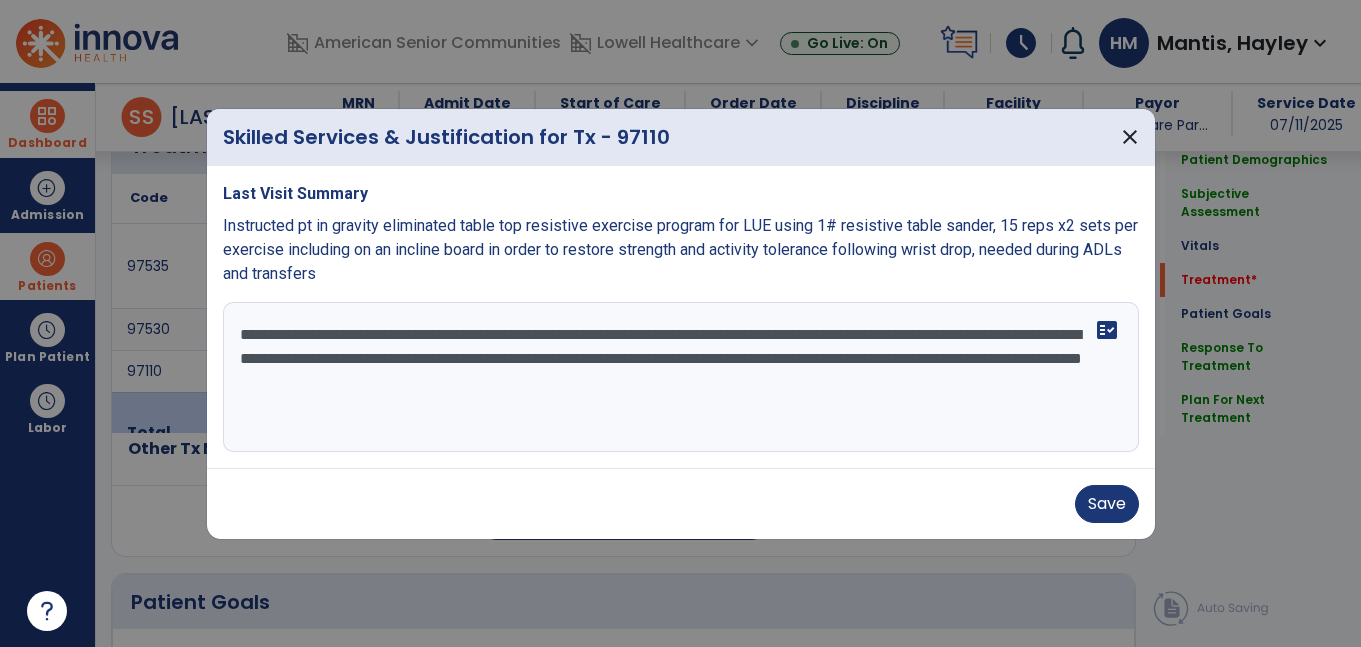 type on "**********" 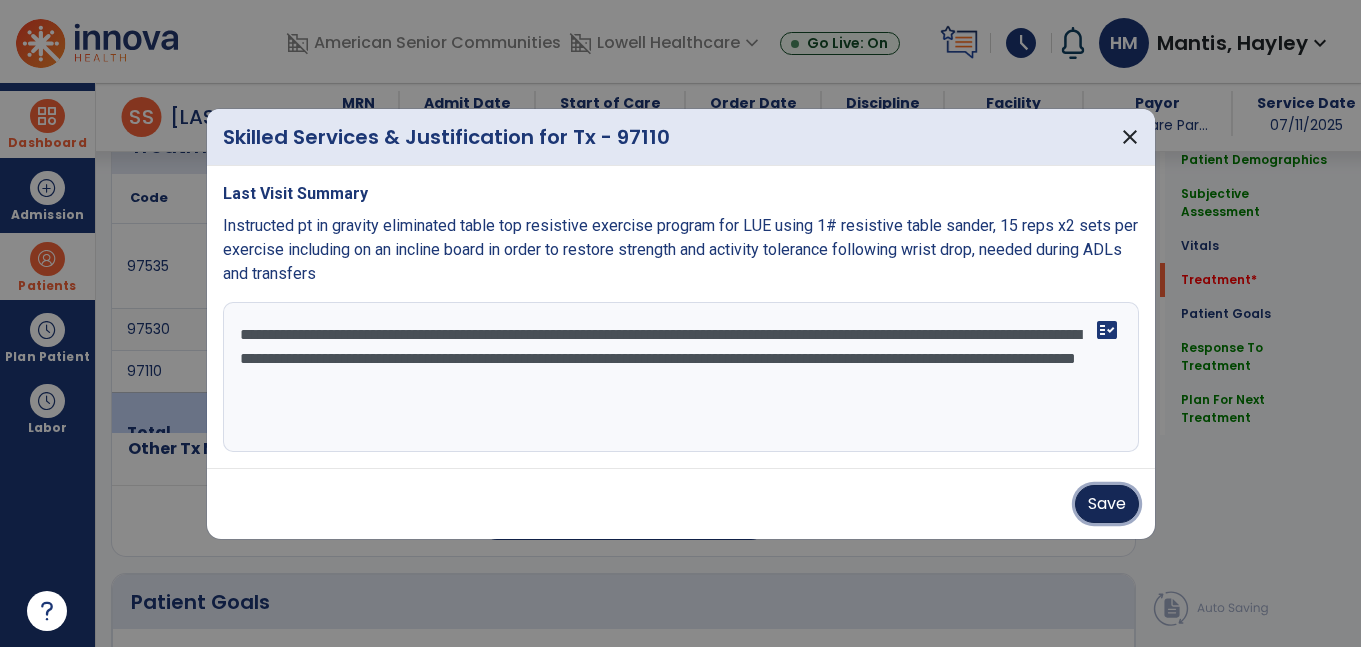 click on "Save" at bounding box center [1107, 504] 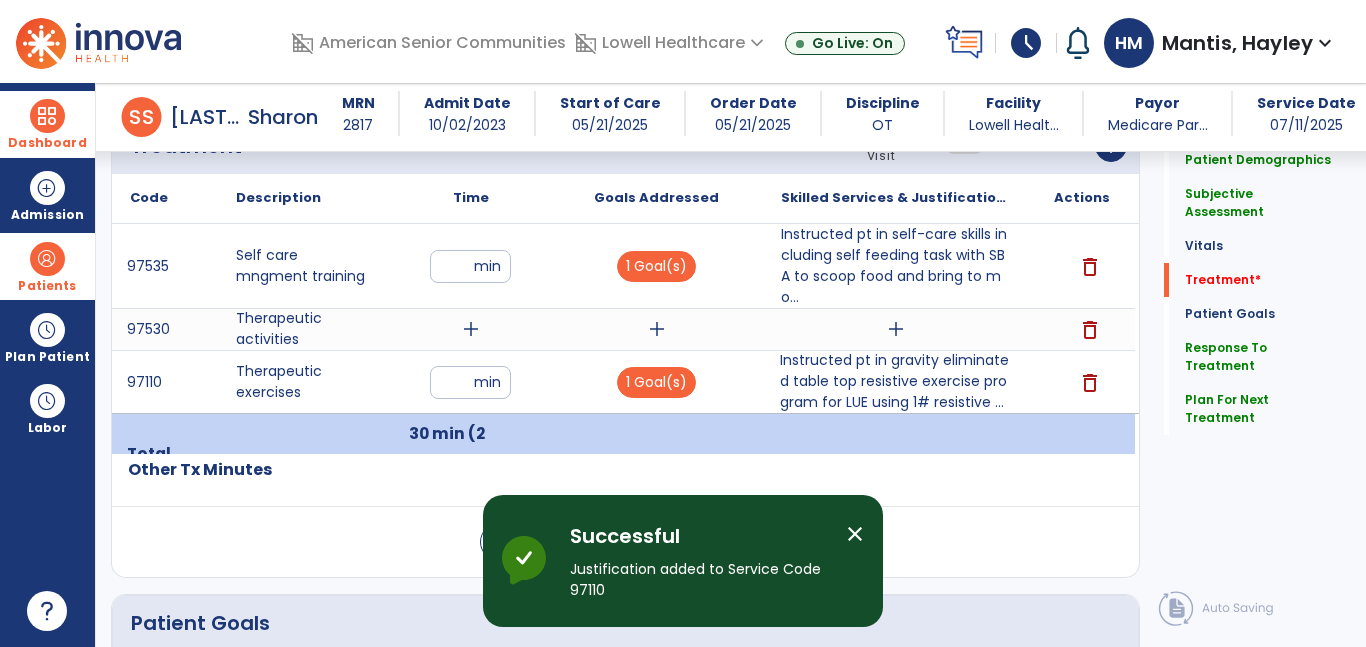 click on "add" at bounding box center (471, 329) 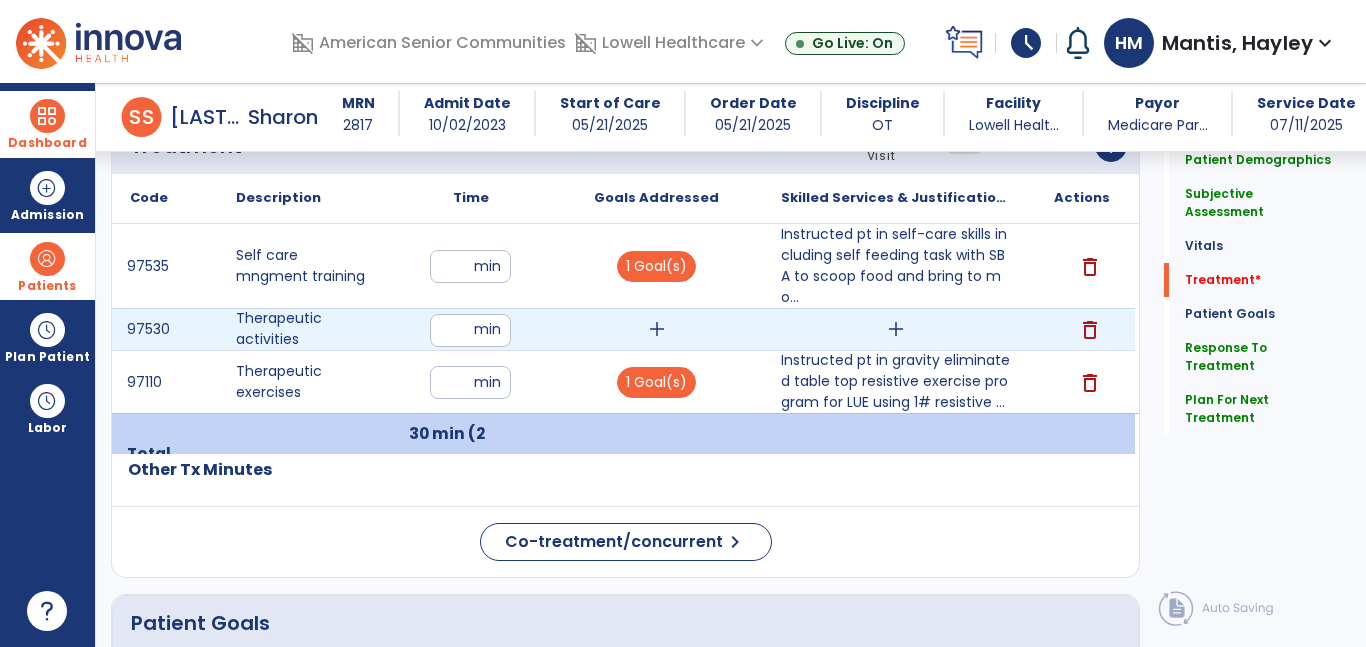 type on "**" 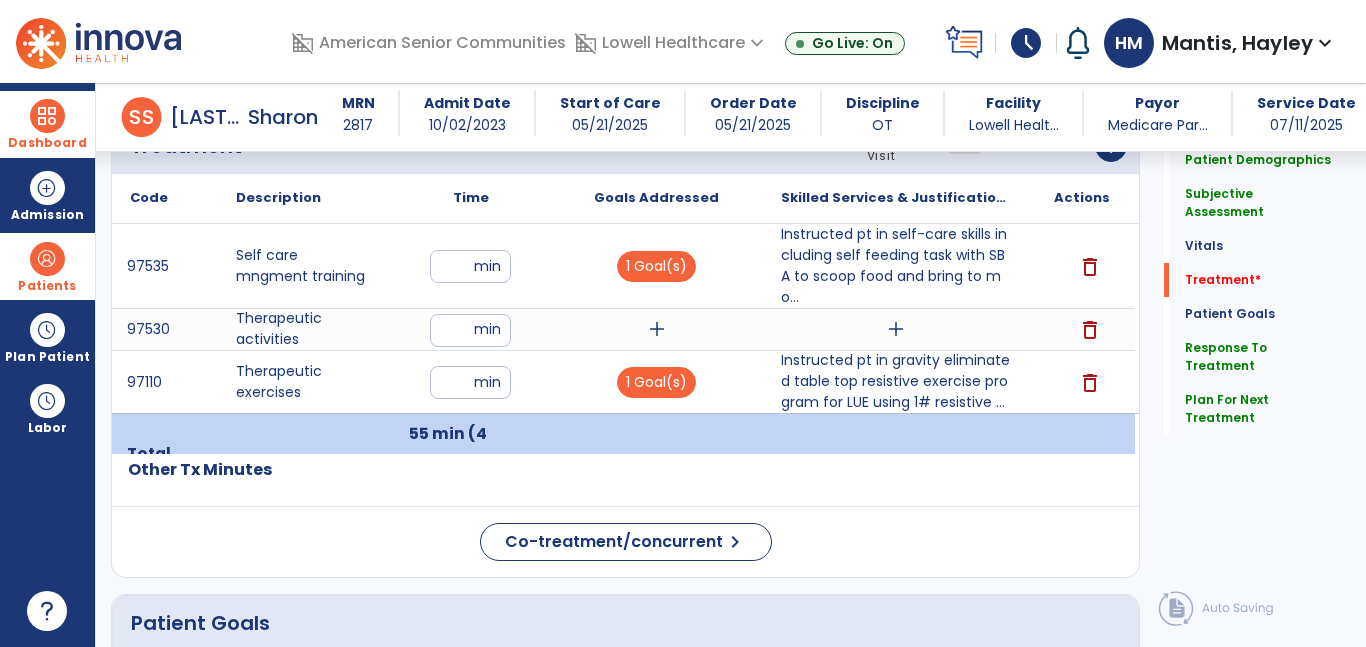 click on "add" at bounding box center (656, 329) 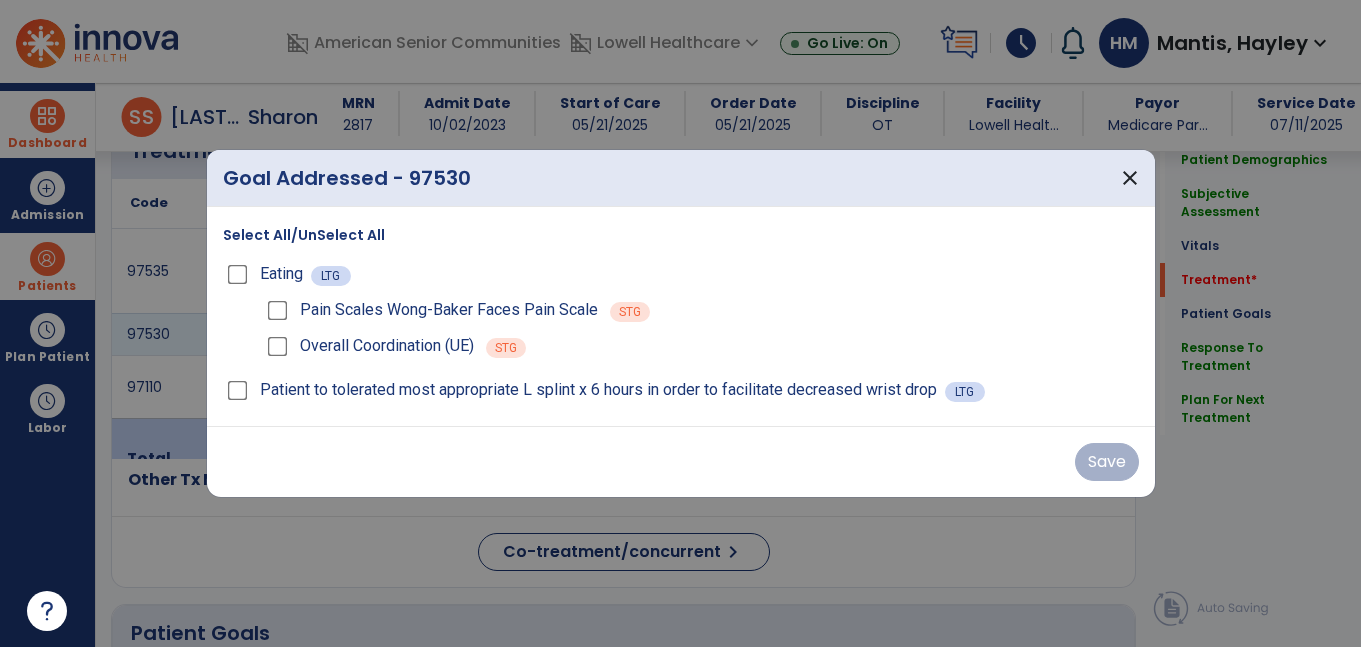 scroll, scrollTop: 1172, scrollLeft: 0, axis: vertical 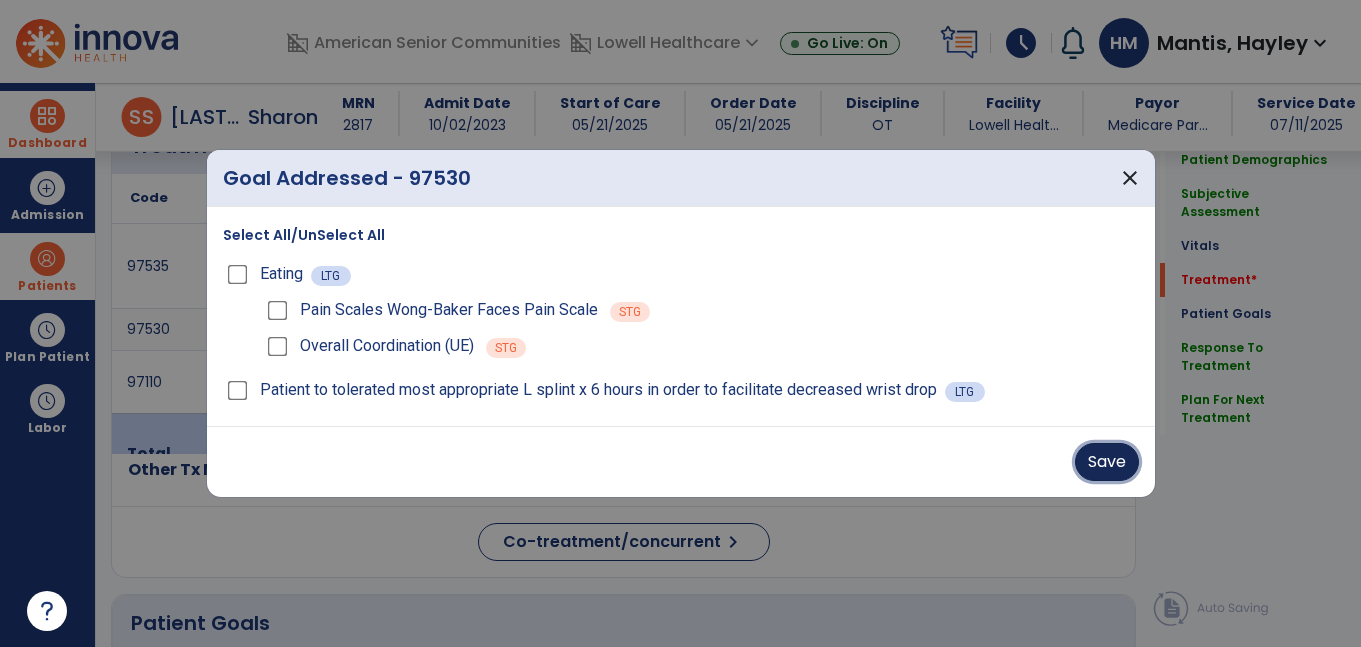 click on "Save" at bounding box center (1107, 462) 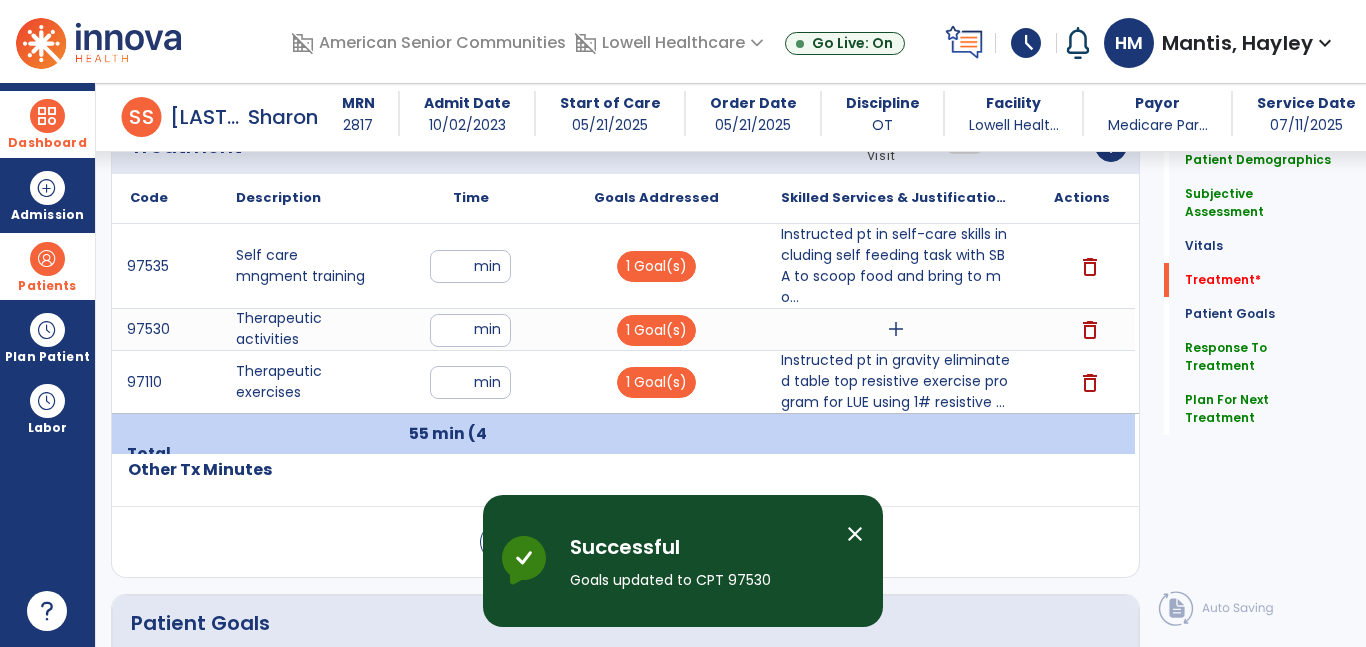 click on "add" at bounding box center [896, 329] 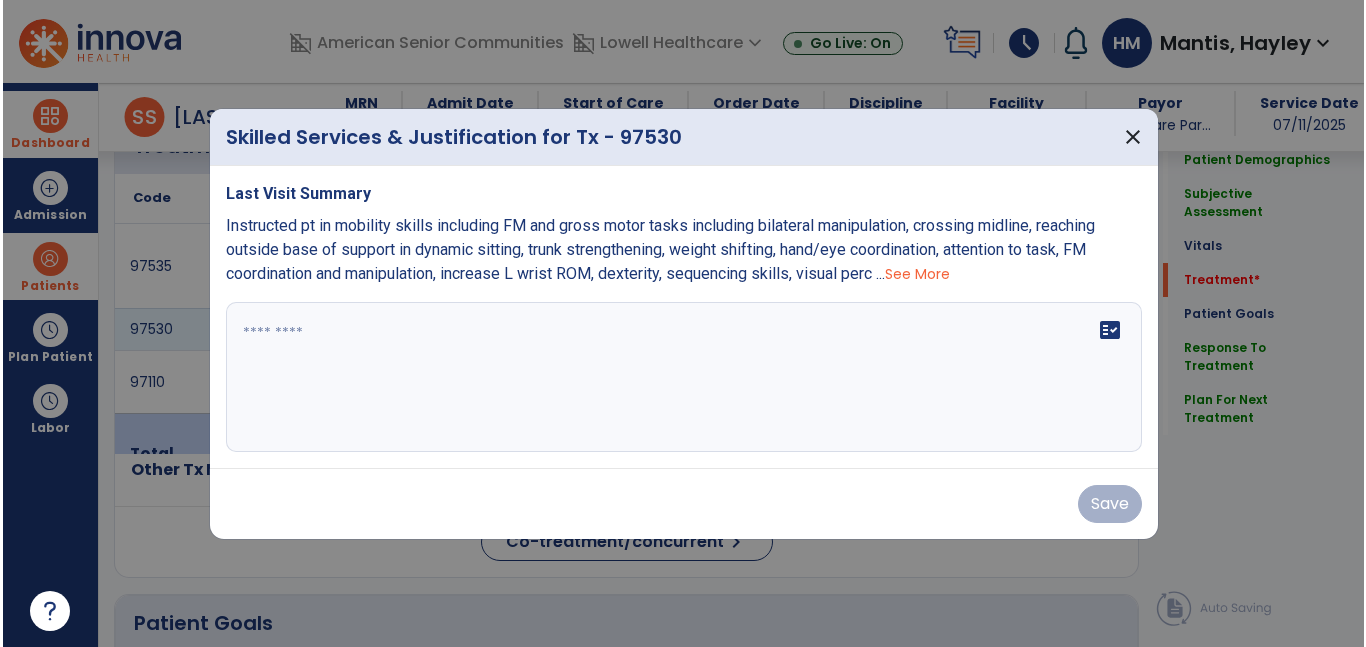 scroll, scrollTop: 1172, scrollLeft: 0, axis: vertical 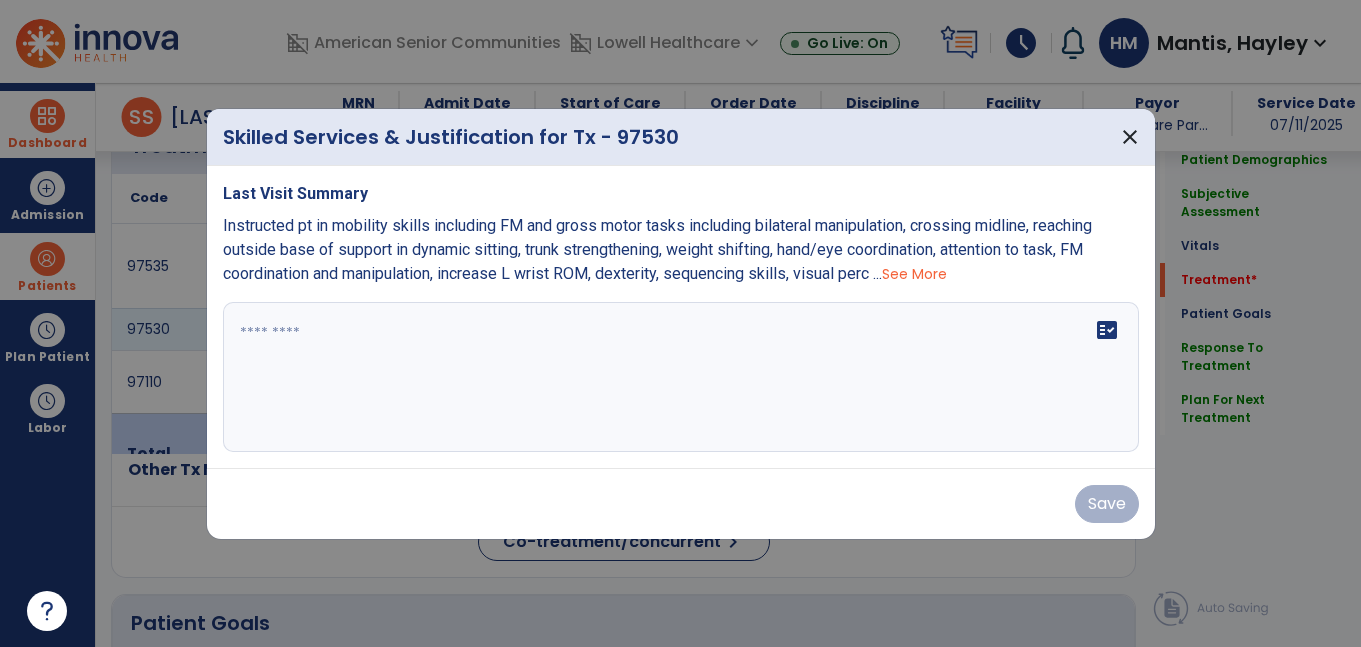 click on "See More" at bounding box center [914, 274] 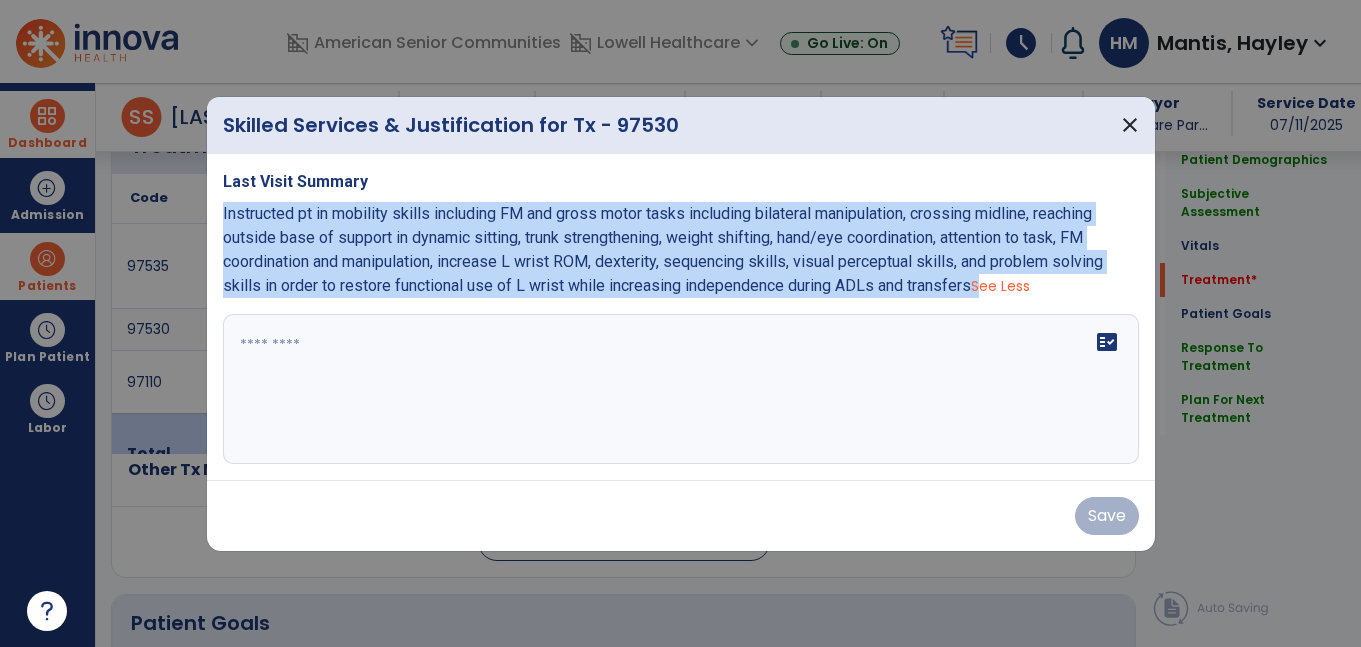 drag, startPoint x: 219, startPoint y: 213, endPoint x: 976, endPoint y: 293, distance: 761.21545 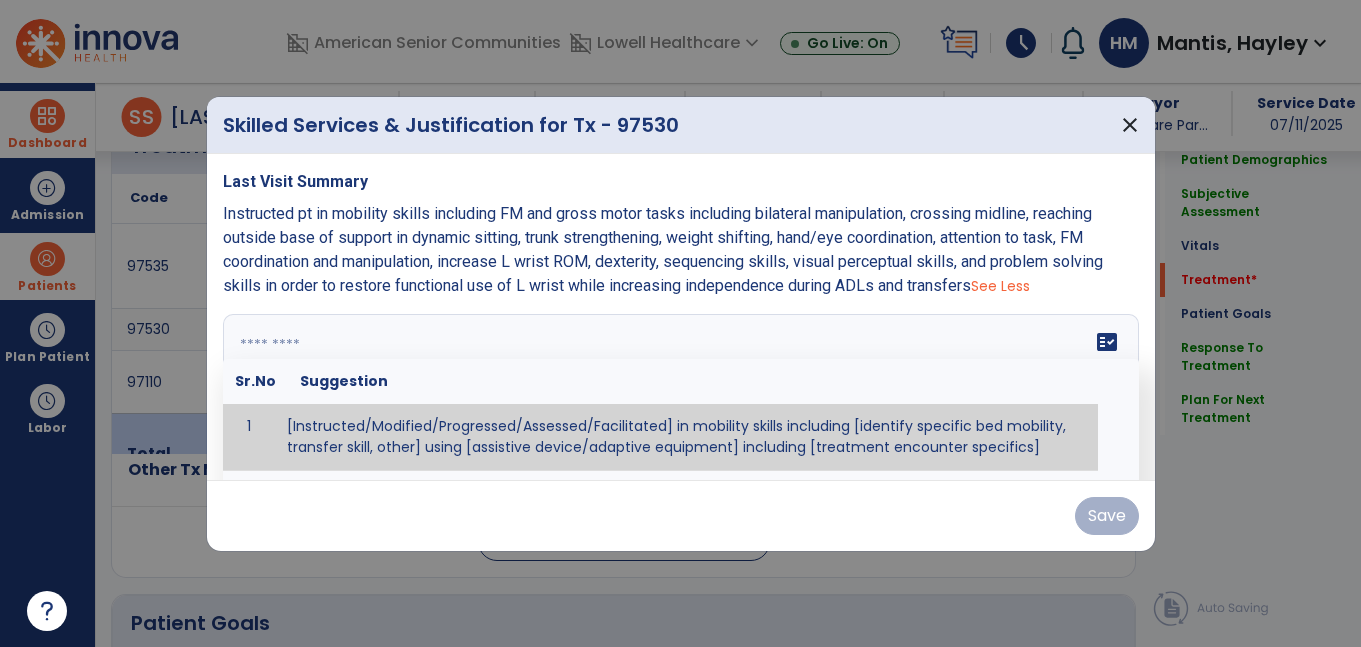 paste on "**********" 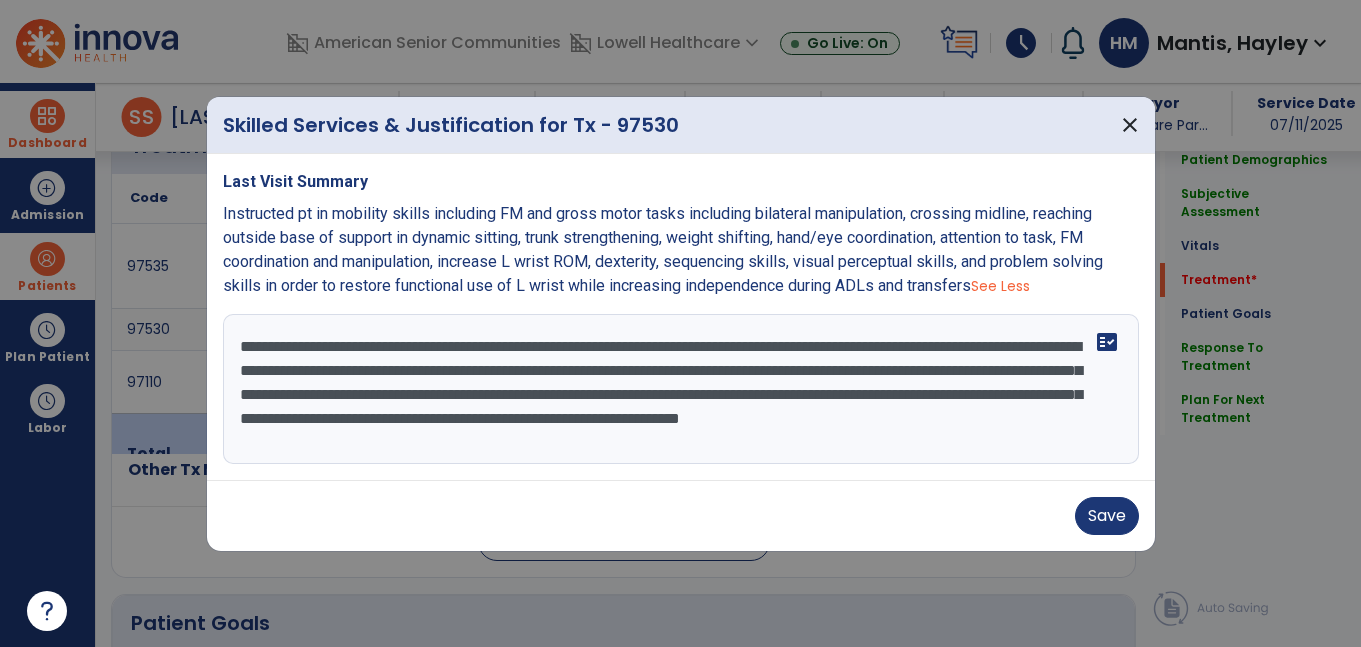 click on "**********" at bounding box center (681, 389) 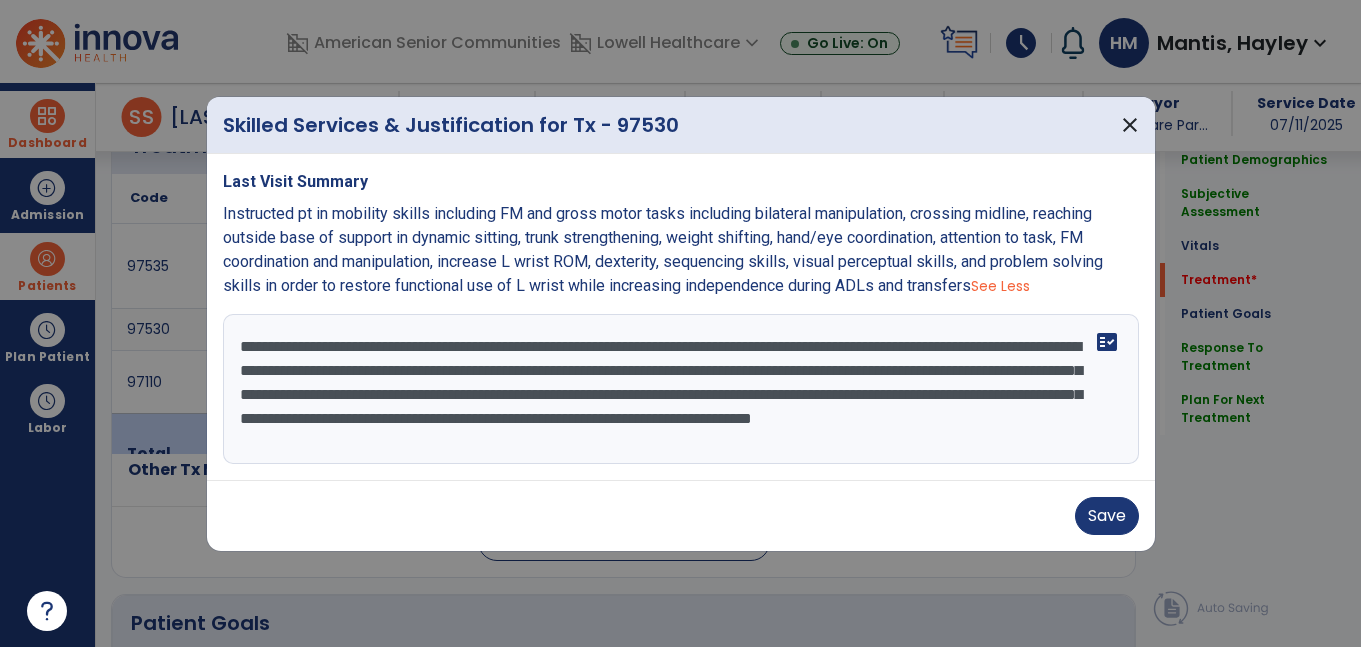 click on "**********" at bounding box center (681, 389) 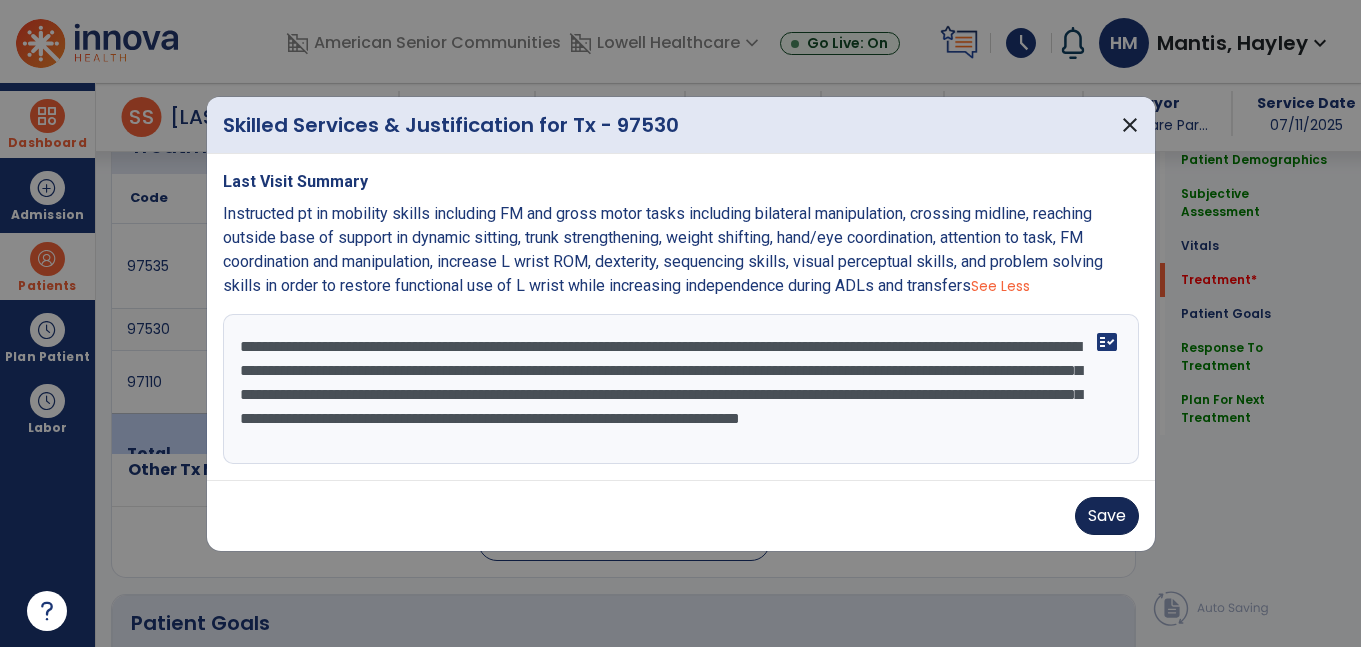 type on "**********" 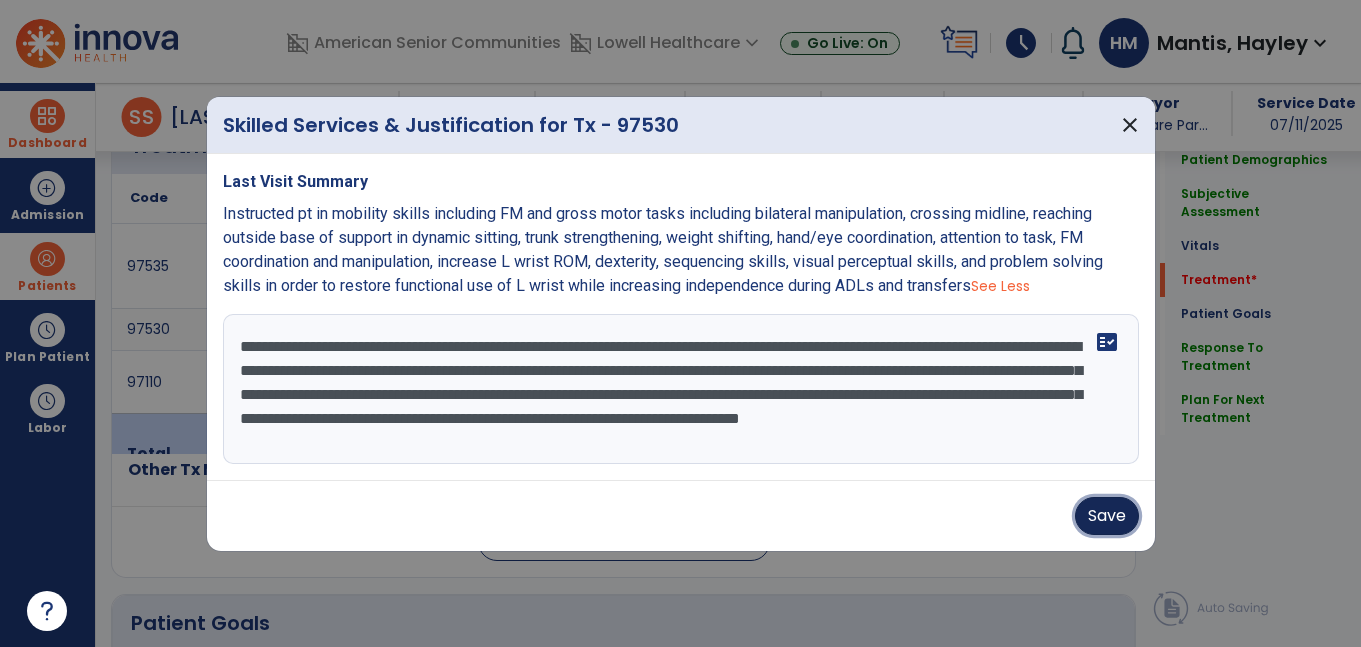 click on "Save" at bounding box center (1107, 516) 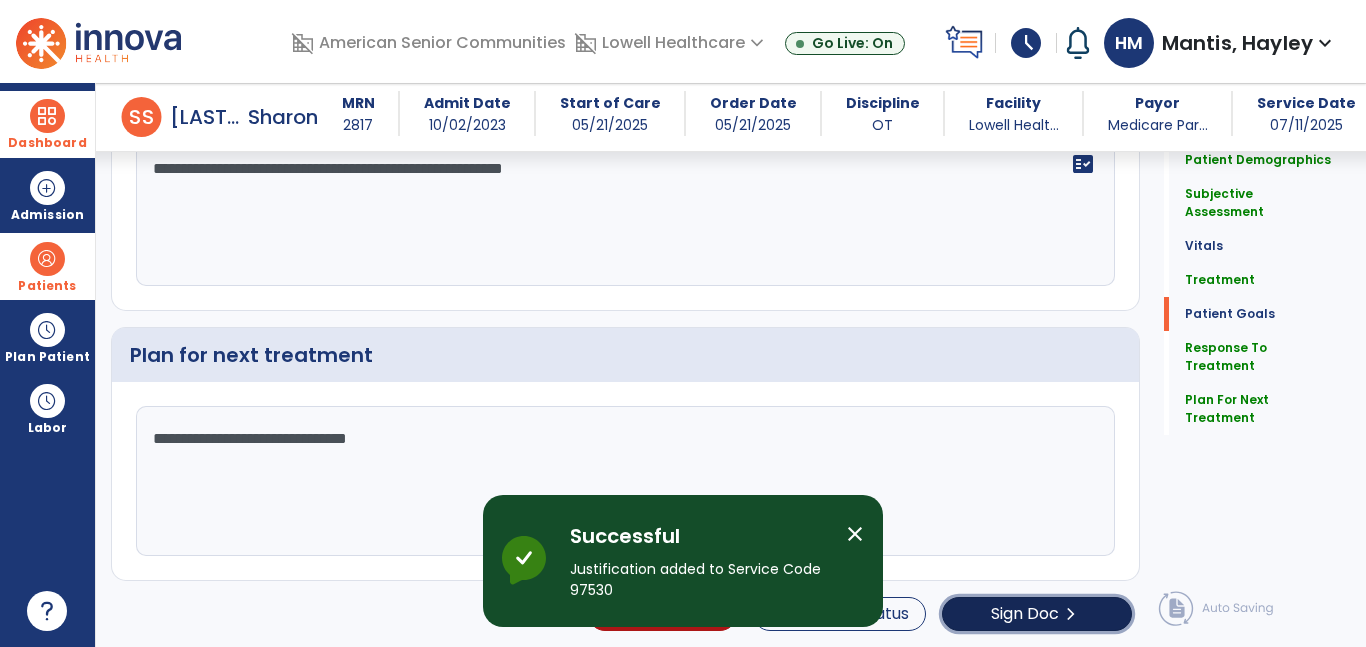 click on "chevron_right" 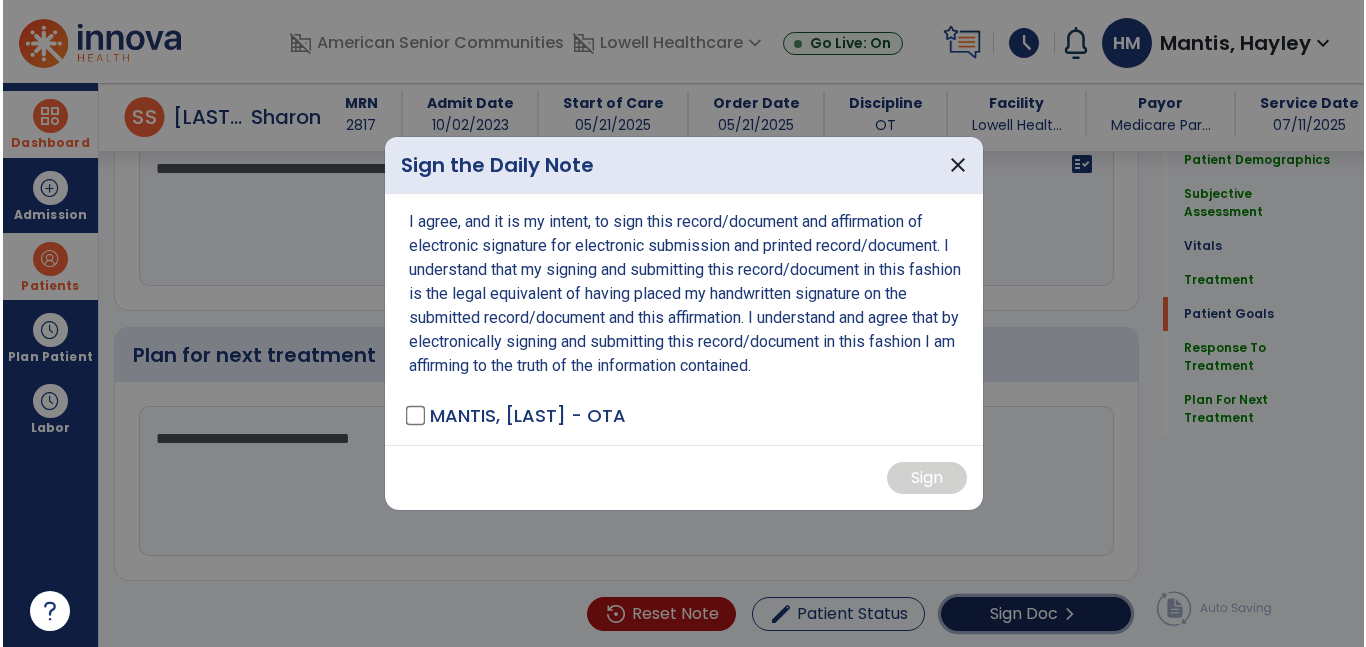 scroll, scrollTop: 2480, scrollLeft: 0, axis: vertical 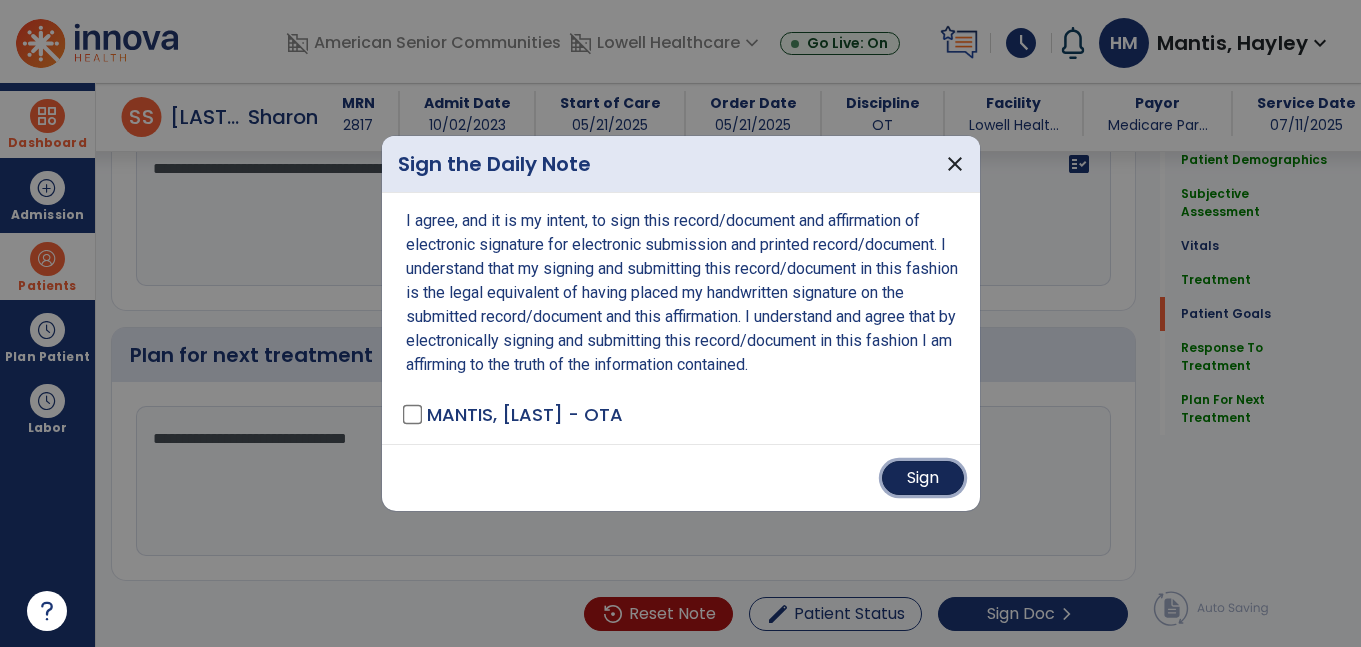 click on "Sign" at bounding box center [923, 478] 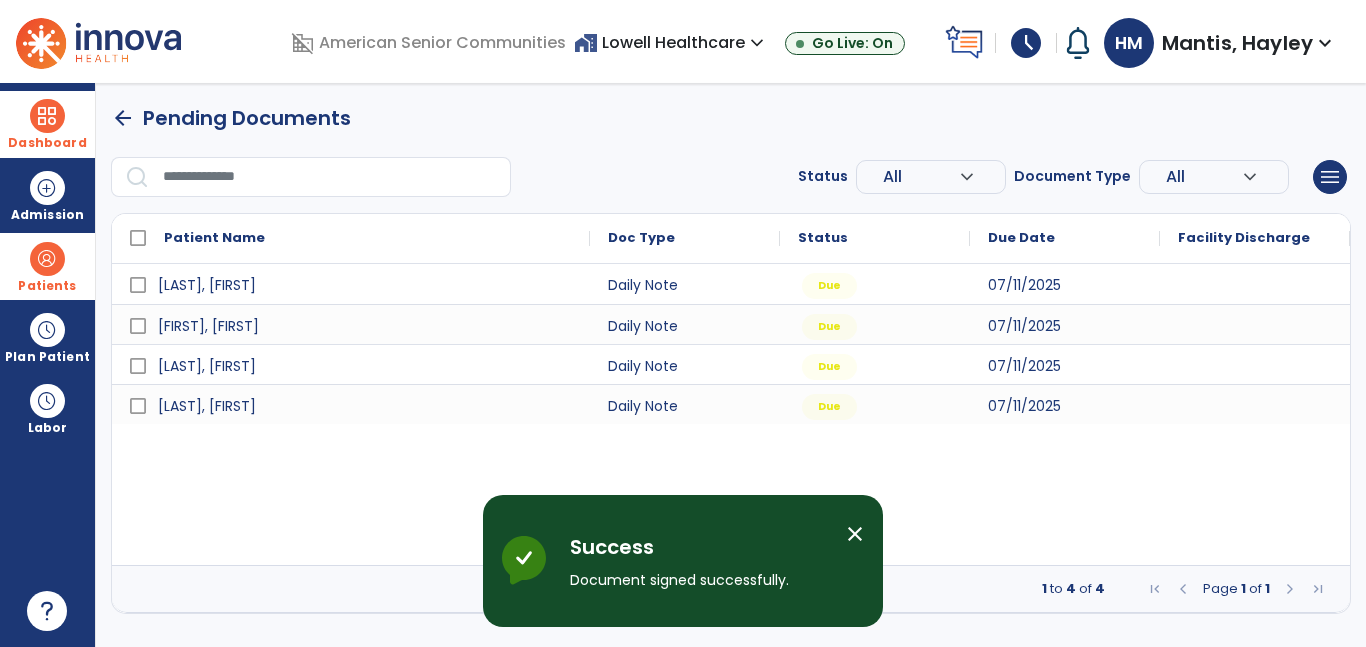 scroll, scrollTop: 0, scrollLeft: 0, axis: both 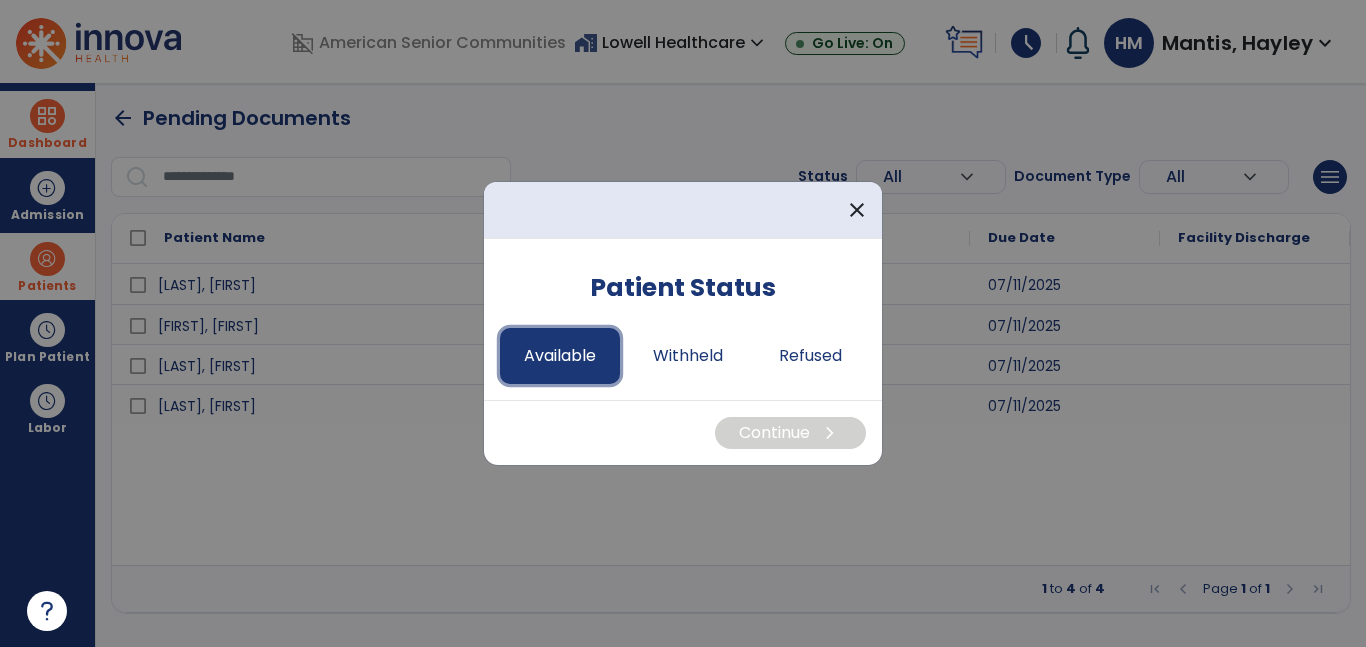 click on "Available" at bounding box center (560, 356) 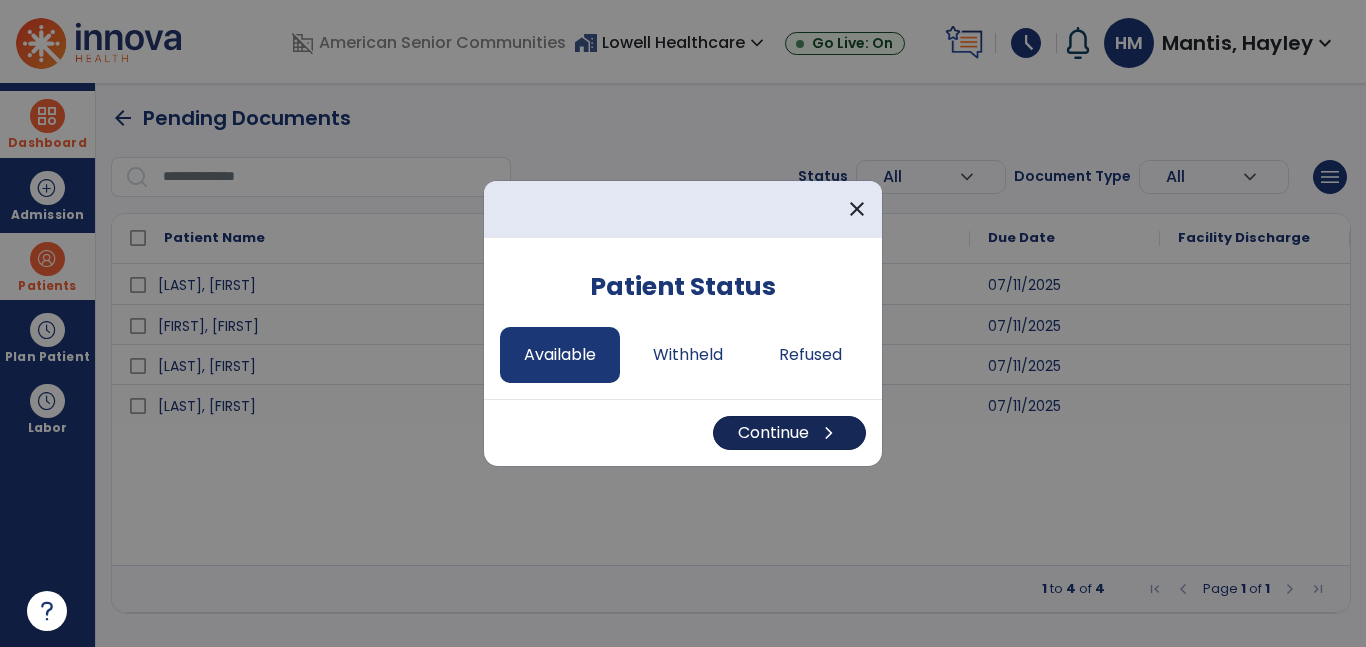 click on "Continue   chevron_right" at bounding box center [789, 433] 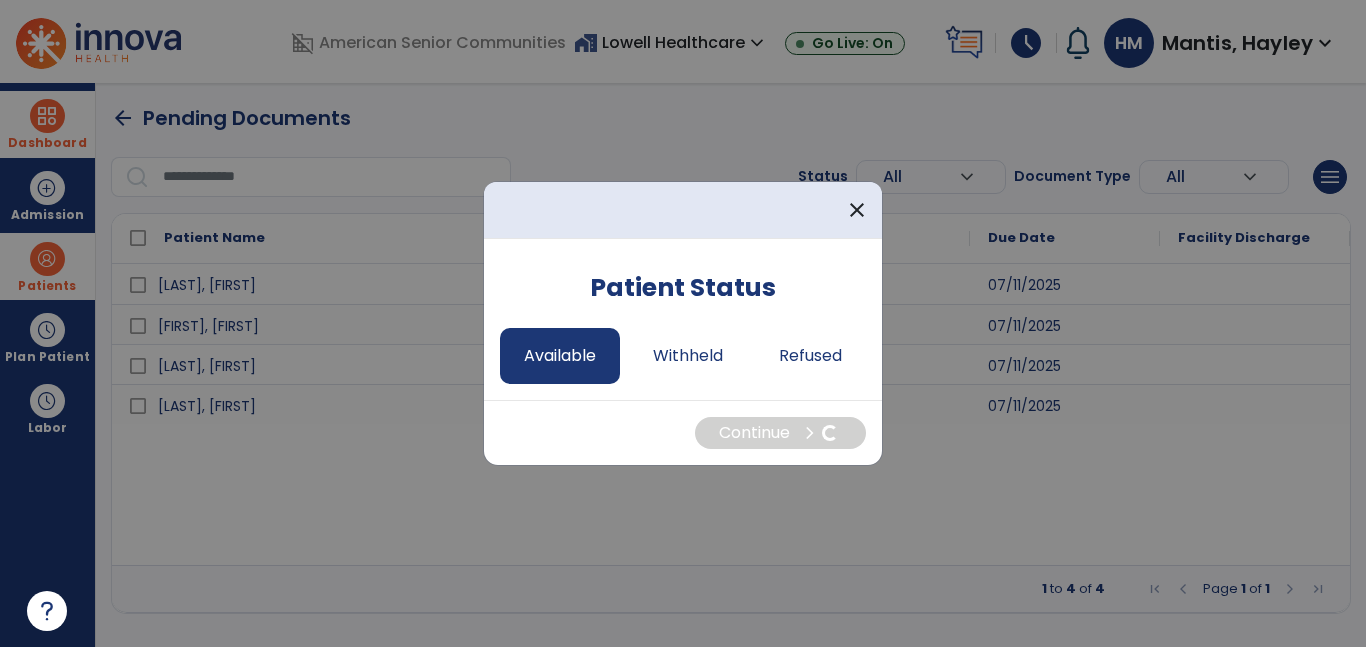 select on "*" 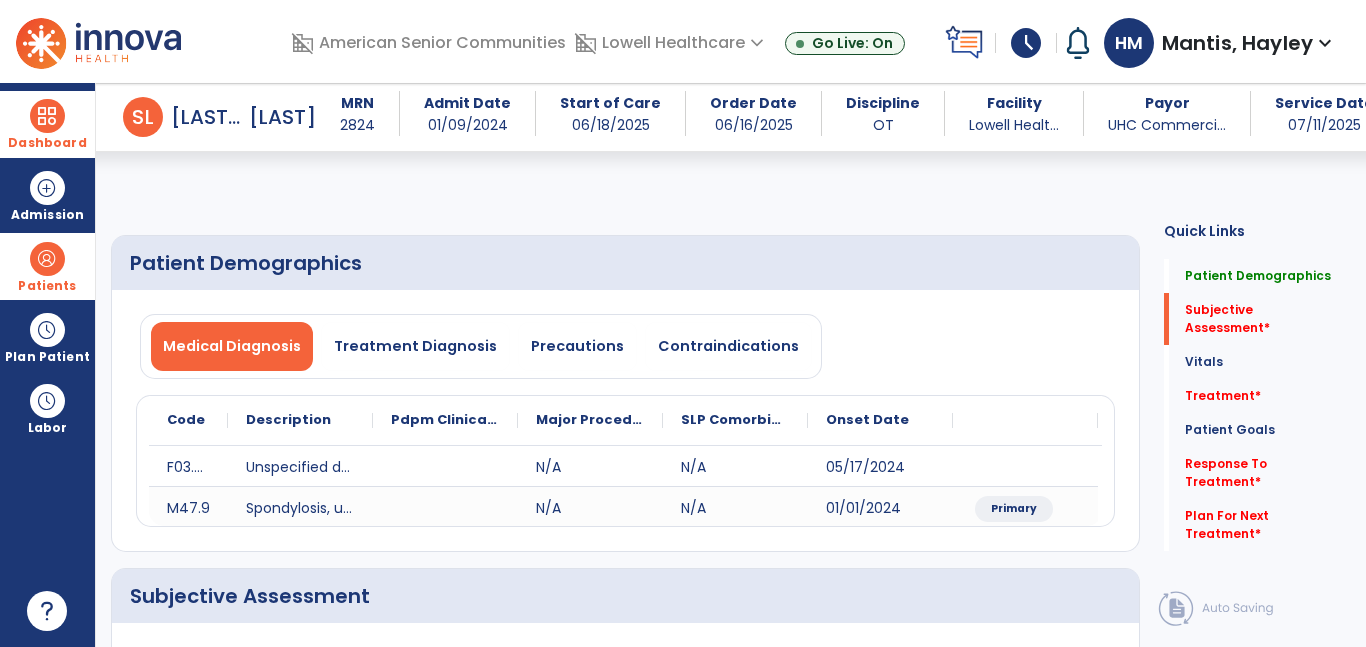 scroll, scrollTop: 2194, scrollLeft: 0, axis: vertical 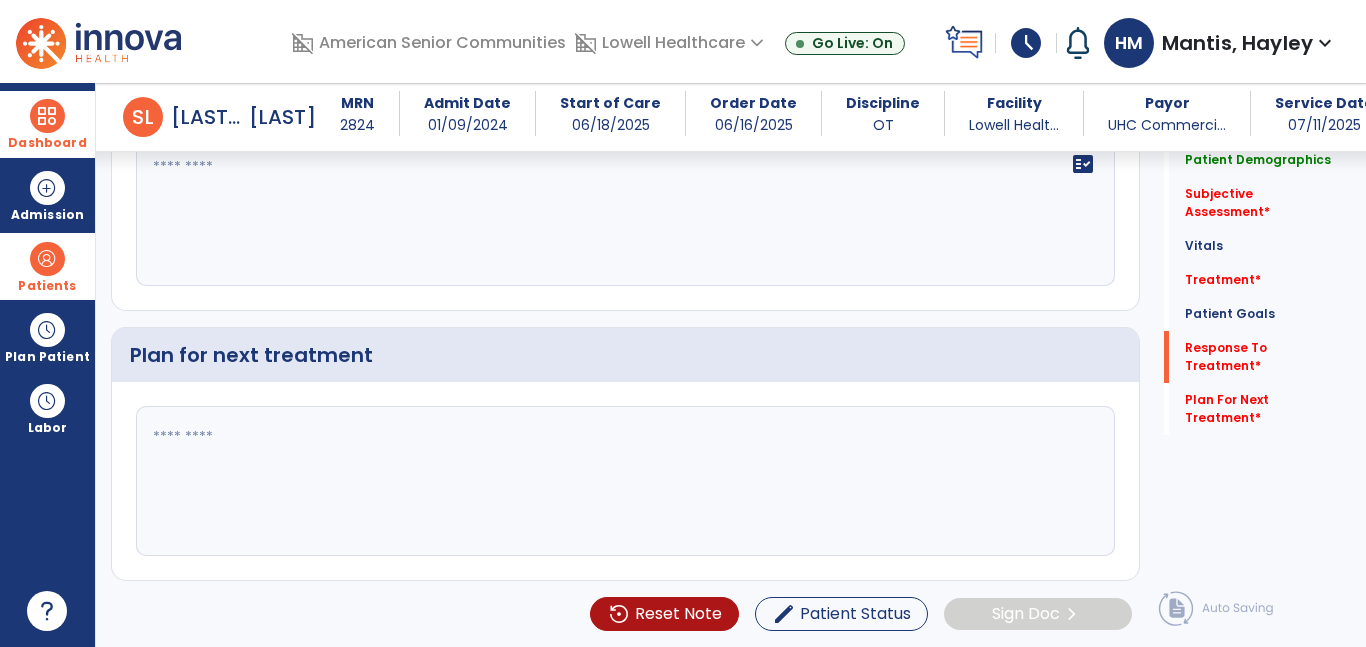 click 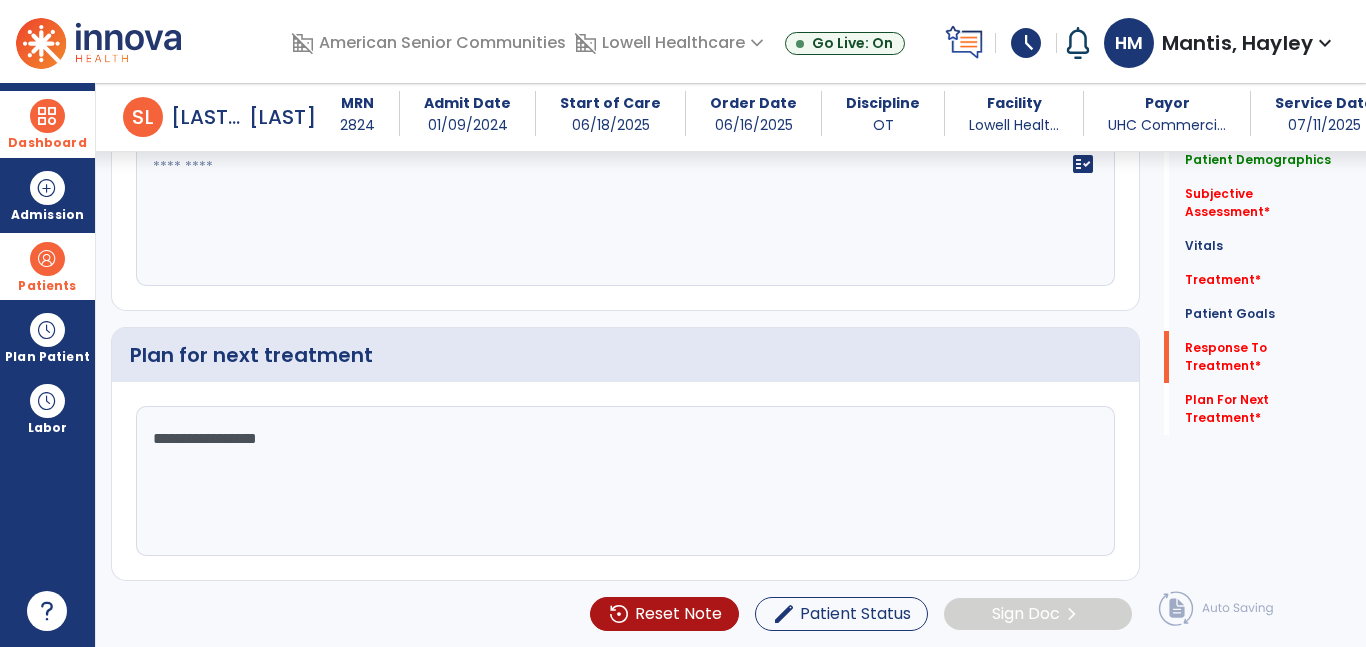click on "**********" 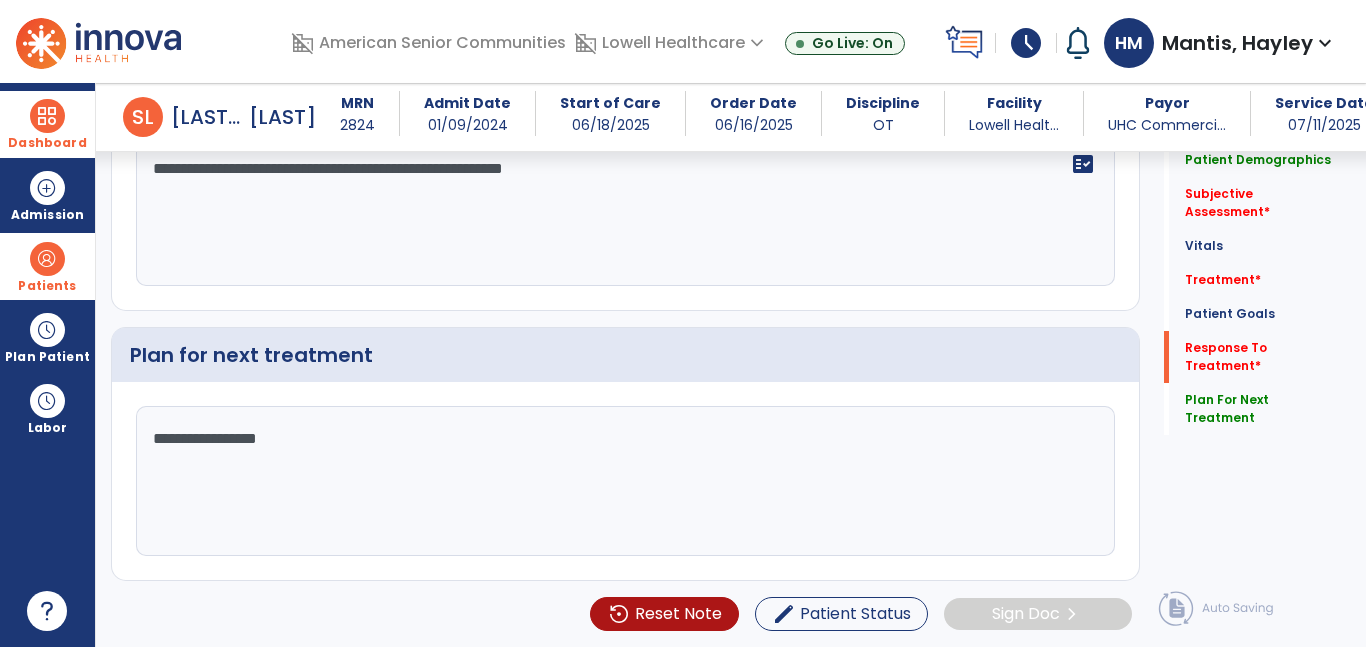 click on "**********" 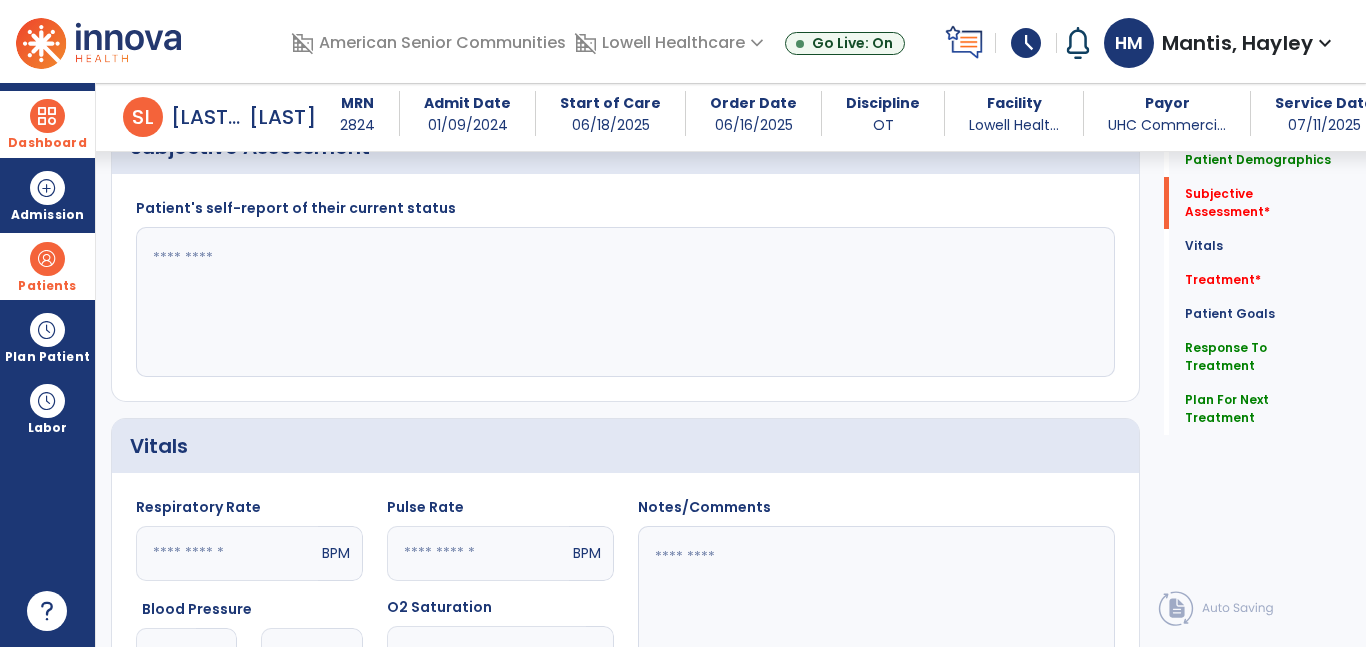 scroll, scrollTop: 411, scrollLeft: 0, axis: vertical 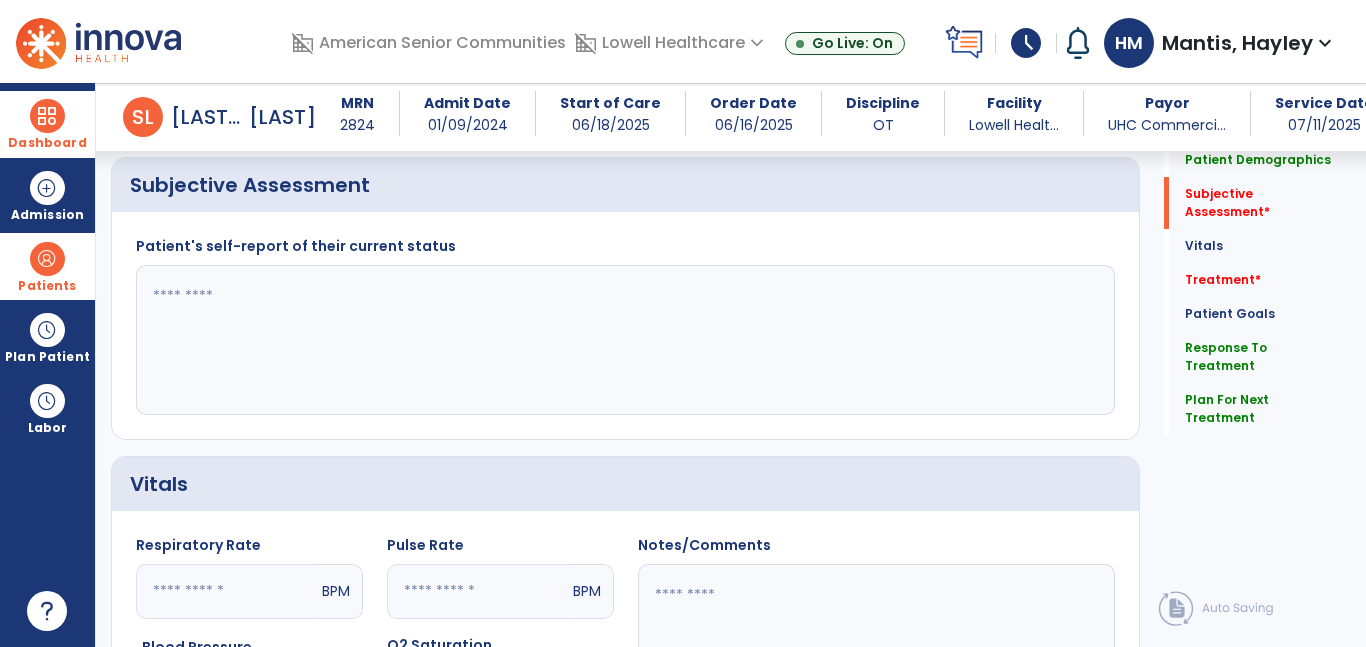 type on "**********" 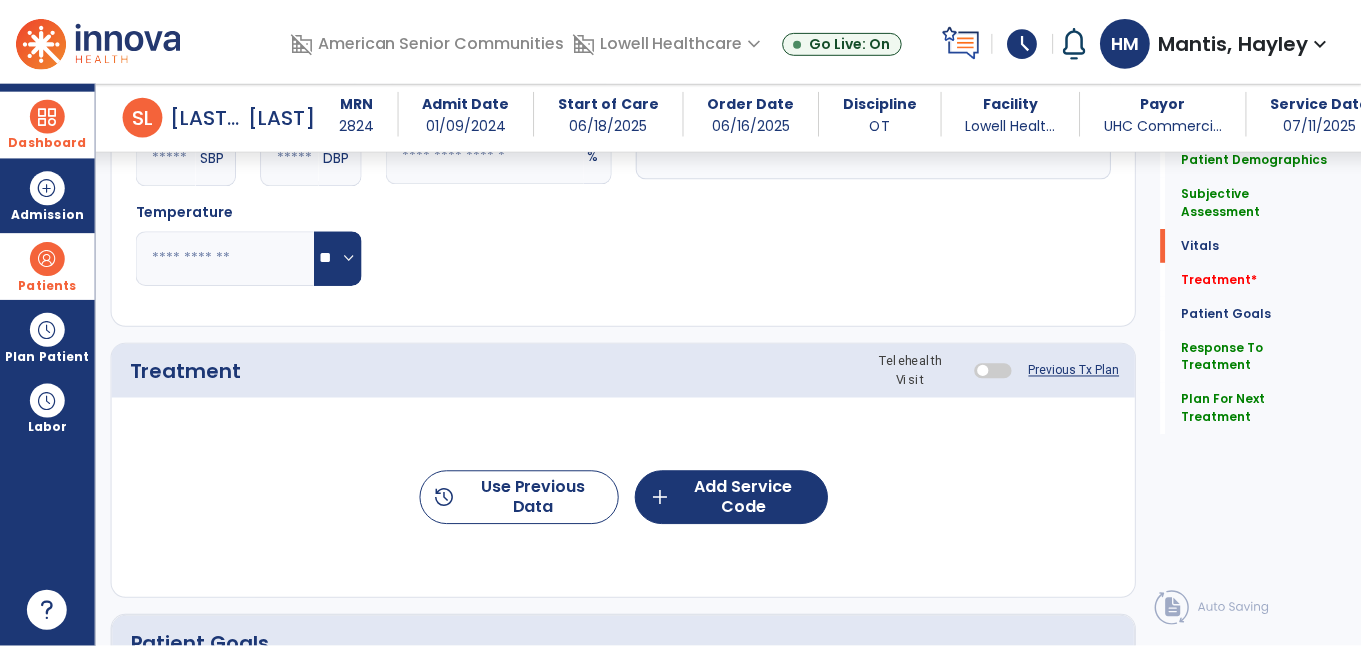 scroll, scrollTop: 948, scrollLeft: 0, axis: vertical 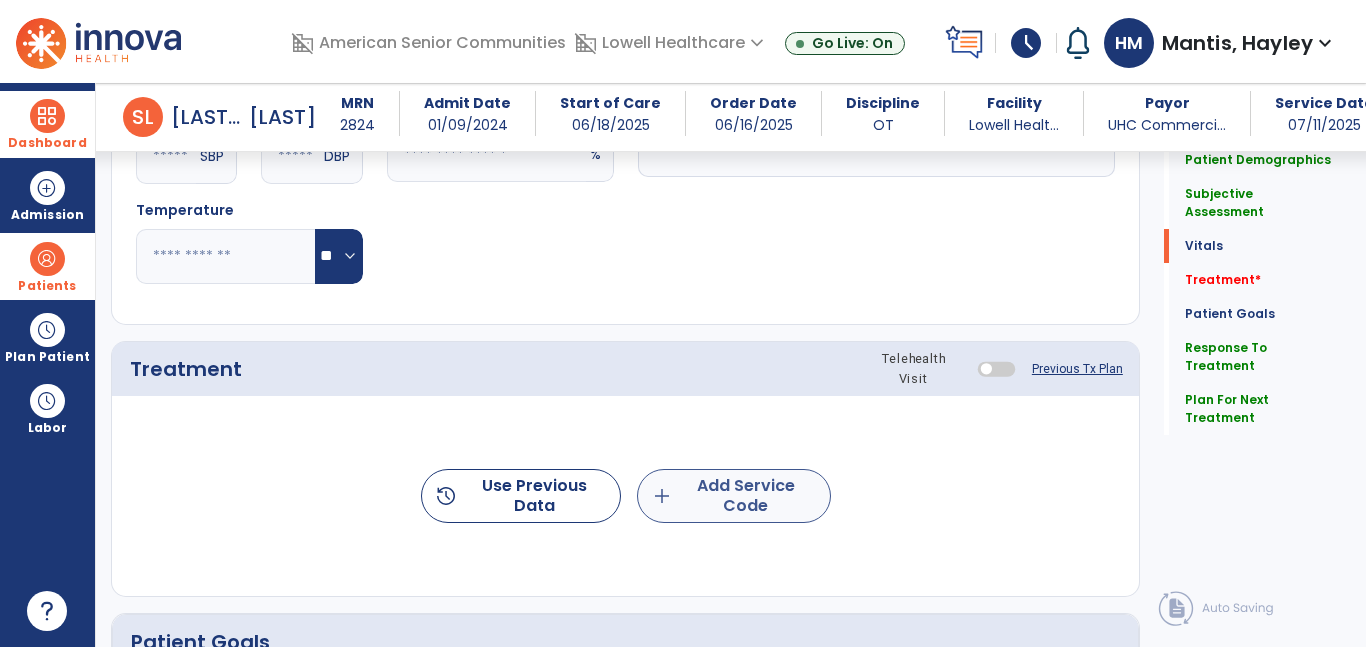 type on "**********" 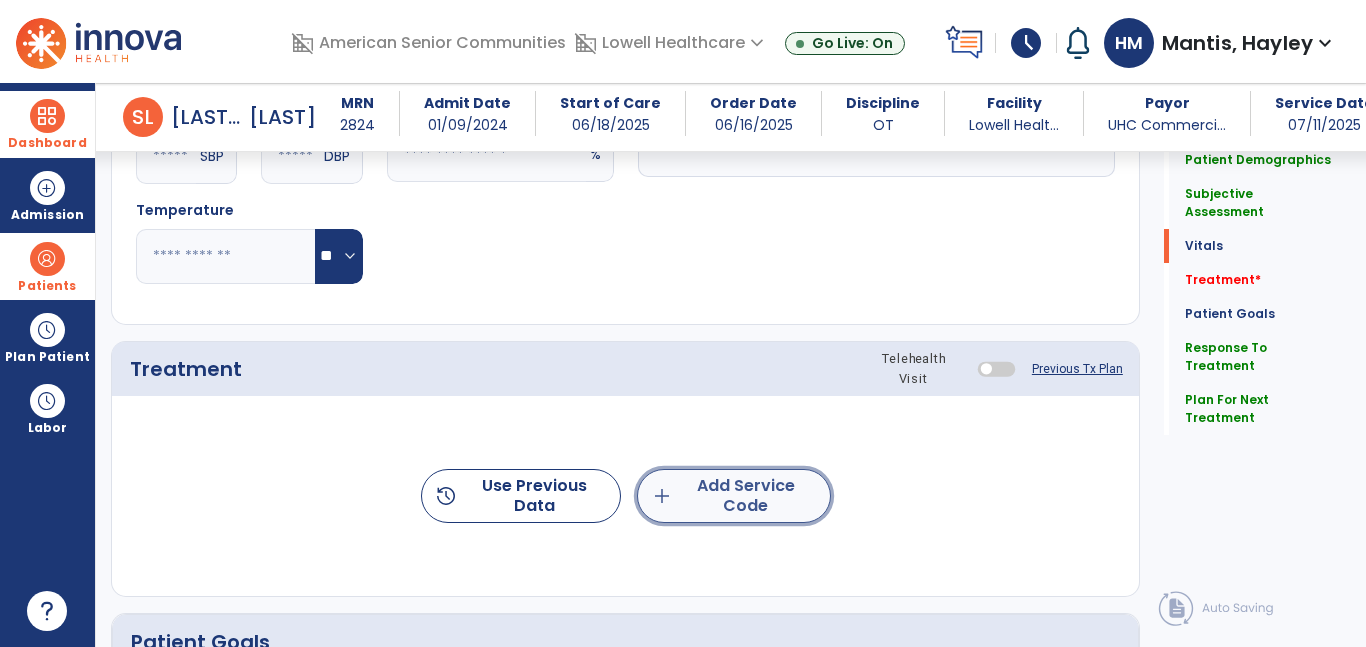 click on "add  Add Service Code" 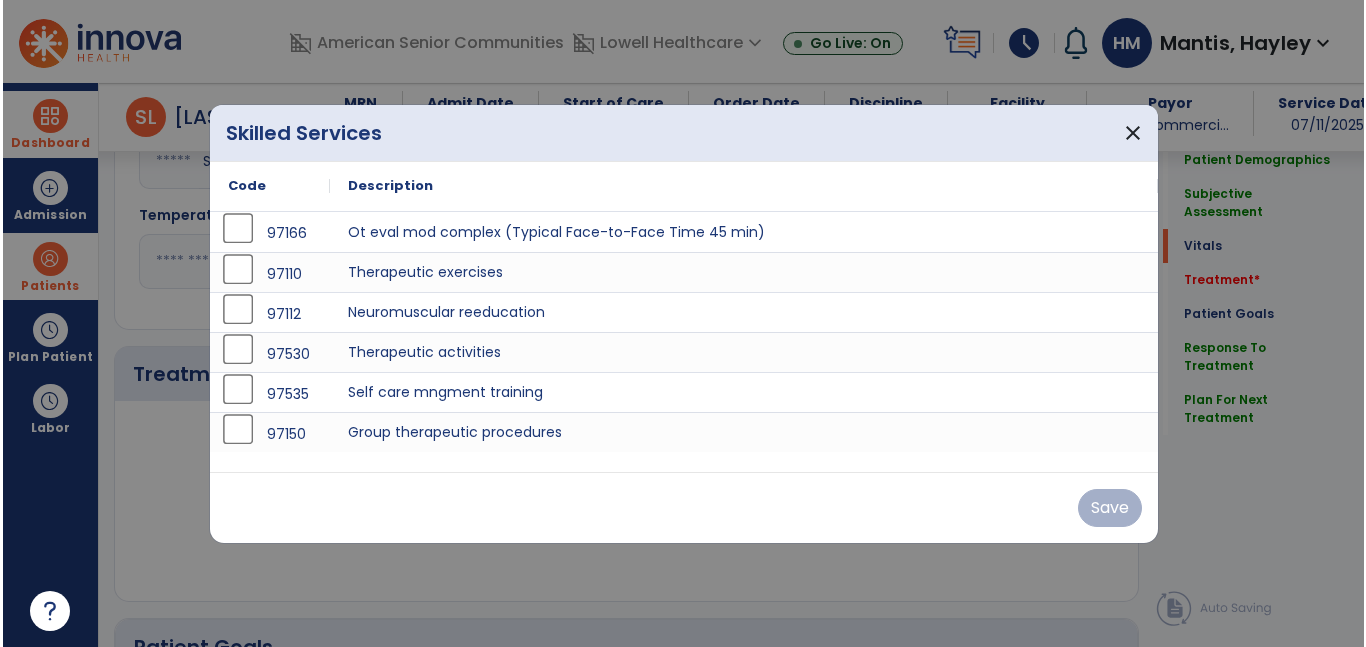 scroll, scrollTop: 948, scrollLeft: 0, axis: vertical 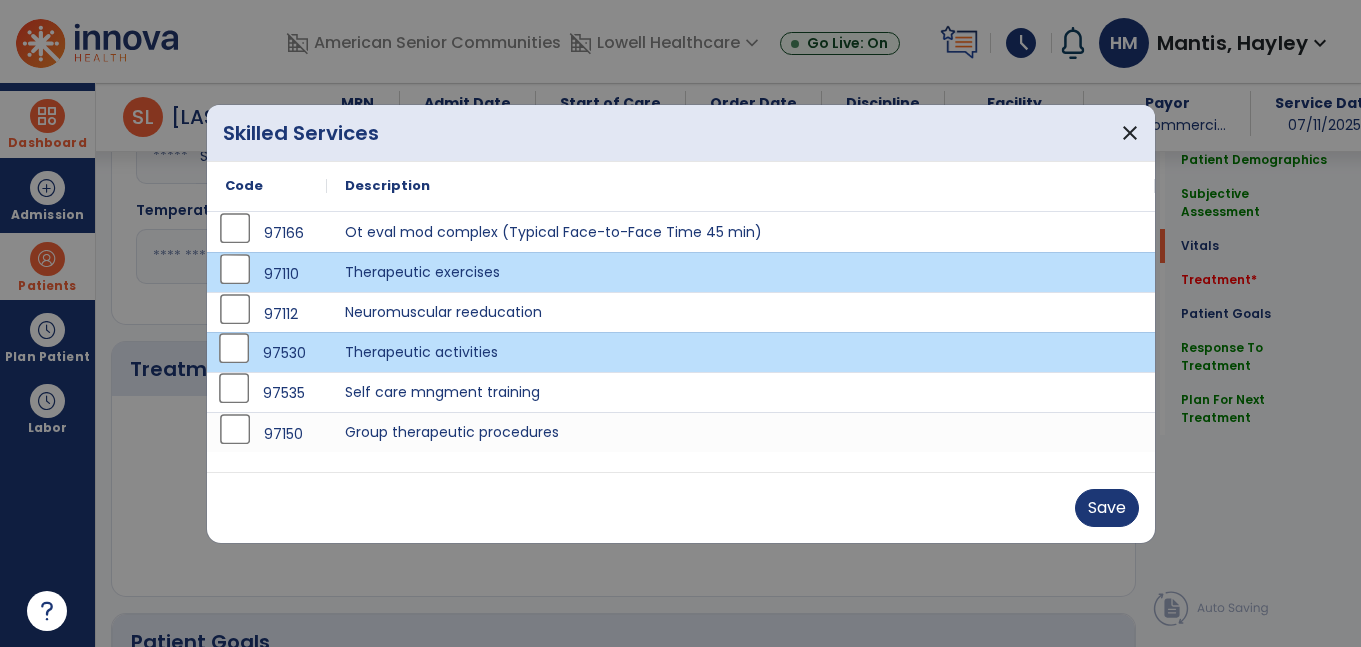 click on "97535" at bounding box center (267, 392) 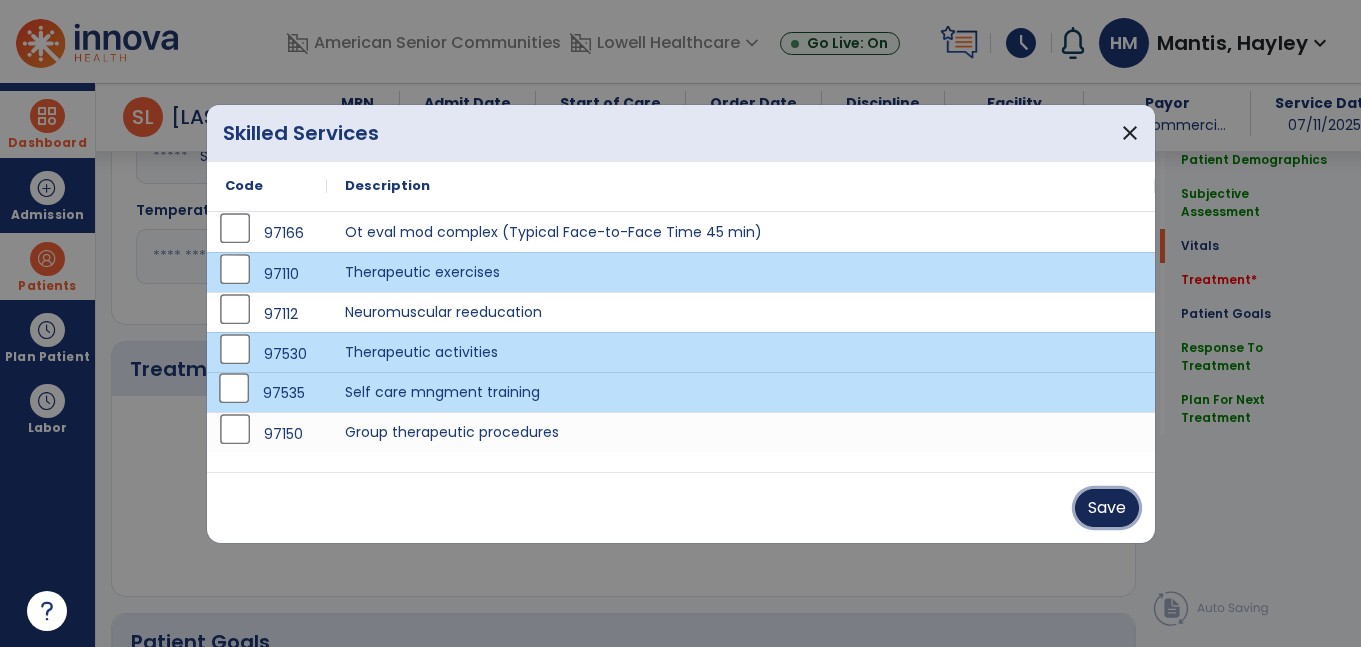 click on "Save" at bounding box center (1107, 508) 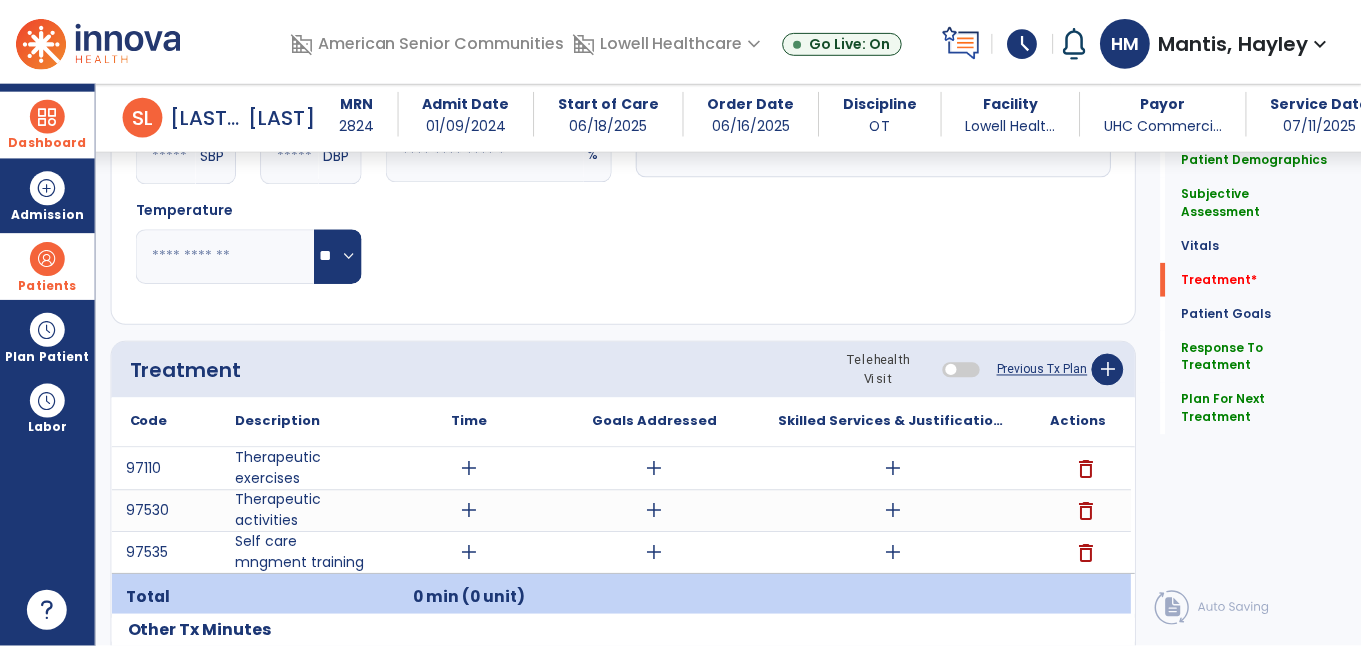 scroll, scrollTop: 1064, scrollLeft: 0, axis: vertical 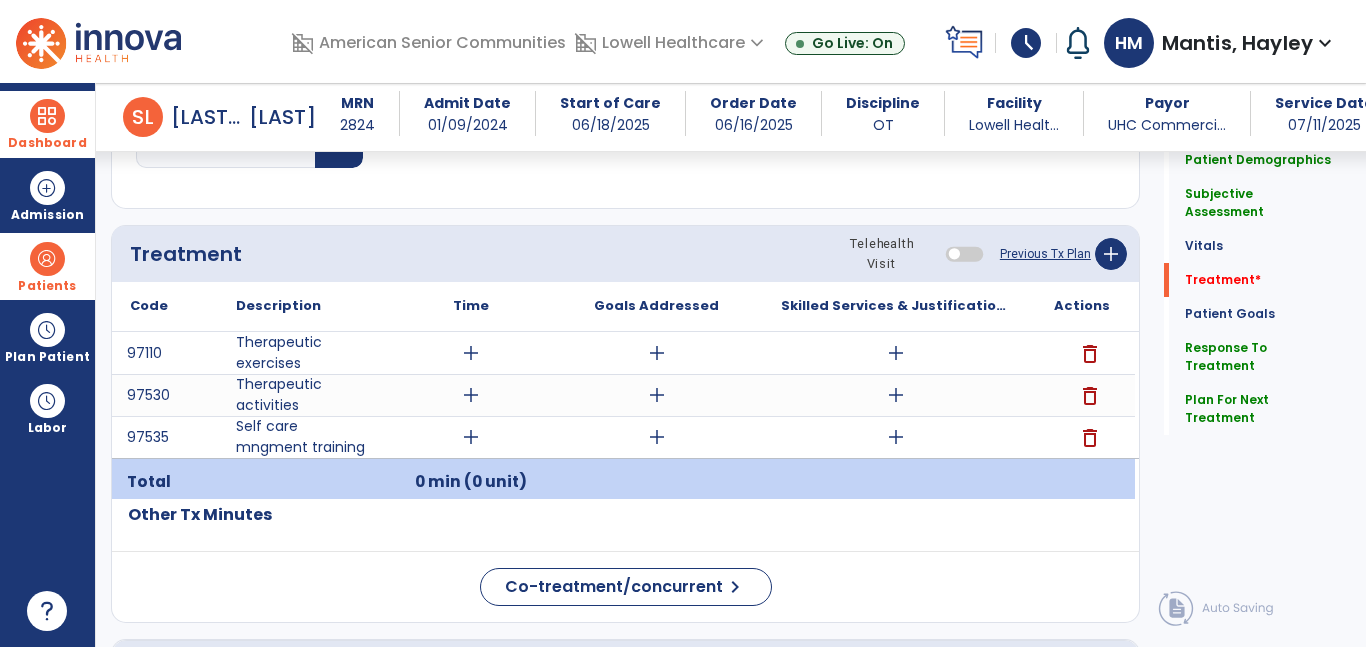 click on "add" at bounding box center (471, 353) 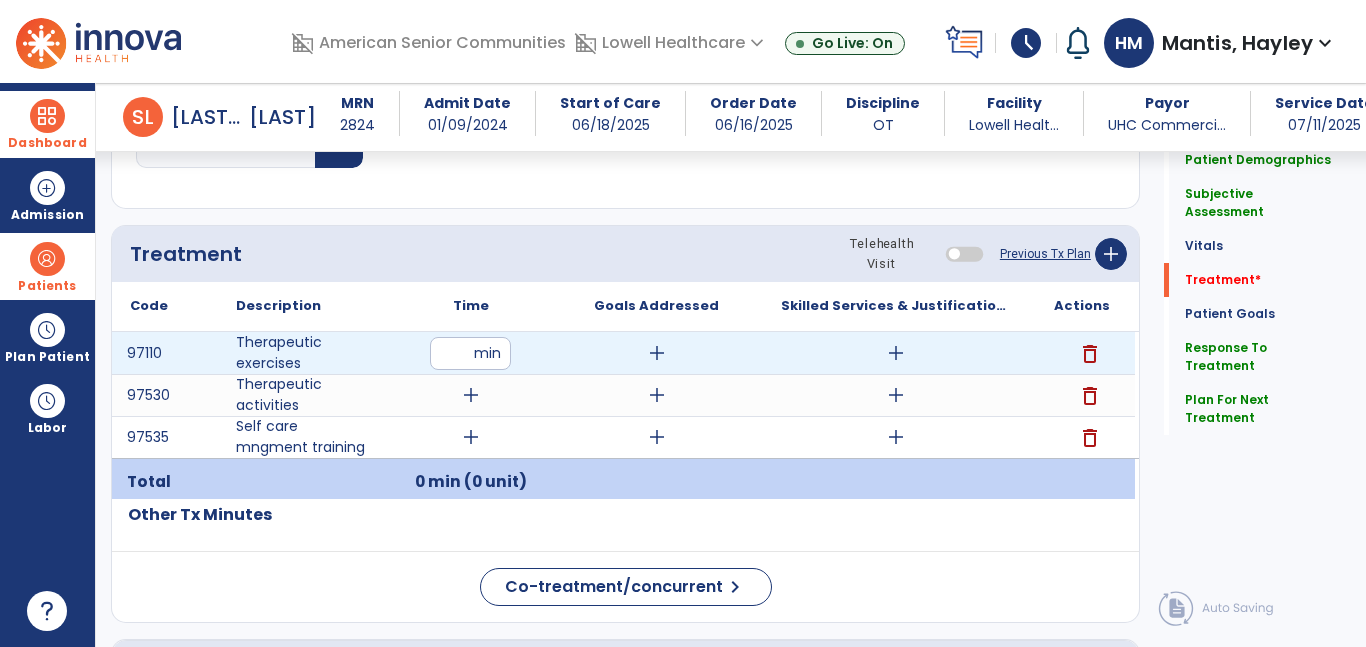 type on "**" 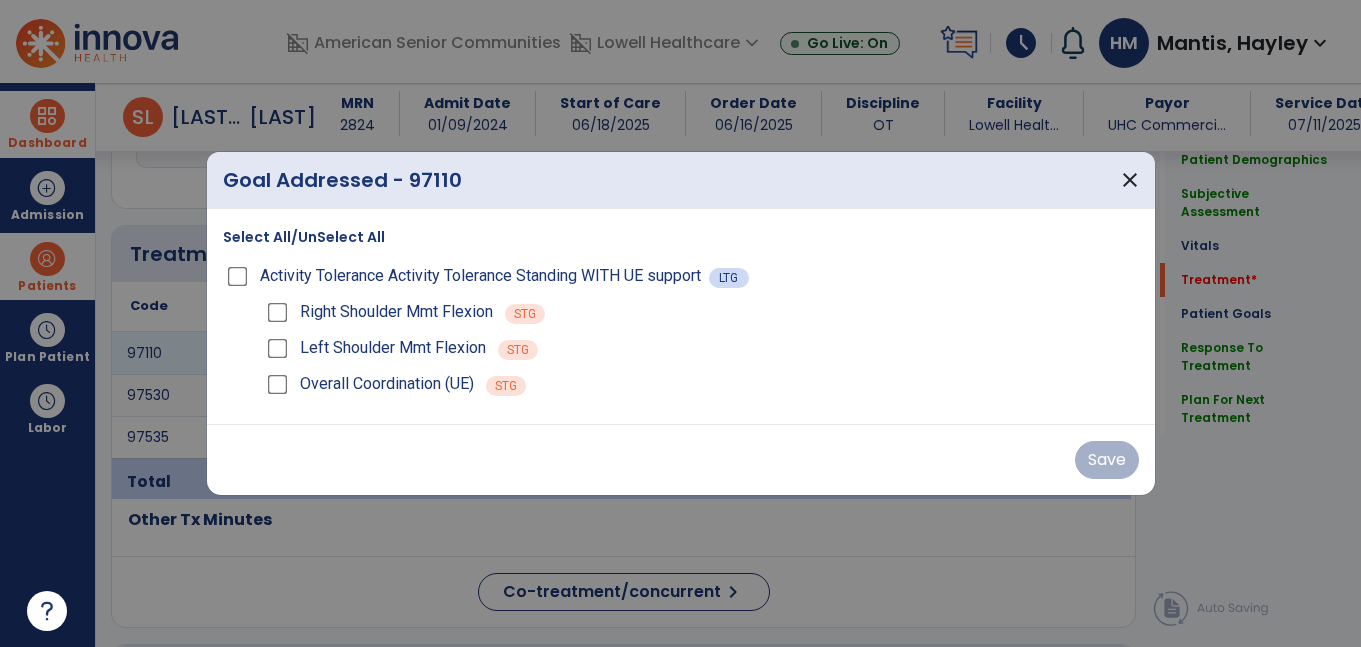 scroll, scrollTop: 1064, scrollLeft: 0, axis: vertical 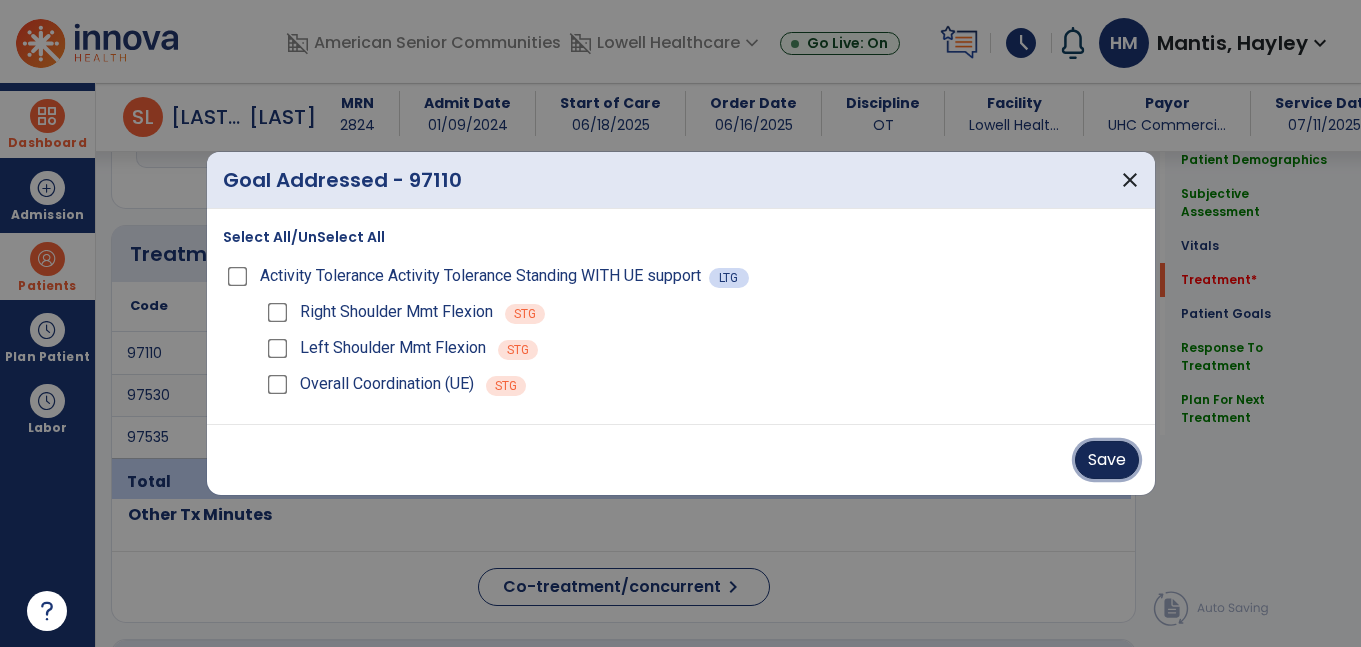 click on "Save" at bounding box center (1107, 460) 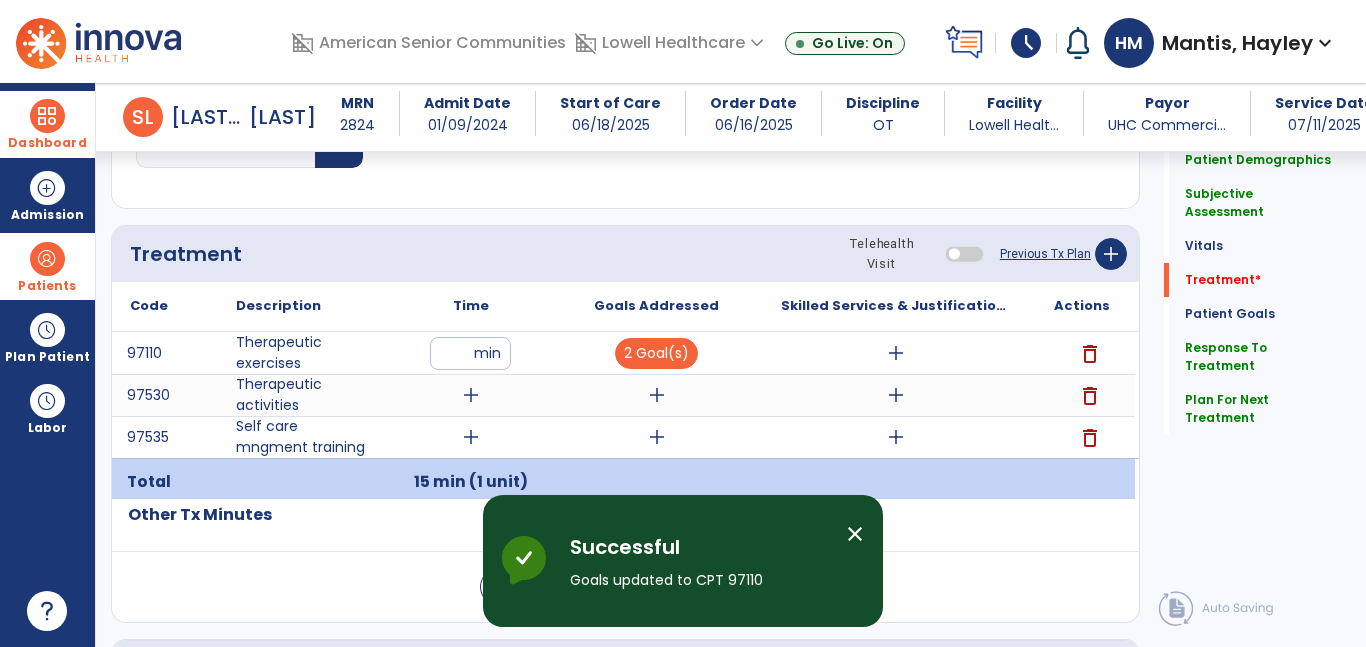 click on "add" at bounding box center (896, 353) 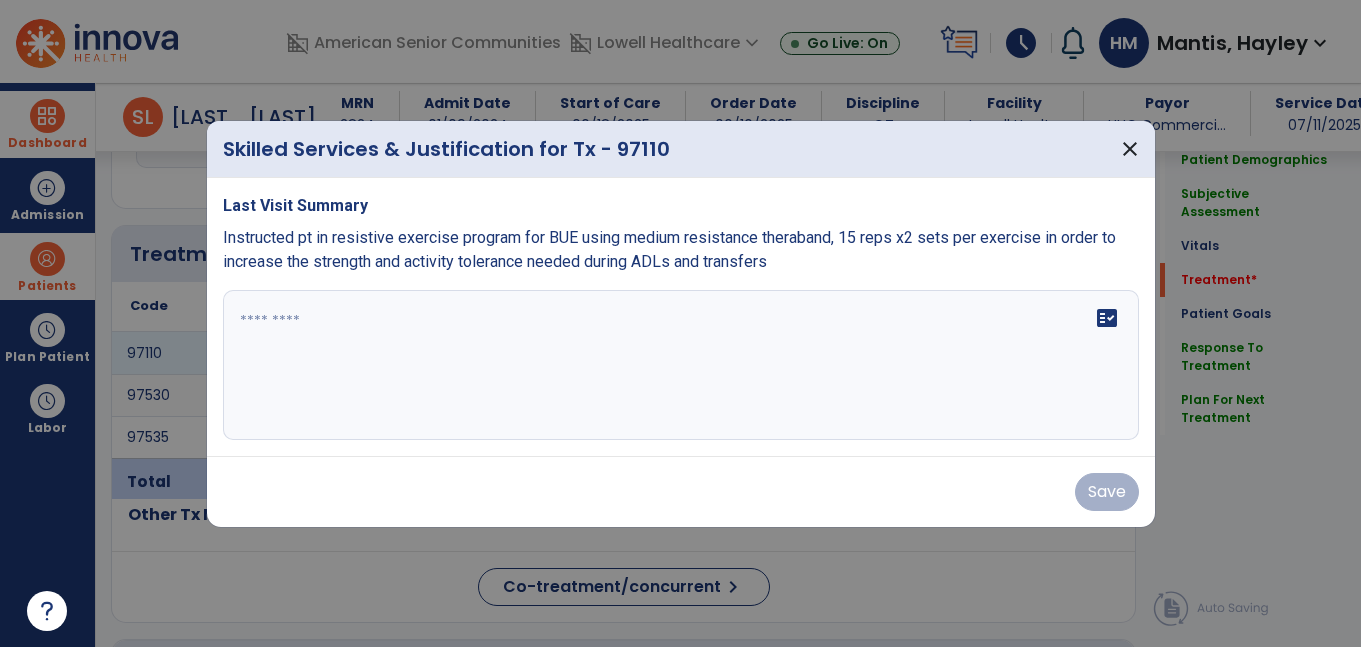 scroll, scrollTop: 1064, scrollLeft: 0, axis: vertical 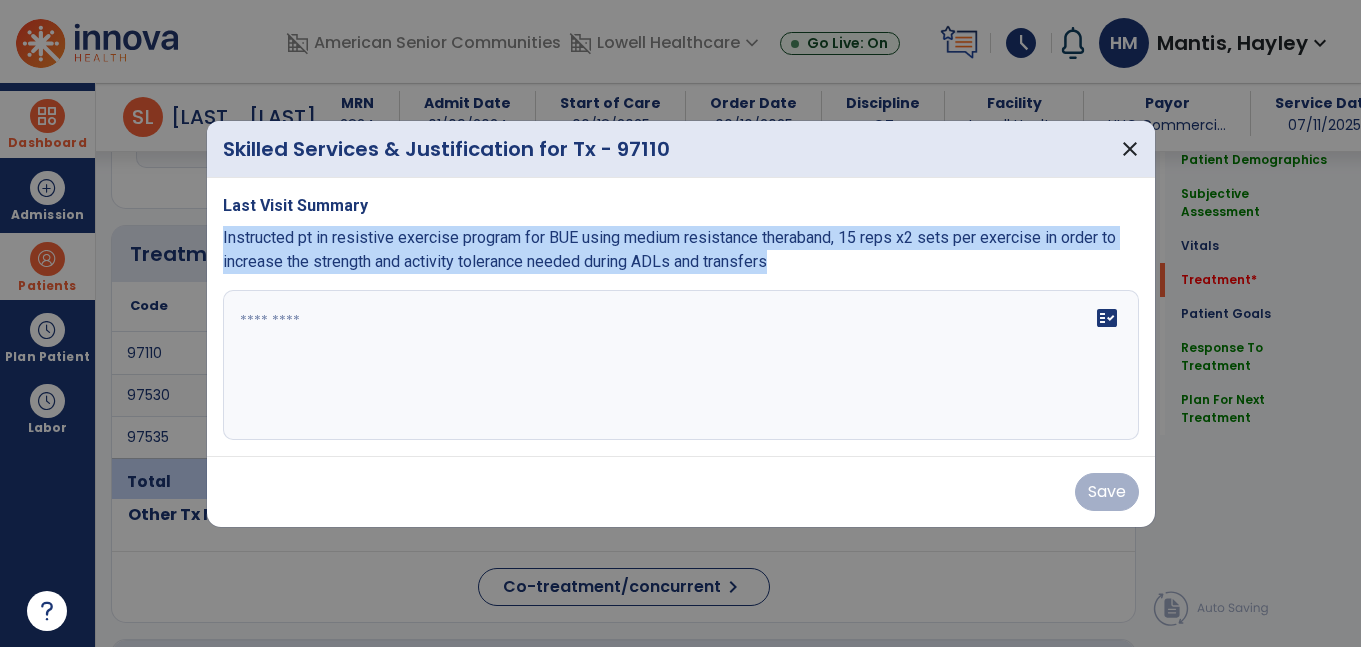 drag, startPoint x: 219, startPoint y: 238, endPoint x: 838, endPoint y: 293, distance: 621.43866 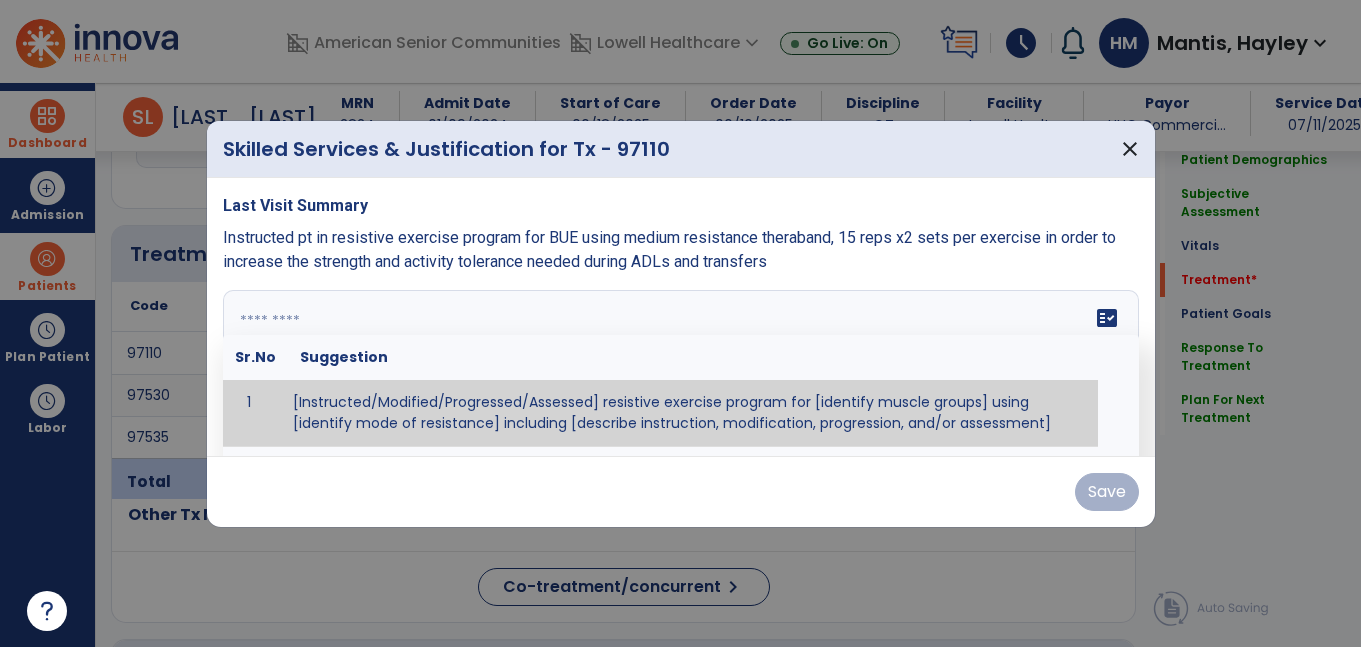 paste on "**********" 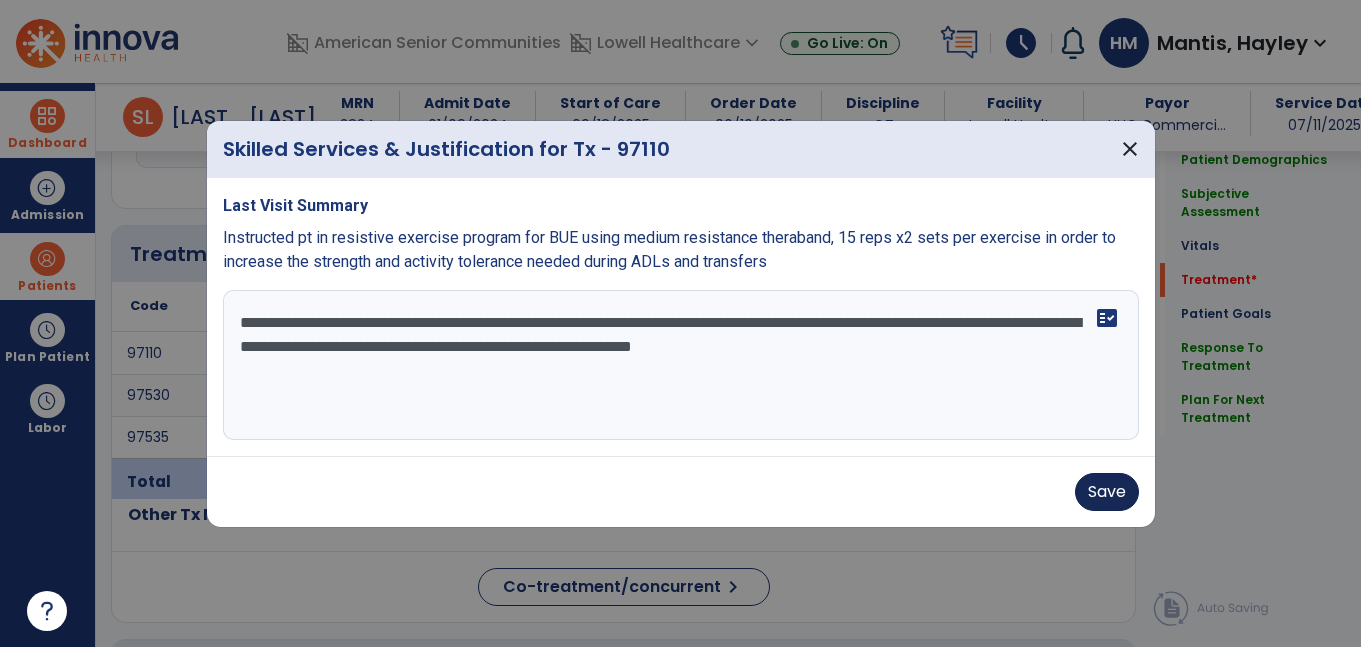 type on "**********" 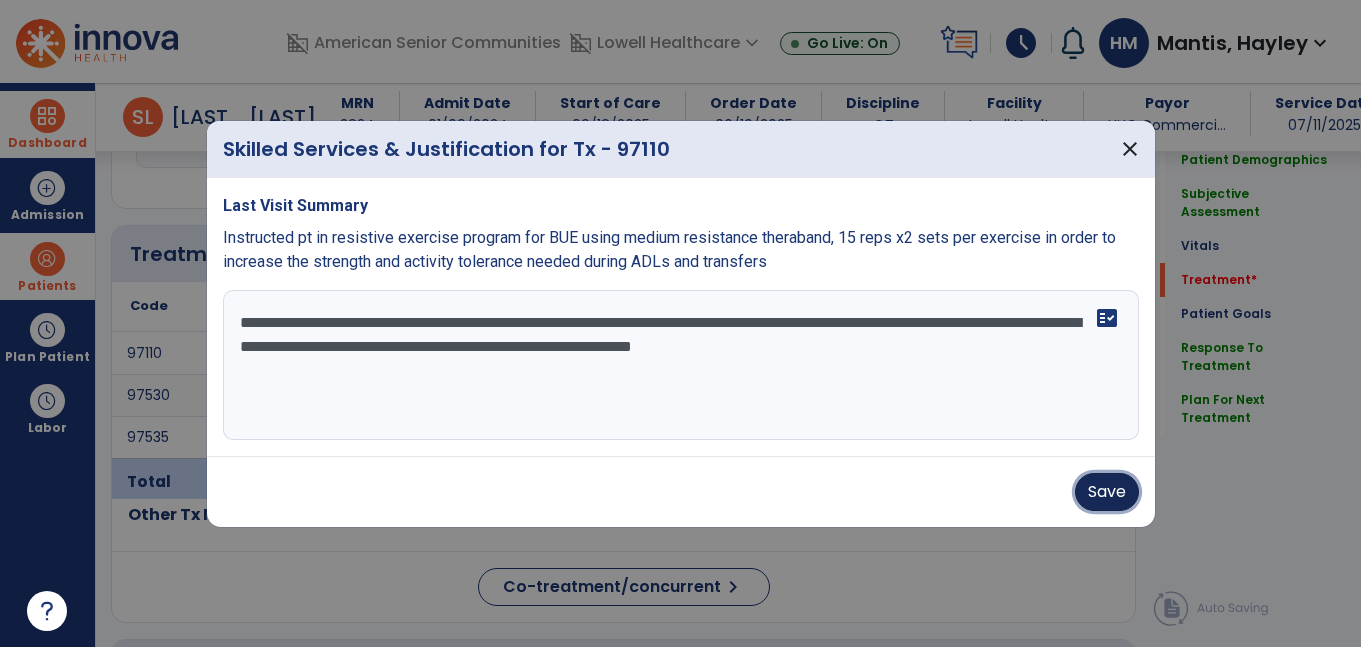 click on "Save" at bounding box center [1107, 492] 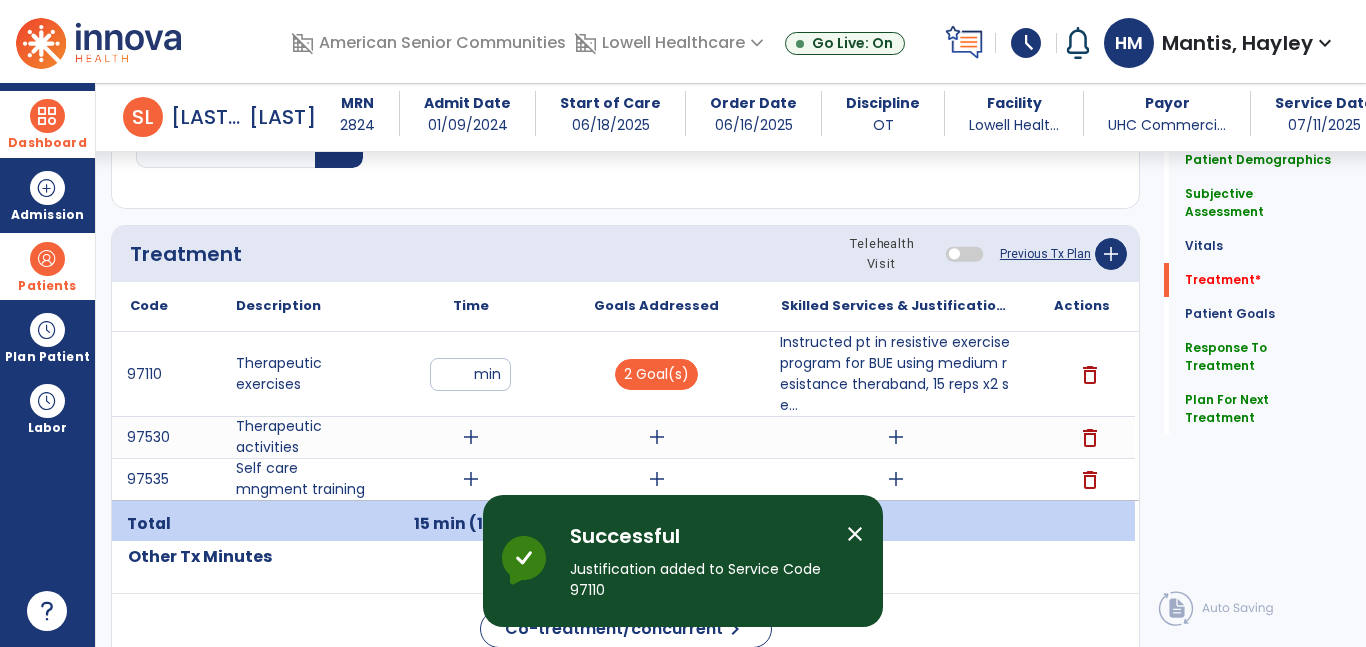click on "add" at bounding box center [471, 479] 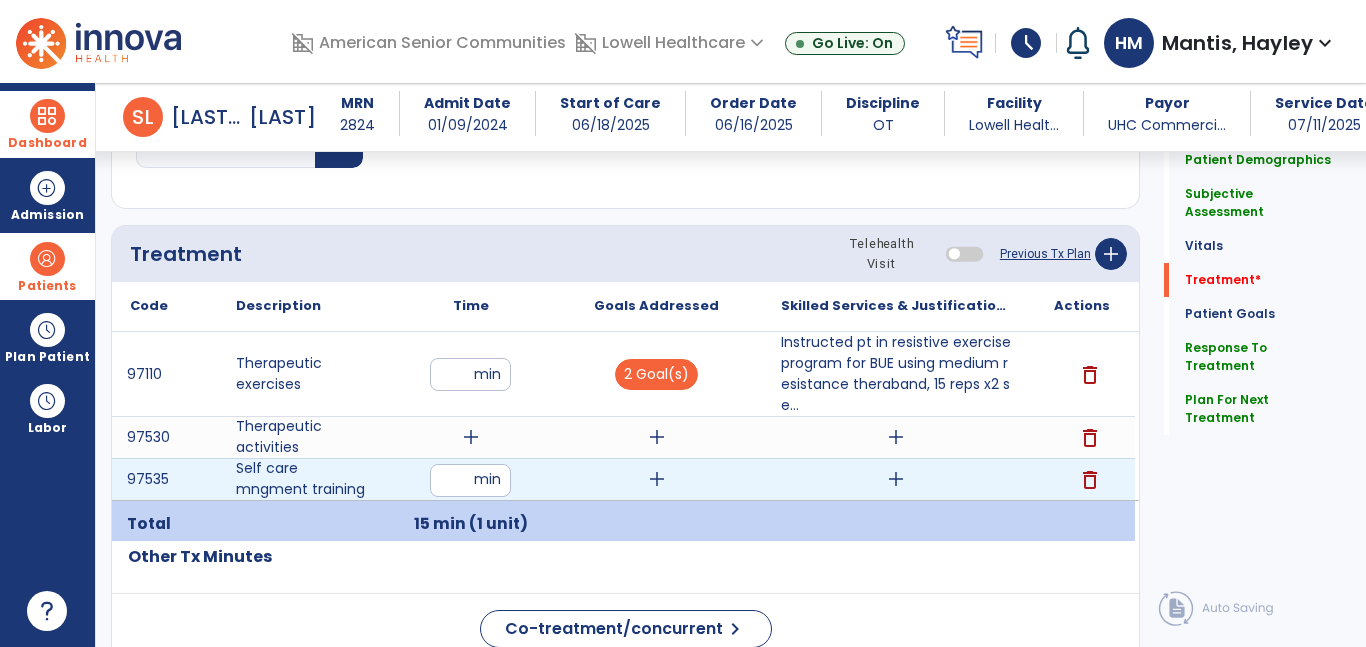 type on "**" 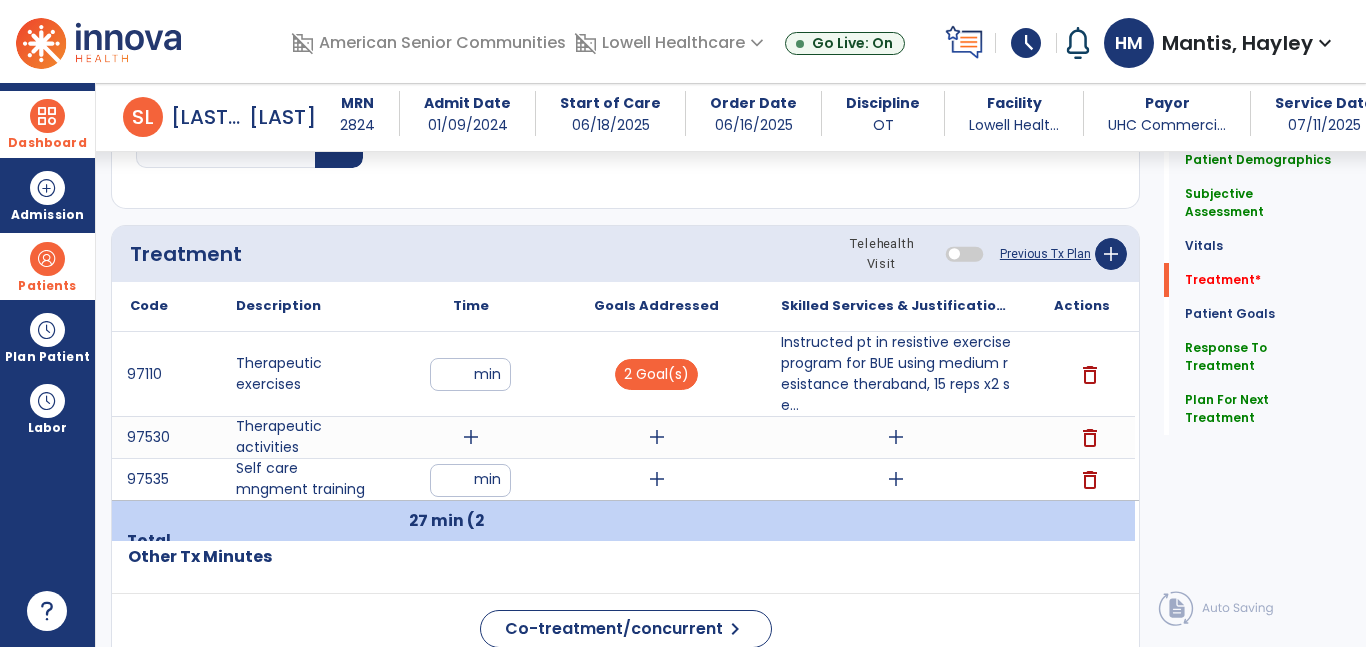 click on "add" at bounding box center [657, 479] 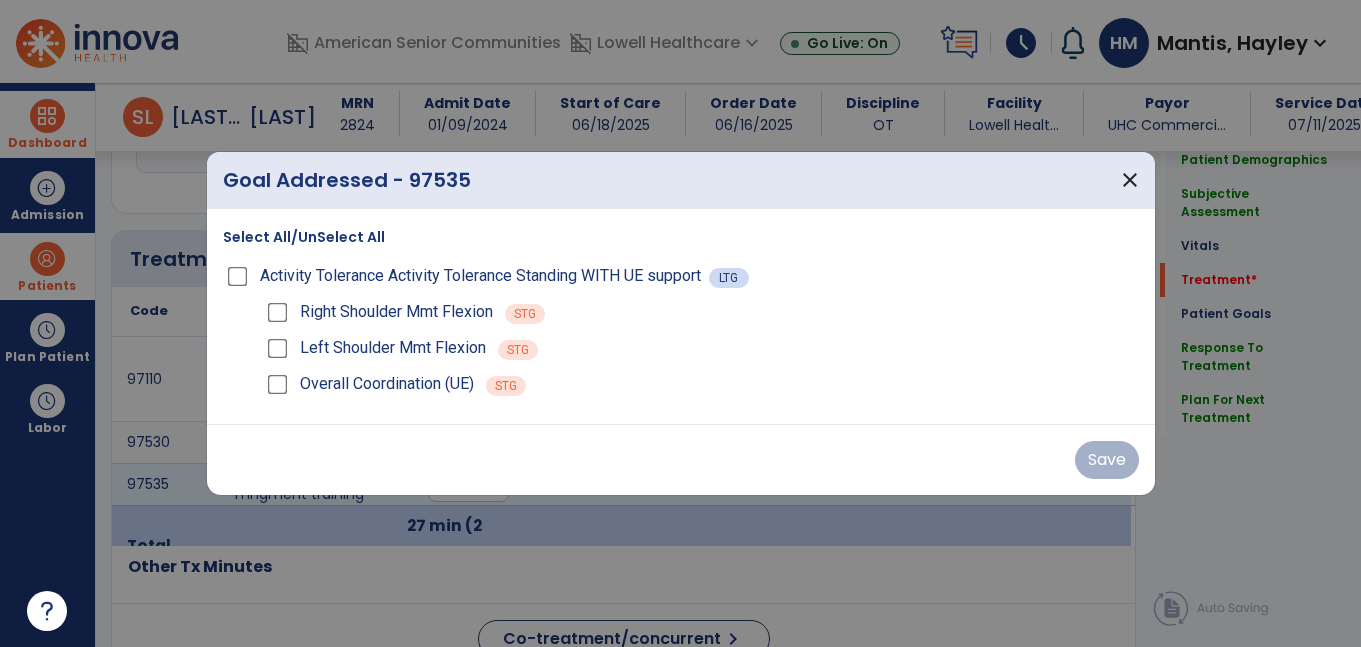 scroll, scrollTop: 1064, scrollLeft: 0, axis: vertical 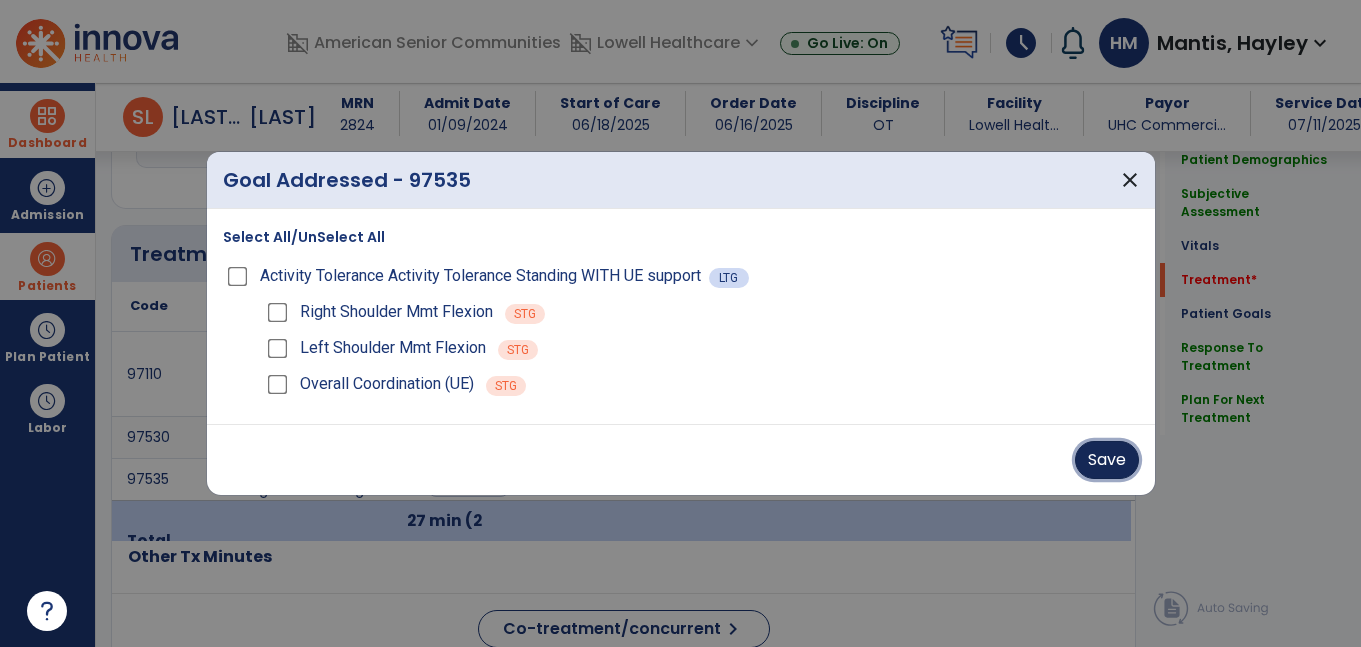 click on "Save" at bounding box center (1107, 460) 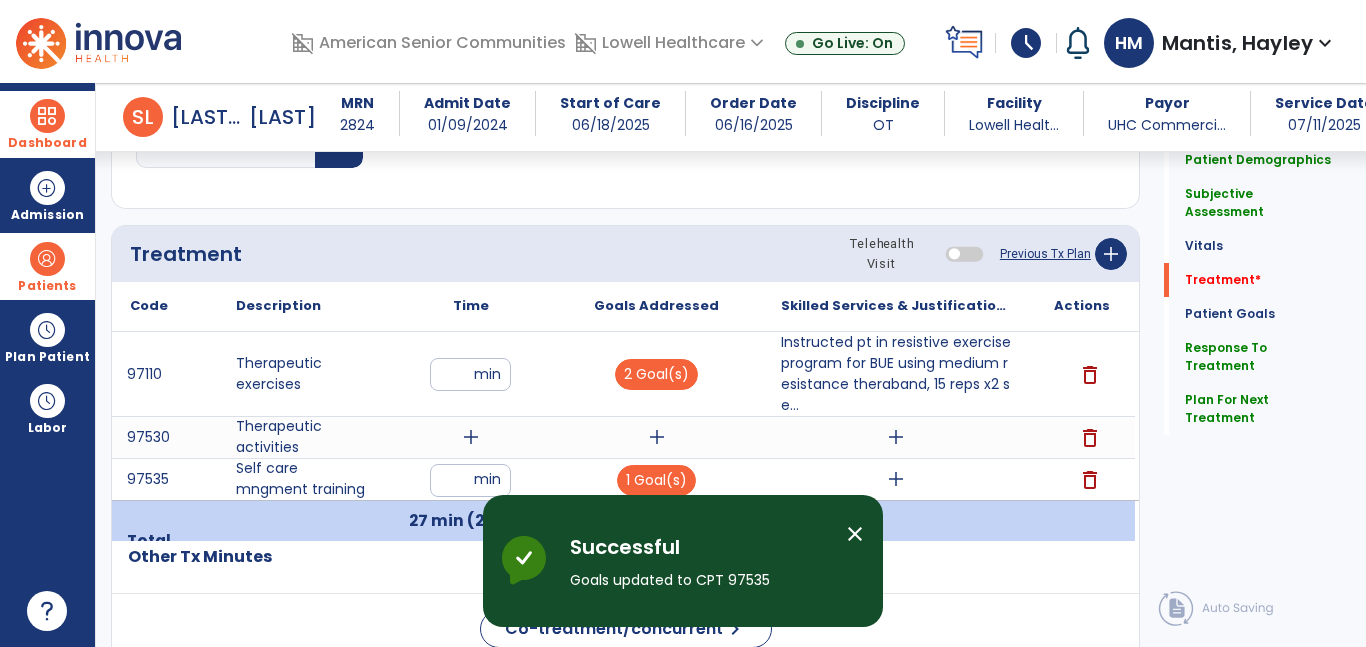 click on "add" at bounding box center (896, 479) 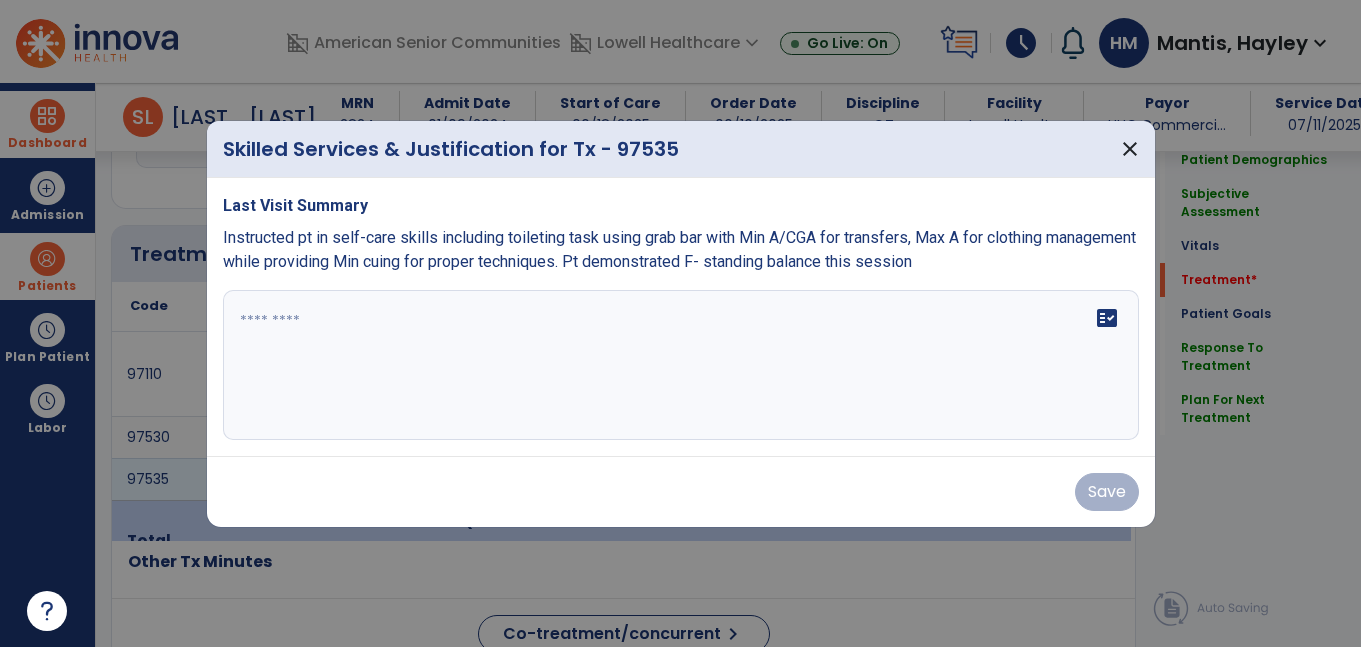 scroll, scrollTop: 1064, scrollLeft: 0, axis: vertical 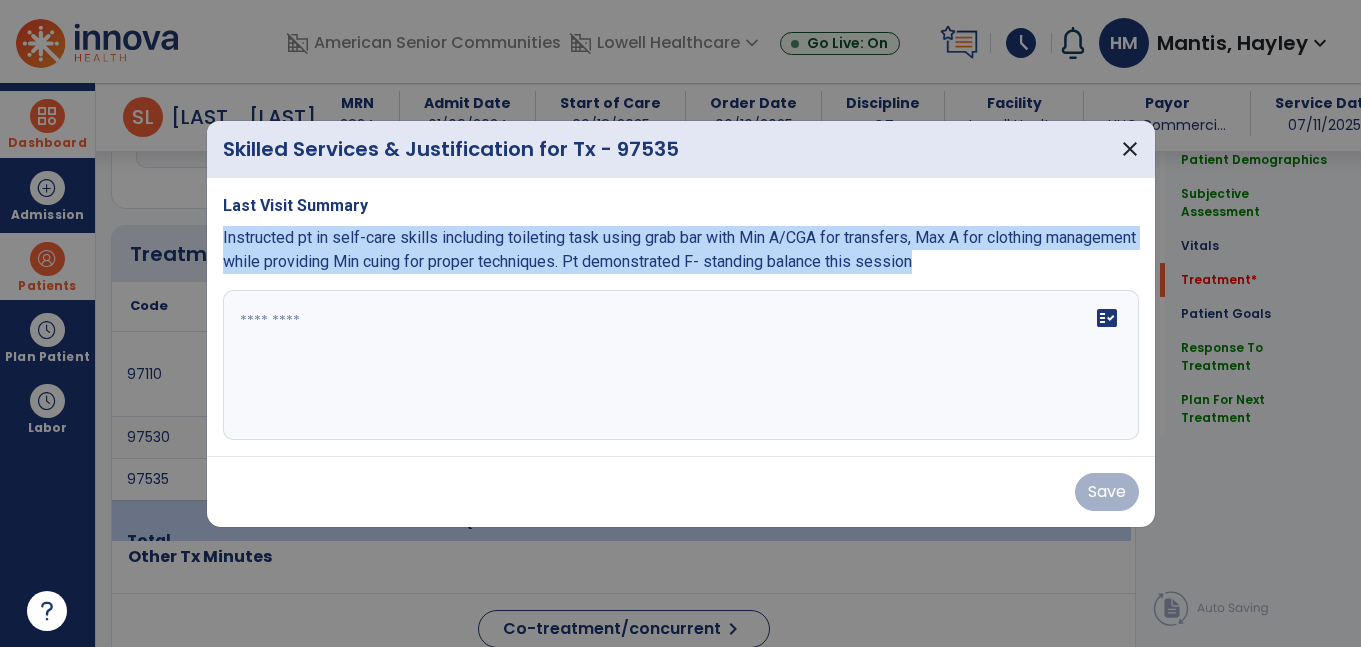 drag, startPoint x: 222, startPoint y: 237, endPoint x: 1060, endPoint y: 259, distance: 838.28876 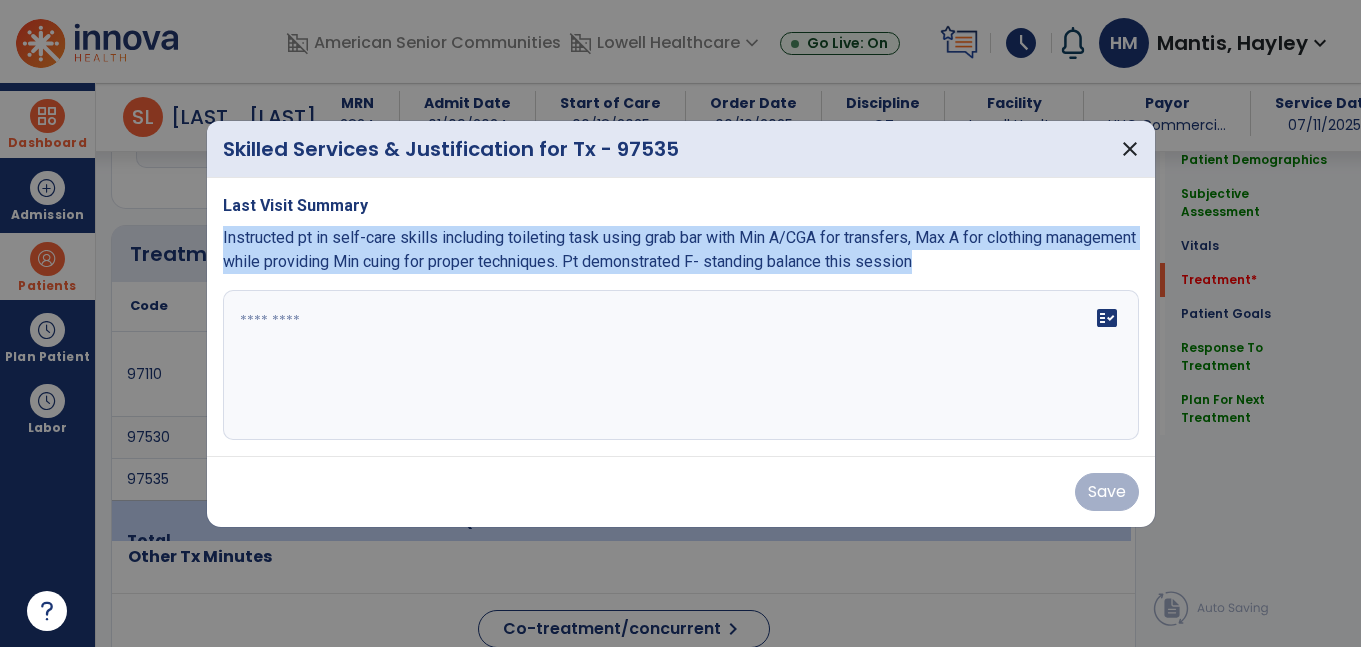 click on "Instructed pt in self-care skills including toileting task using grab bar with Min A/CGA for transfers, Max A for clothing management while providing Min cuing for proper techniques. Pt demonstrated F- standing balance this session" at bounding box center [681, 250] 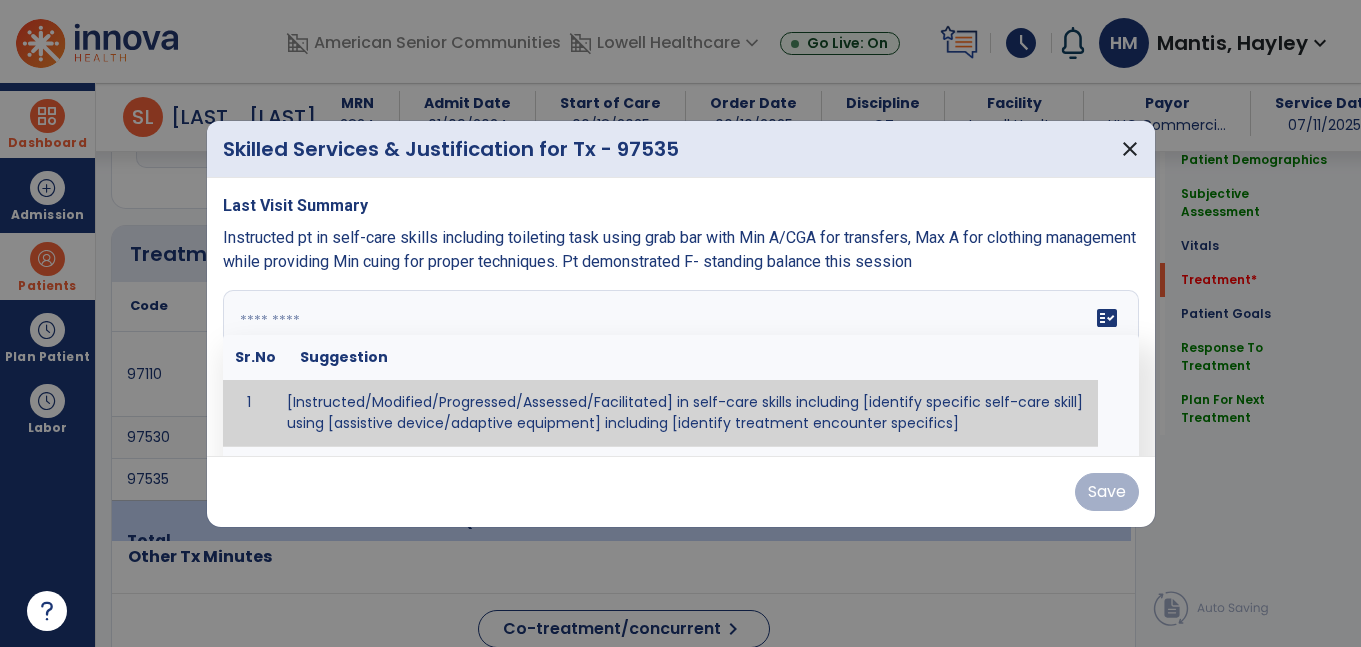 paste on "**********" 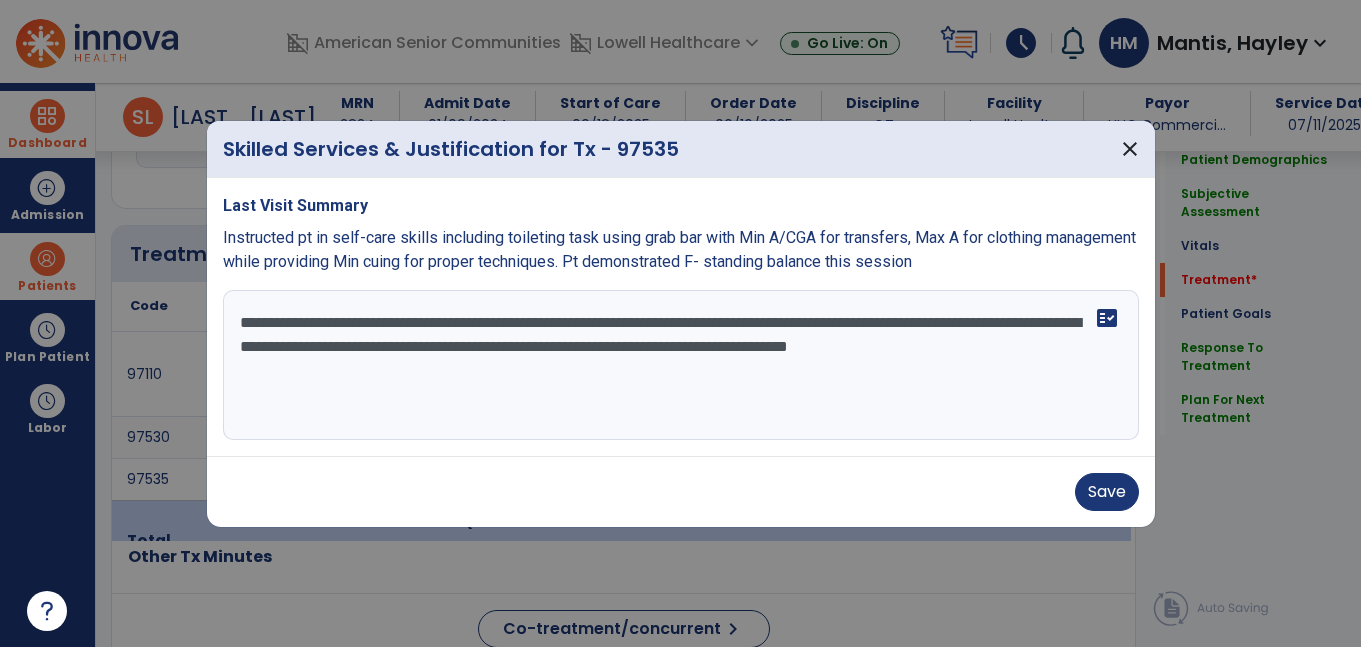 click on "**********" at bounding box center [681, 365] 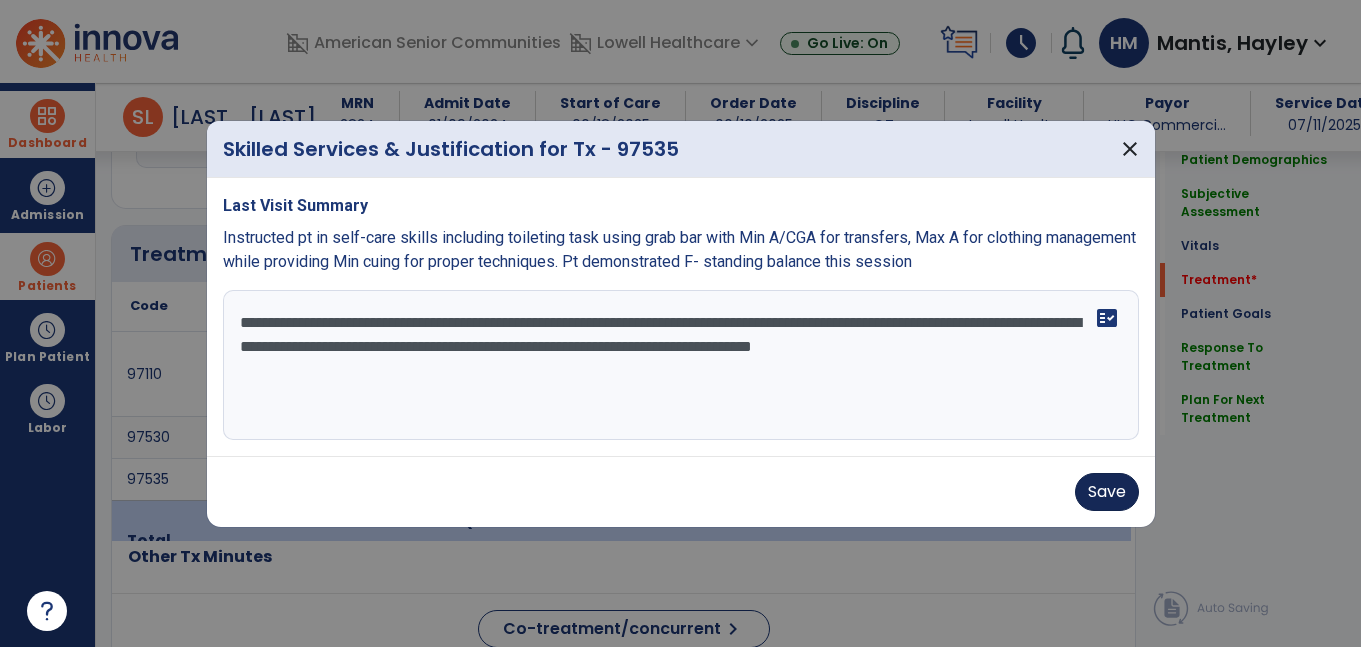 type on "**********" 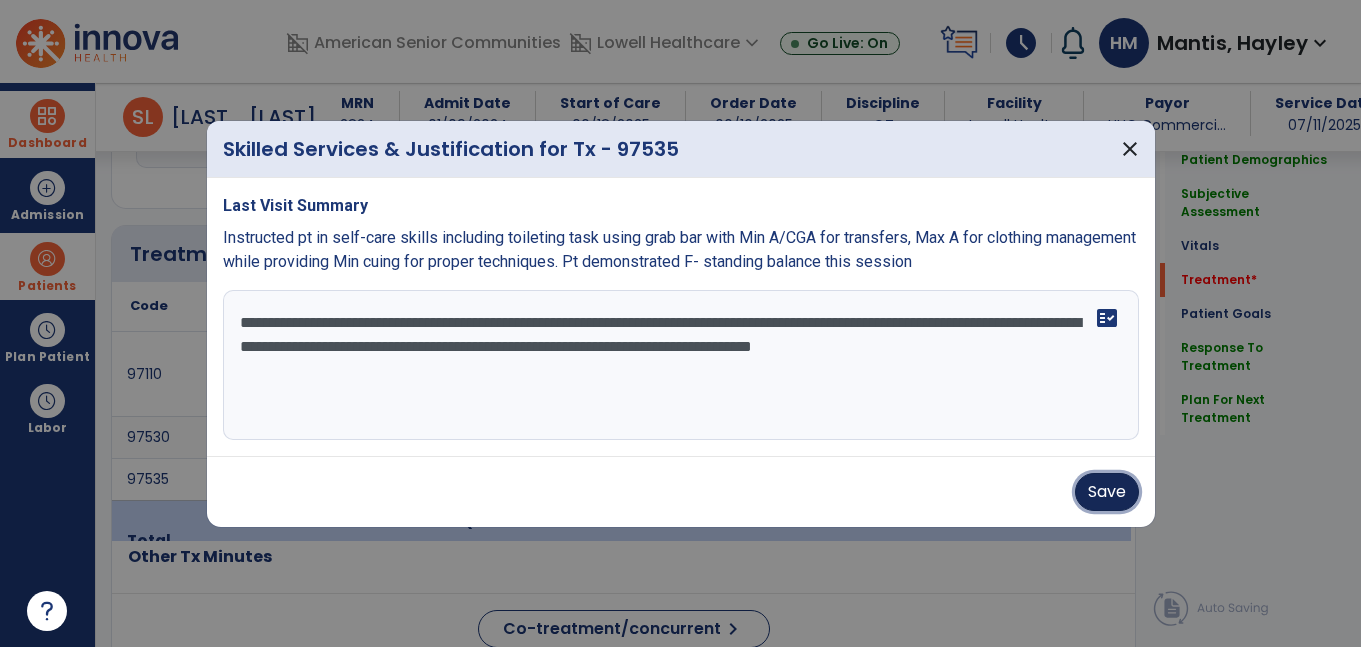 click on "Save" at bounding box center [1107, 492] 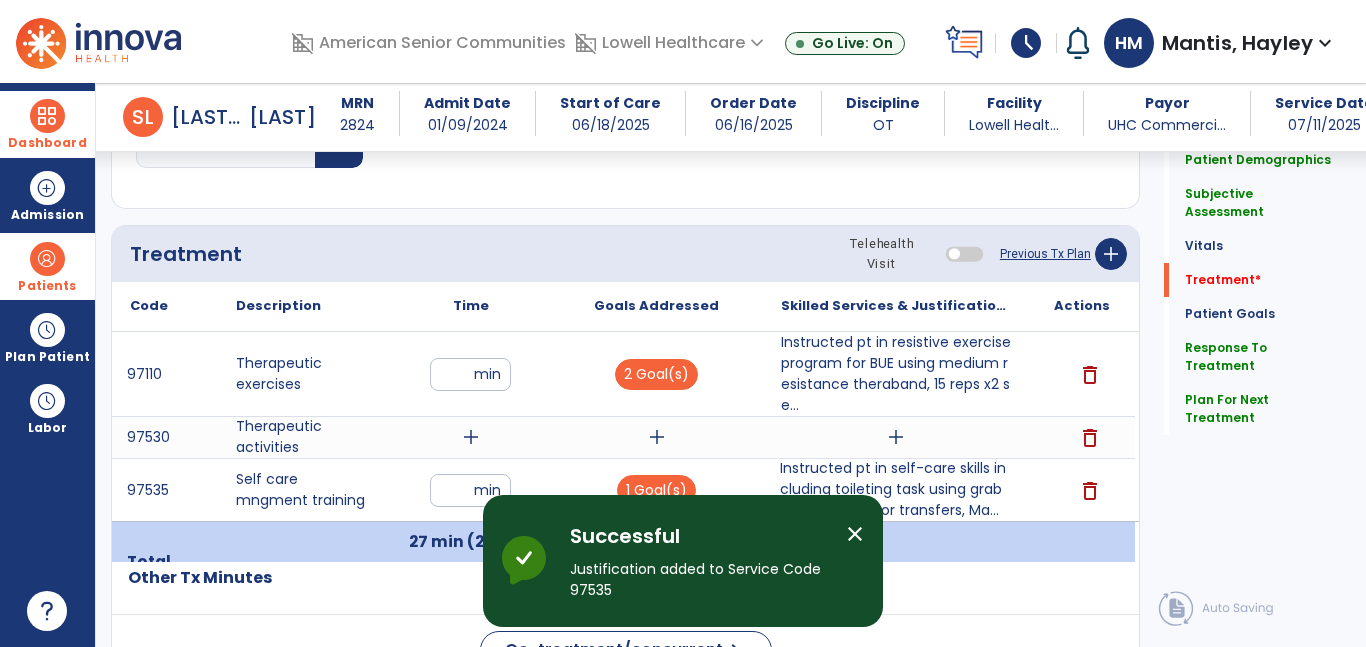 click on "add" at bounding box center [471, 437] 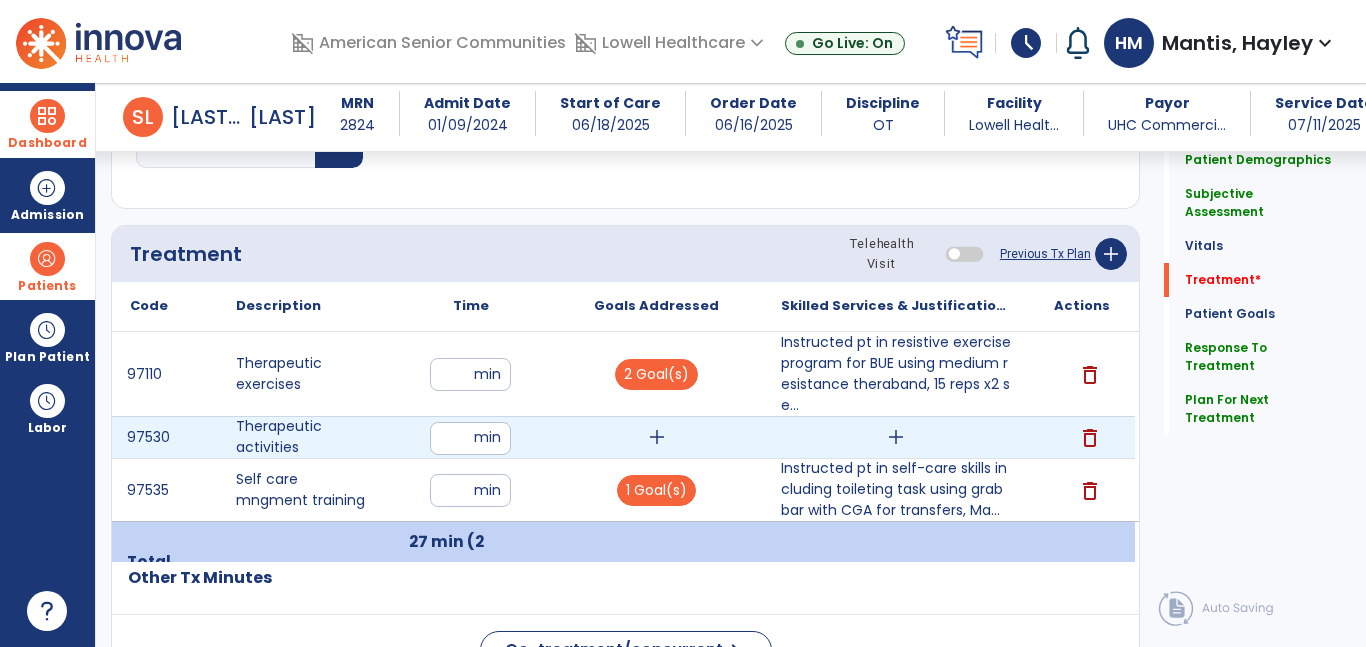 type on "**" 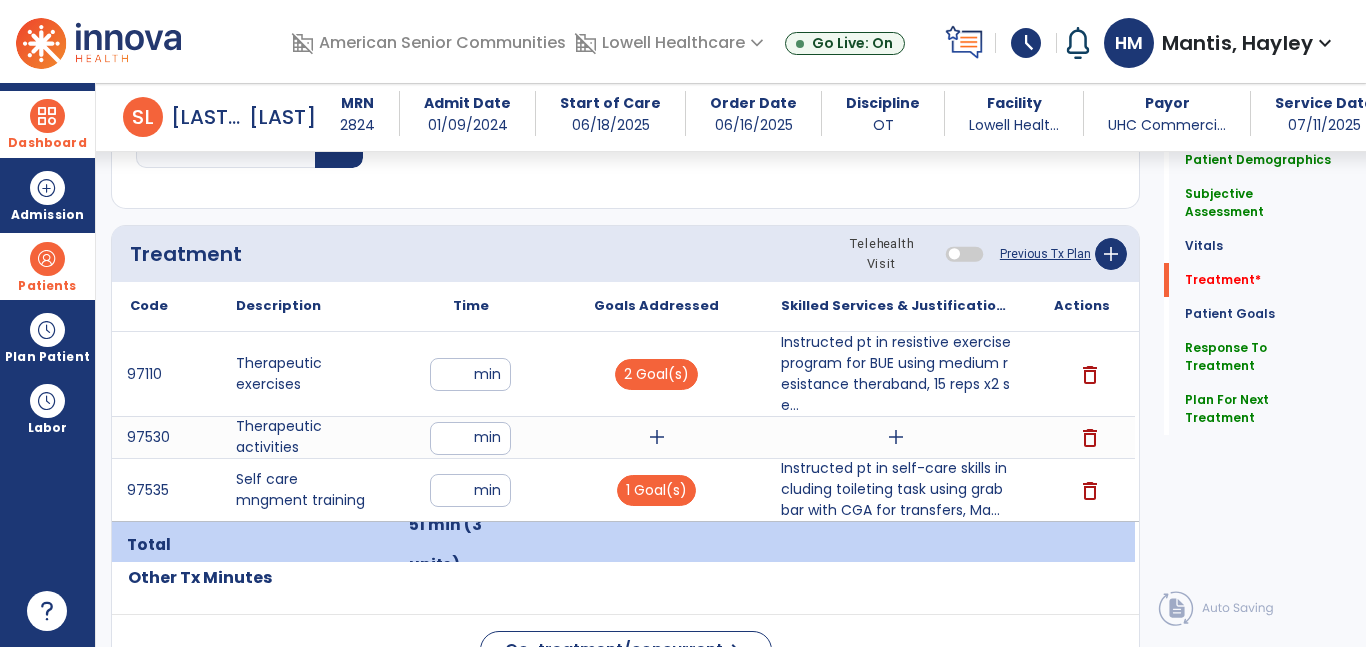 click on "add" at bounding box center (656, 437) 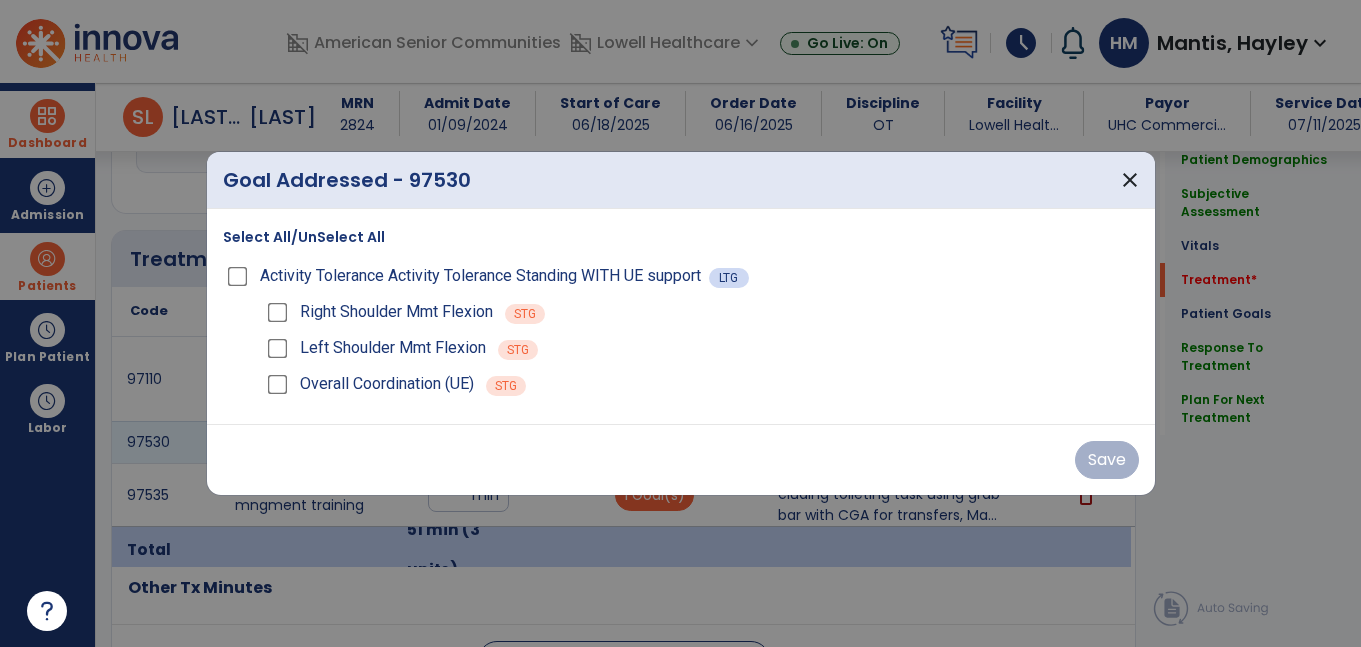 scroll, scrollTop: 1064, scrollLeft: 0, axis: vertical 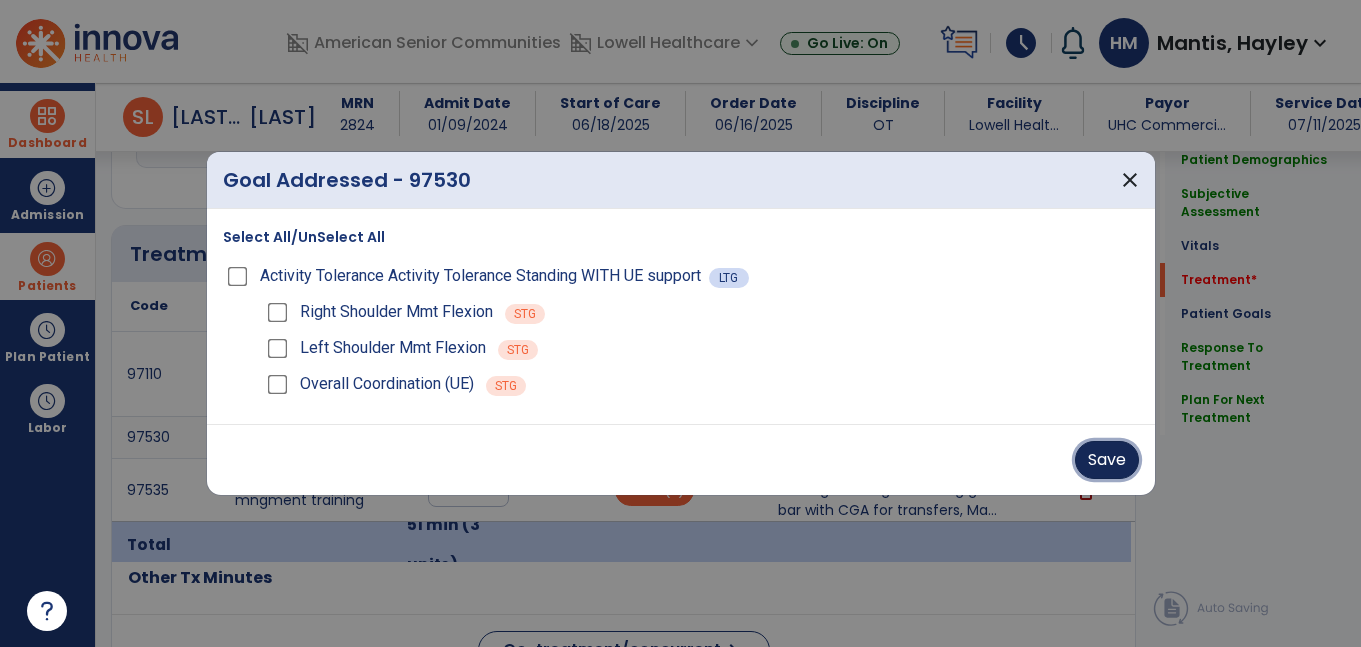click on "Save" at bounding box center [1107, 460] 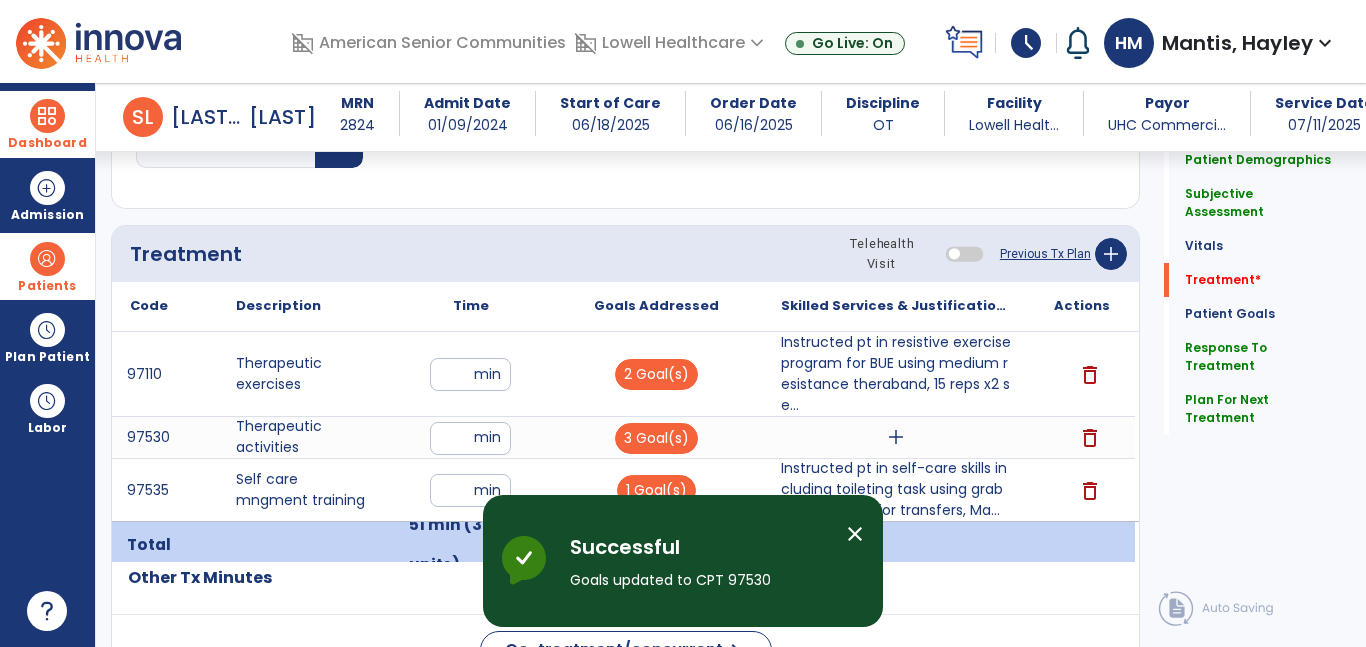 click on "add" at bounding box center [896, 437] 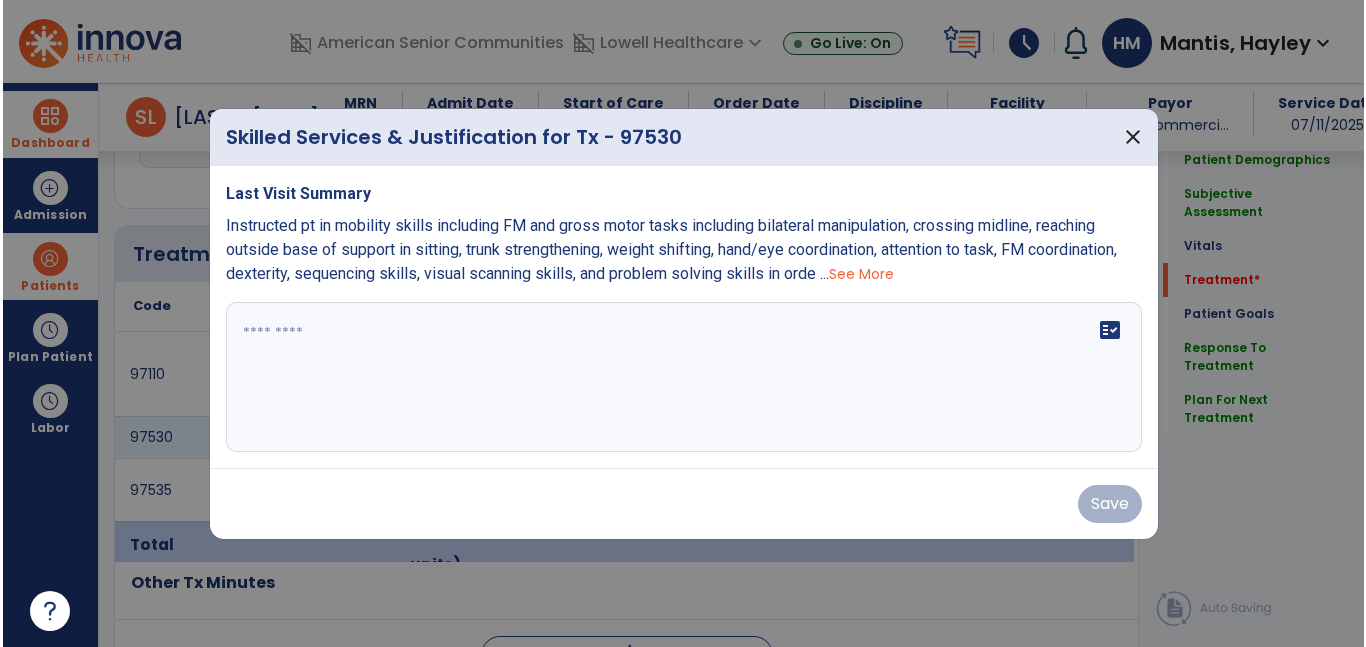 scroll, scrollTop: 1064, scrollLeft: 0, axis: vertical 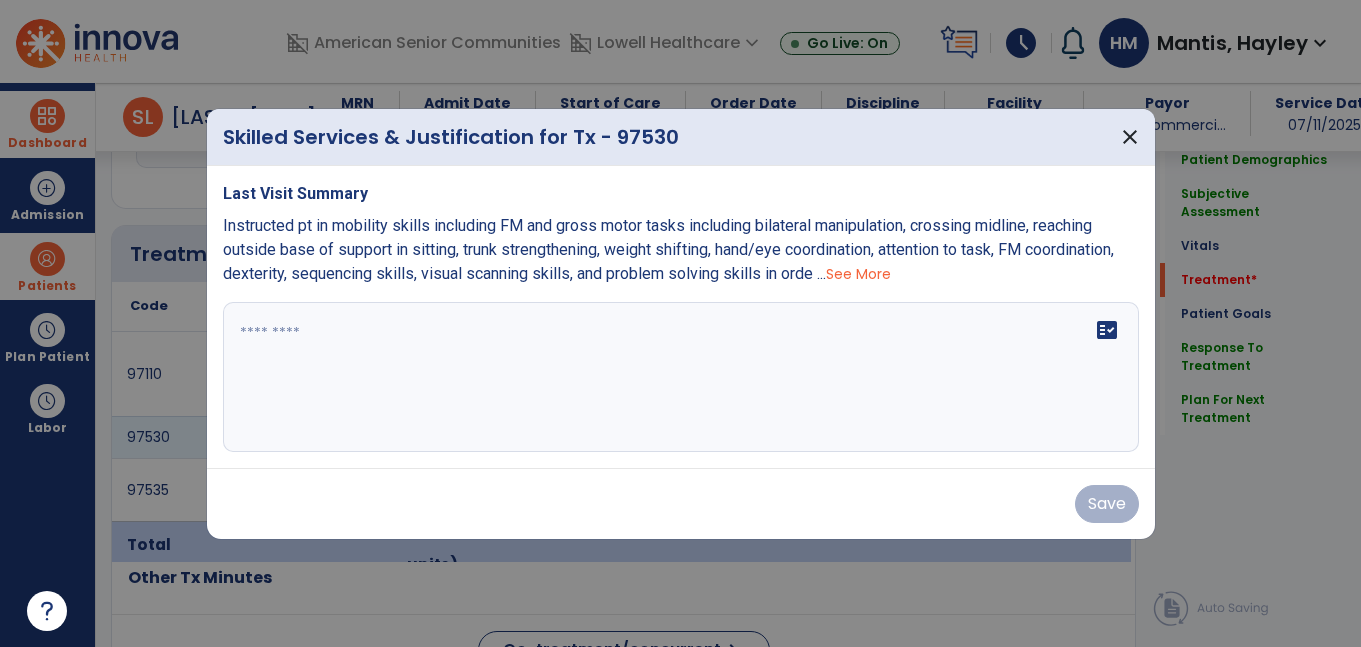 click on "See More" at bounding box center [858, 274] 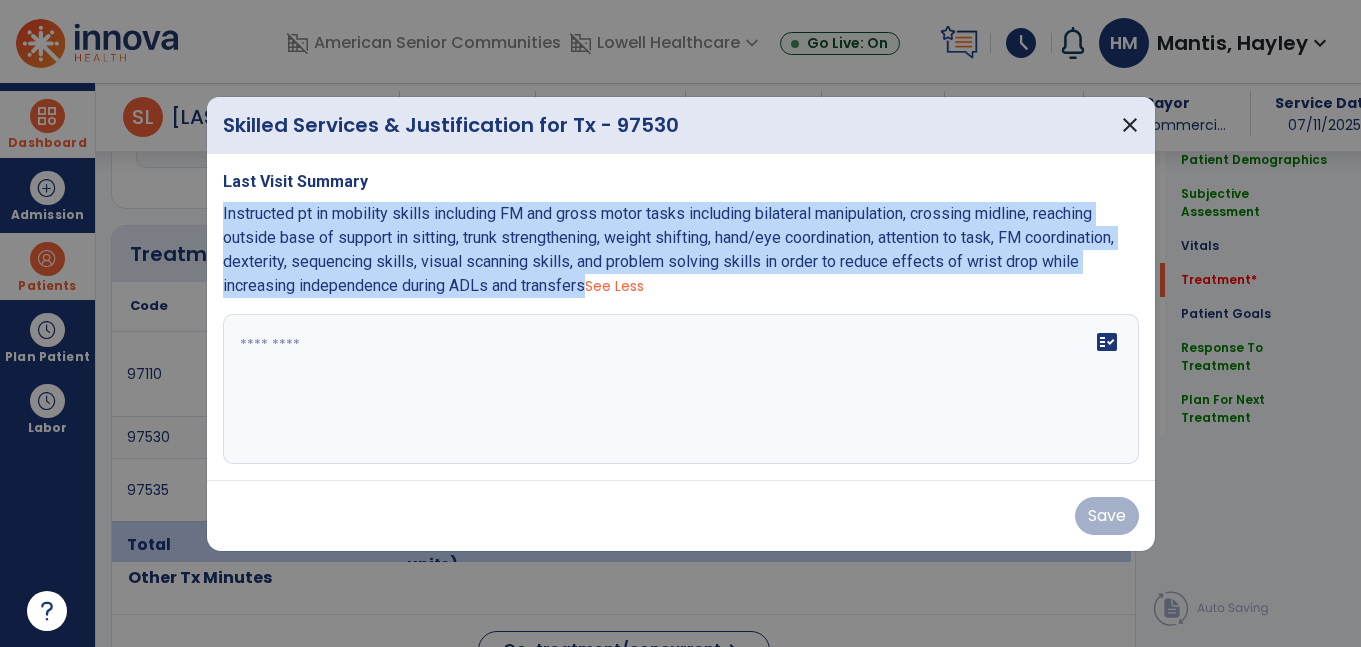 drag, startPoint x: 587, startPoint y: 282, endPoint x: 215, endPoint y: 215, distance: 377.98544 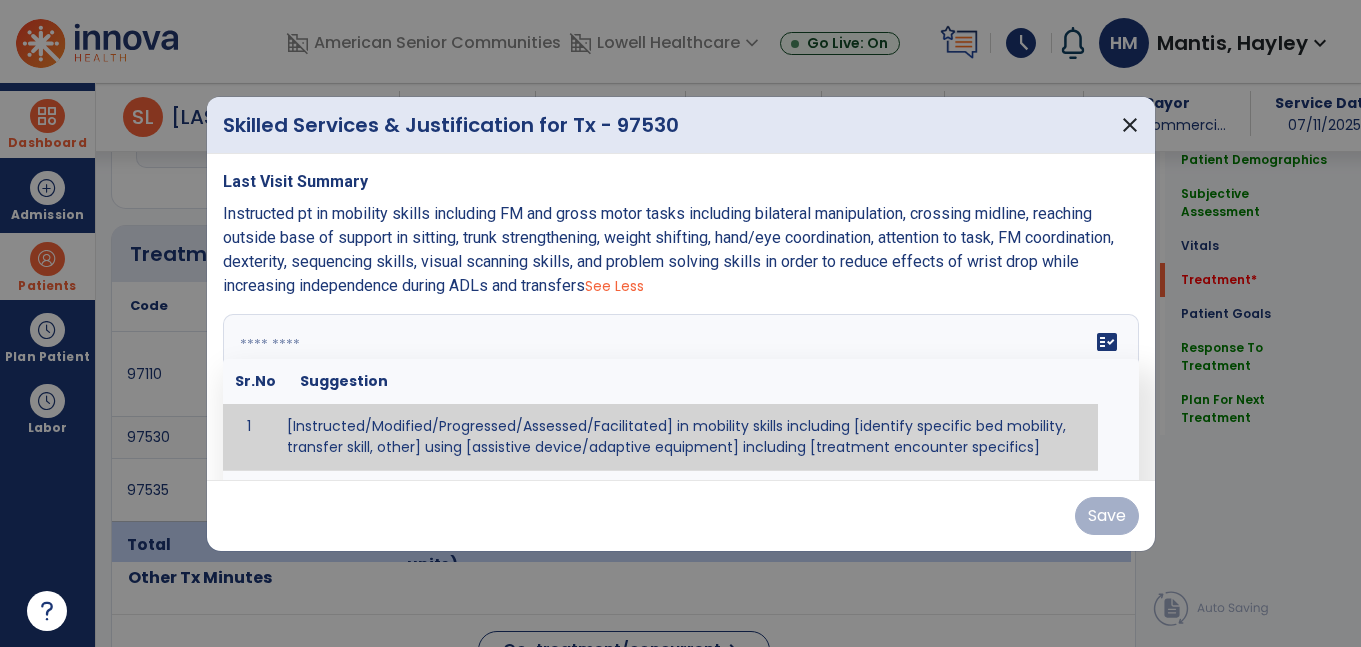 paste on "**********" 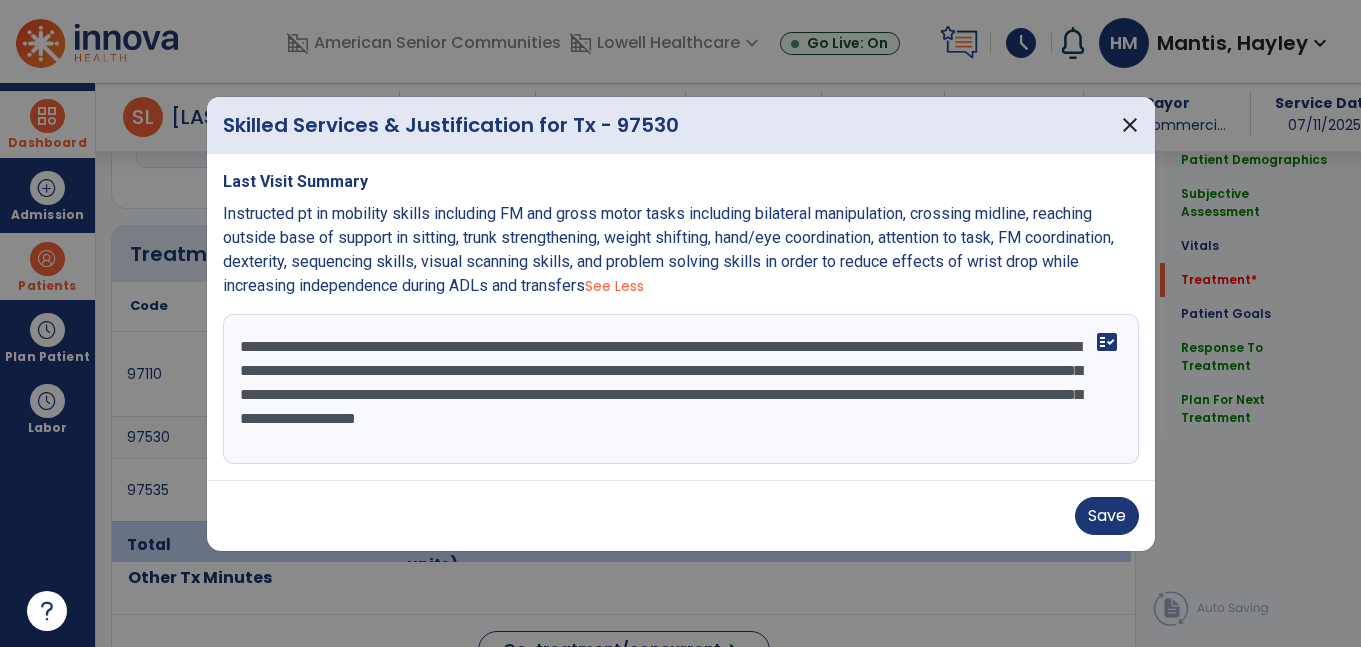 click on "**********" at bounding box center [681, 389] 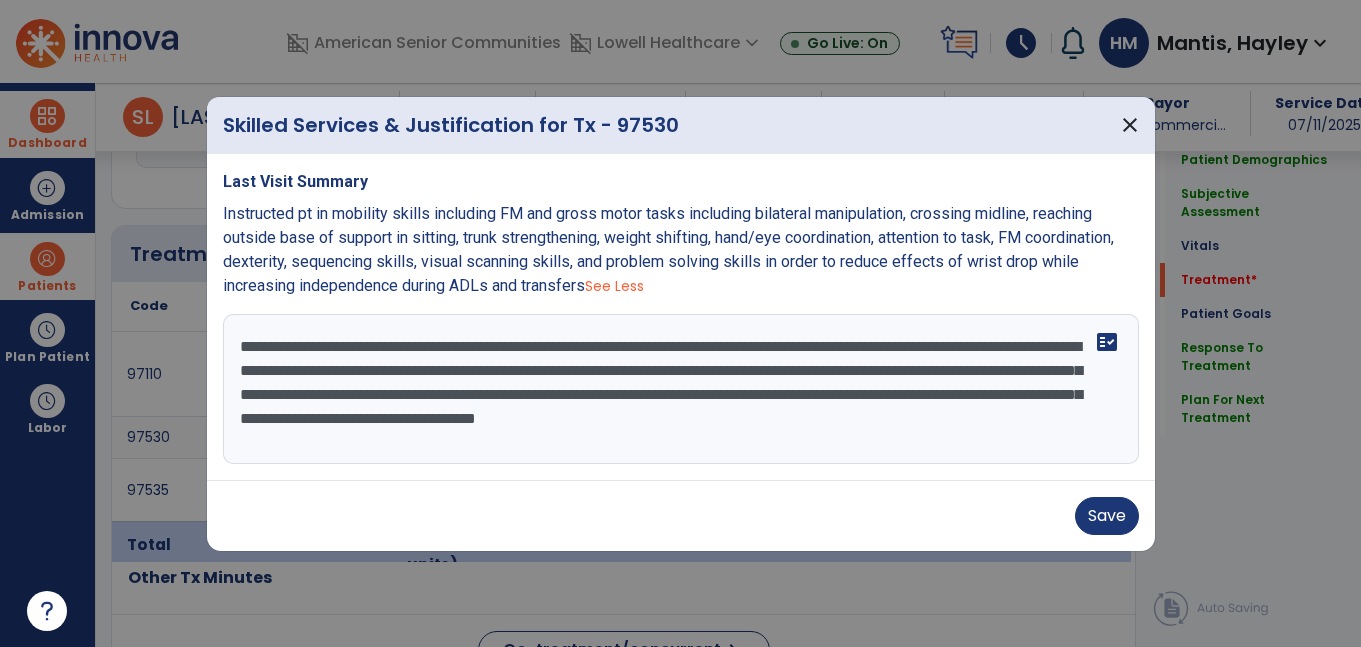 click on "**********" at bounding box center [681, 389] 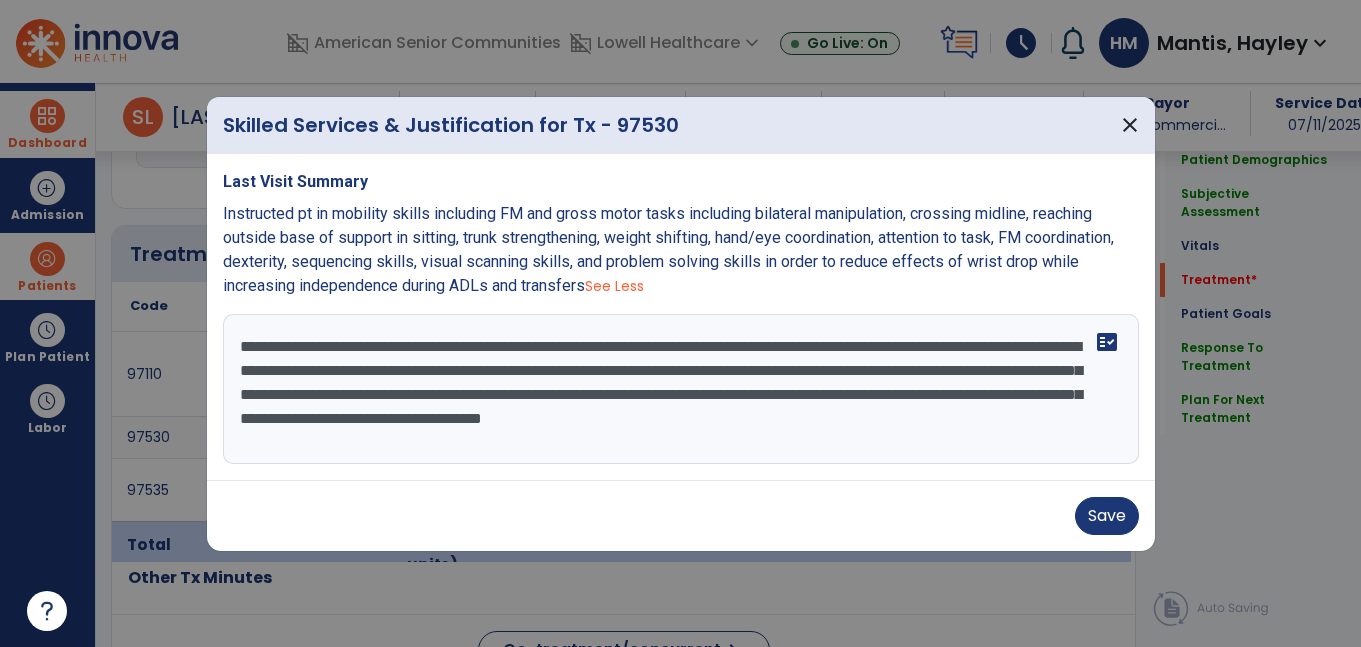 click on "**********" at bounding box center (681, 389) 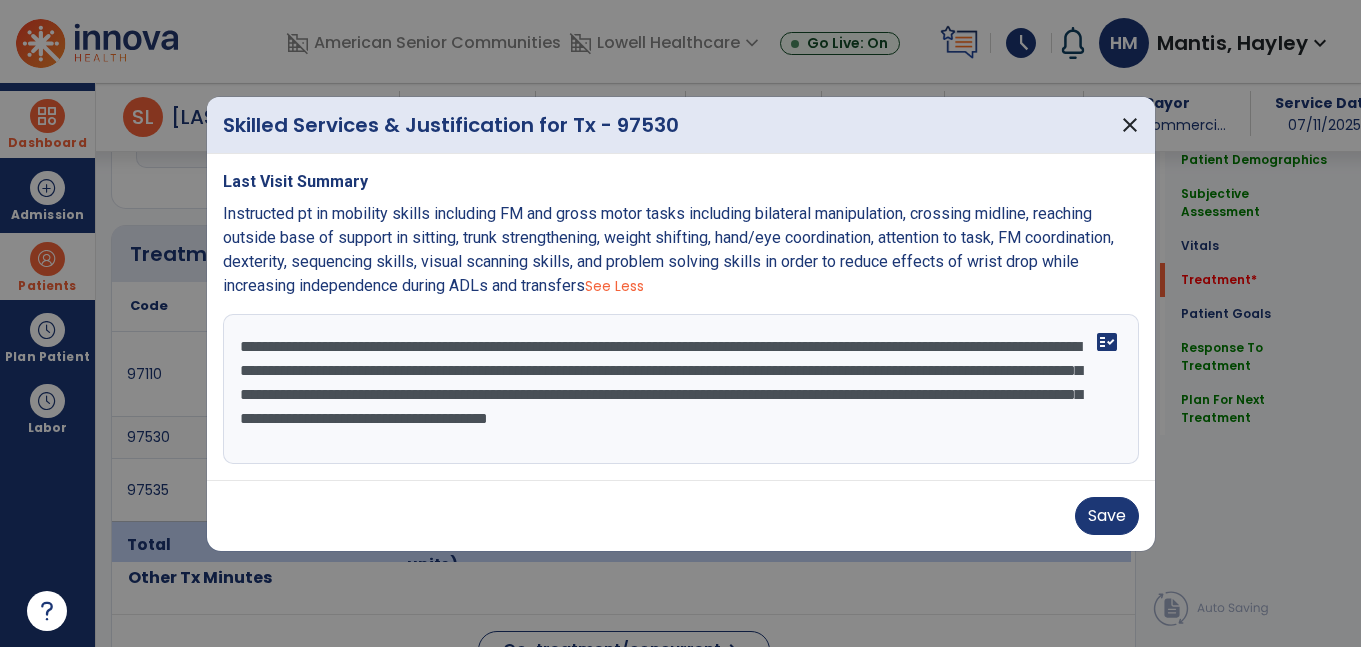 type on "**********" 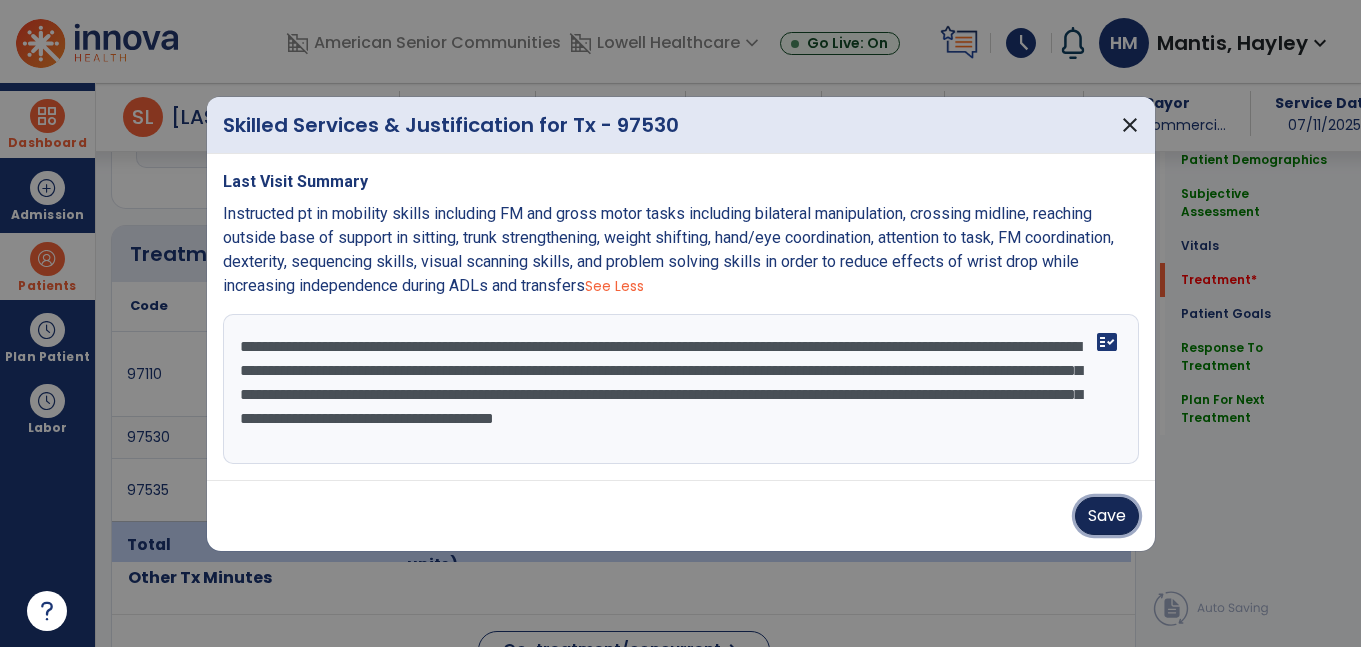 click on "Save" at bounding box center (1107, 516) 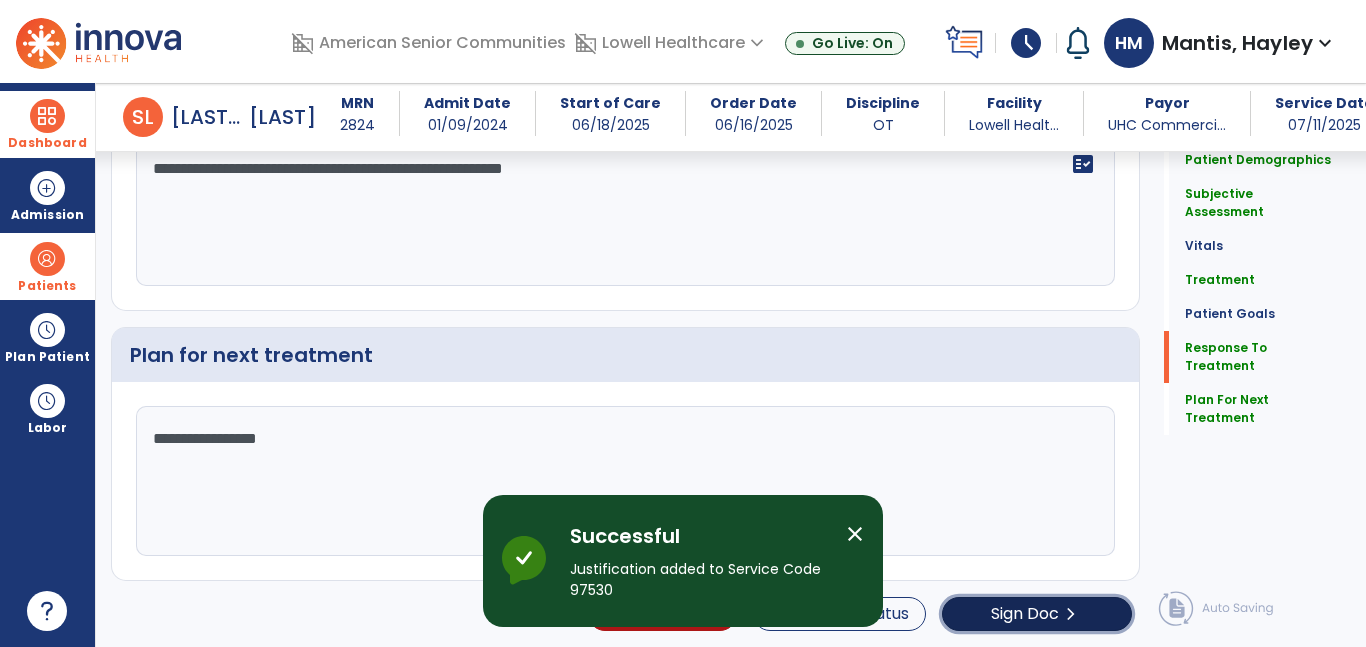 click on "chevron_right" 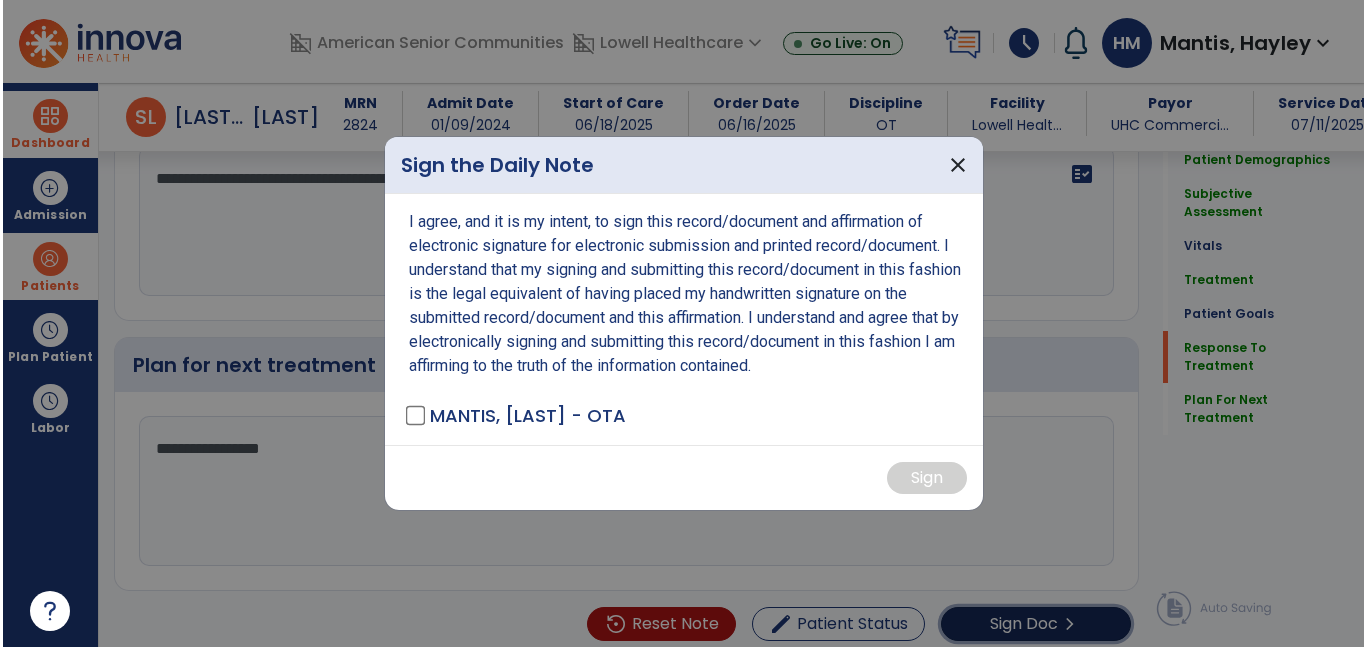 scroll, scrollTop: 2420, scrollLeft: 0, axis: vertical 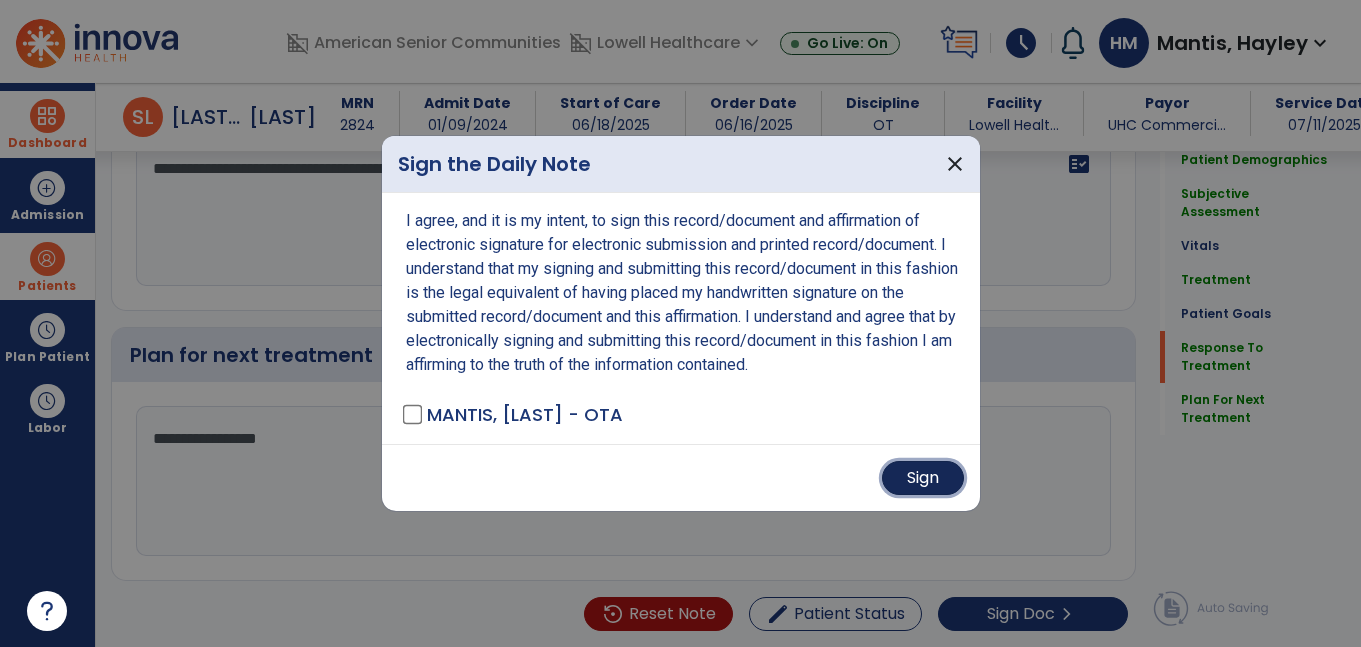 click on "Sign" at bounding box center [923, 478] 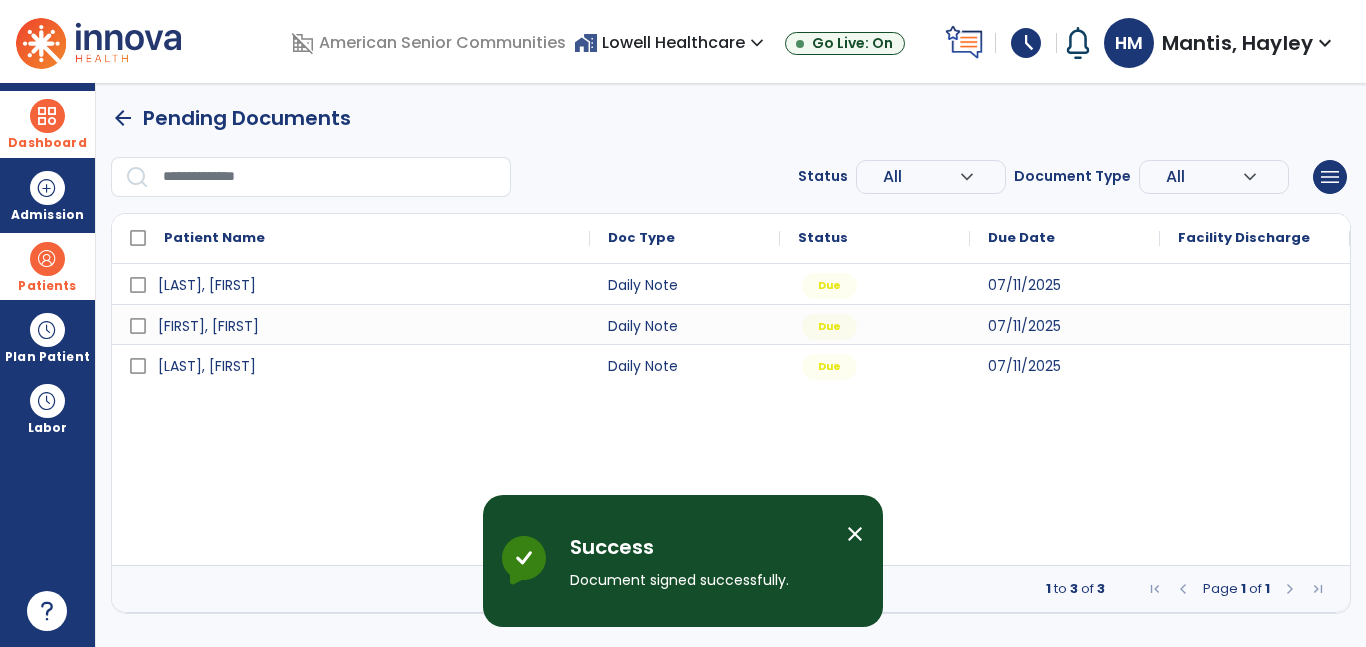 scroll, scrollTop: 0, scrollLeft: 0, axis: both 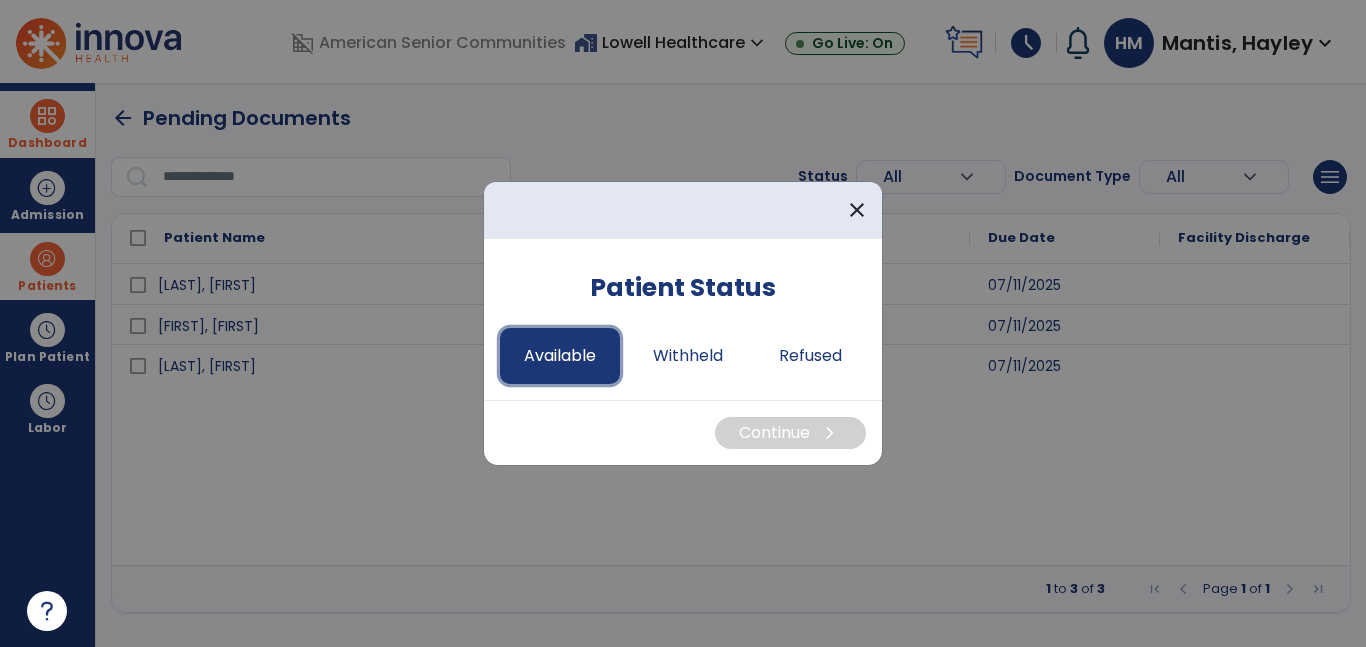 click on "Available" at bounding box center (560, 356) 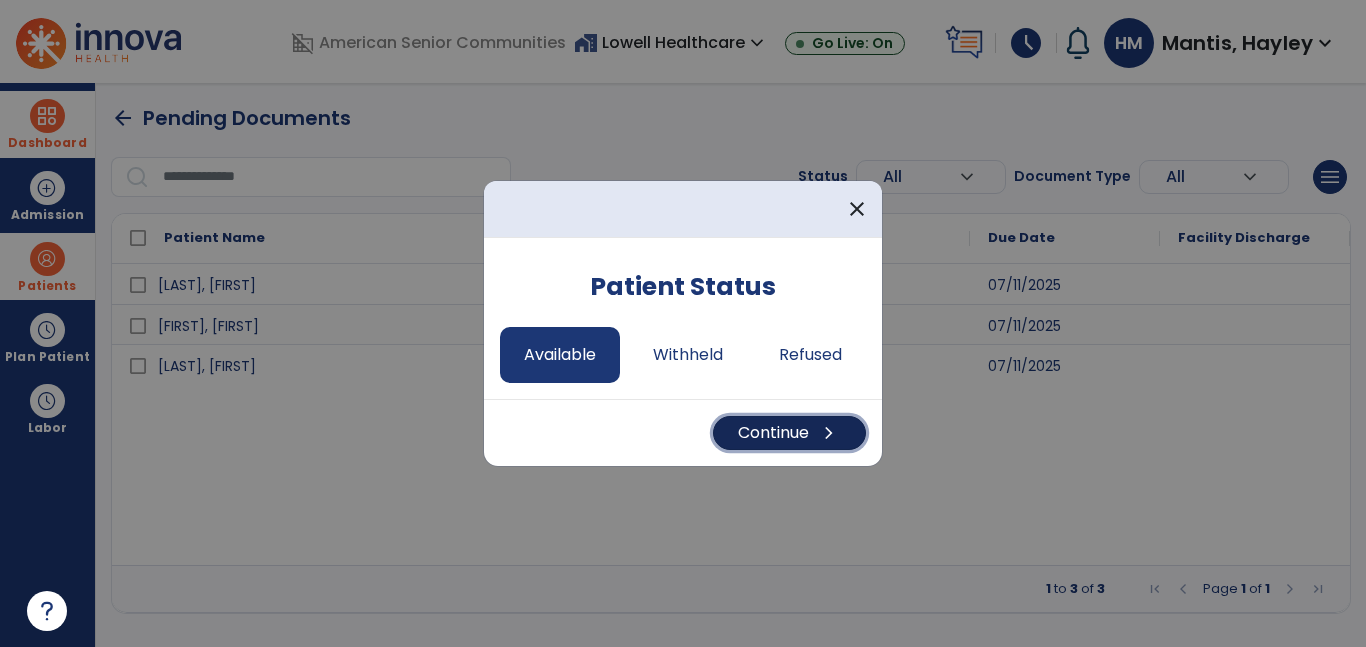 click on "Continue   chevron_right" at bounding box center [789, 433] 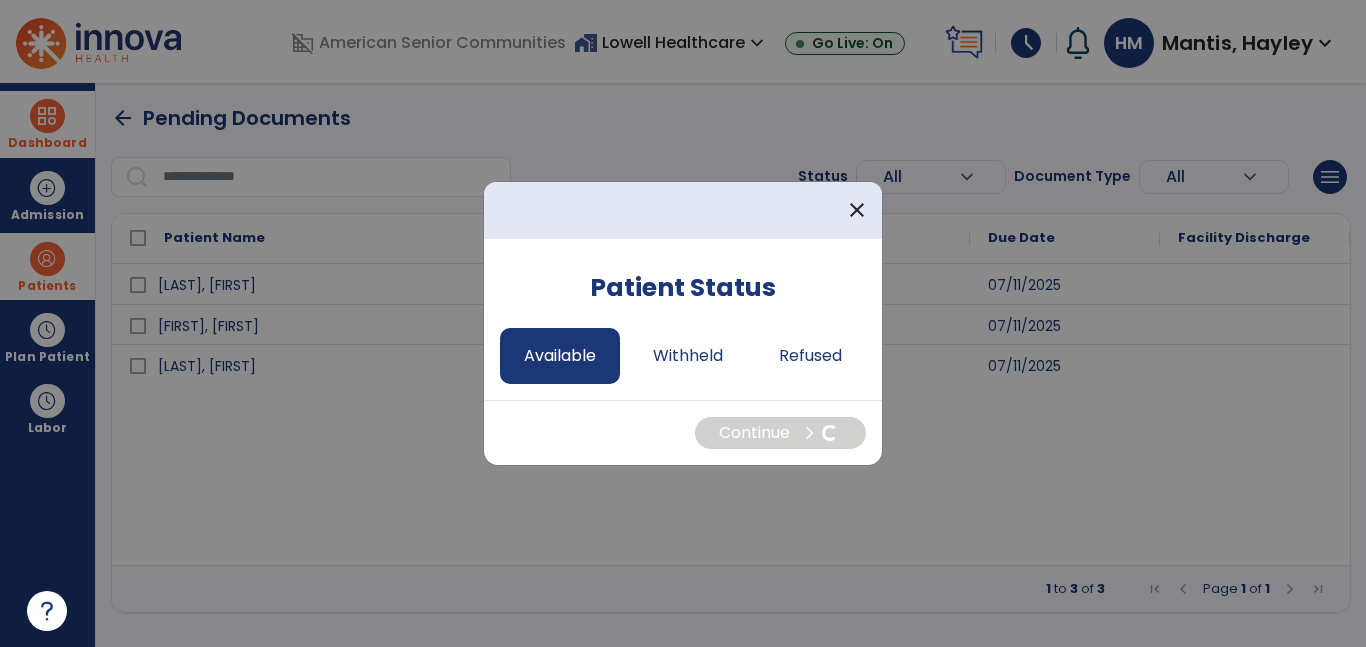 select on "*" 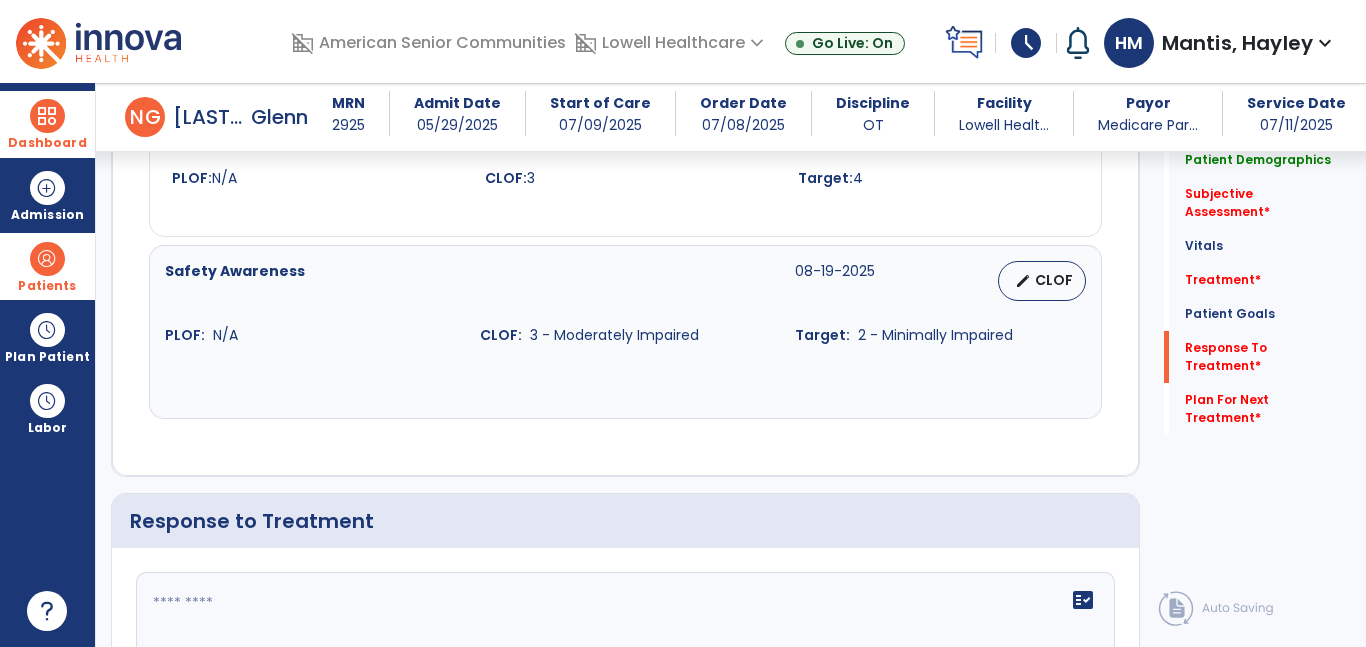 scroll, scrollTop: 2669, scrollLeft: 0, axis: vertical 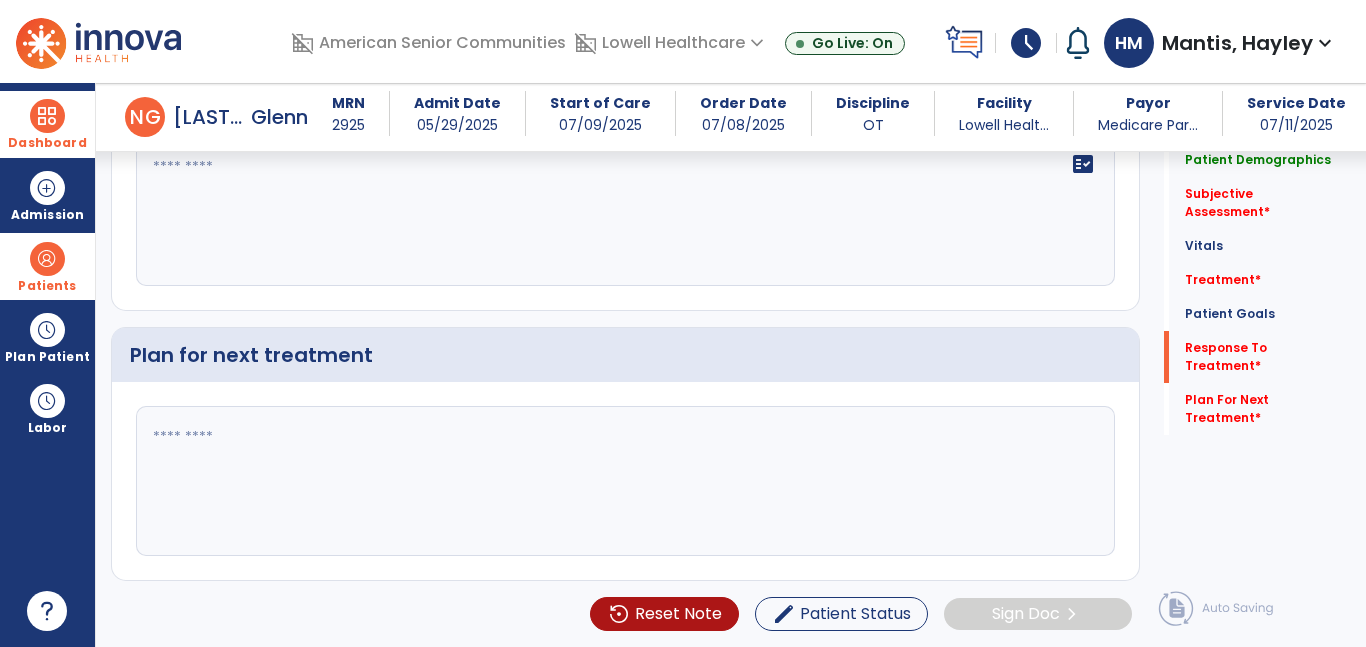 click 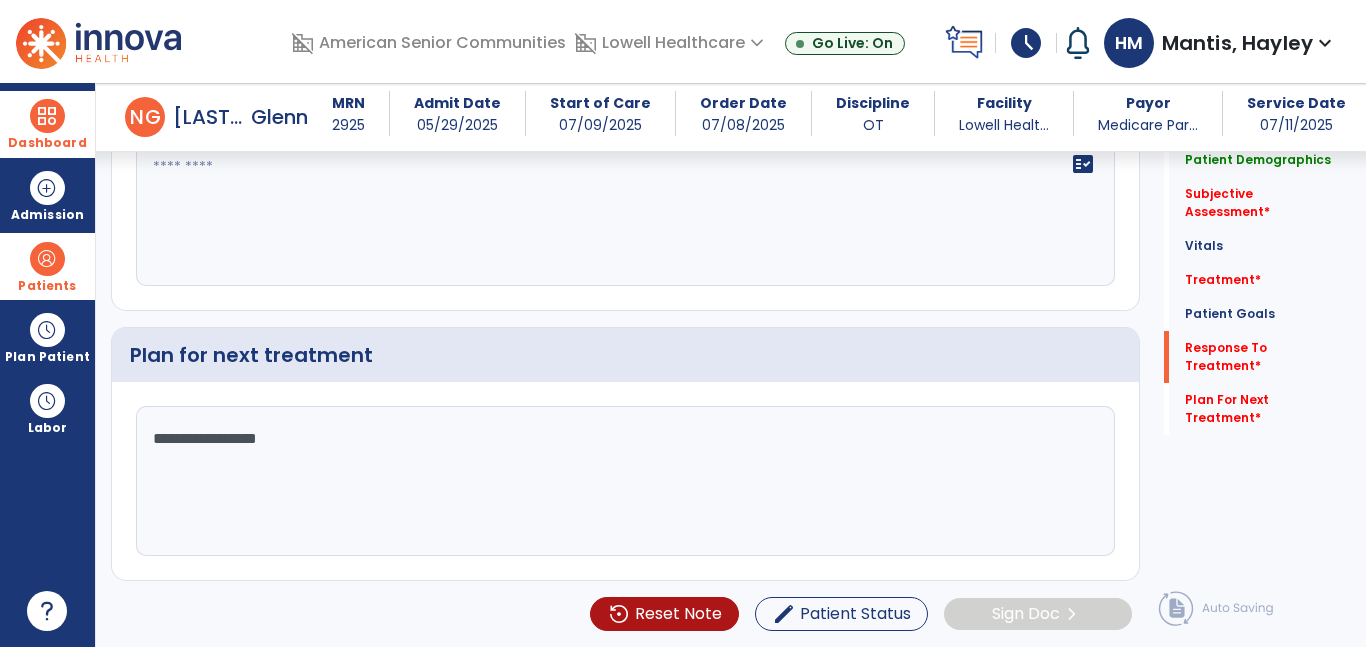 click on "**********" 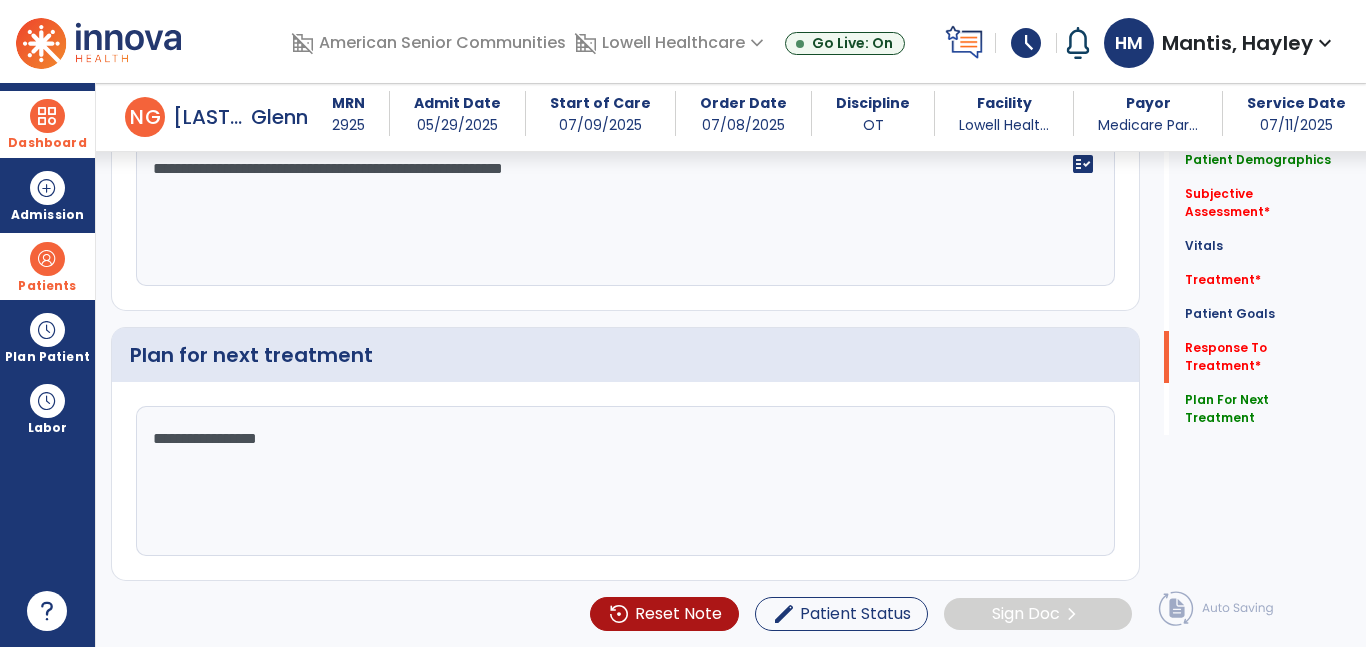 click on "**********" 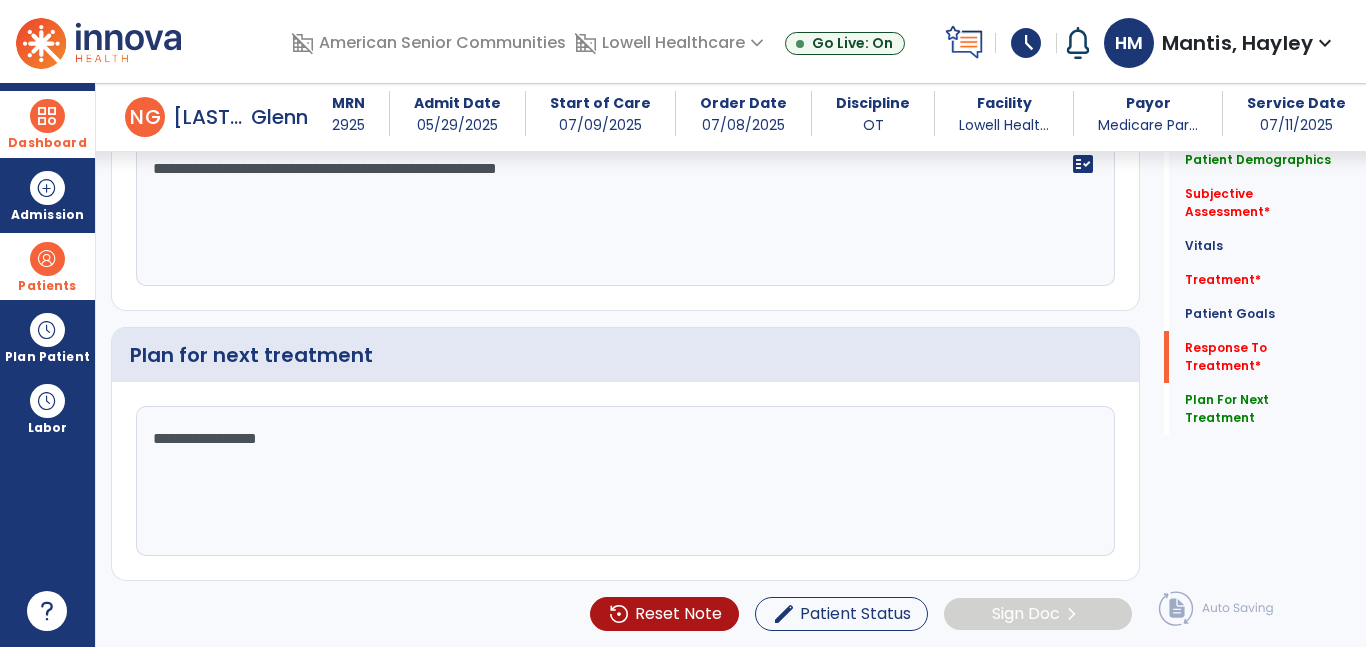 click on "**********" 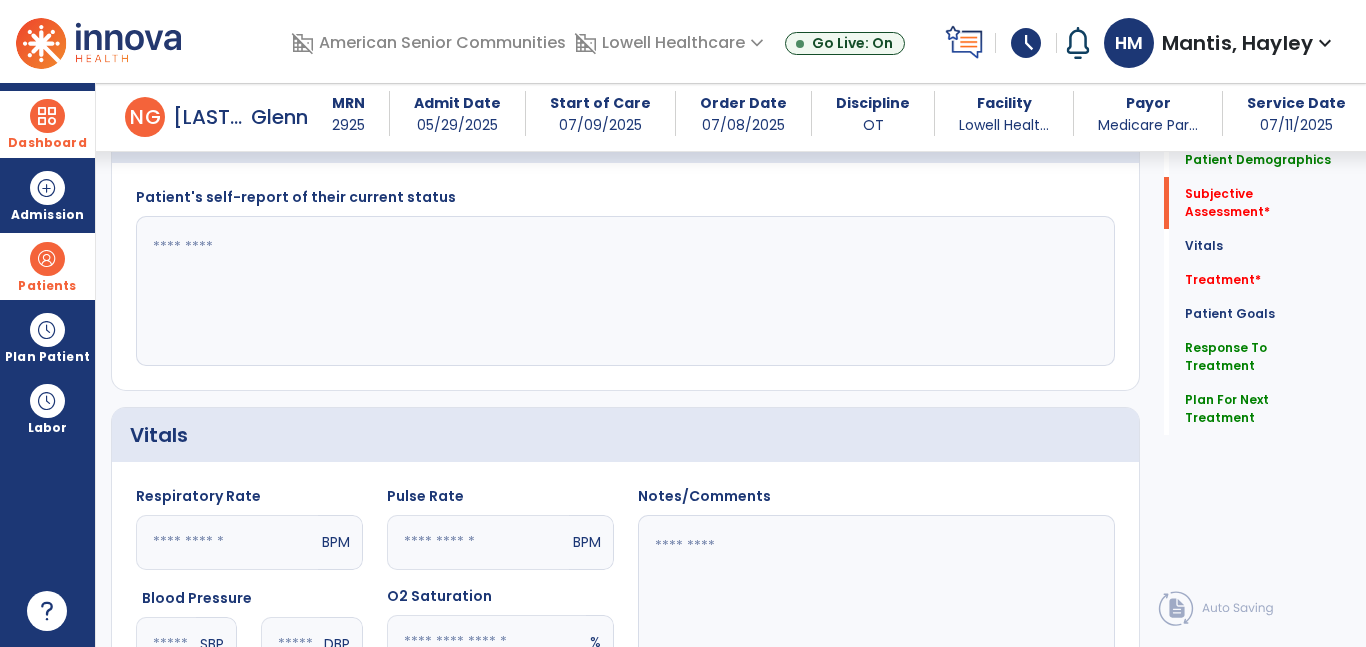 scroll, scrollTop: 454, scrollLeft: 0, axis: vertical 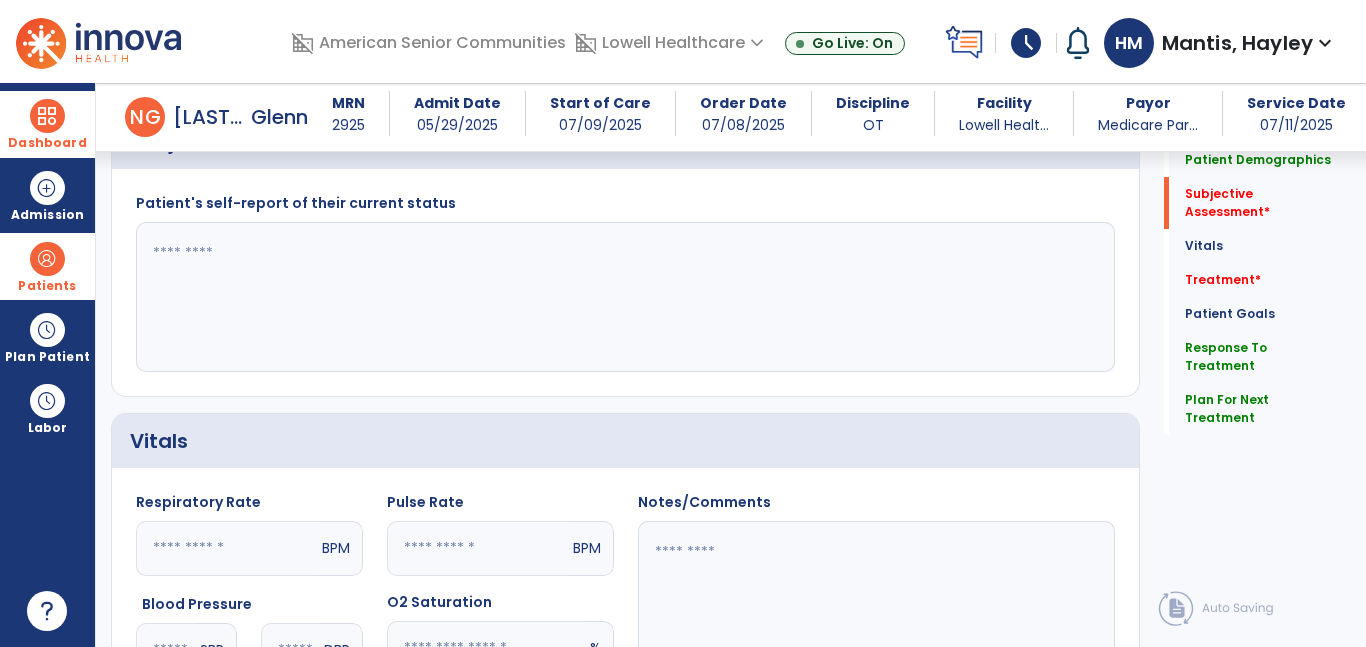 type on "**********" 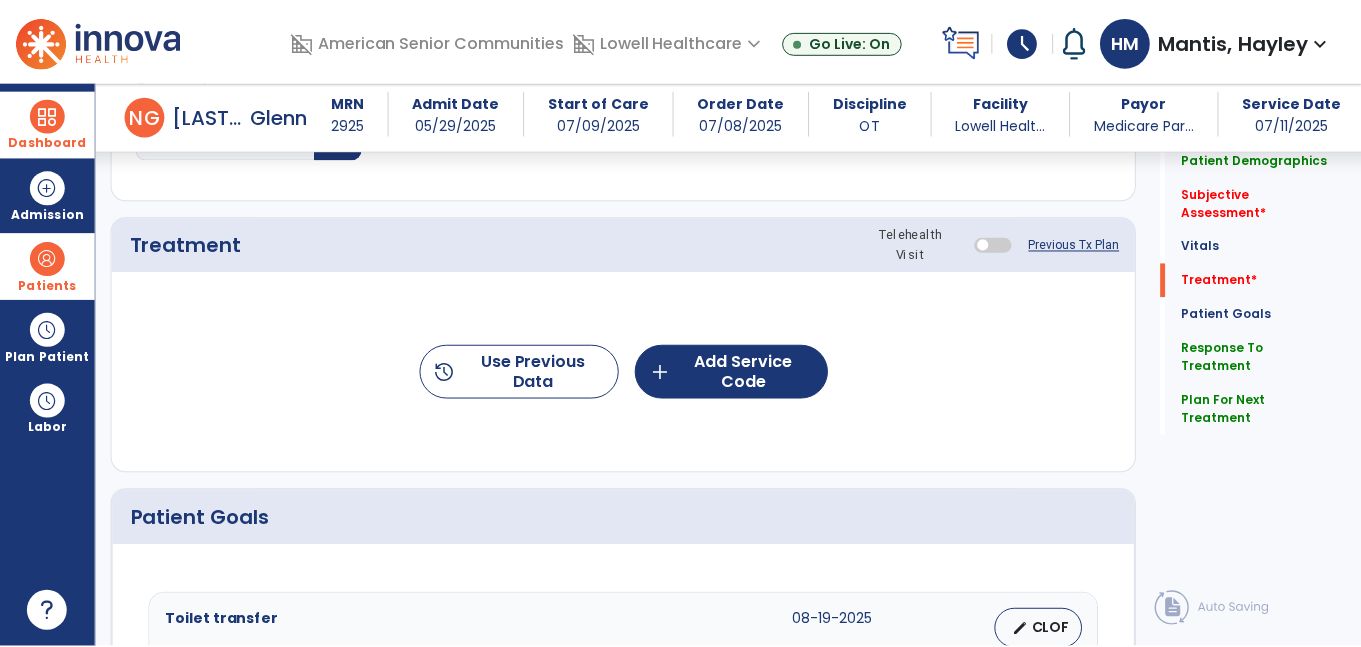 scroll, scrollTop: 1152, scrollLeft: 0, axis: vertical 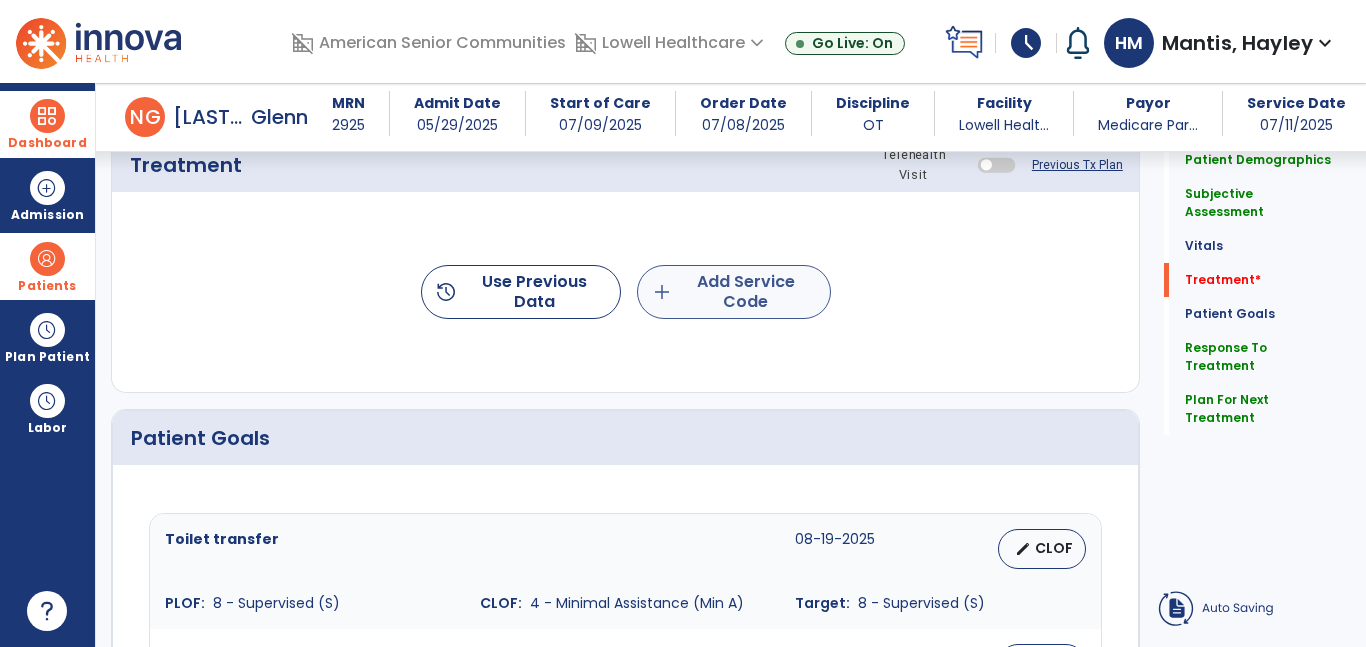 type on "**********" 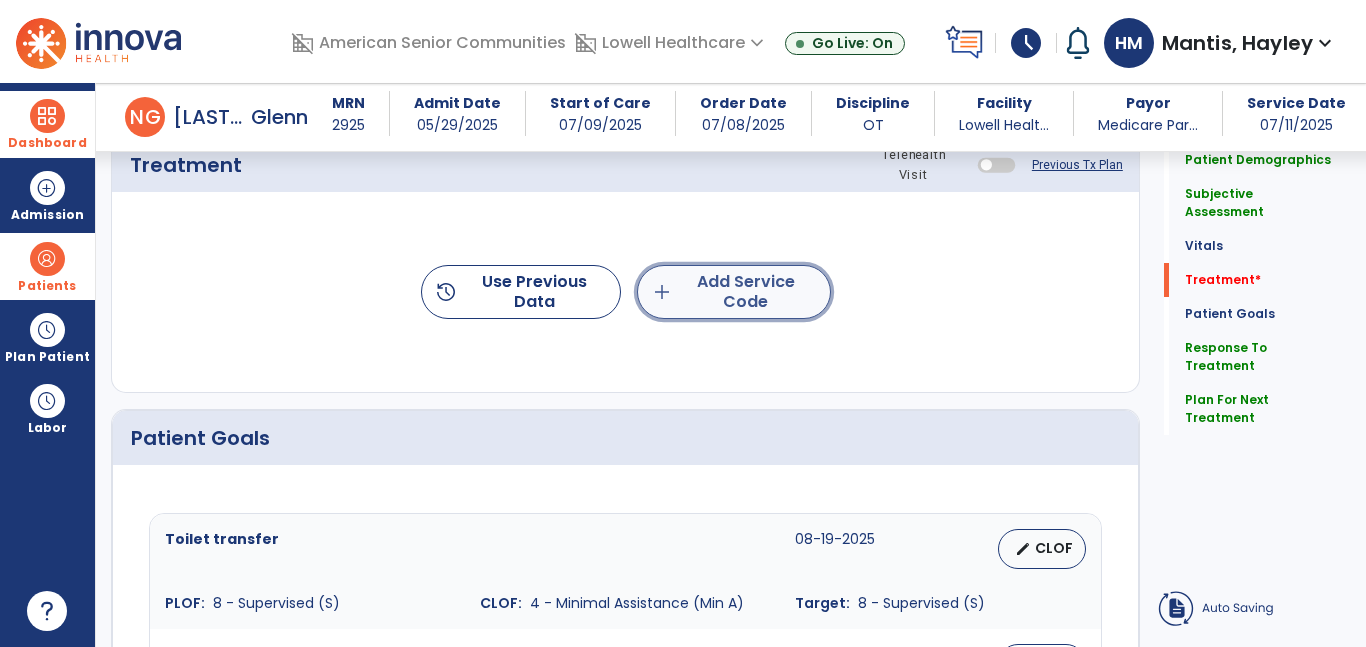 click on "add  Add Service Code" 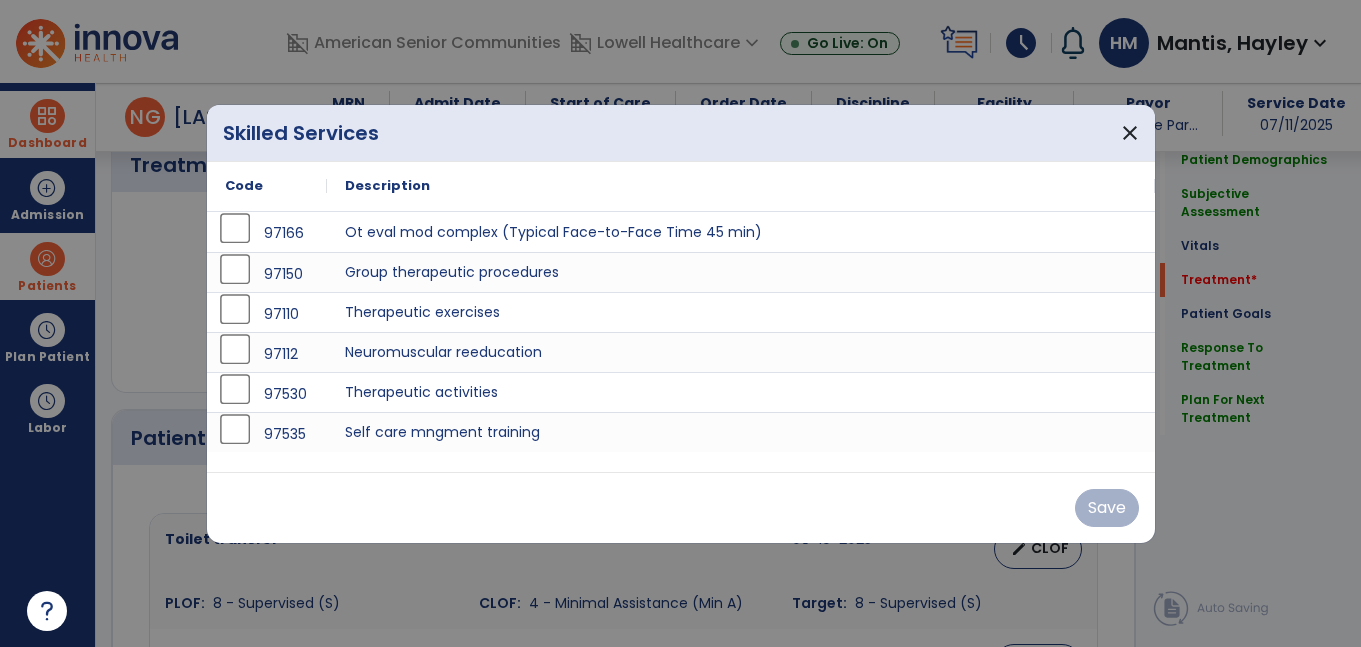 scroll, scrollTop: 1152, scrollLeft: 0, axis: vertical 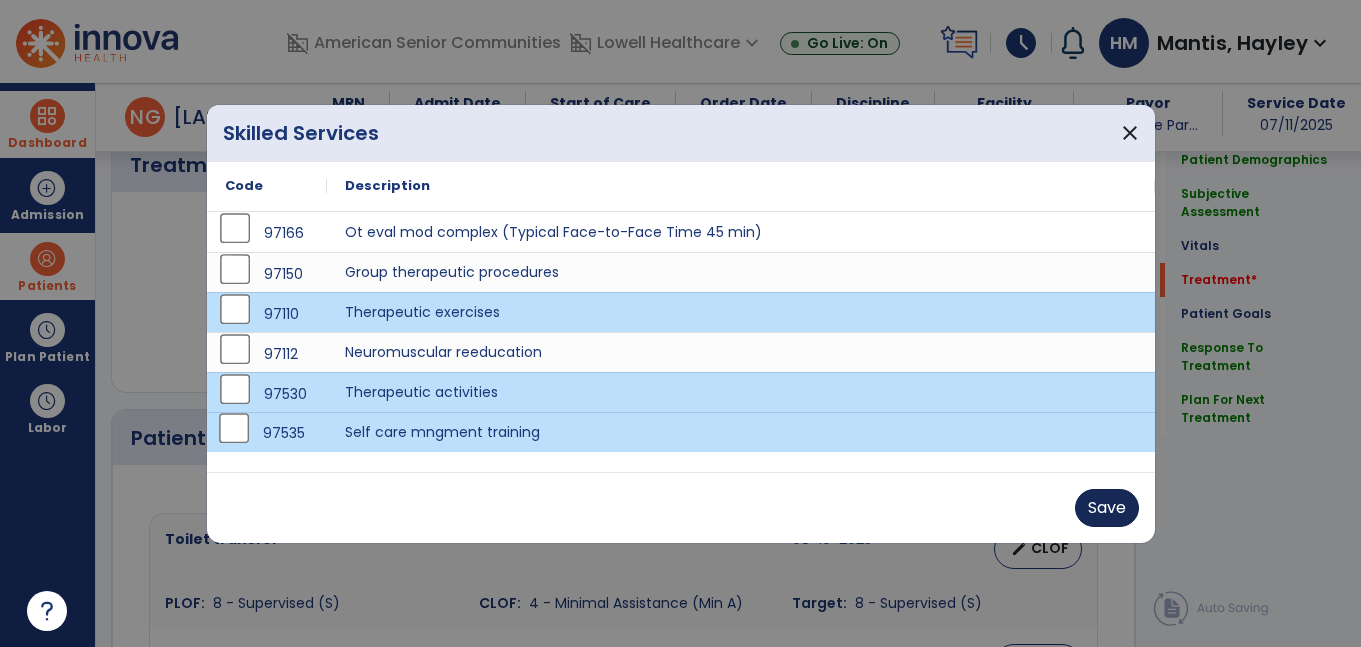 click on "Save" at bounding box center (1107, 508) 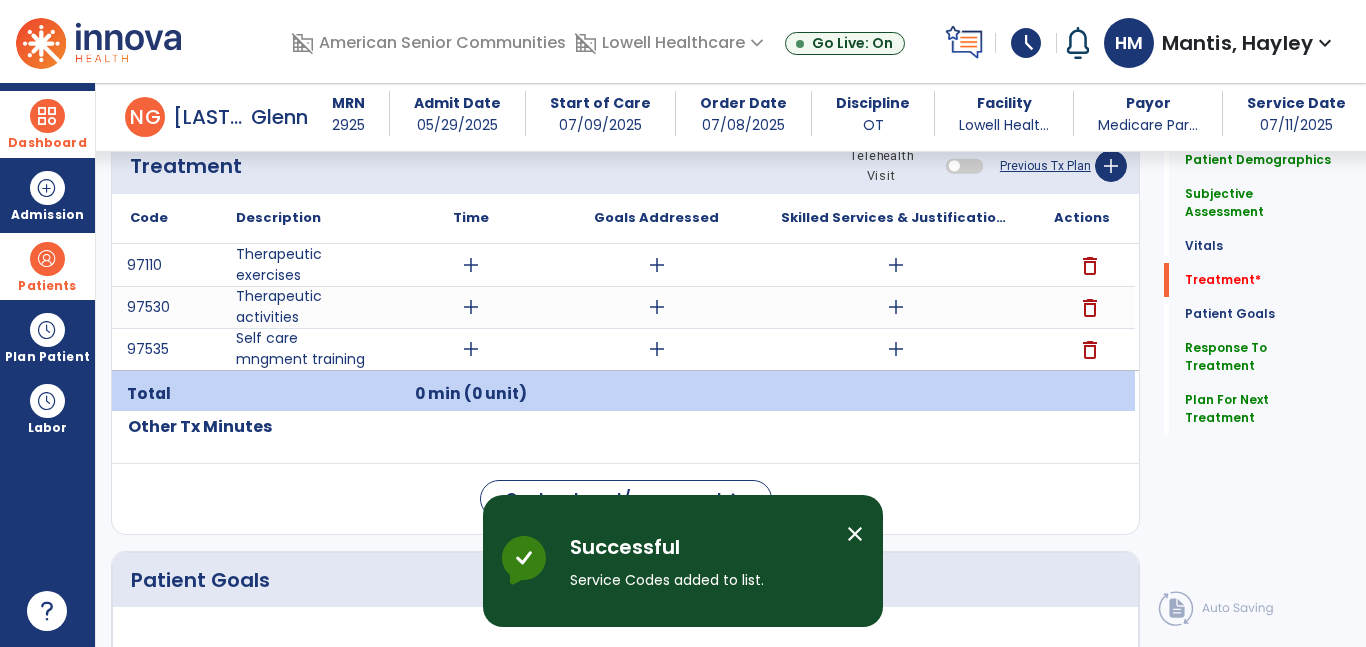 click on "add" at bounding box center [471, 349] 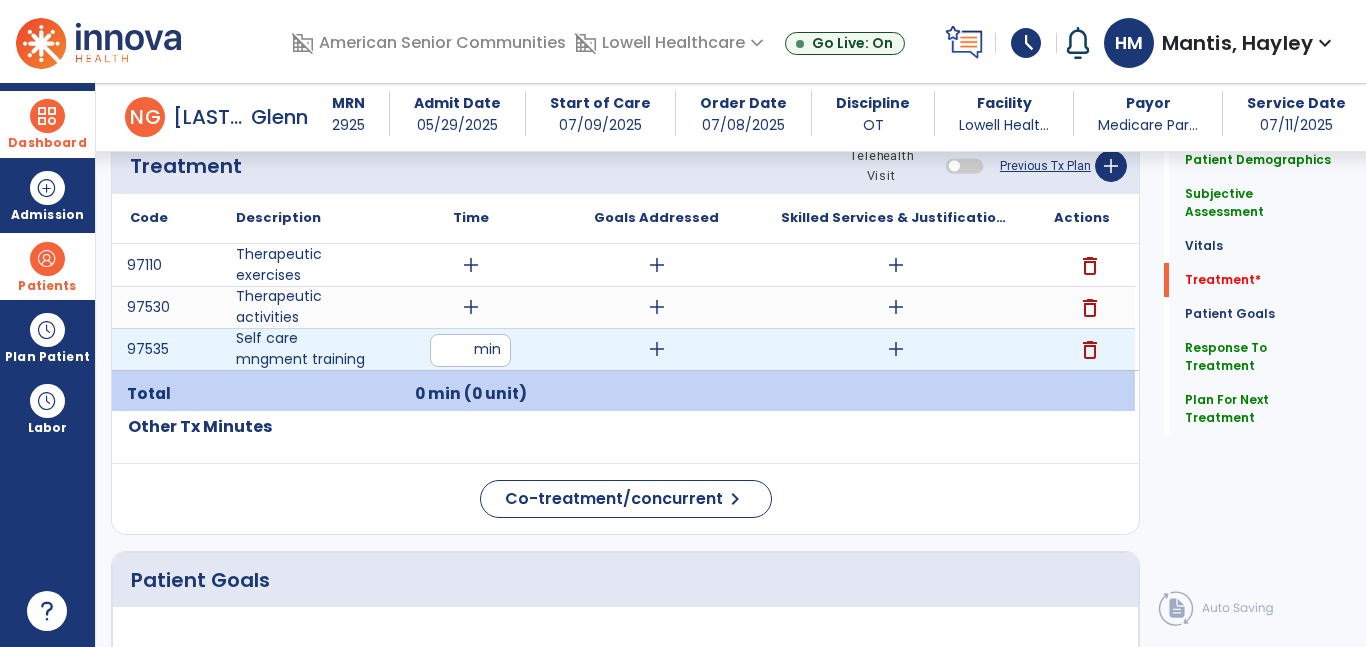 type on "**" 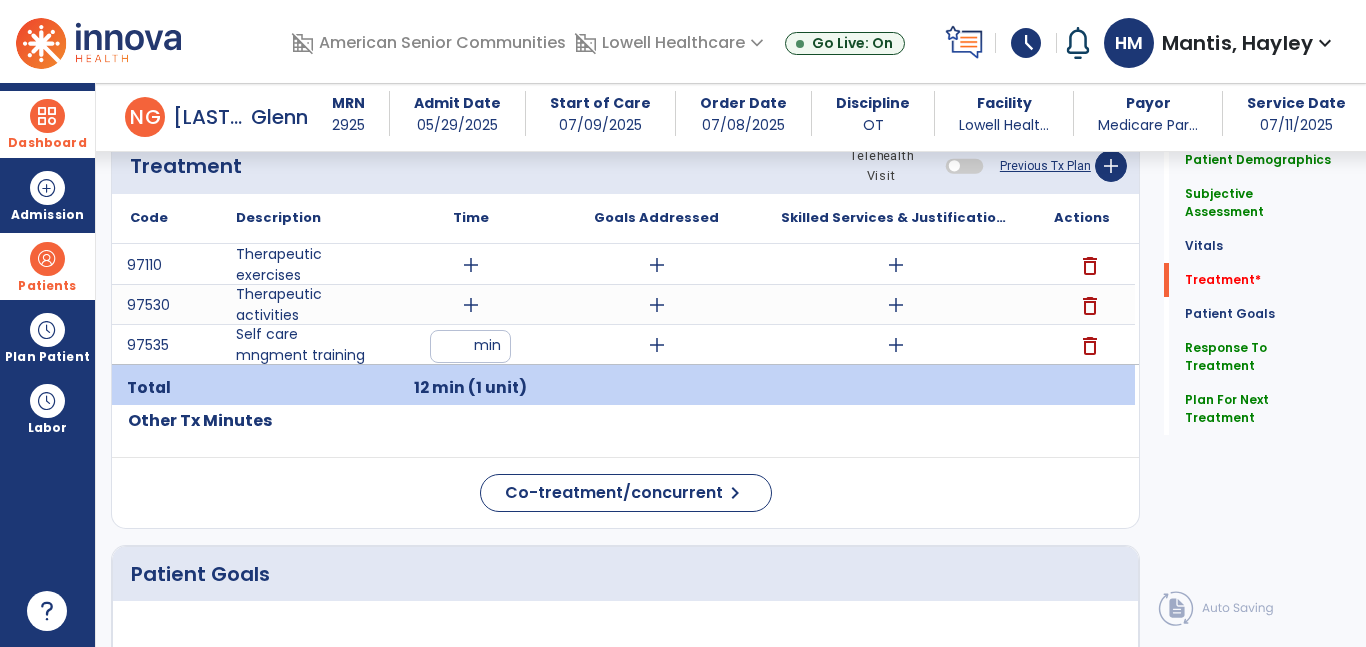 click on "add" at bounding box center [657, 345] 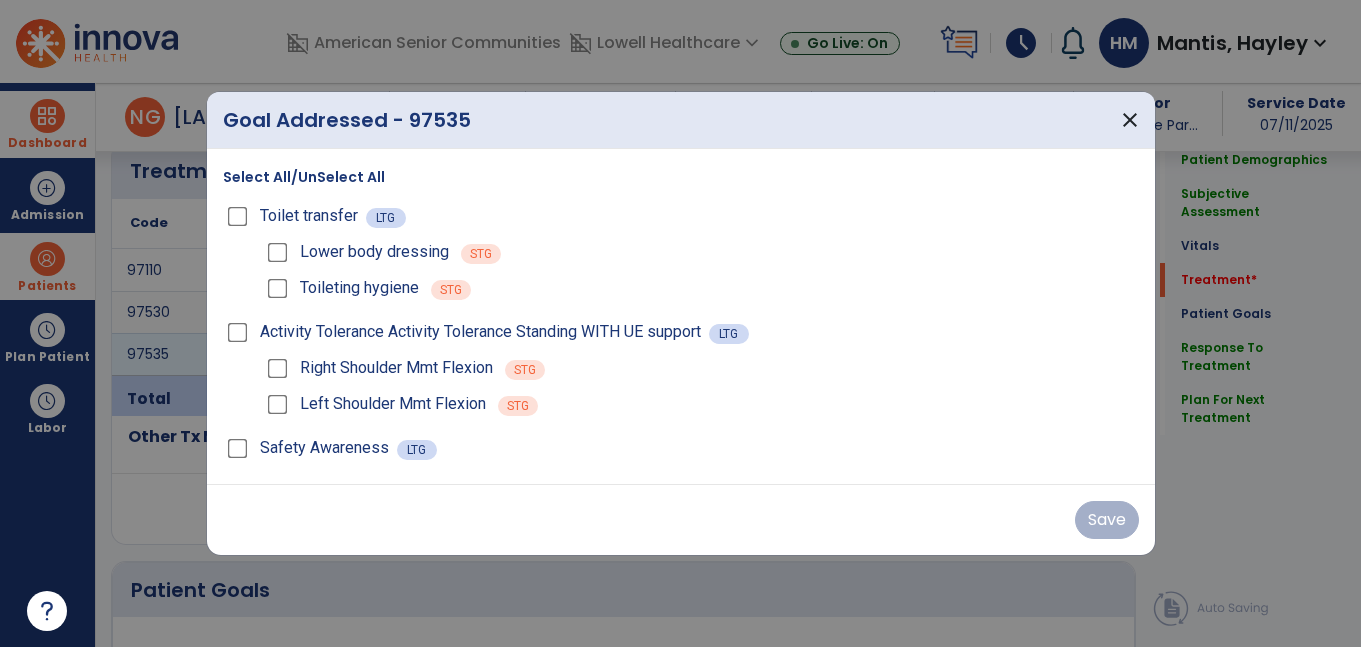 scroll, scrollTop: 1152, scrollLeft: 0, axis: vertical 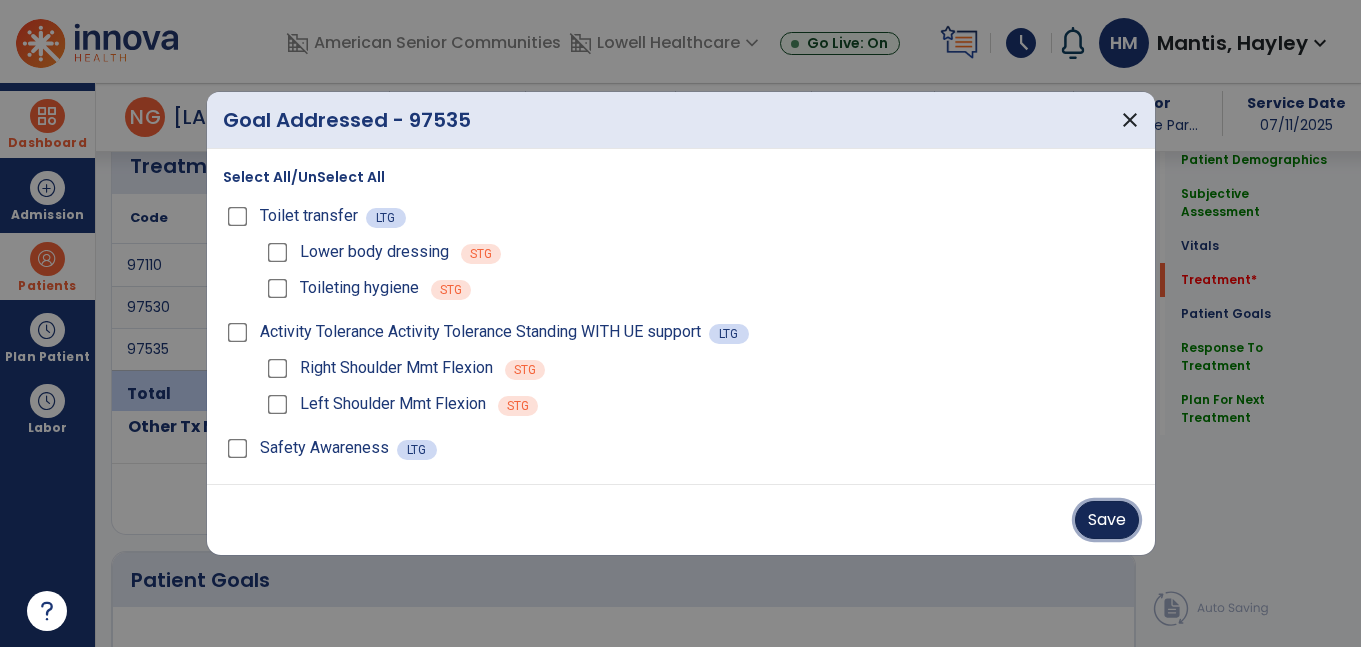 click on "Save" at bounding box center [1107, 520] 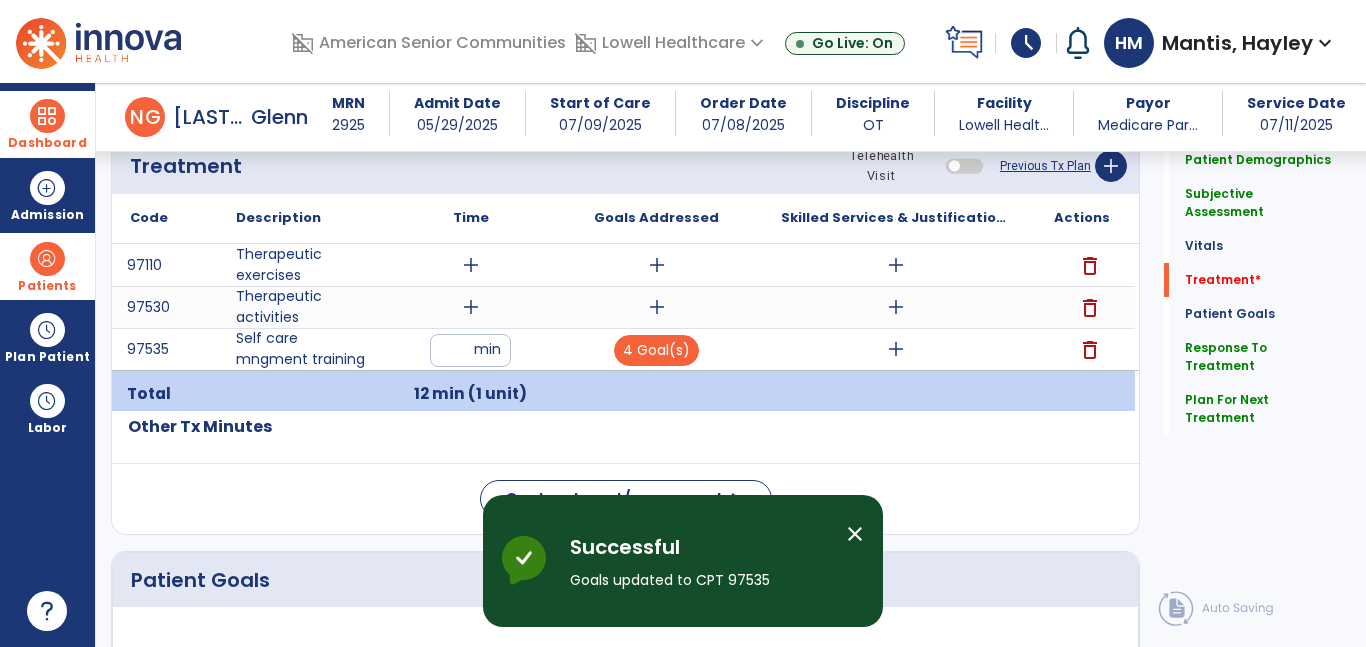 click on "add" at bounding box center [896, 349] 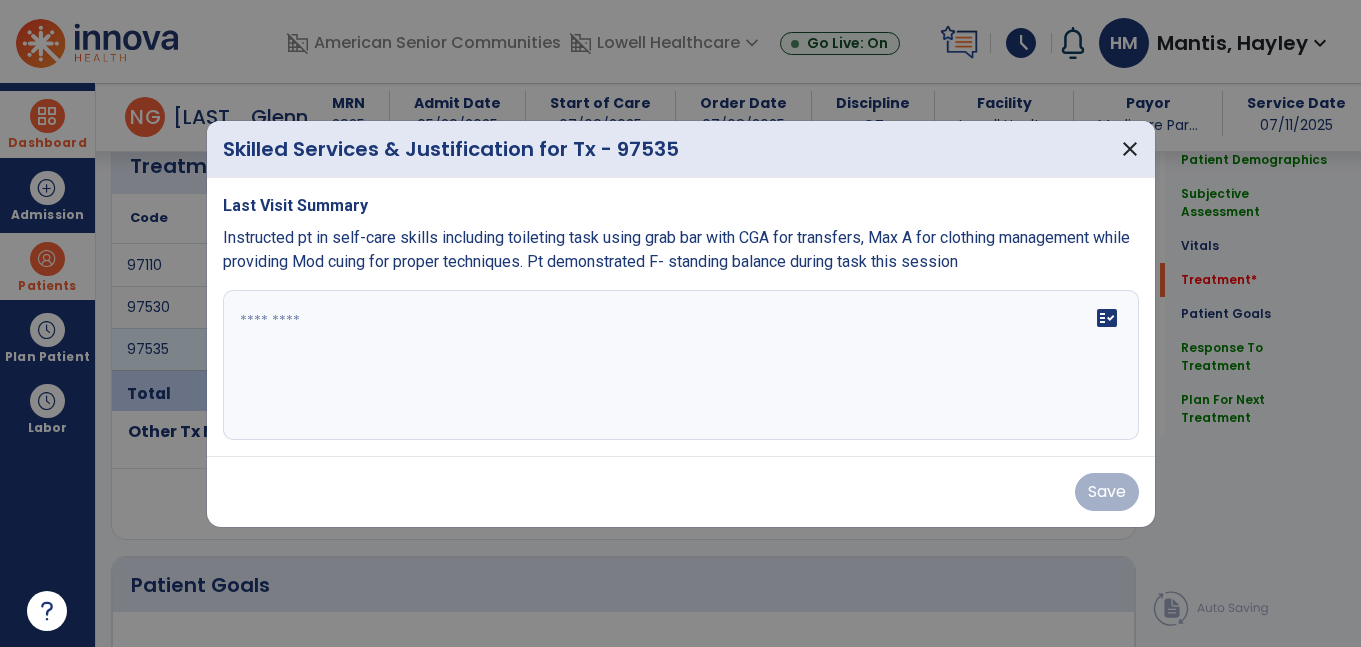 scroll, scrollTop: 1152, scrollLeft: 0, axis: vertical 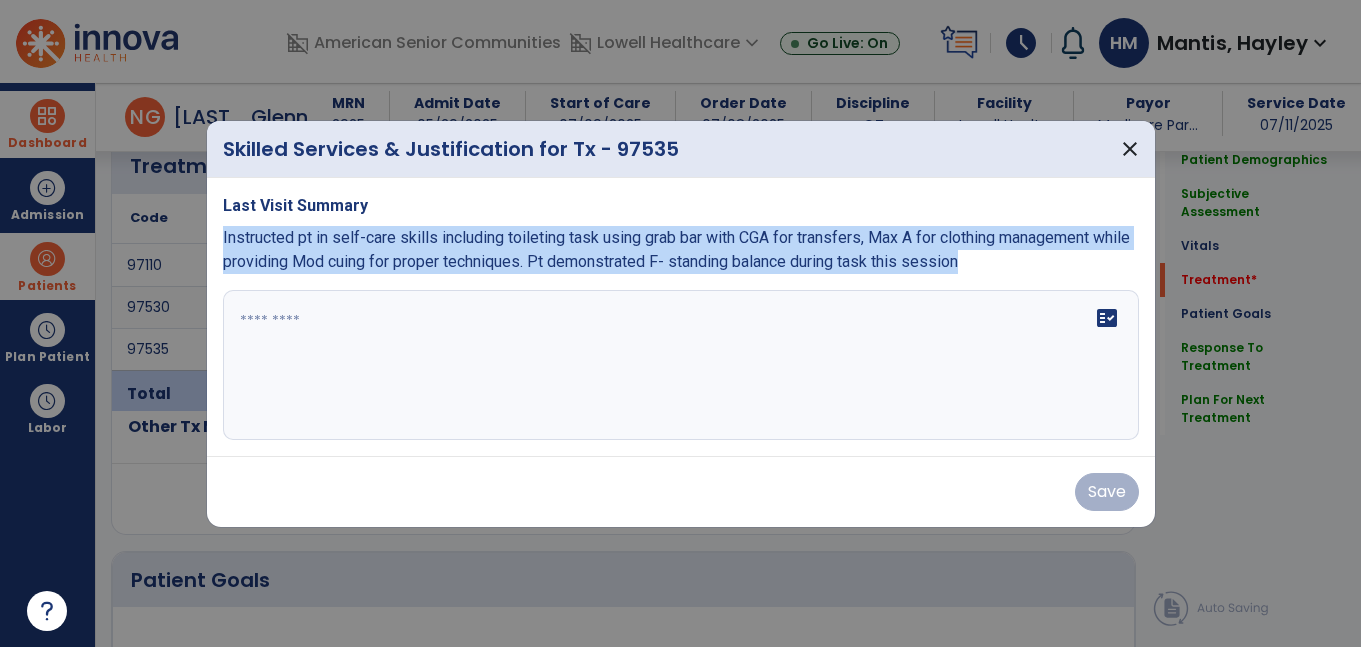 drag, startPoint x: 209, startPoint y: 230, endPoint x: 906, endPoint y: 284, distance: 699.0887 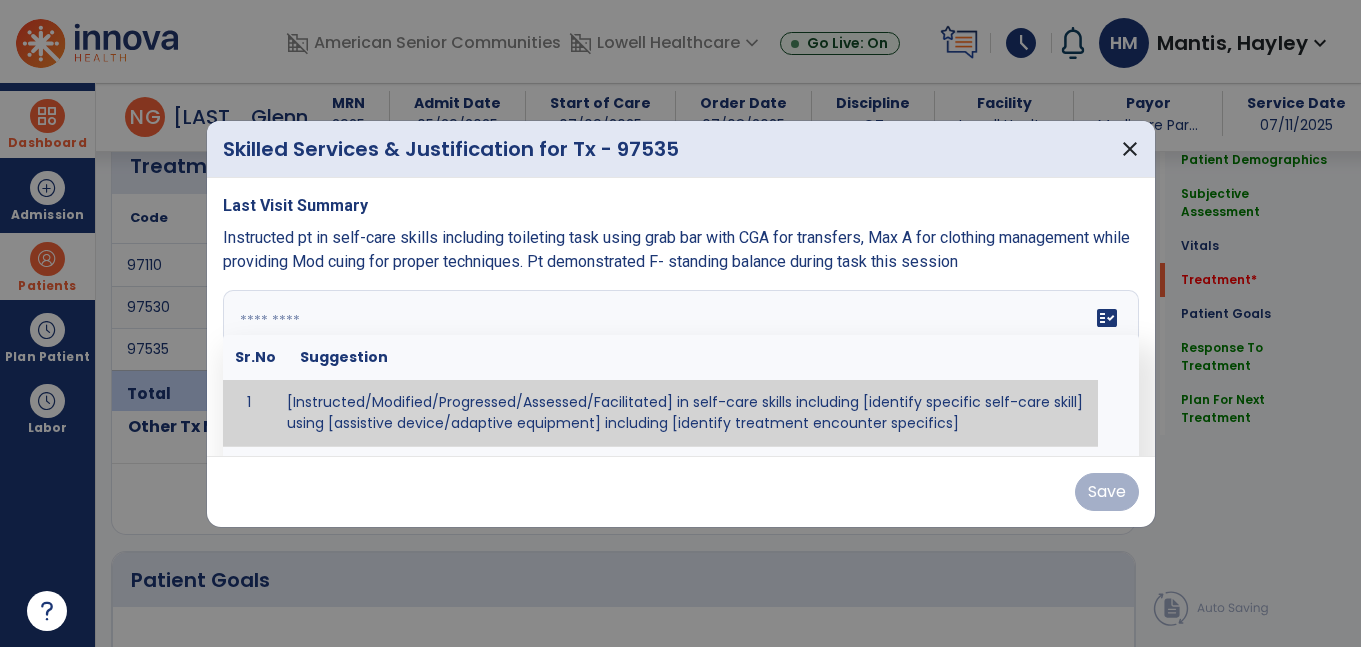 paste on "**********" 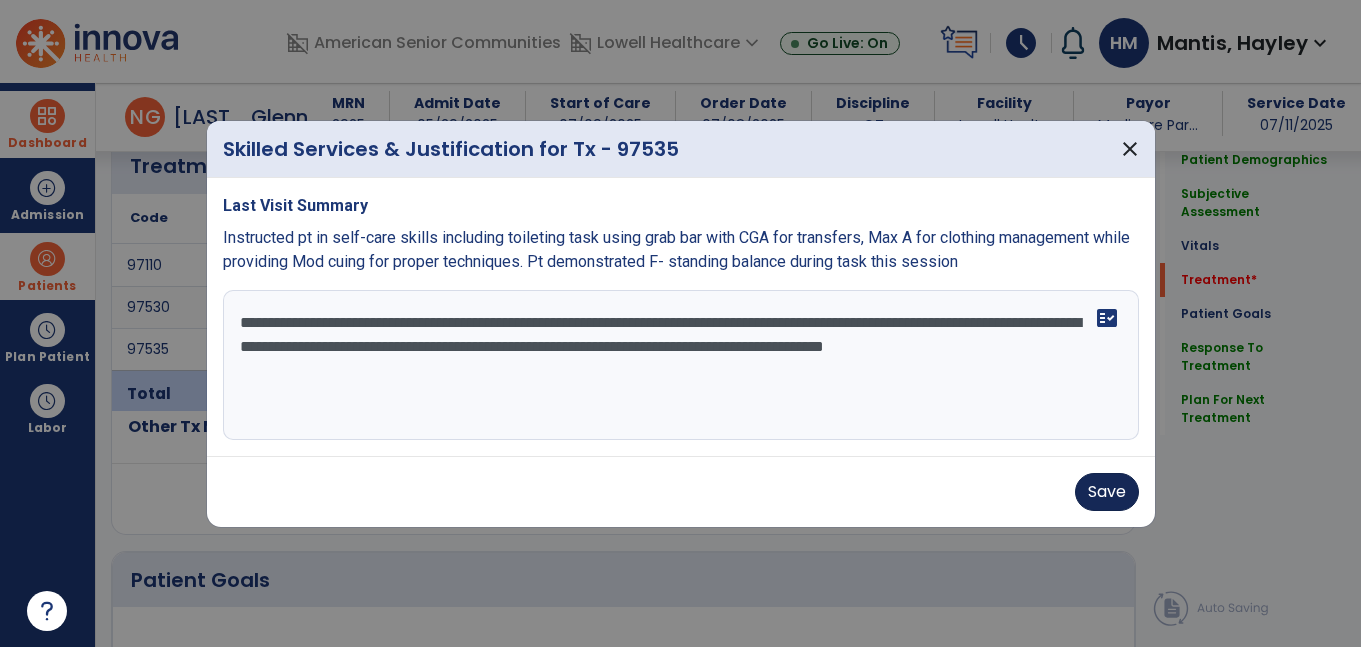 type on "**********" 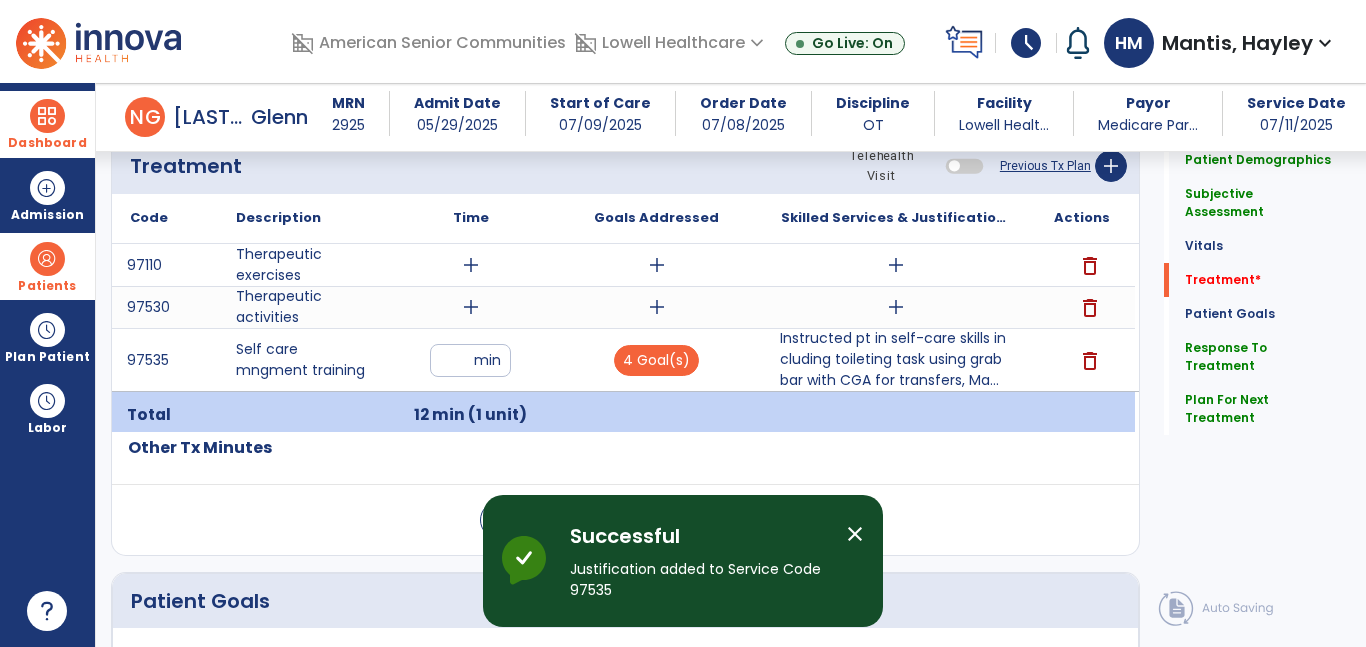 click on "add" at bounding box center [471, 265] 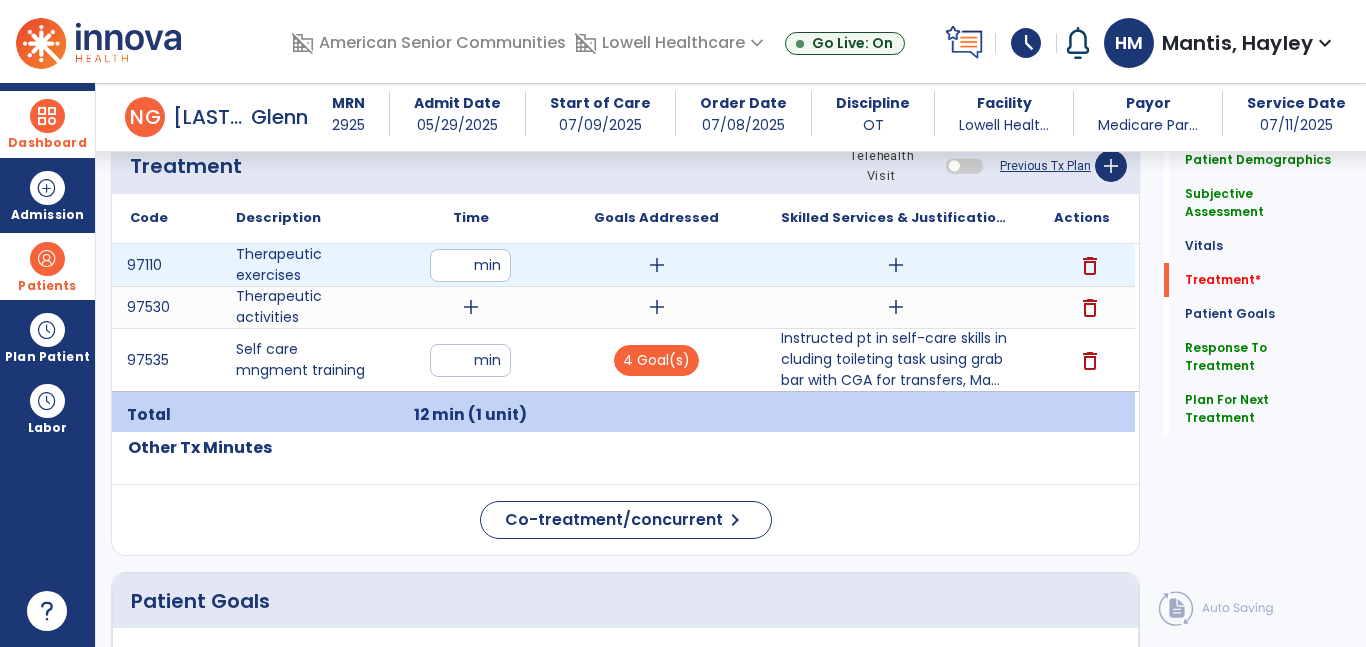 type on "**" 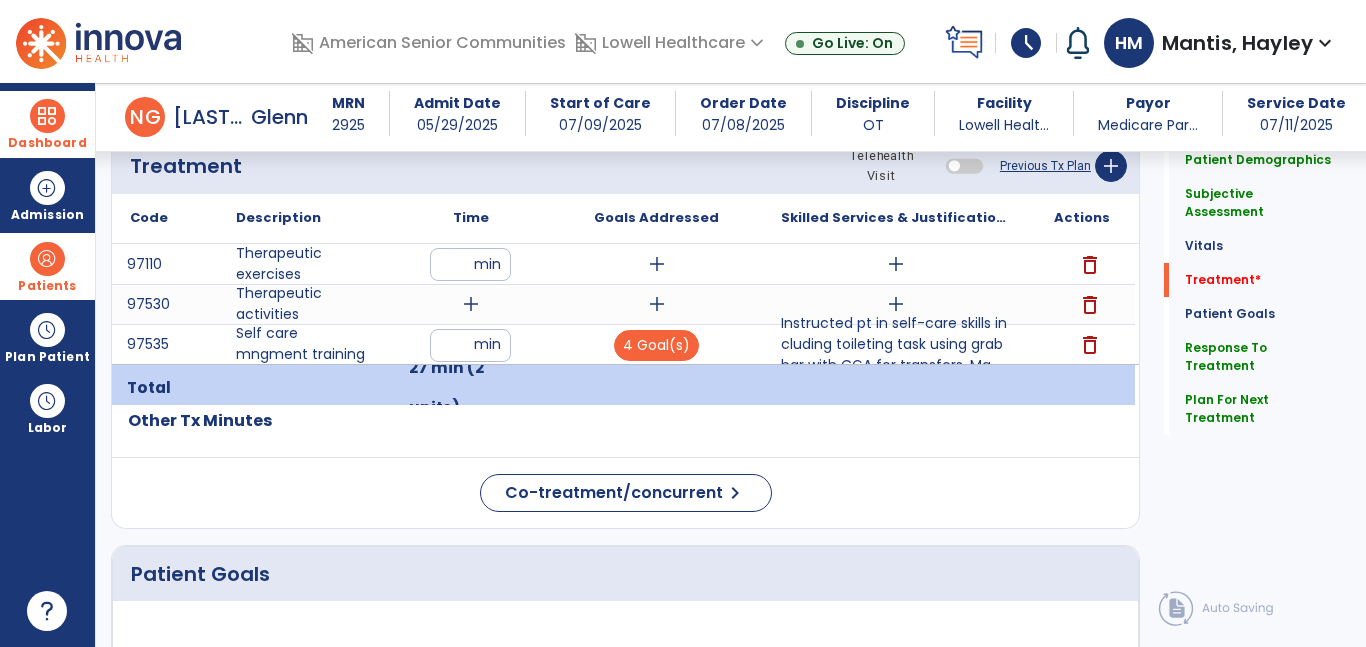 click on "add" at bounding box center (657, 264) 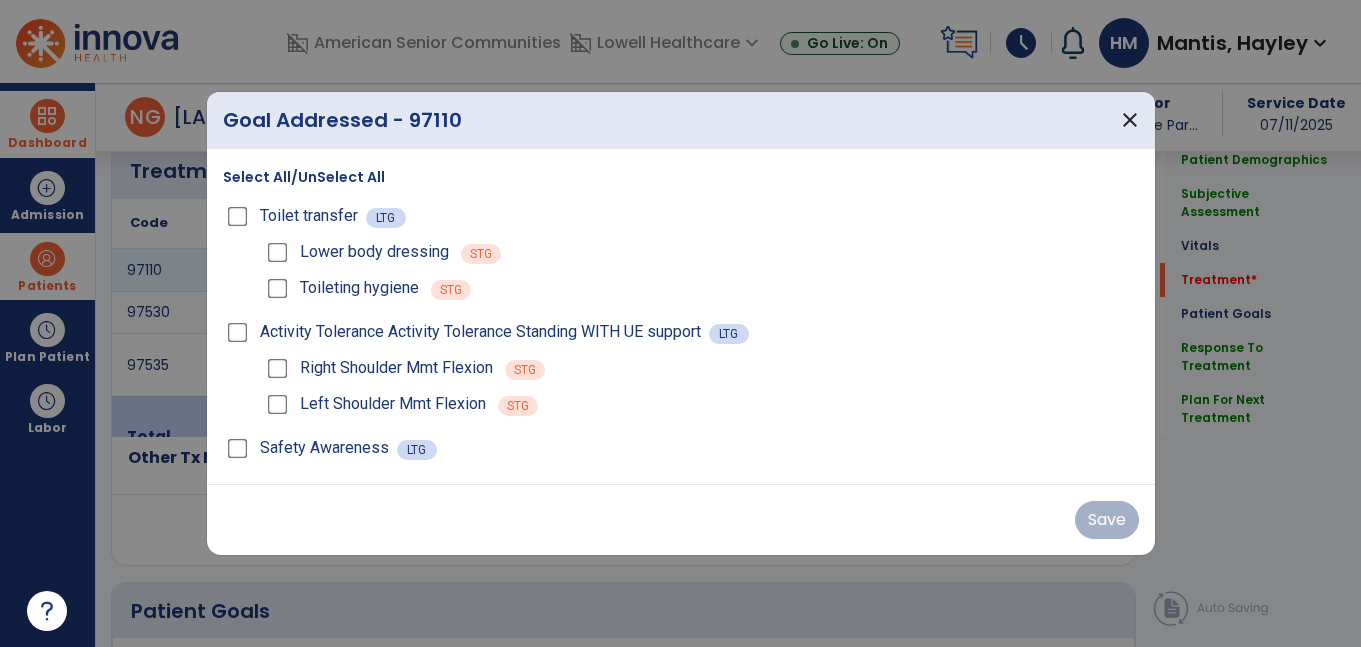 scroll, scrollTop: 1152, scrollLeft: 0, axis: vertical 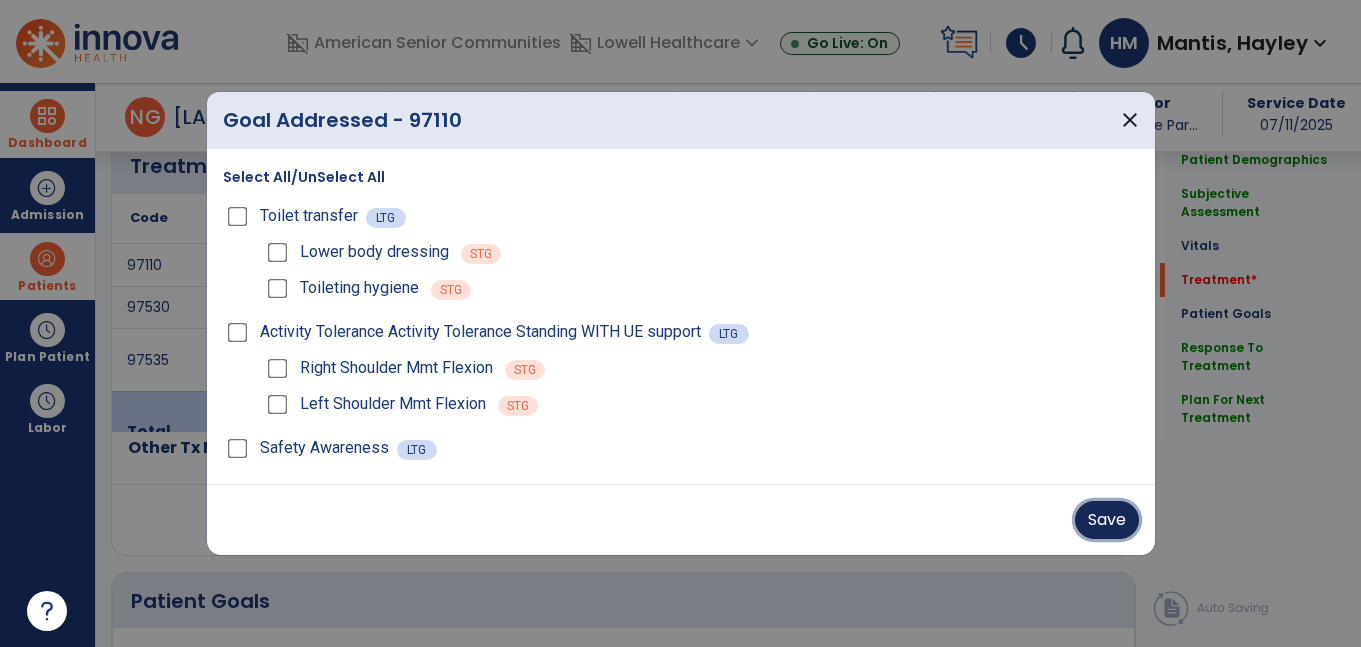 click on "Save" at bounding box center (1107, 520) 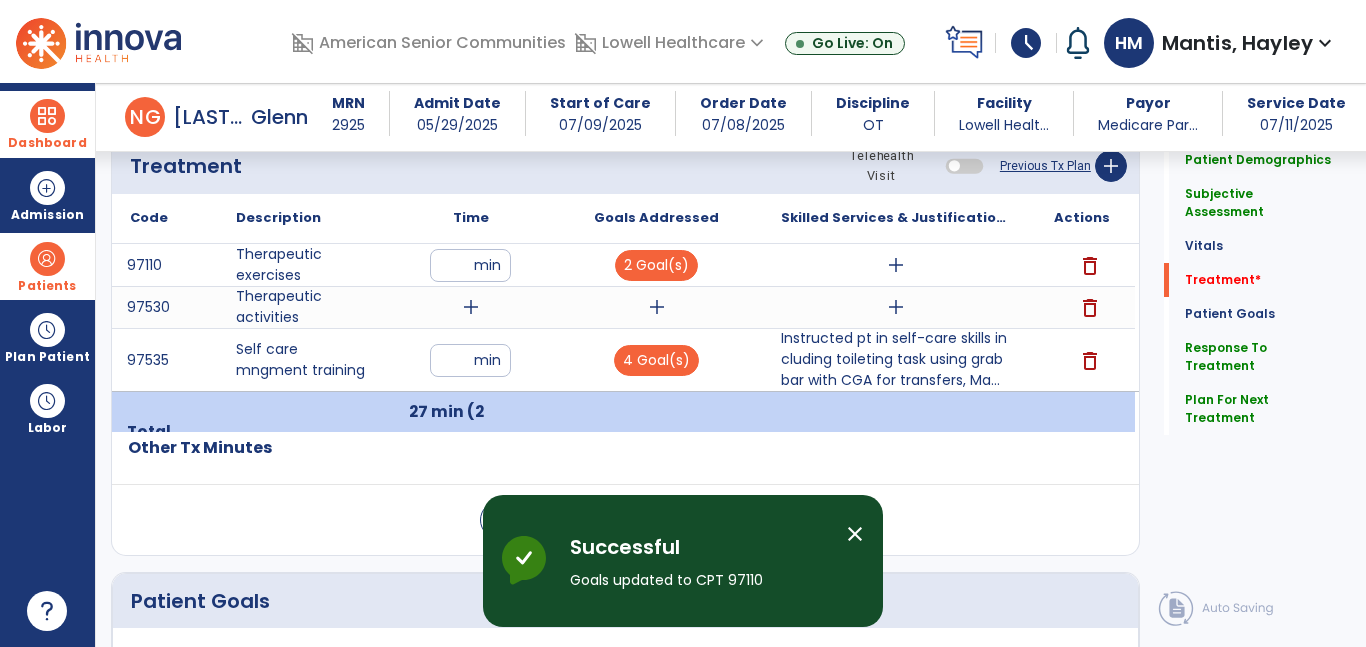 click on "add" at bounding box center [896, 265] 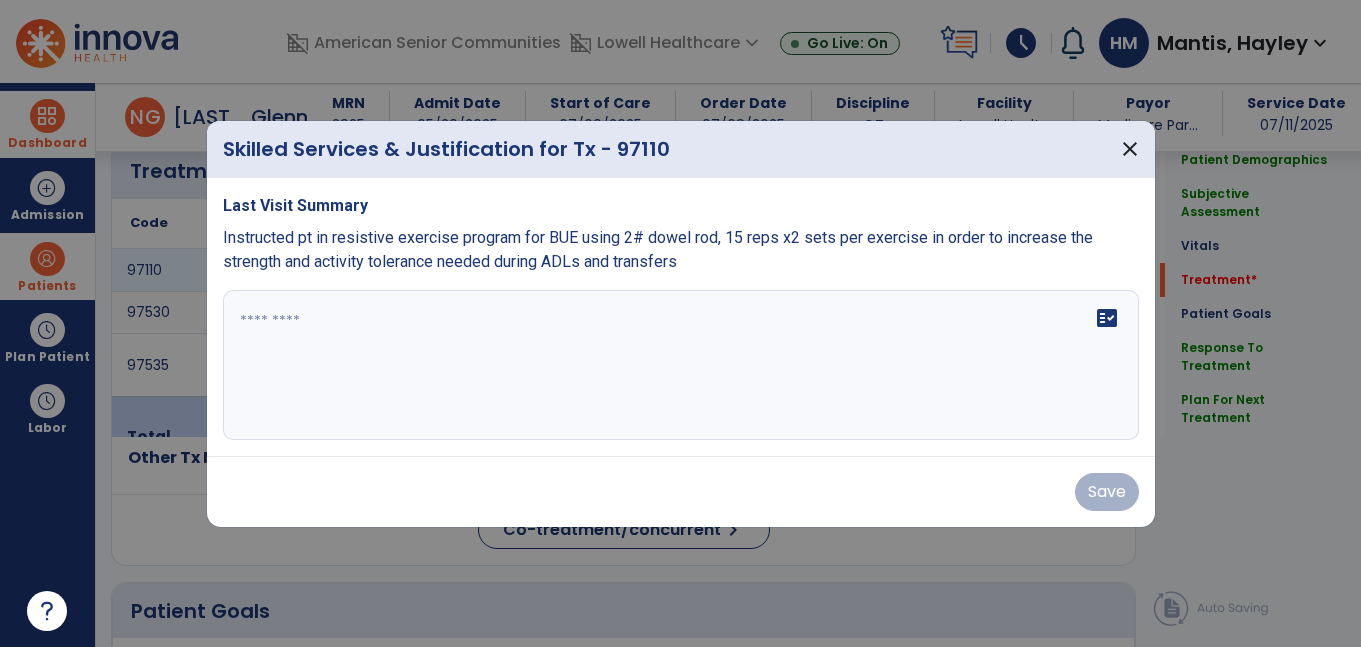 scroll, scrollTop: 1152, scrollLeft: 0, axis: vertical 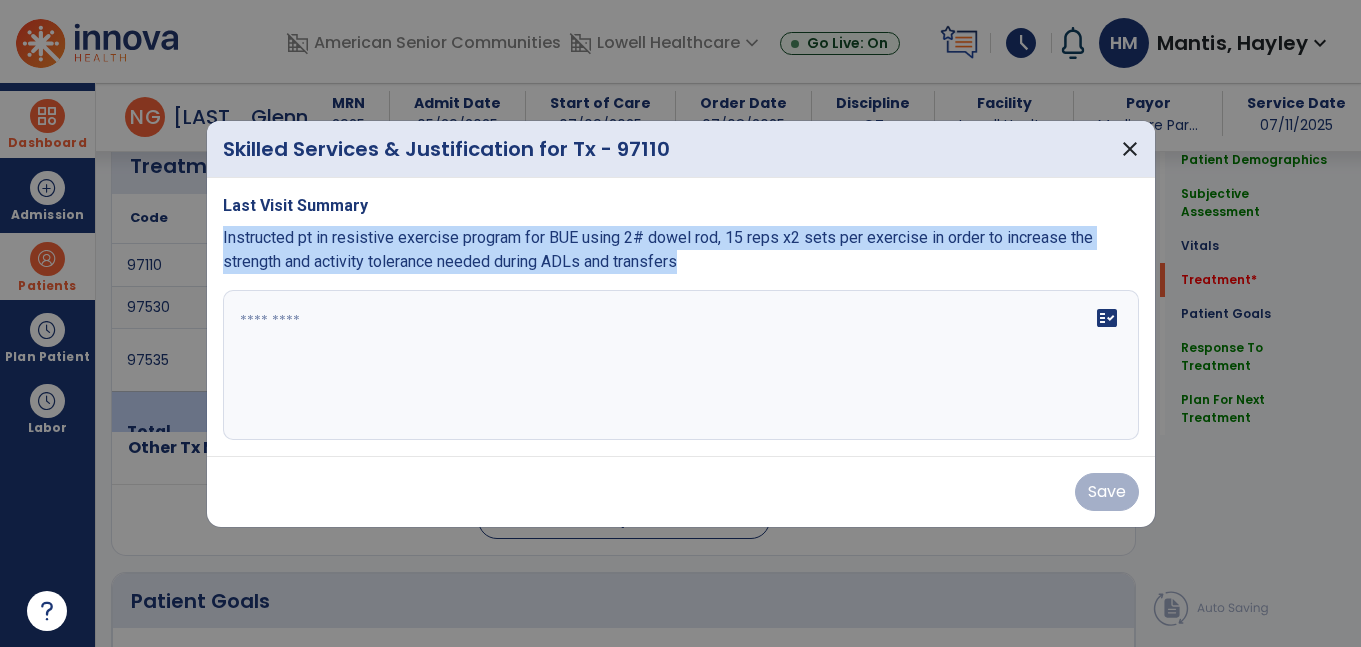 drag, startPoint x: 215, startPoint y: 237, endPoint x: 718, endPoint y: 257, distance: 503.39746 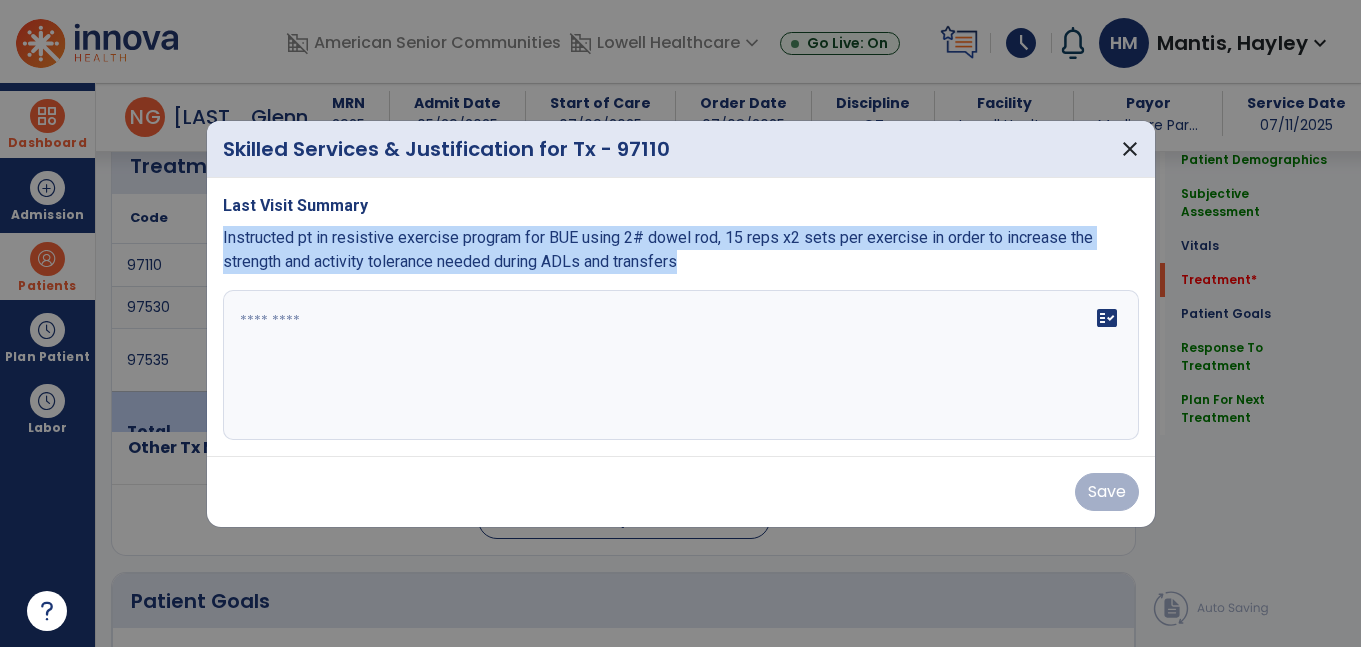 click on "Last Visit Summary Instructed pt in resistive exercise program for BUE using 2# dowel rod, 15 reps x2 sets per exercise in order to increase the strength and activity tolerance needed during ADLs and transfers   fact_check" at bounding box center (681, 317) 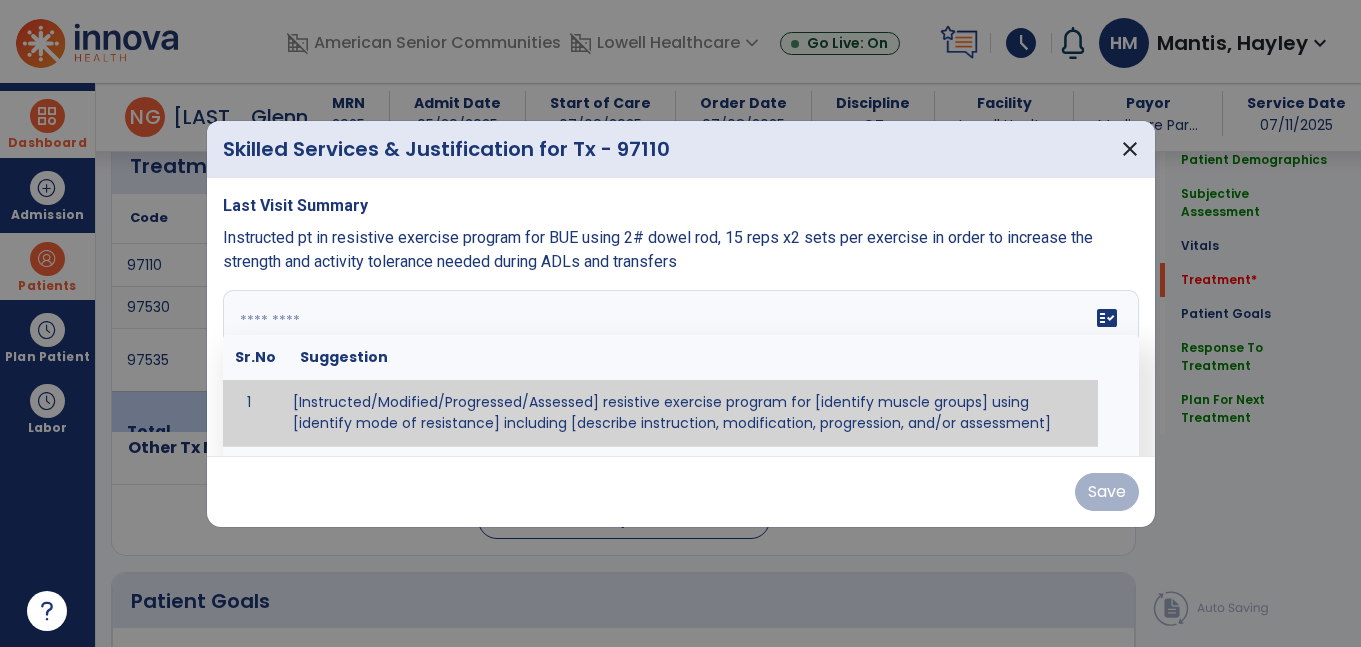 paste on "**********" 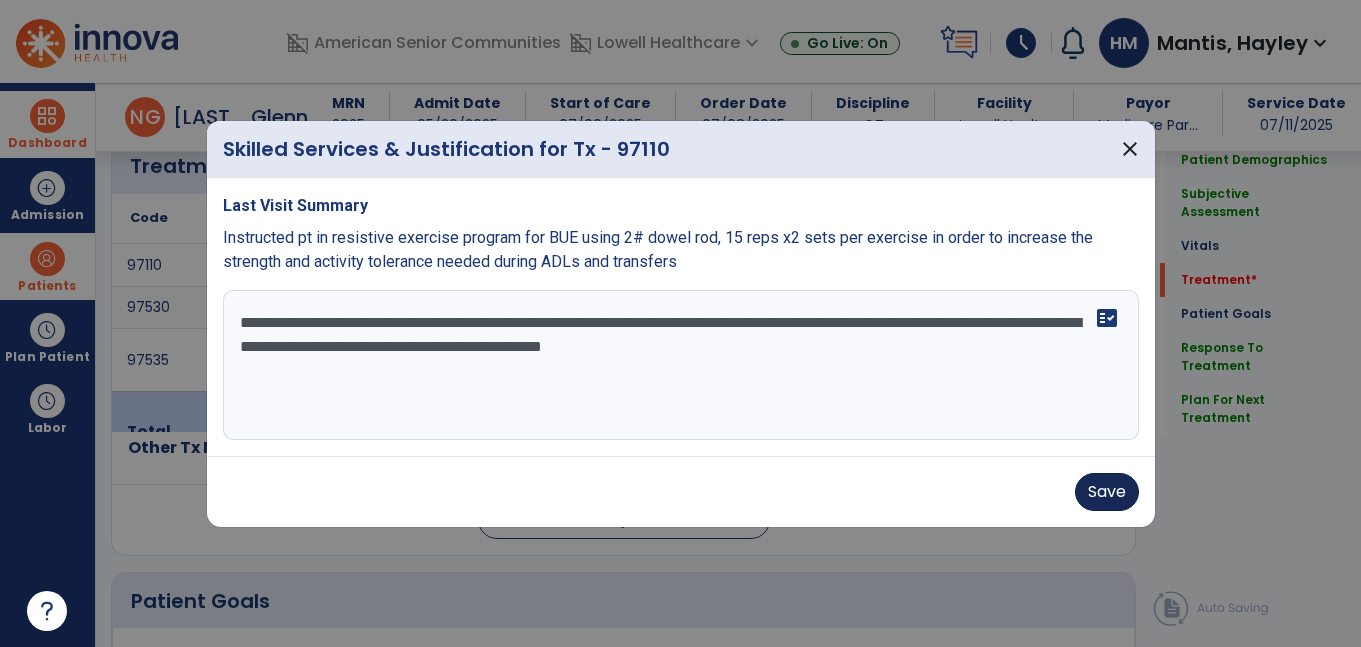 type on "**********" 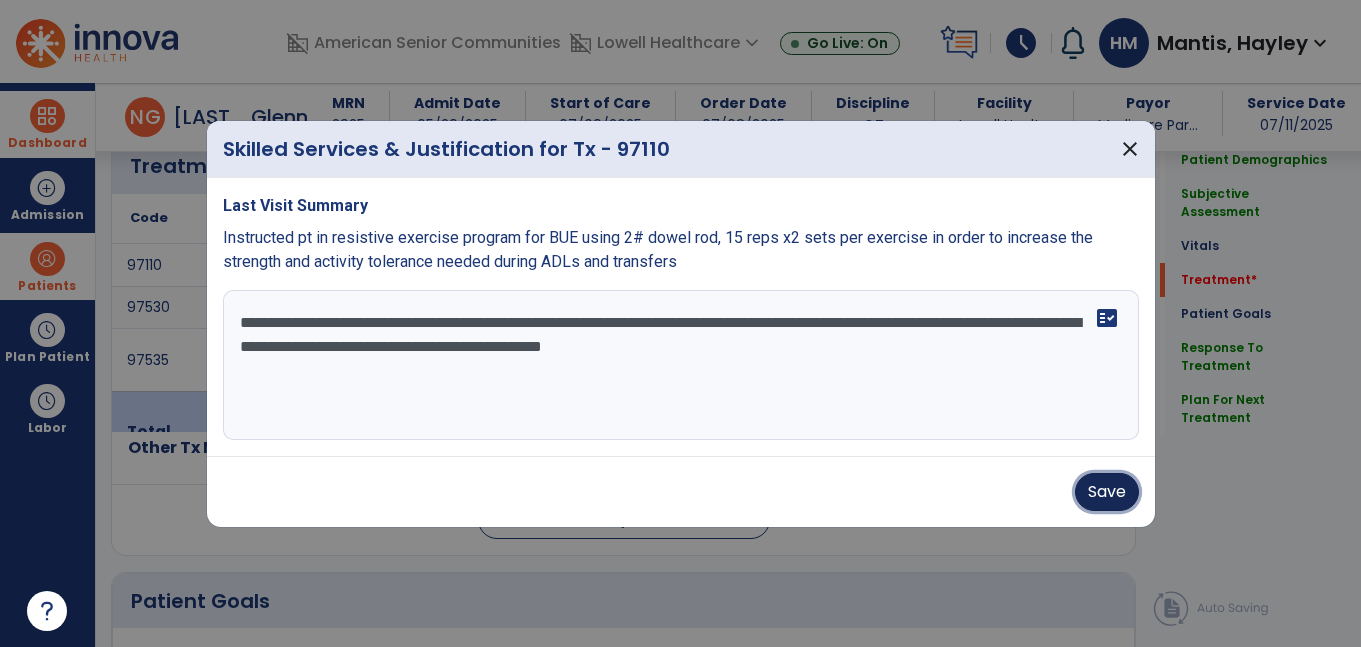 click on "Save" at bounding box center (1107, 492) 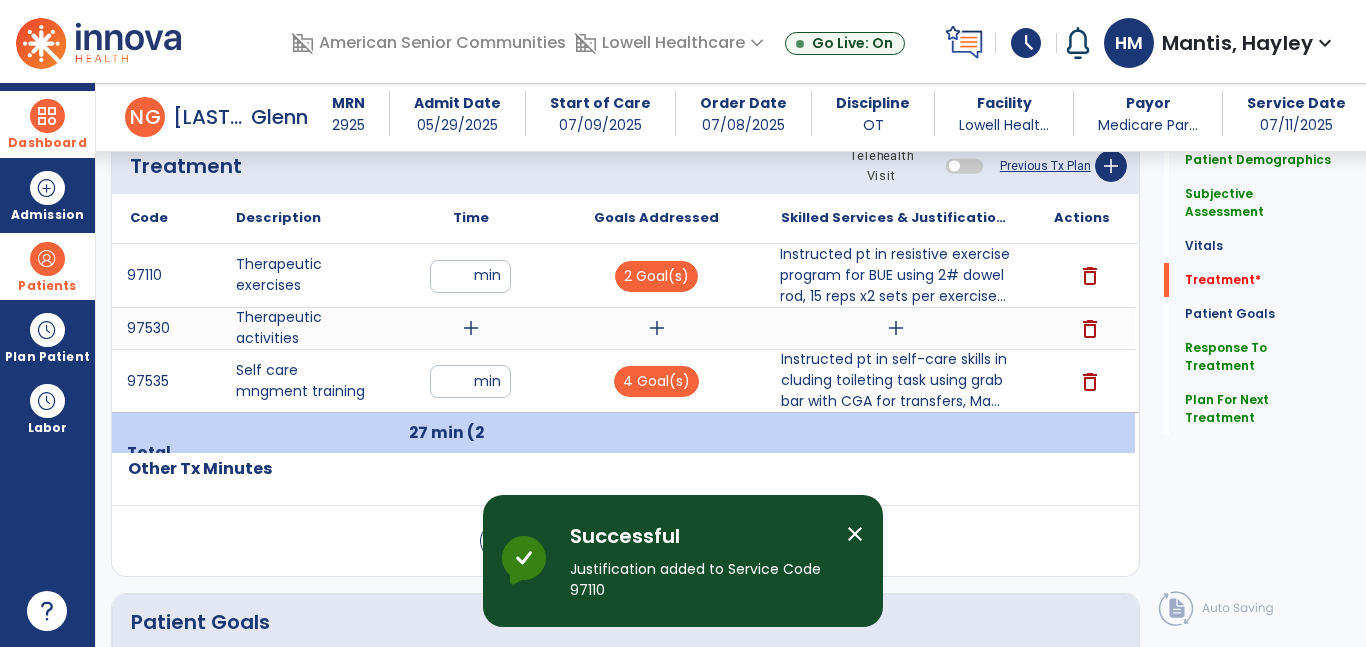 click on "add" at bounding box center [471, 328] 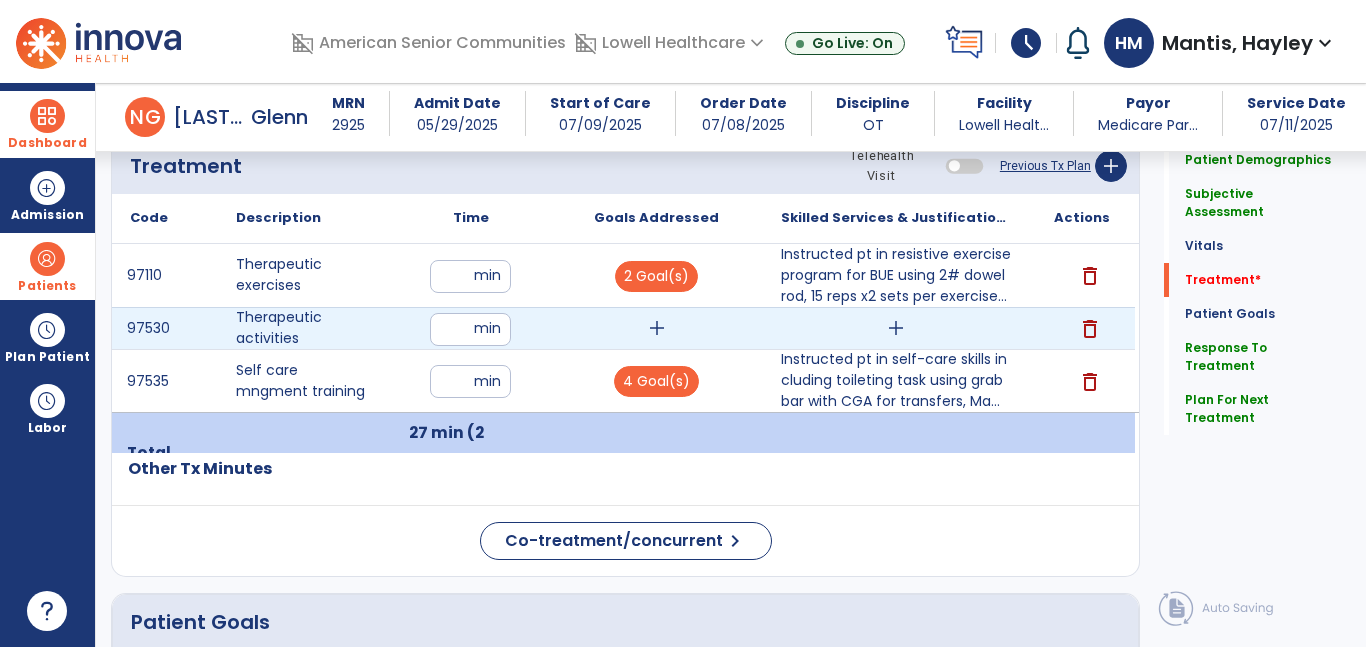type on "**" 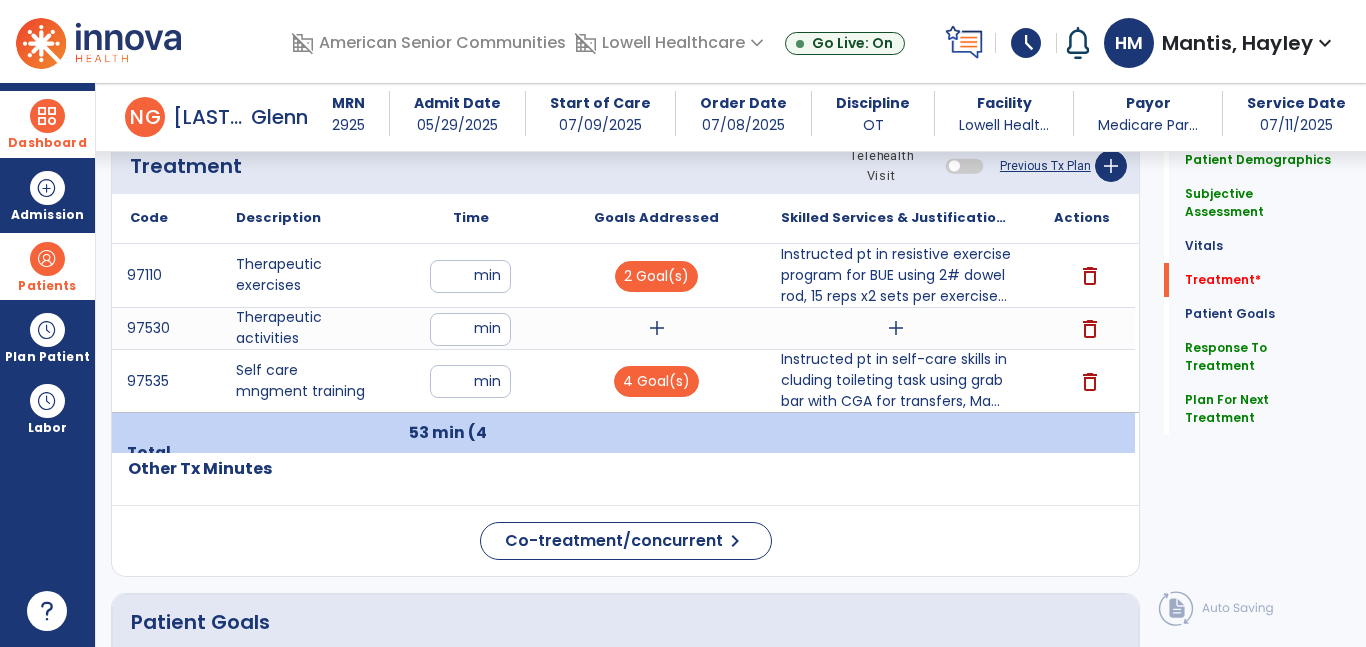 click on "add" at bounding box center [657, 328] 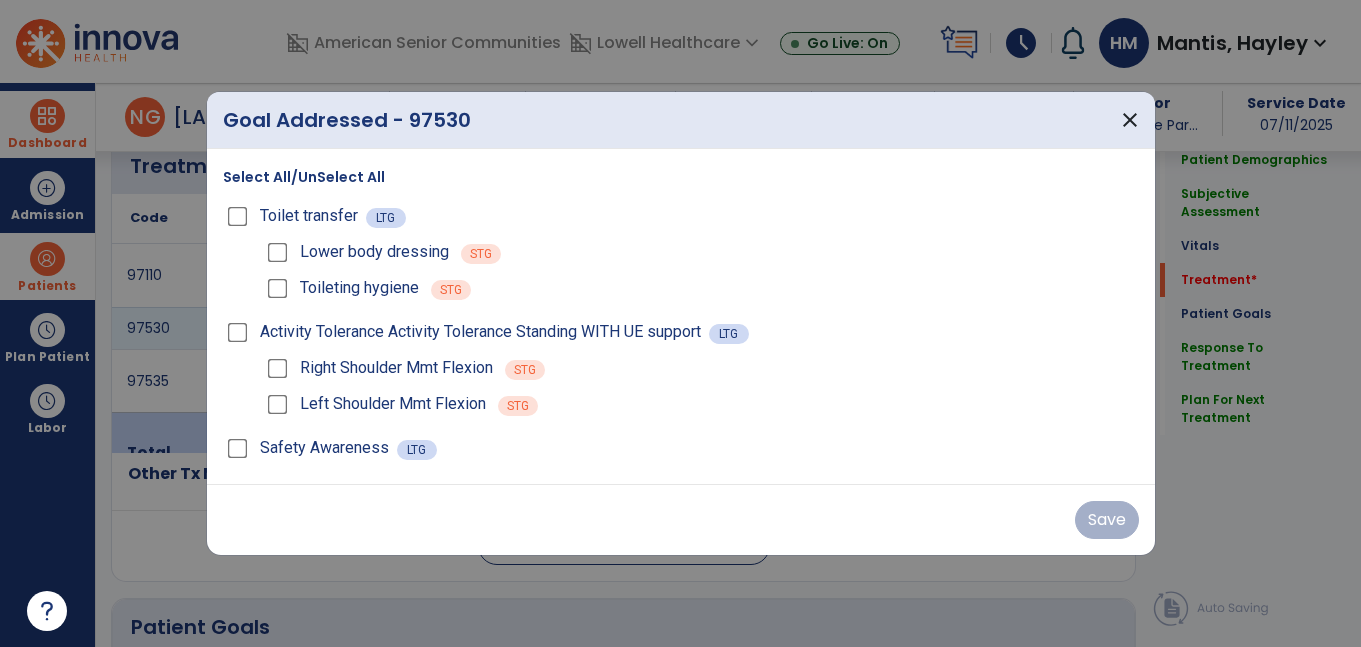 scroll, scrollTop: 1152, scrollLeft: 0, axis: vertical 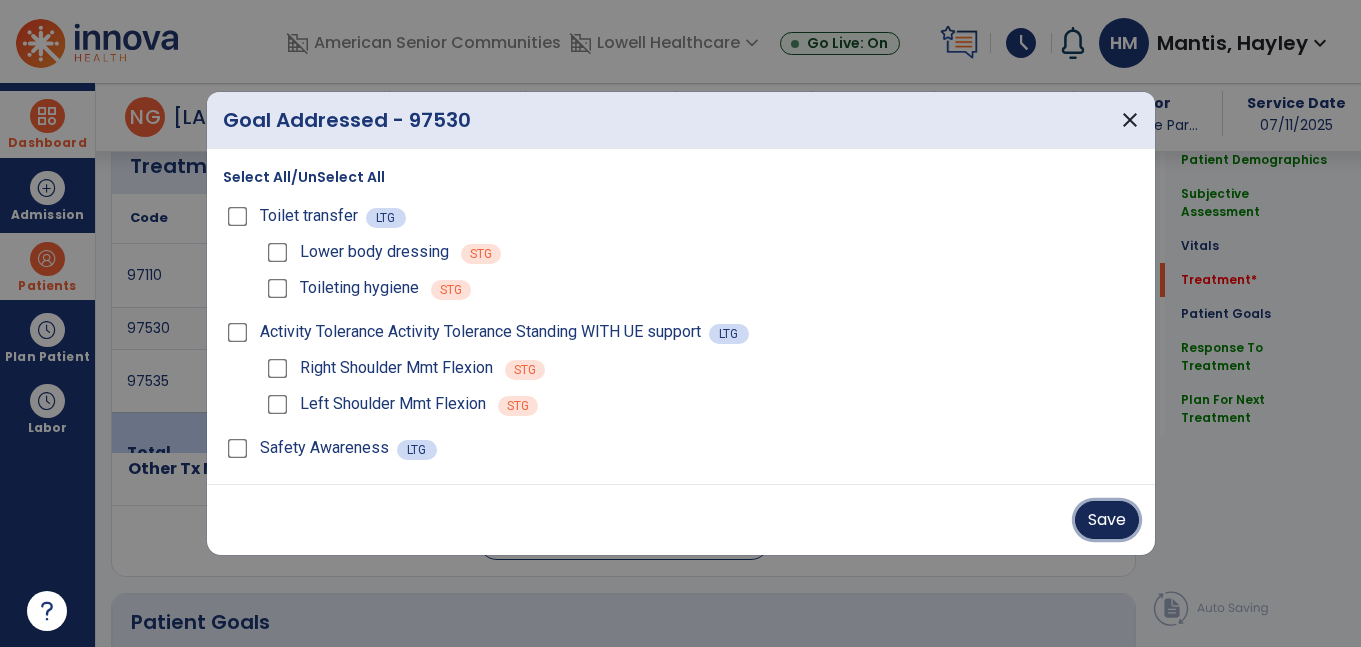 click on "Save" at bounding box center [1107, 520] 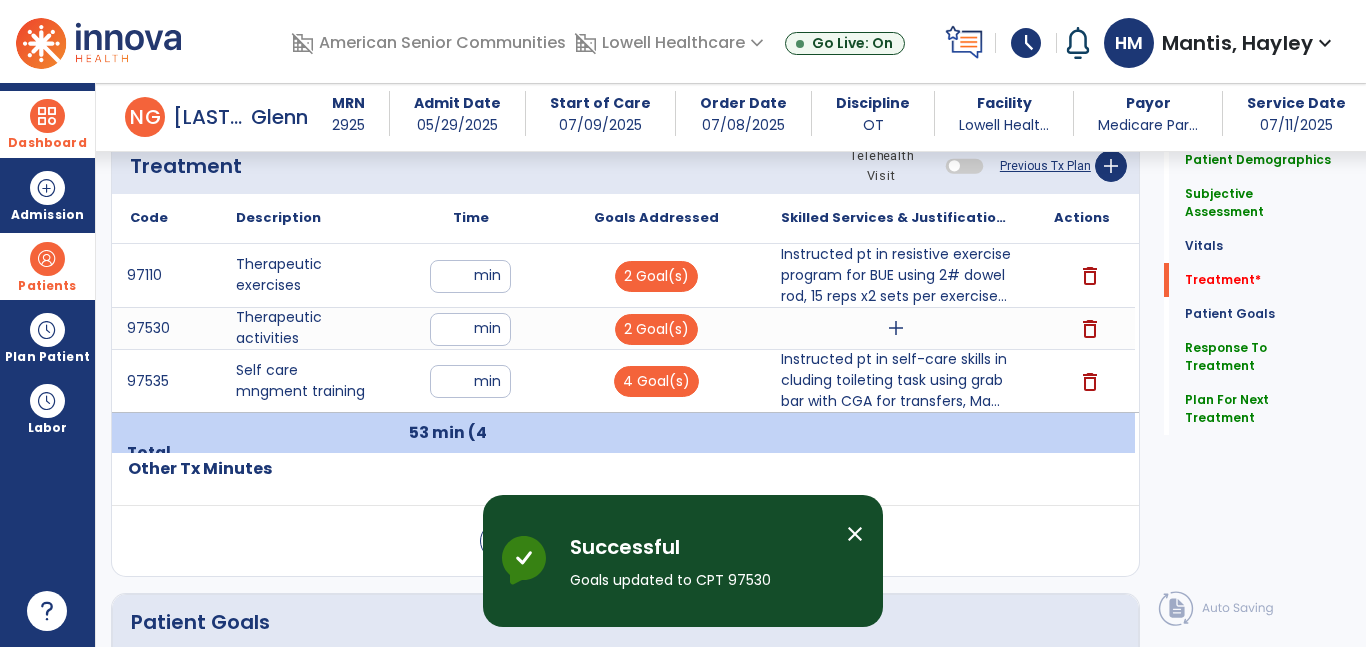 click on "add" at bounding box center (896, 328) 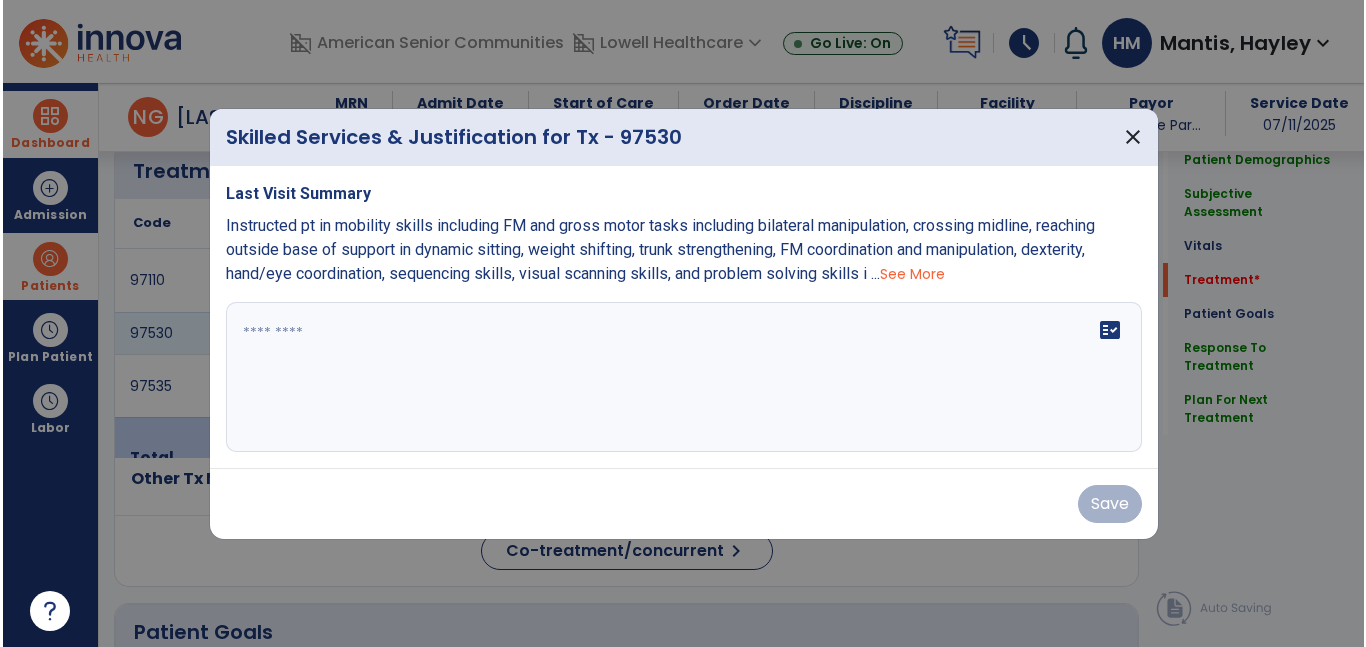 scroll, scrollTop: 1152, scrollLeft: 0, axis: vertical 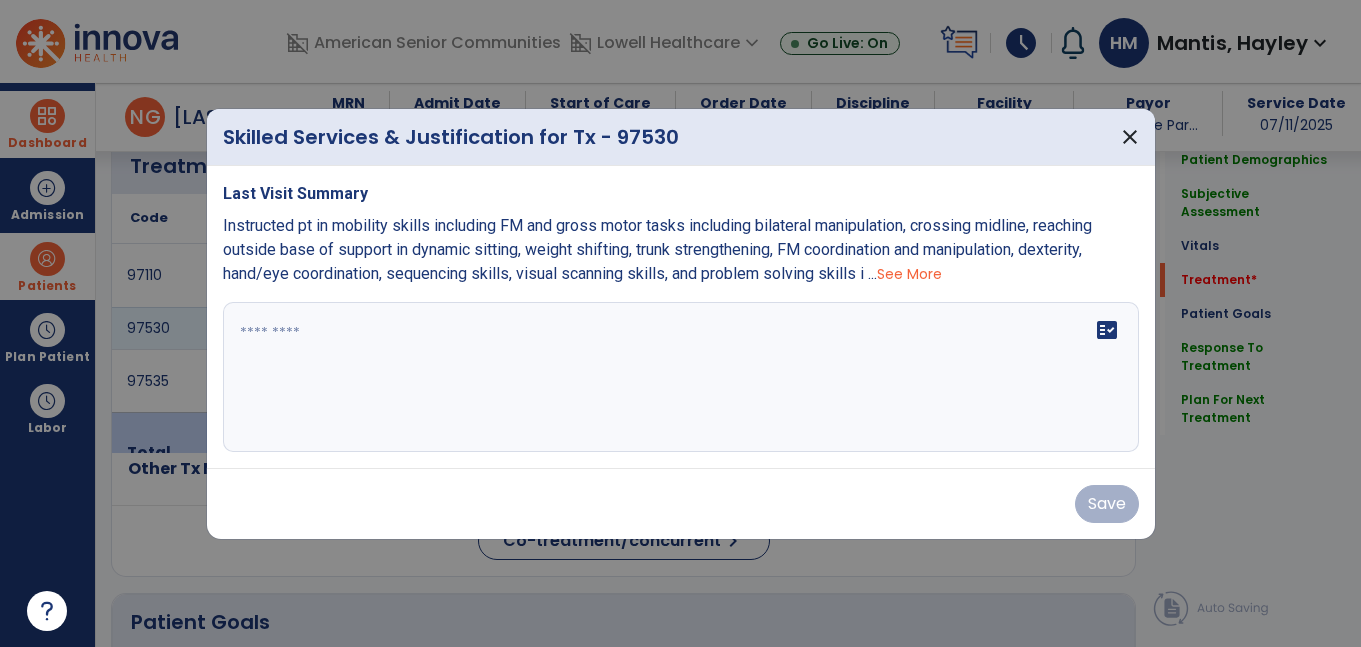 click on "See More" at bounding box center (909, 274) 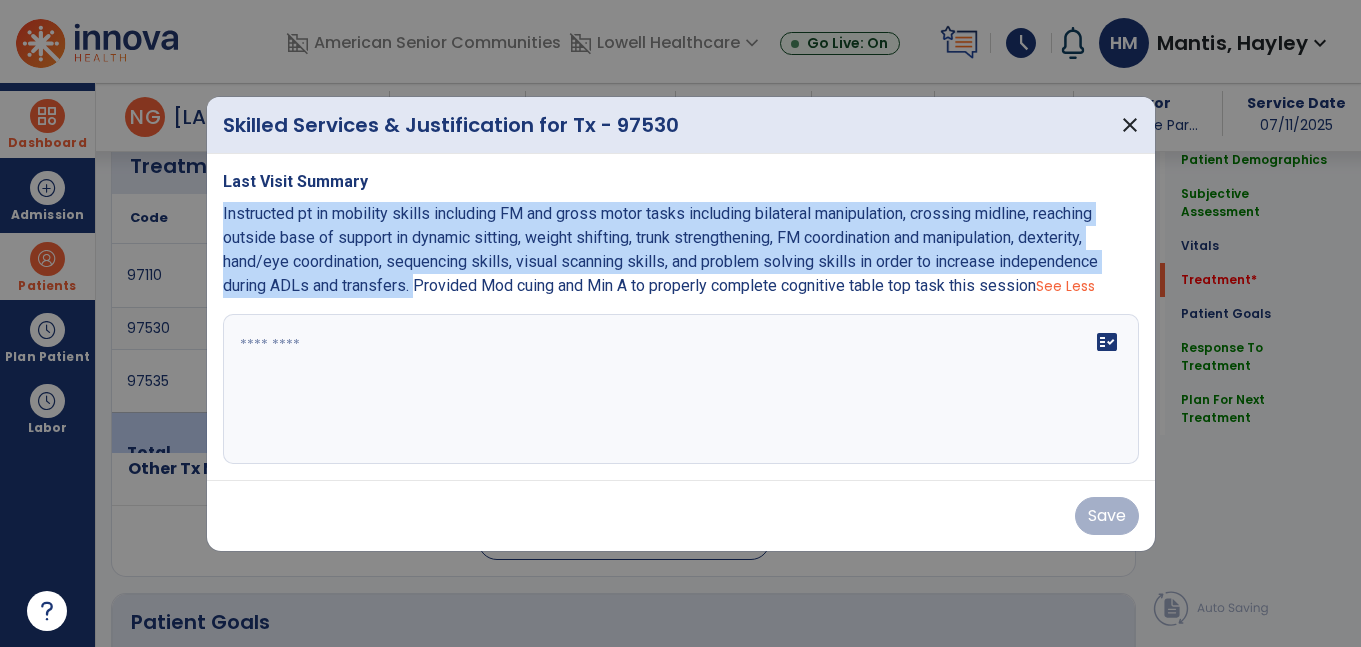 drag, startPoint x: 414, startPoint y: 289, endPoint x: 215, endPoint y: 213, distance: 213.01878 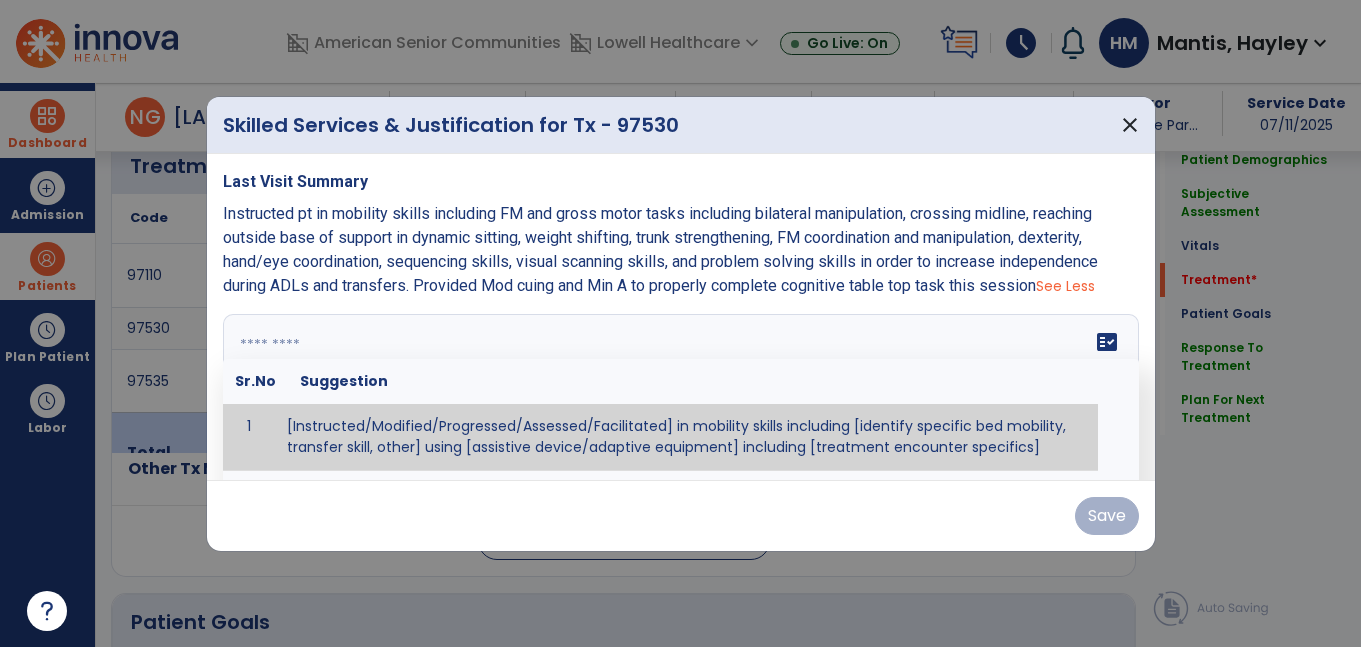 paste on "**********" 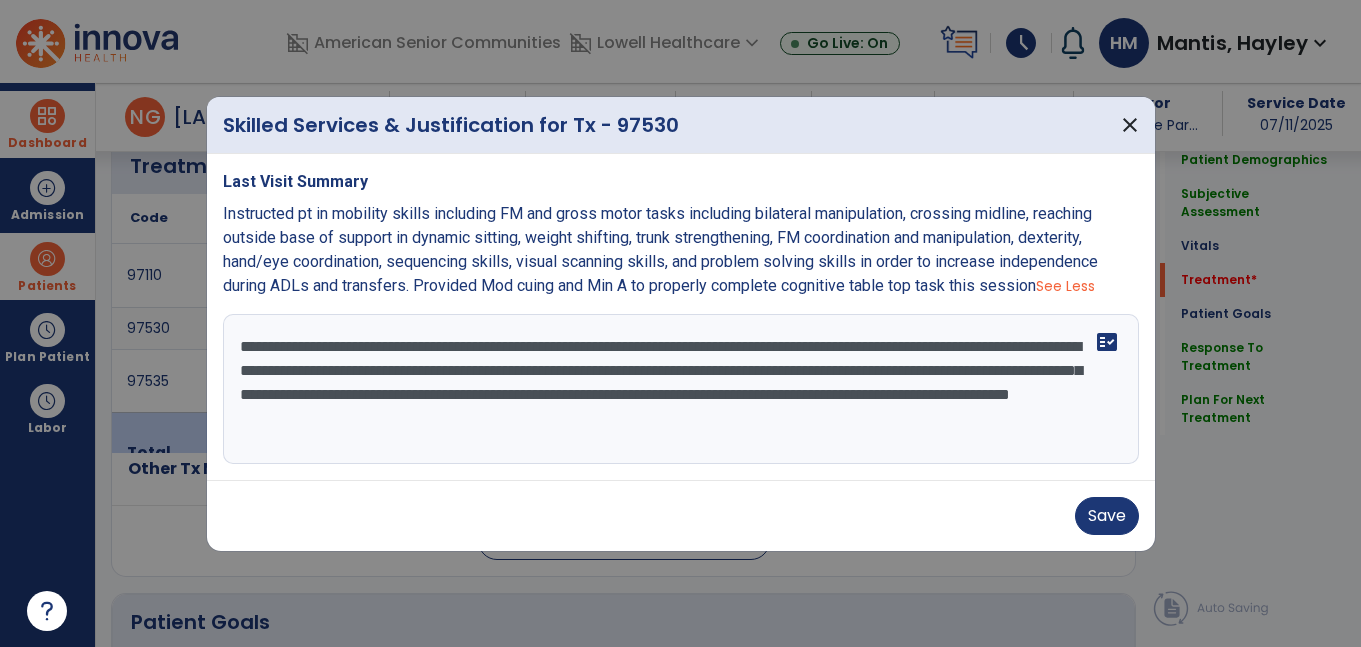 click on "**********" at bounding box center [681, 389] 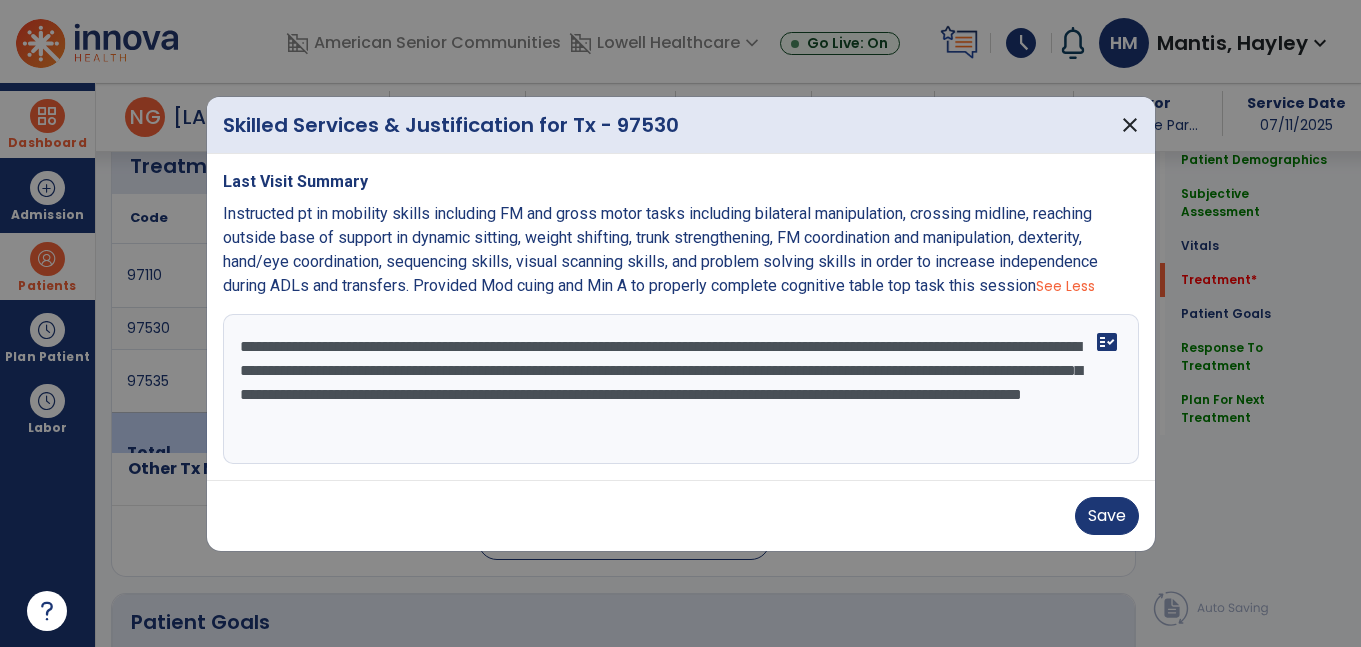 click on "**********" at bounding box center (681, 389) 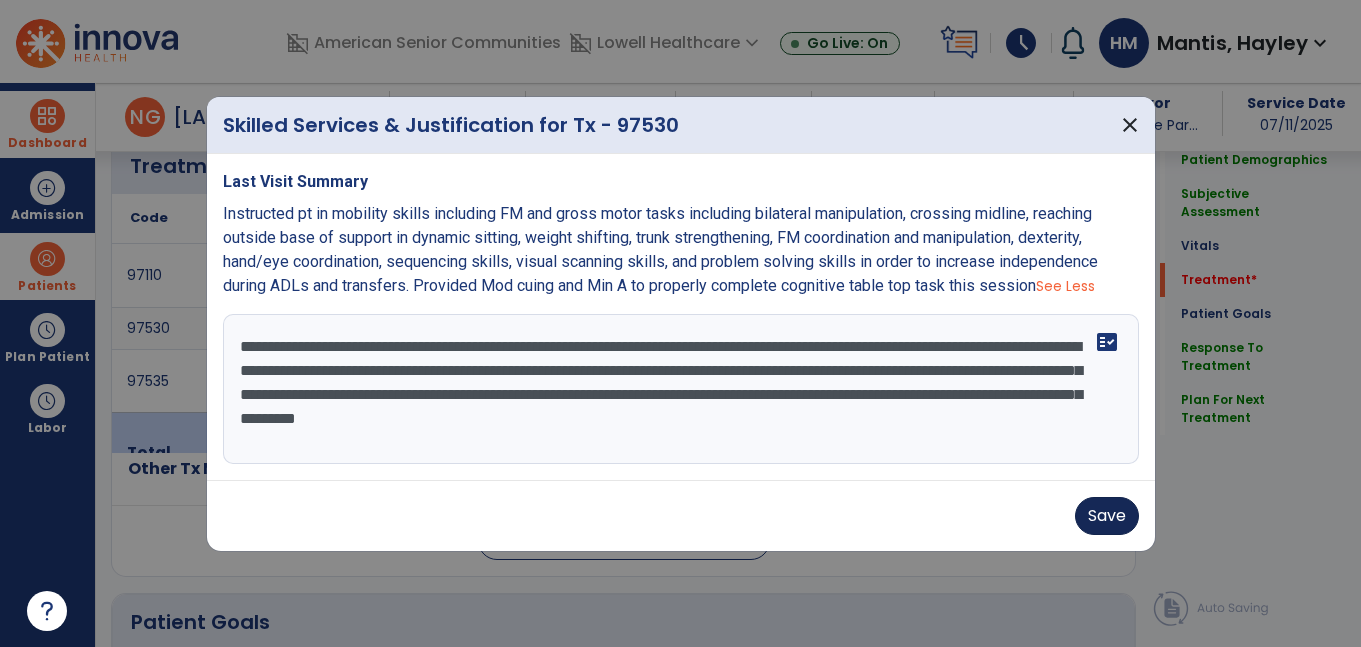type on "**********" 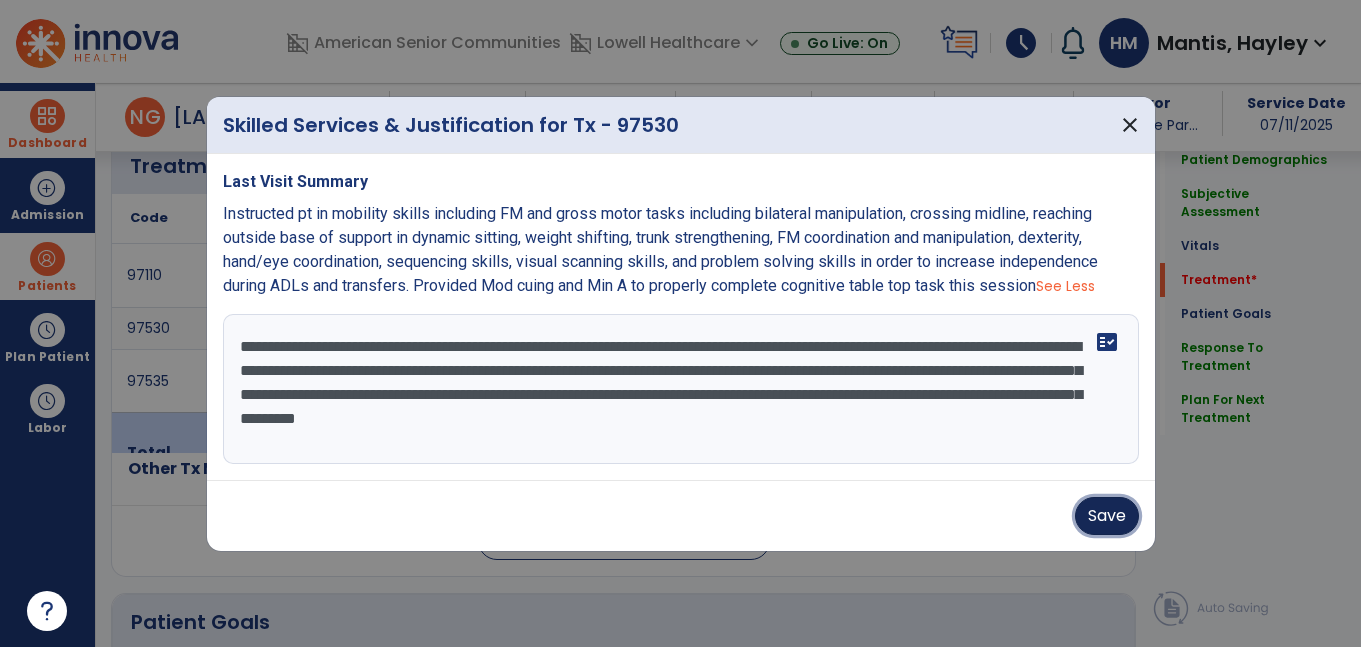 click on "Save" at bounding box center (1107, 516) 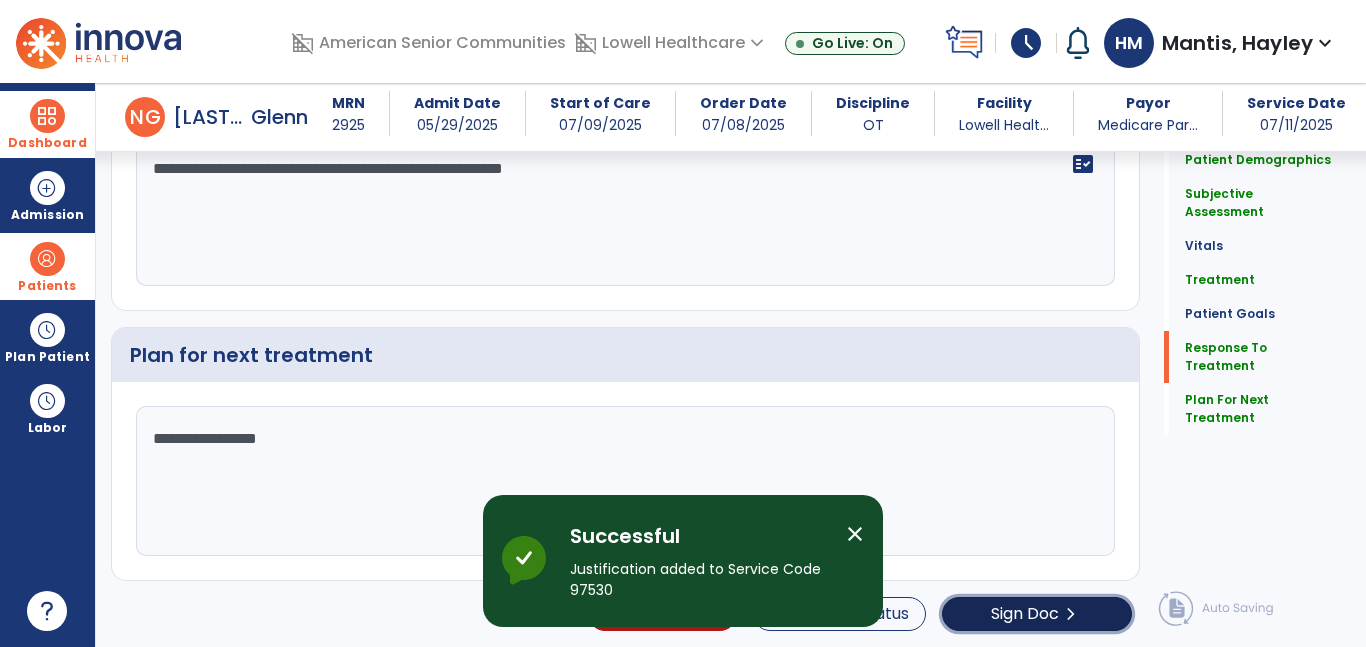 click on "Sign Doc" 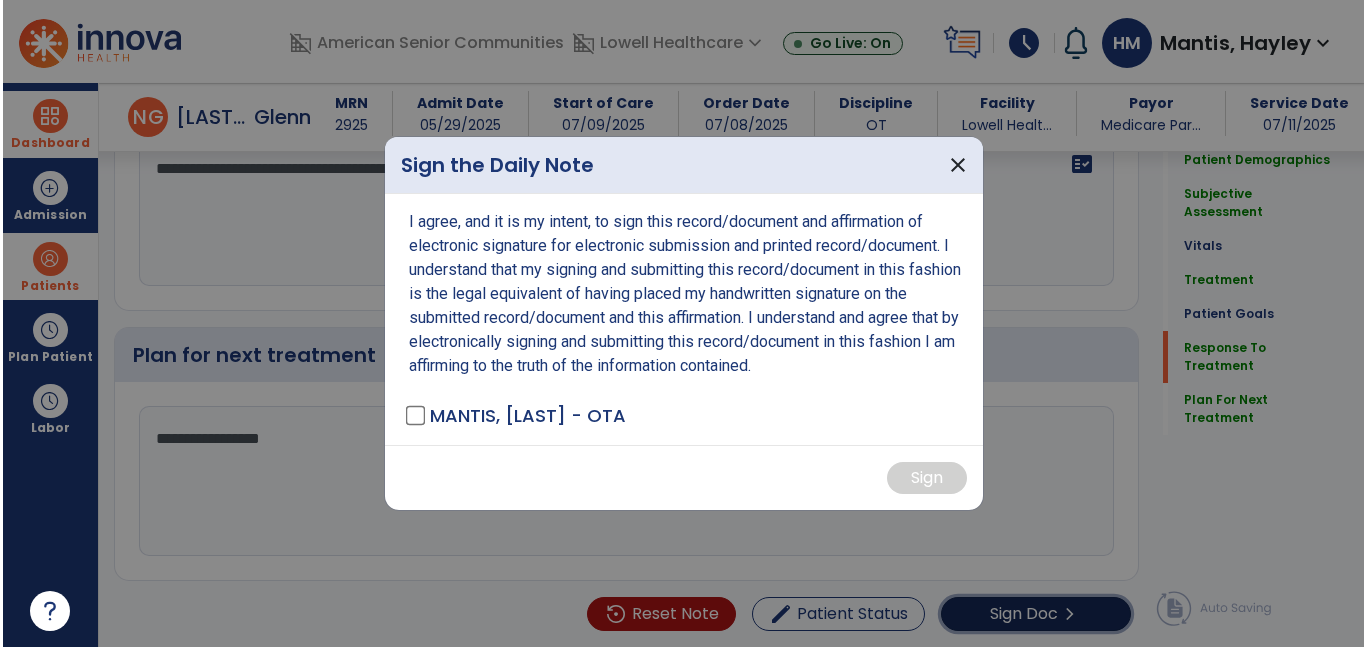 scroll, scrollTop: 2874, scrollLeft: 0, axis: vertical 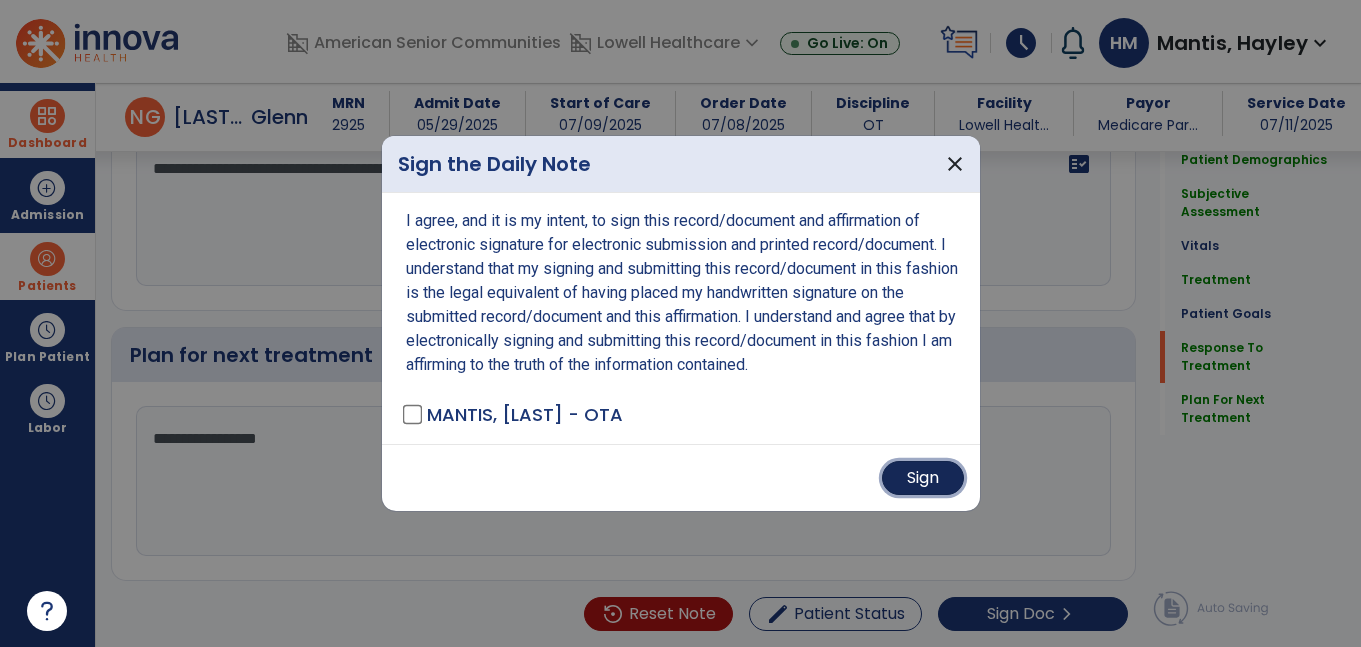 click on "Sign" at bounding box center [923, 478] 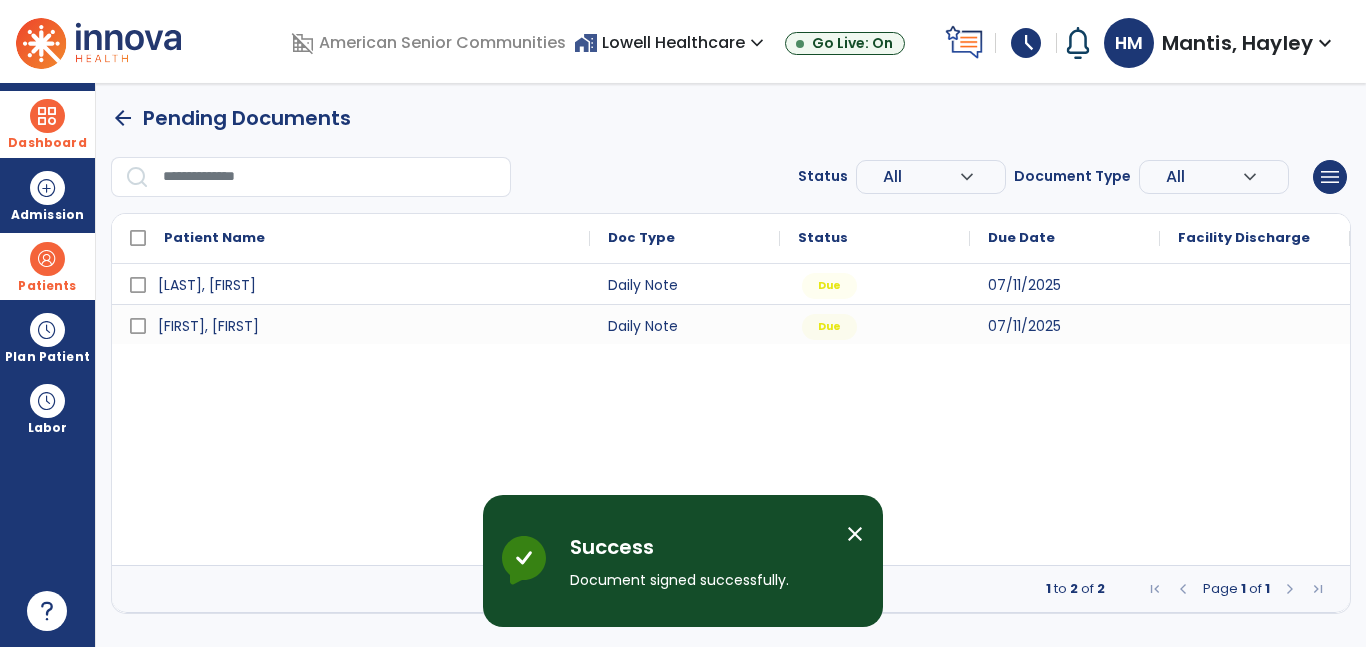 scroll, scrollTop: 0, scrollLeft: 0, axis: both 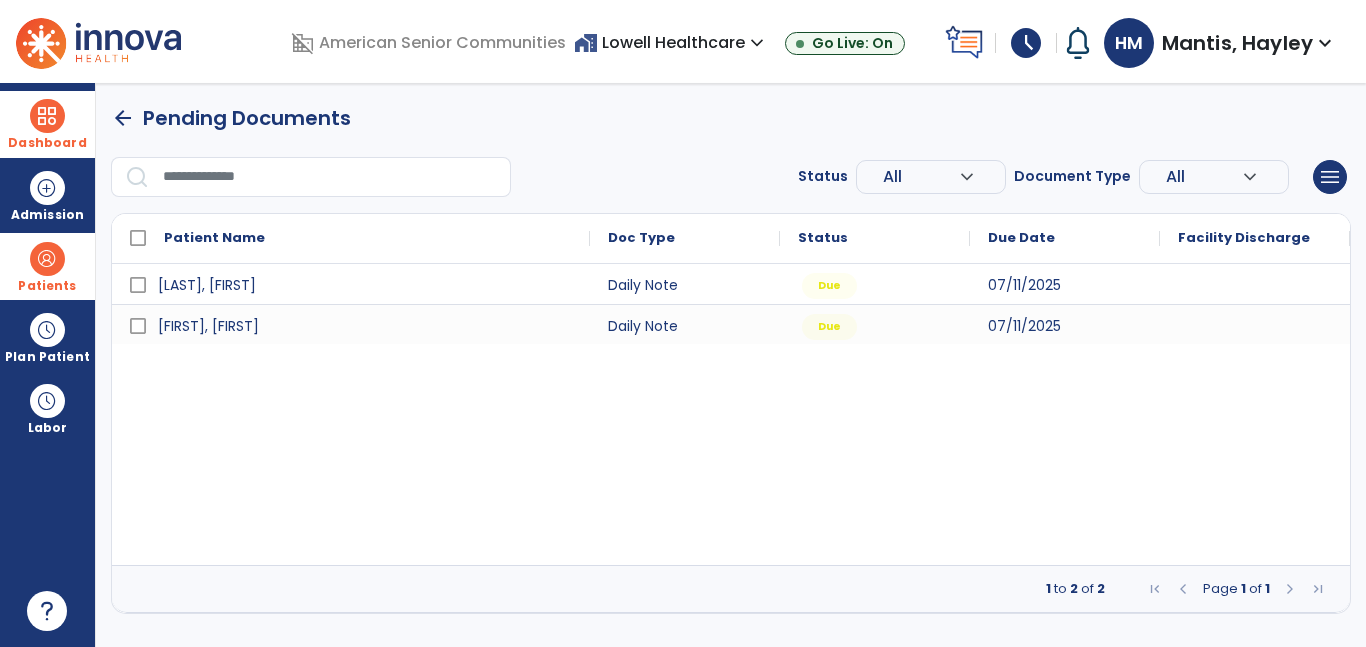 click at bounding box center (1255, 324) 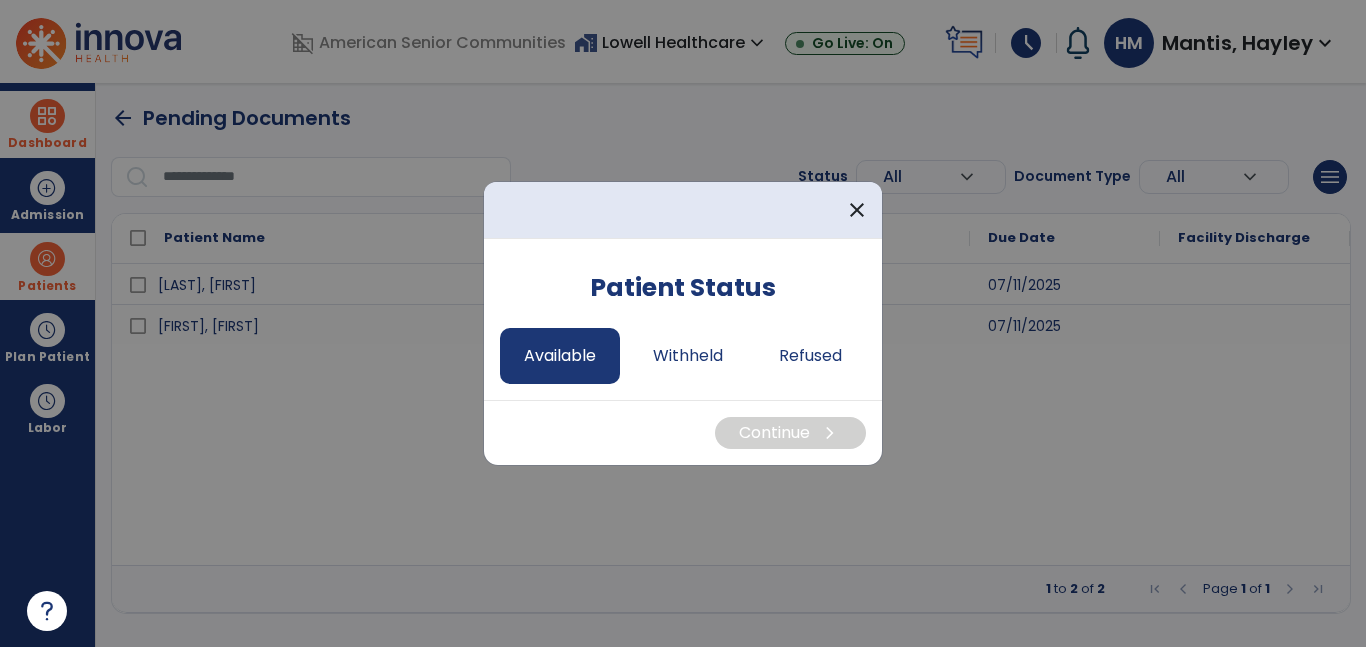 click on "Available" at bounding box center [560, 356] 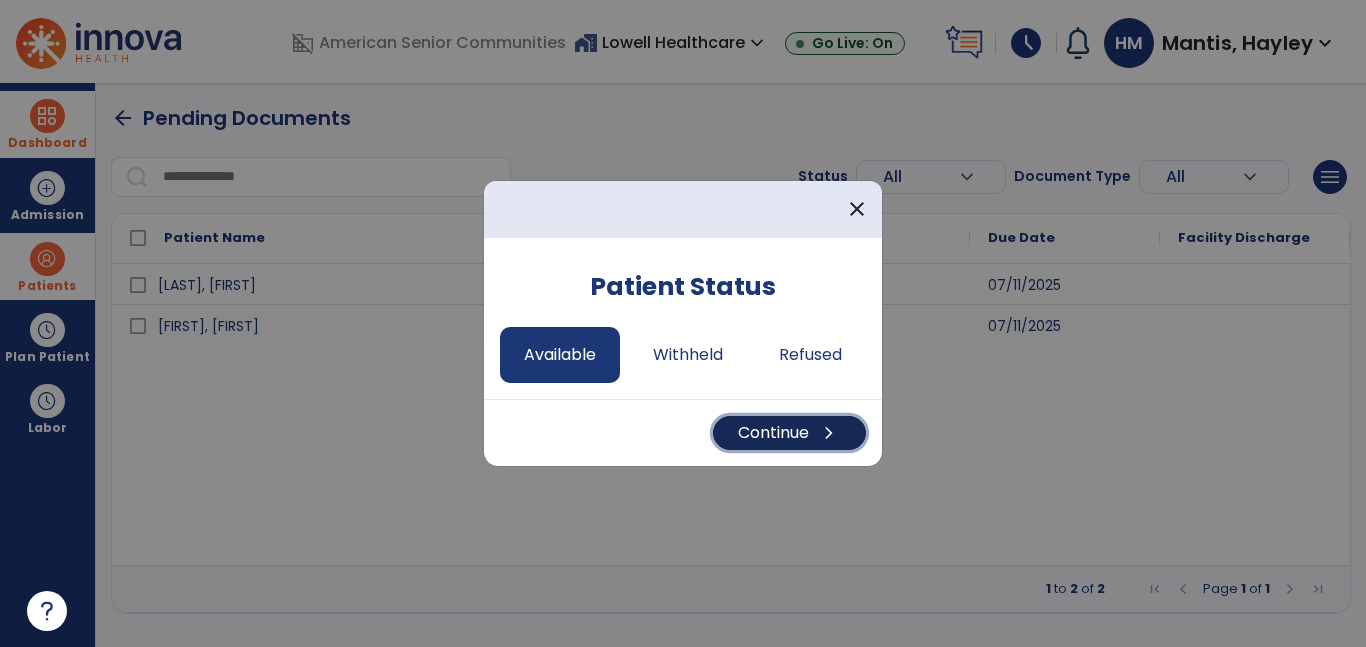 click on "Continue   chevron_right" at bounding box center (789, 433) 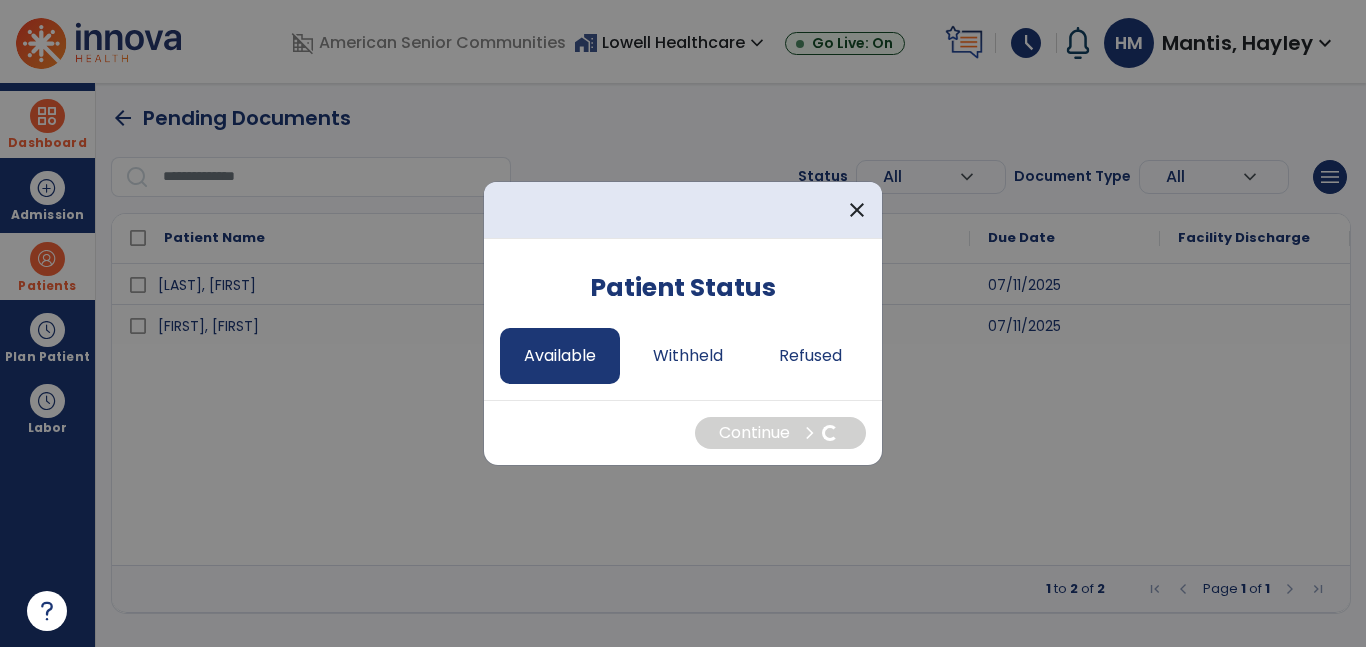 select on "*" 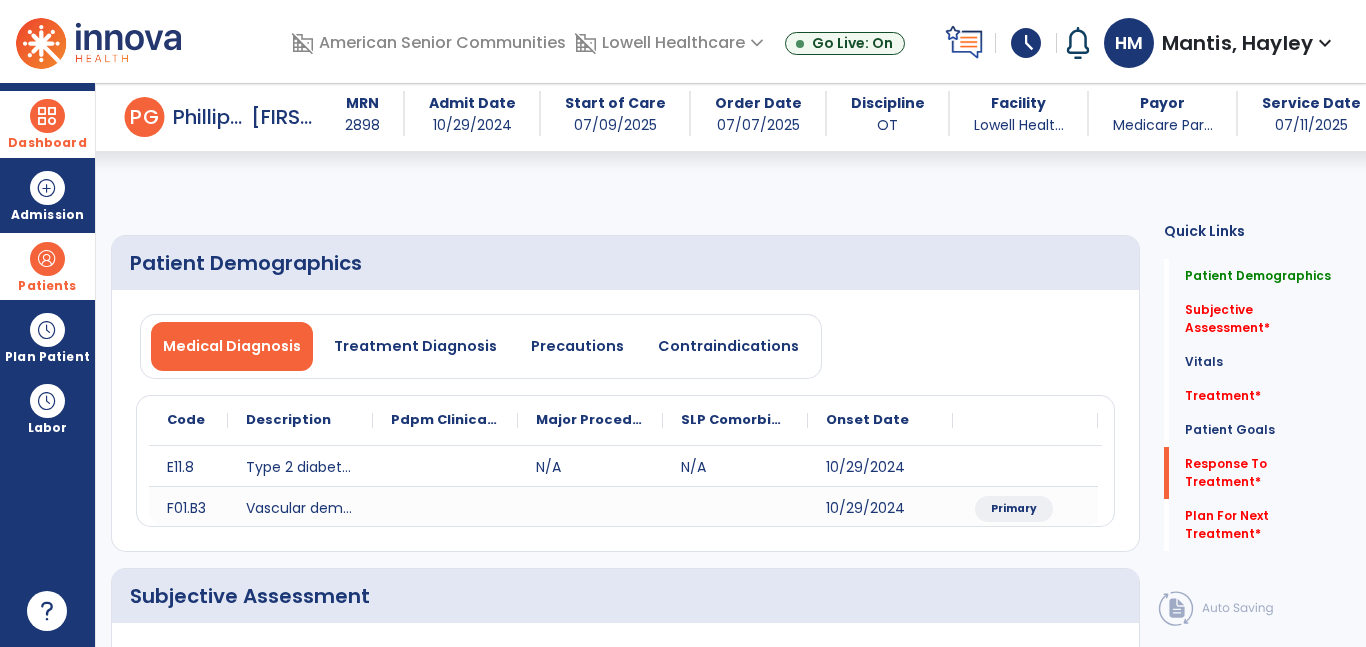 scroll, scrollTop: 2466, scrollLeft: 0, axis: vertical 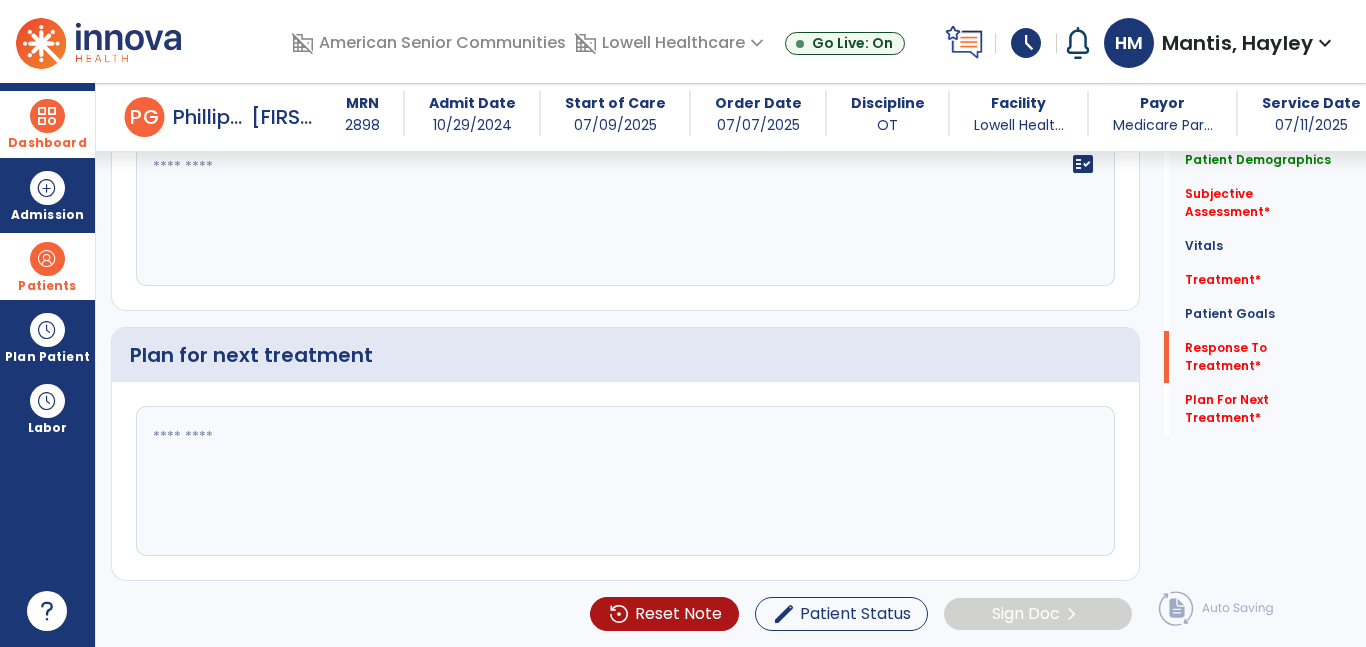 click 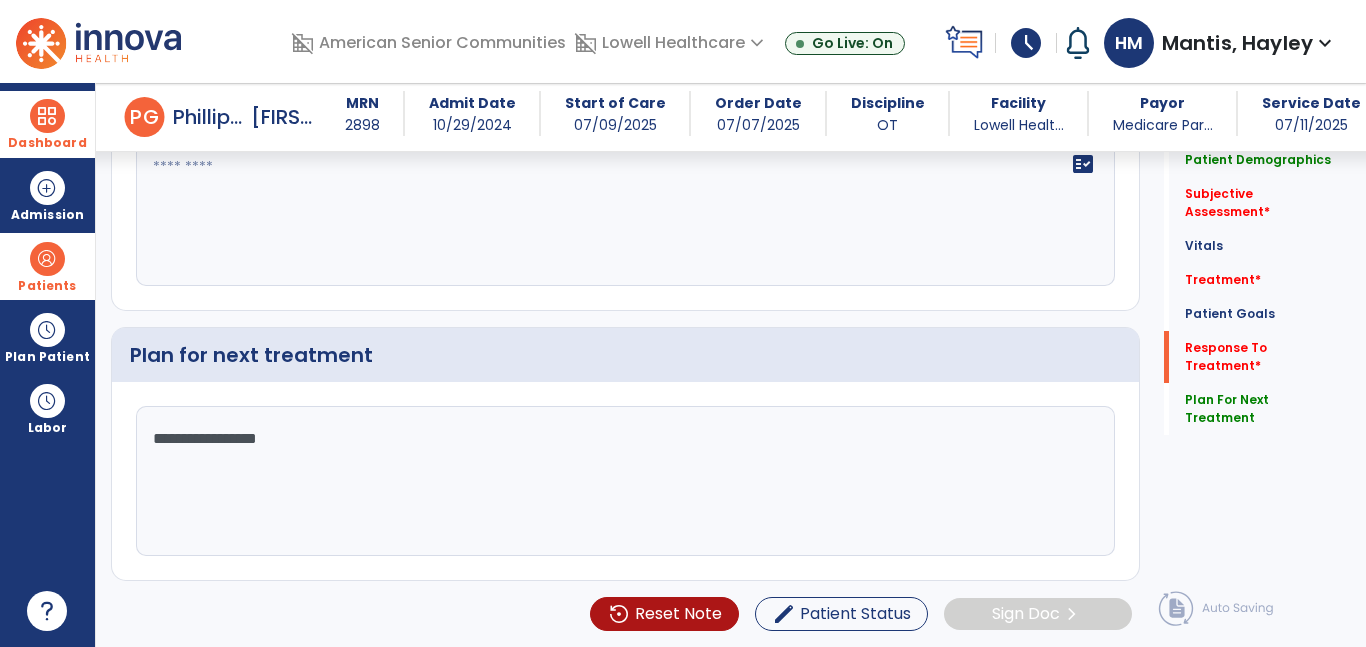 type on "**********" 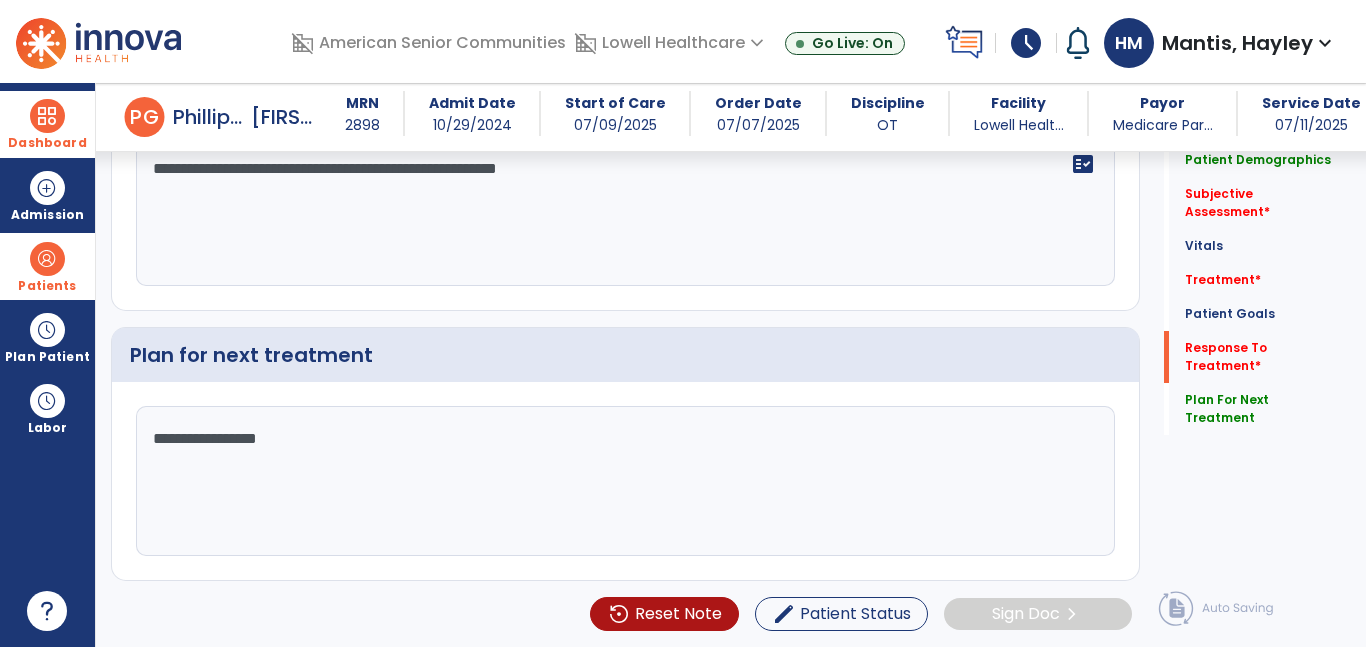 click on "**********" 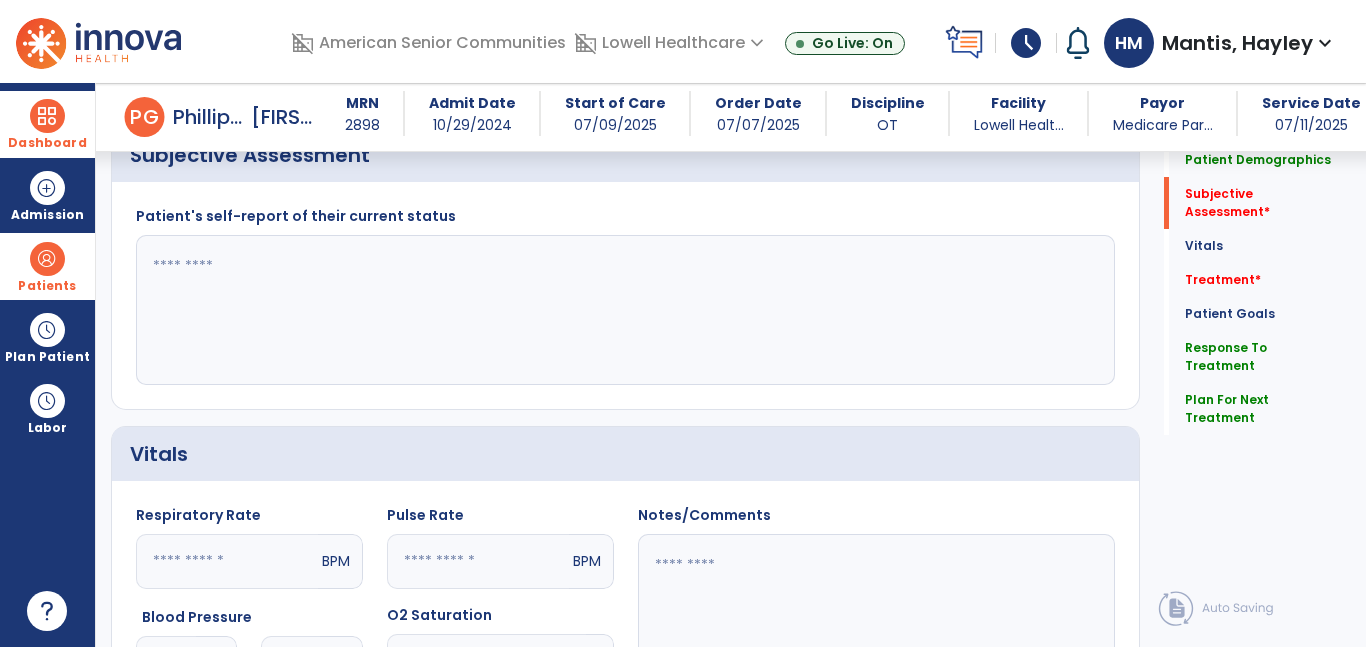 scroll, scrollTop: 450, scrollLeft: 0, axis: vertical 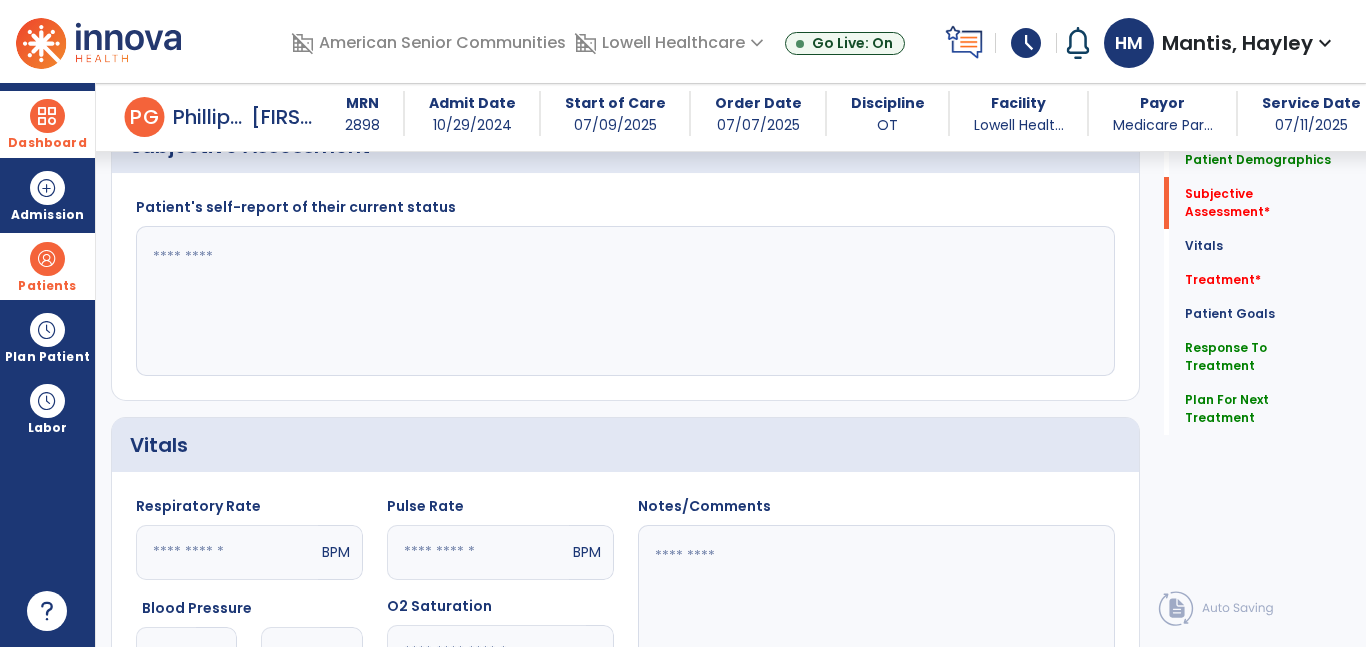 type on "**********" 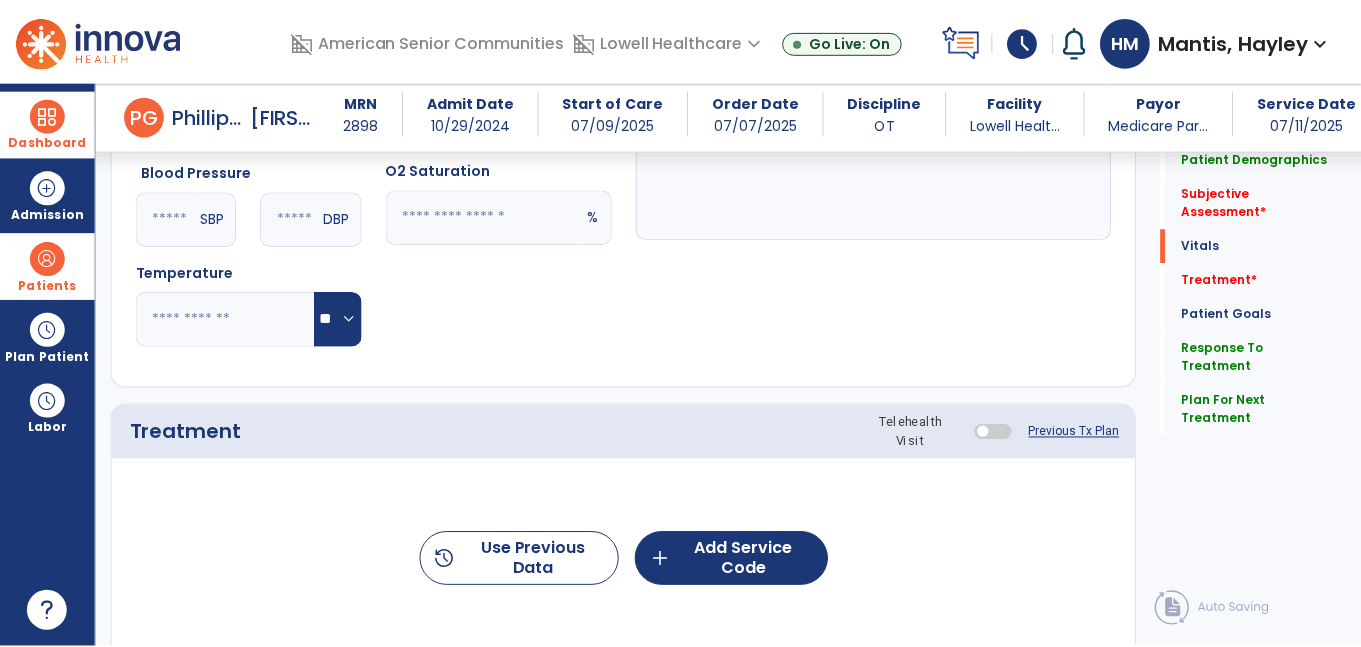 scroll, scrollTop: 890, scrollLeft: 0, axis: vertical 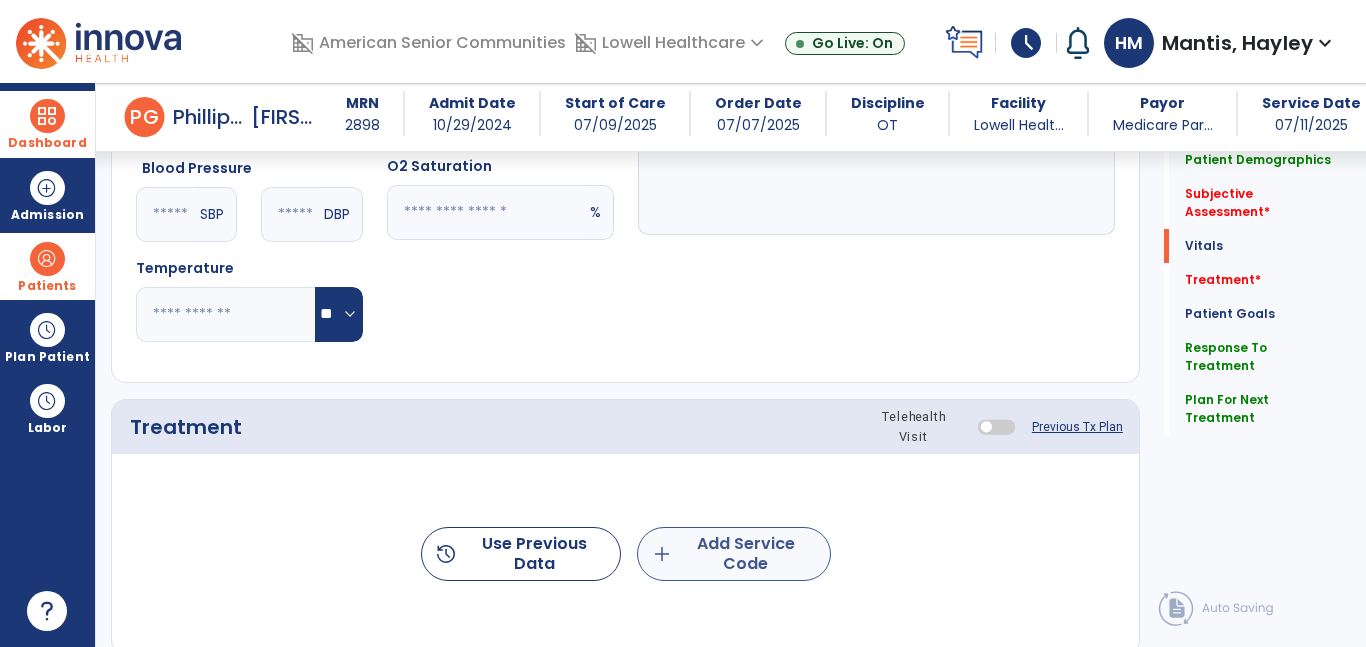 type on "**********" 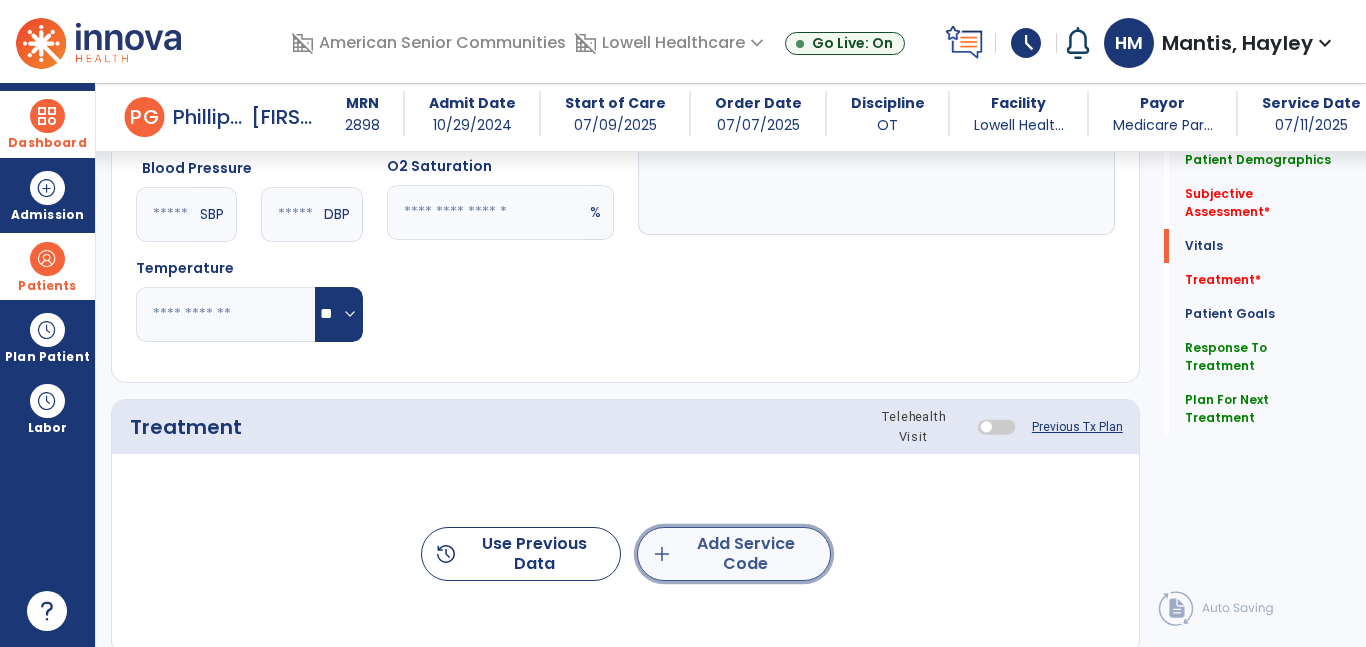 click on "add" 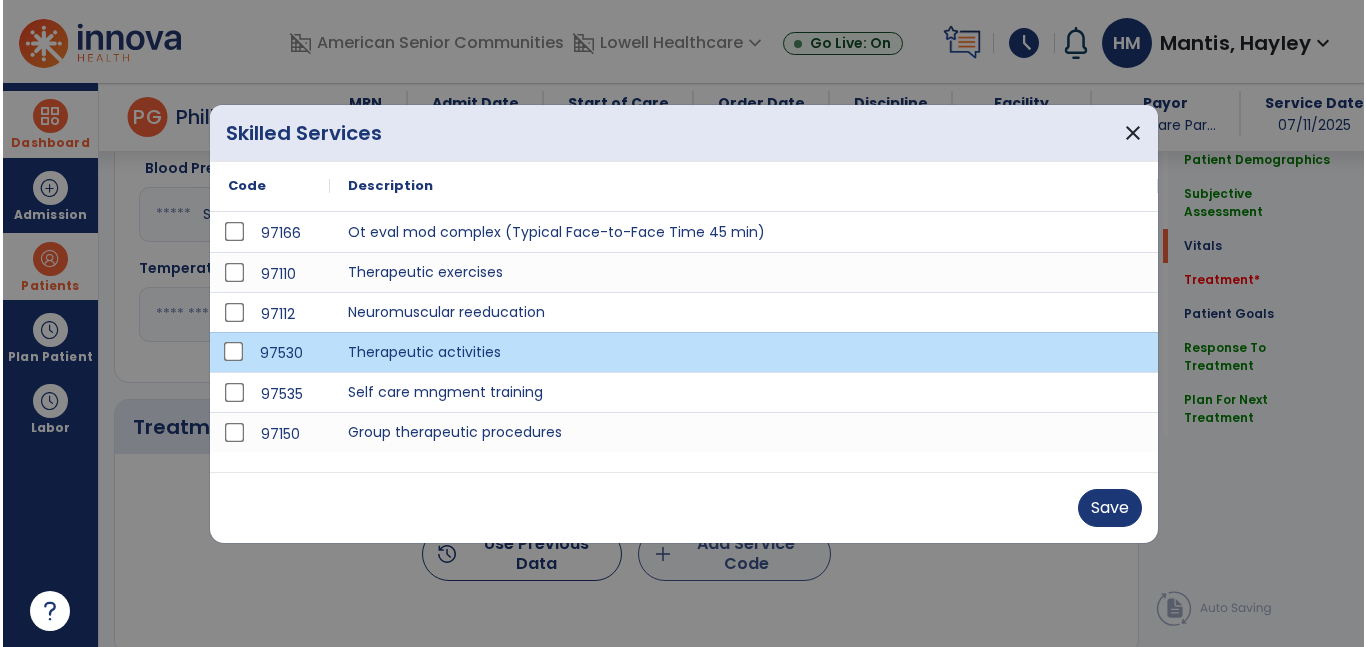 scroll, scrollTop: 890, scrollLeft: 0, axis: vertical 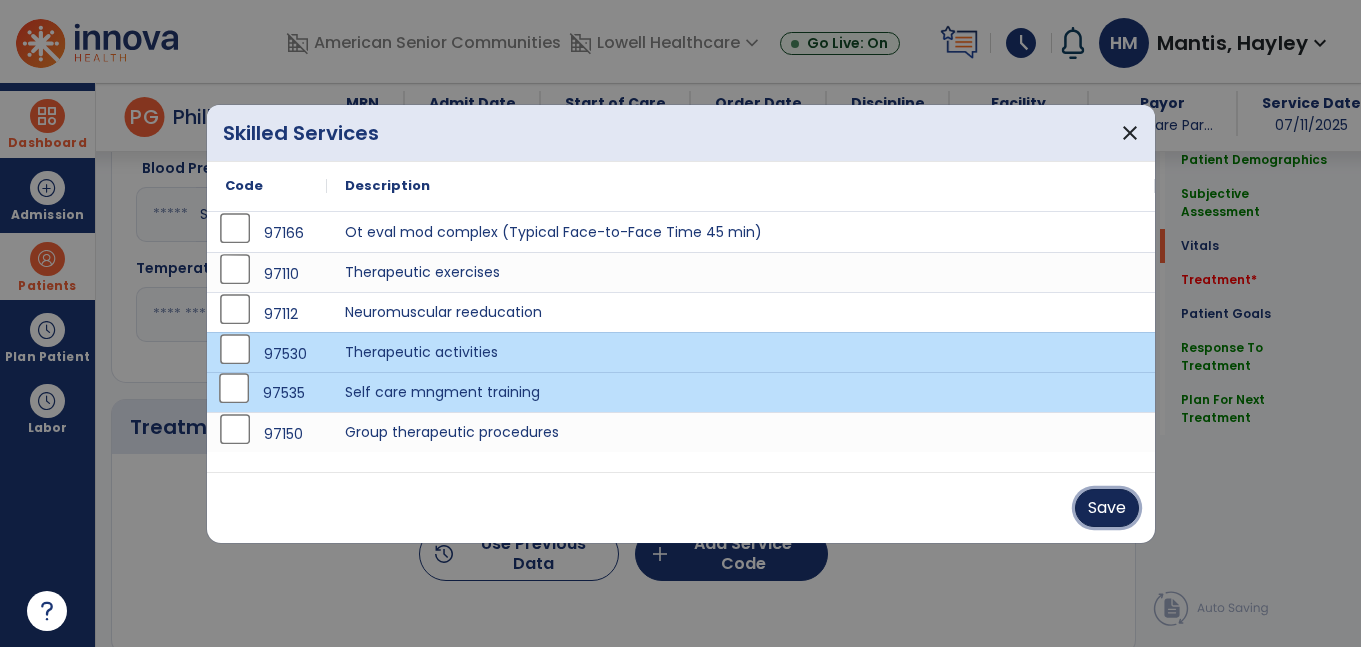 click on "Save" at bounding box center (1107, 508) 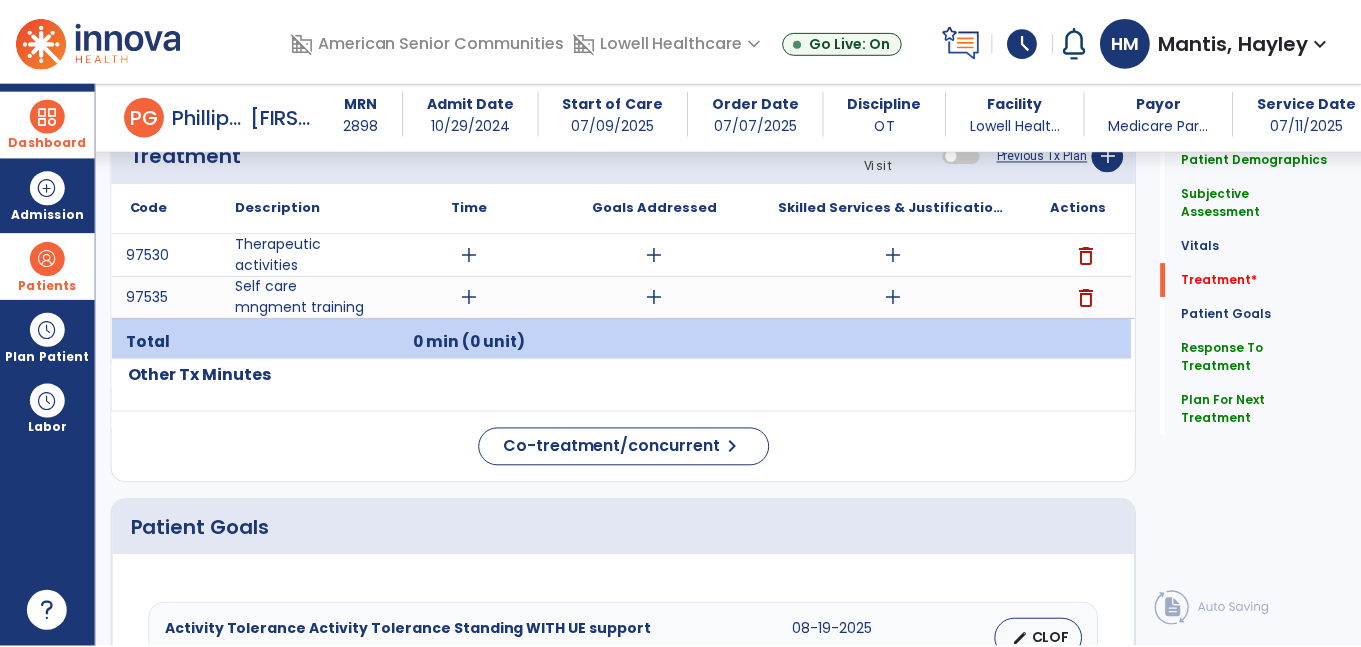 scroll, scrollTop: 1164, scrollLeft: 0, axis: vertical 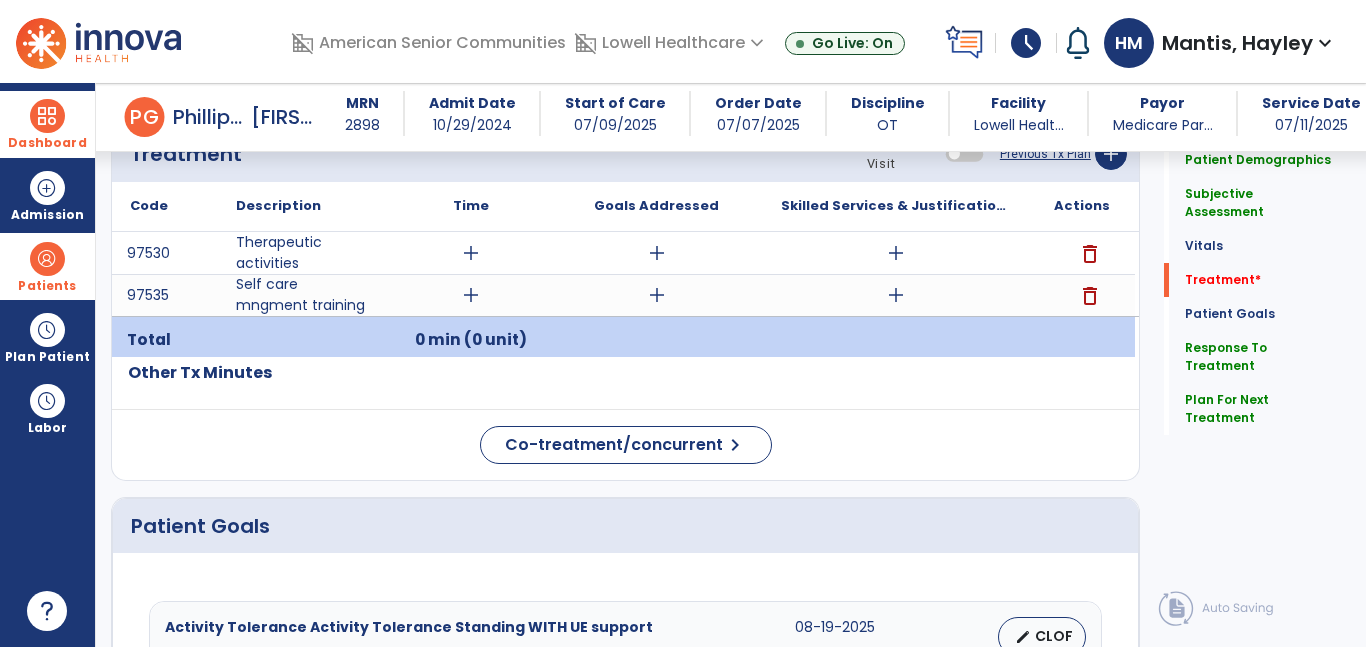 click on "add" at bounding box center [471, 295] 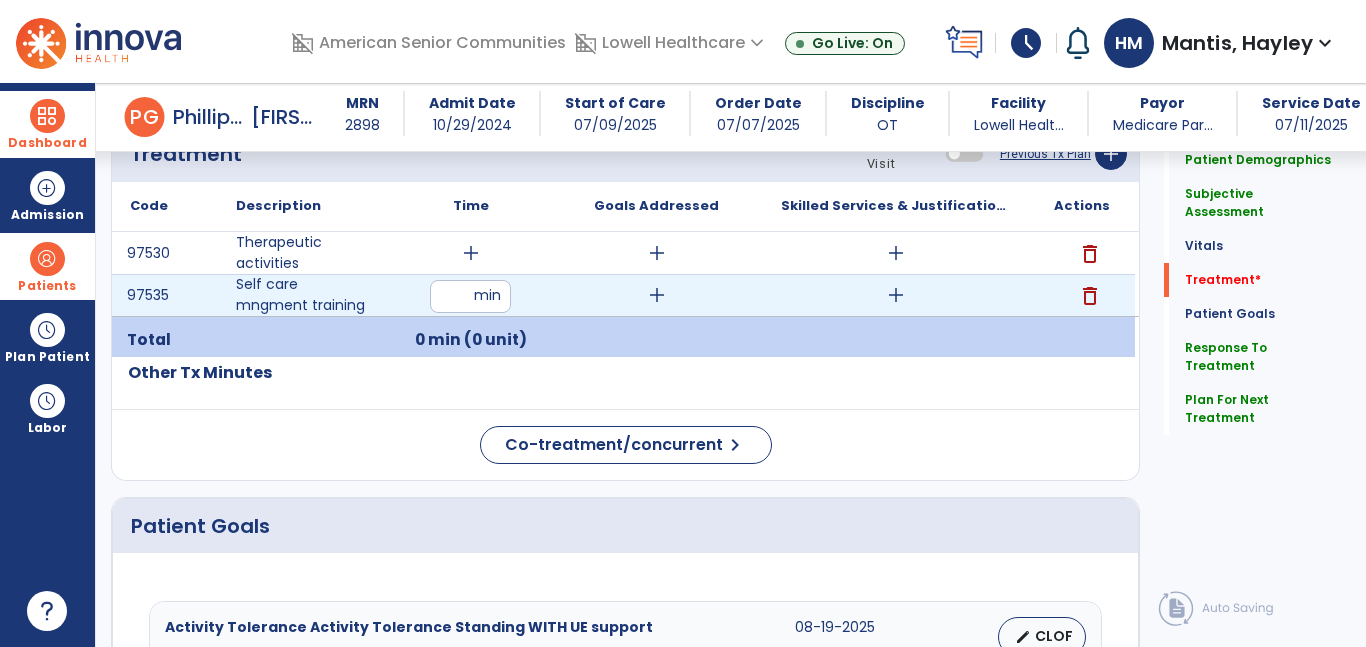 type on "**" 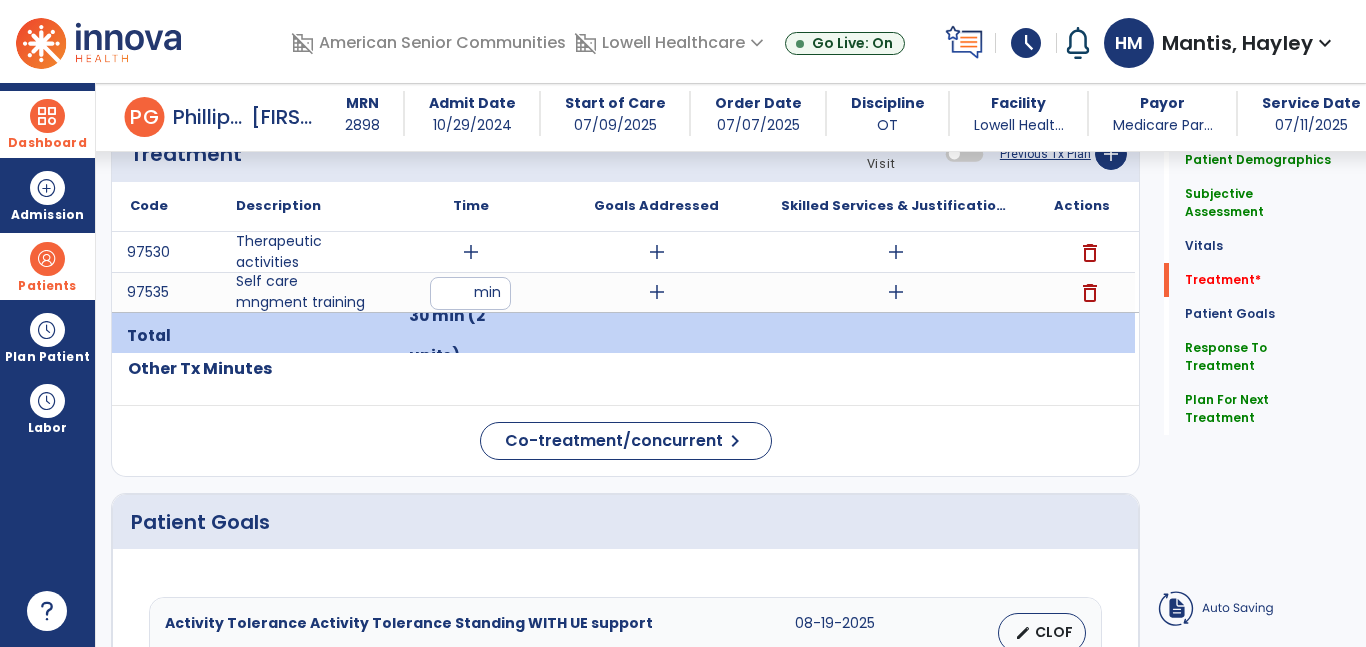 click on "add" at bounding box center (657, 292) 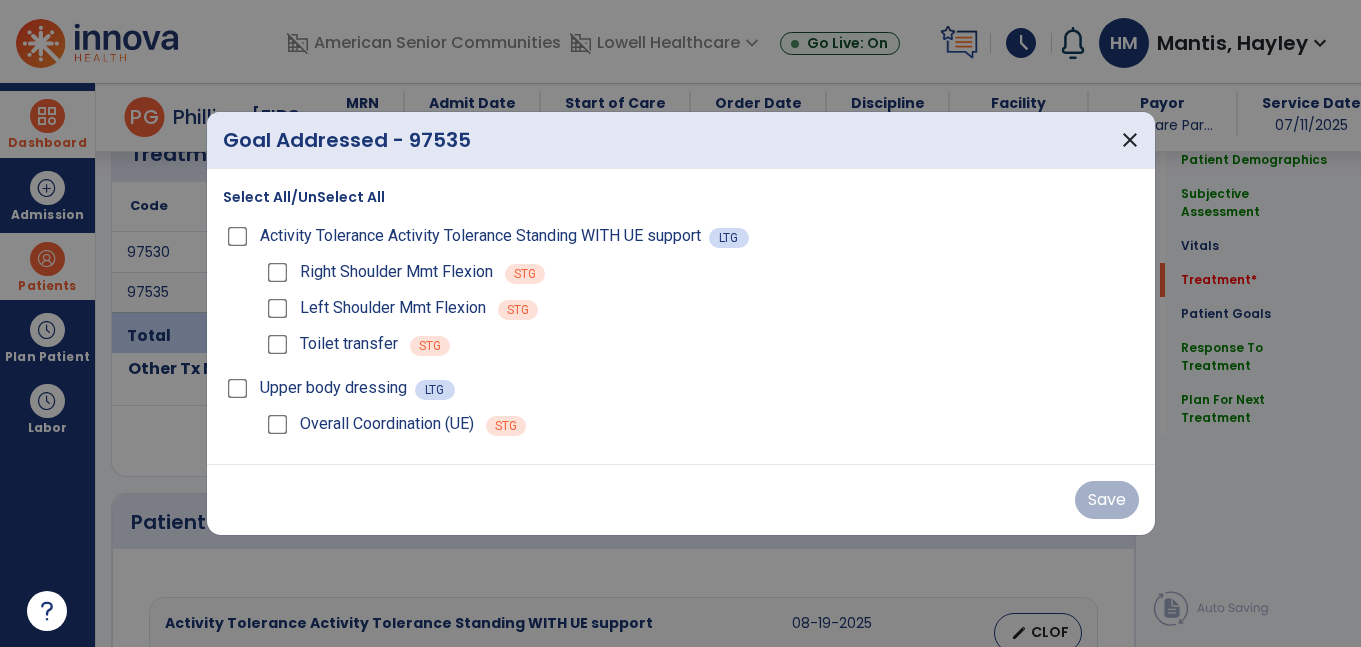 click on "Left Shoulder Mmt Flexion  STG" at bounding box center [701, 308] 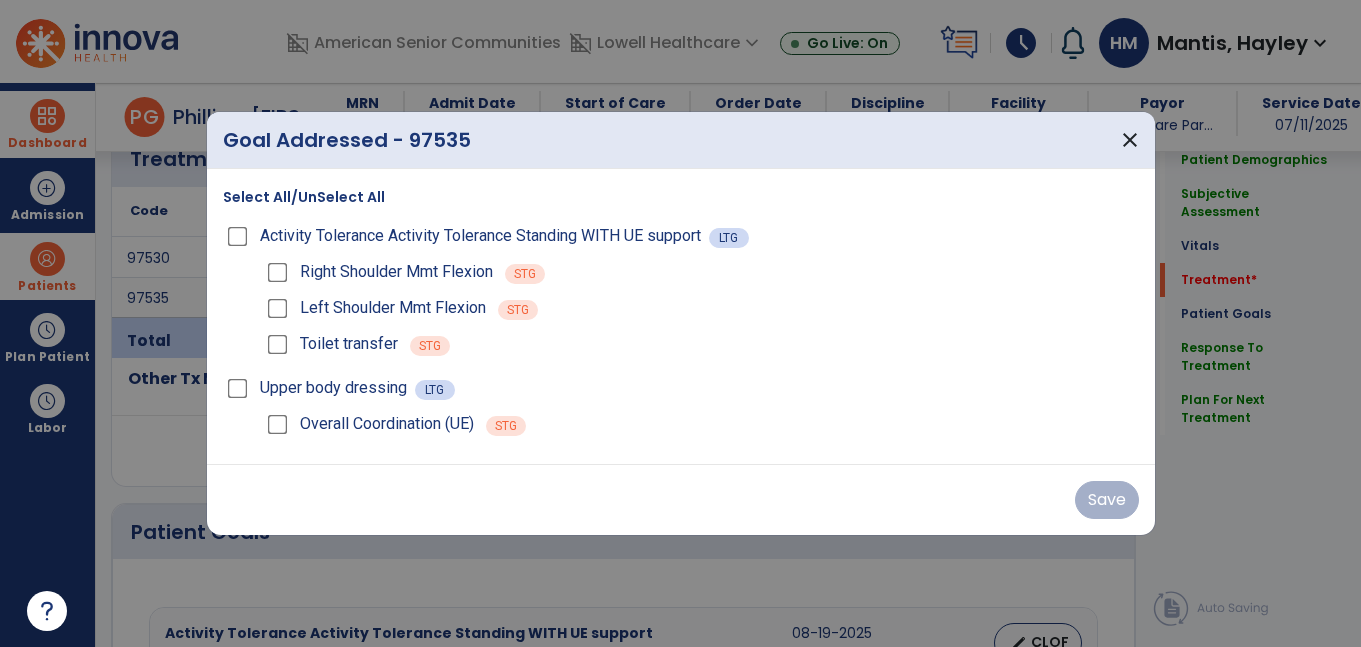 scroll, scrollTop: 1164, scrollLeft: 0, axis: vertical 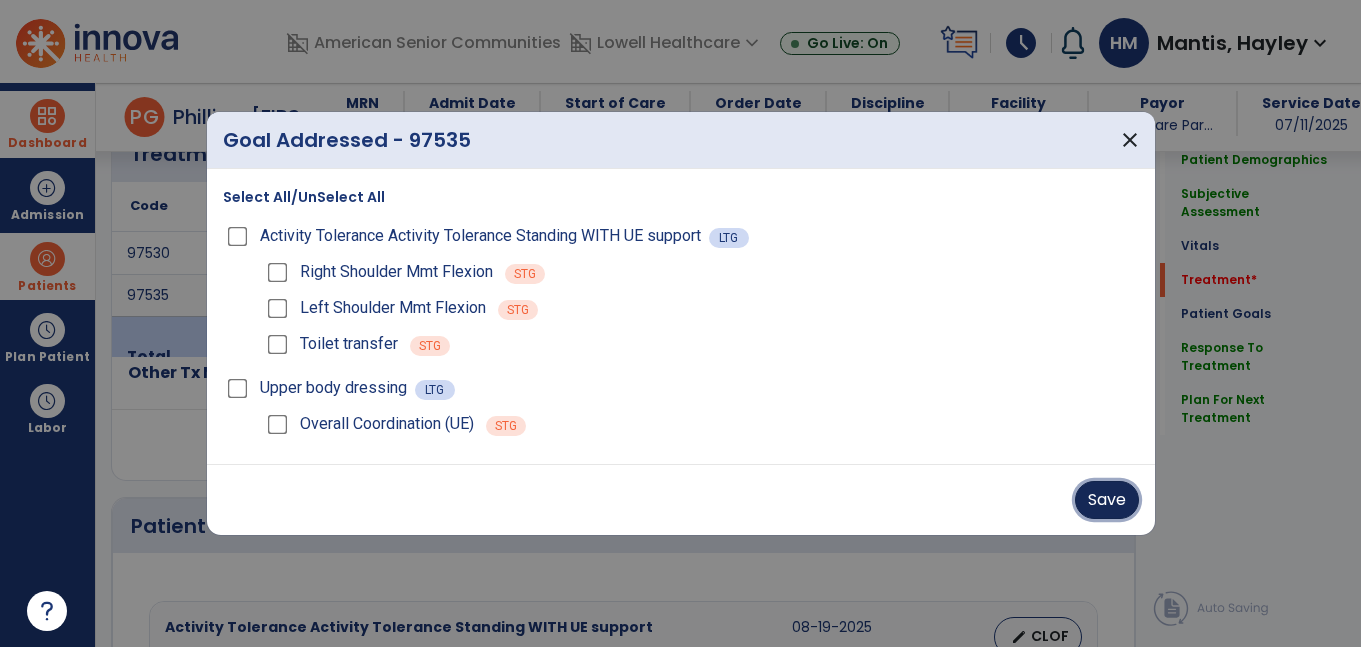 click on "Save" at bounding box center (1107, 500) 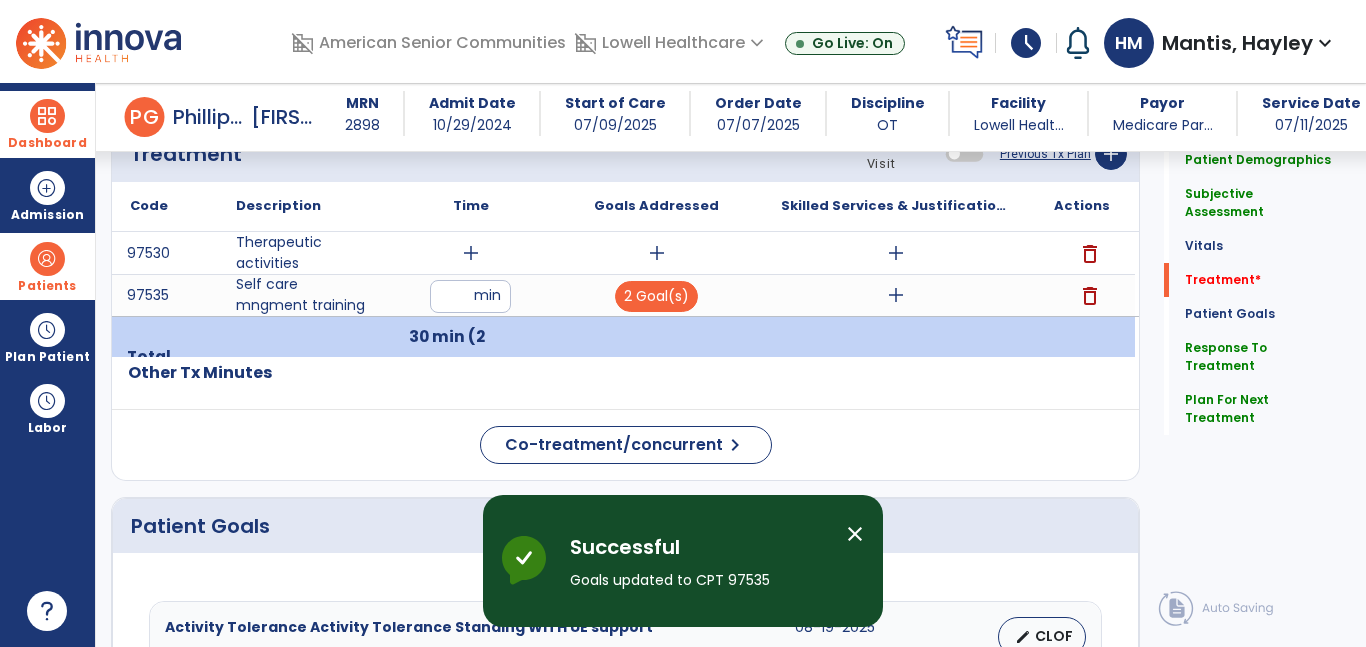 click on "add" at bounding box center [896, 295] 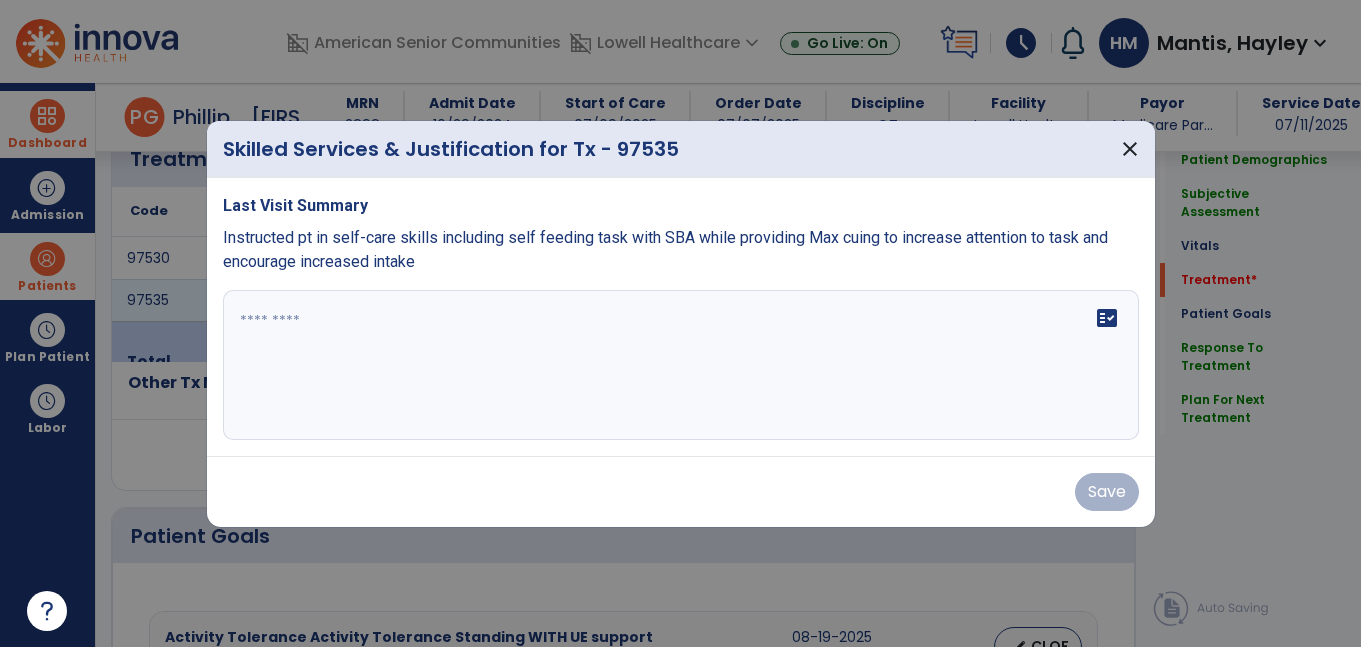 scroll, scrollTop: 1164, scrollLeft: 0, axis: vertical 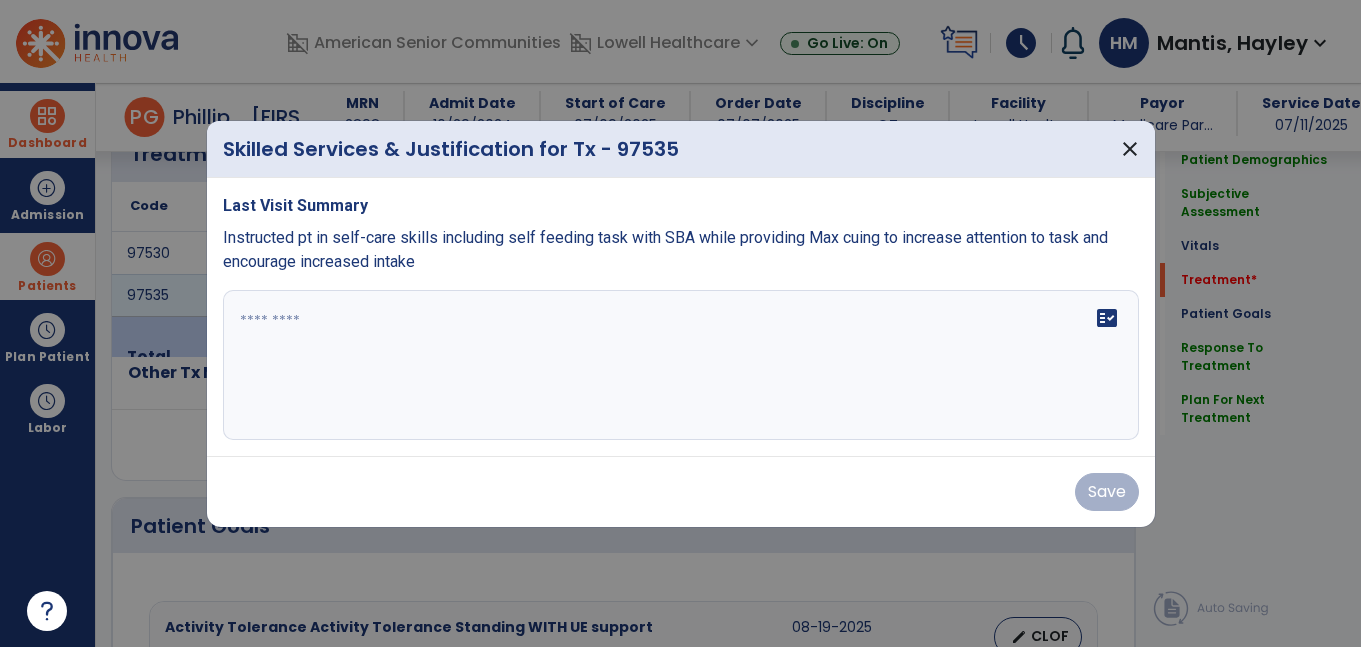 click on "fact_check" at bounding box center [681, 365] 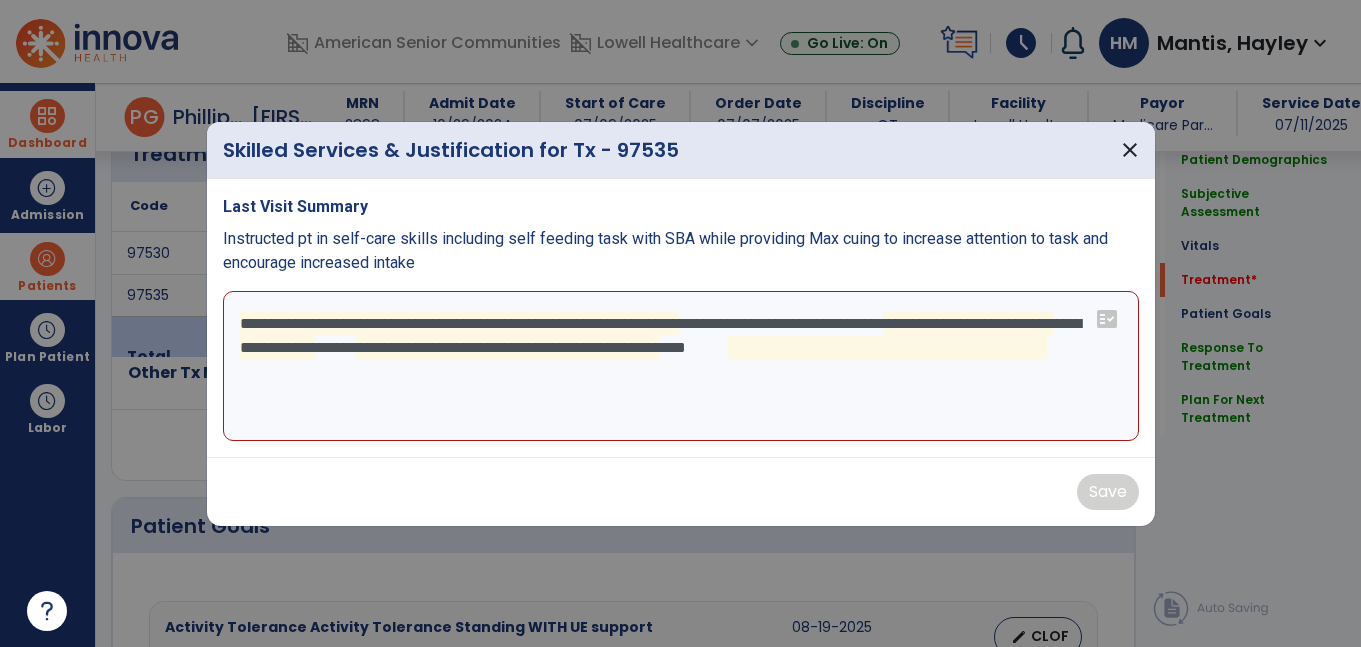 click on "**********" at bounding box center [681, 366] 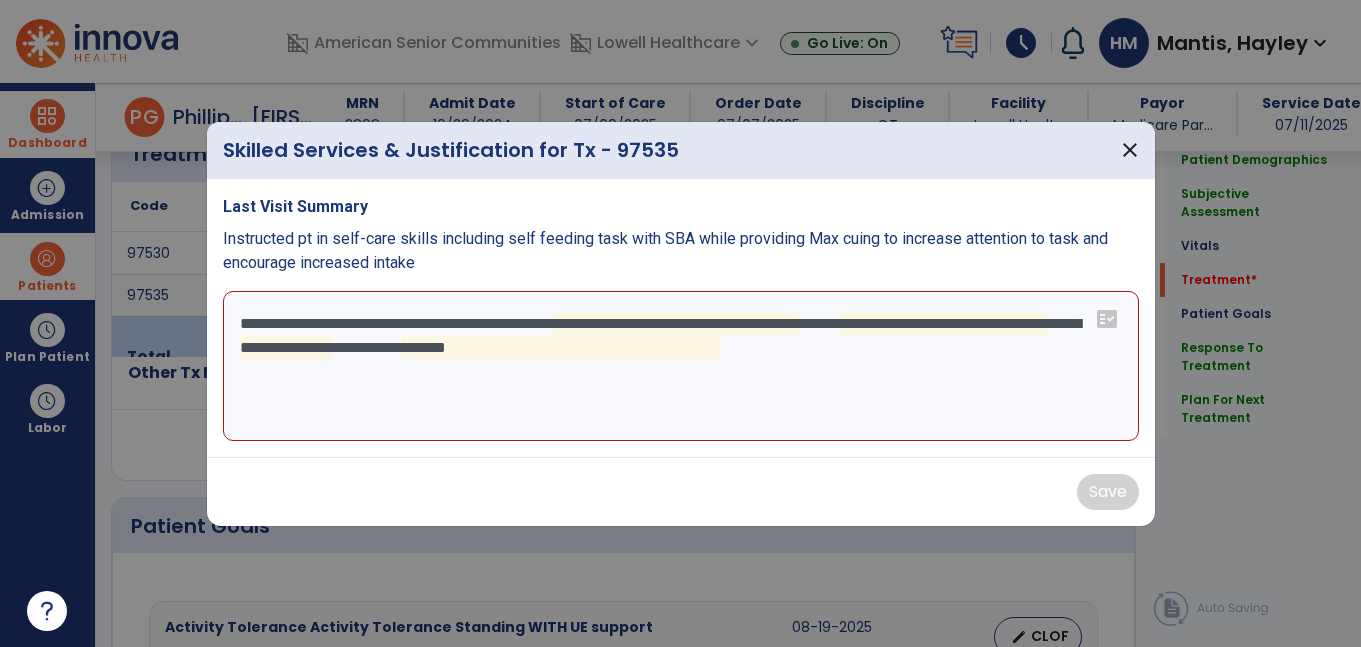 click on "**********" at bounding box center (681, 366) 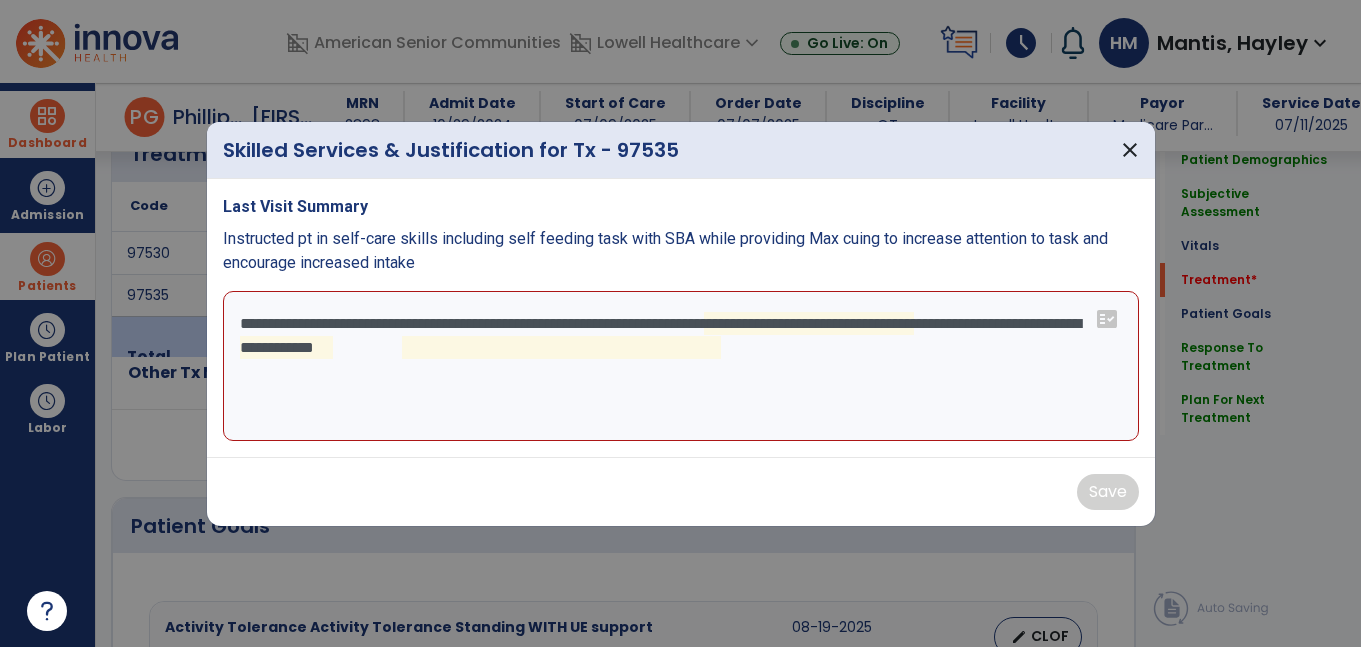 click on "**********" at bounding box center [681, 366] 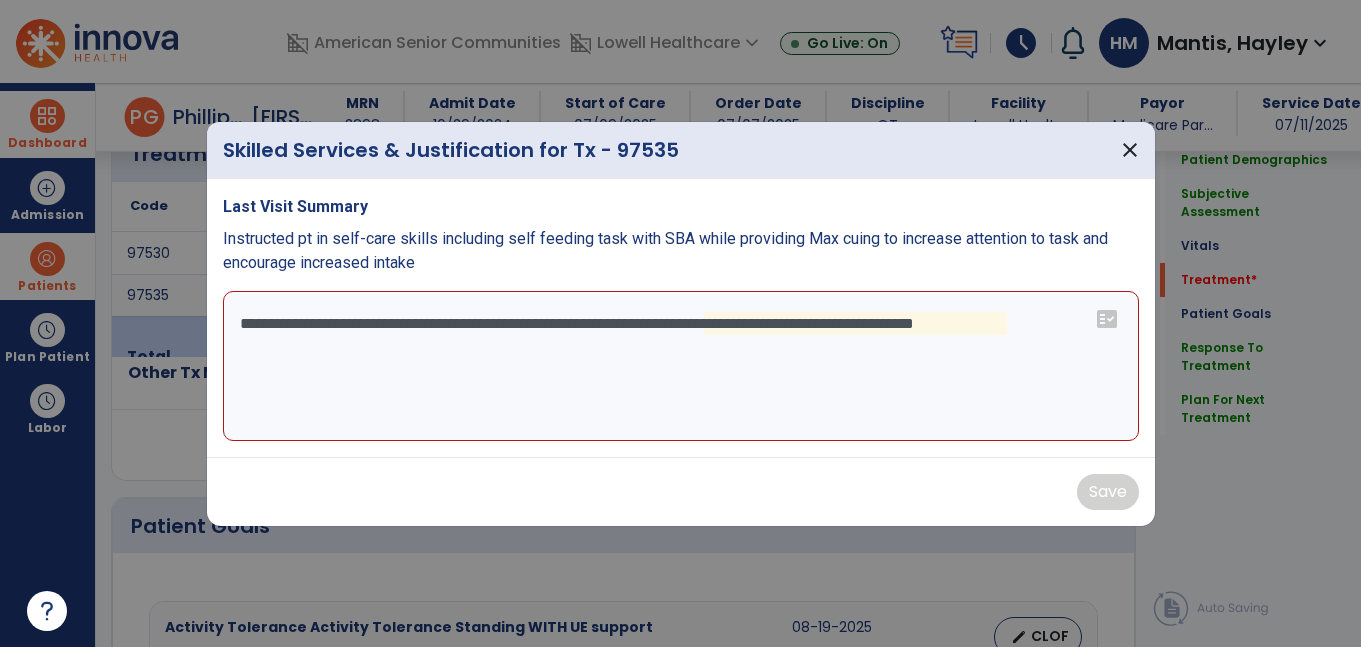 click on "**********" at bounding box center [681, 366] 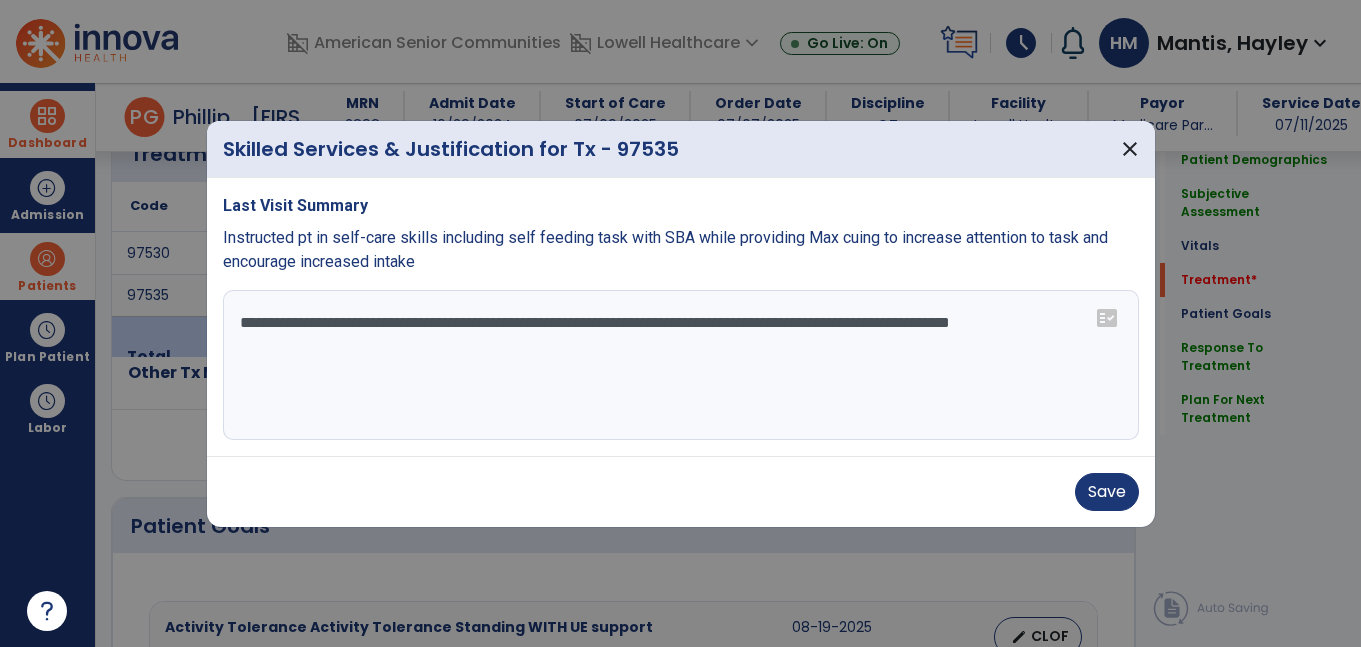 type on "**********" 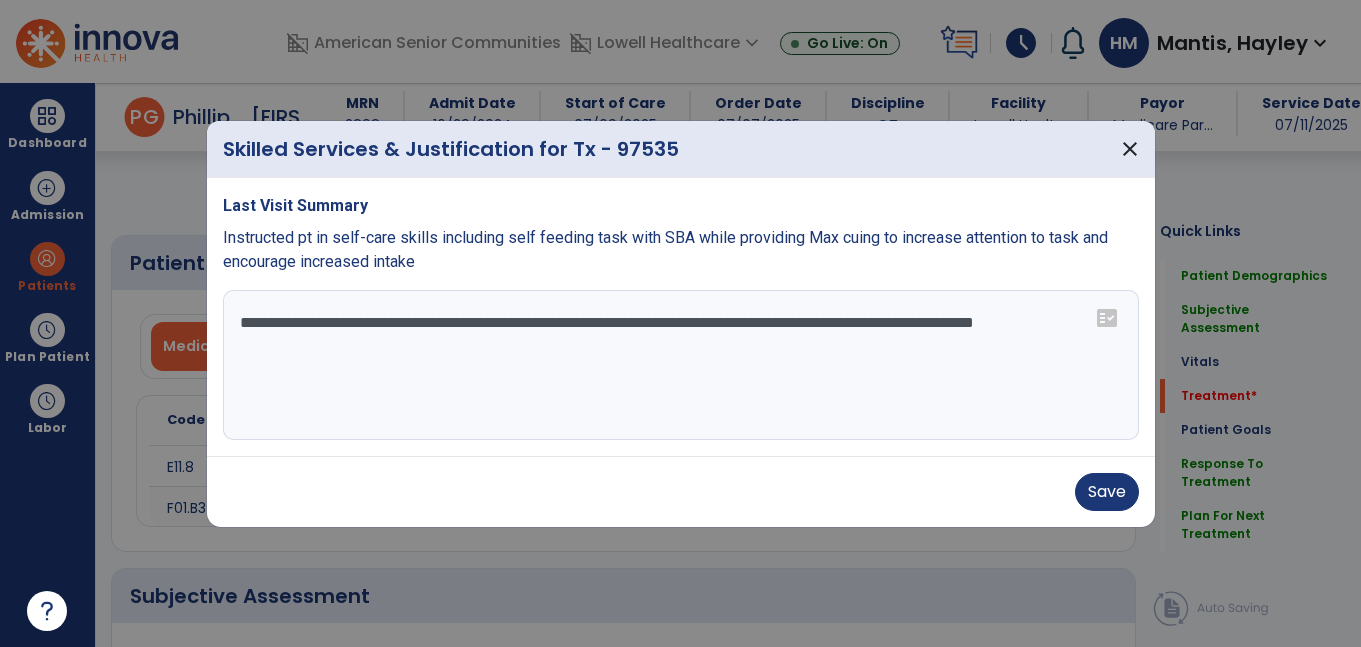 select on "*" 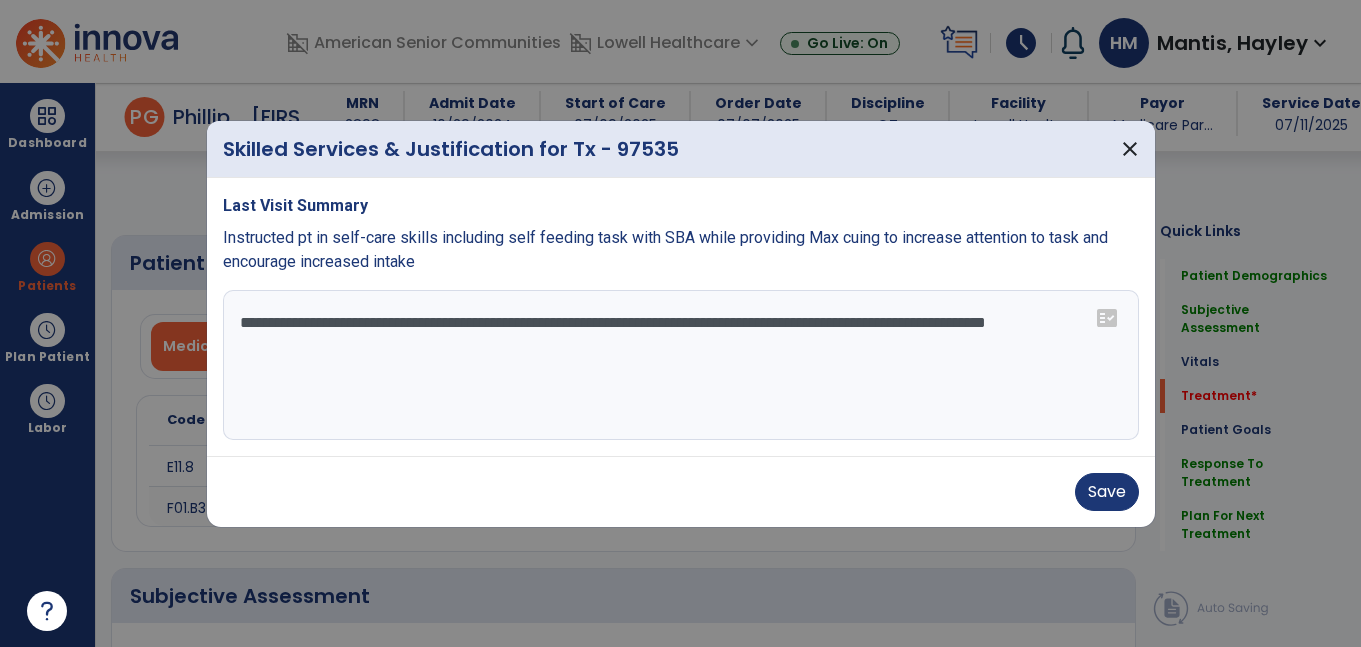 scroll, scrollTop: 1164, scrollLeft: 0, axis: vertical 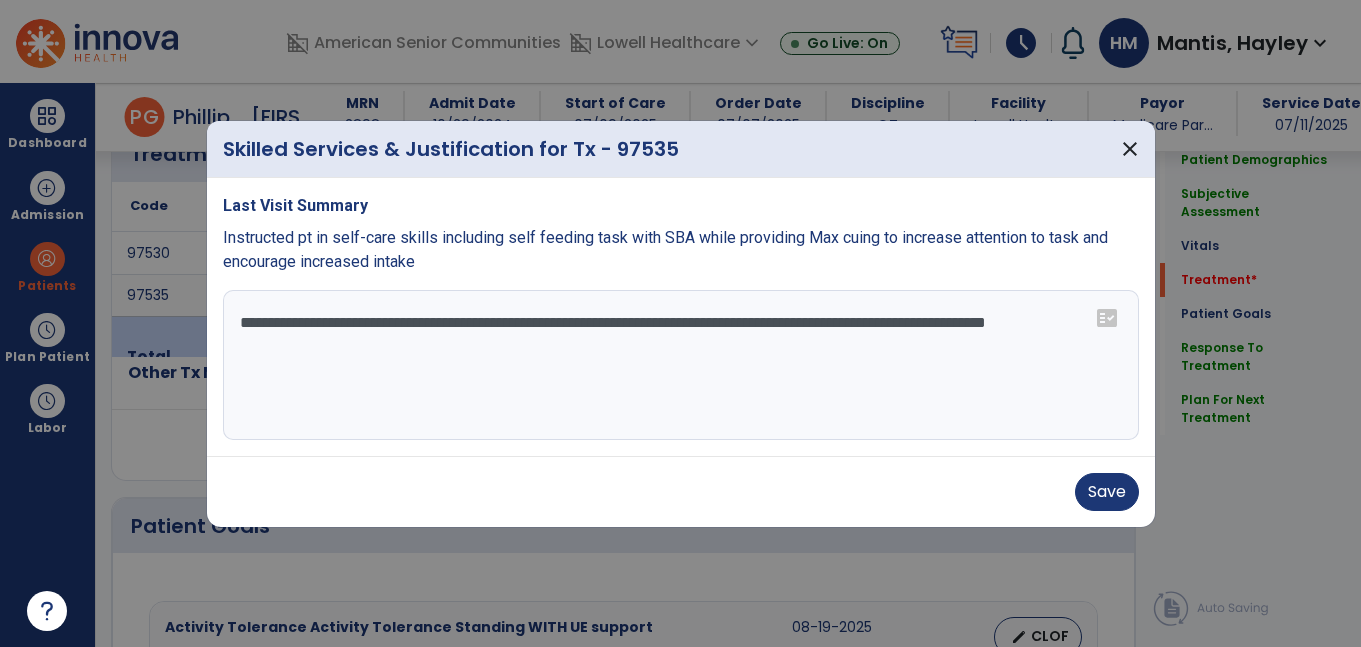click on "**********" at bounding box center (681, 365) 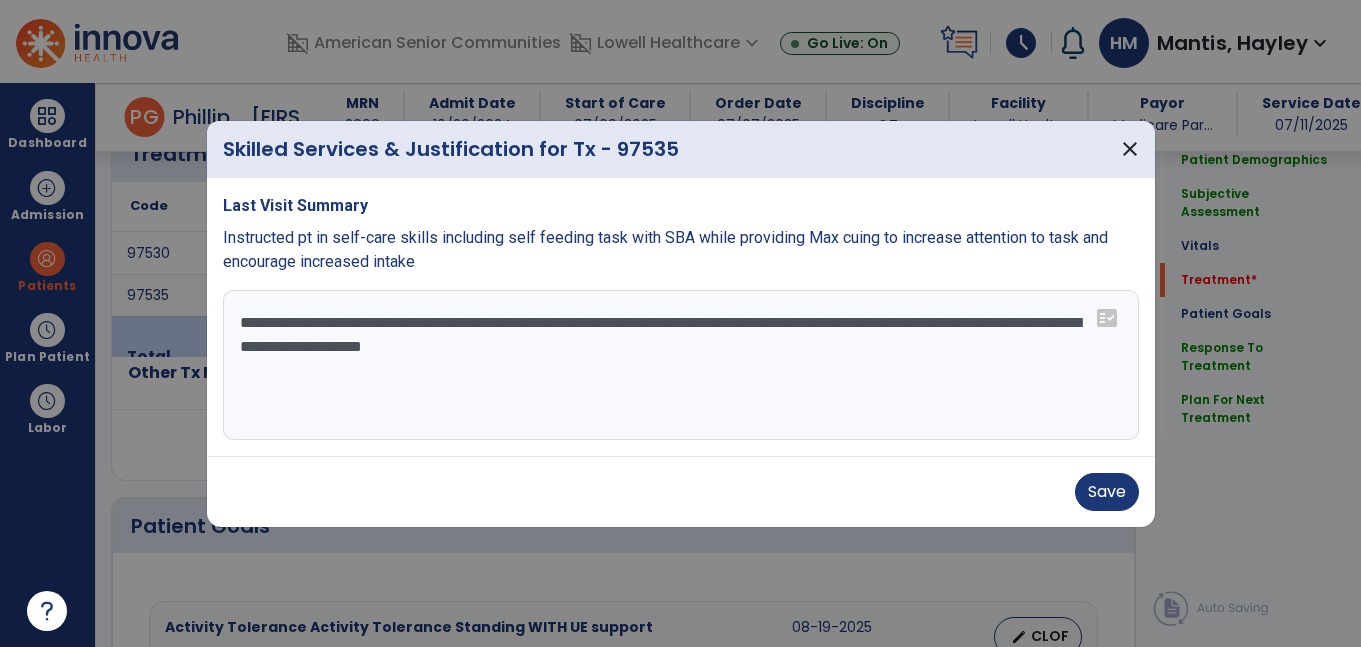click on "**********" at bounding box center [681, 365] 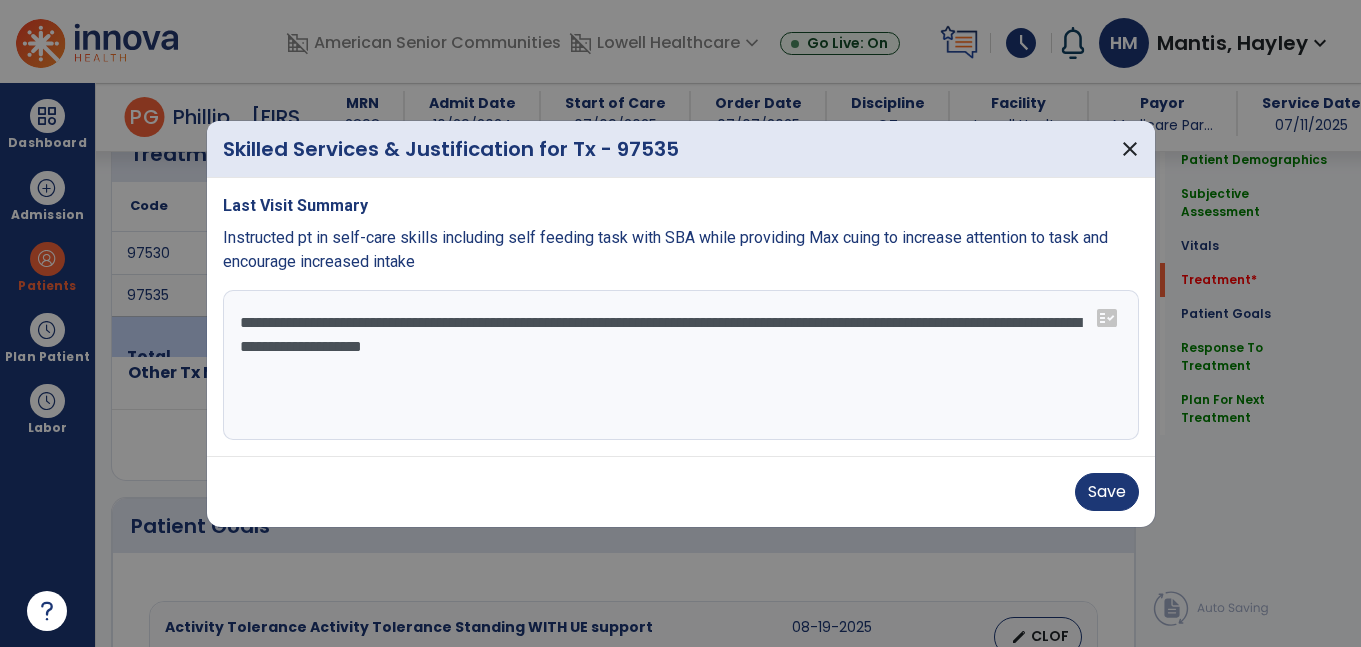 click on "**********" at bounding box center (681, 365) 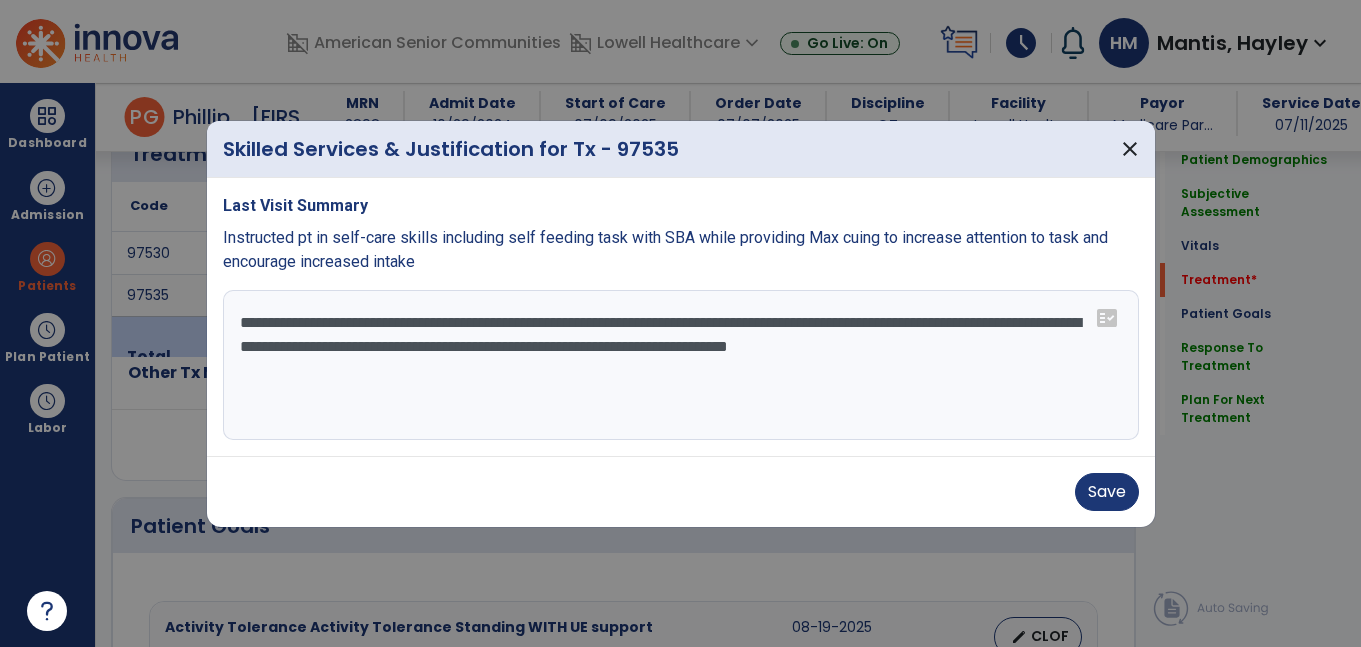 click on "**********" at bounding box center [681, 365] 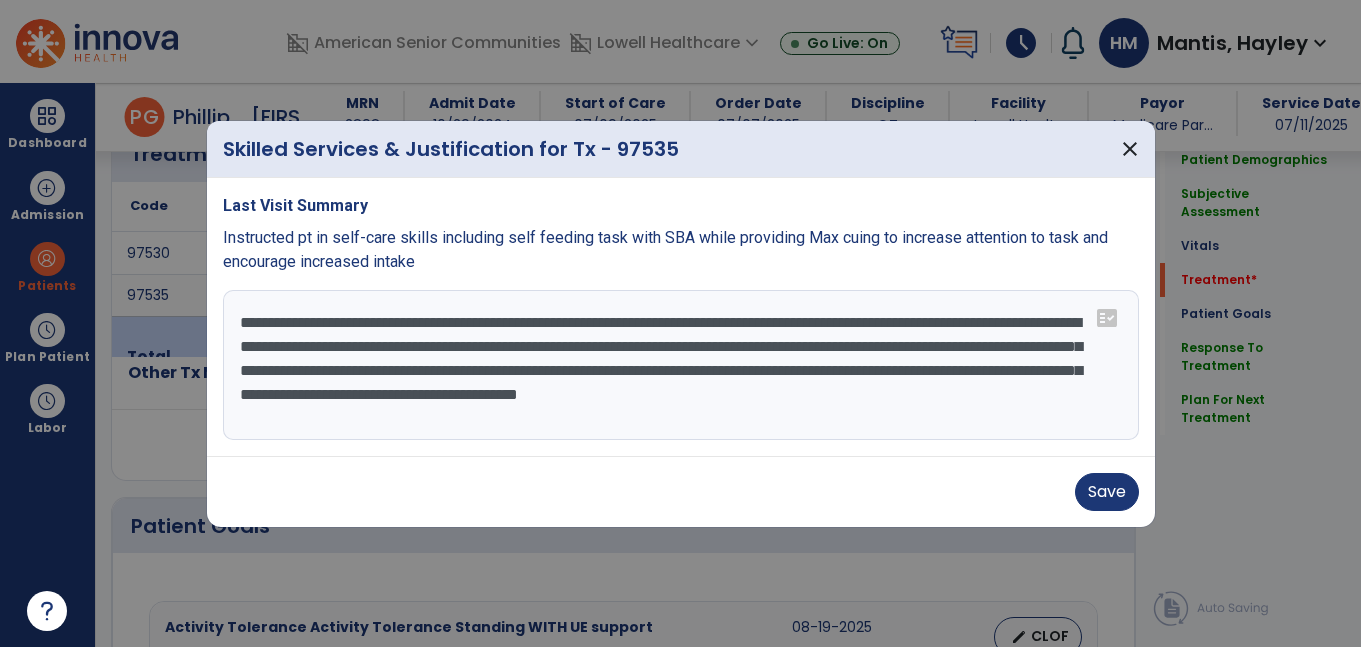 click on "**********" at bounding box center (681, 365) 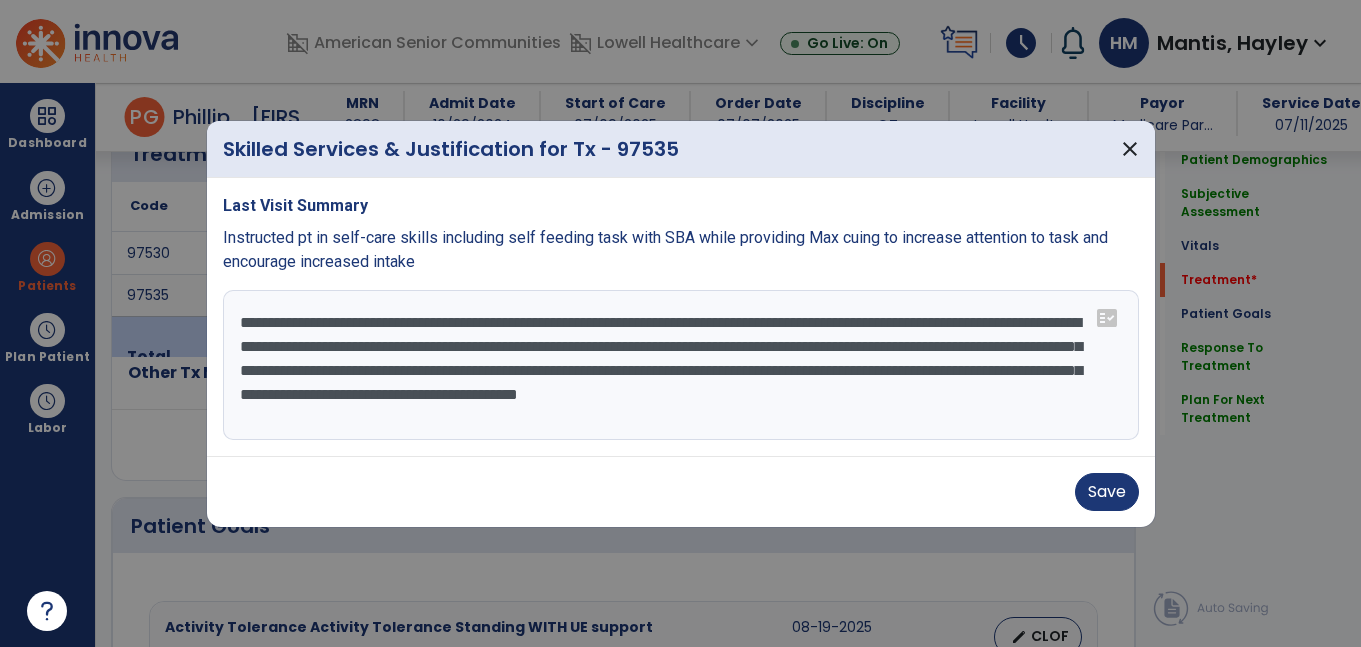 click on "**********" at bounding box center (681, 365) 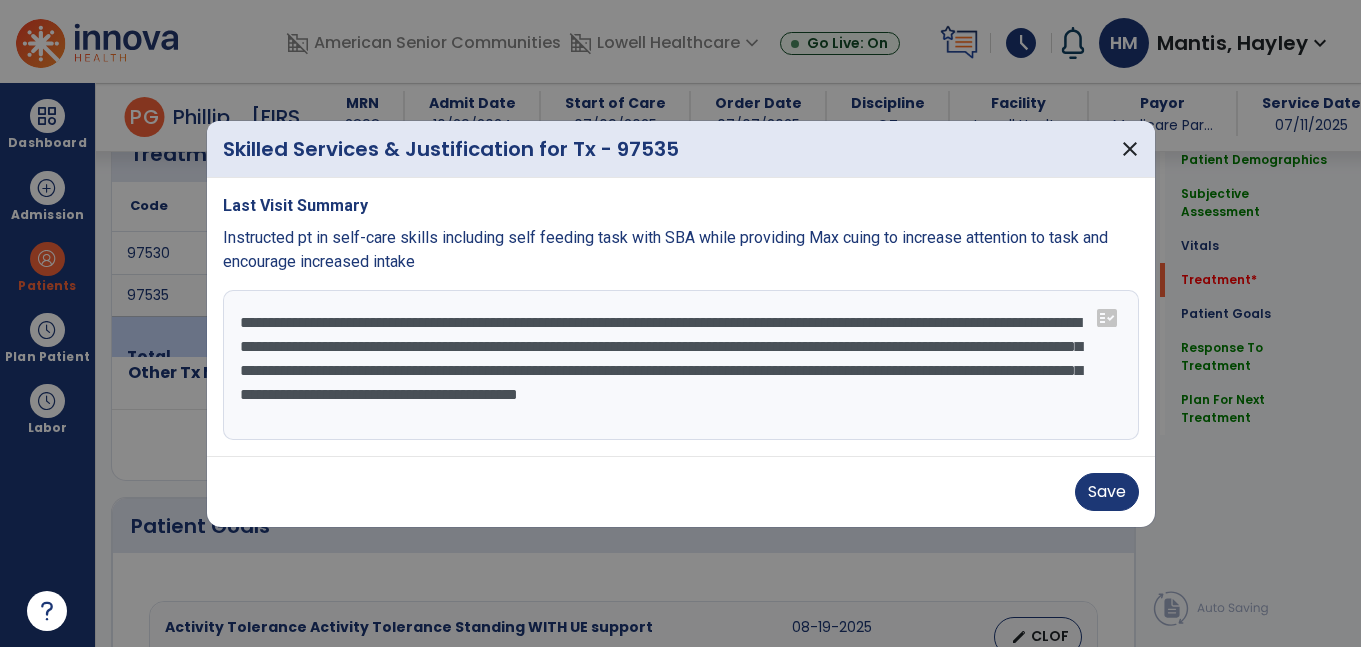 click on "**********" at bounding box center [681, 365] 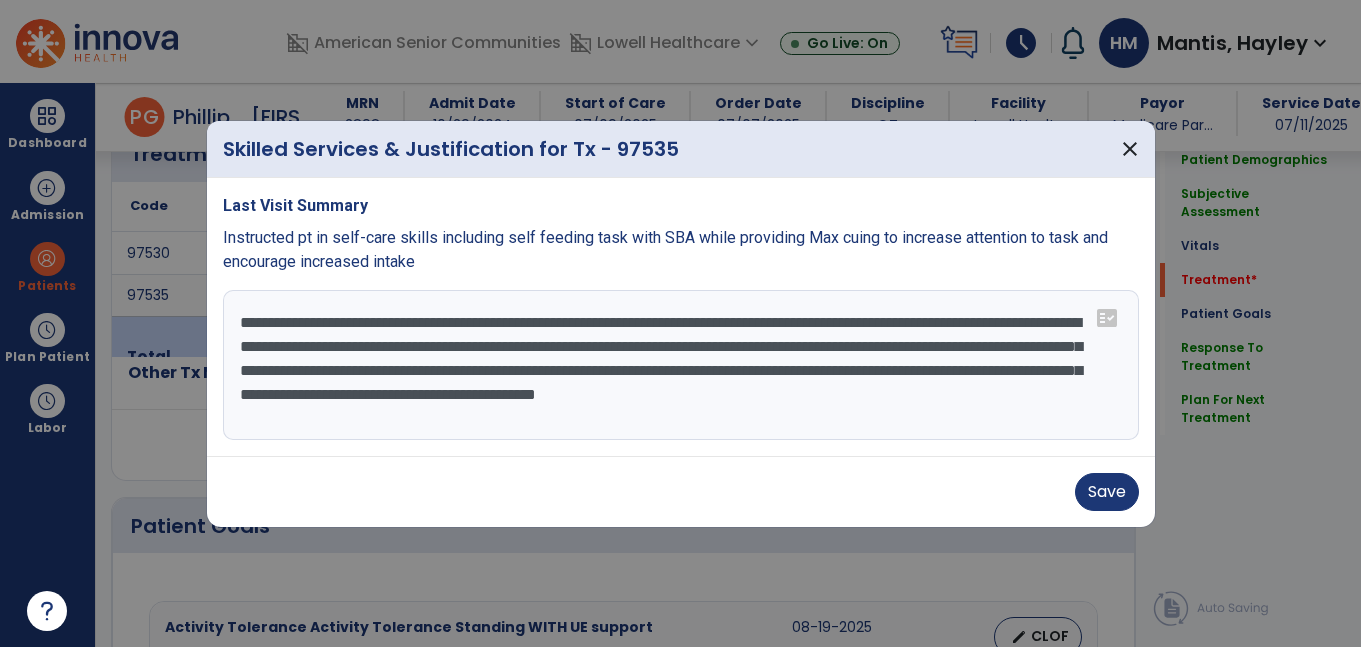 type on "**********" 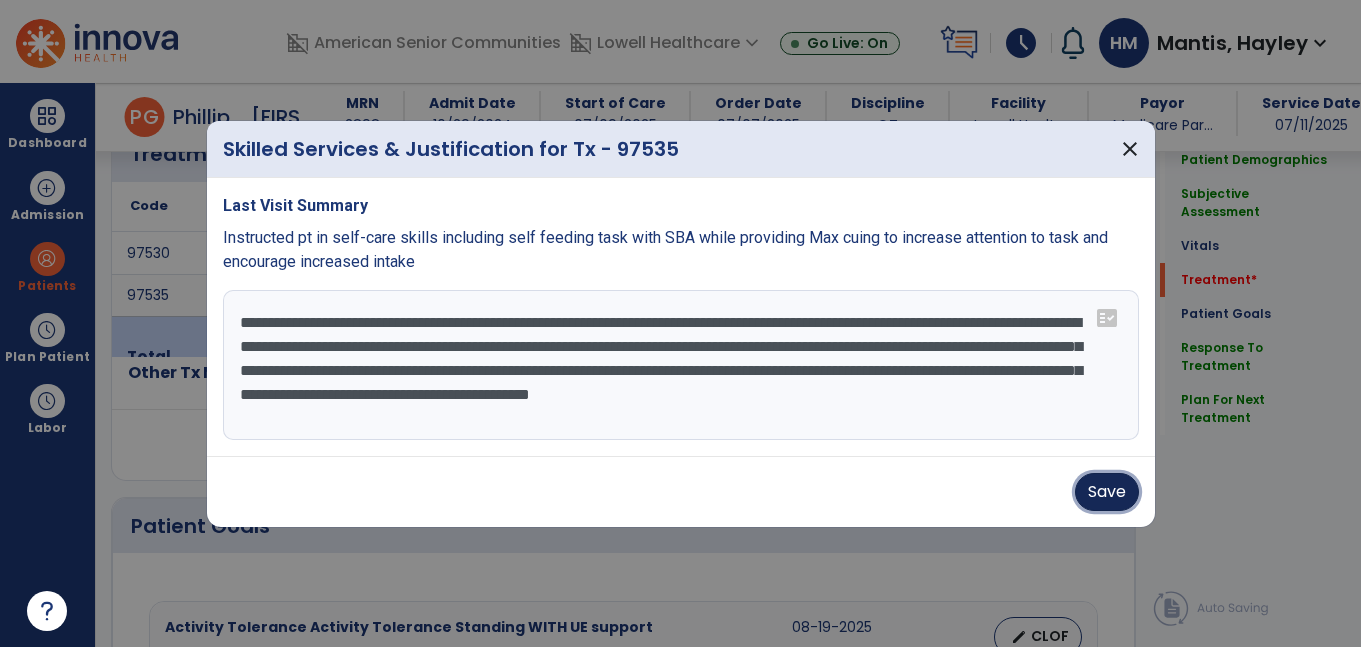 click on "Save" at bounding box center [1107, 492] 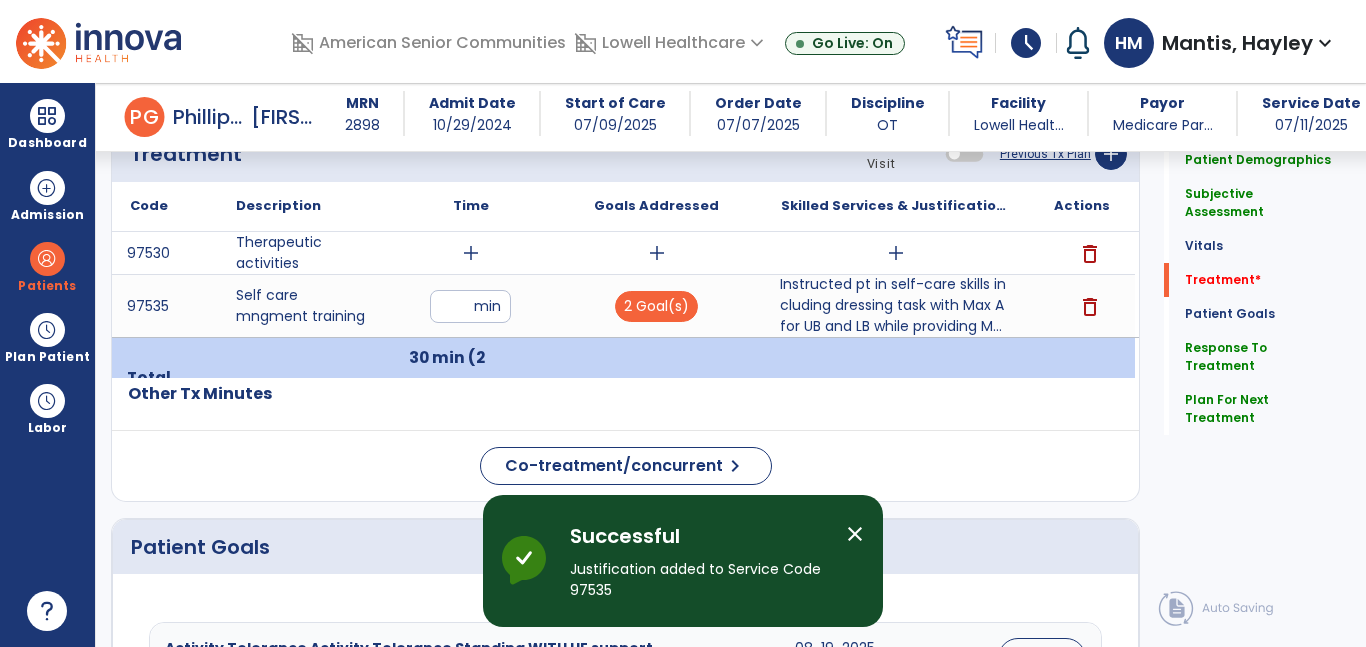 click on "add" at bounding box center (471, 253) 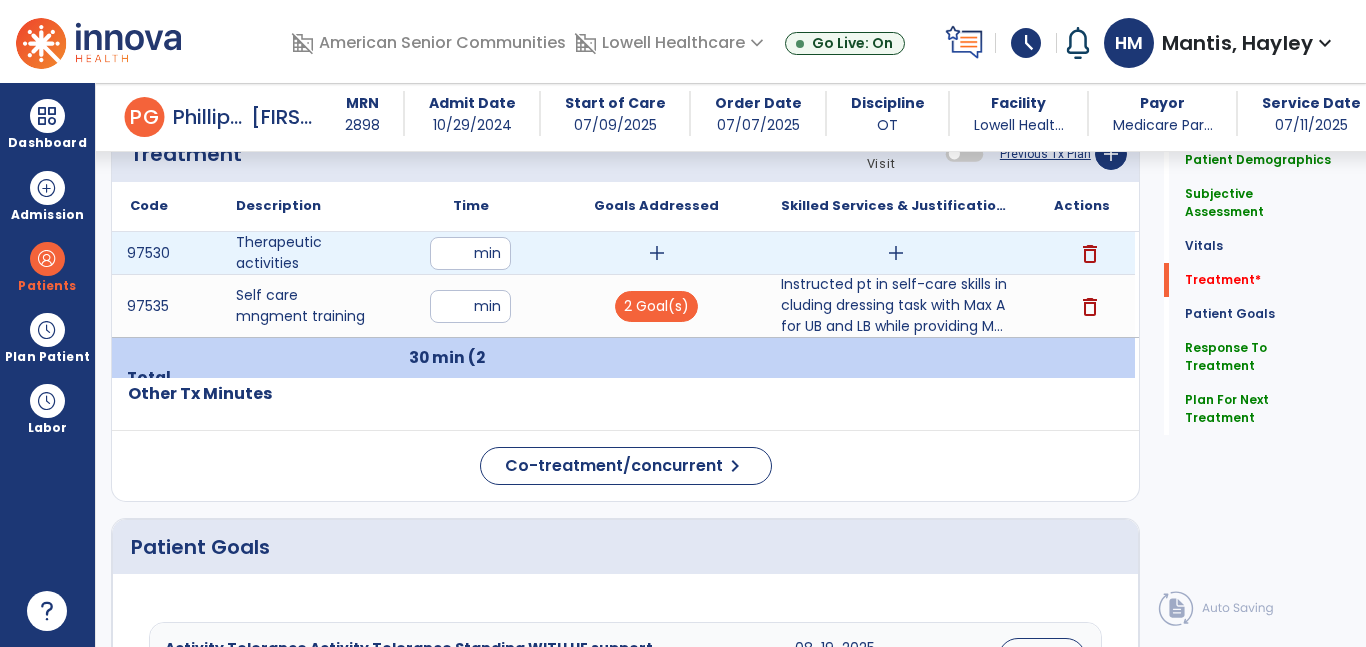 type on "**" 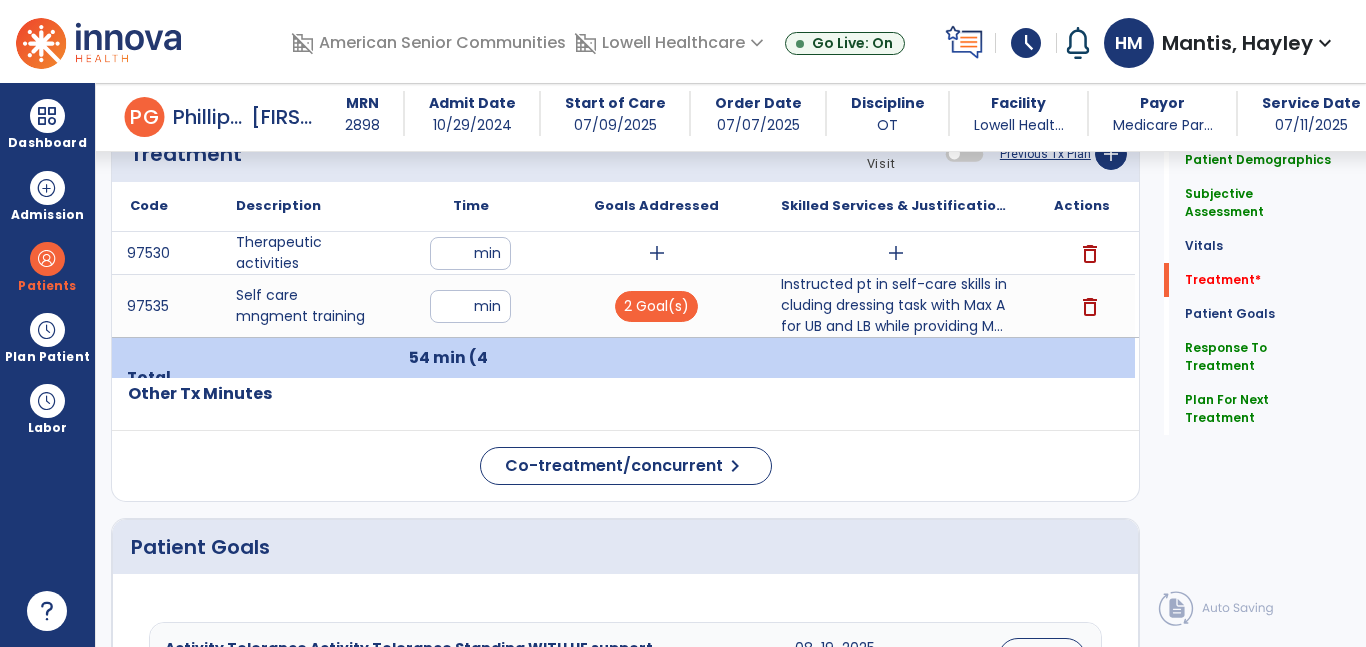 click on "add" at bounding box center (656, 253) 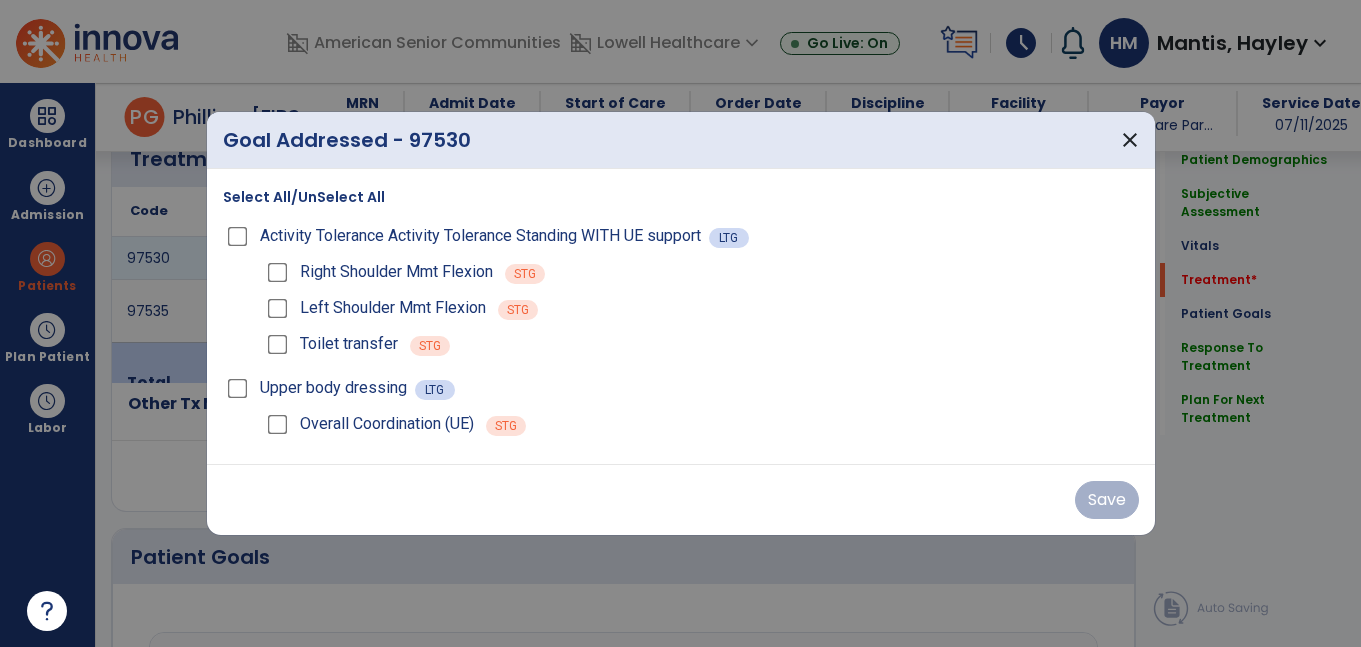 scroll, scrollTop: 1164, scrollLeft: 0, axis: vertical 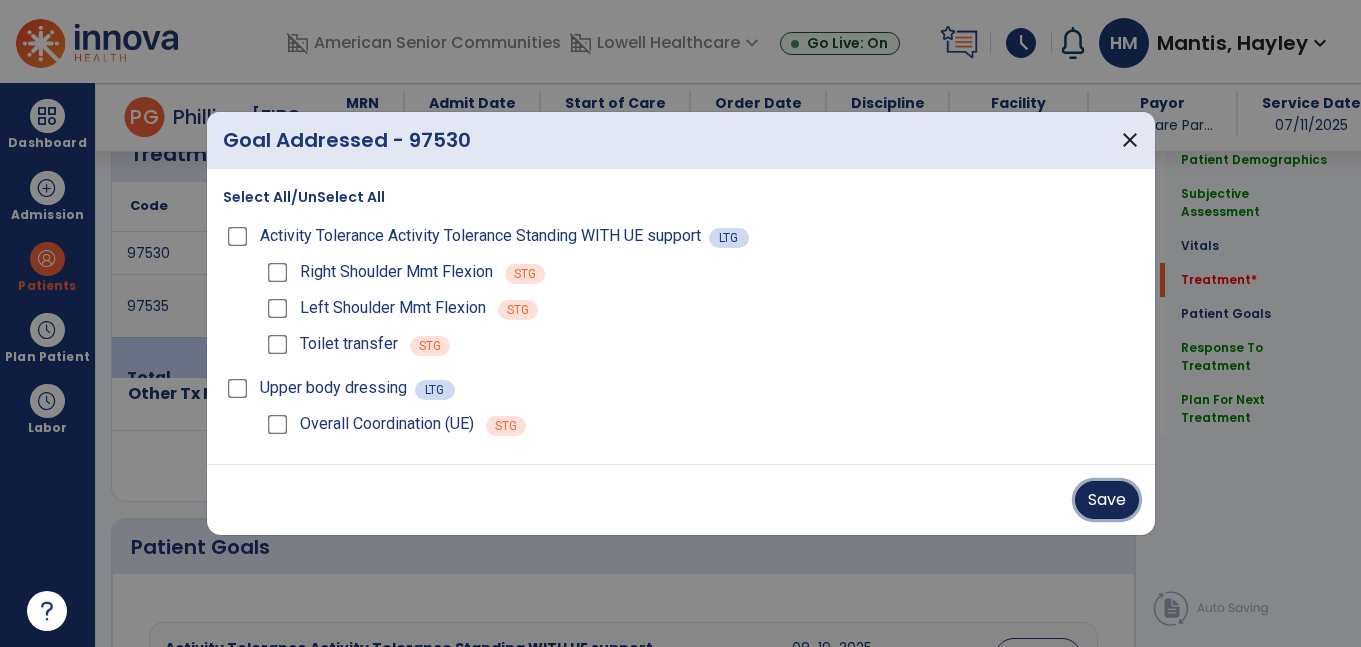 click on "Save" at bounding box center [1107, 500] 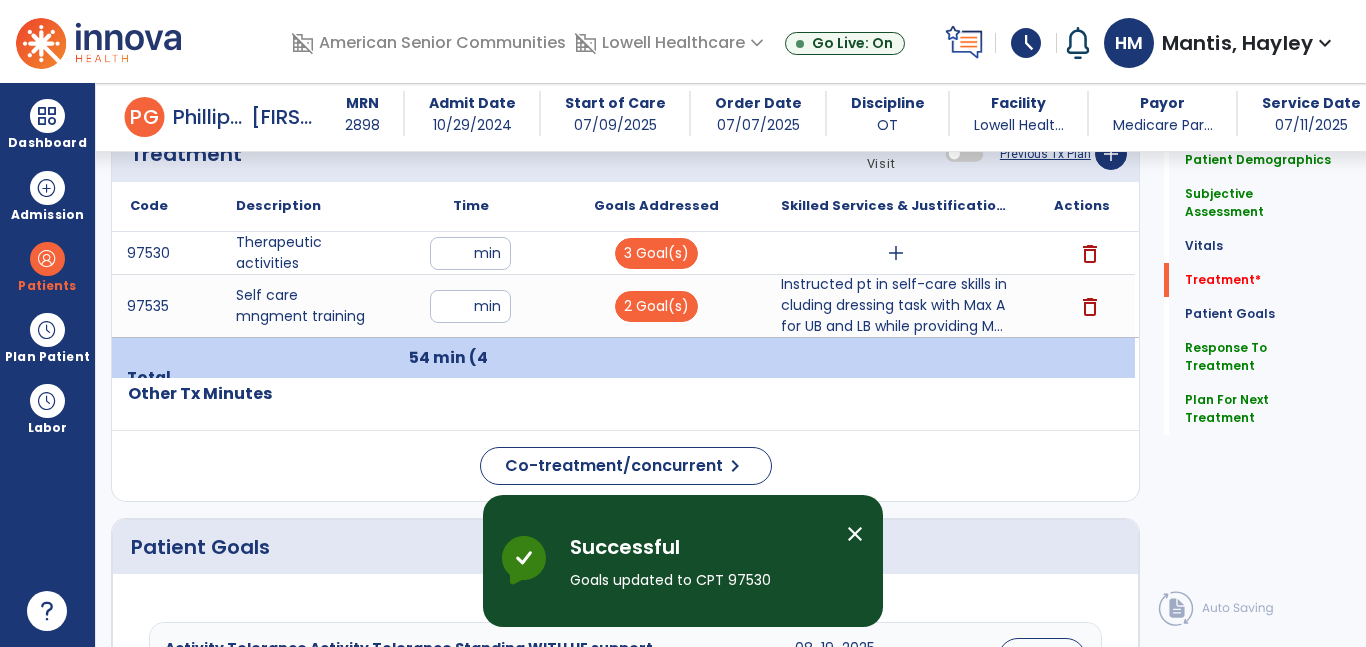 click on "add" at bounding box center (896, 253) 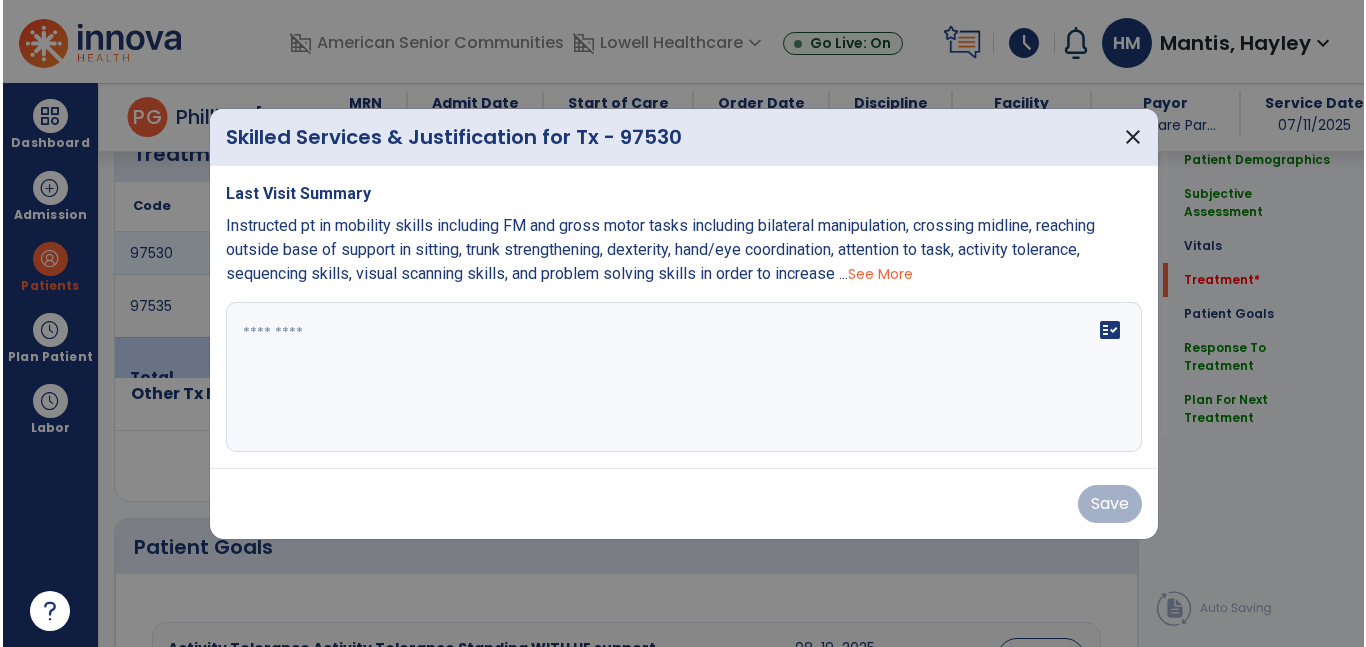 scroll, scrollTop: 1164, scrollLeft: 0, axis: vertical 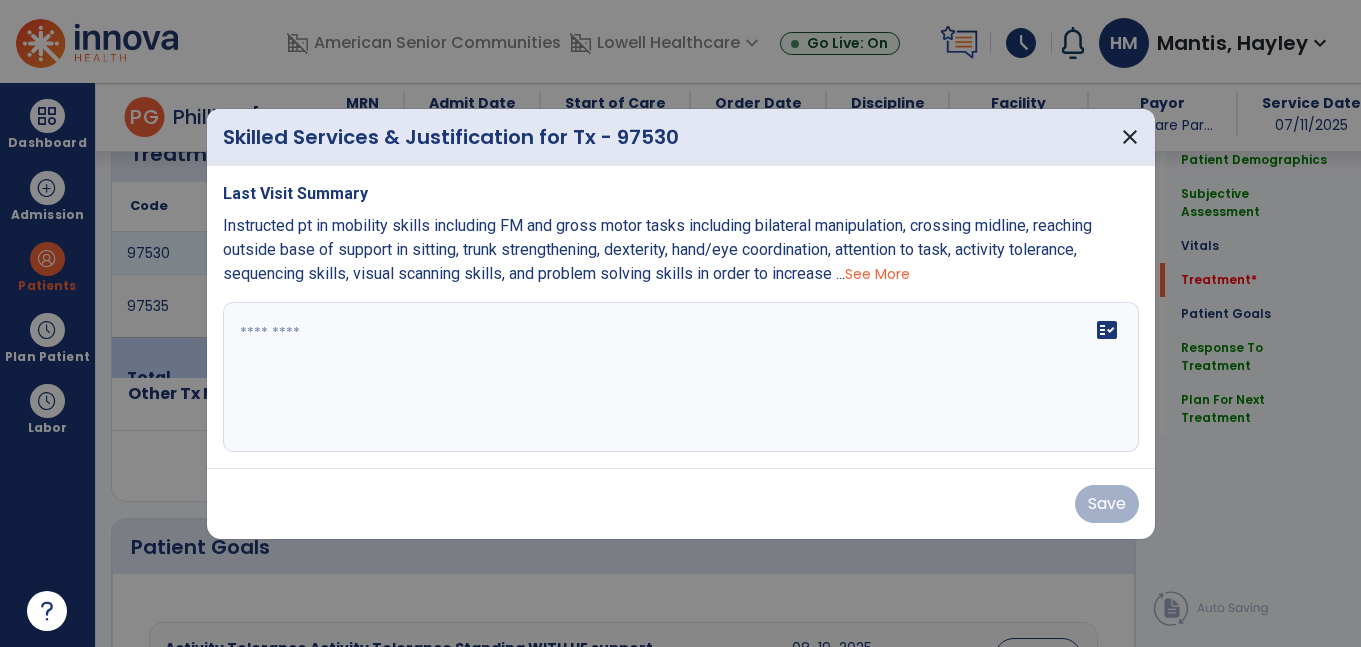 click on "See More" at bounding box center [877, 274] 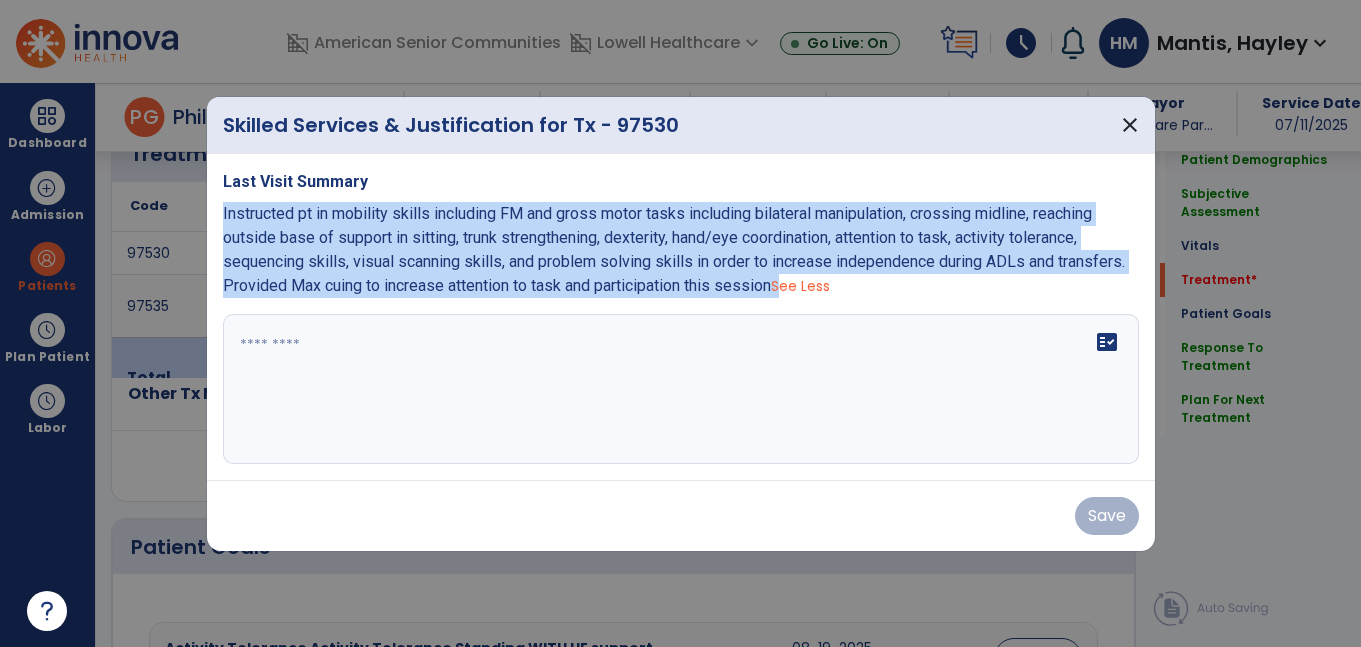 drag, startPoint x: 219, startPoint y: 213, endPoint x: 780, endPoint y: 294, distance: 566.81744 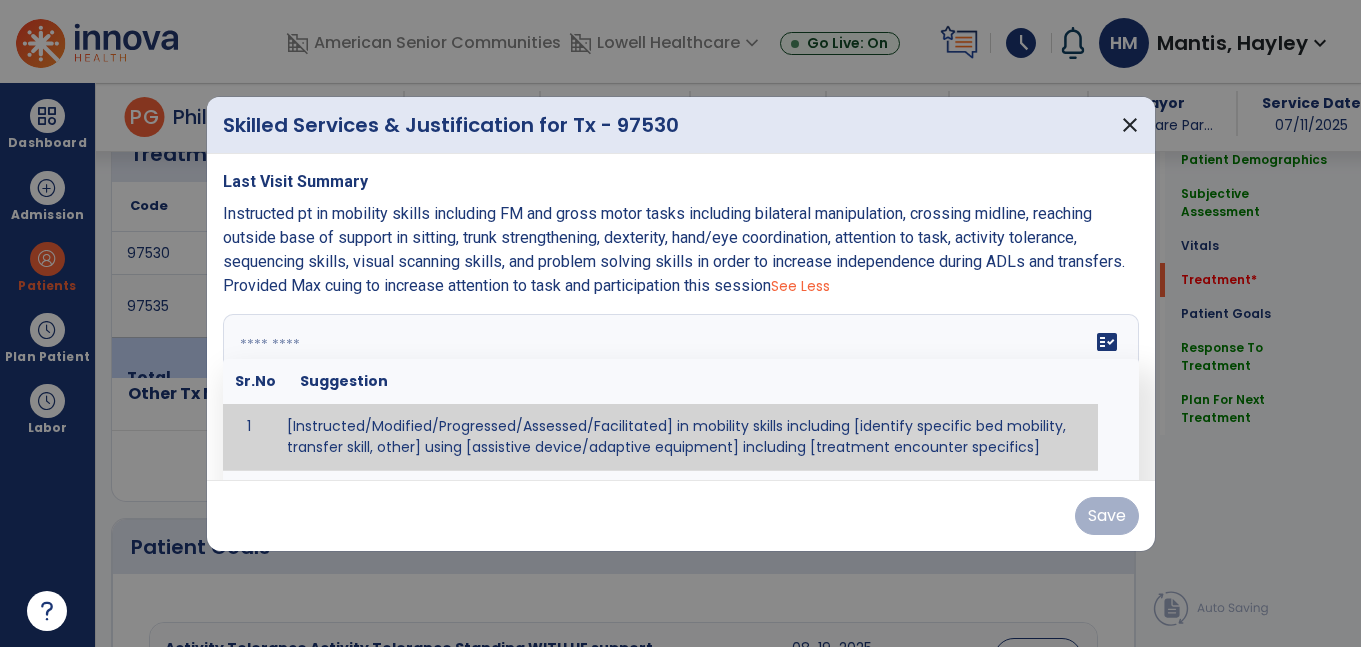 paste on "**********" 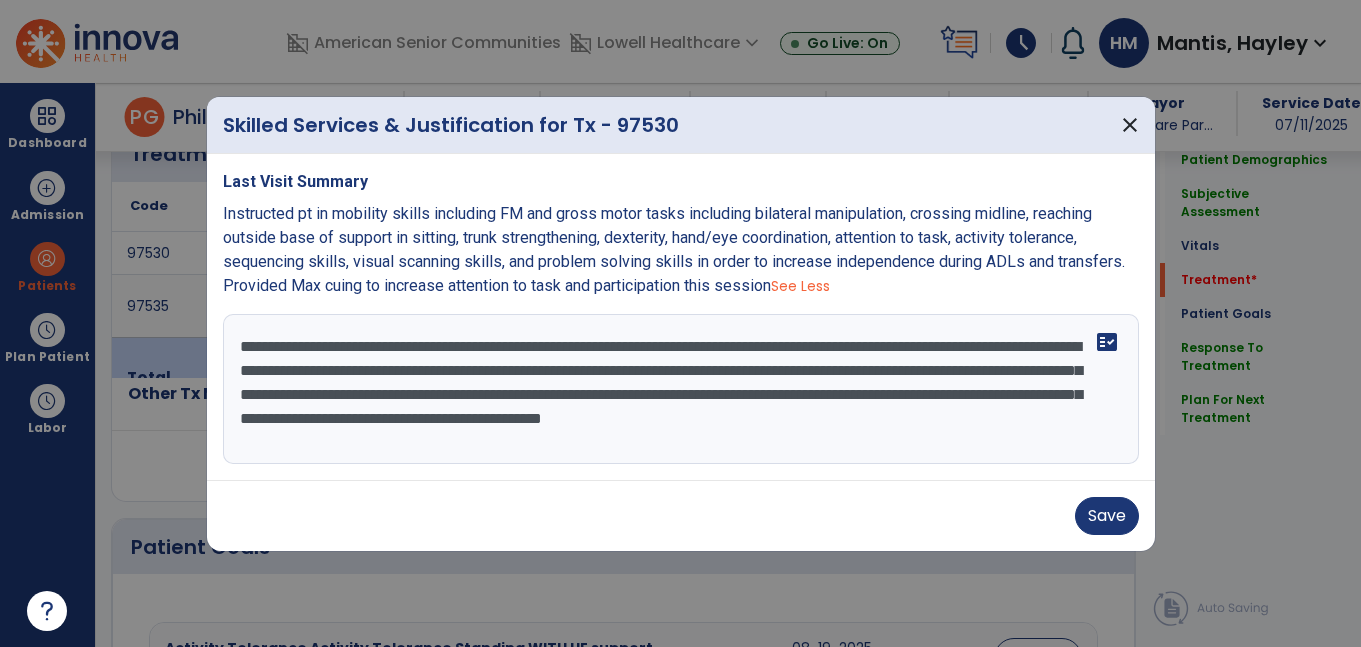 click on "**********" at bounding box center (681, 389) 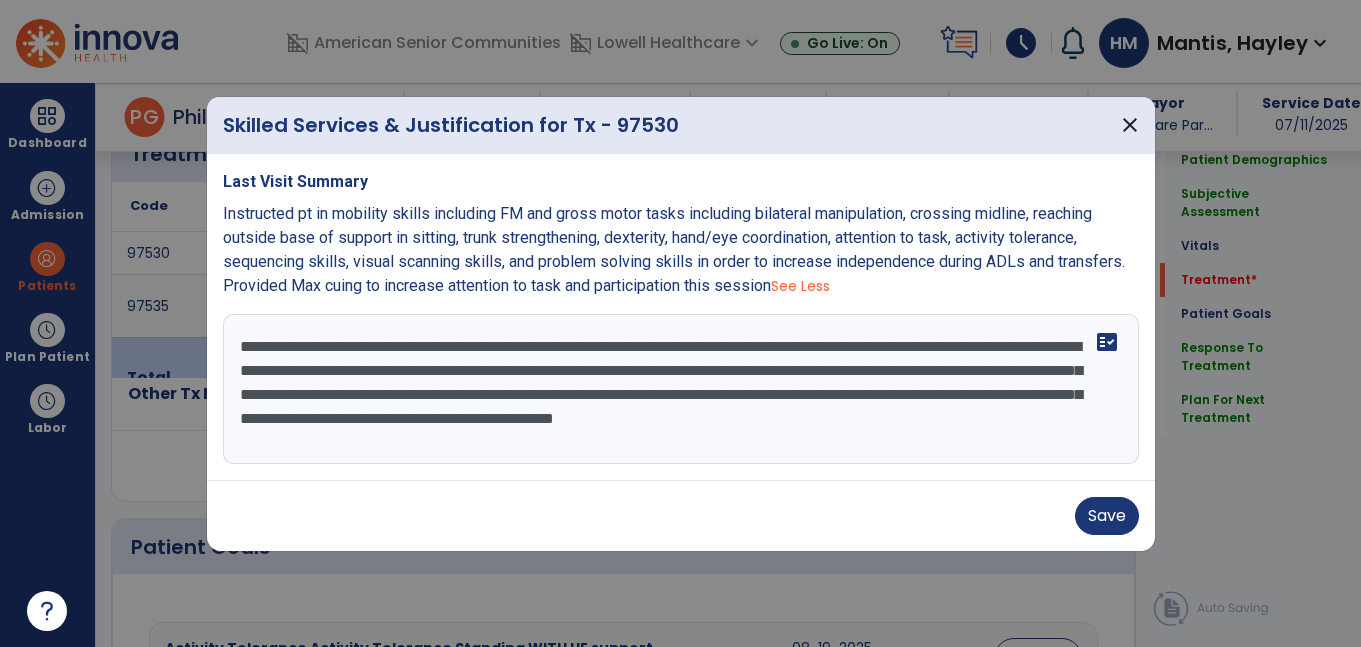 type on "**********" 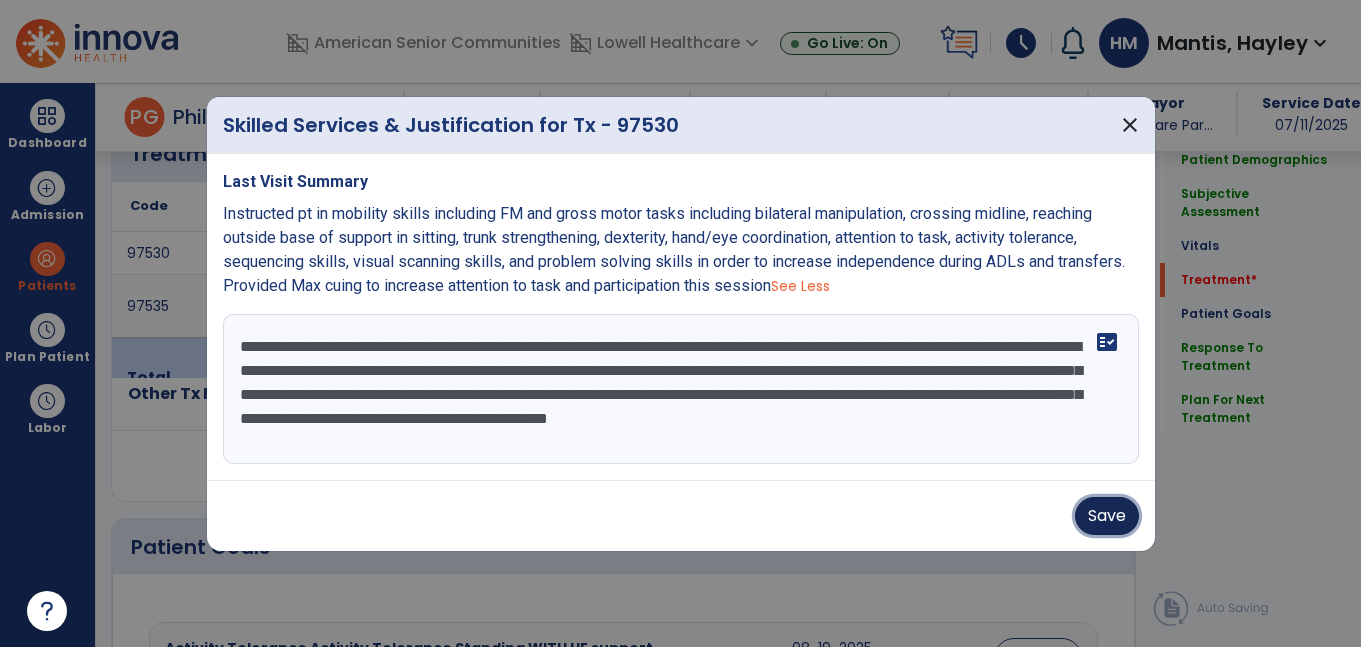 click on "Save" at bounding box center [1107, 516] 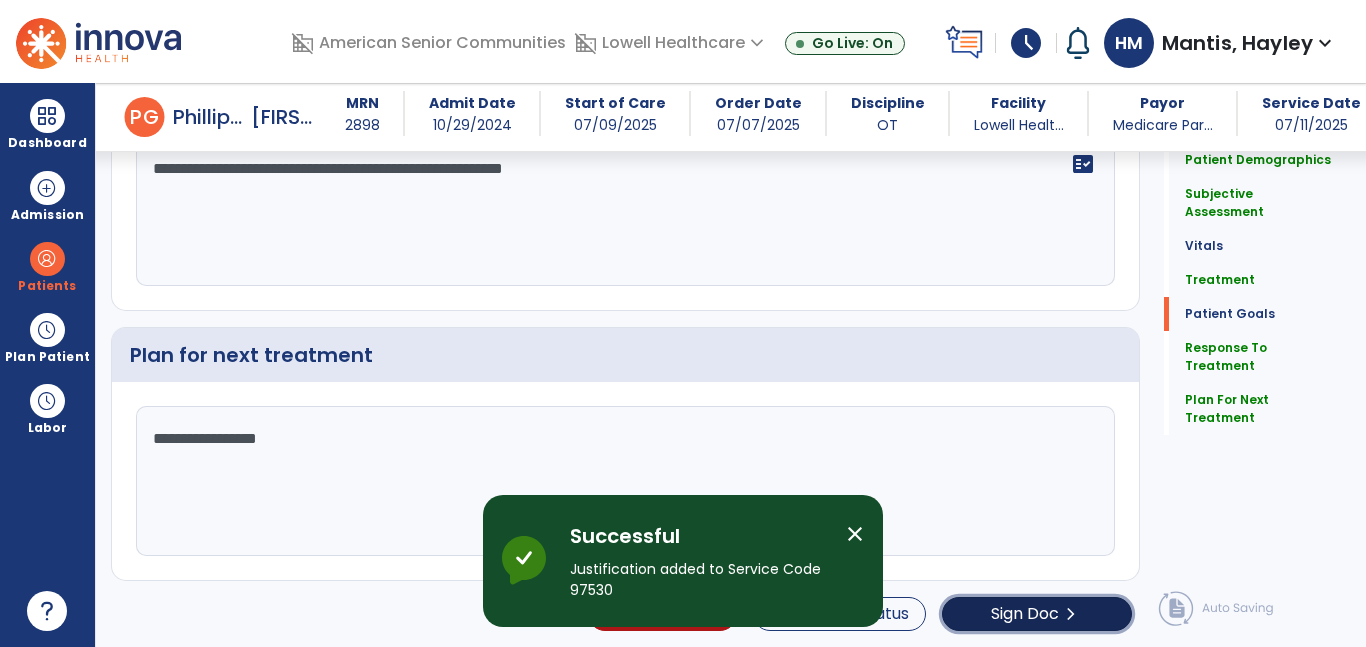 click on "Sign Doc" 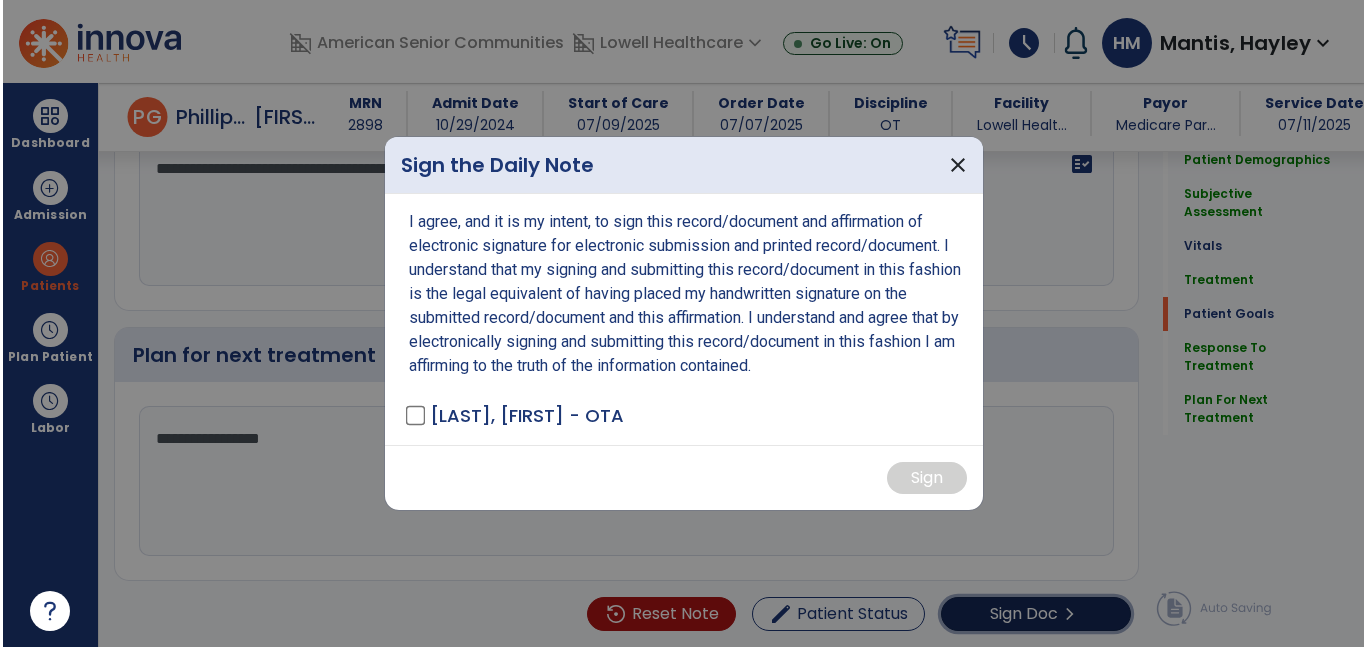 scroll, scrollTop: 2608, scrollLeft: 0, axis: vertical 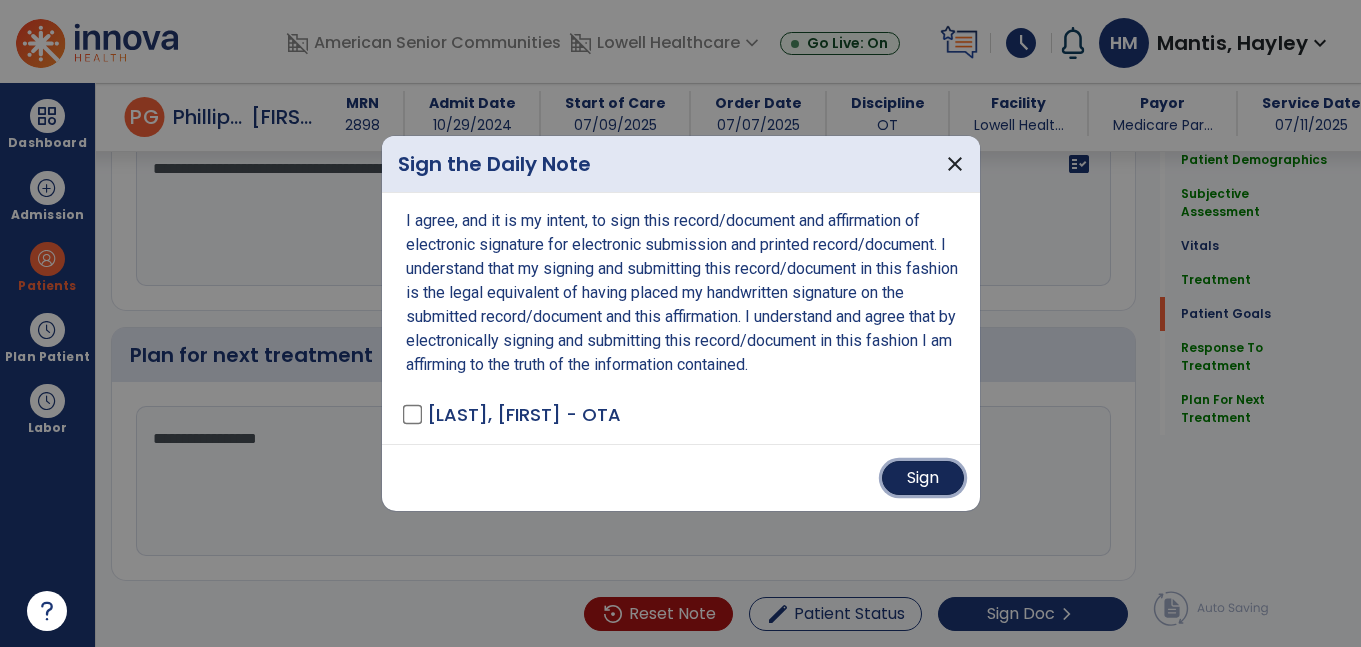 click on "Sign" at bounding box center [923, 478] 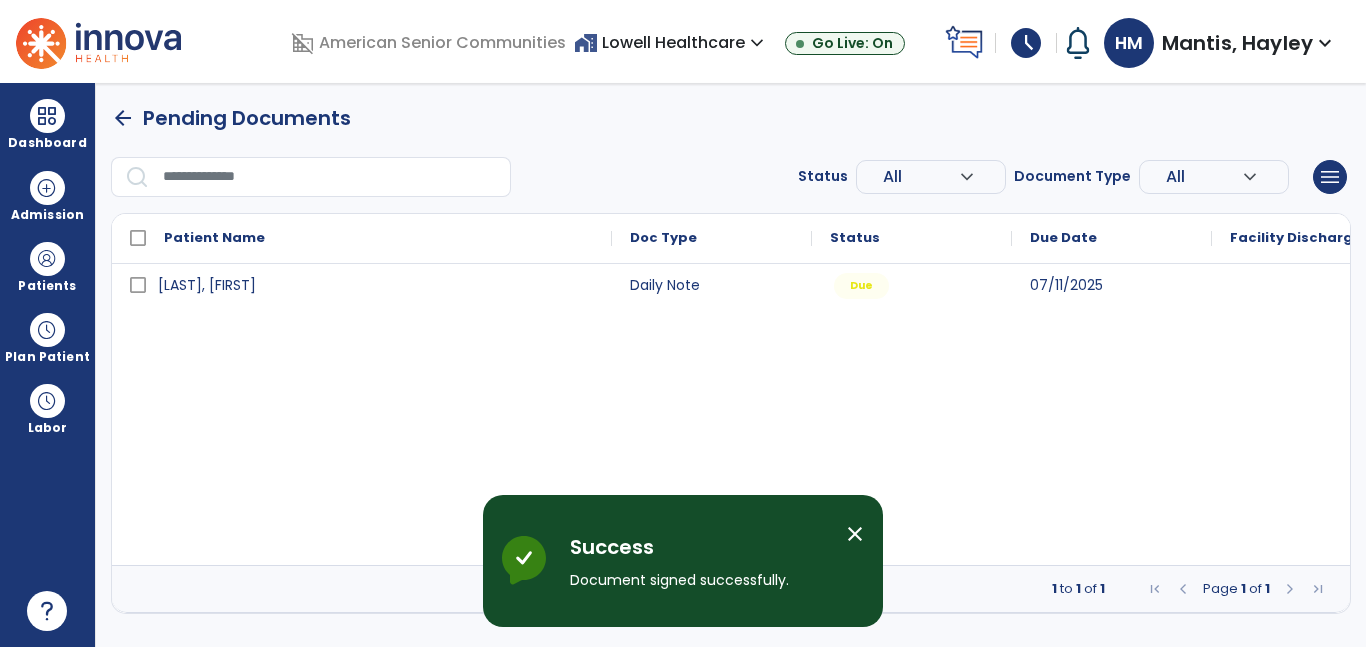 scroll, scrollTop: 0, scrollLeft: 0, axis: both 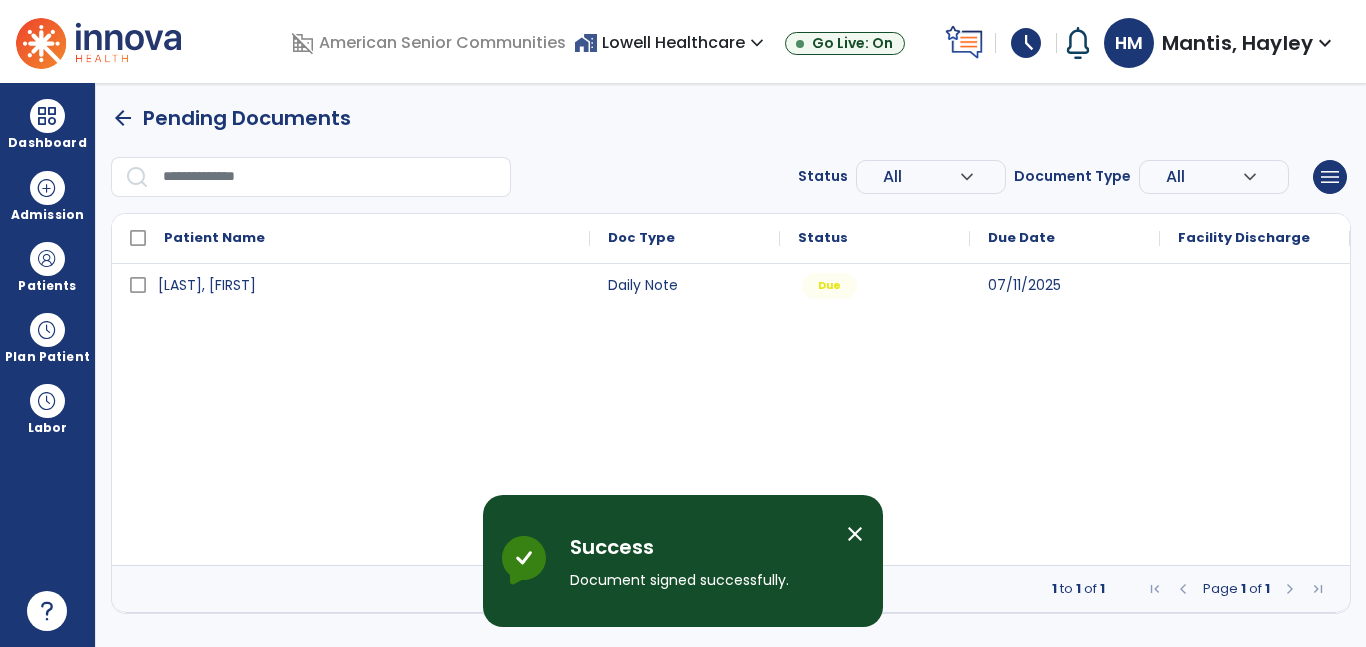 click at bounding box center (1255, 284) 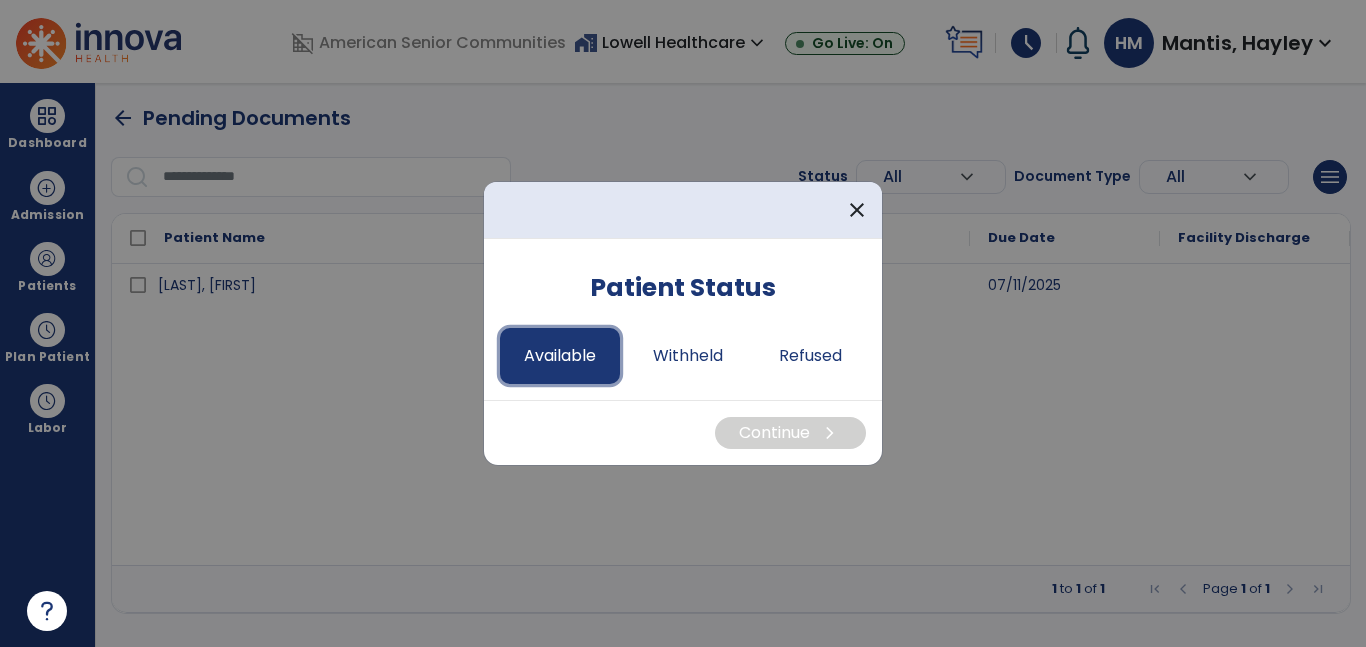 click on "Available" at bounding box center [560, 356] 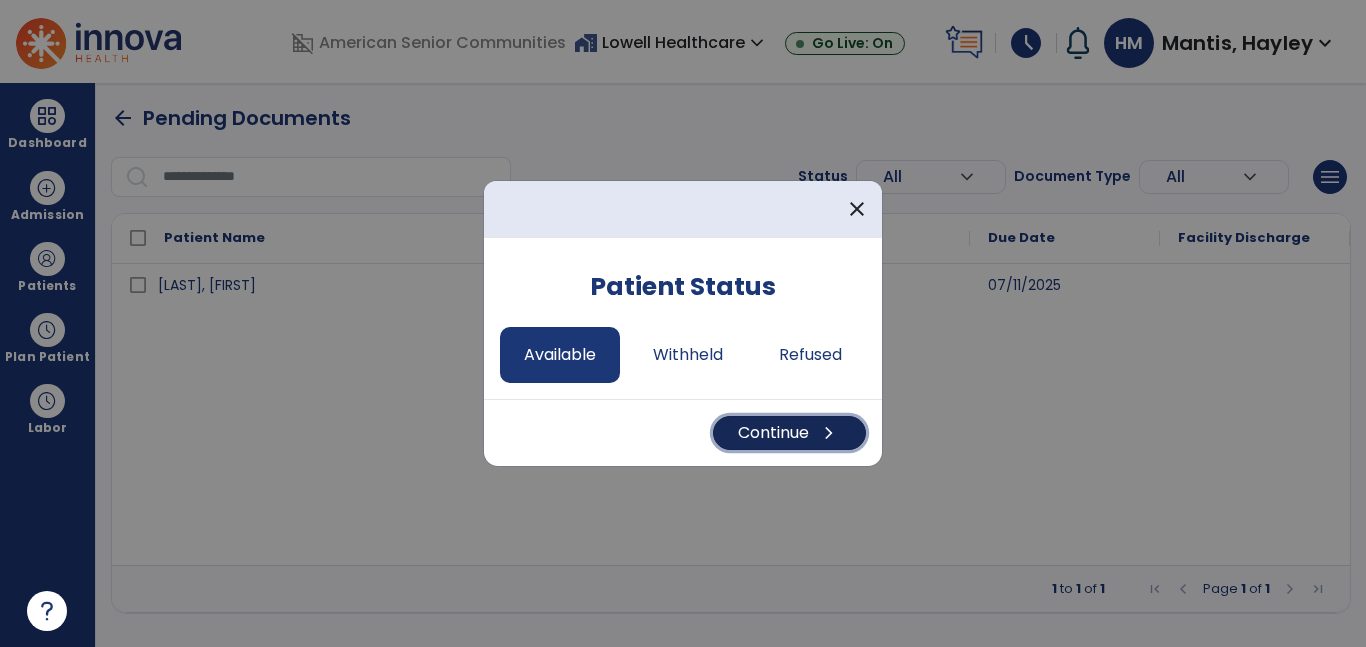 click on "Continue   chevron_right" at bounding box center [789, 433] 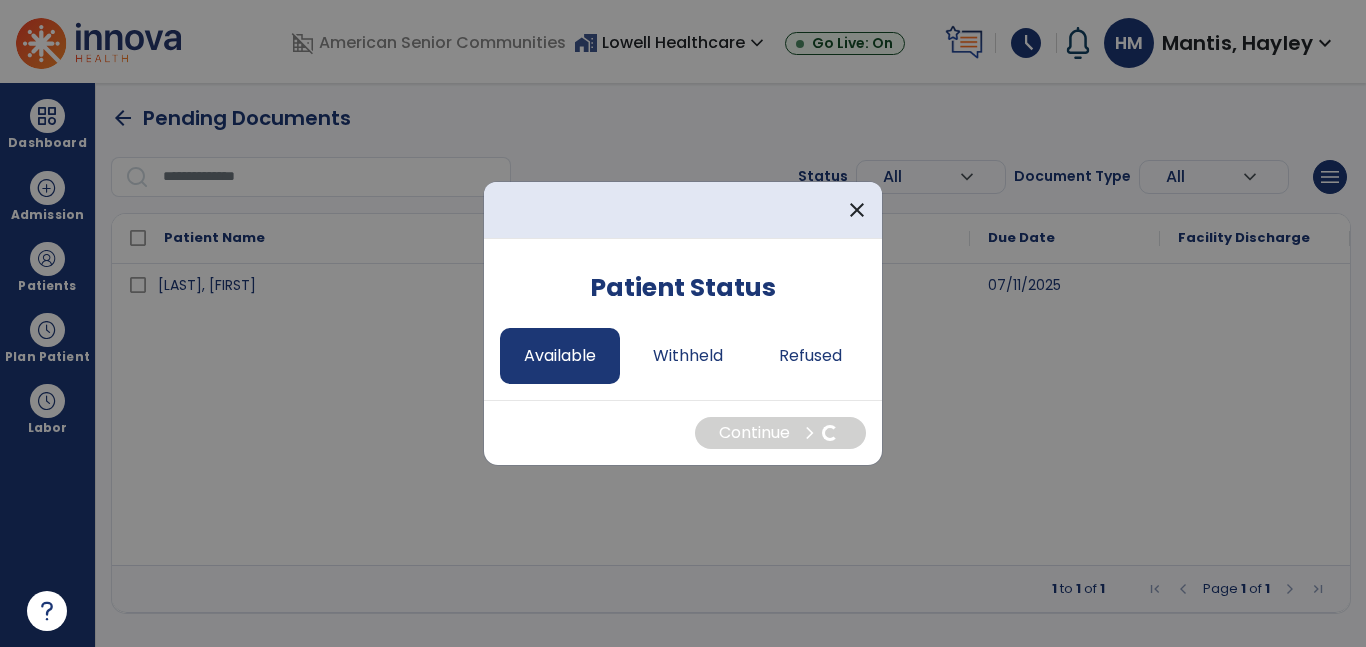 select on "*" 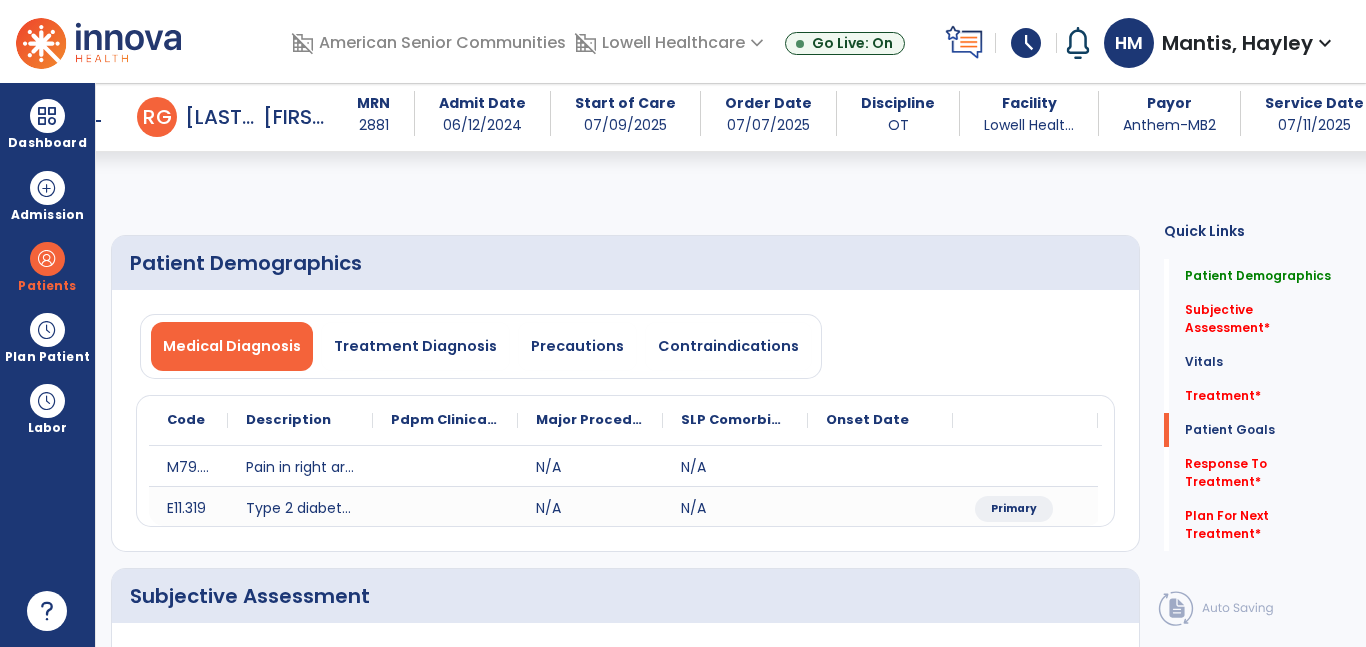 scroll, scrollTop: 2070, scrollLeft: 0, axis: vertical 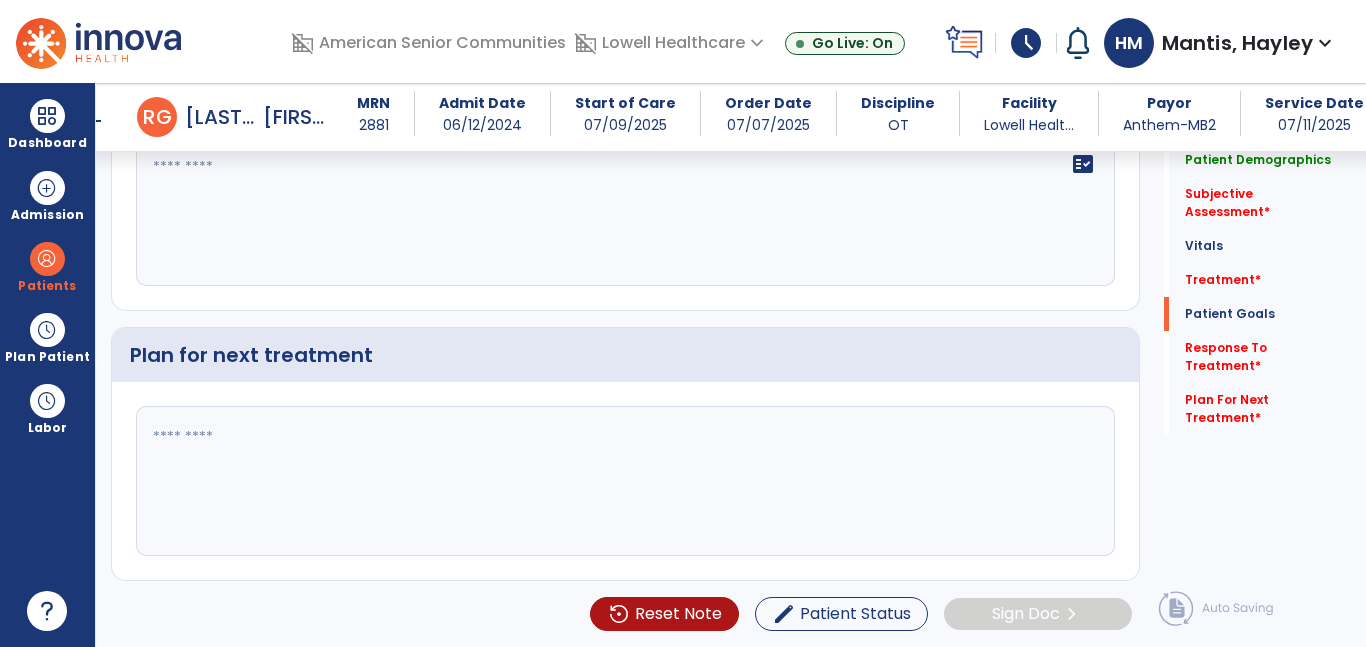 click 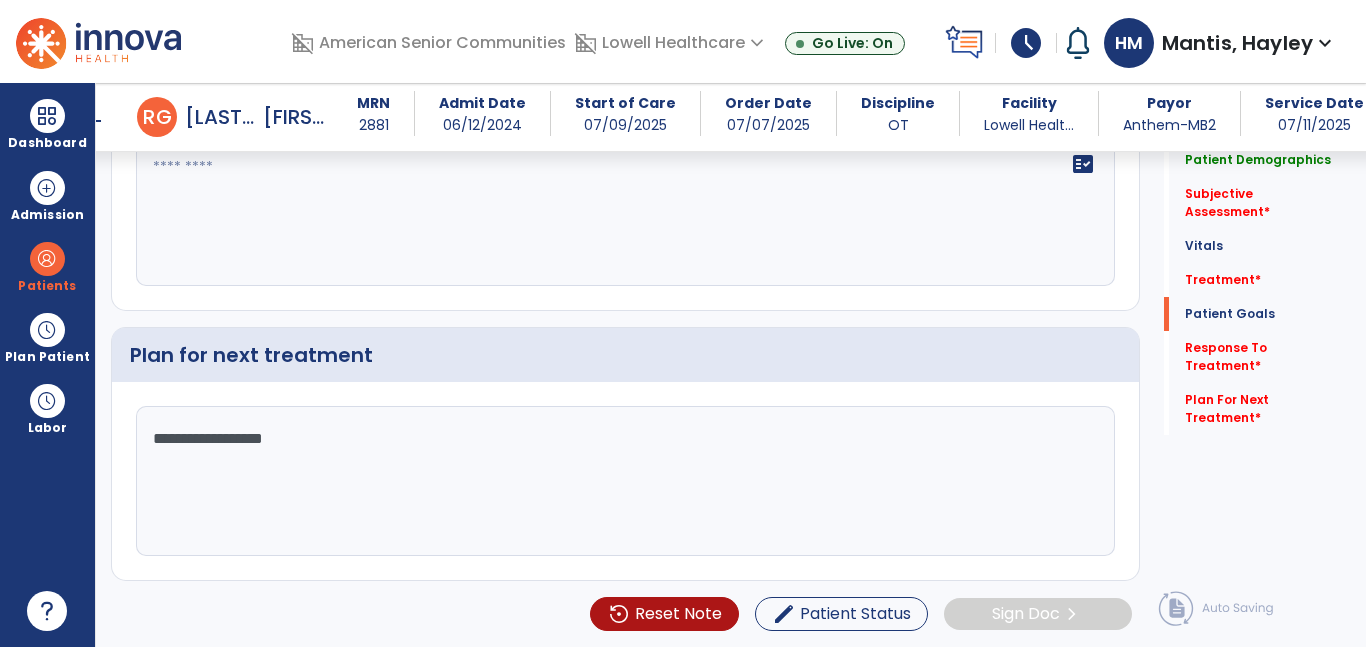 click on "**********" 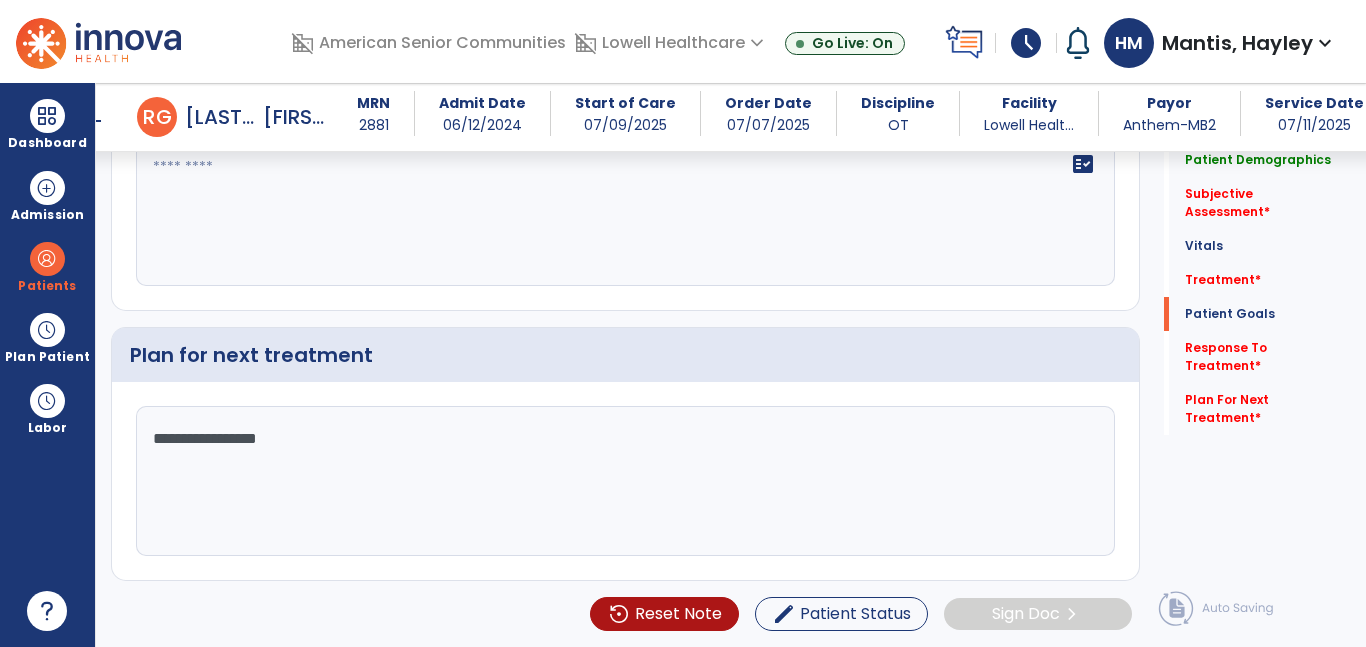 type on "**********" 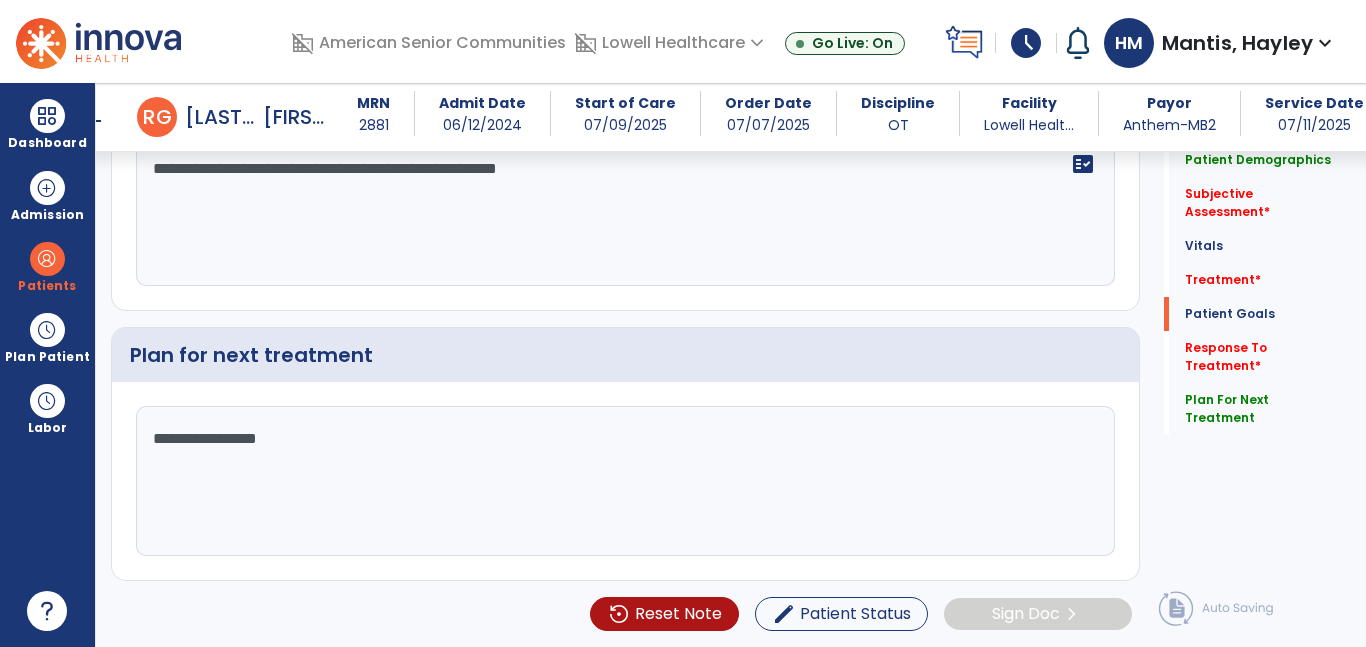 click on "**********" 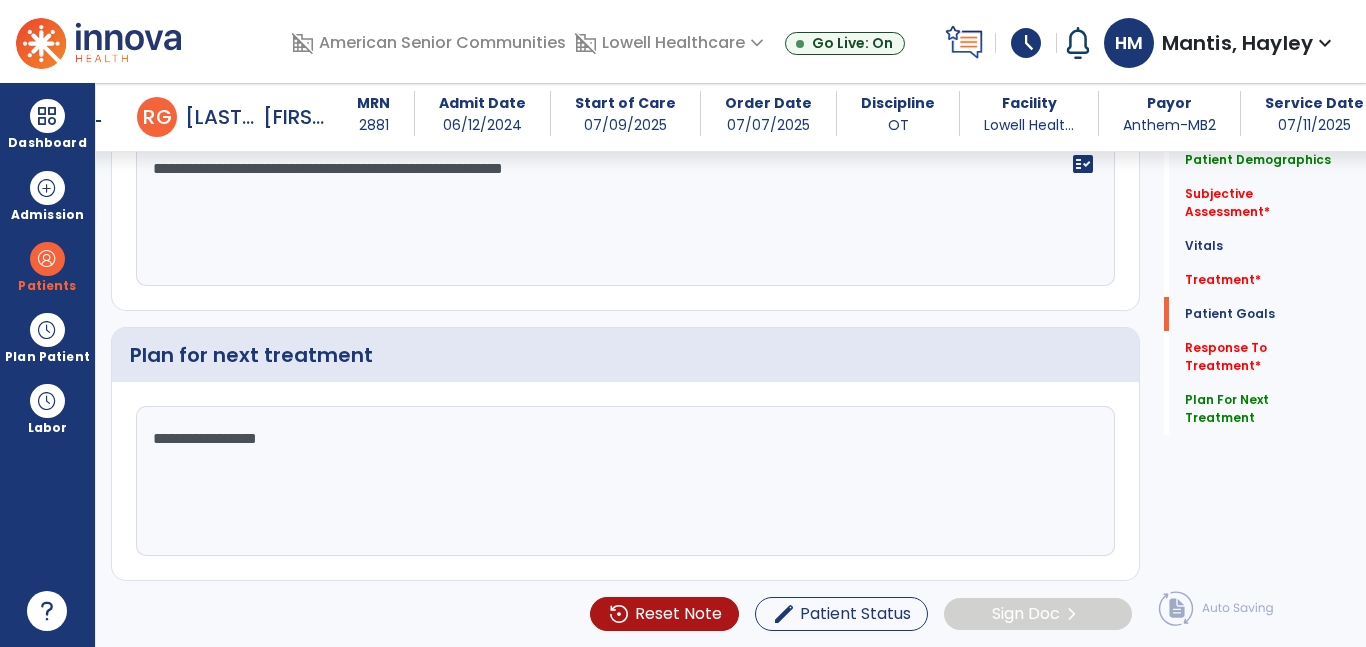 click on "**********" 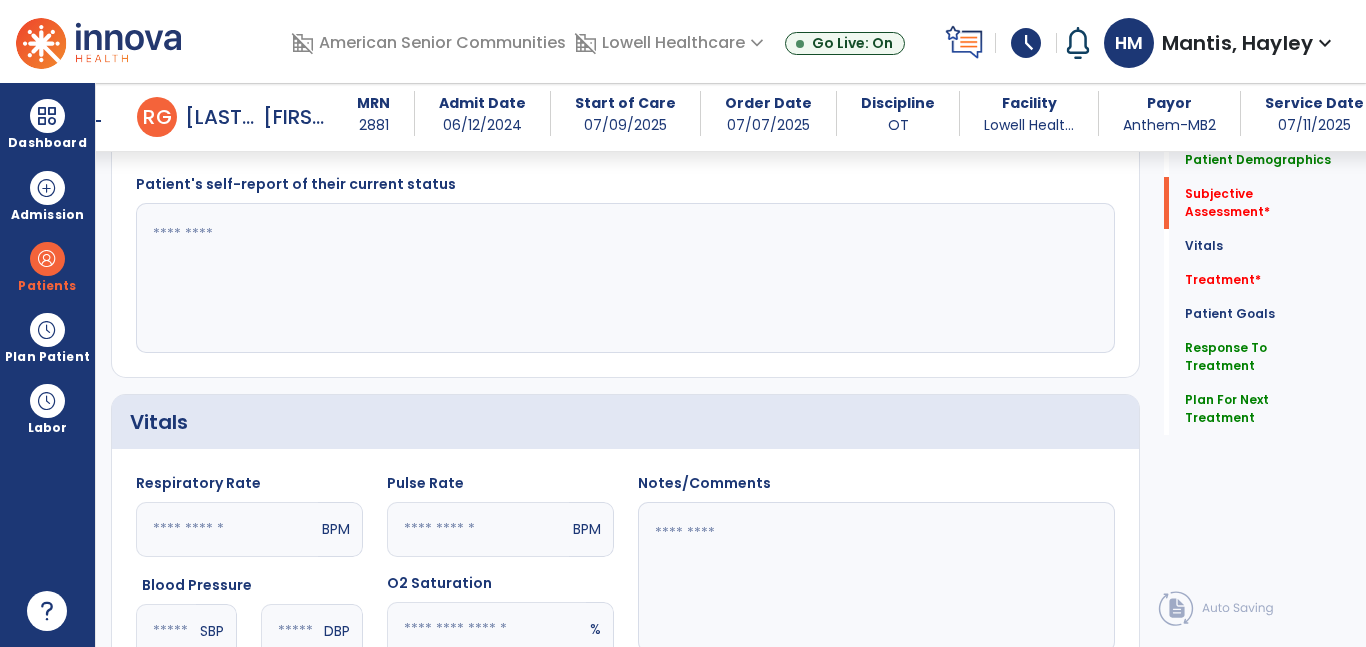 scroll, scrollTop: 460, scrollLeft: 0, axis: vertical 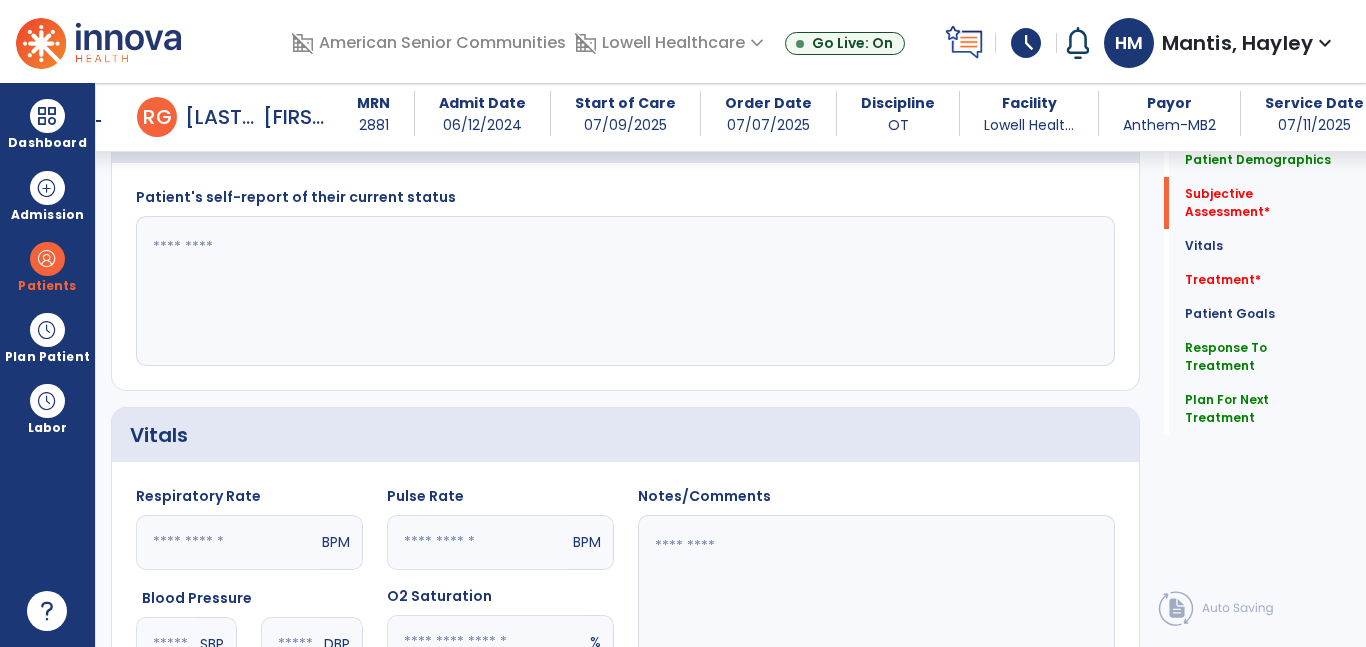 type on "**********" 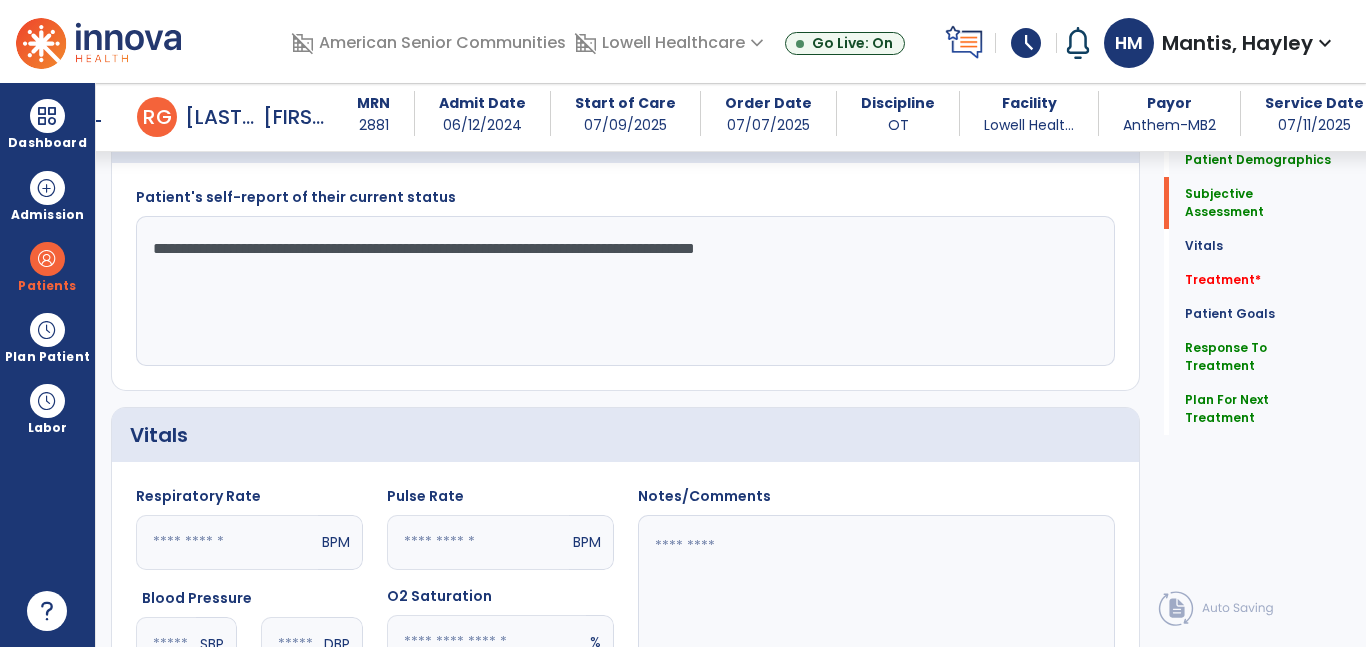 click on "**********" 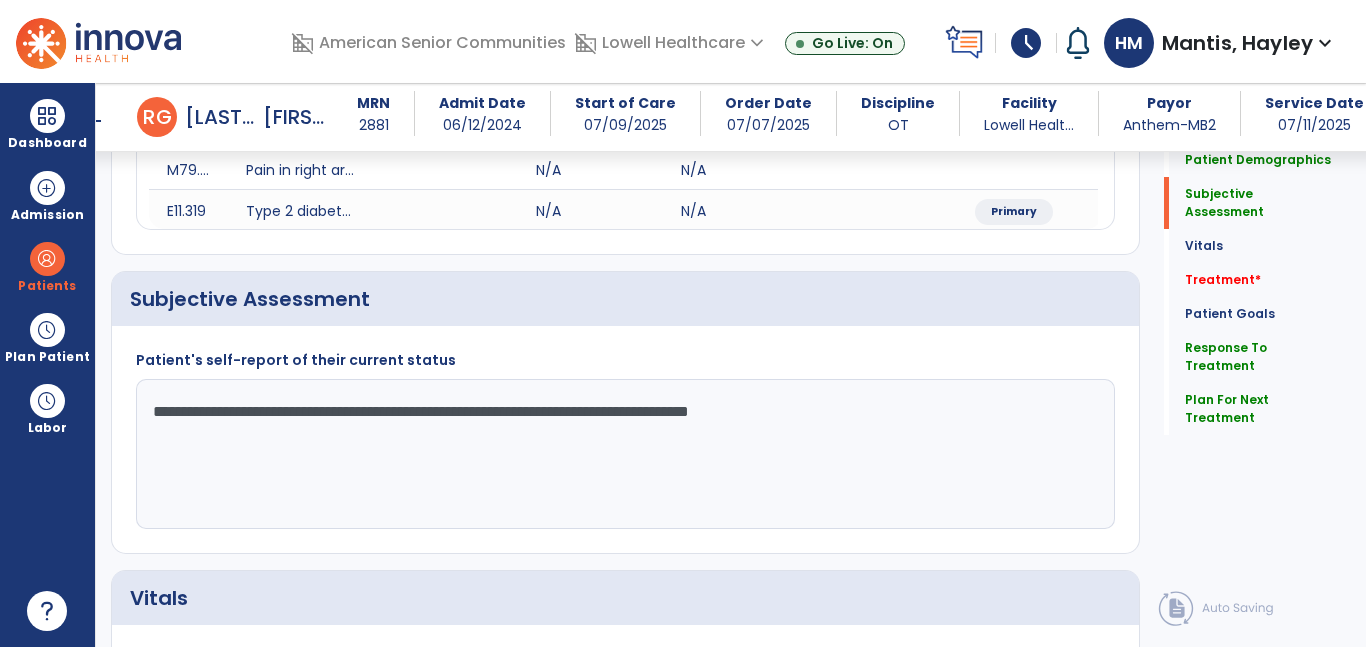 scroll, scrollTop: 295, scrollLeft: 0, axis: vertical 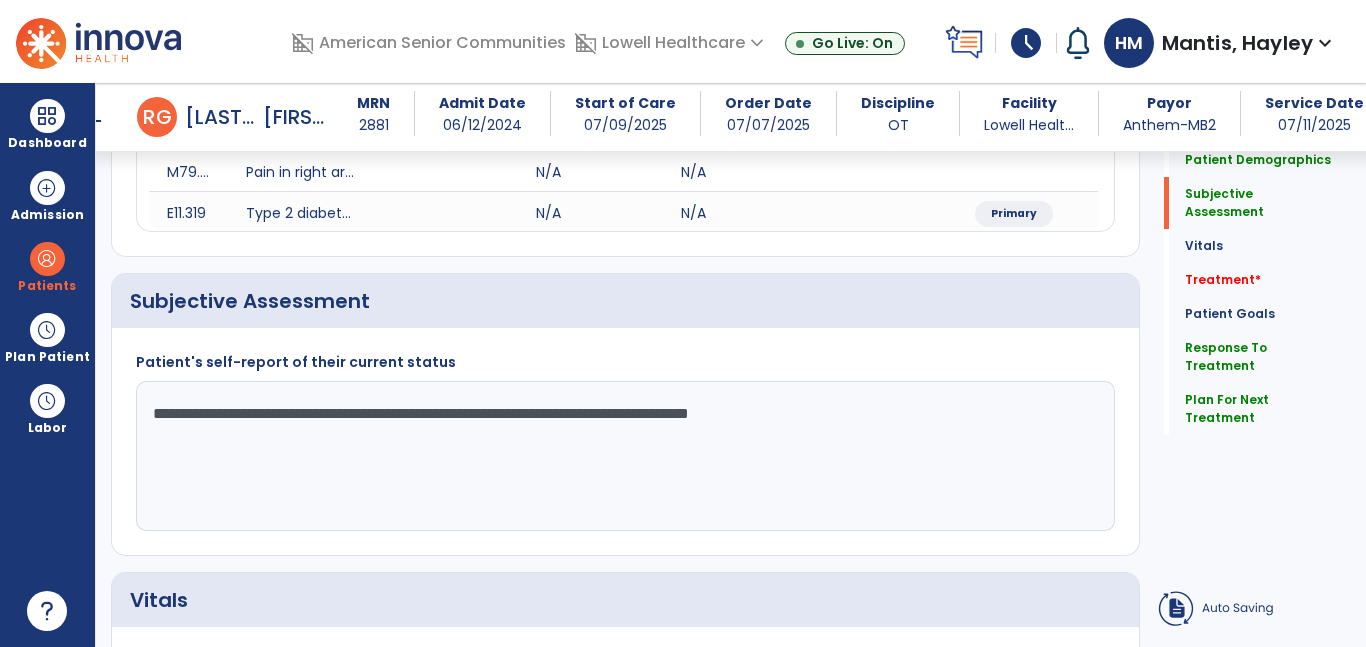 click on "**********" 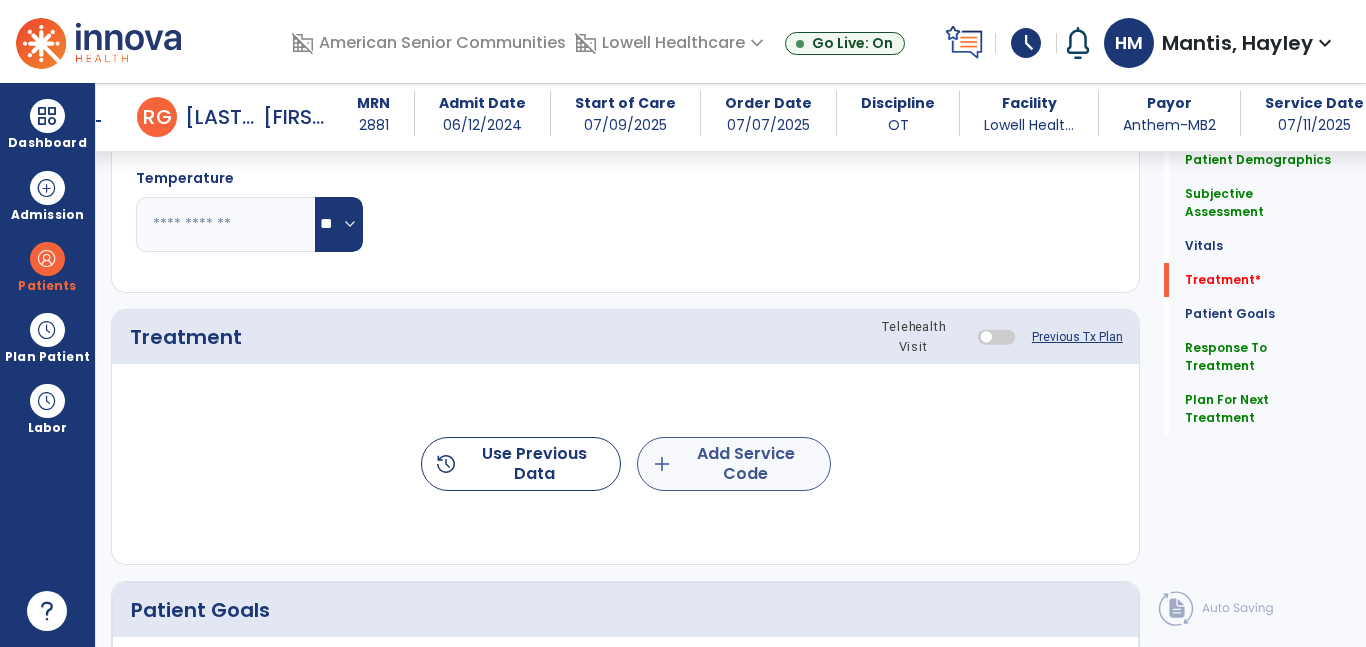 type on "**********" 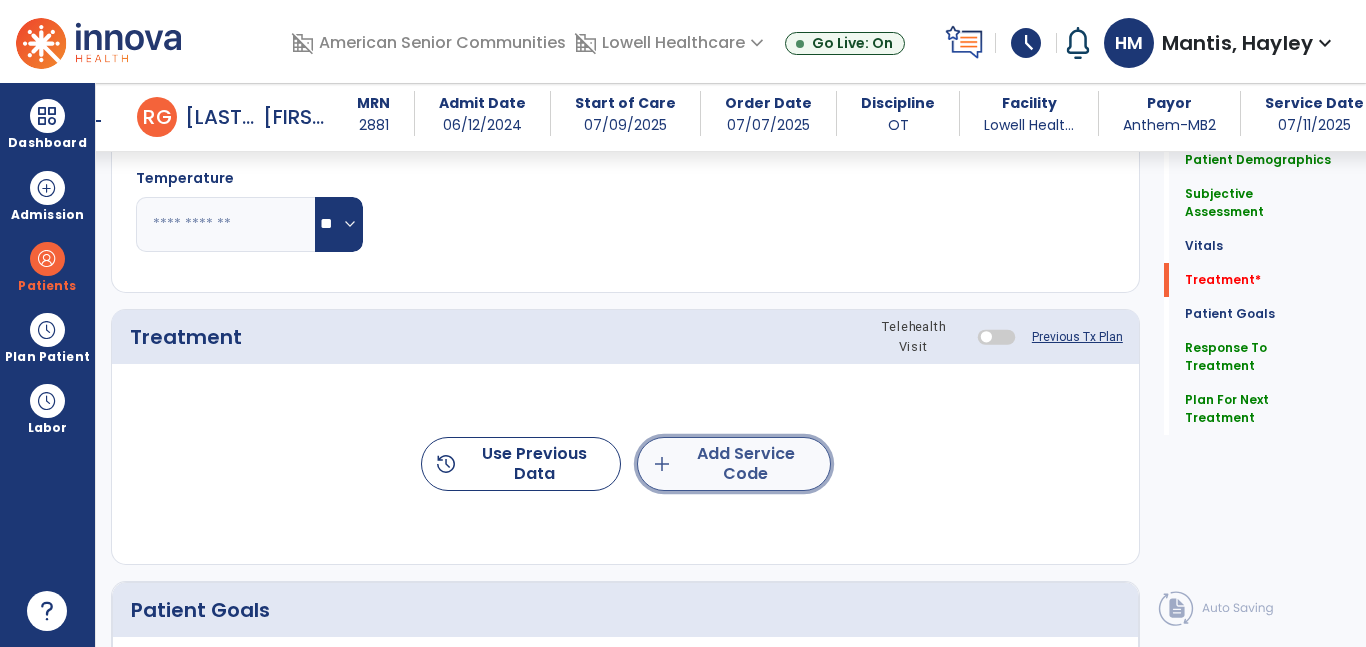 click on "add  Add Service Code" 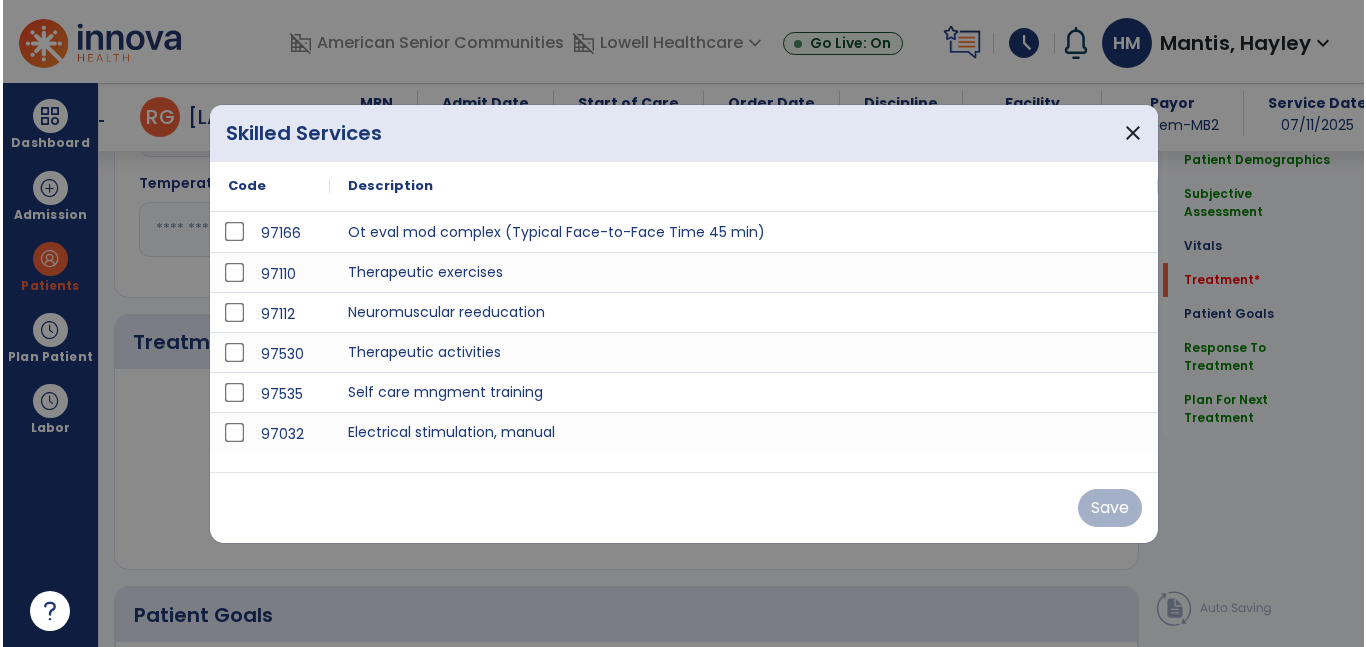 scroll, scrollTop: 980, scrollLeft: 0, axis: vertical 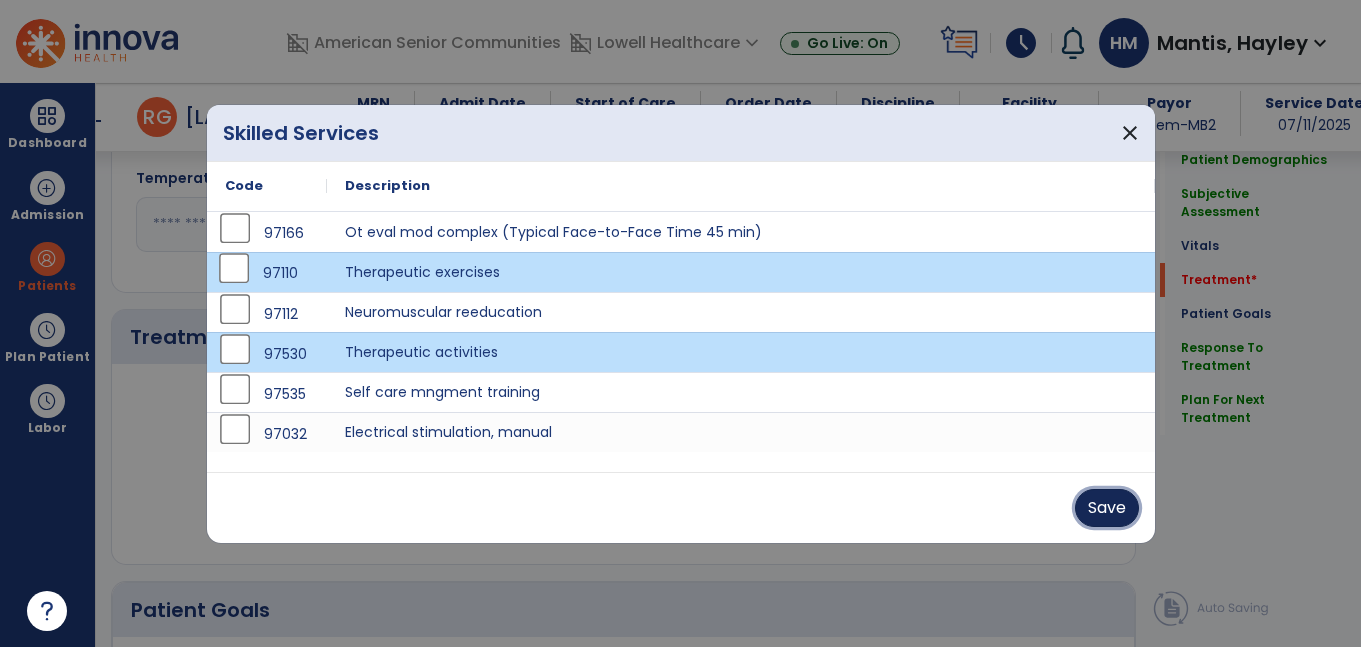 click on "Save" at bounding box center (1107, 508) 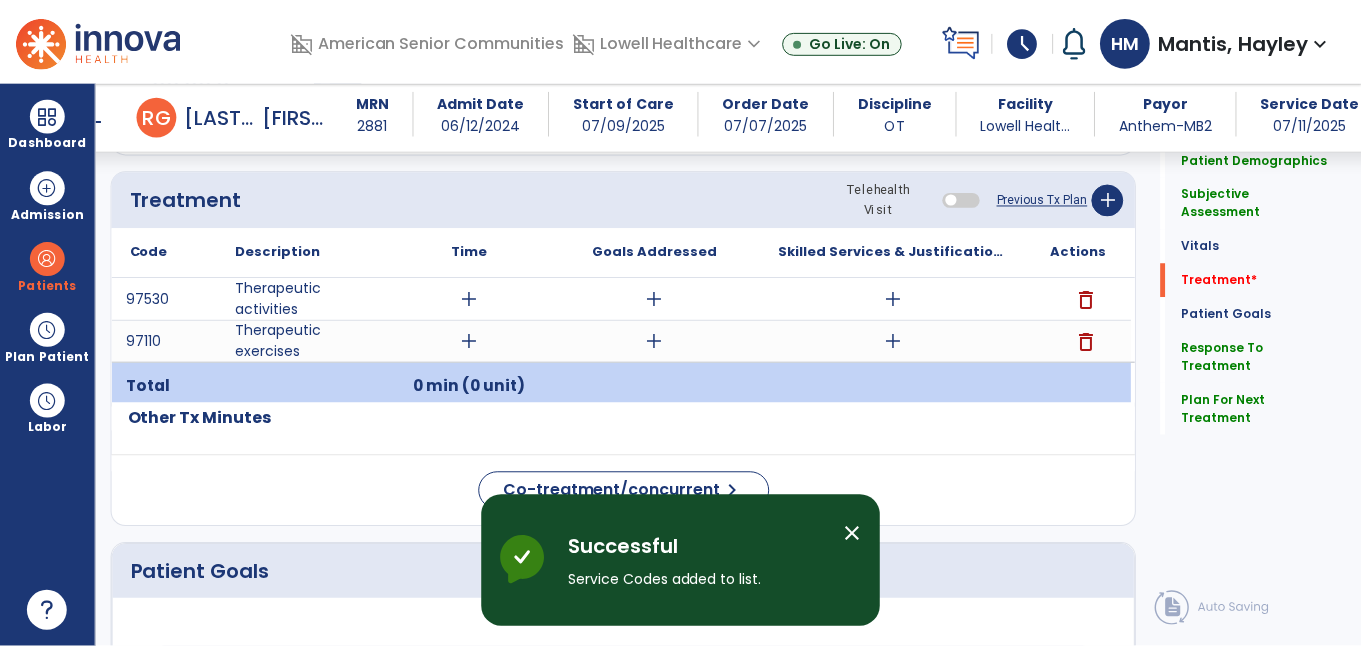 scroll, scrollTop: 1124, scrollLeft: 0, axis: vertical 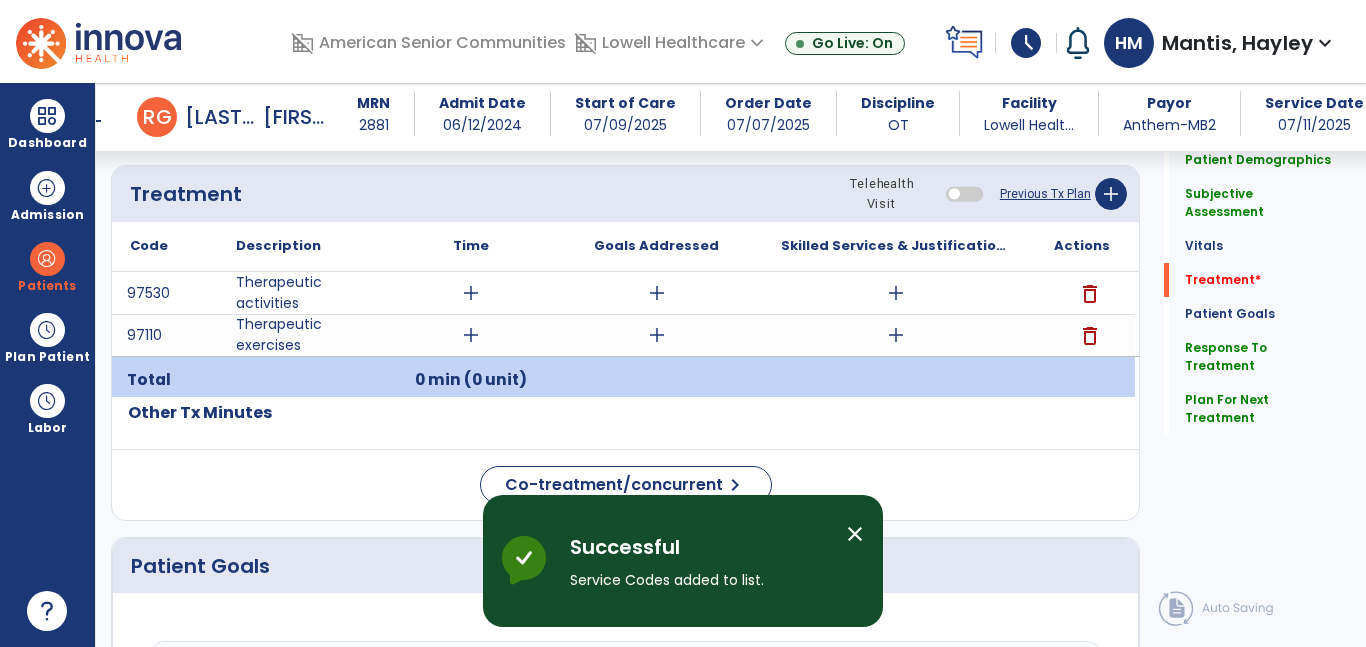 click on "add" at bounding box center [471, 335] 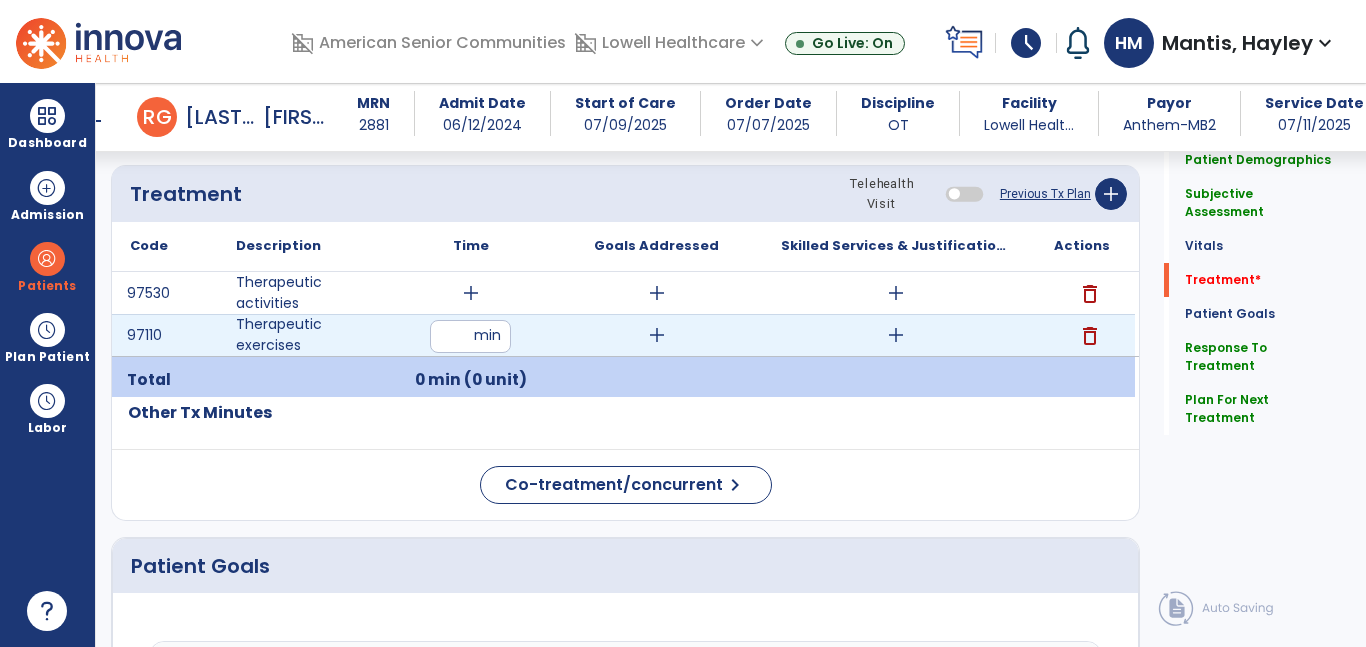 type on "*" 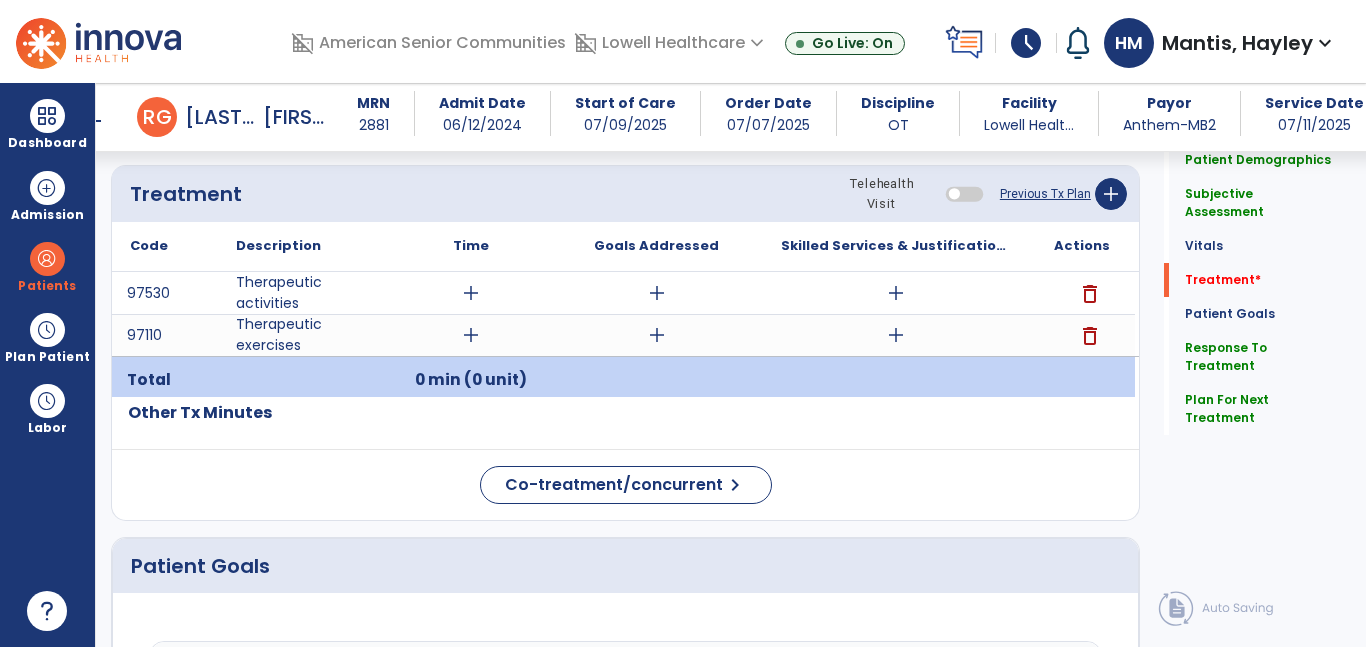 click on "delete" at bounding box center (1090, 336) 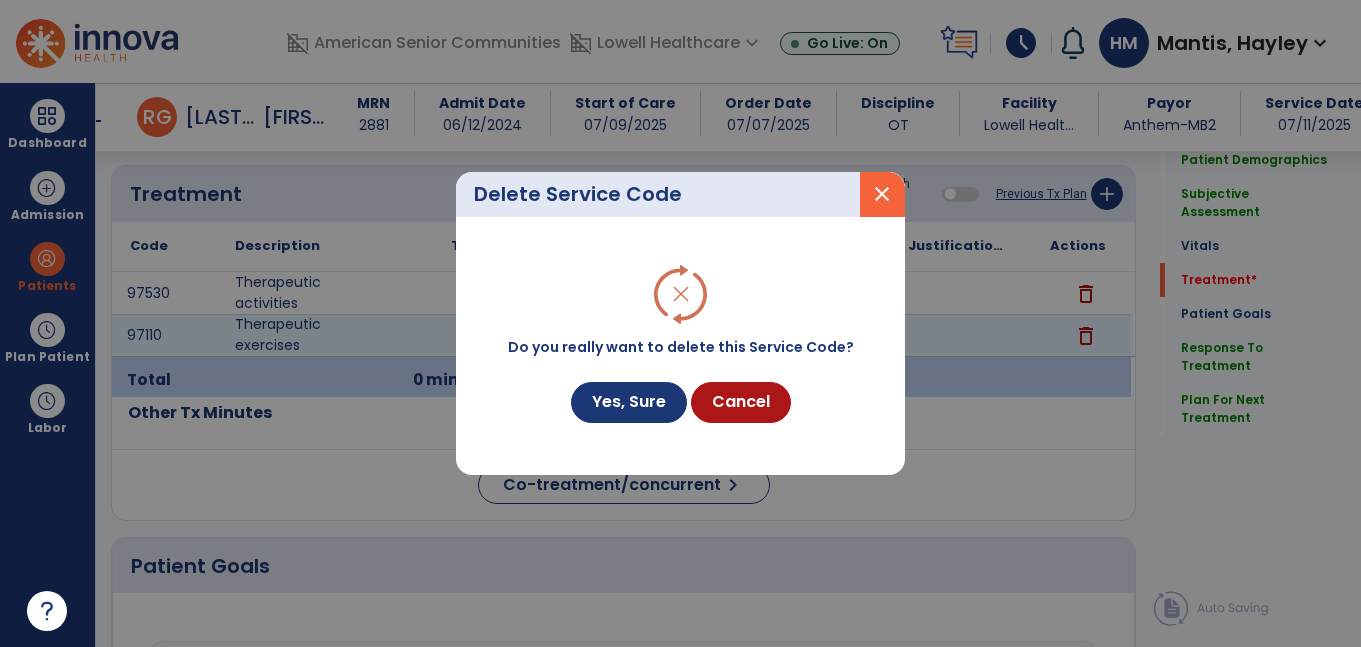 scroll, scrollTop: 1124, scrollLeft: 0, axis: vertical 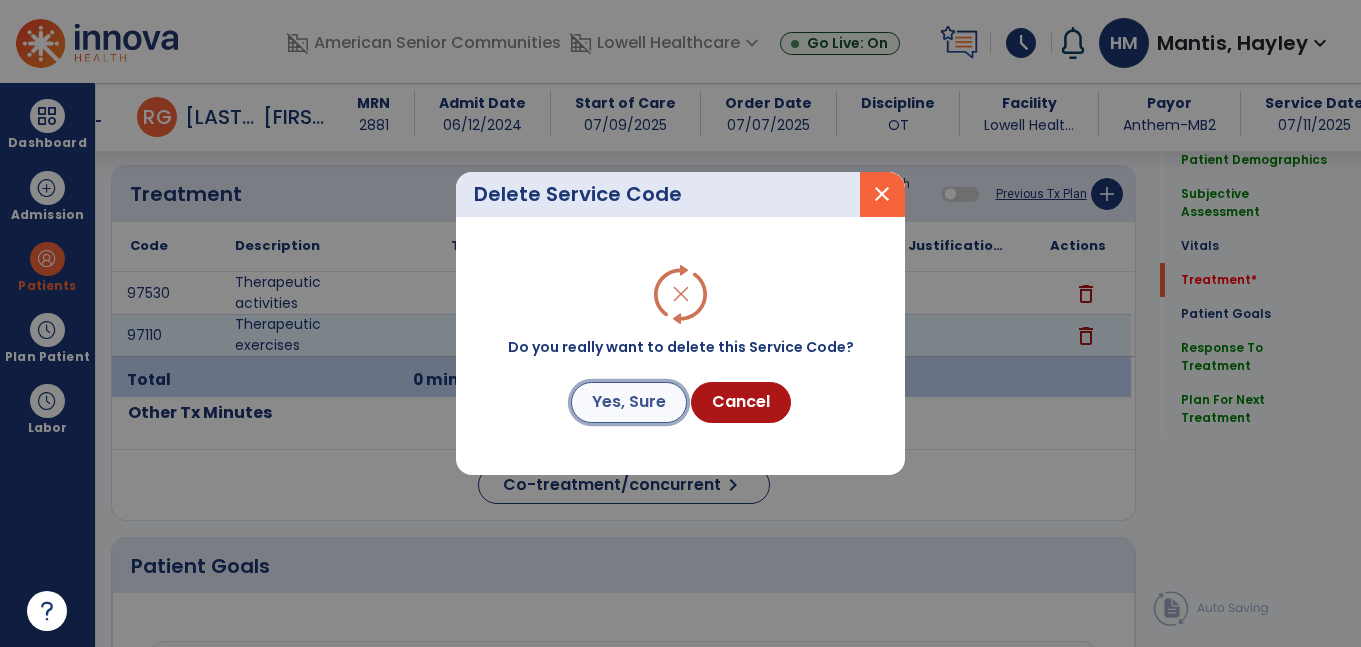 click on "Yes, Sure" at bounding box center [629, 402] 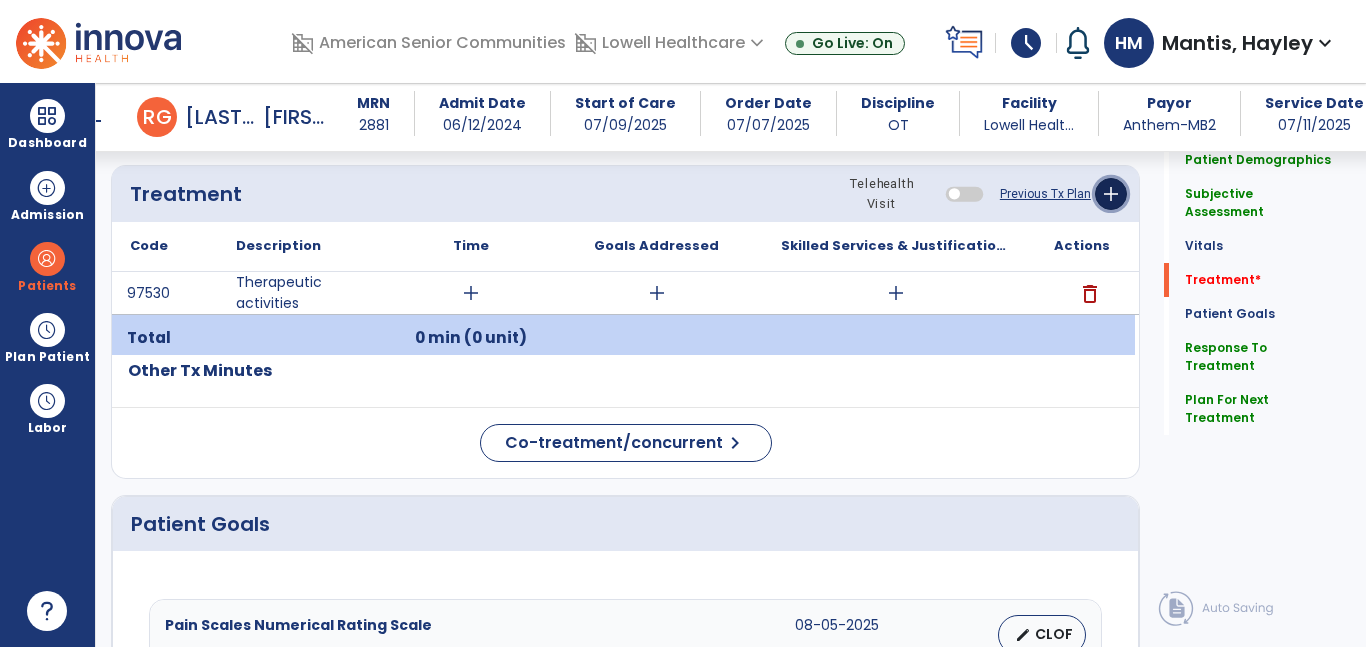 click on "add" 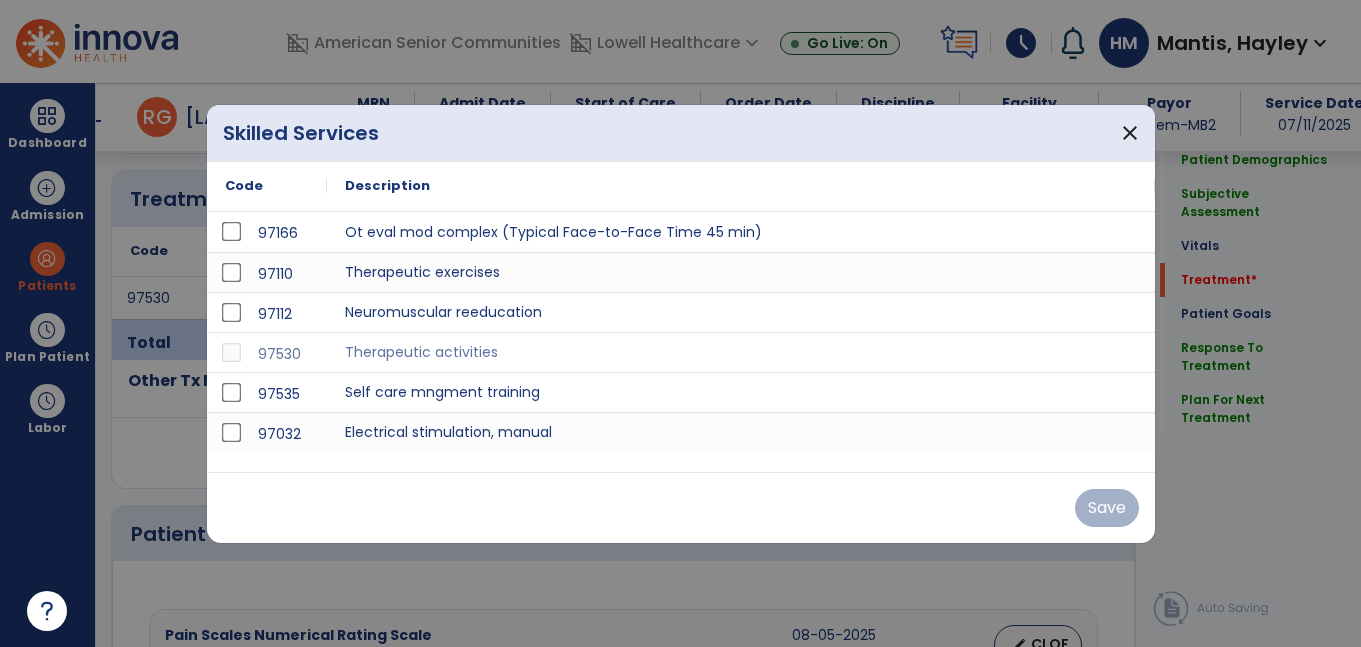 scroll, scrollTop: 1124, scrollLeft: 0, axis: vertical 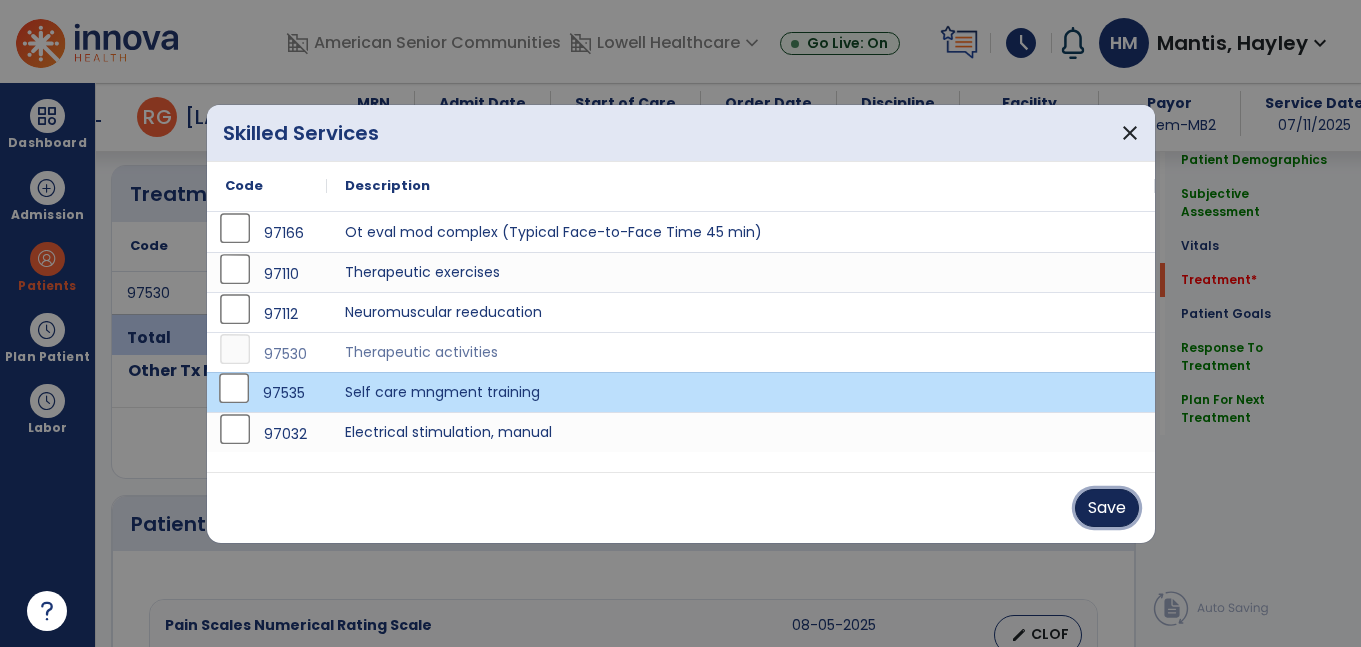 click on "Save" at bounding box center (1107, 508) 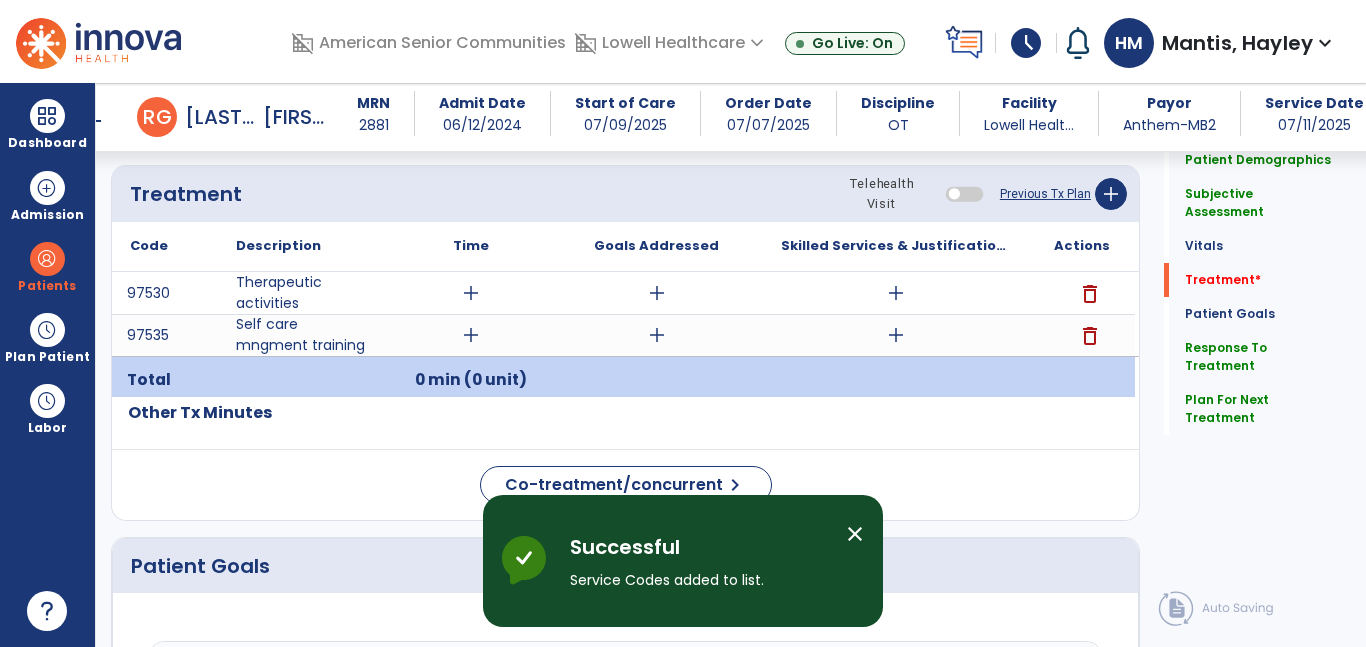 click on "add" at bounding box center [471, 335] 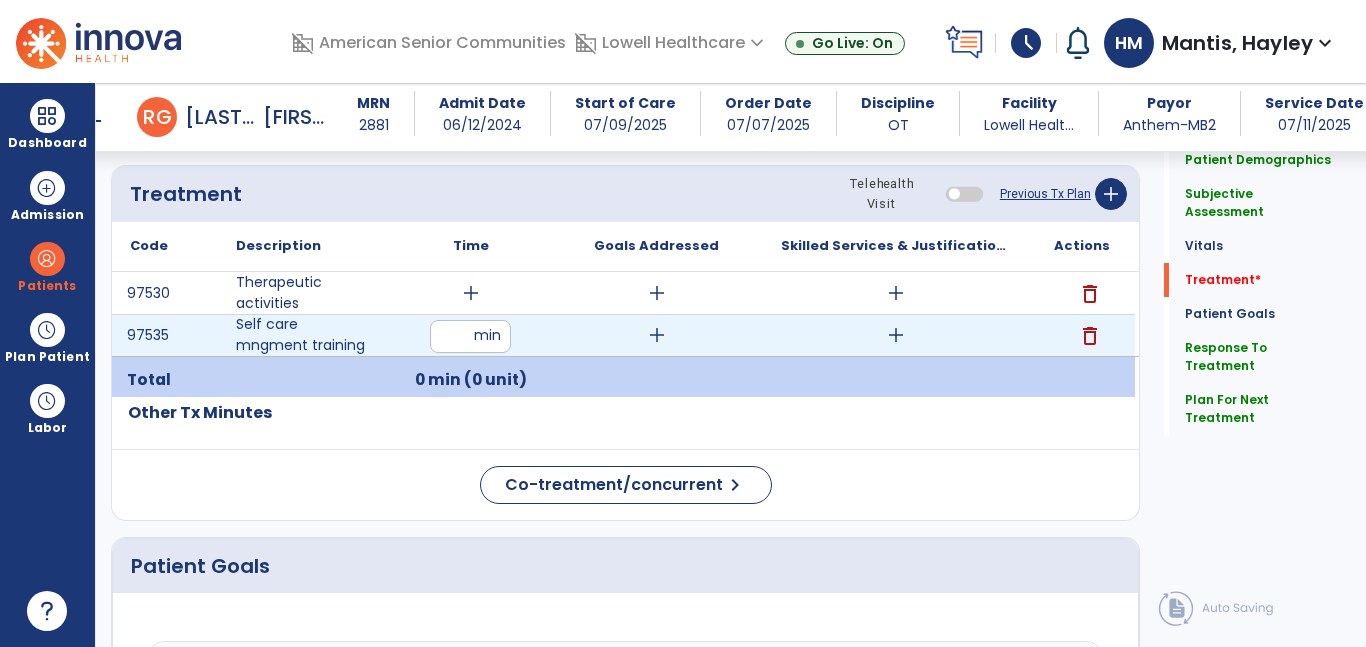 type on "**" 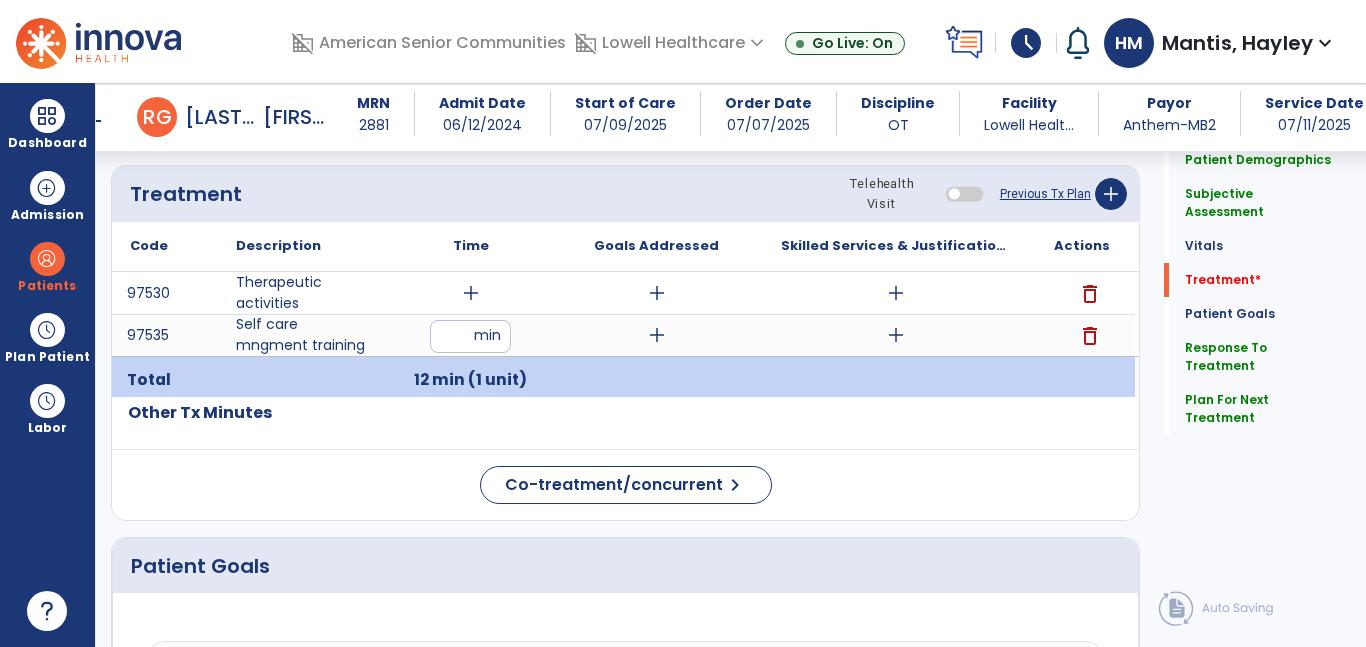 click on "add" at bounding box center [656, 335] 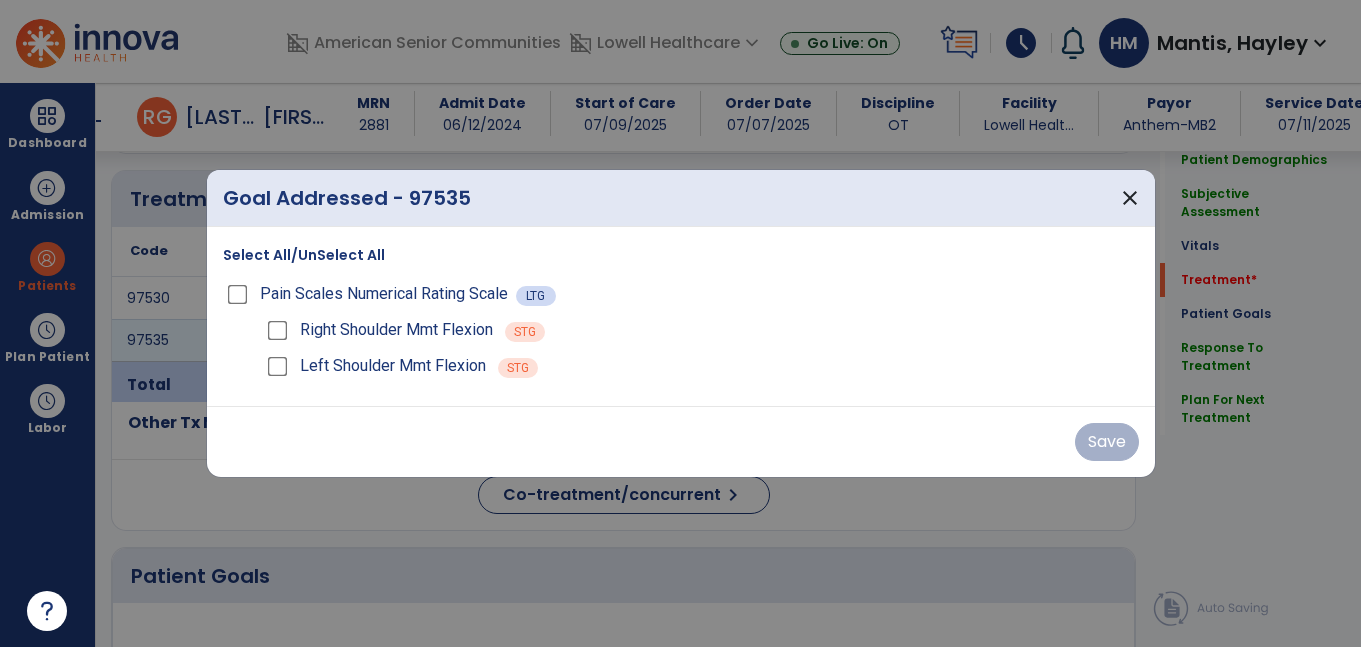 scroll, scrollTop: 1124, scrollLeft: 0, axis: vertical 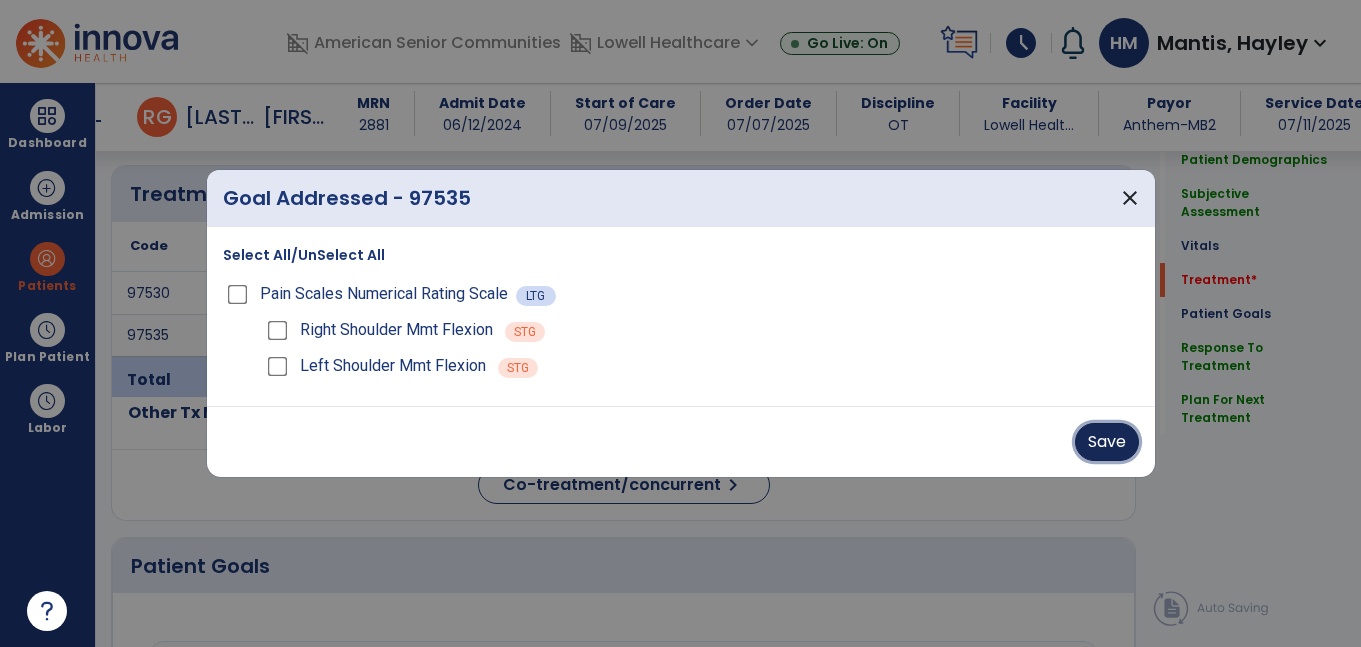 click on "Save" at bounding box center (1107, 442) 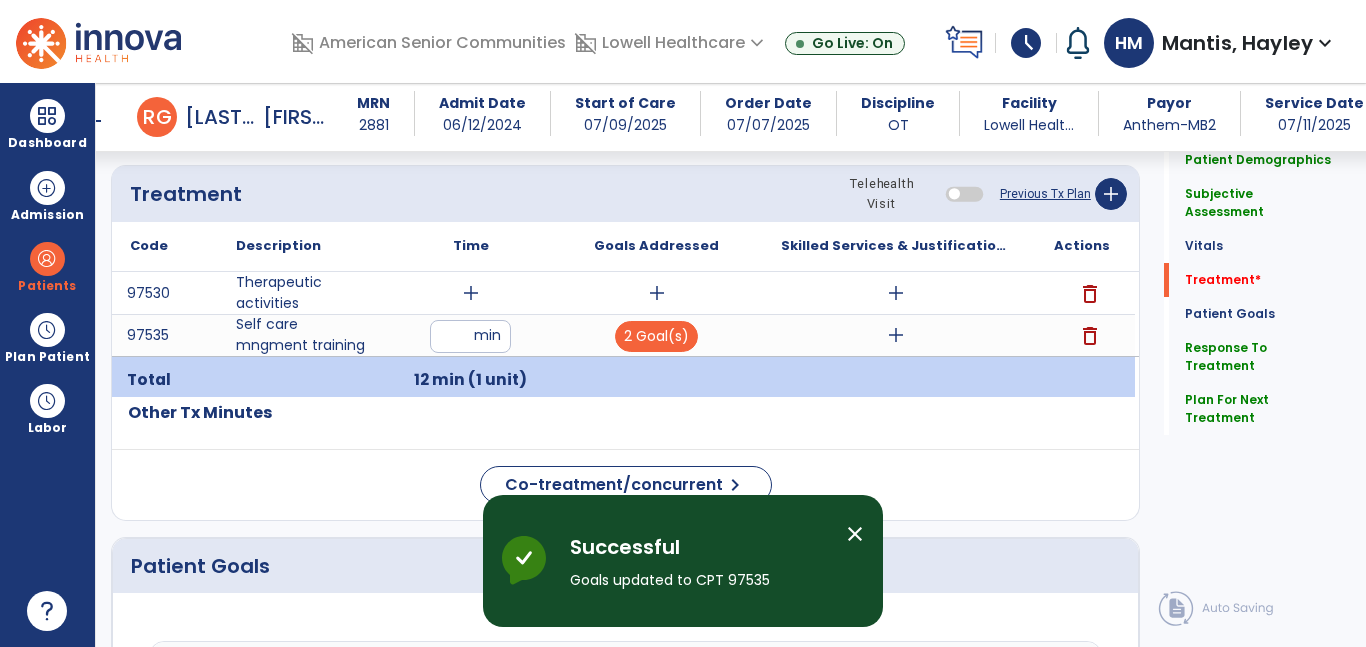 click on "add" at bounding box center (896, 335) 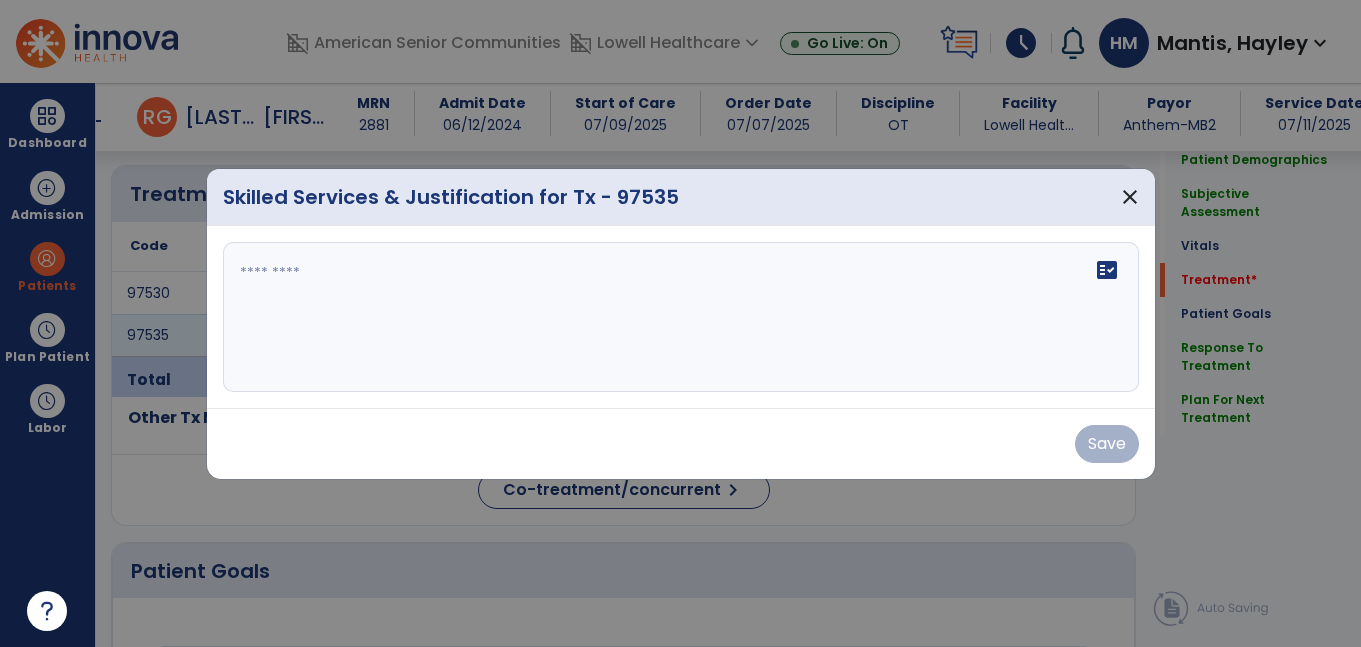 scroll, scrollTop: 1124, scrollLeft: 0, axis: vertical 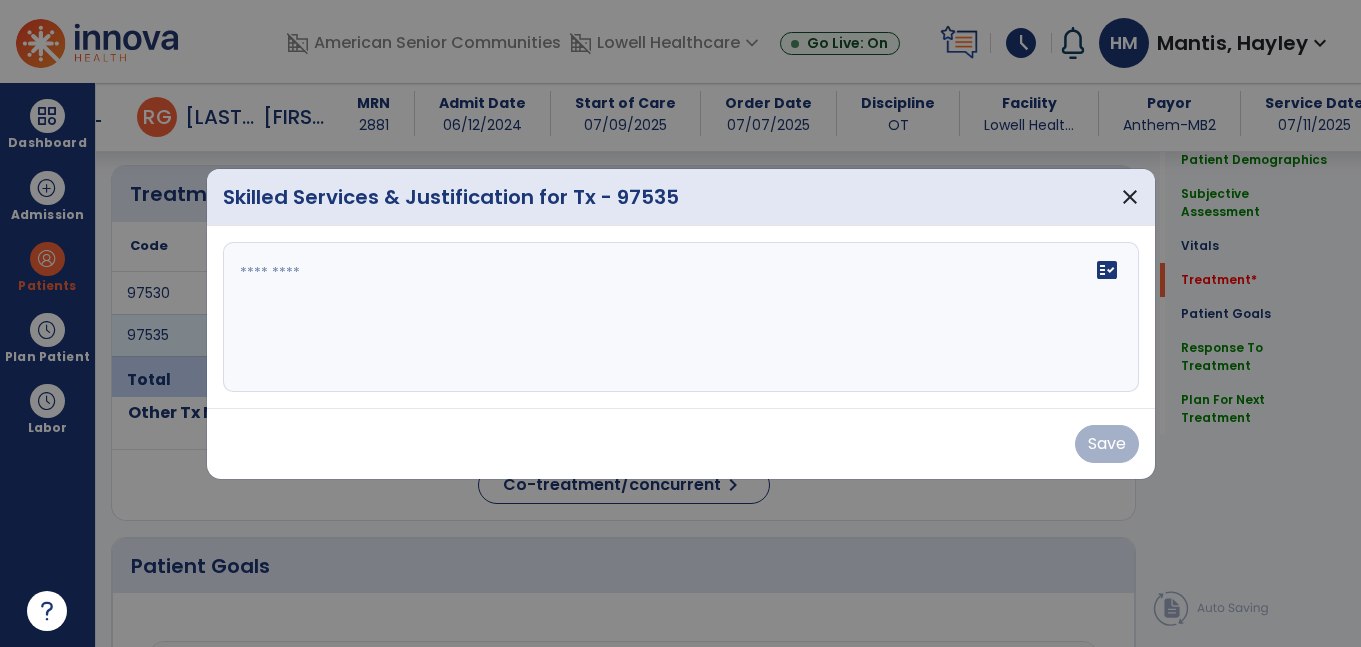 click on "fact_check" at bounding box center (681, 317) 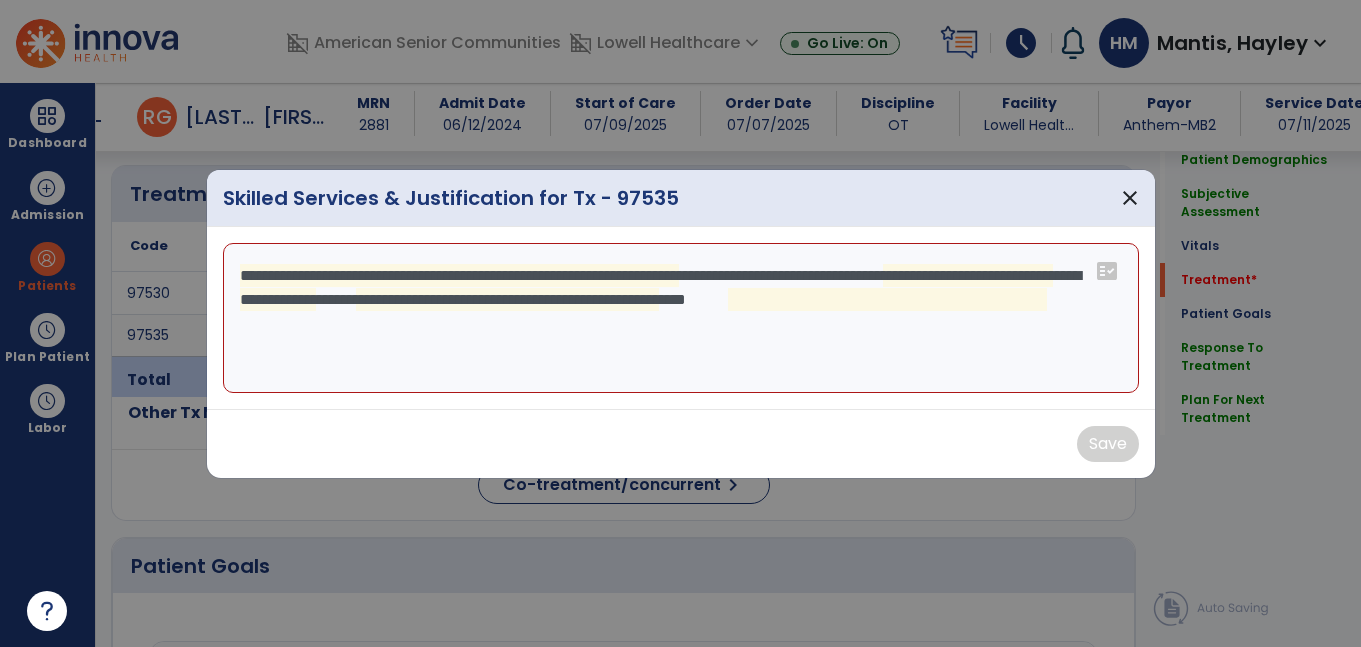 click on "**********" at bounding box center (681, 318) 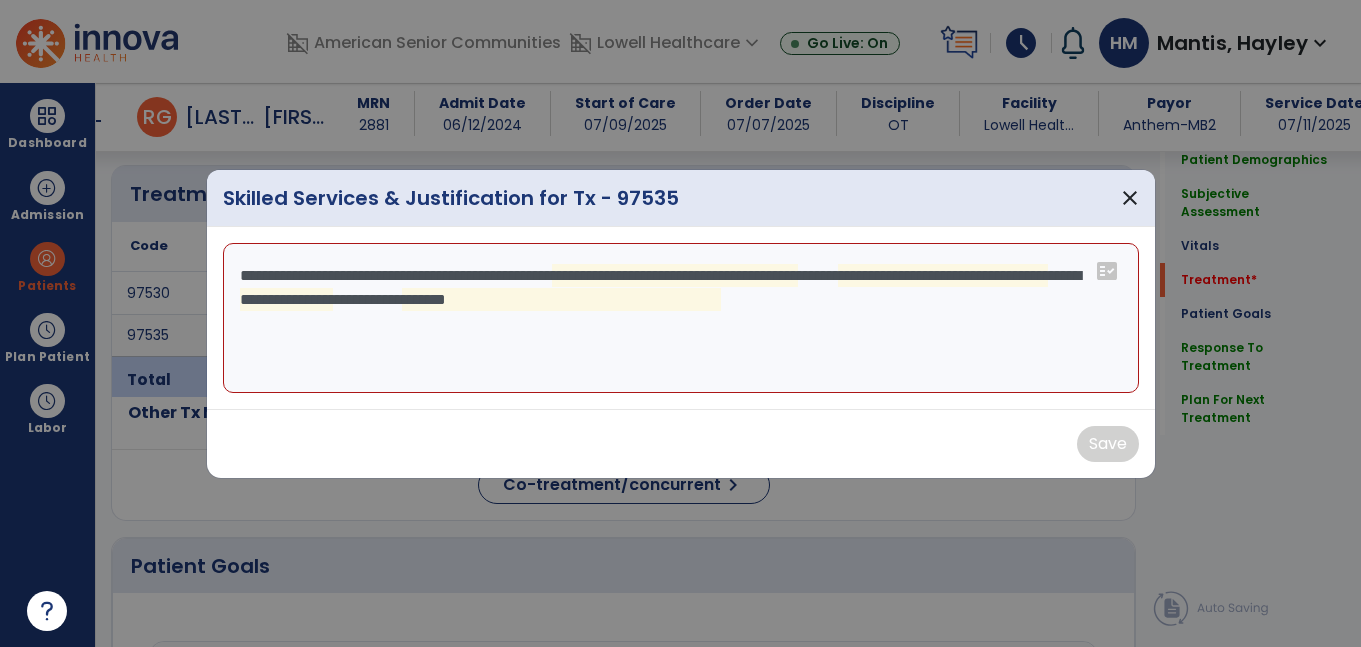 click on "**********" at bounding box center [681, 318] 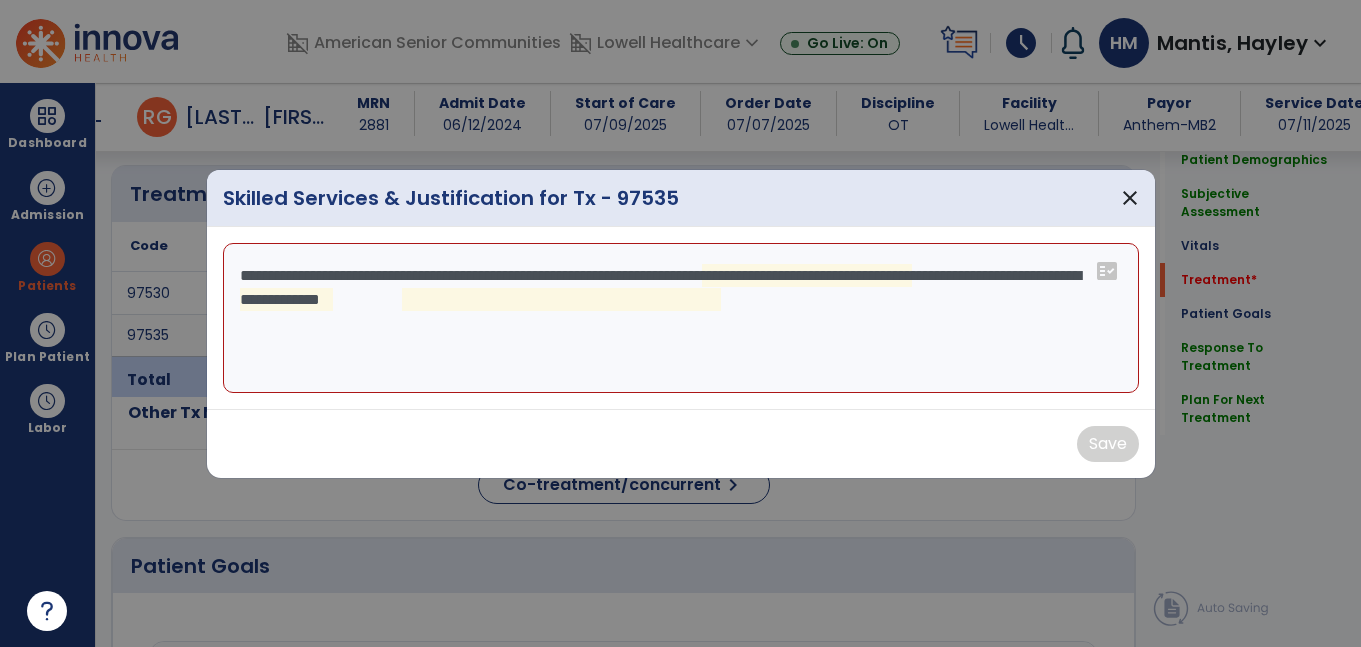 click on "**********" at bounding box center (681, 318) 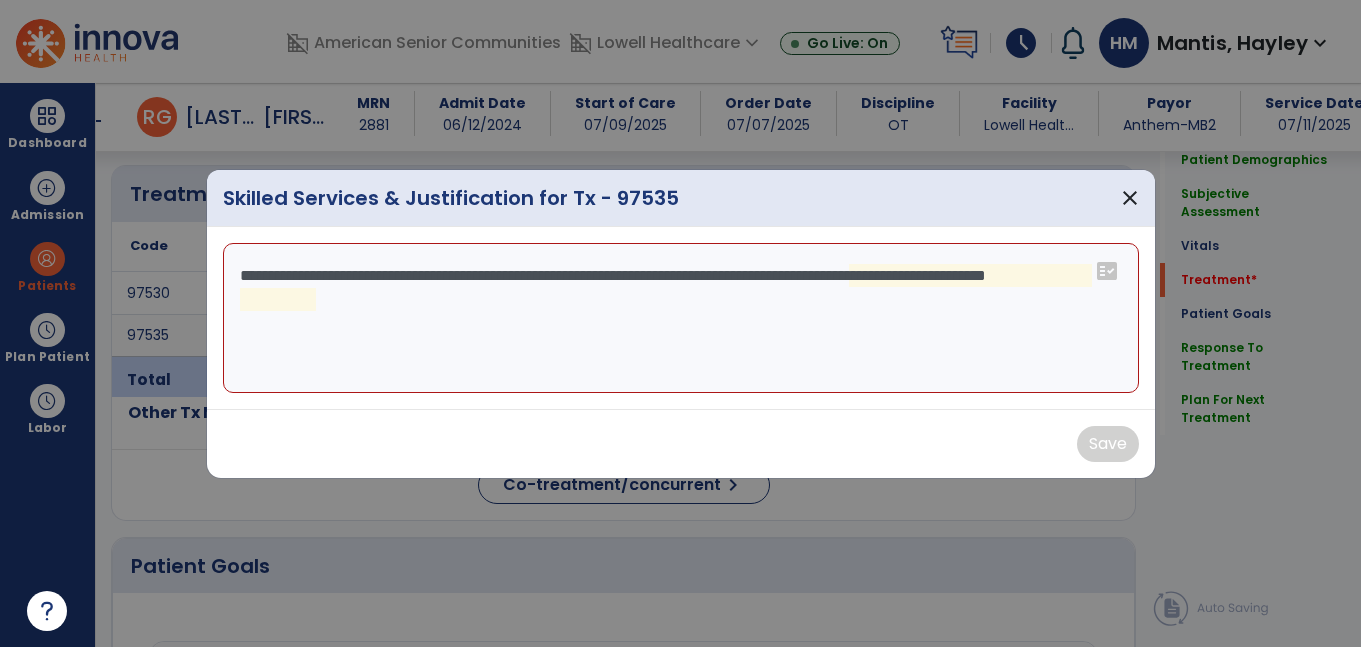 click on "**********" at bounding box center (681, 318) 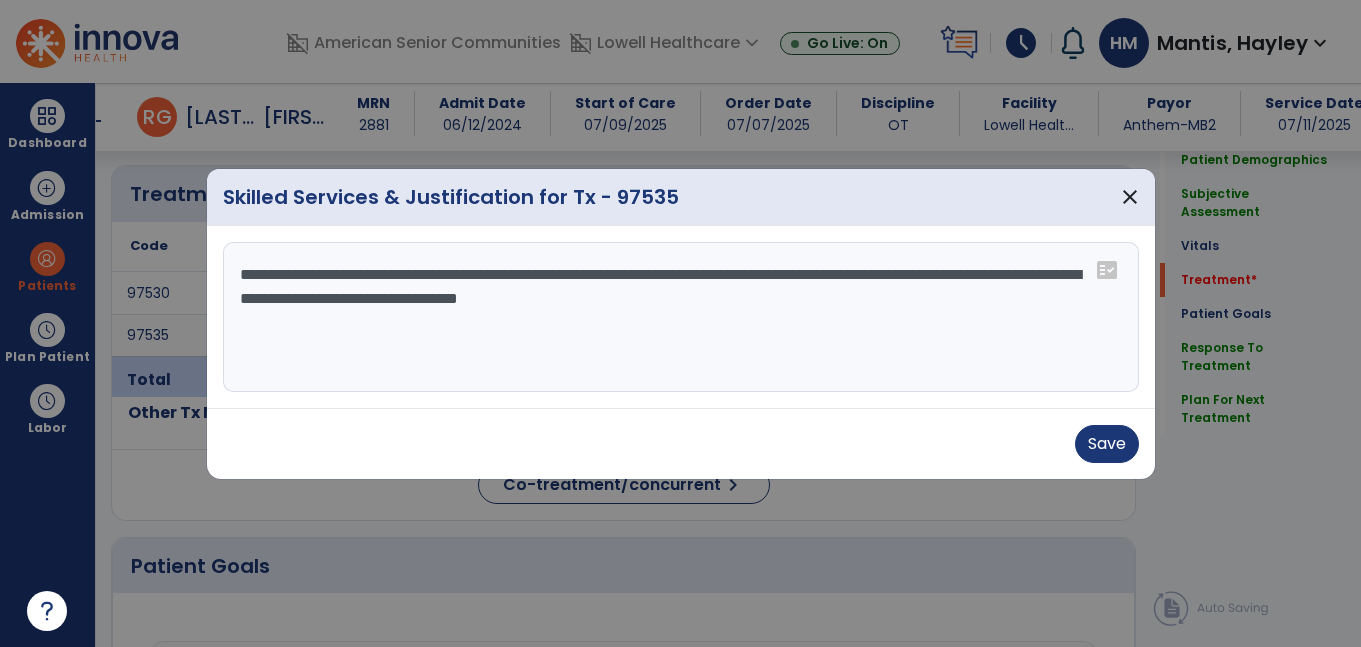 click on "**********" at bounding box center (681, 317) 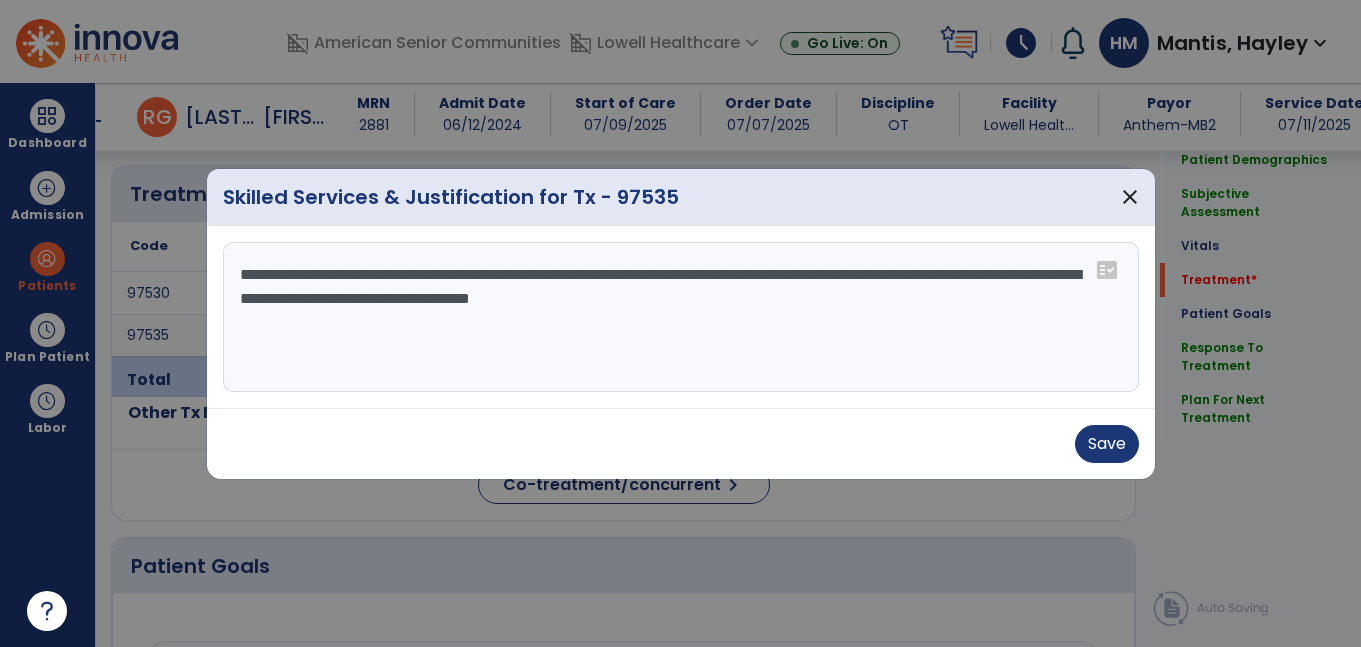 click on "**********" at bounding box center (681, 317) 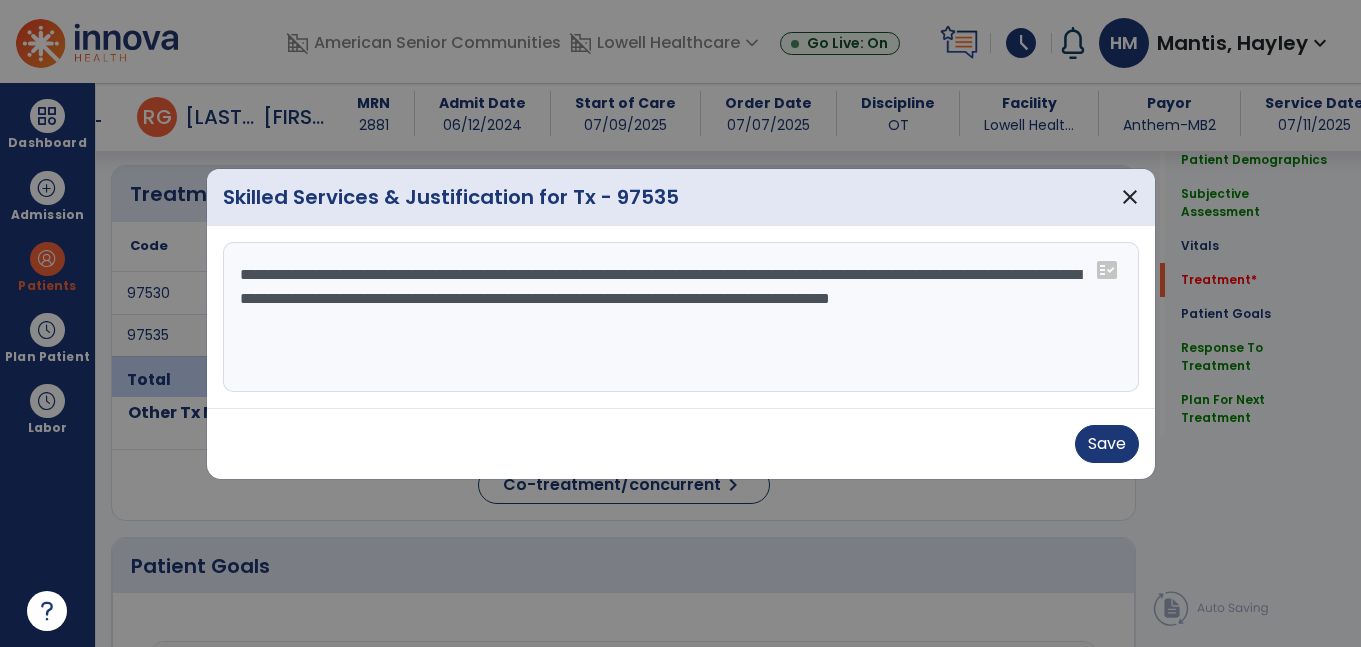 click on "**********" at bounding box center (681, 317) 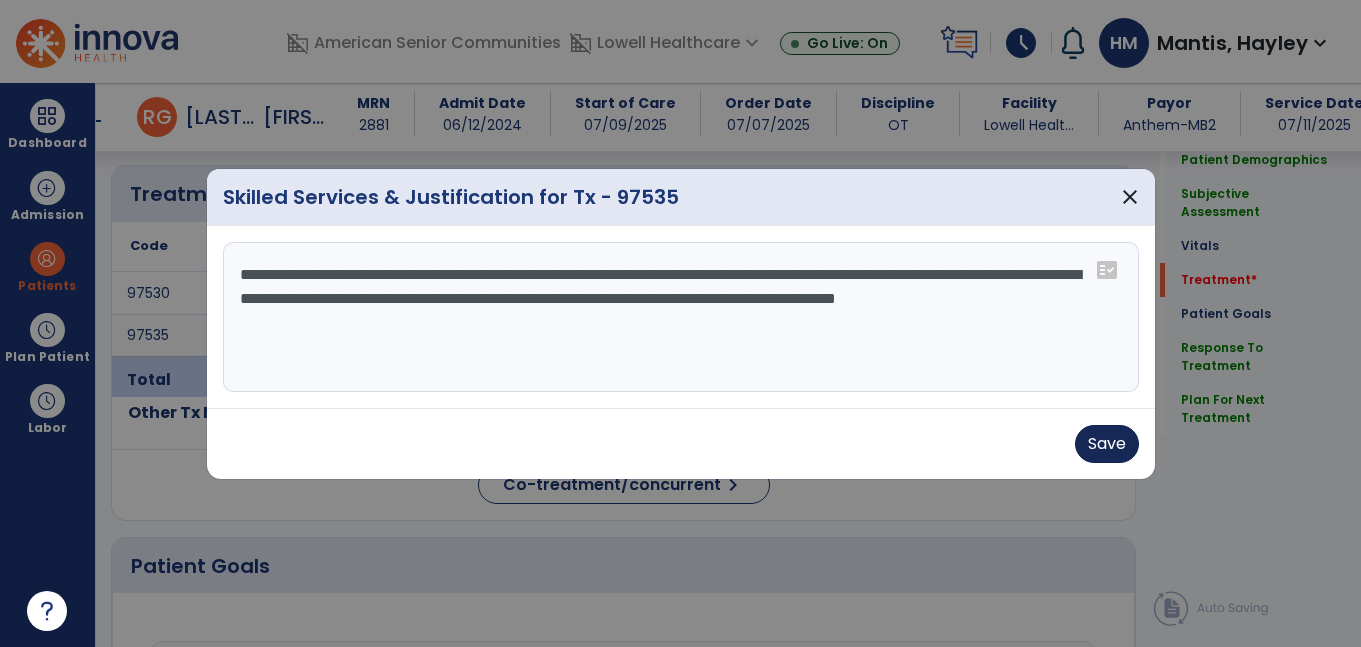 type on "**********" 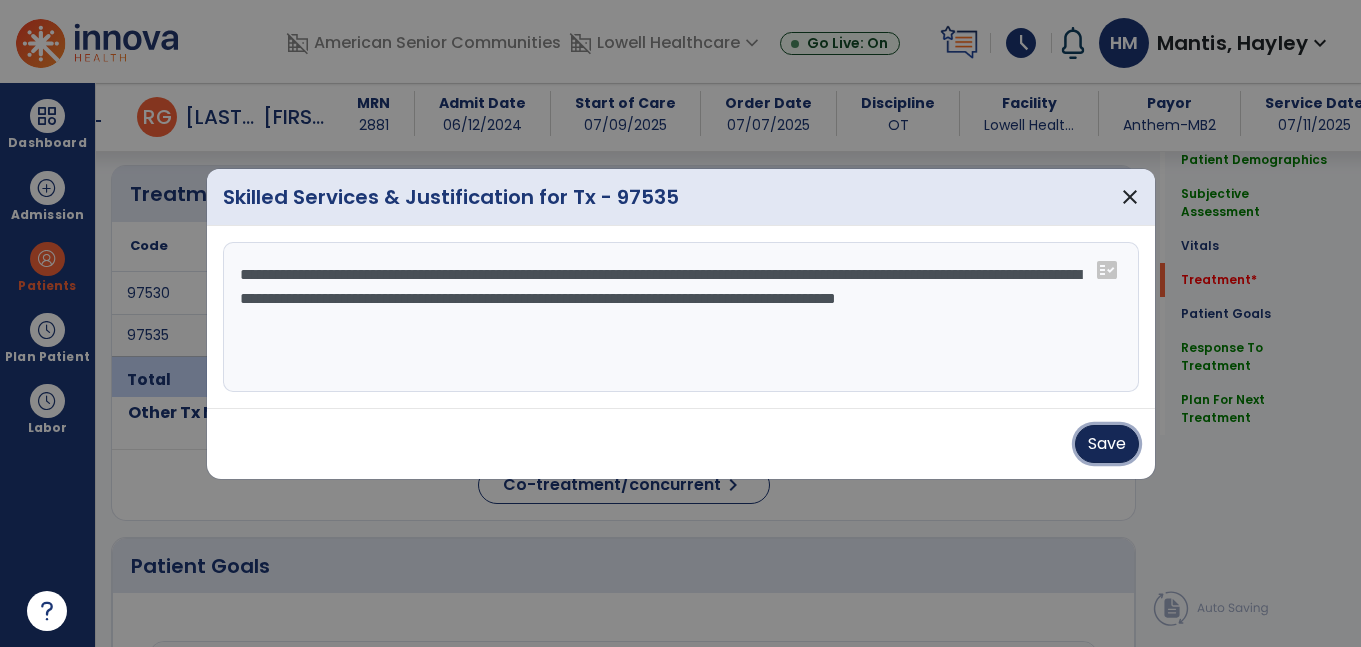 click on "Save" at bounding box center [1107, 444] 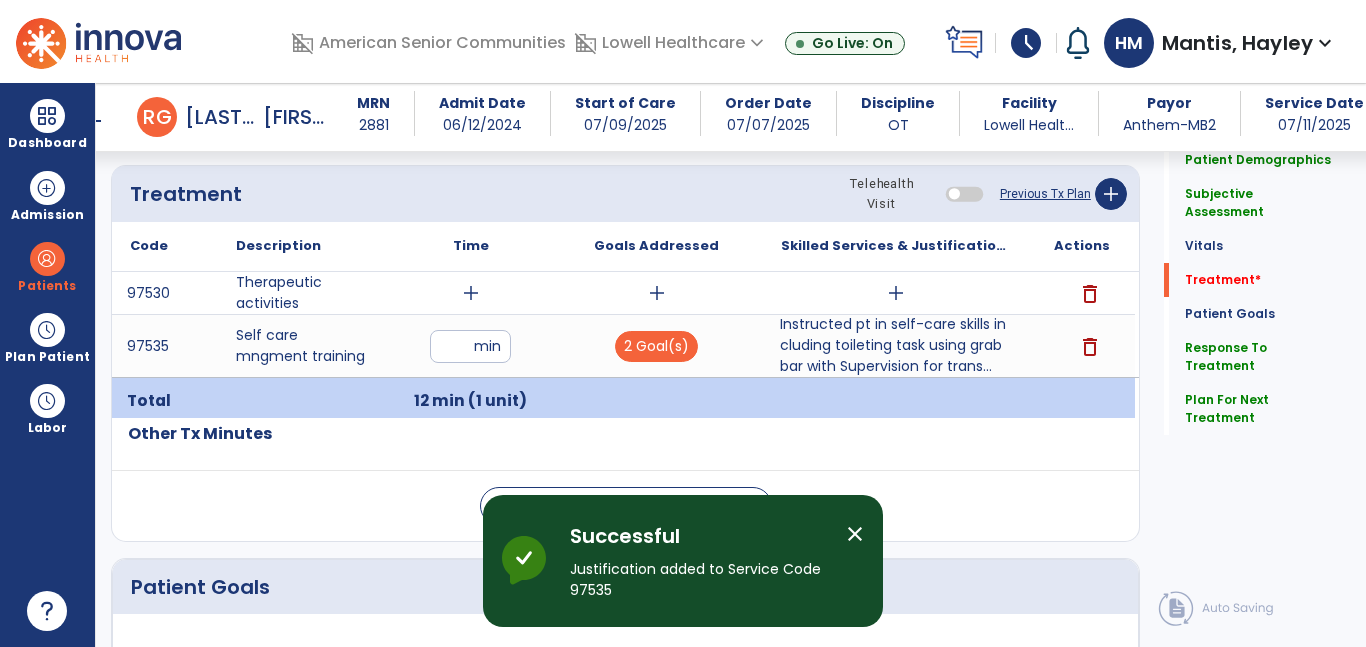 click on "add" at bounding box center (471, 293) 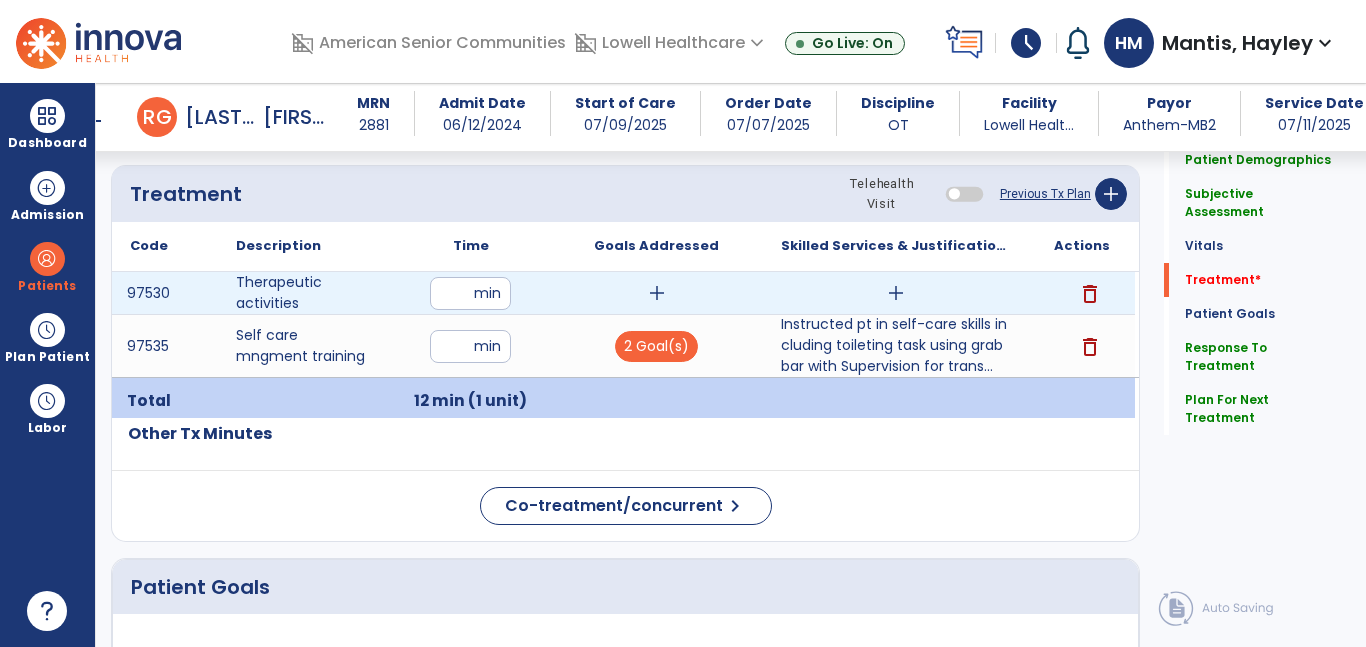 type on "**" 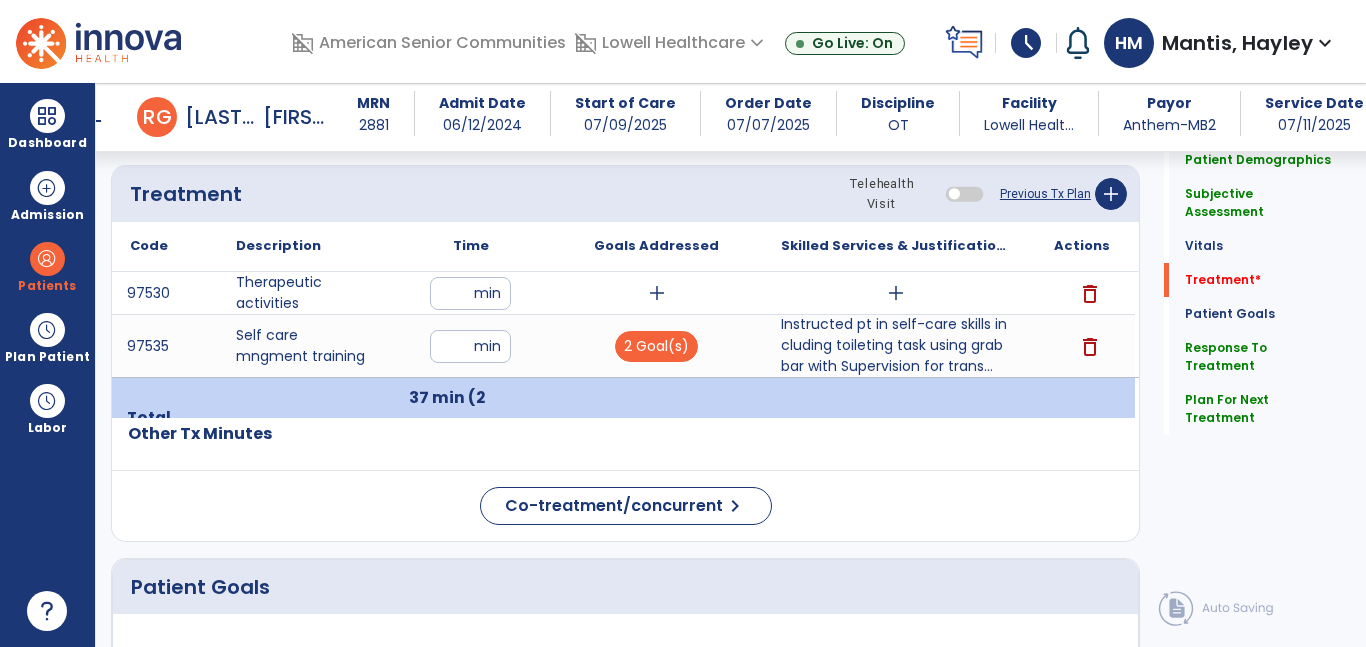 click on "add" at bounding box center [657, 293] 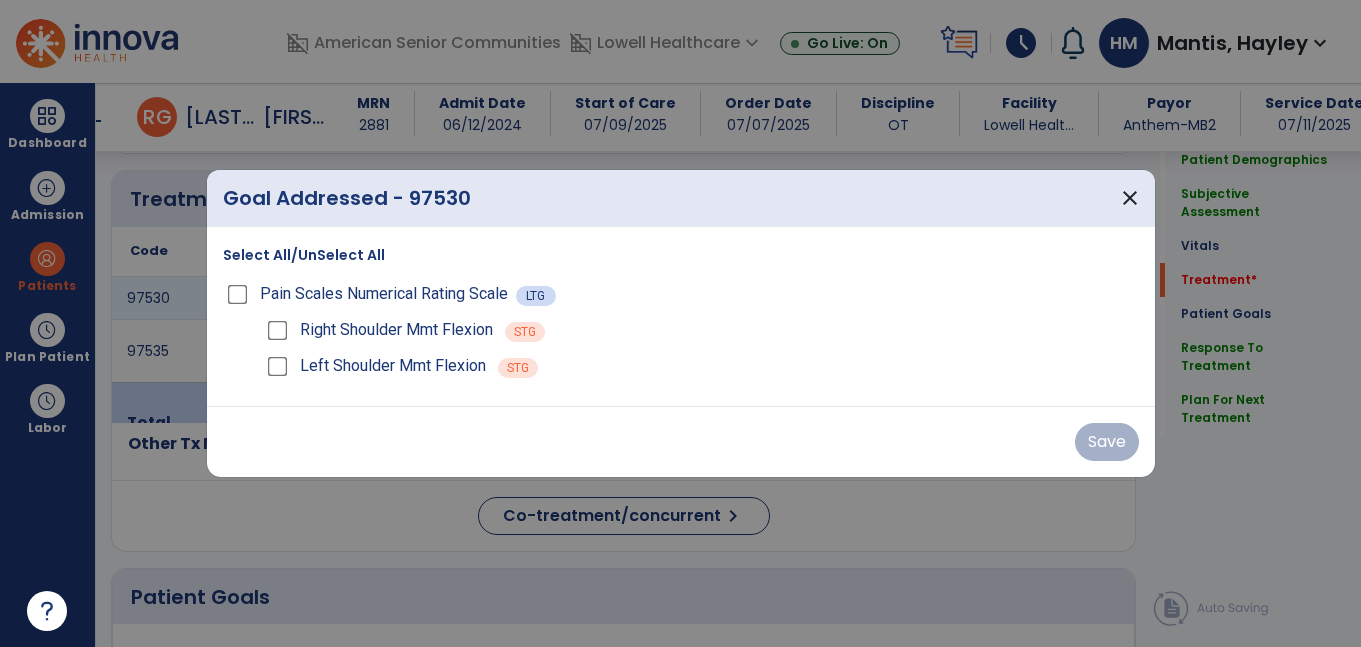 scroll, scrollTop: 1124, scrollLeft: 0, axis: vertical 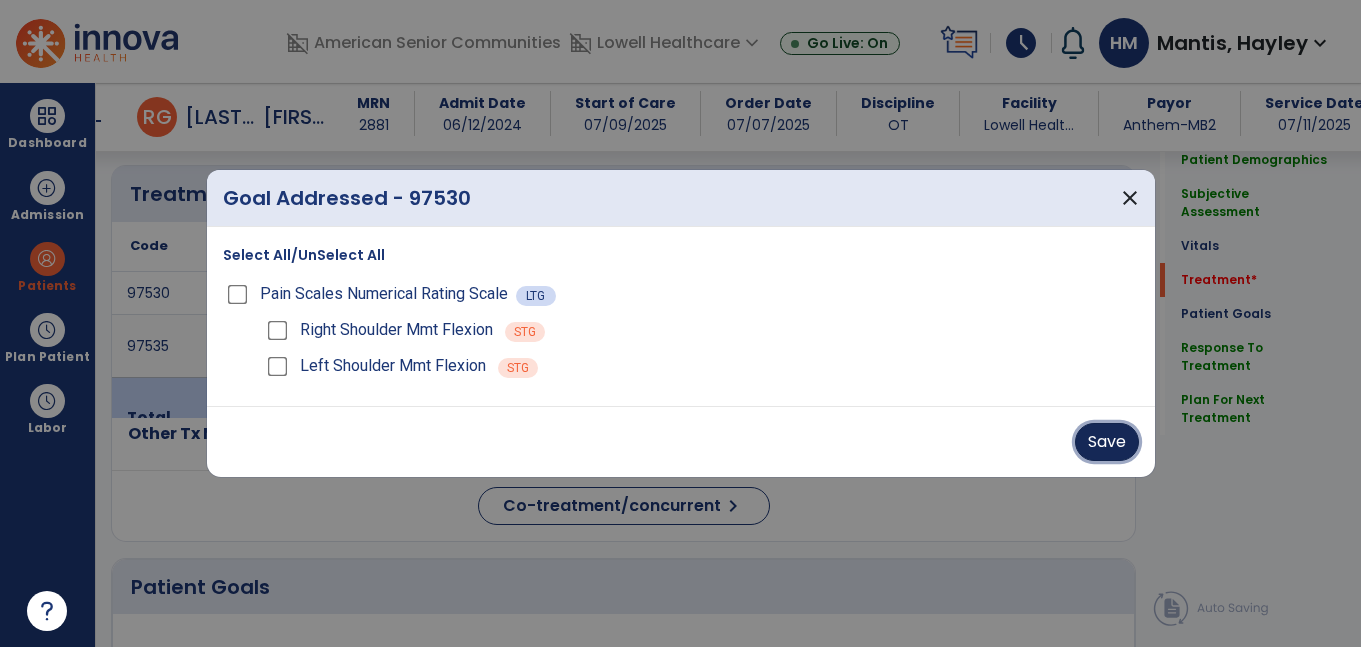 click on "Save" at bounding box center (1107, 442) 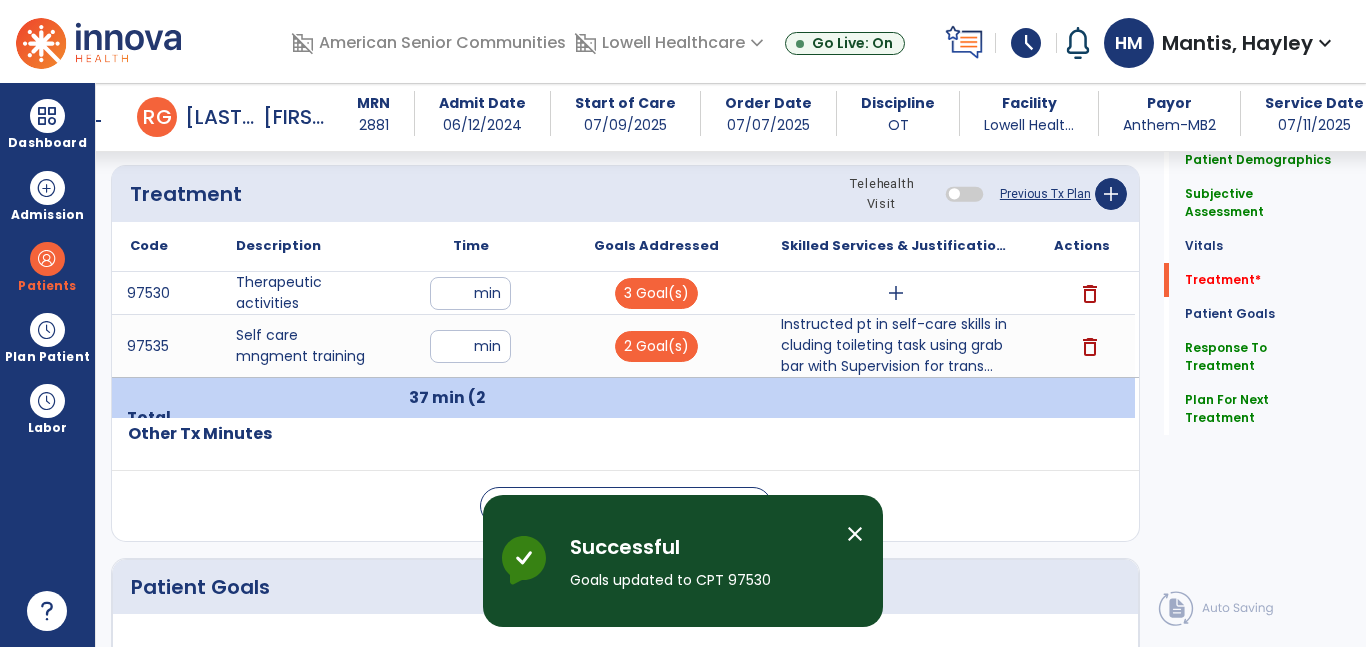 click on "add" at bounding box center (896, 293) 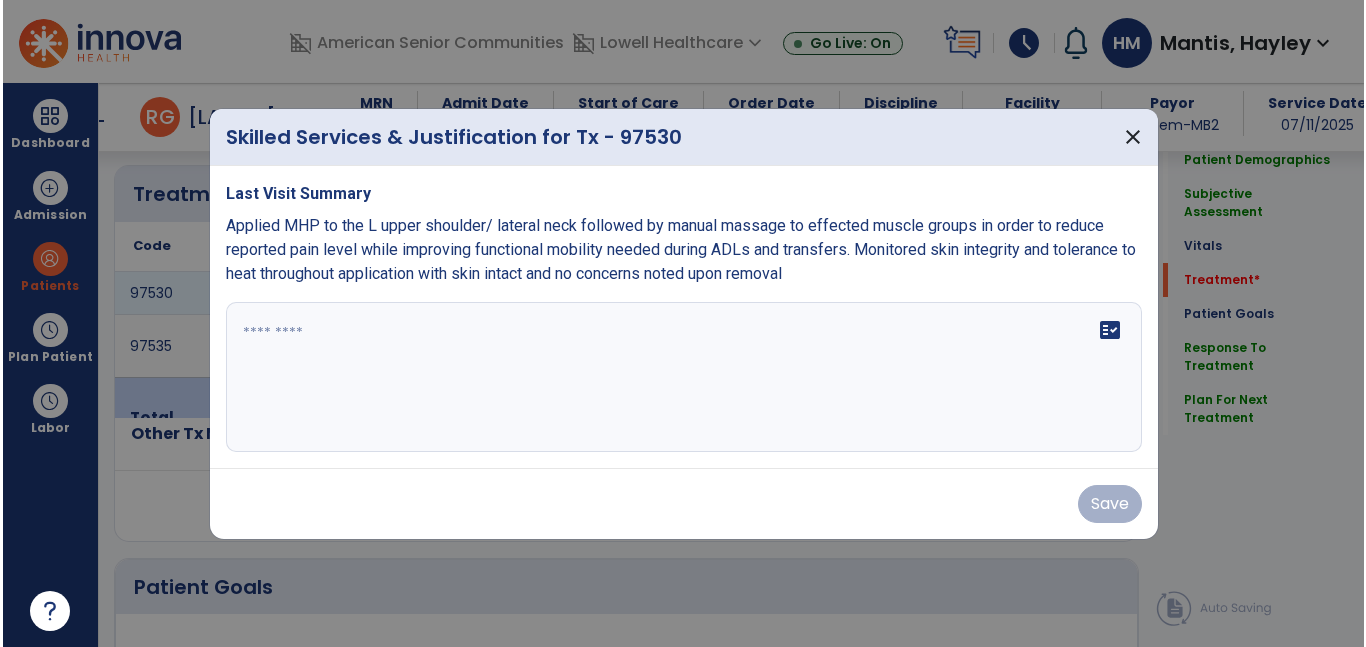 scroll, scrollTop: 1124, scrollLeft: 0, axis: vertical 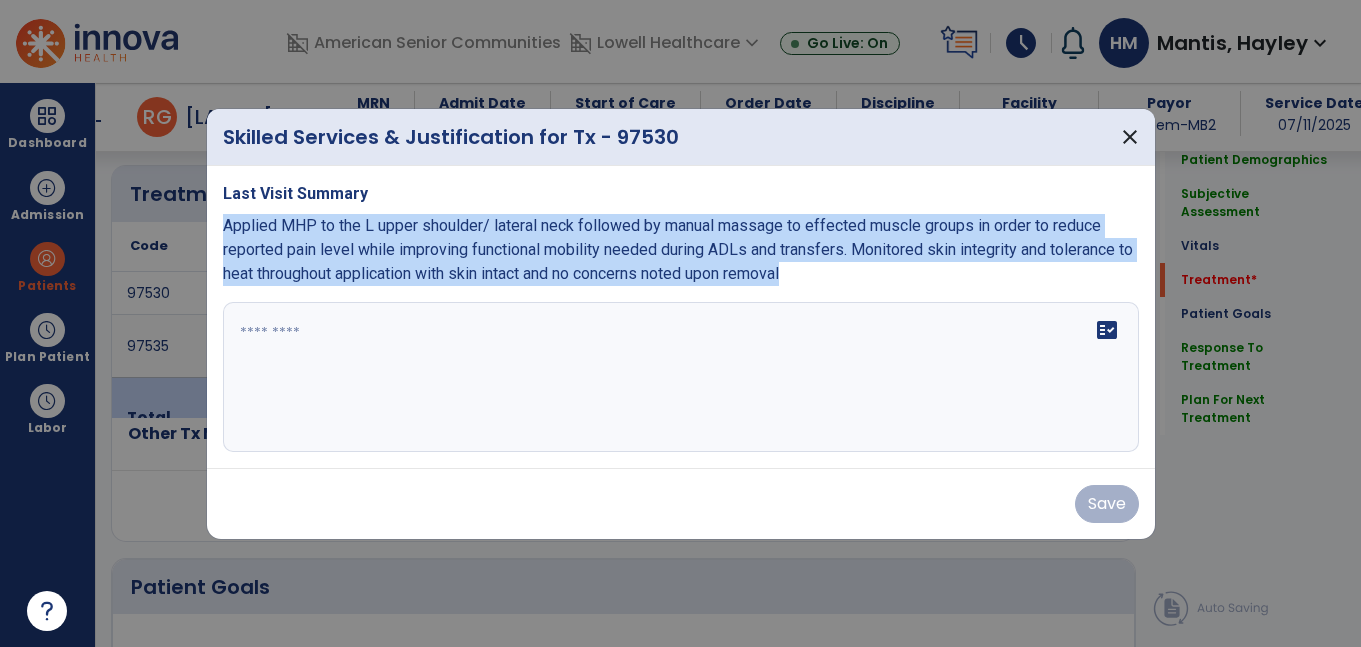 drag, startPoint x: 218, startPoint y: 225, endPoint x: 926, endPoint y: 284, distance: 710.4541 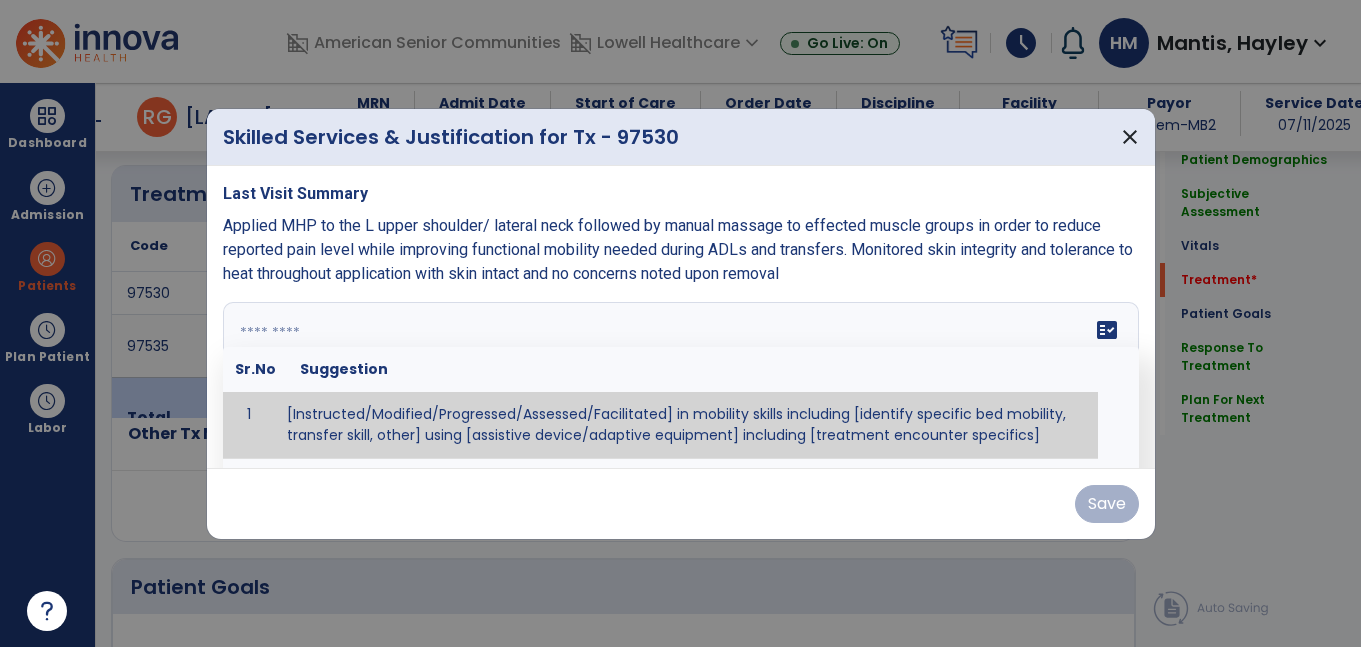 paste on "**********" 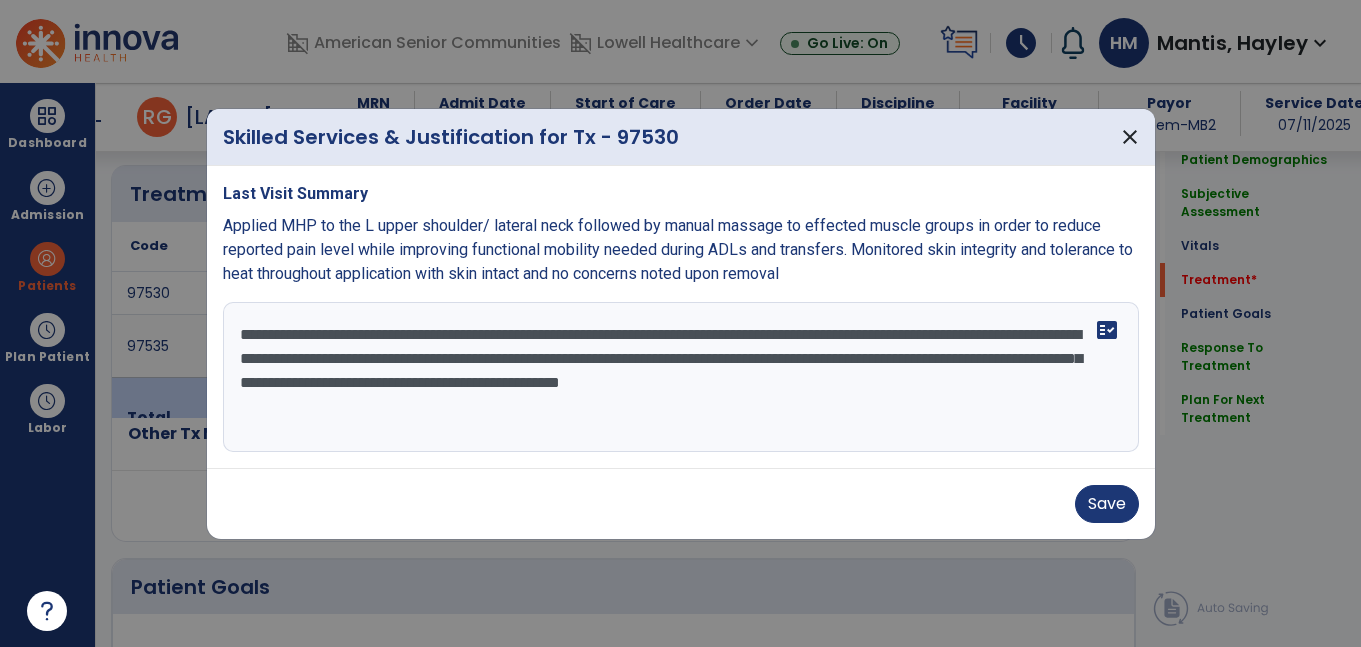 click on "**********" at bounding box center [681, 377] 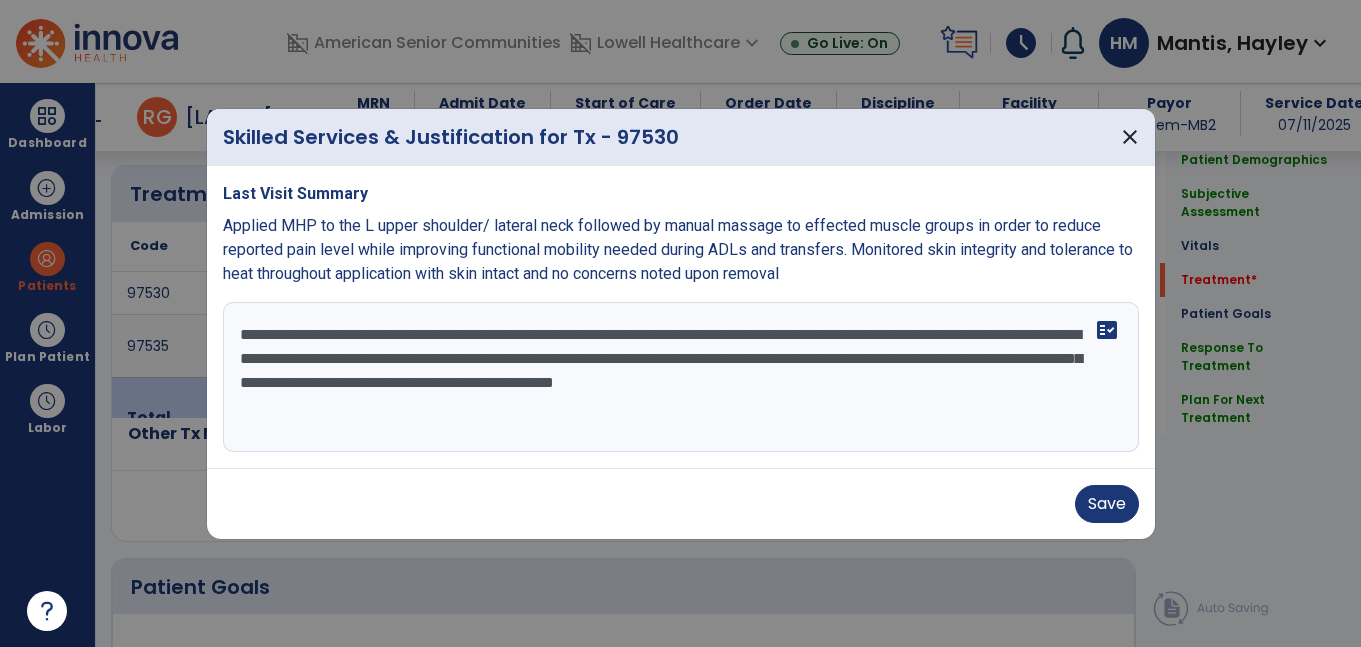 type on "**********" 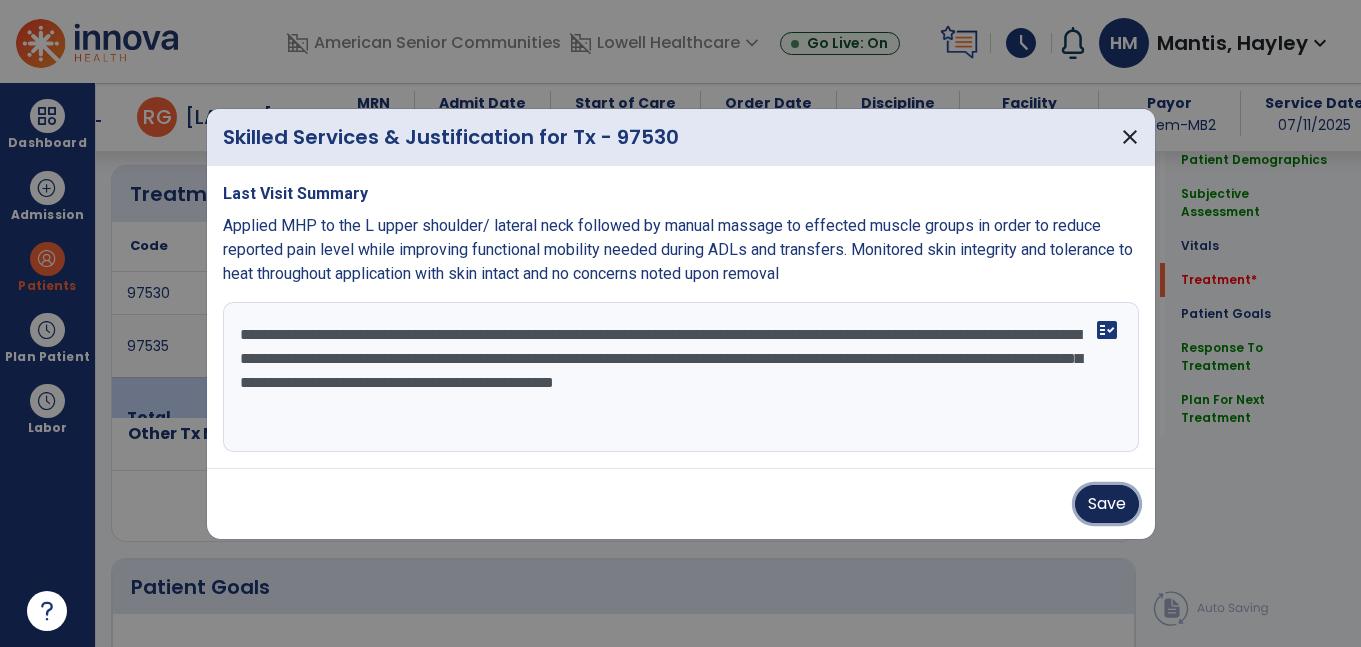 click on "Save" at bounding box center [1107, 504] 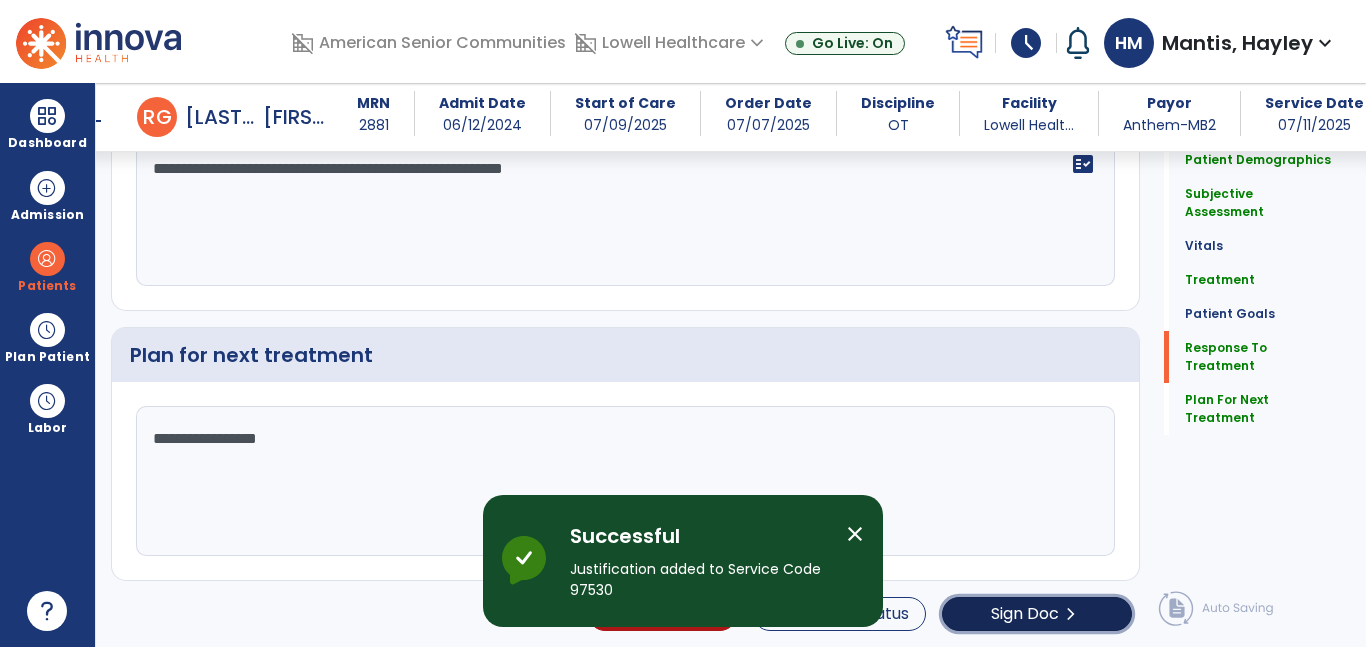 click on "Sign Doc" 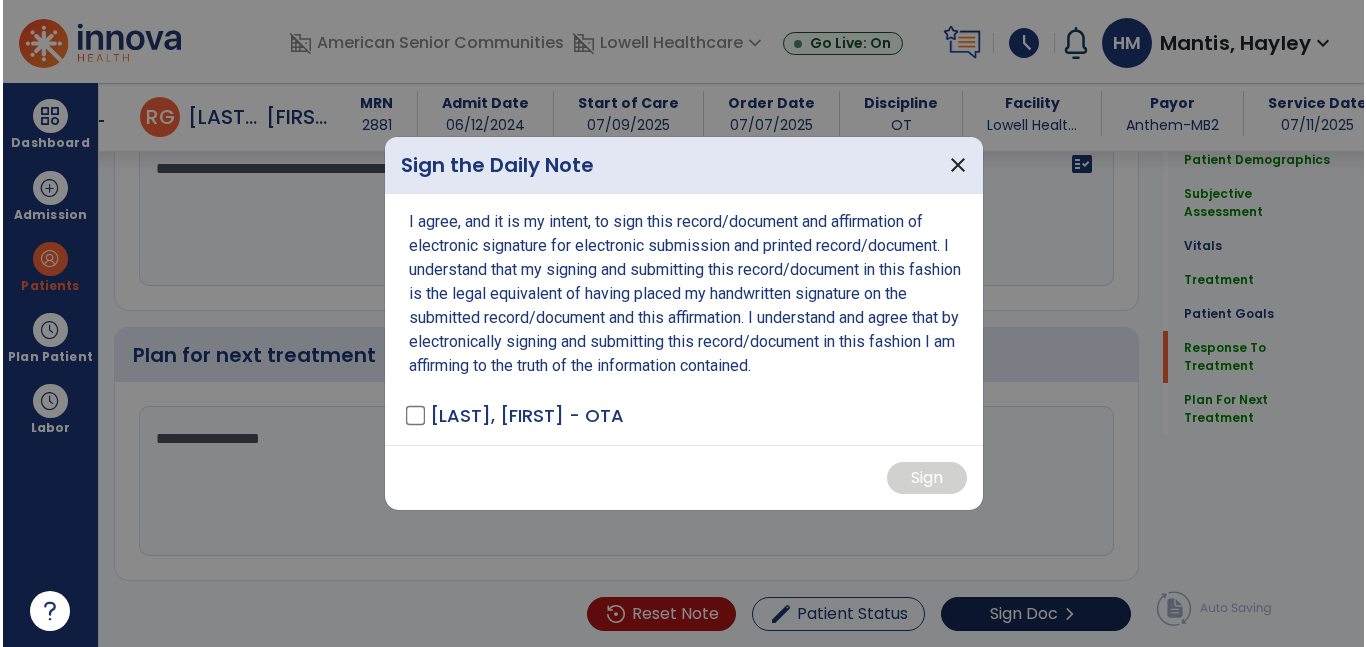 scroll, scrollTop: 2233, scrollLeft: 0, axis: vertical 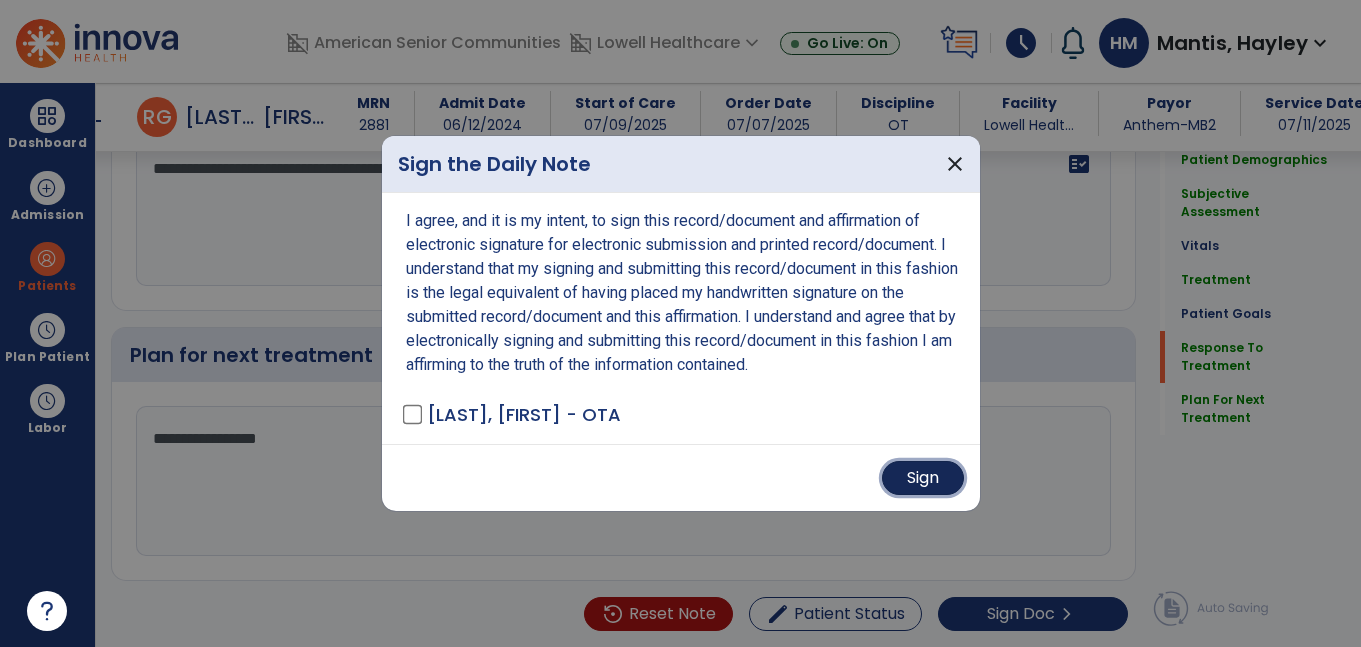 click on "Sign" at bounding box center [923, 478] 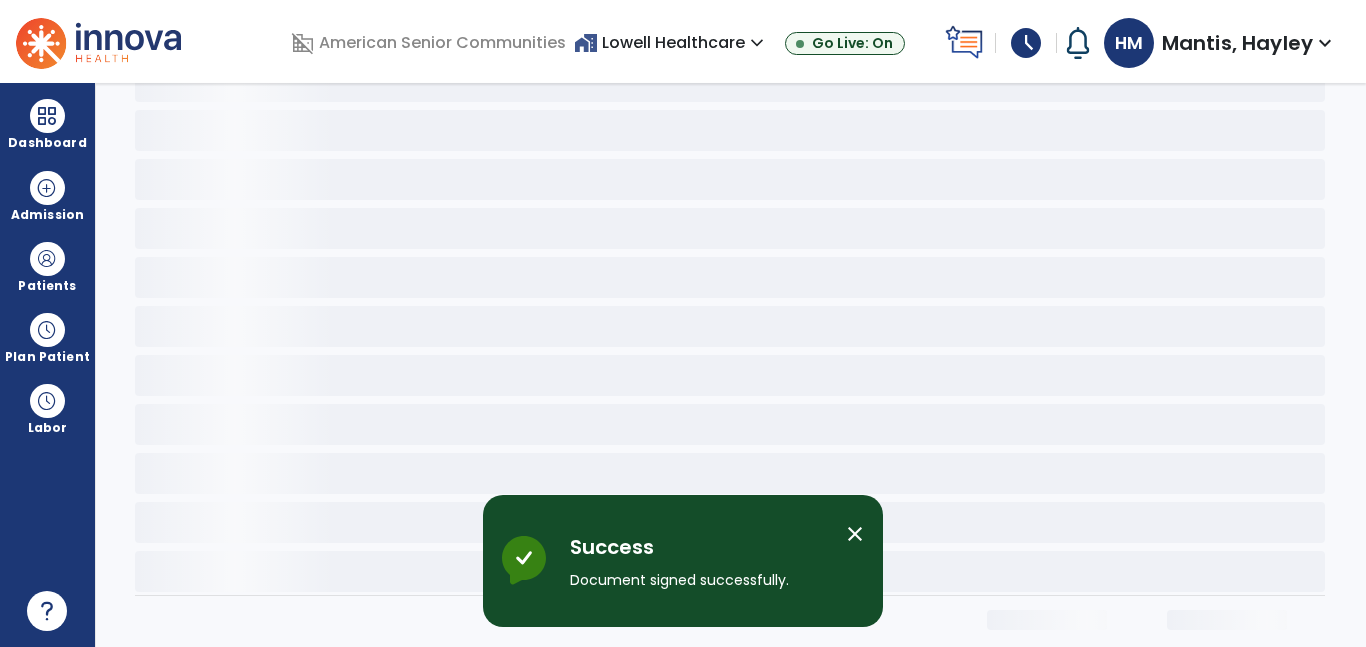 scroll, scrollTop: 0, scrollLeft: 0, axis: both 